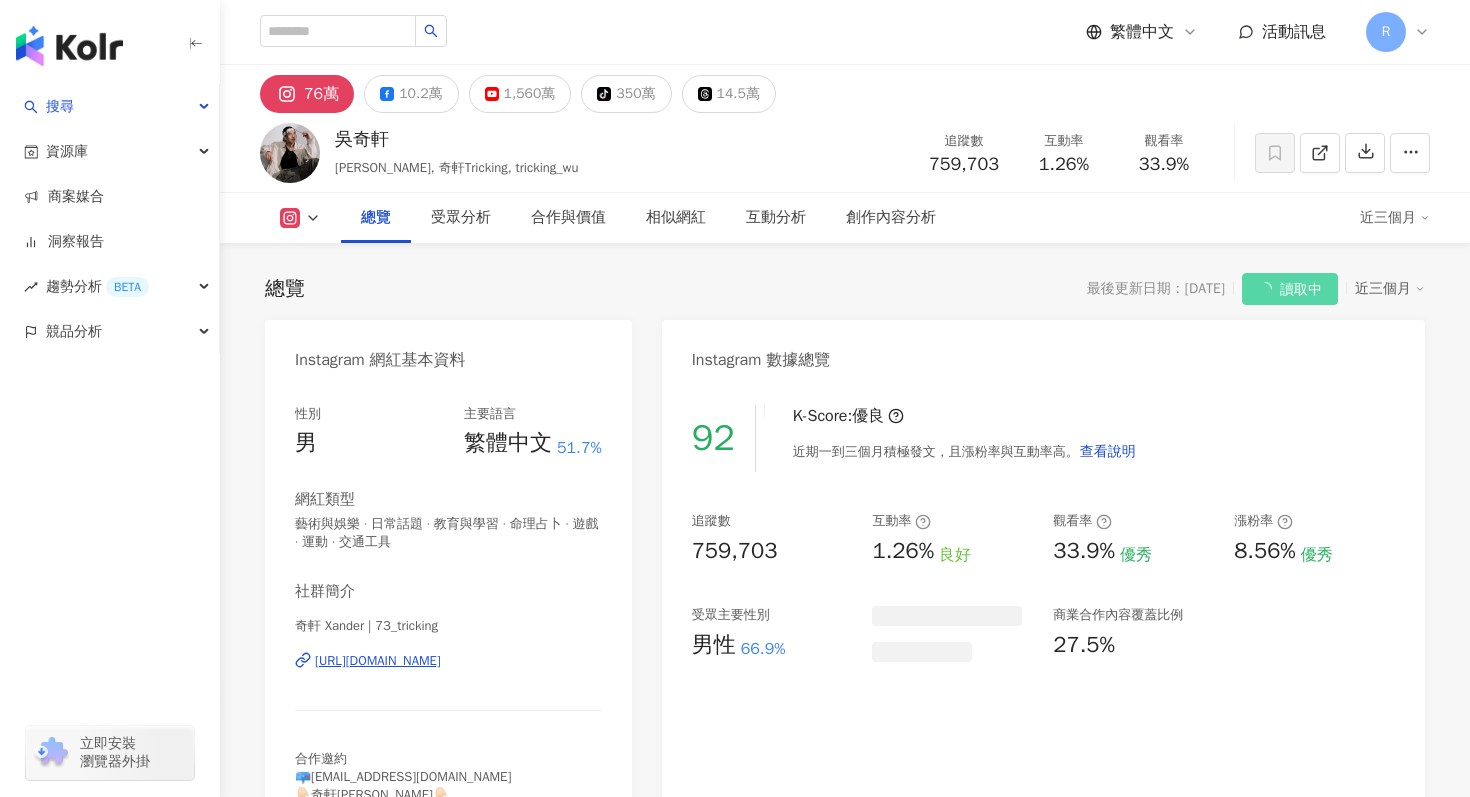 scroll, scrollTop: 0, scrollLeft: 0, axis: both 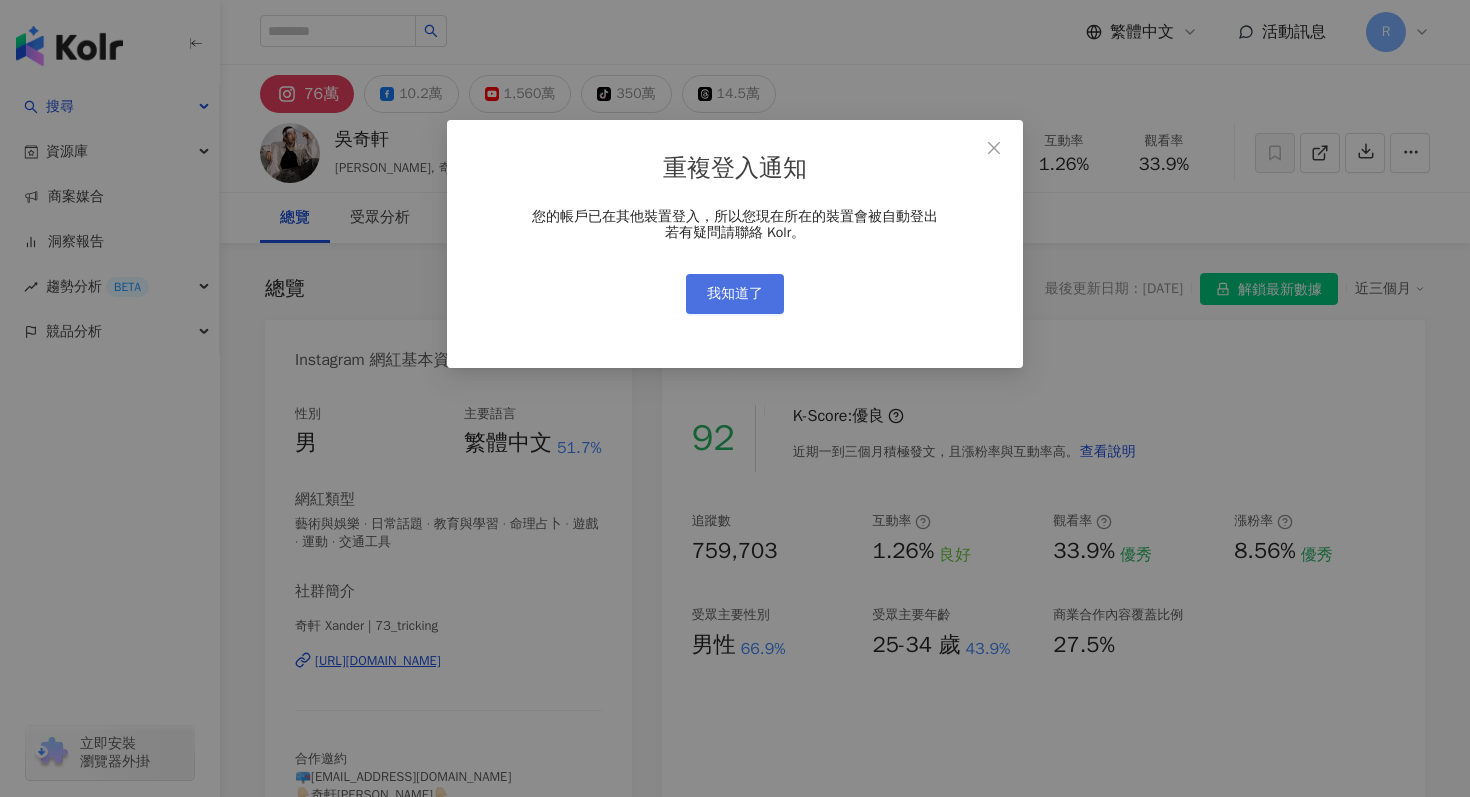 click on "我知道了" at bounding box center (735, 294) 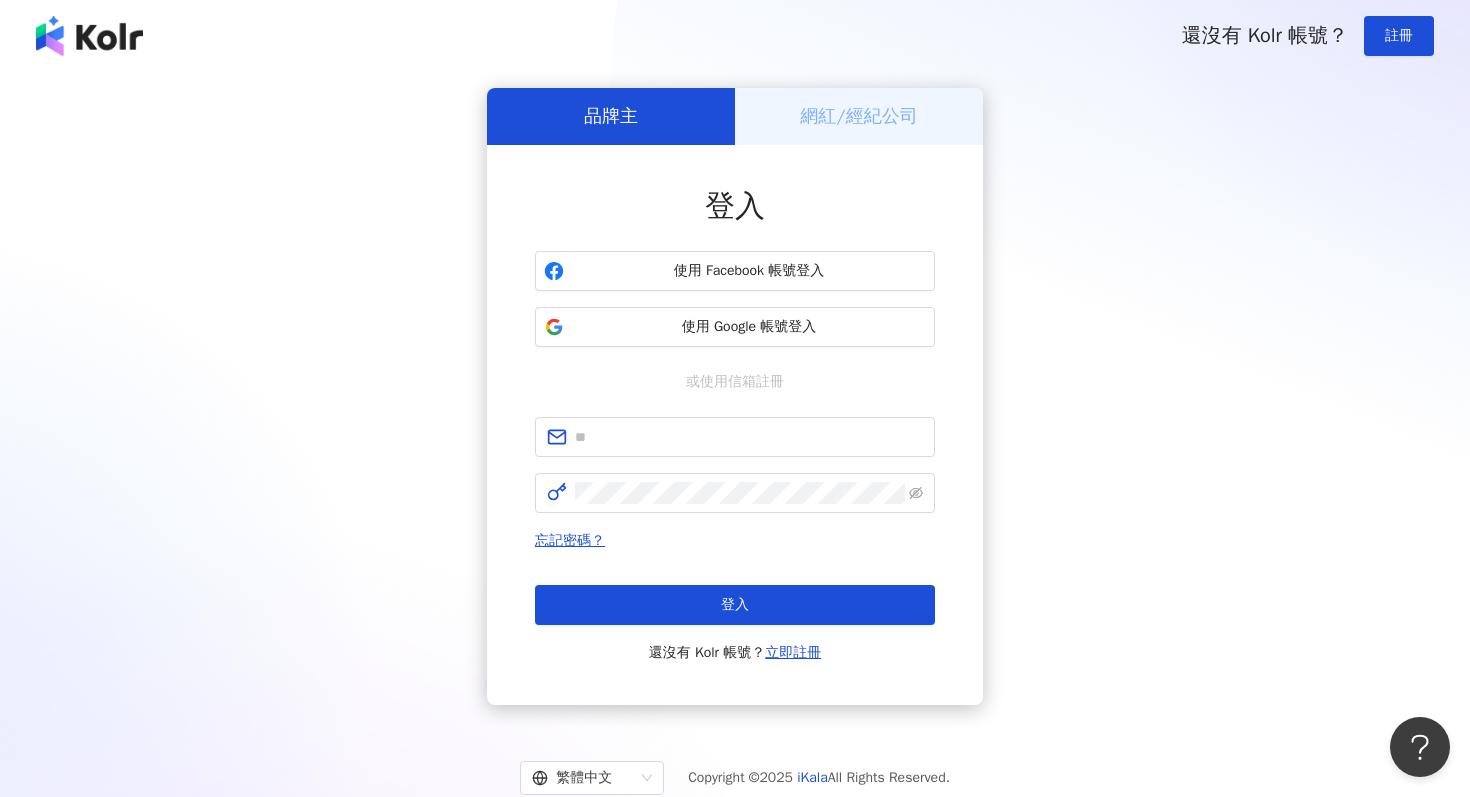 scroll, scrollTop: 0, scrollLeft: 0, axis: both 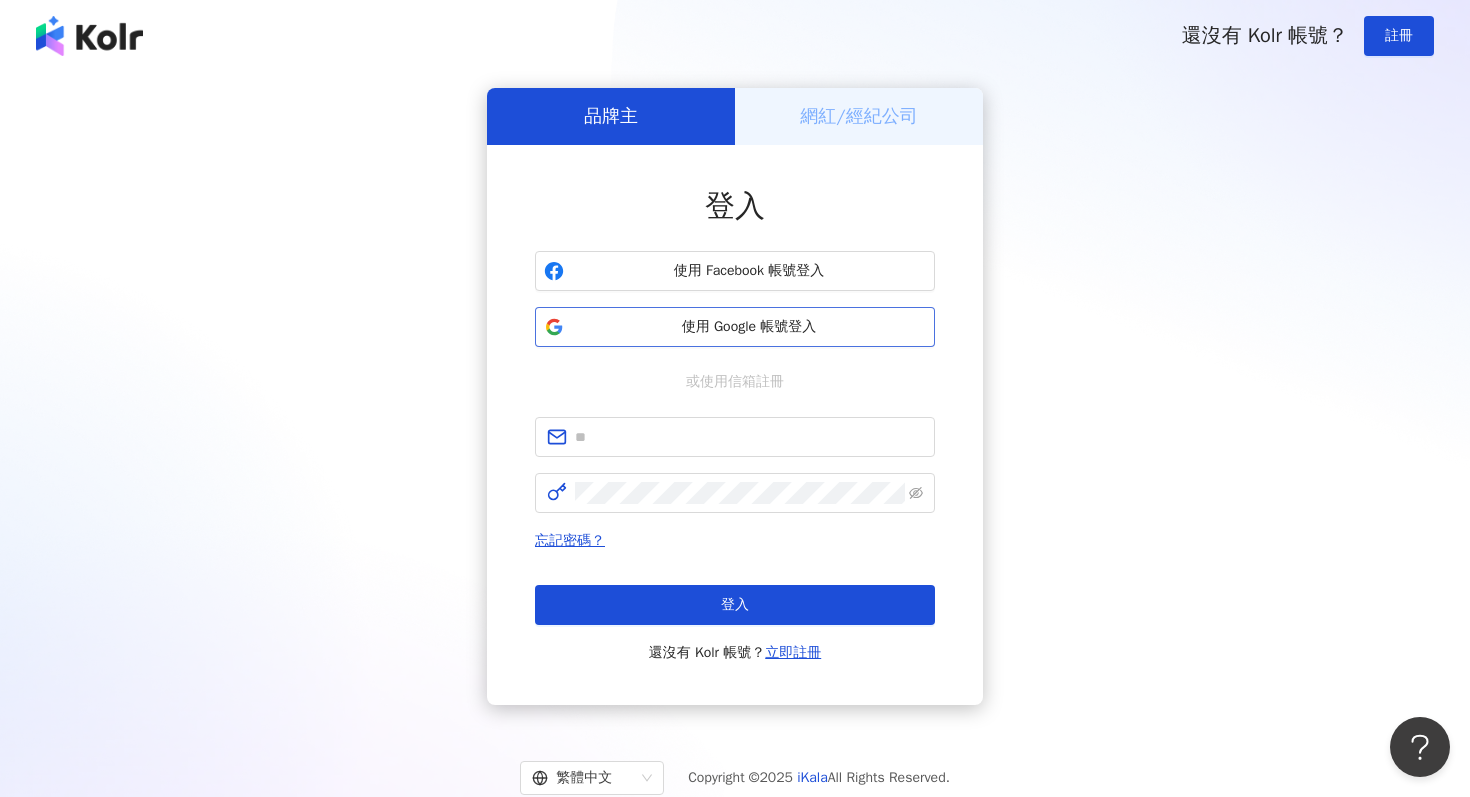 click on "使用 Google 帳號登入" at bounding box center (749, 327) 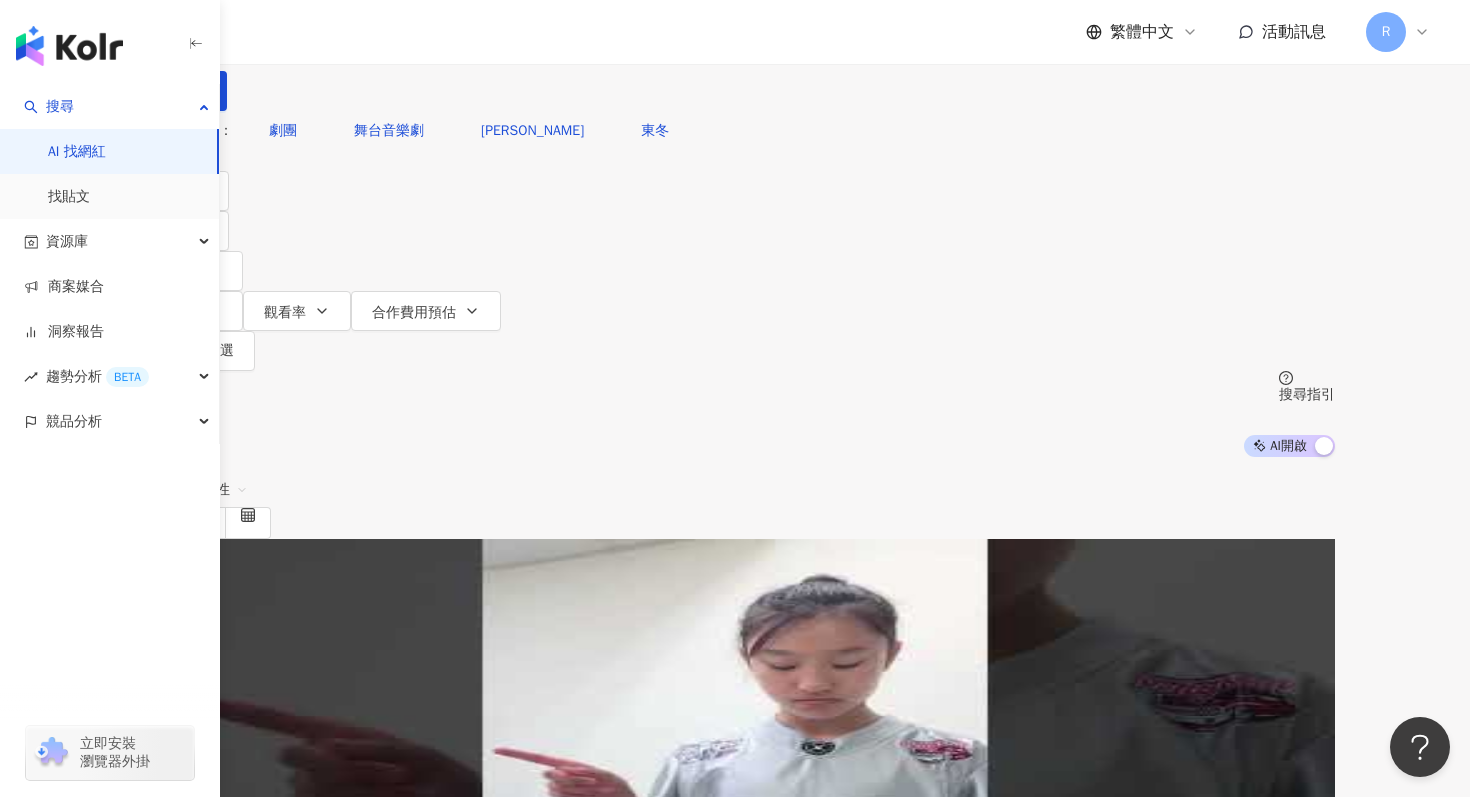 click at bounding box center [345, 19] 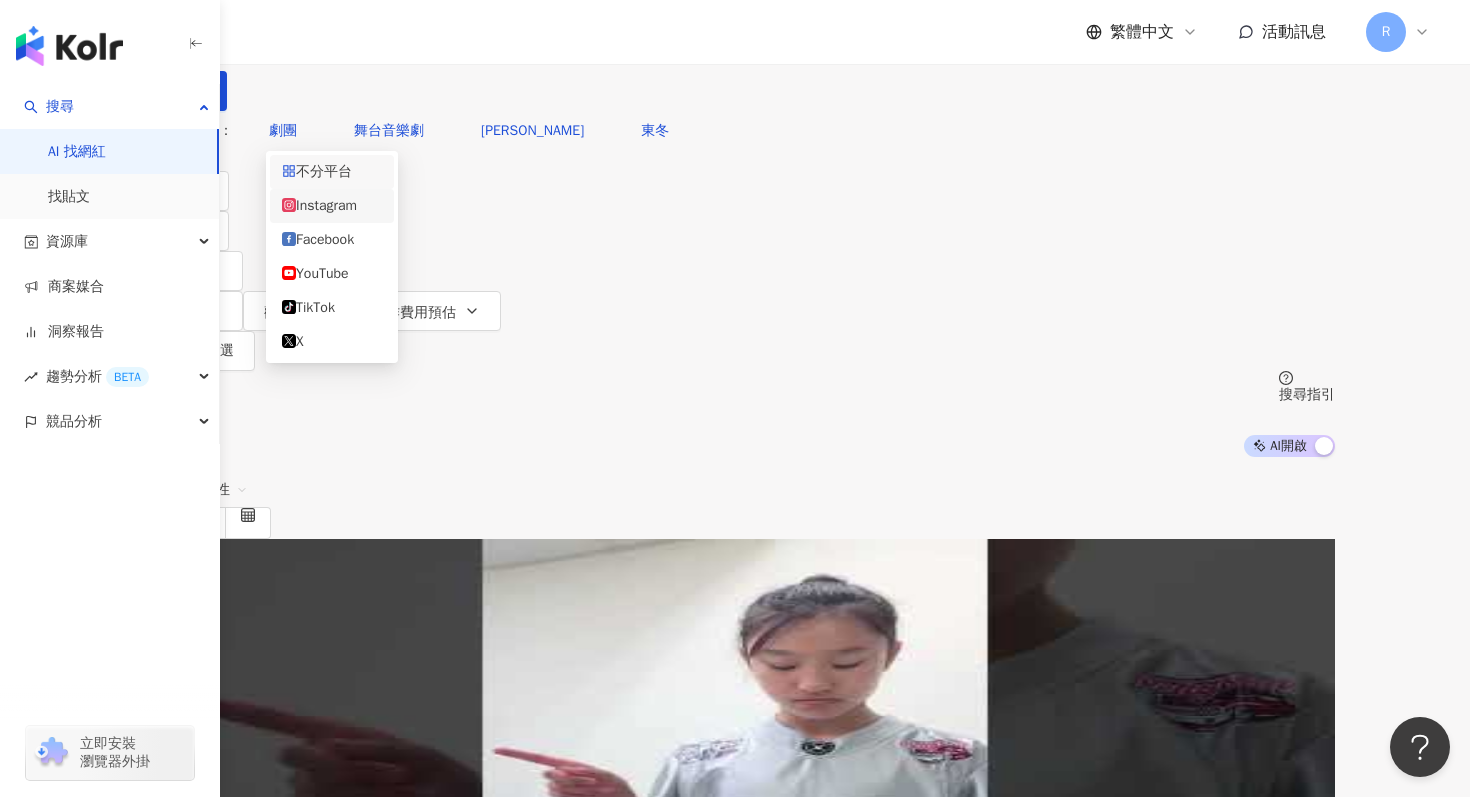 click on "Instagram" at bounding box center [332, 206] 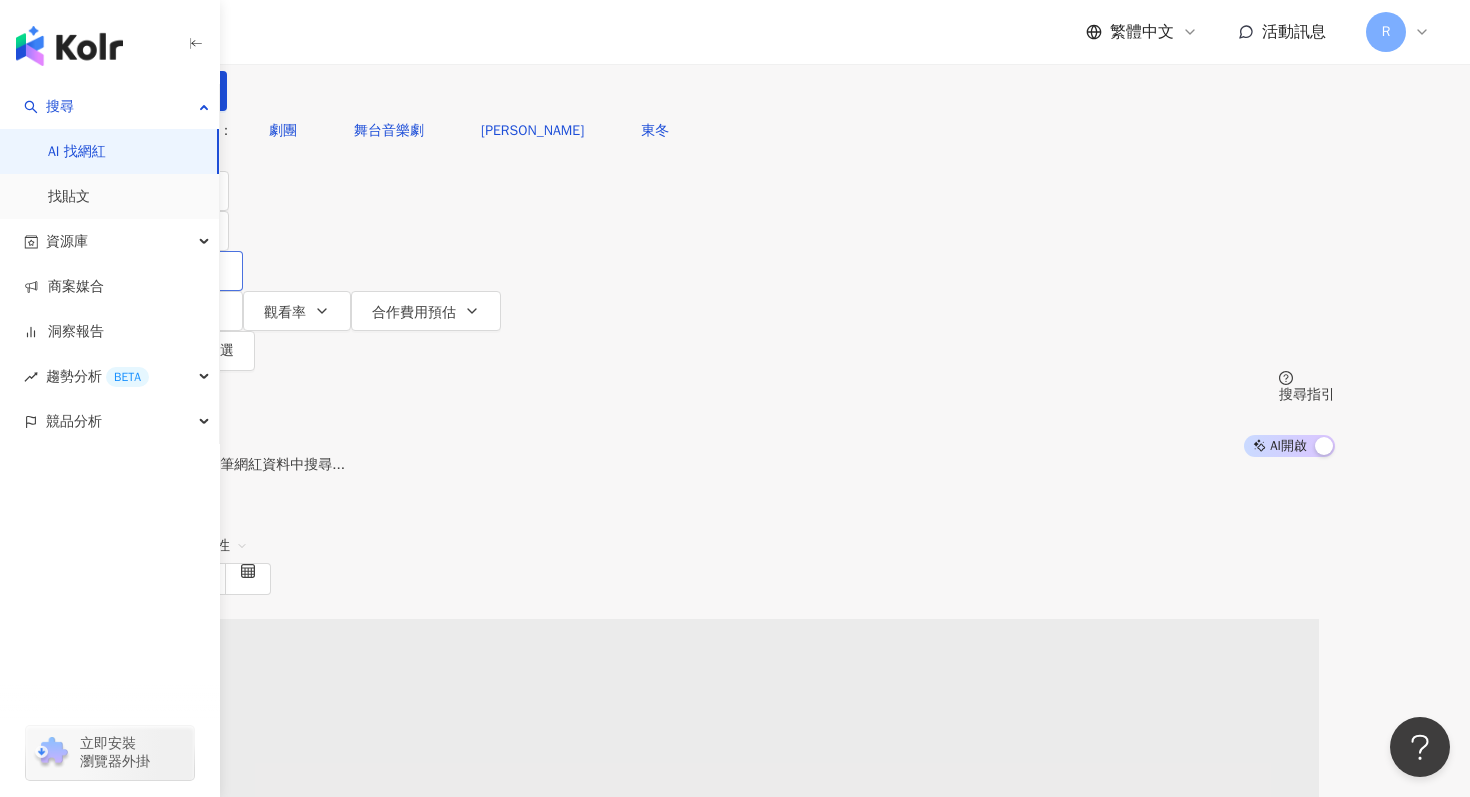 click on "追蹤數" at bounding box center [177, 273] 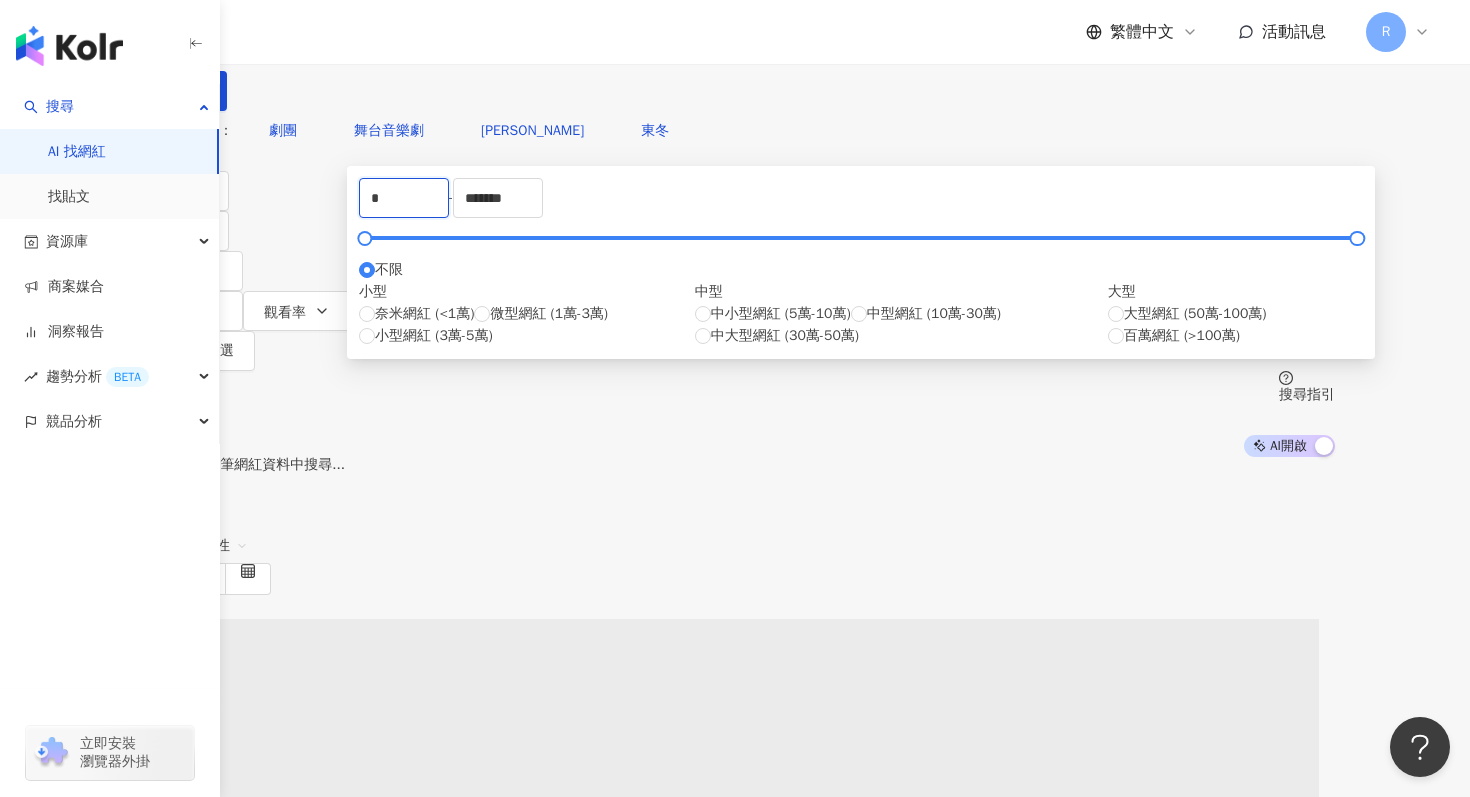 drag, startPoint x: 548, startPoint y: 313, endPoint x: 424, endPoint y: 306, distance: 124.197426 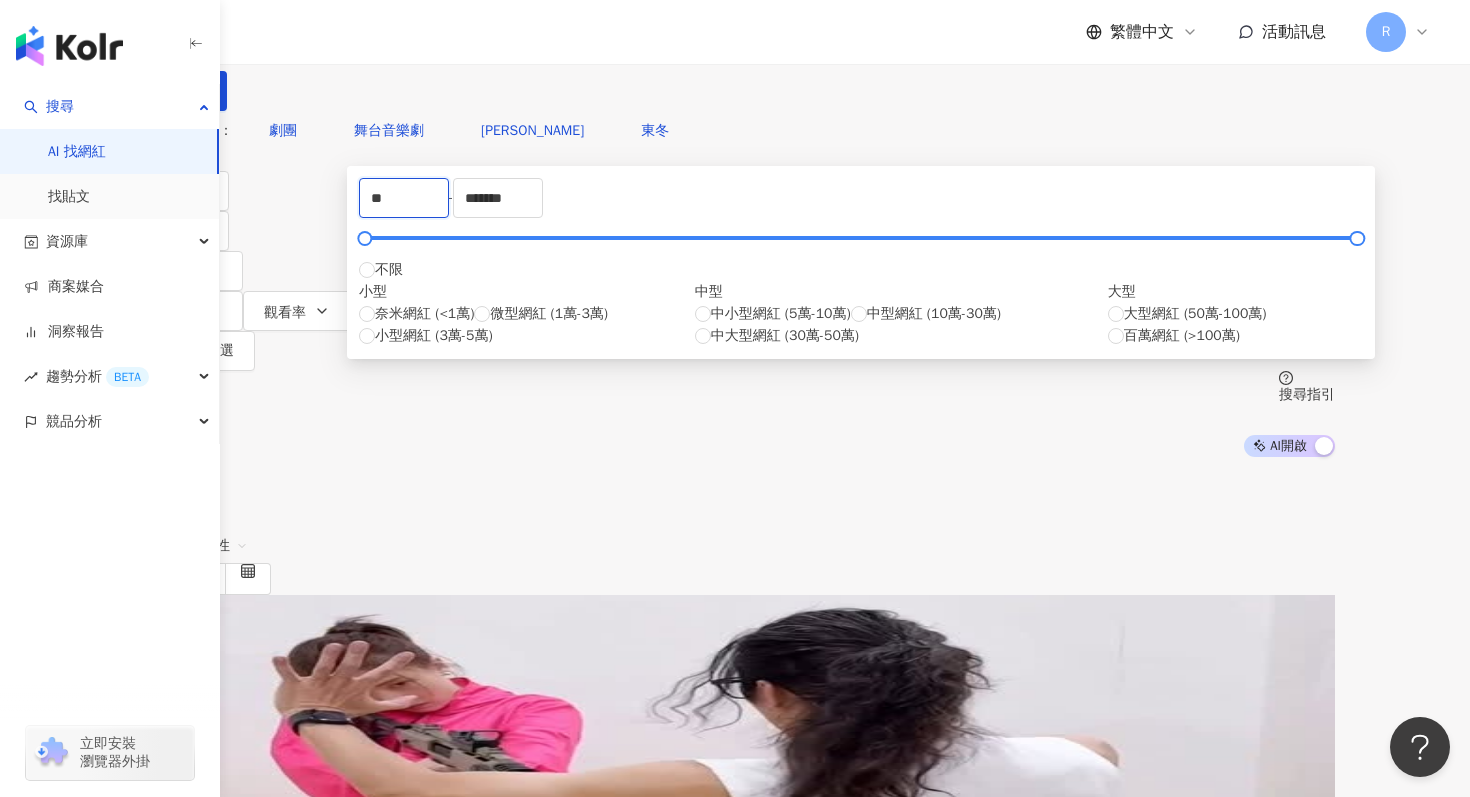 type on "*" 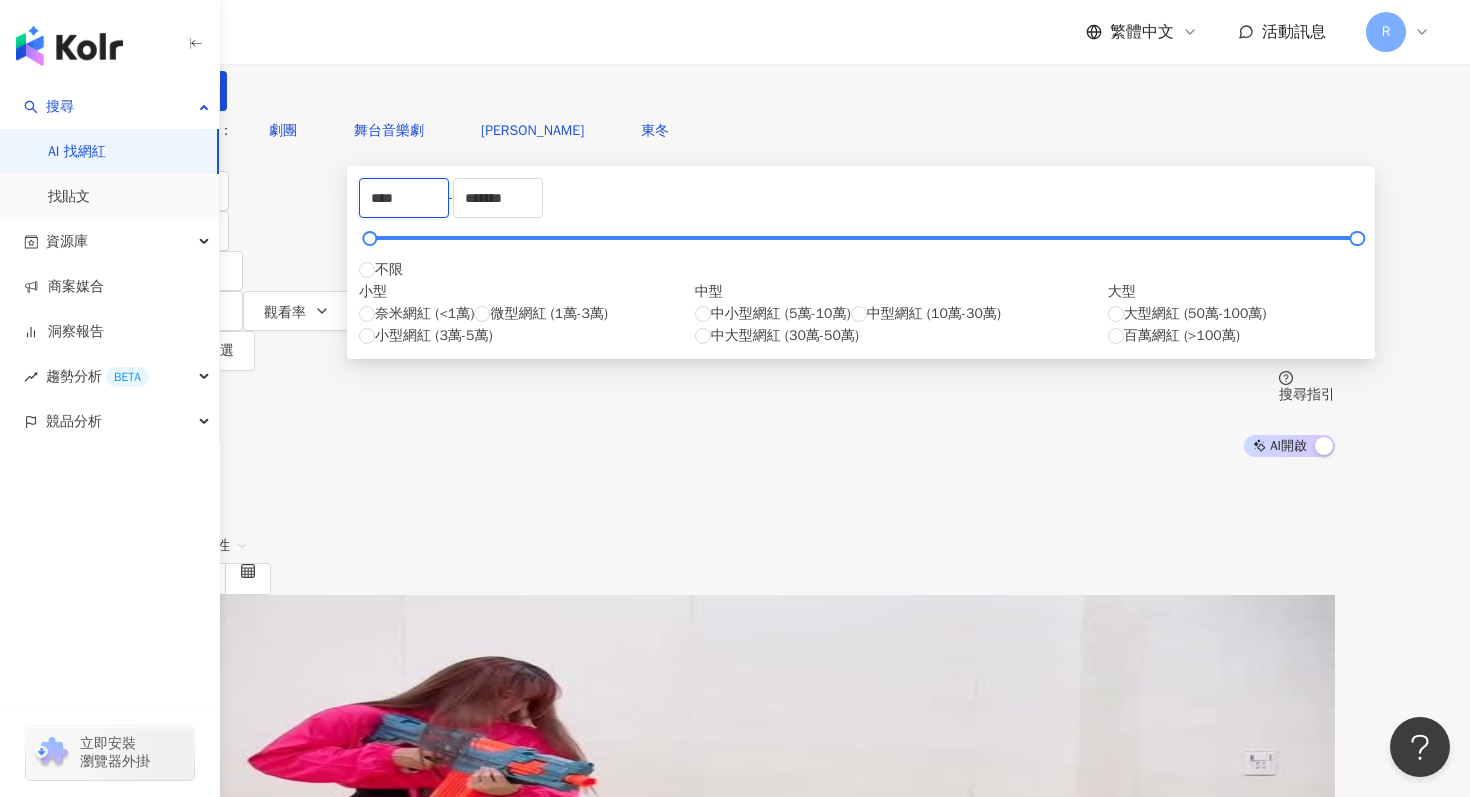 type on "****" 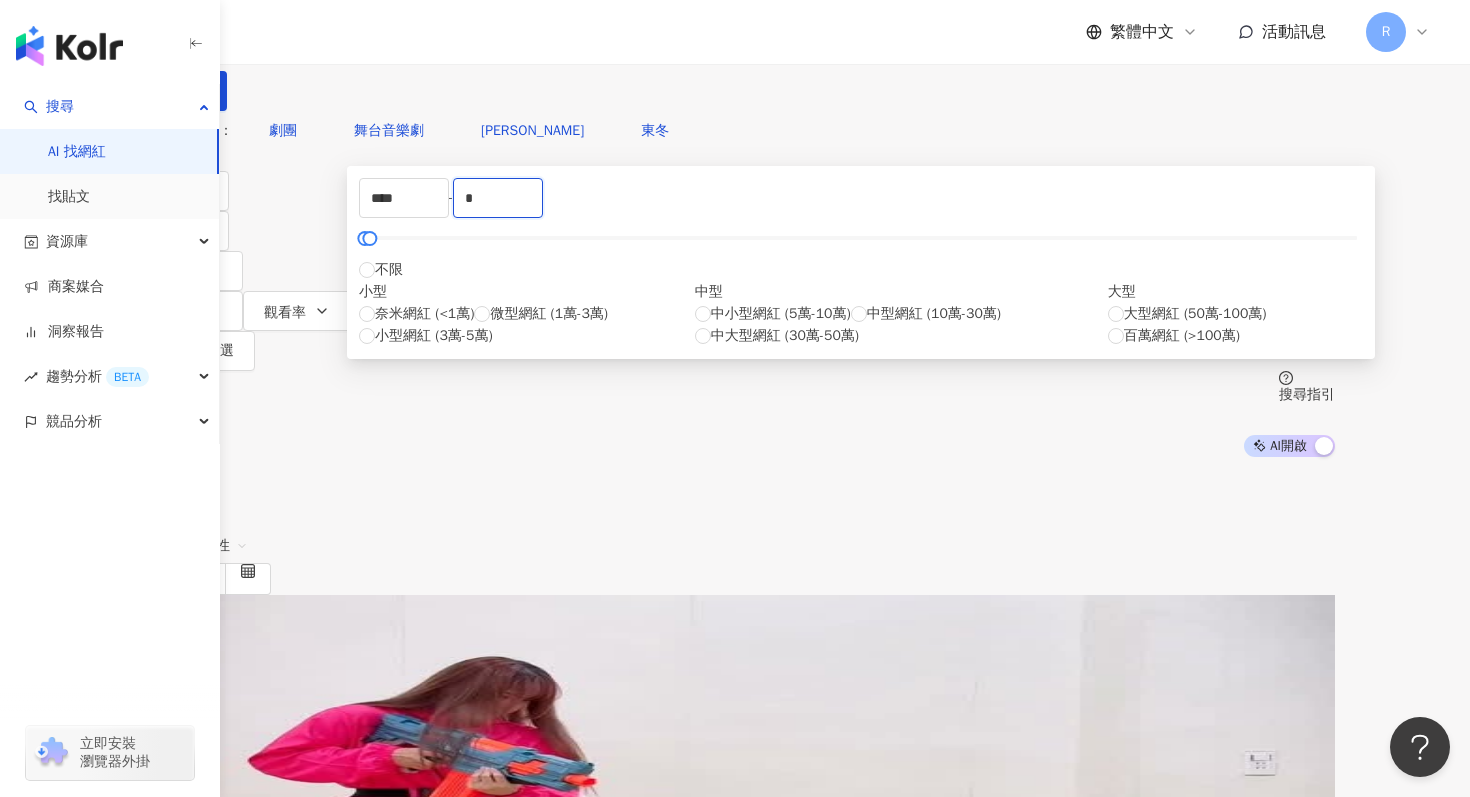 type on "*" 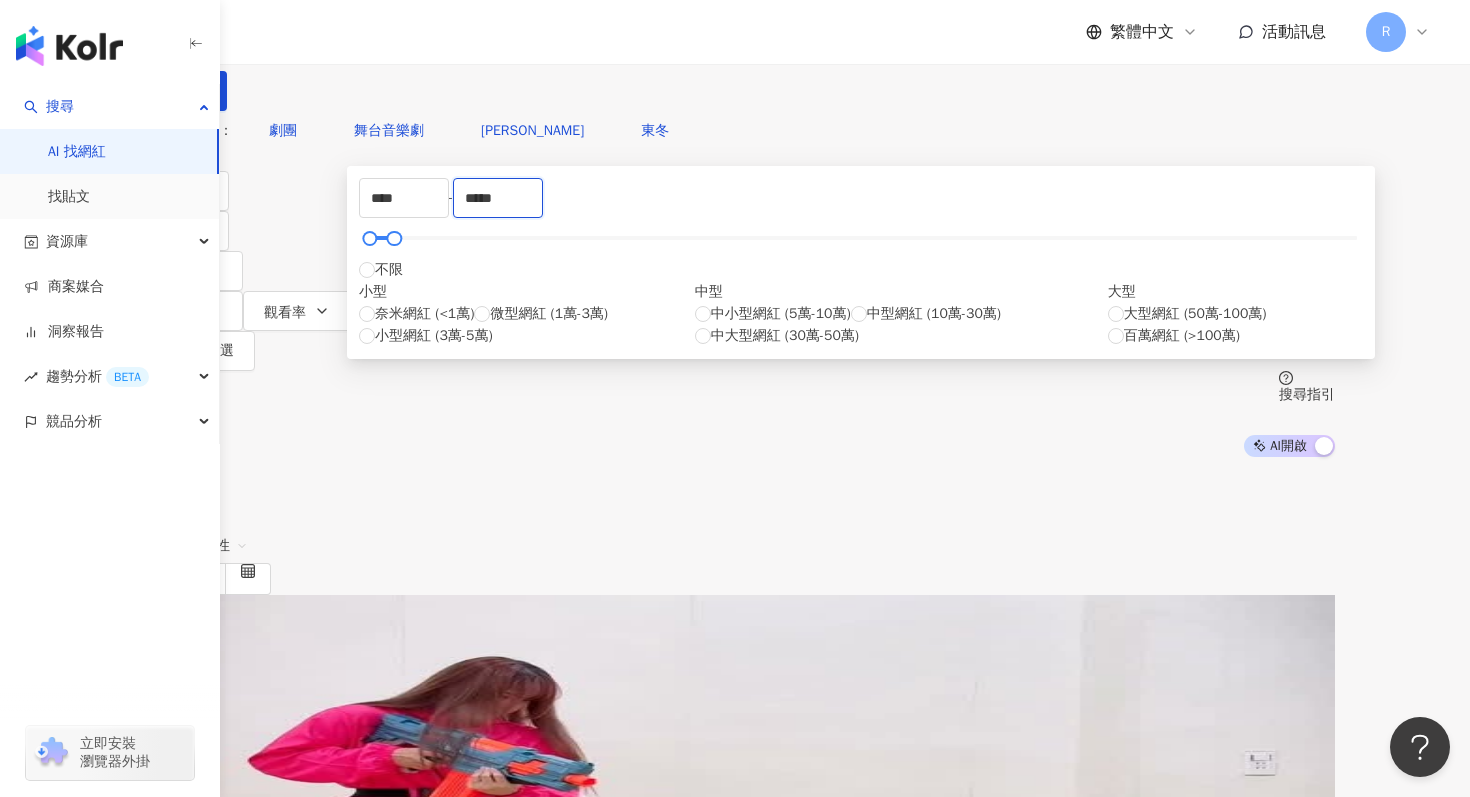 type on "*****" 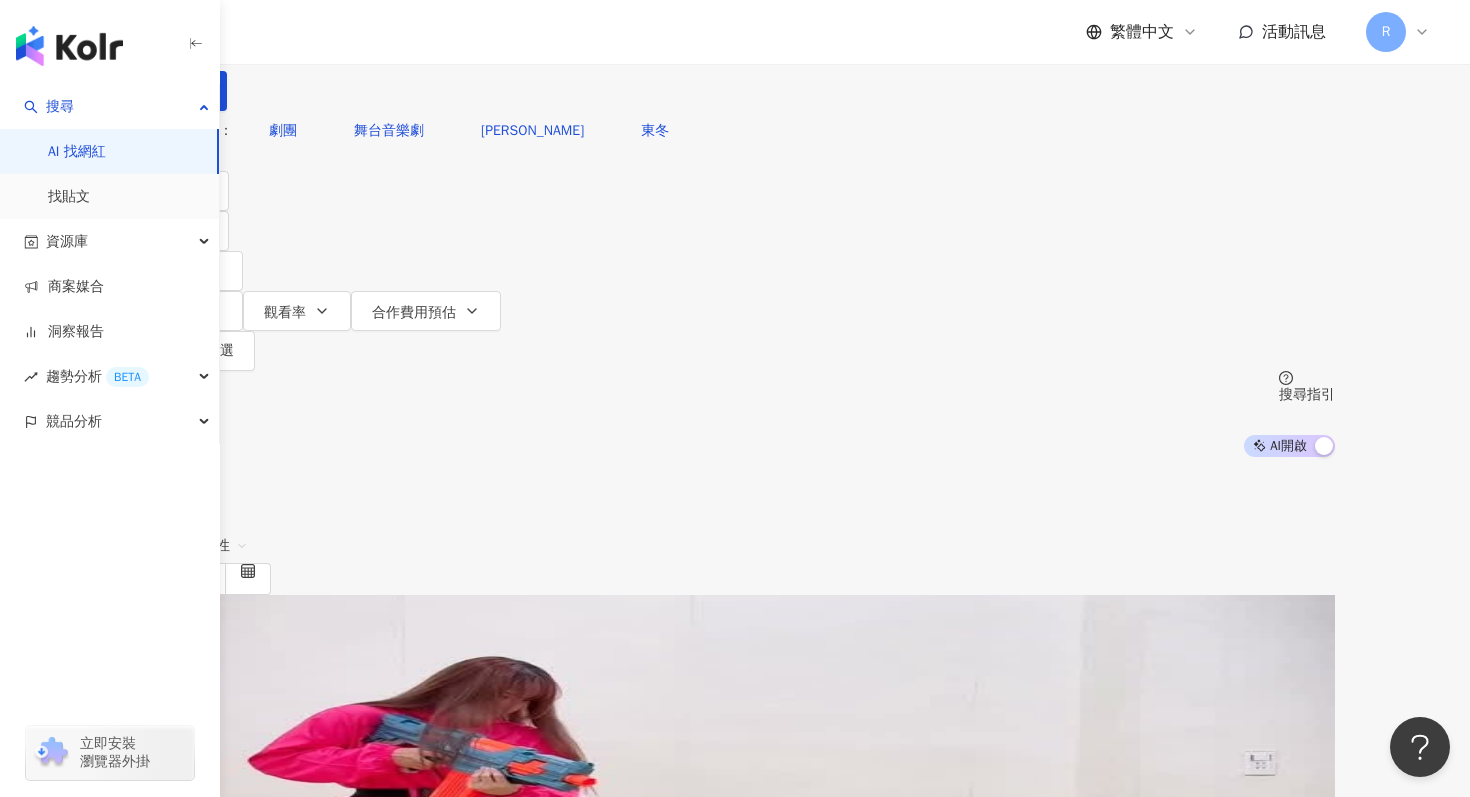 click on "您可能感興趣： 劇團  舞台音樂劇  曾少千  東冬  類型 性別 追蹤數 互動率 觀看率 合作費用預估  更多篩選 ****  -  ***** 不限 小型 奈米網紅 (<1萬) 微型網紅 (1萬-3萬) 小型網紅 (3萬-5萬) 中型 中小型網紅 (5萬-10萬) 中型網紅 (10萬-30萬) 中大型網紅 (30萬-50萬) 大型 大型網紅 (50萬-100萬) 百萬網紅 (>100萬) 搜尋指引 AI  開啟 AI  關閉" at bounding box center (735, 284) 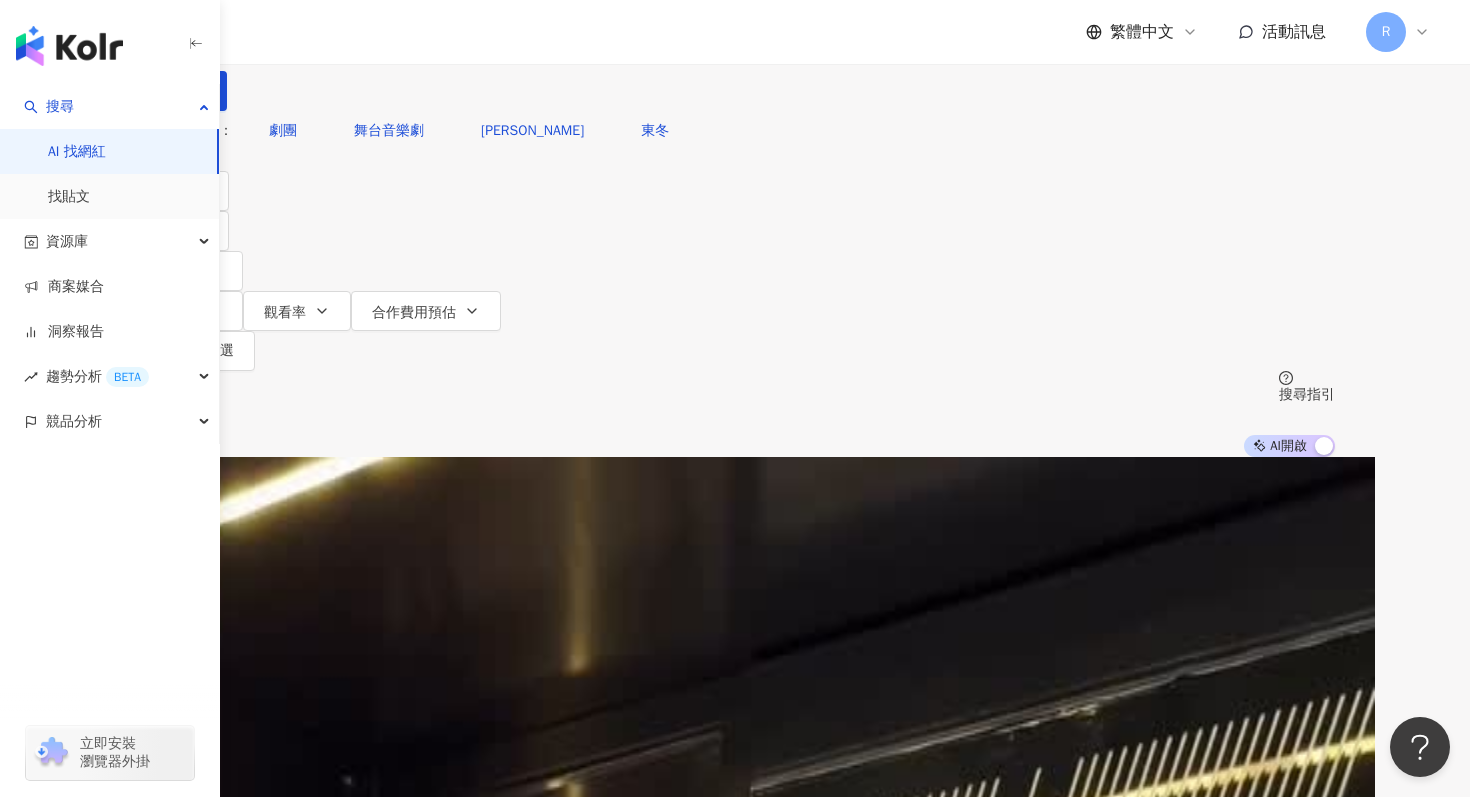 click at bounding box center (350, 19) 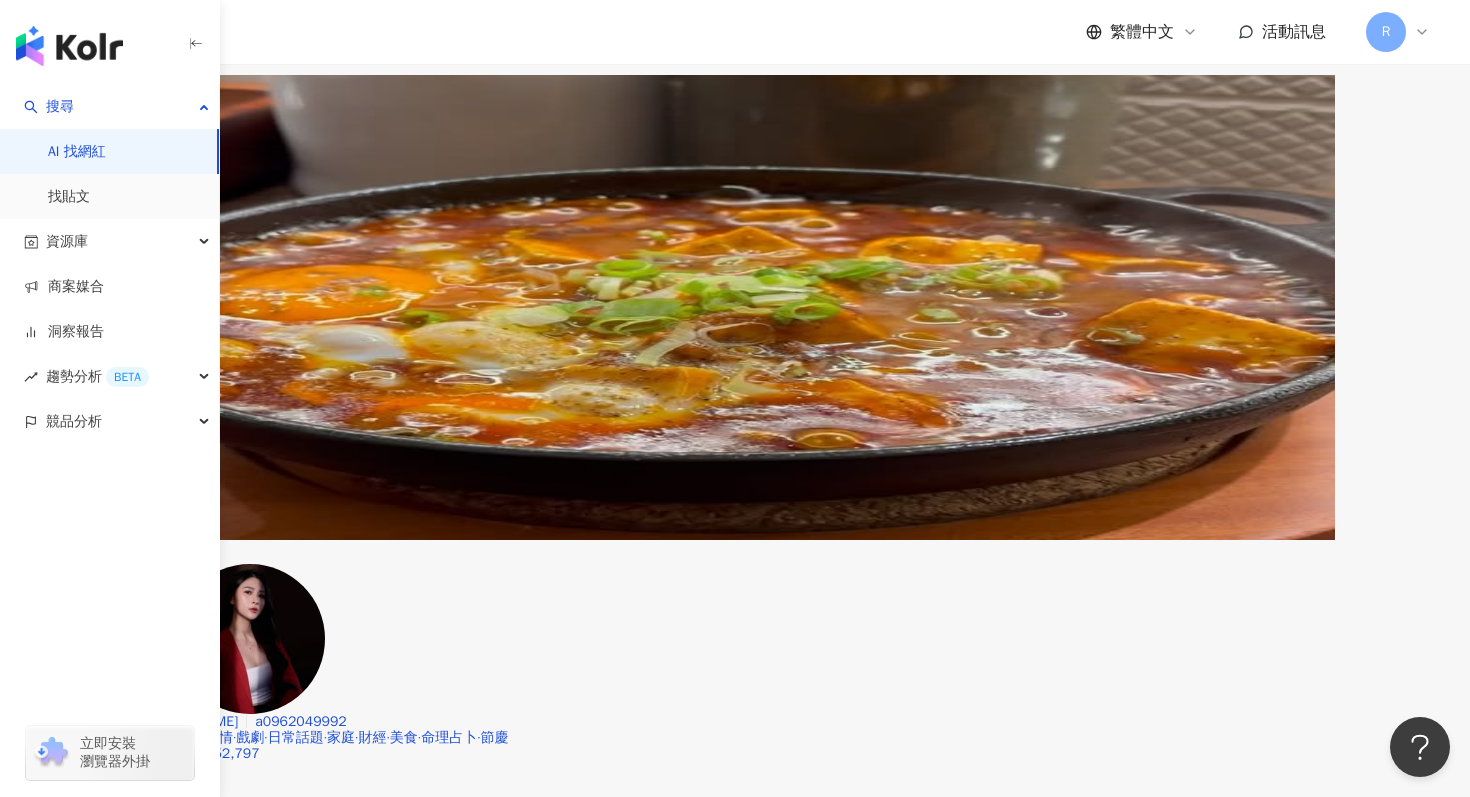 scroll, scrollTop: 2108, scrollLeft: 0, axis: vertical 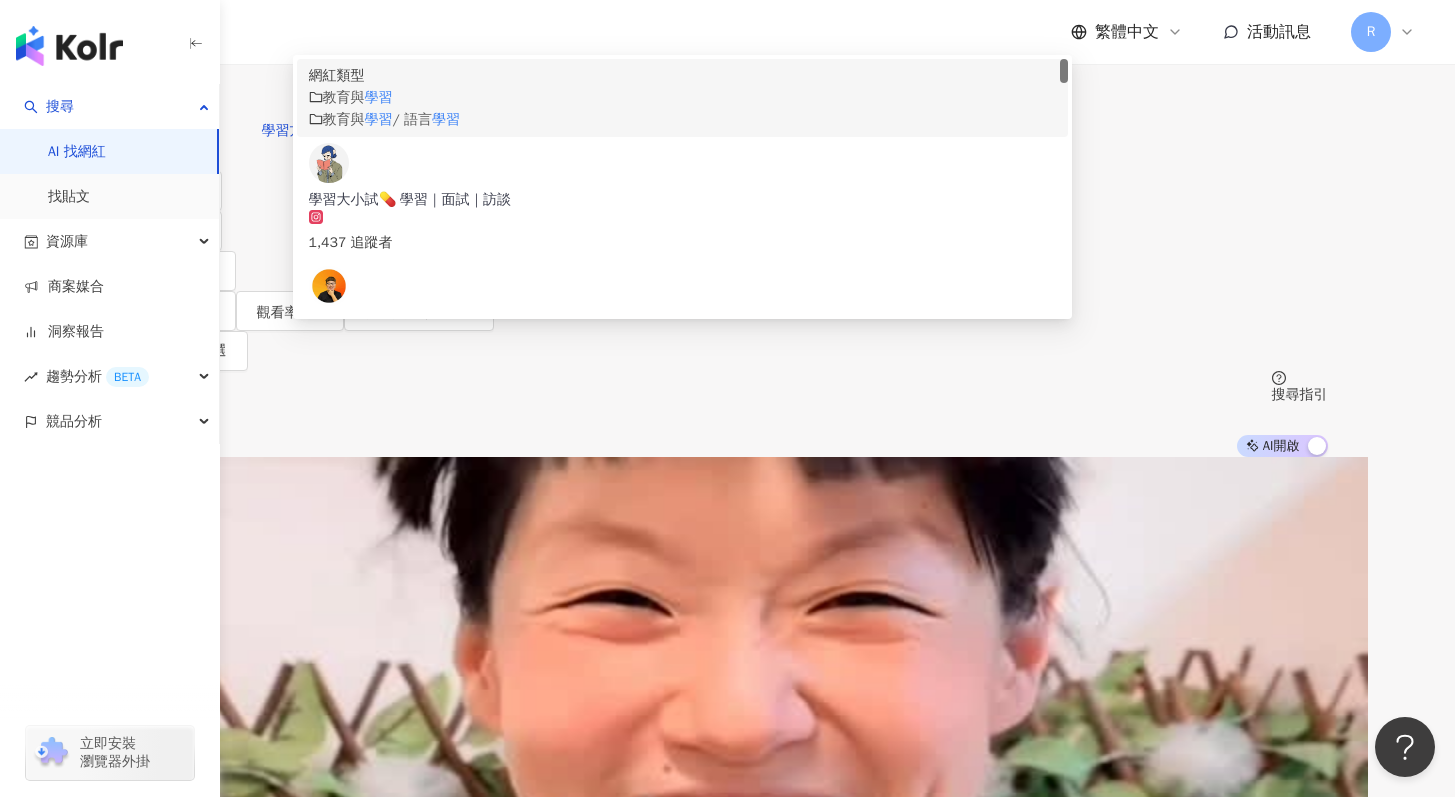 click on "**" at bounding box center (342, 19) 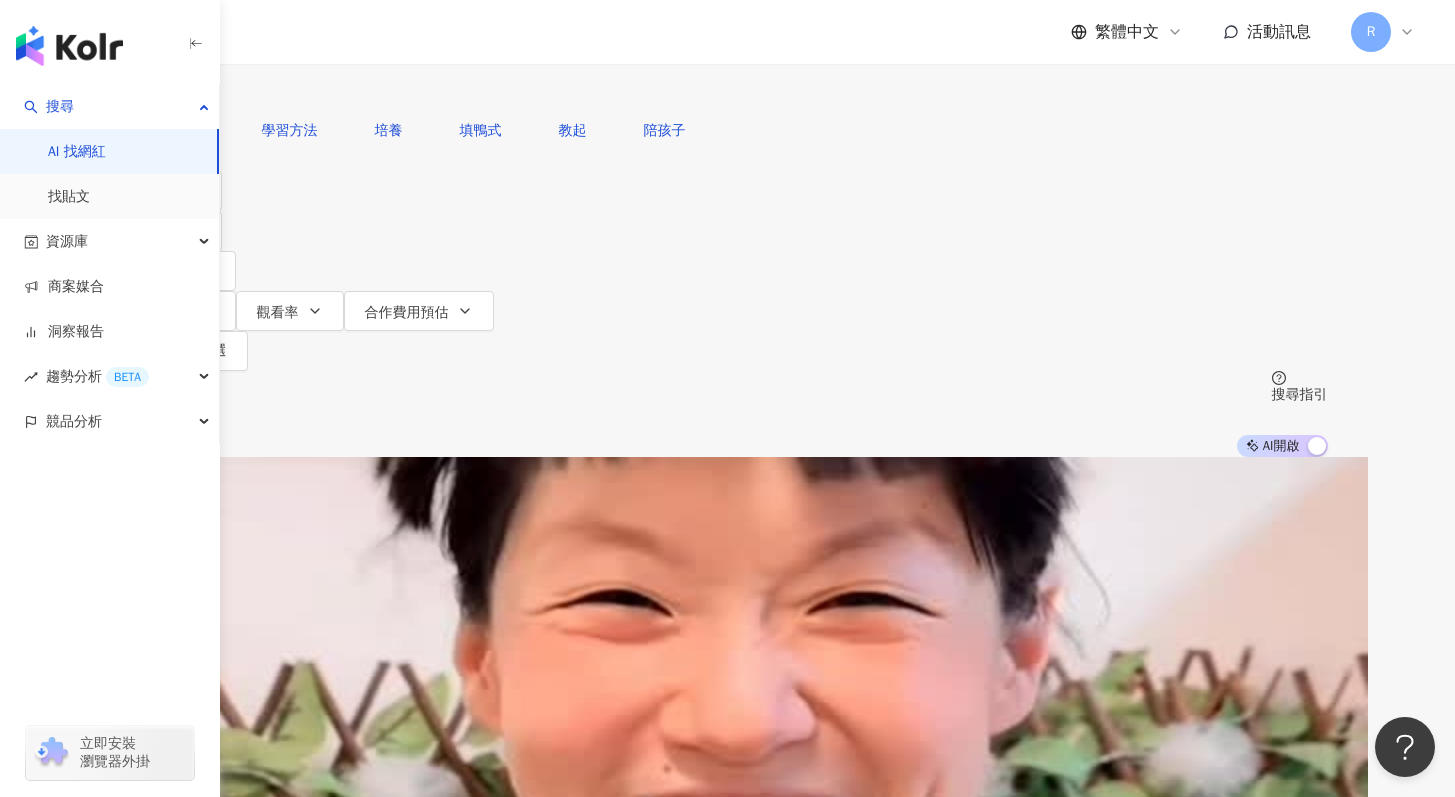 type on "*****" 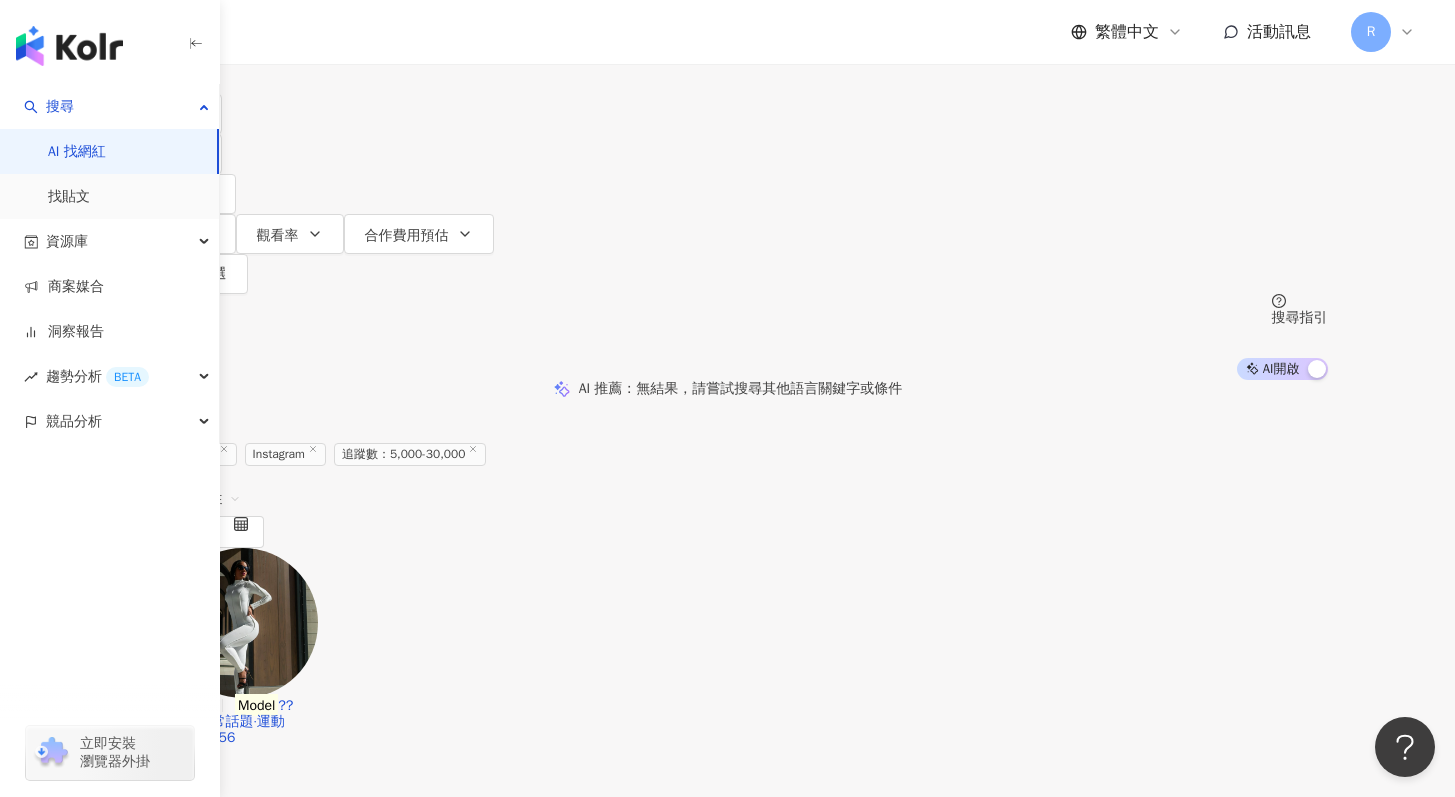 scroll, scrollTop: 0, scrollLeft: 0, axis: both 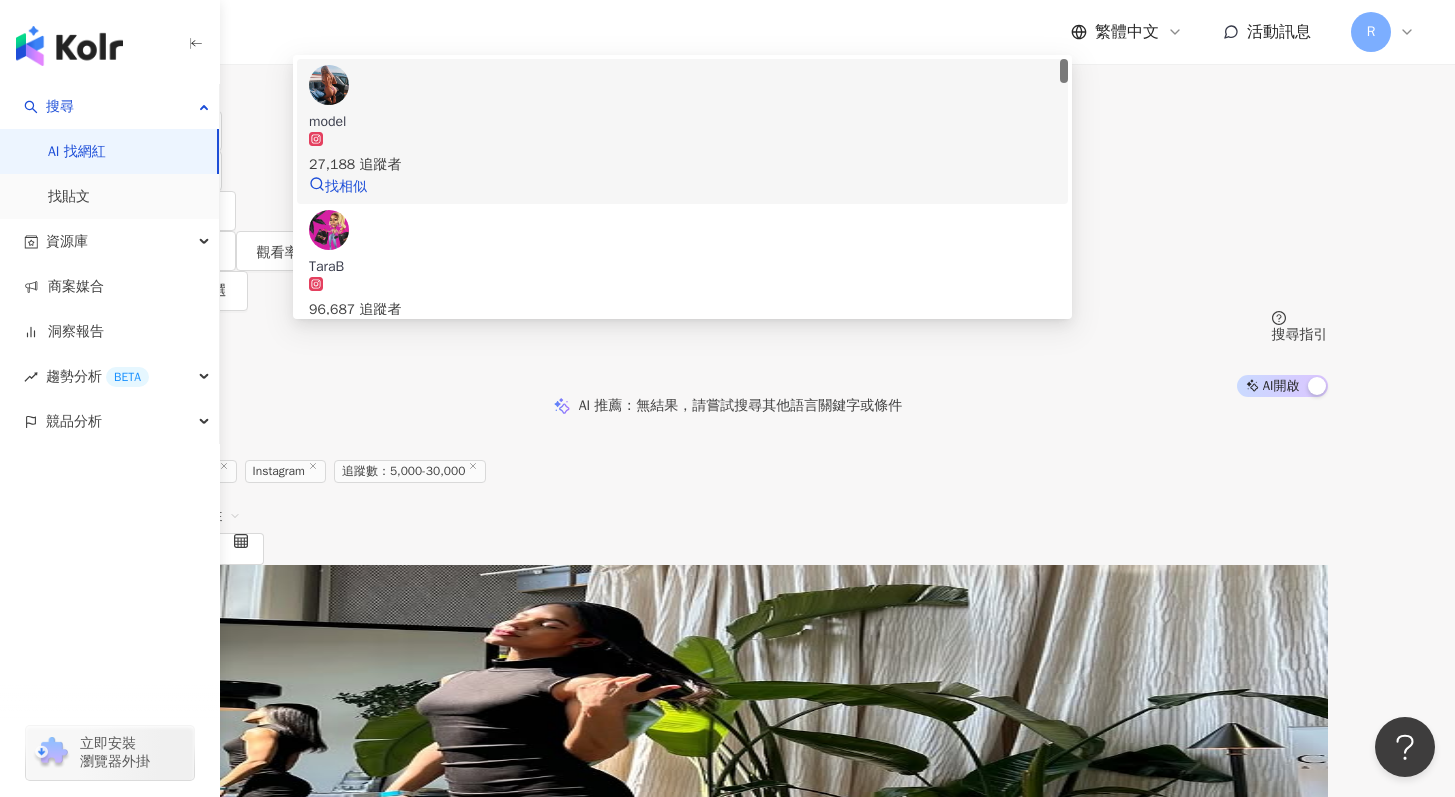 click on "model 27,188   追蹤者 找相似" at bounding box center (682, 131) 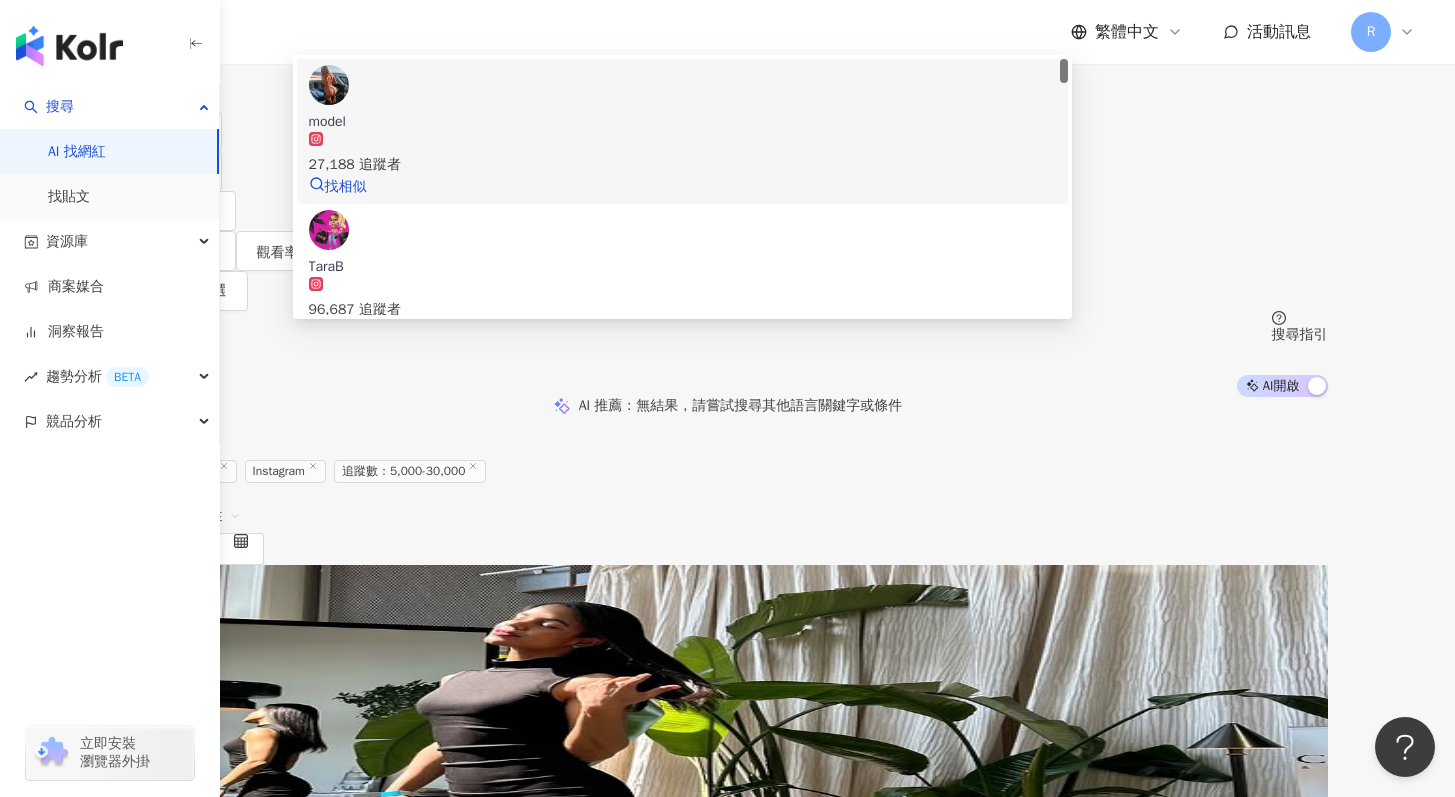 type 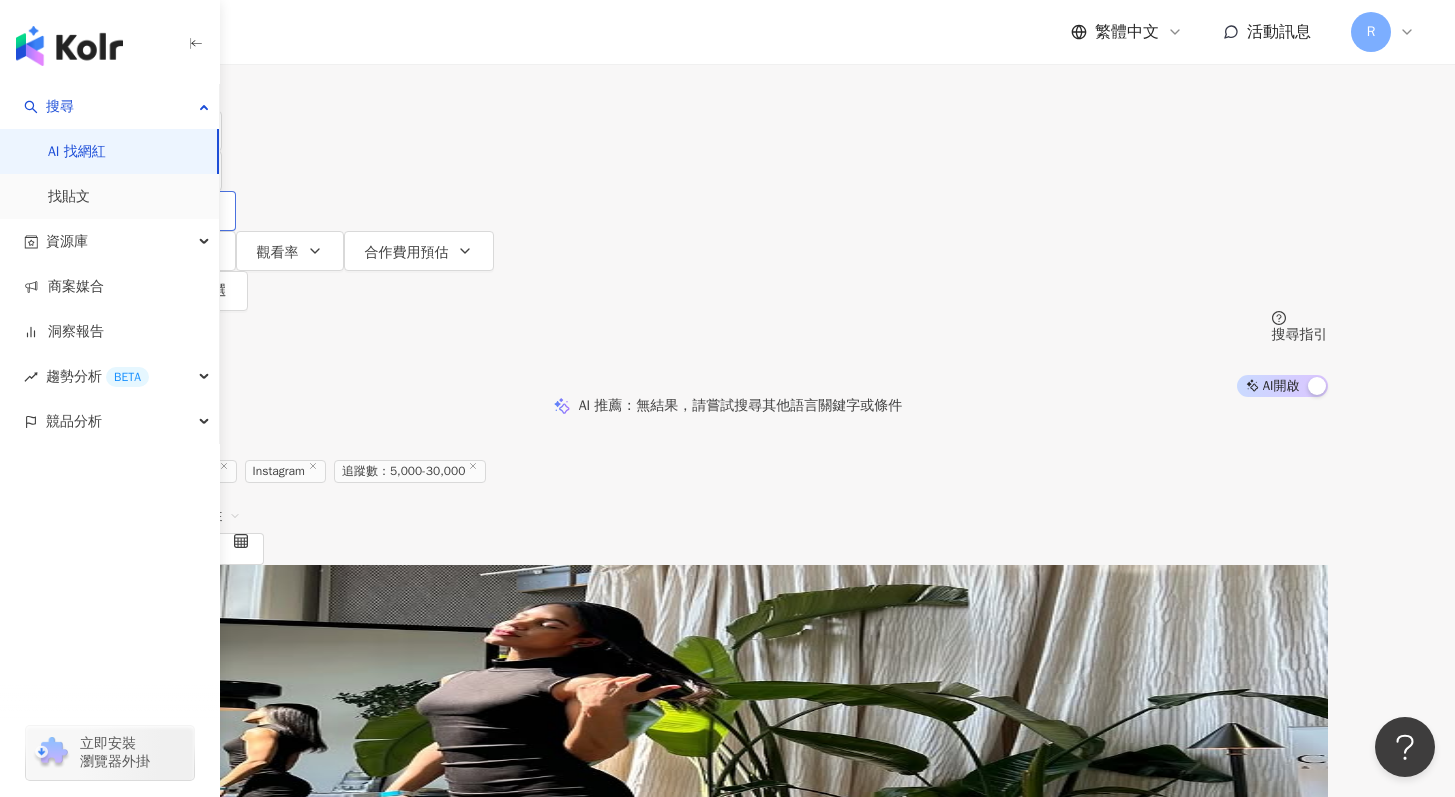click on "追蹤數" at bounding box center [182, 211] 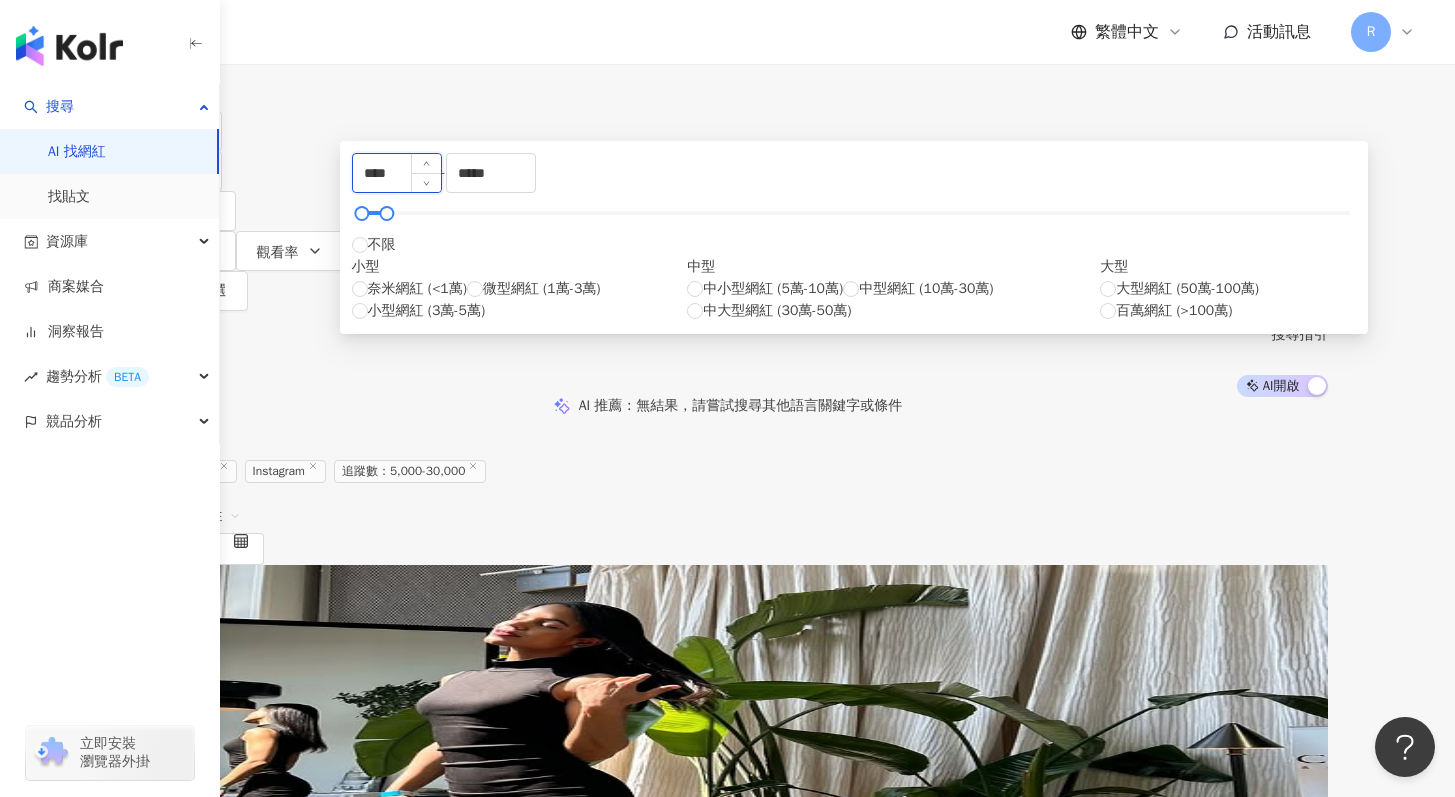 click on "****" at bounding box center [397, 173] 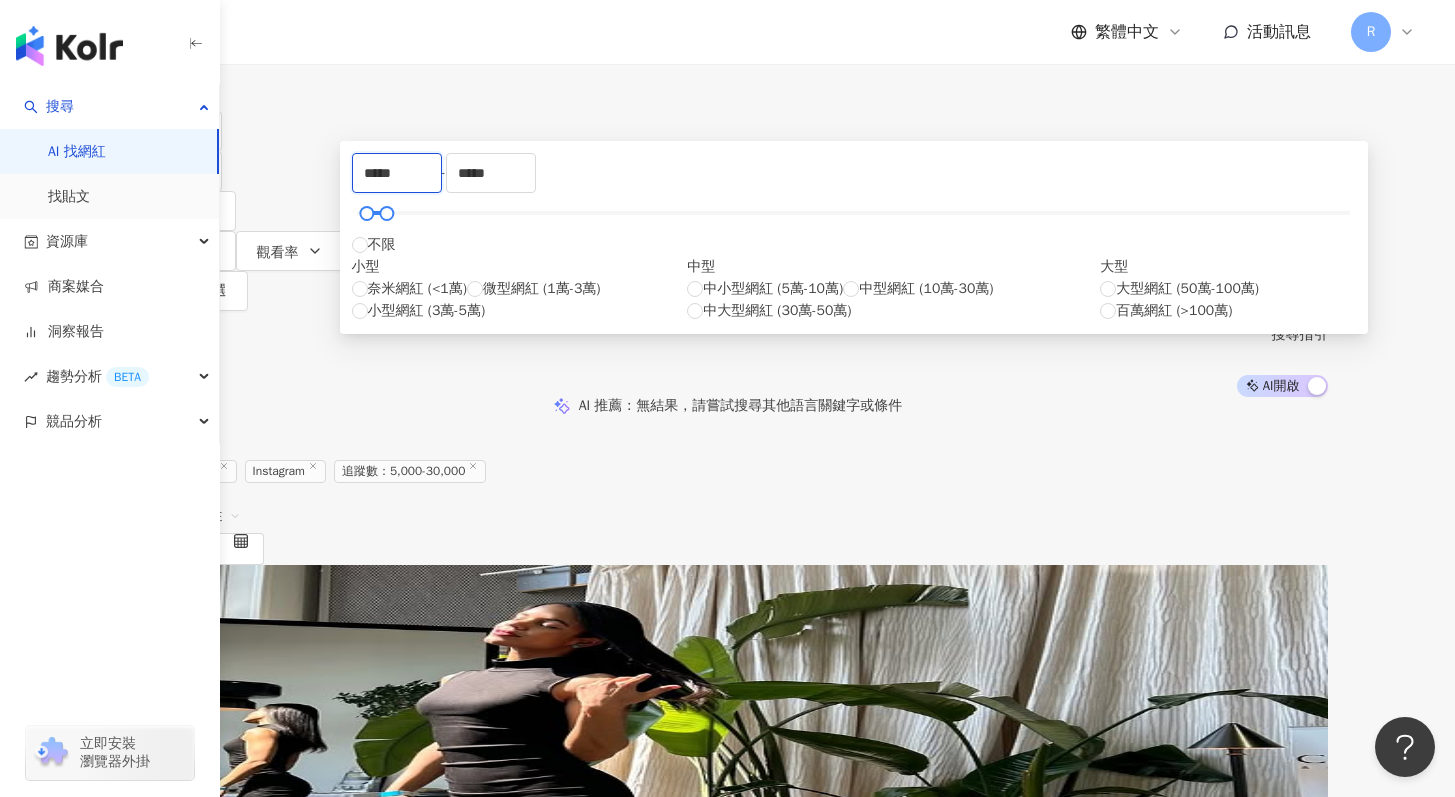 type on "*****" 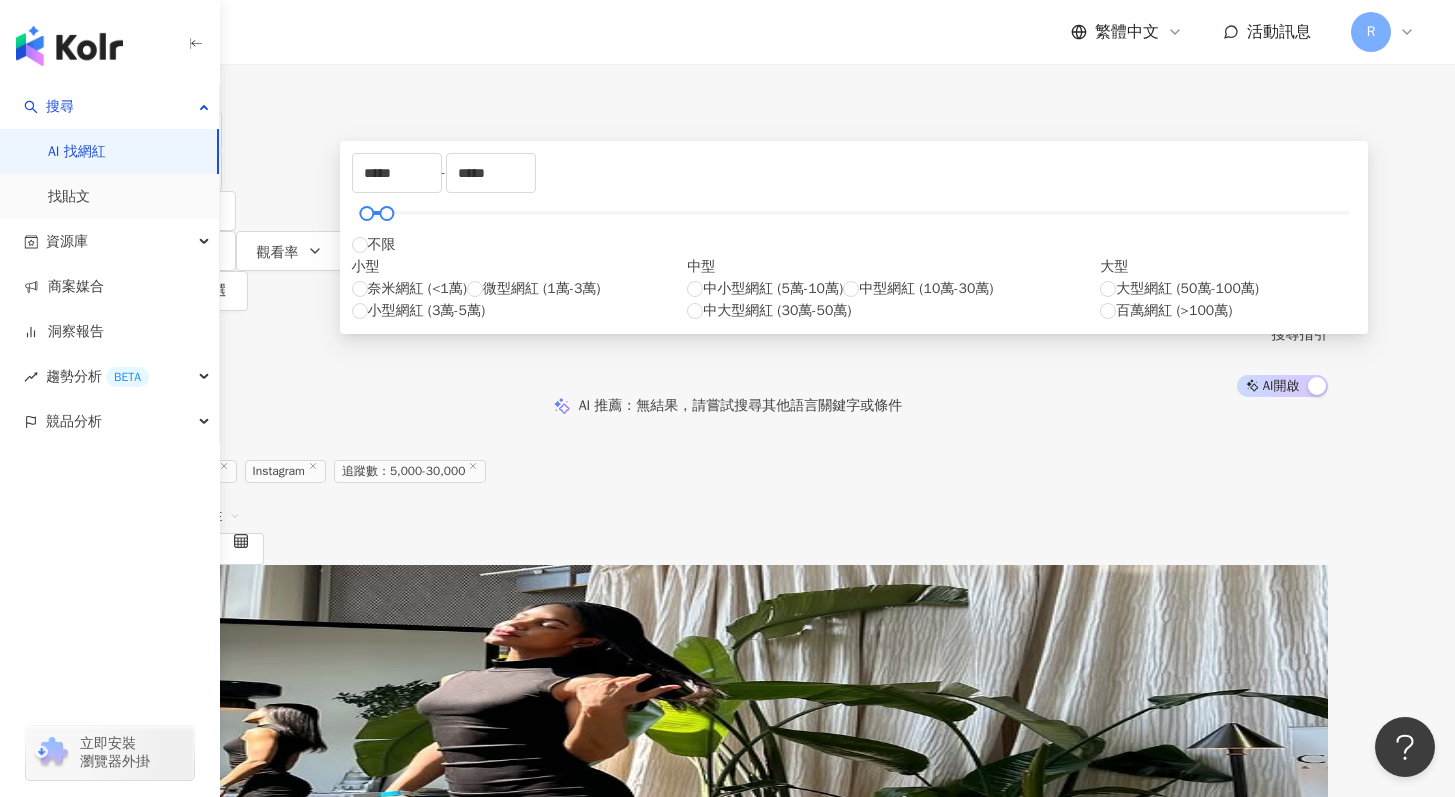 click at bounding box center (342, 19) 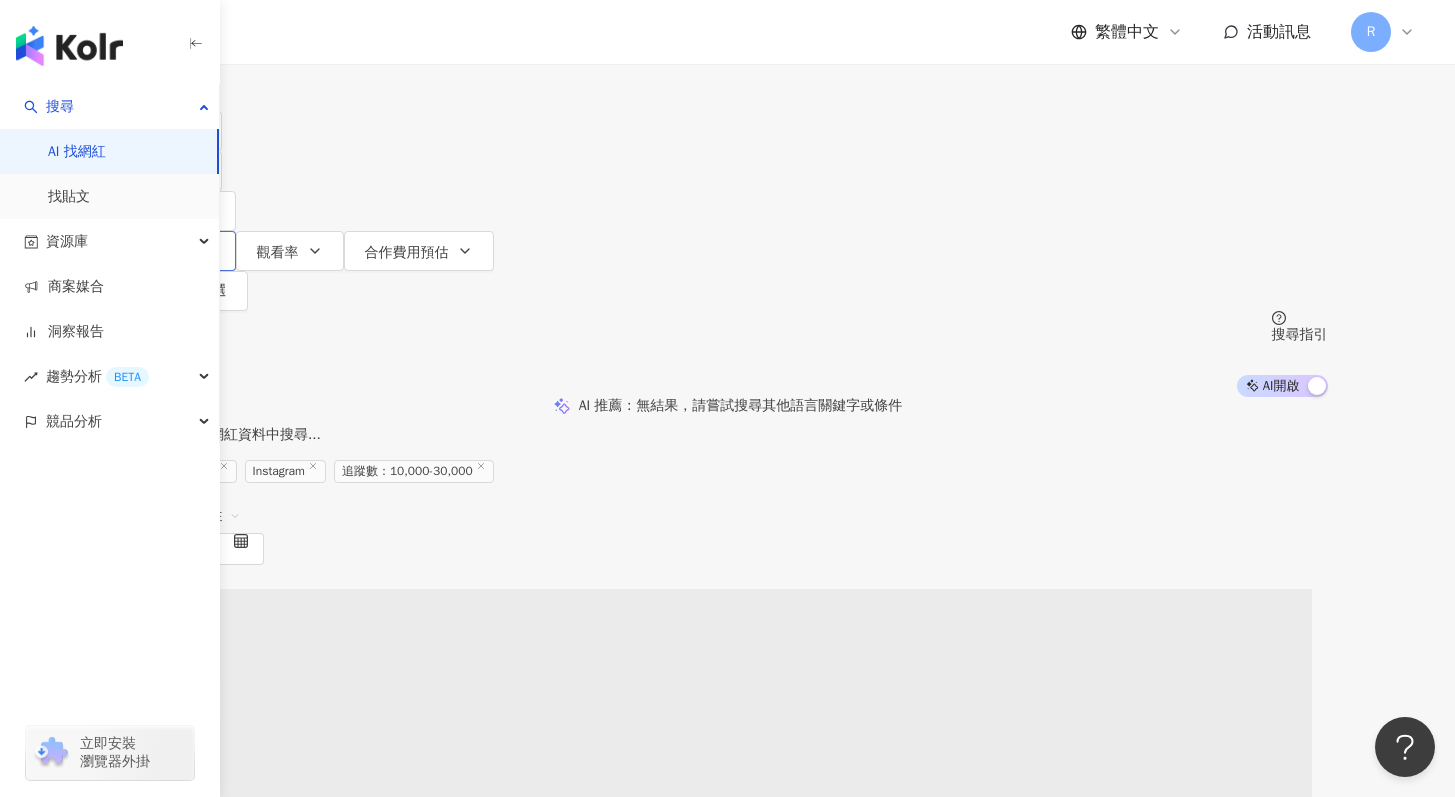 click on "互動率" at bounding box center [182, 251] 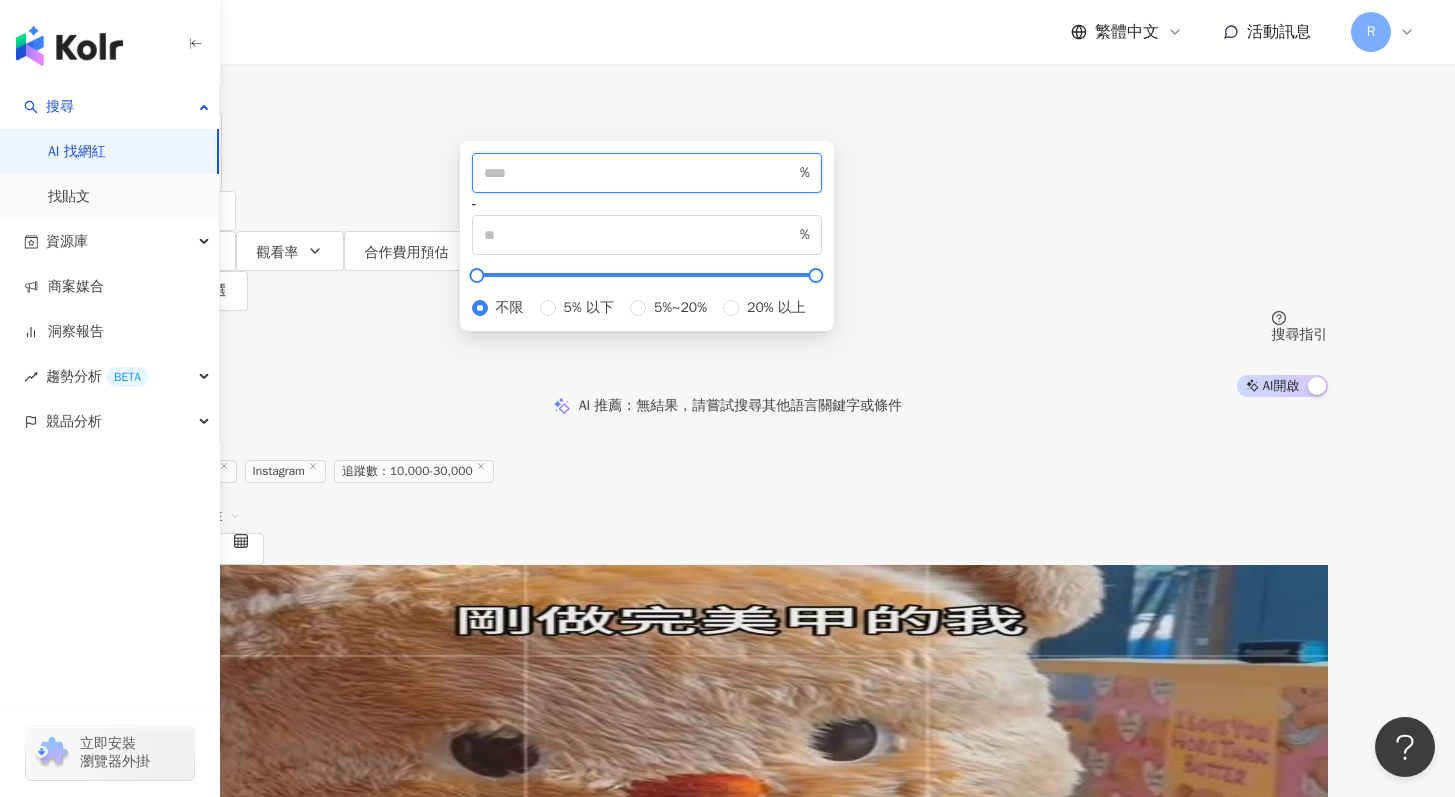 click at bounding box center (640, 173) 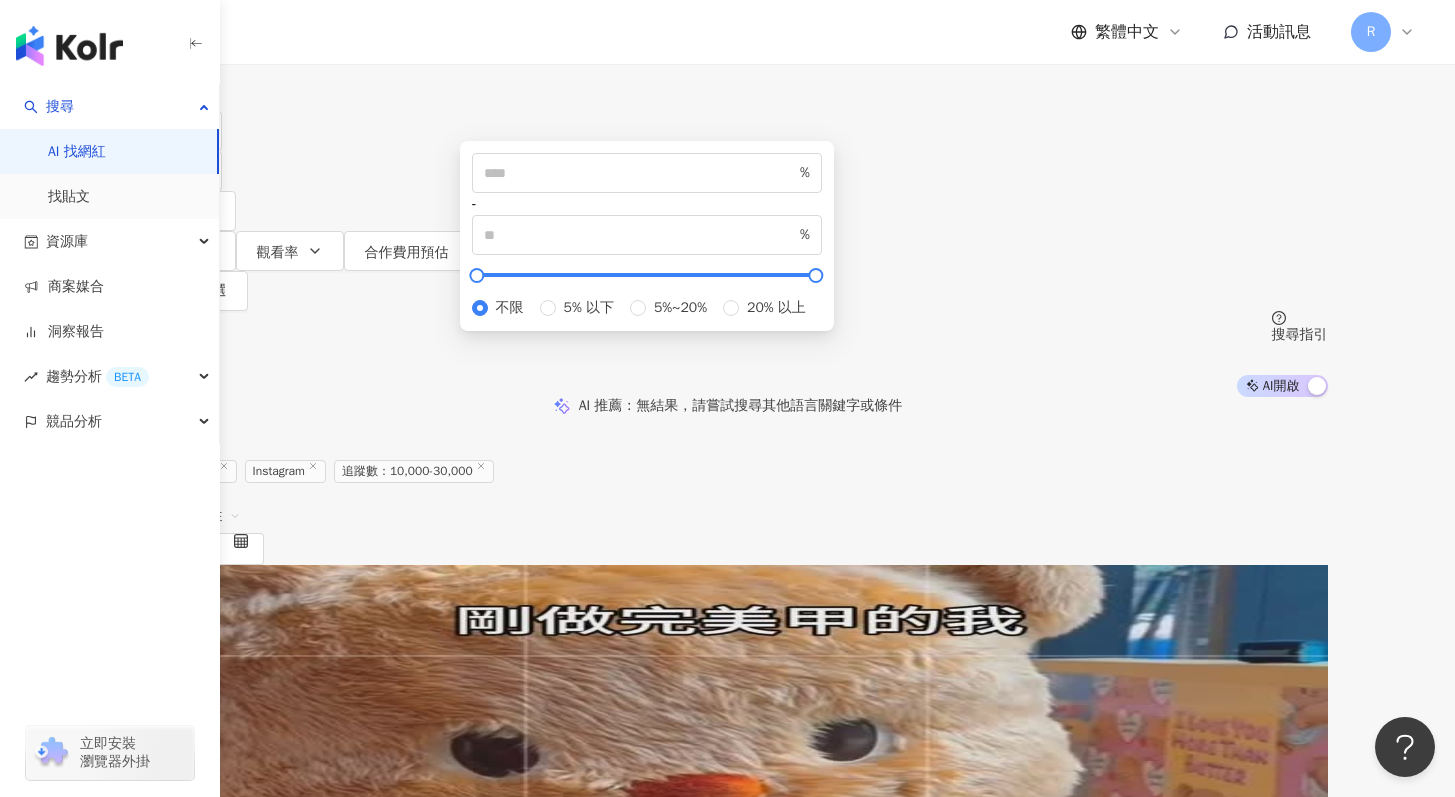 click on "AI 推薦 ： 無結果，請嘗試搜尋其他語言關鍵字或條件" at bounding box center [727, 406] 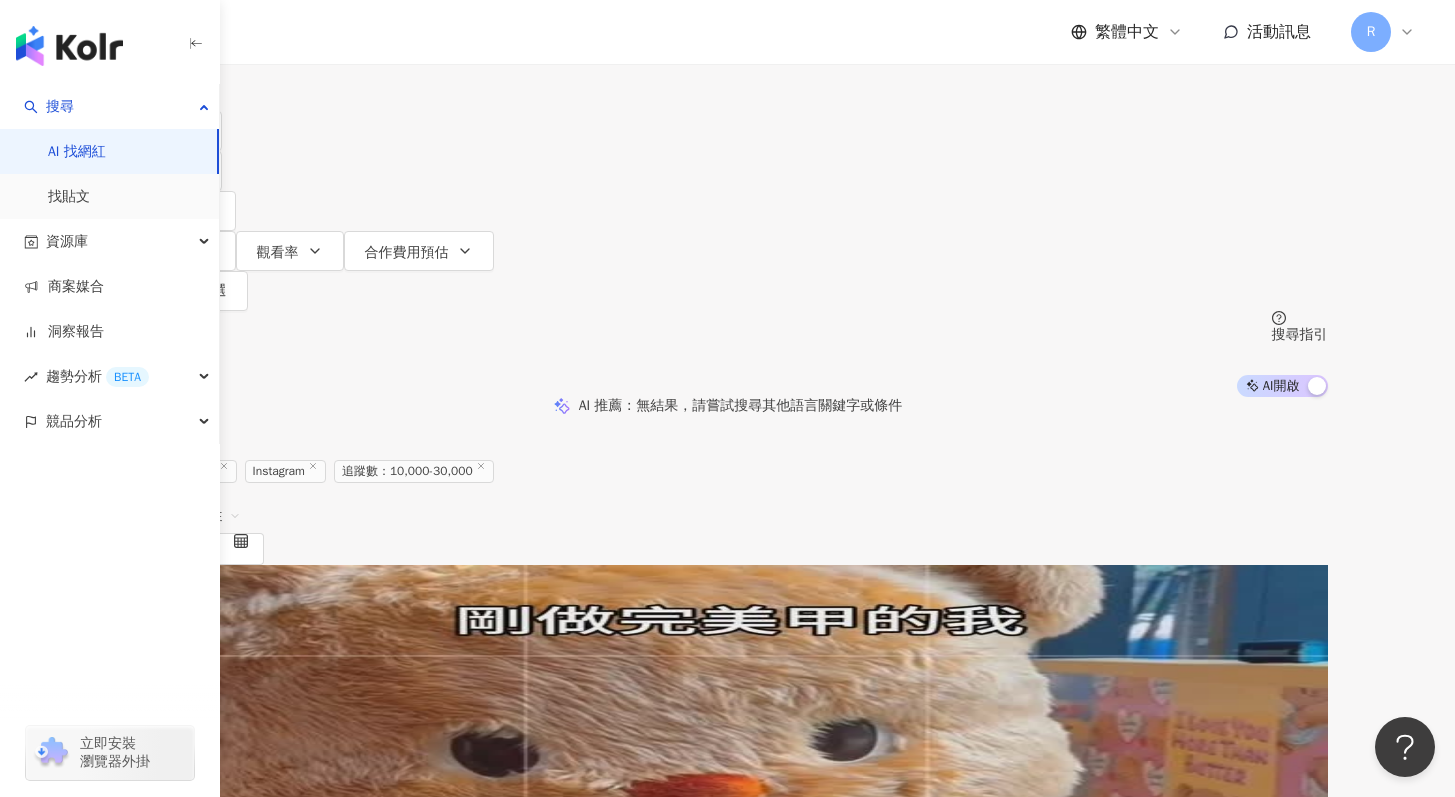 click at bounding box center [342, 19] 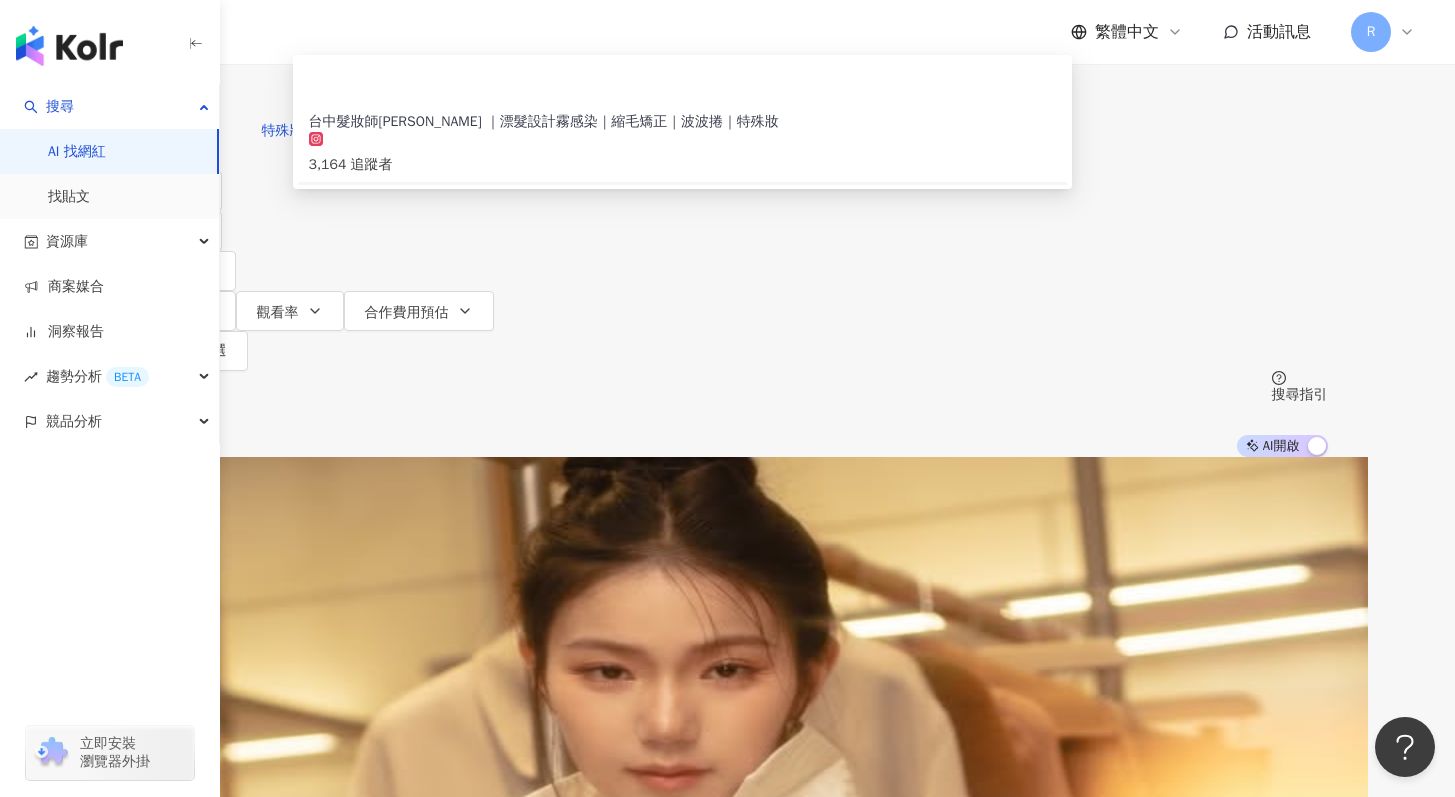 scroll, scrollTop: 49, scrollLeft: 0, axis: vertical 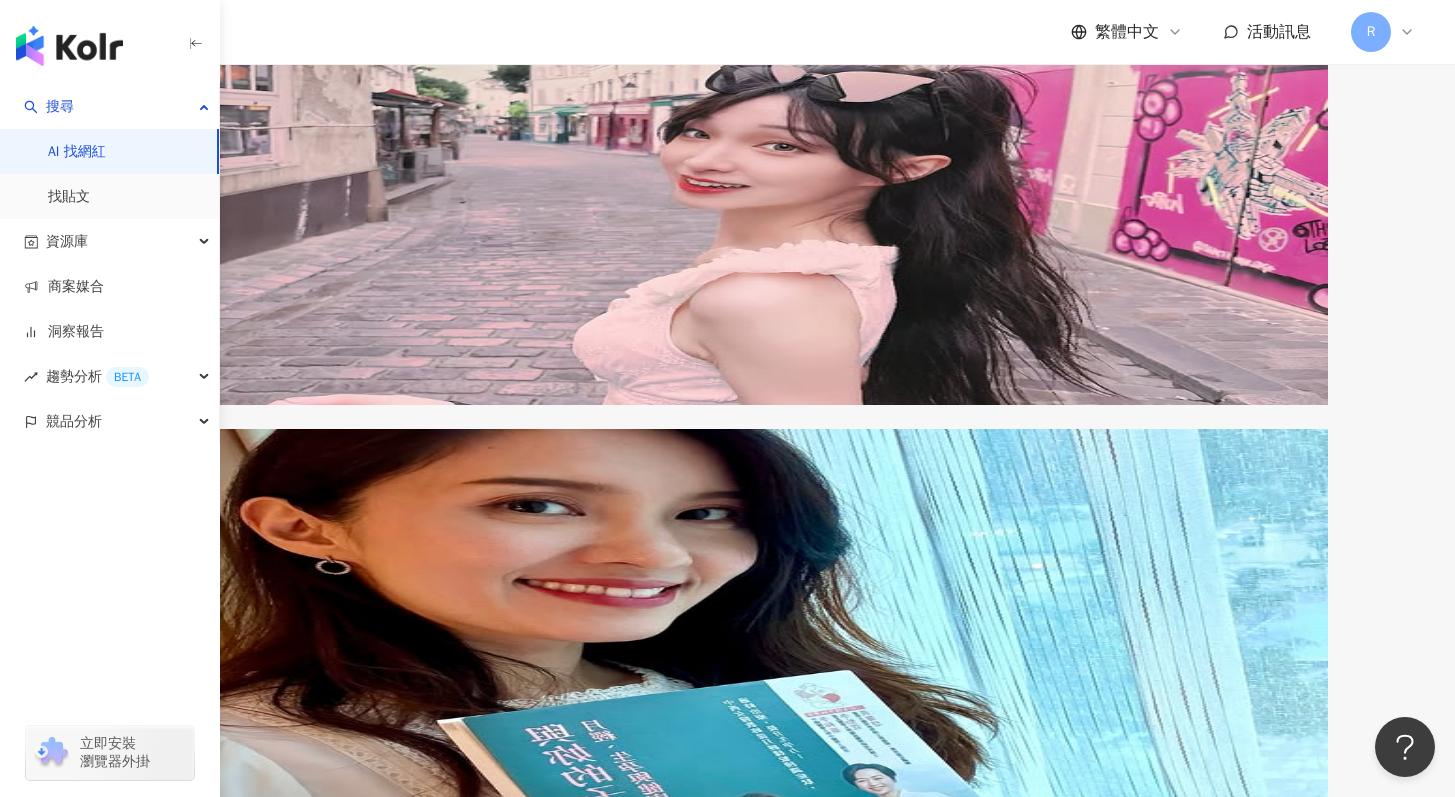 click on "#穿搭日常 #造型 #ai #時尚 #綠色 #" at bounding box center [743, 2956] 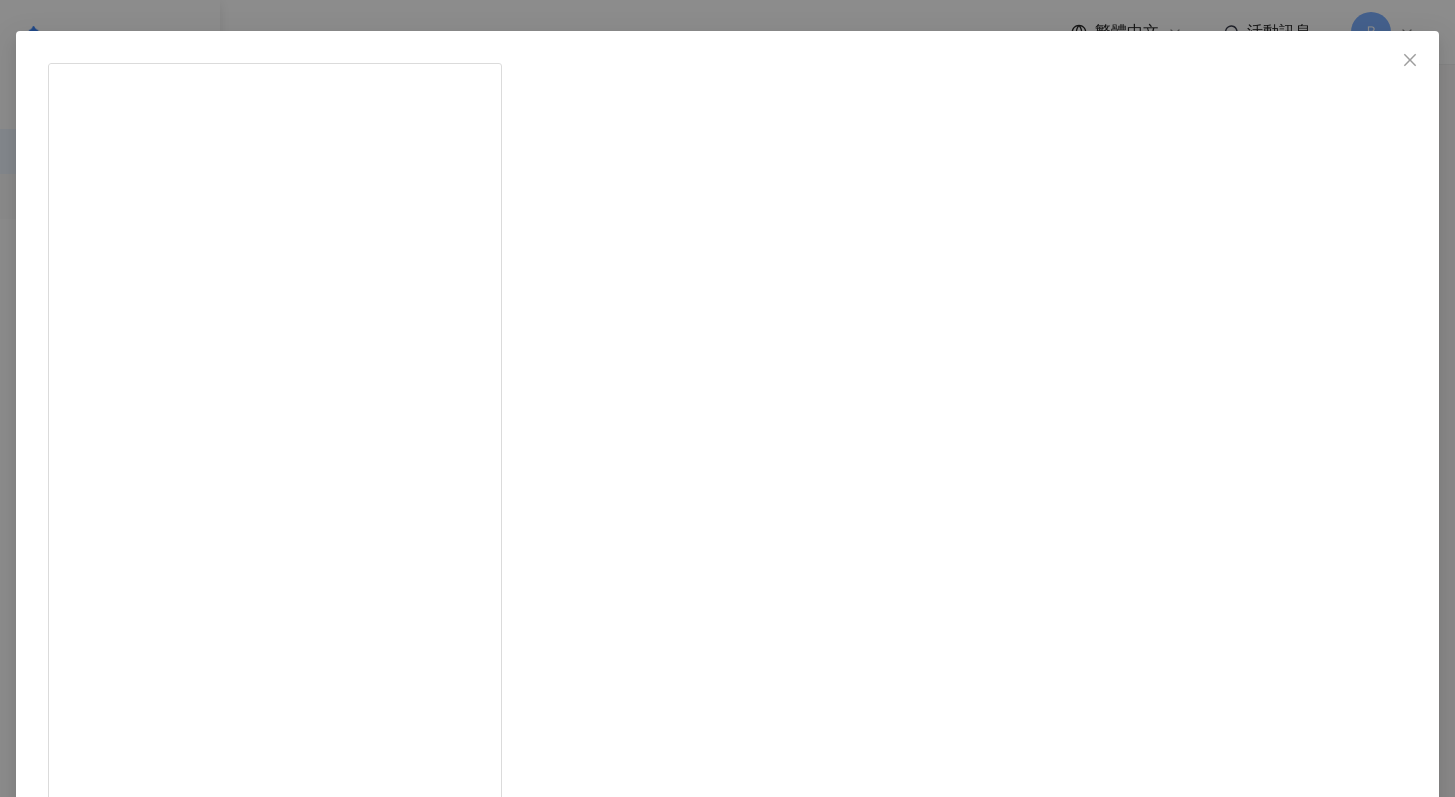scroll, scrollTop: 67, scrollLeft: 0, axis: vertical 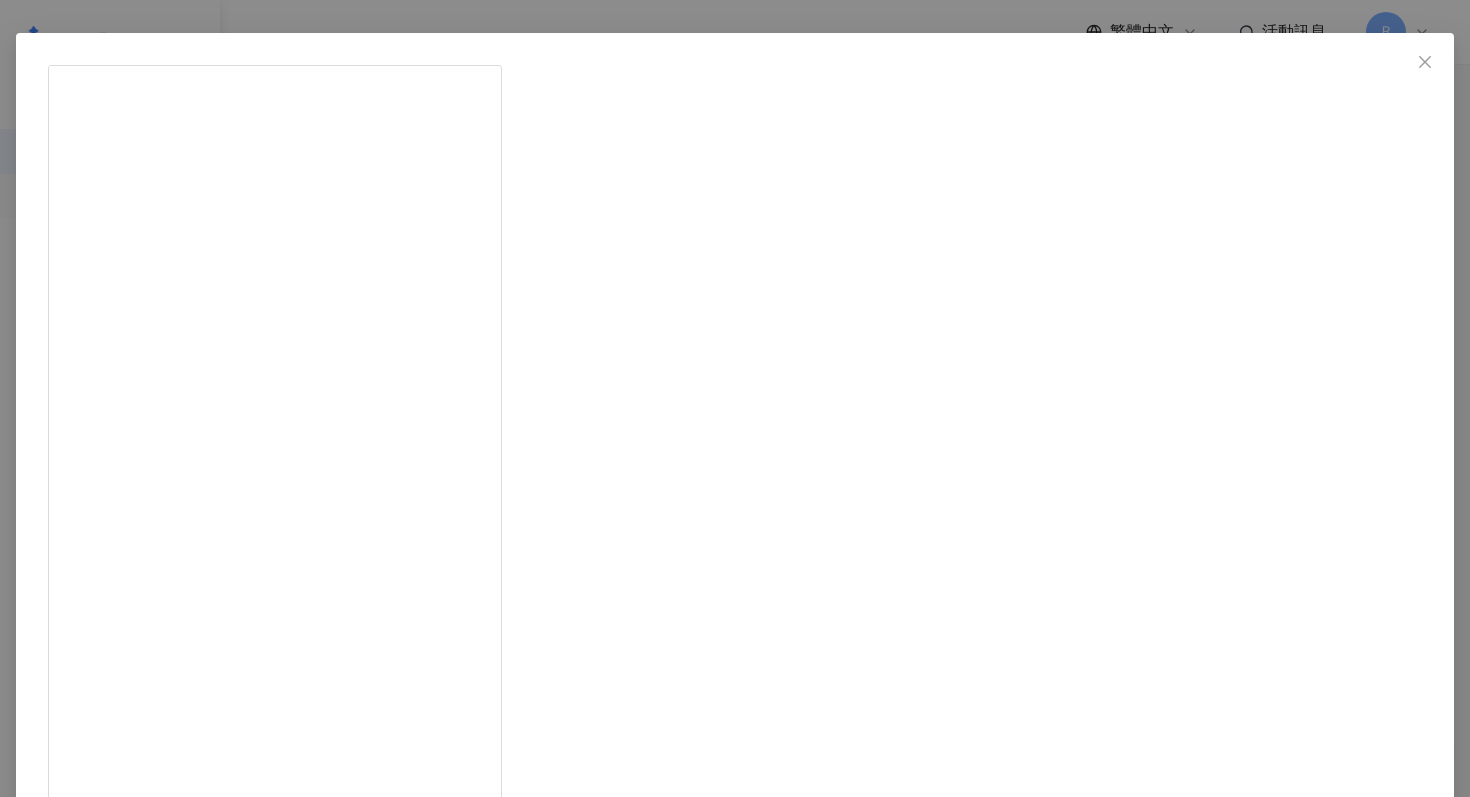 click on "王睿彤 2025/1/29 初一早🙋🏻‍♀️
今年就當條🐍貪吃蛇
該吃吃、該睡睡、該玩玩
鈔票自然不蜷縮蛇來纏緊你🤣🤣
.
.
.
.
.
.
.
.
.
.
#2025 #蛇年 #初一走春 #thailand #portrait #portrait_vision #likeforlikes #like4likes #photoshoot #photooftheday #model #girl #ポートレート #写真好きな人と繋がりたい #写真 #写真撮ってる人と繋がりたい #攝影 #人像 #人像攝影 #被写体 #beautylegs #長腿 #撮影 #穿搭日常 #造型 #ai #時尚 #綠色 #特殊妝 #流量 361 10 查看原始貼文" at bounding box center (735, 398) 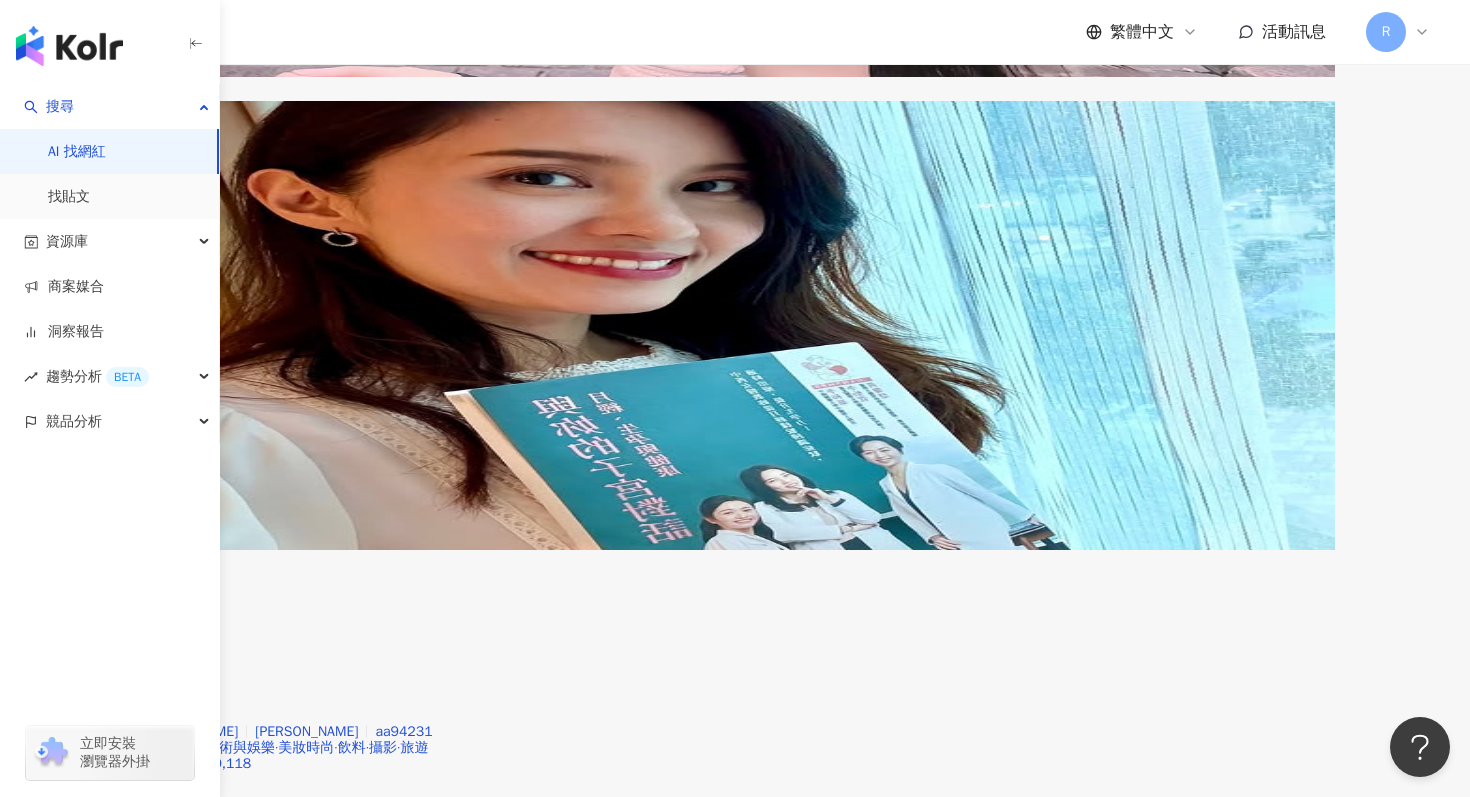 scroll, scrollTop: 3446, scrollLeft: 0, axis: vertical 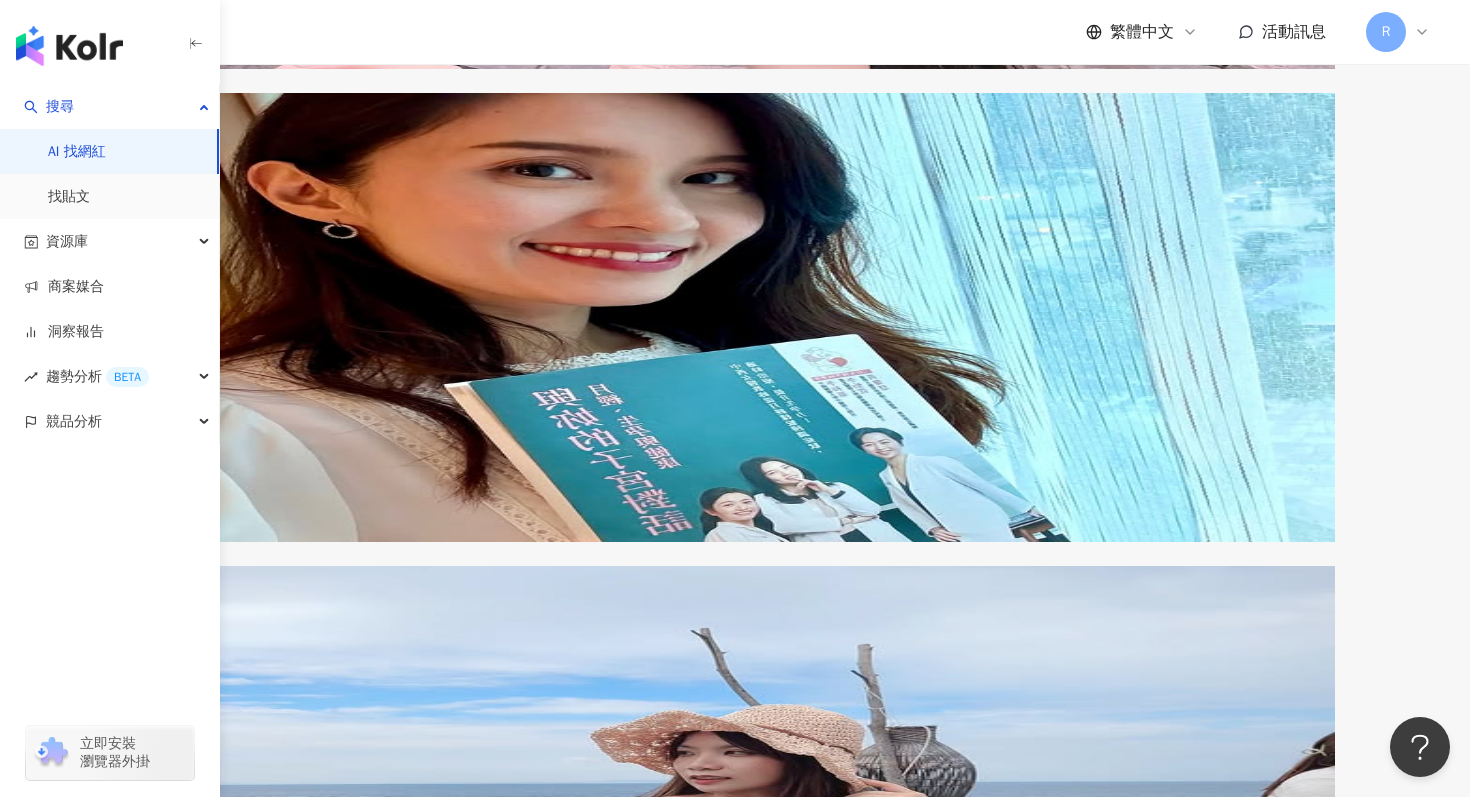 click at bounding box center [981, 3169] 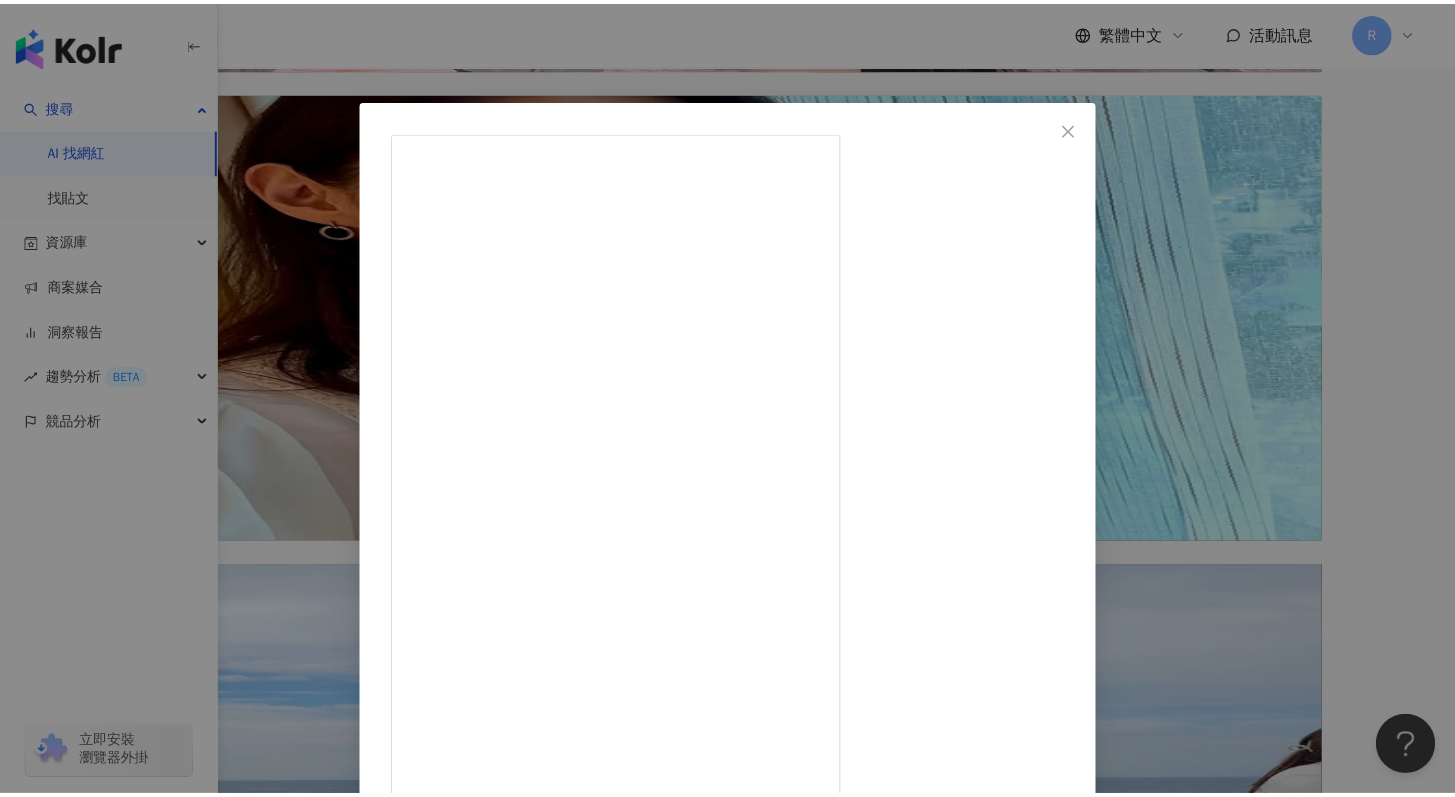 scroll, scrollTop: 3435, scrollLeft: 0, axis: vertical 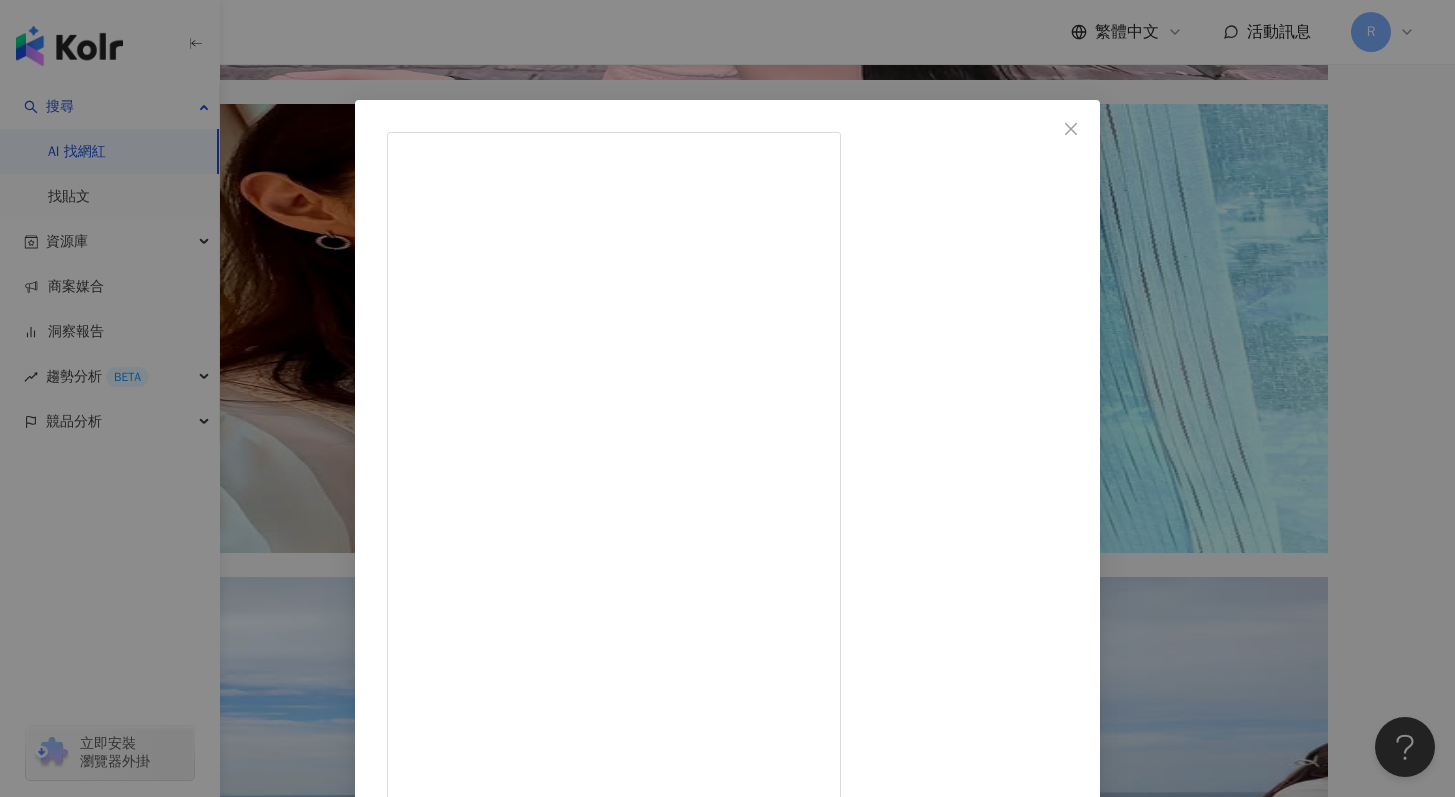 click on "claudia.w 2024/7/27 舊酒新裝🍷y3k水銀妝
其實熱熔膠技巧已經不是特殊妝的新穎技巧，不過因為y3k流行水銀妝再次成為視覺話題！
因為還來不及做著 @shiningmaker 牙齒飾品，索性也用熱熔膠嘗試做了同款星星牙飾（酷吧
Lens @hapakristin_taiwan #sugarhighkristin
Eyeliner @solone_taiwan
Mascara @1028_taiwan
Blush @maybelline
Lipliner @twoslashfour @hince_official @hince_official_tw
LipGlass @twoslashfour
Scarf @claudia.wang_official
#y3k #lalisa #lisamakeup #rockstar #rockstarmakeup #editorialmakeup #y3kstyle #makeupart #makeuptrends 124 9 4,960 查看原始貼文" at bounding box center [727, 398] 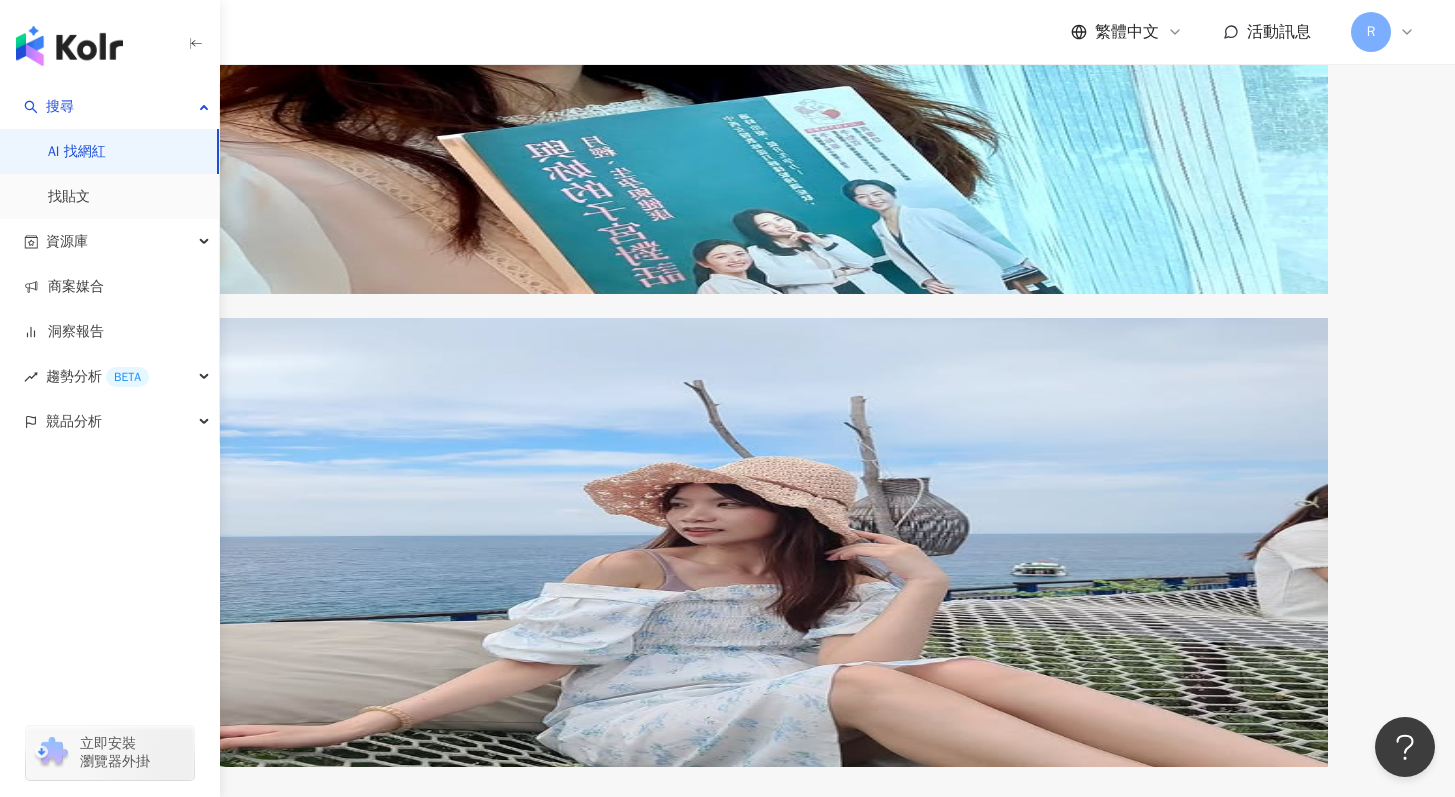 scroll, scrollTop: 3699, scrollLeft: 0, axis: vertical 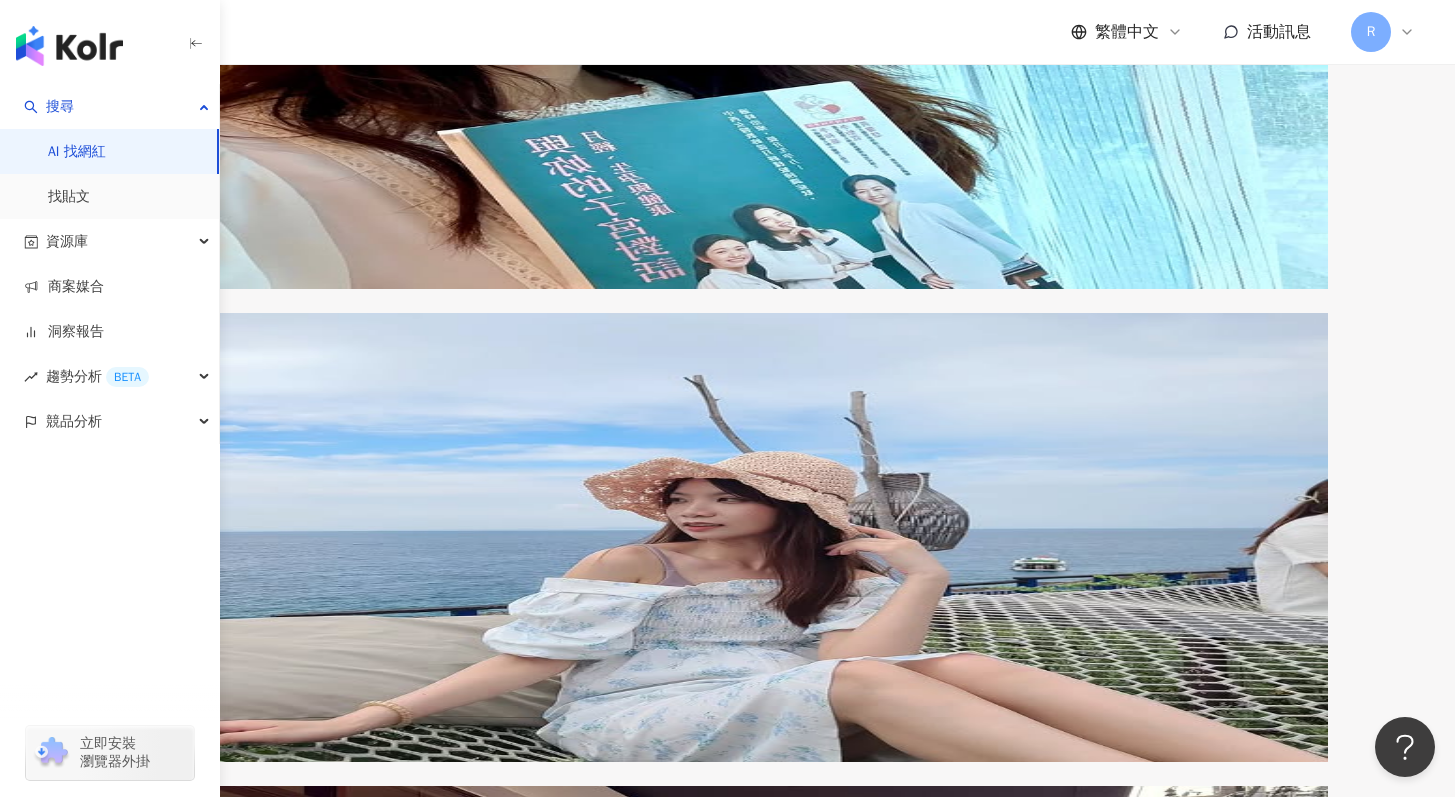 click on "繼續看更多" at bounding box center (220, 3670) 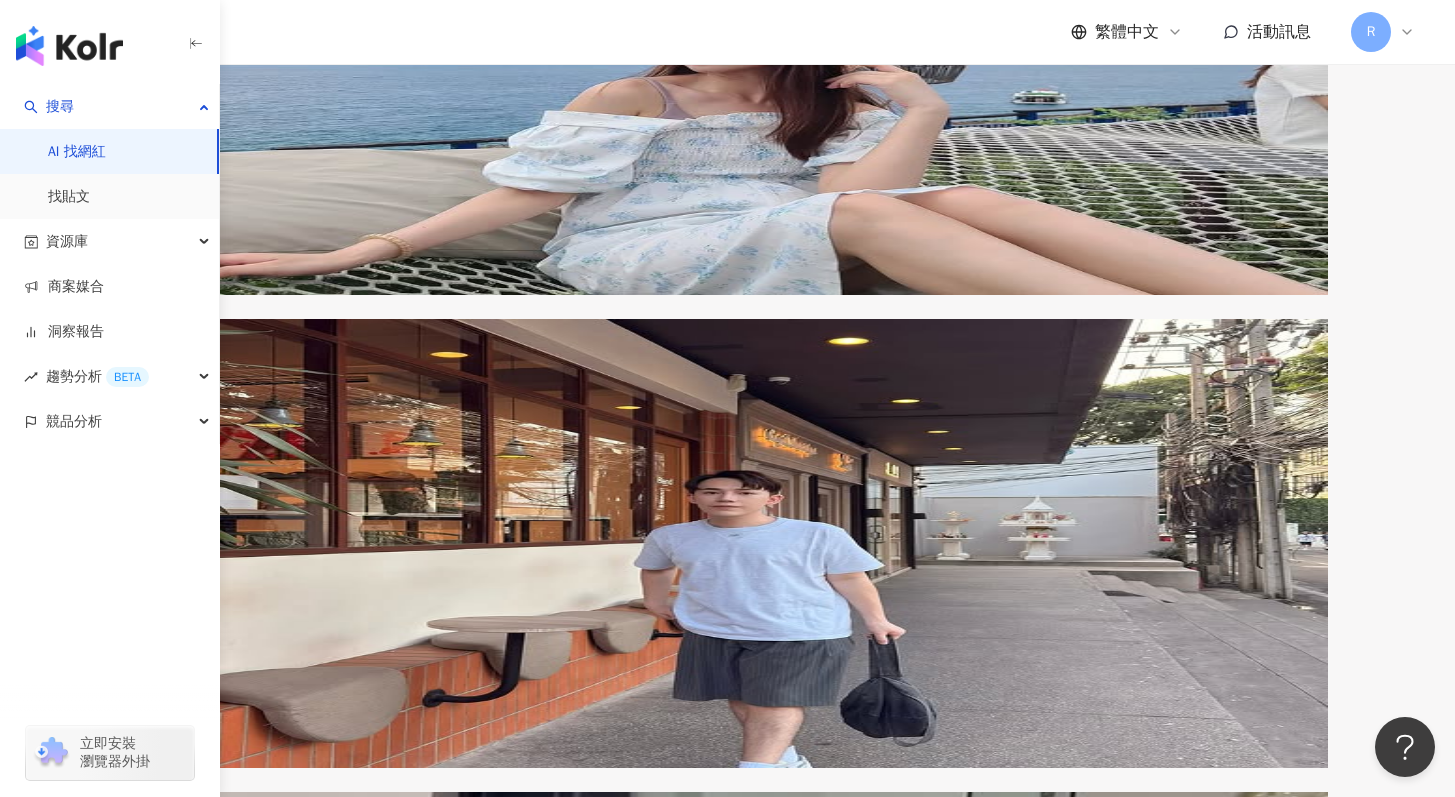scroll, scrollTop: 4169, scrollLeft: 0, axis: vertical 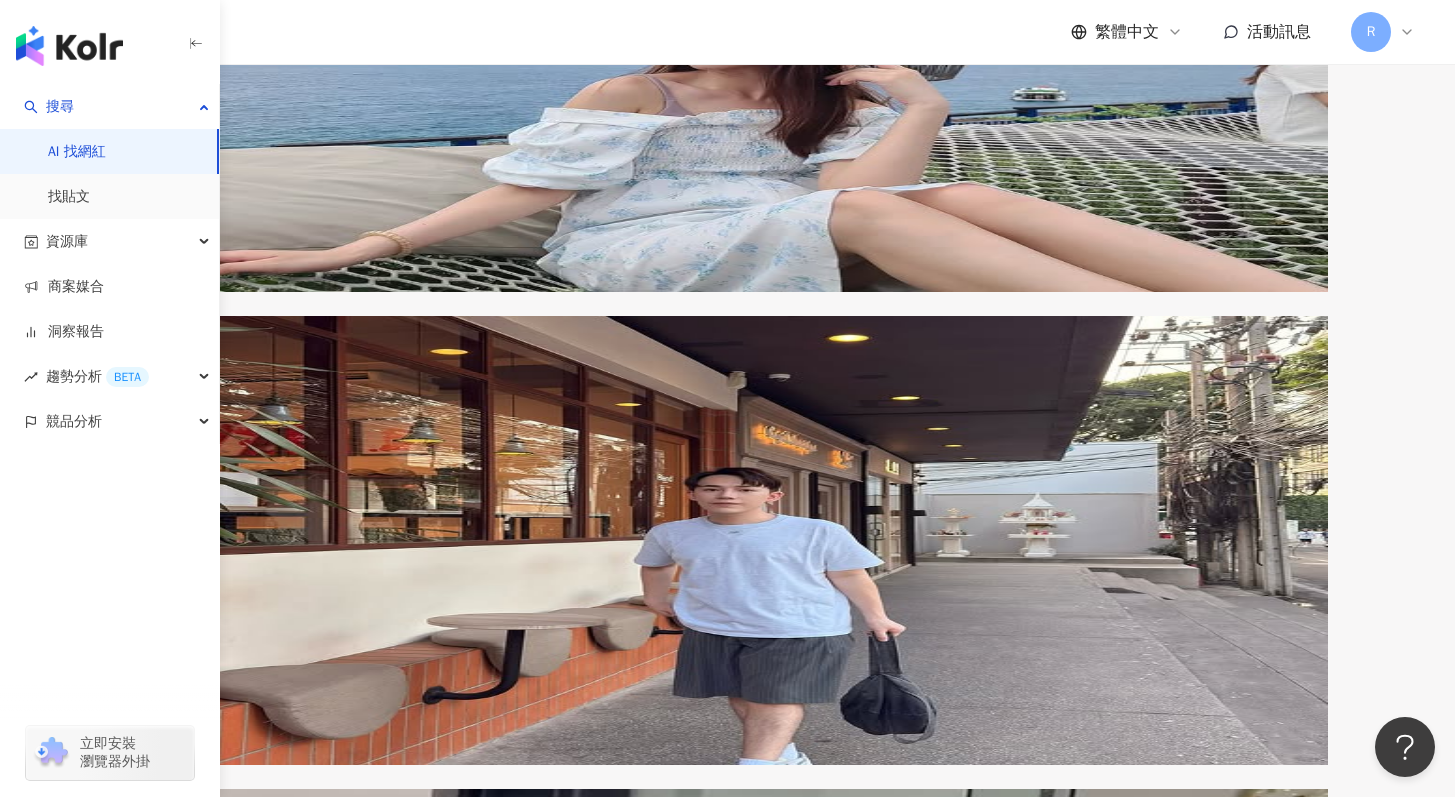 click on "：乾淨俐落不失氣場
暮光酒紅棕（限量）：" at bounding box center [767, 3803] 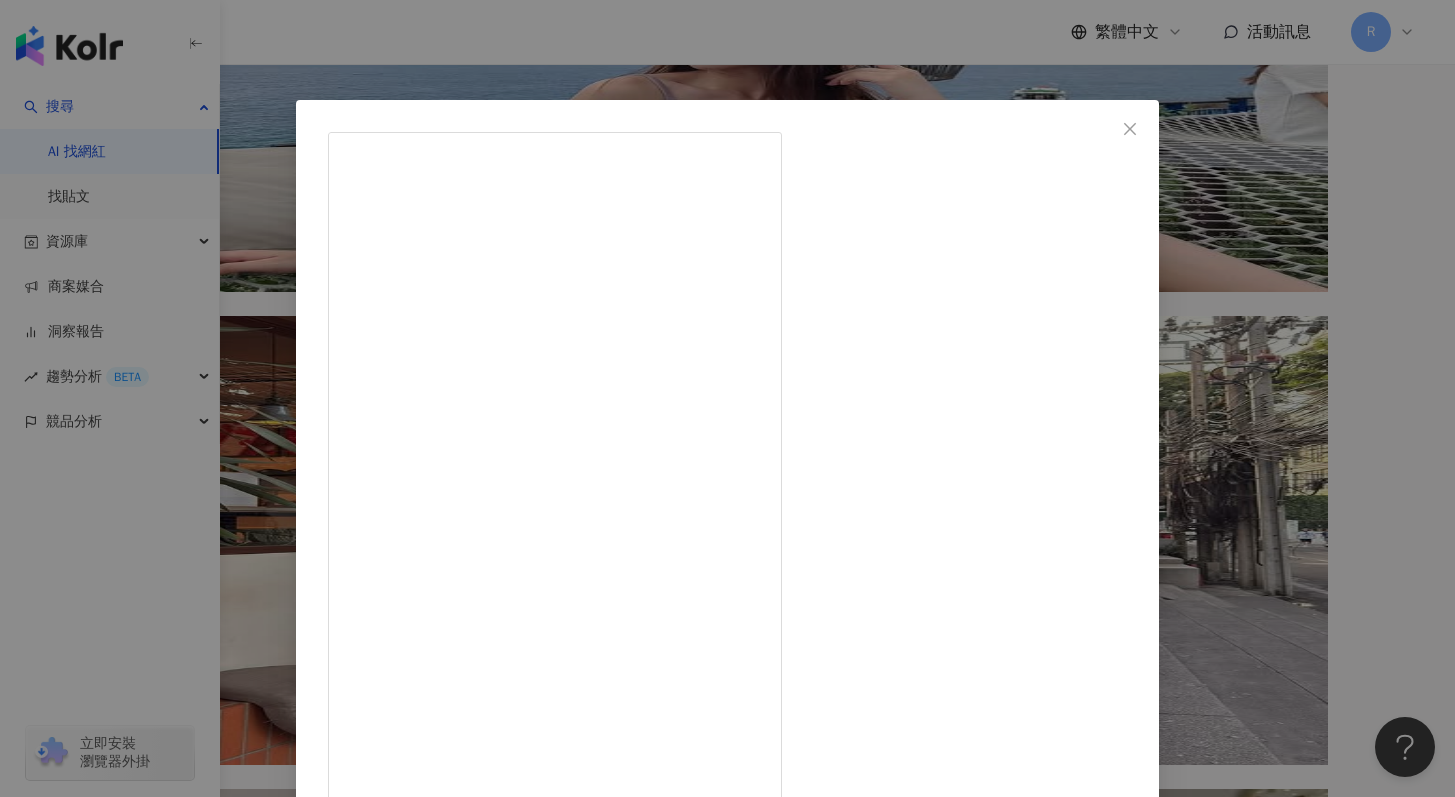 click on "YANGMINNYING 2025/5/9 -
最近日常妝容超常用這支眼線筆！
新手也能輕鬆畫出俐落眼尾，筆觸超滑順不卡卡～
不只眼線，我還會拿來點痣，細節感直接拉滿！
色號也超貼心：
栗子棕：最百搭的自然系眼神
甜橘棕：溫柔又帶點活潑感
宵霧黑：乾淨俐落不失氣場
暮光酒紅棕（限量）：特殊妝容首選，氛圍感直接拉滿！
還可以更換筆芯＝一支價格兩支享受！
買一送一超划算！
留言告訴我你喜歡哪個色號（栗子棕 / 甜橘棕 / 宵霧黑 / 暮光酒紅棕），就會收到羊羊超甜團購價傳送門：https://lihi.cc/WLNkY
5/5～5/11 團購限時 7 天！
註冊新會員還能領購物金 $100，
結帳輸入折扣碼「yummy」再折 $20！
@psst36.8
#eyeline #psst368鋼鐵眼線液筆 #眼線液 #眼線液筆 #makeup #妝 隱藏 18 7,993 查看原始貼文" at bounding box center [727, 398] 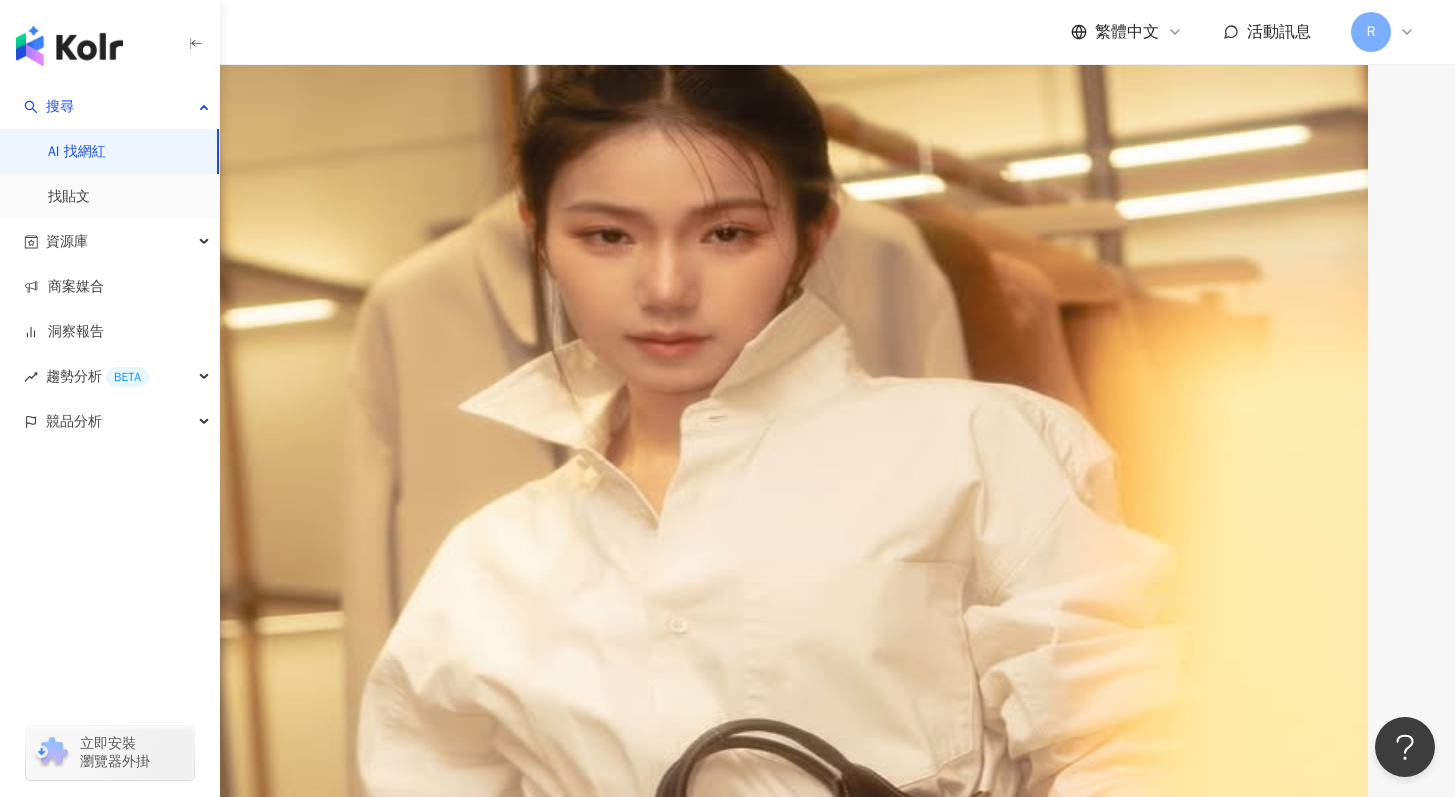scroll, scrollTop: 0, scrollLeft: 0, axis: both 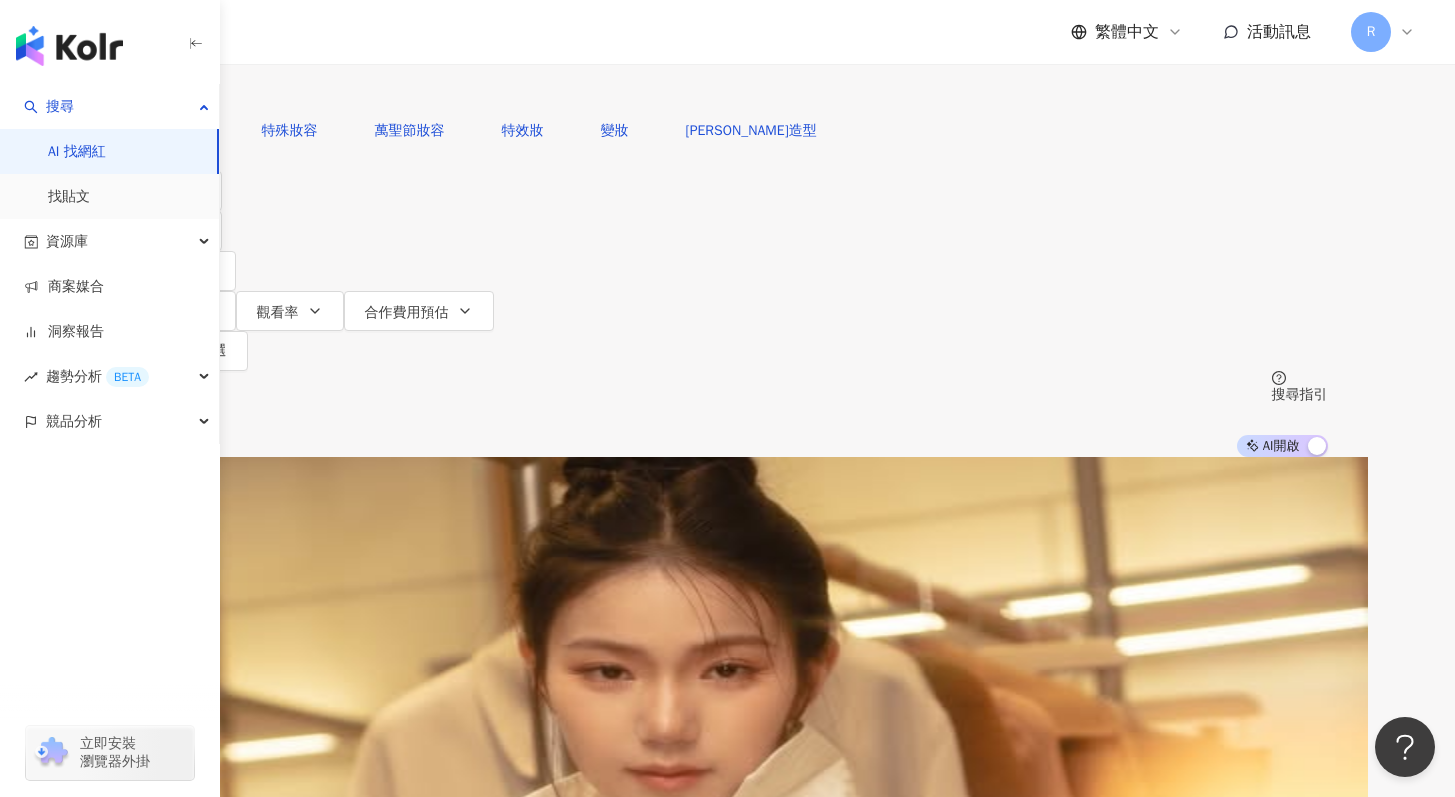 click on "***" at bounding box center [342, 19] 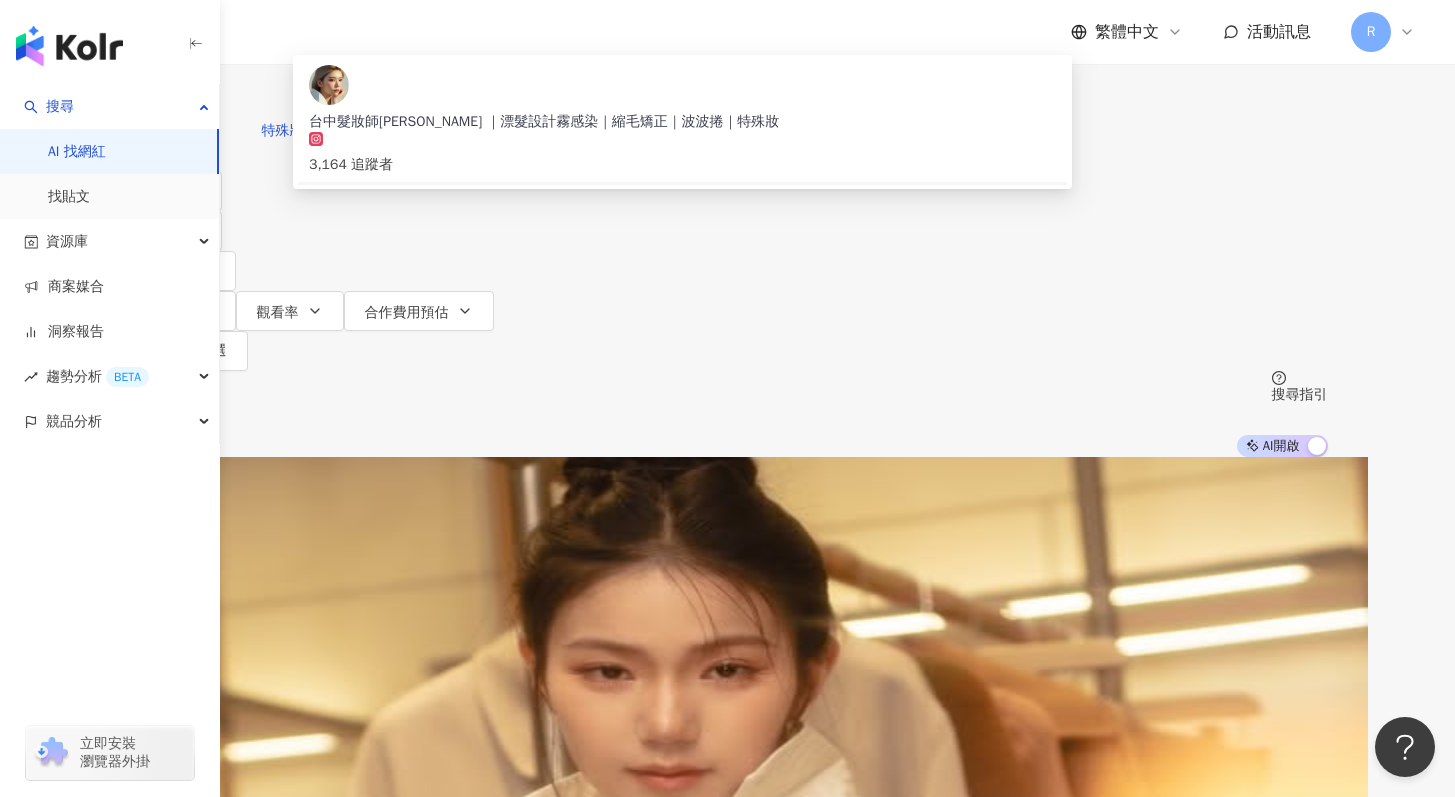 click on "***" at bounding box center (342, 19) 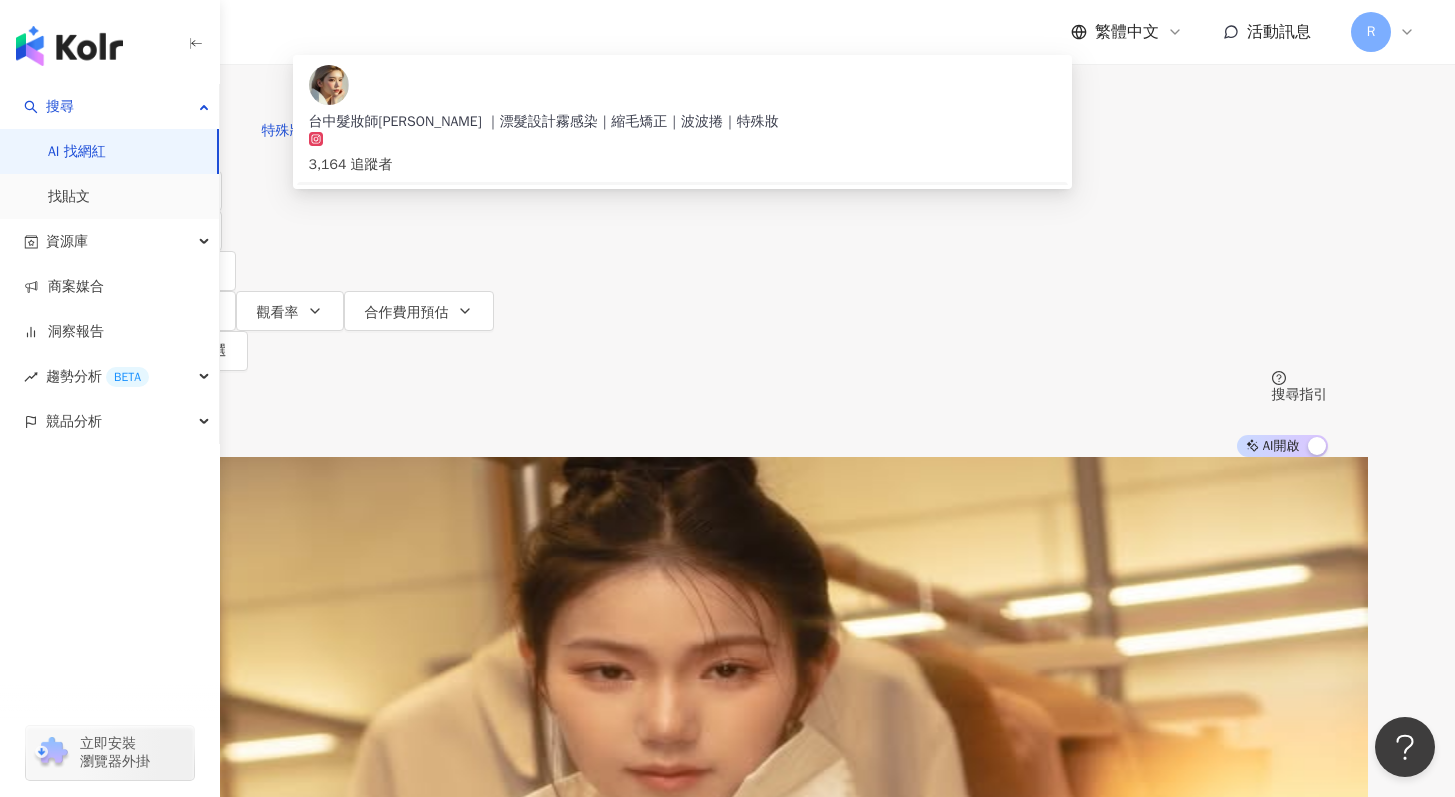 click on "***" at bounding box center [342, 19] 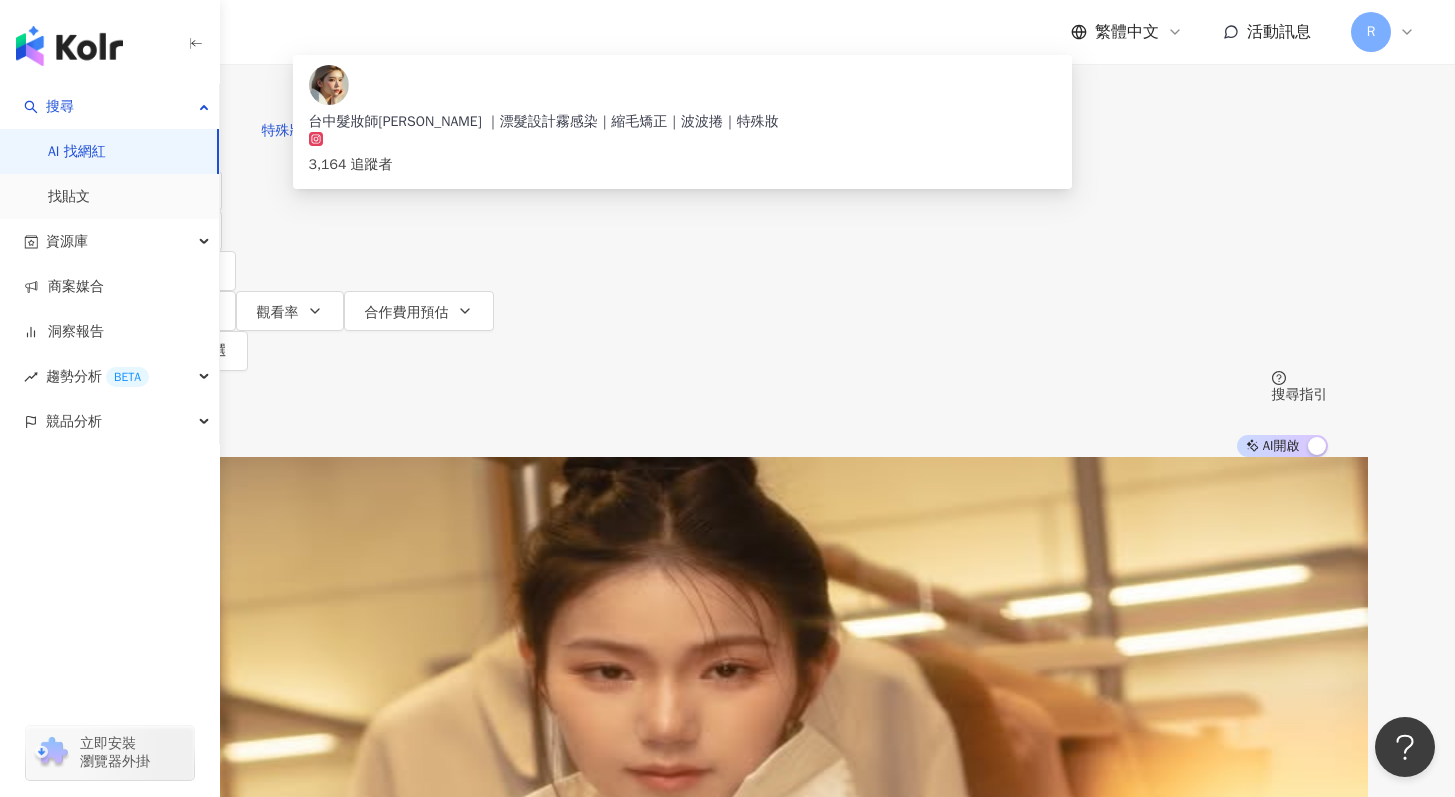 type on "*" 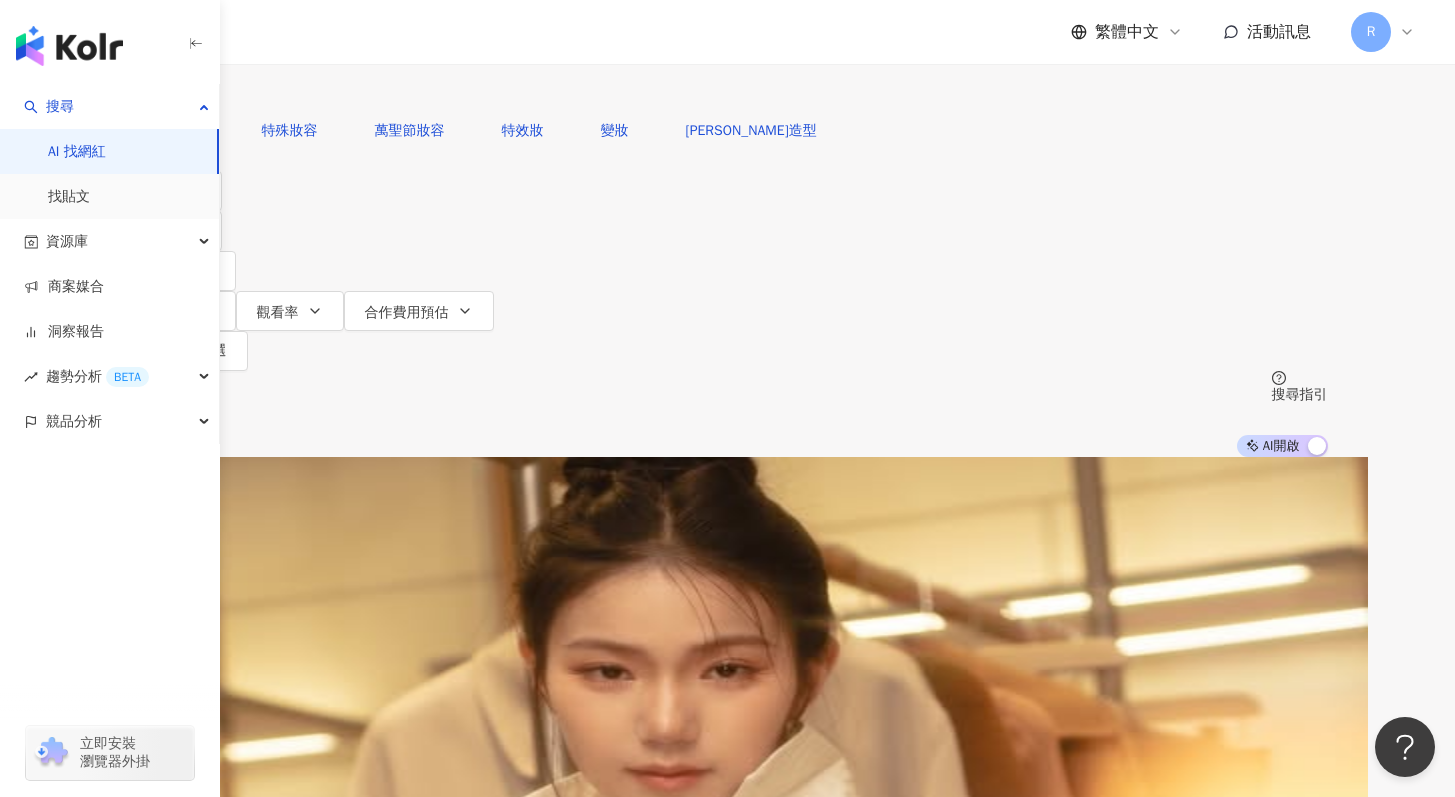 type on "***" 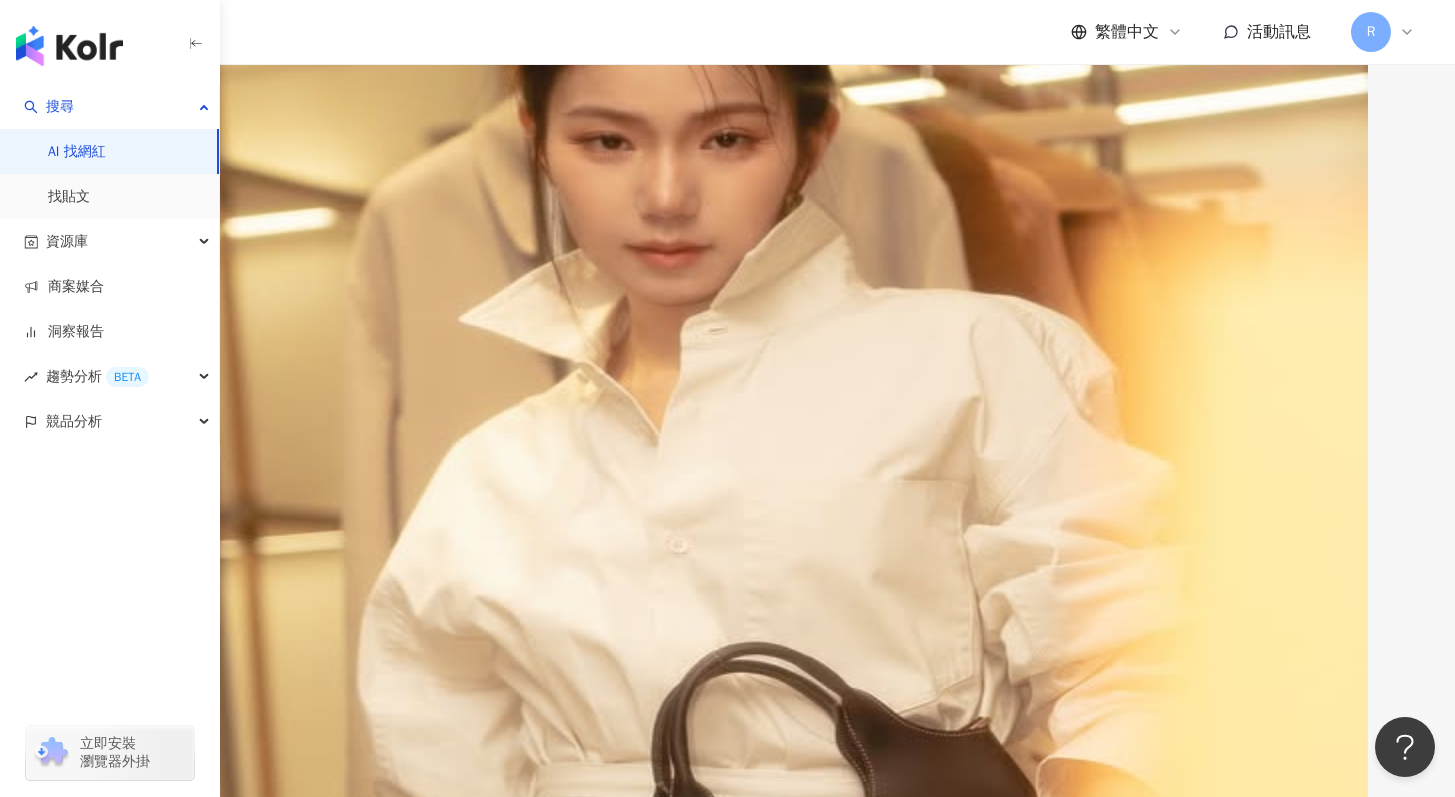scroll, scrollTop: 558, scrollLeft: 0, axis: vertical 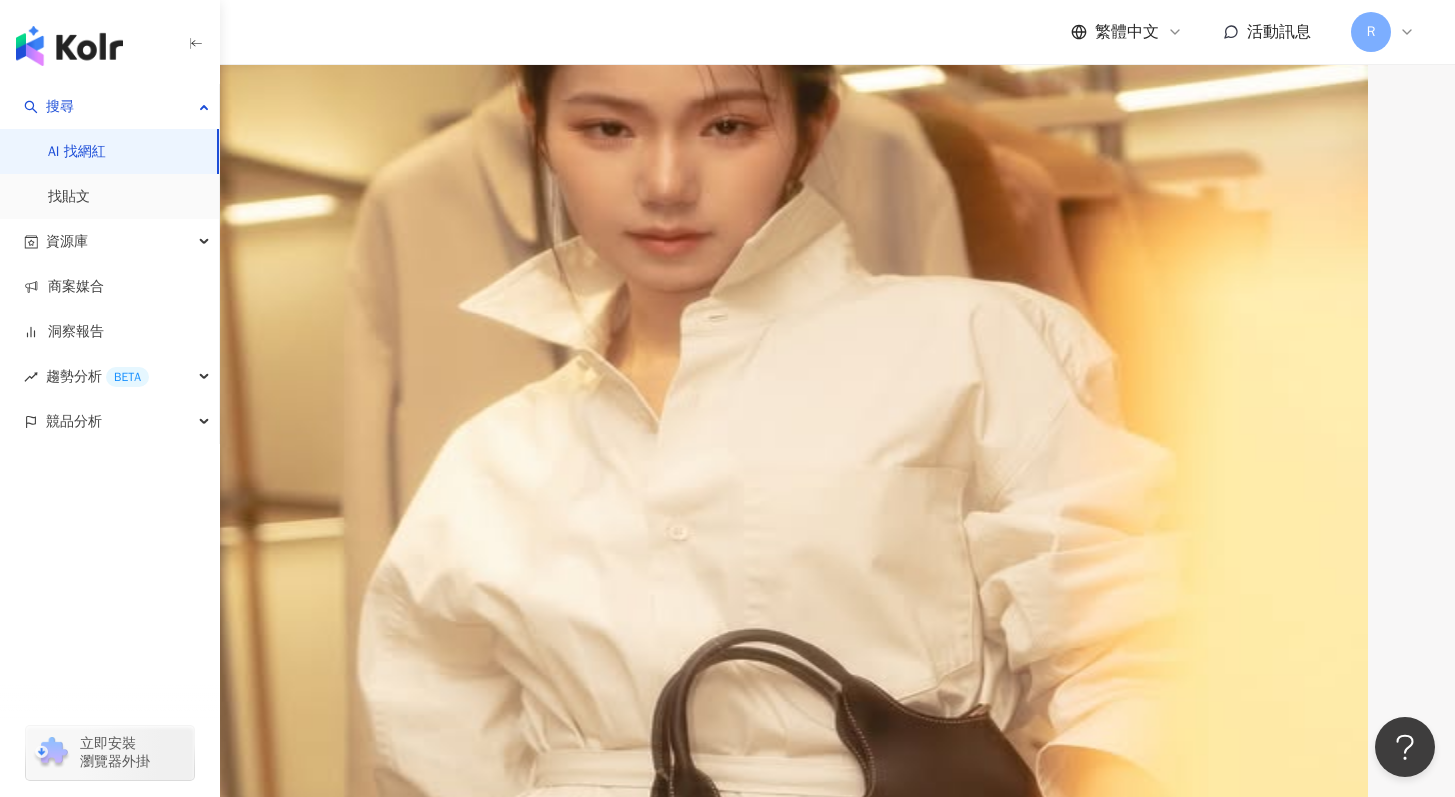click at bounding box center (900, 1240) 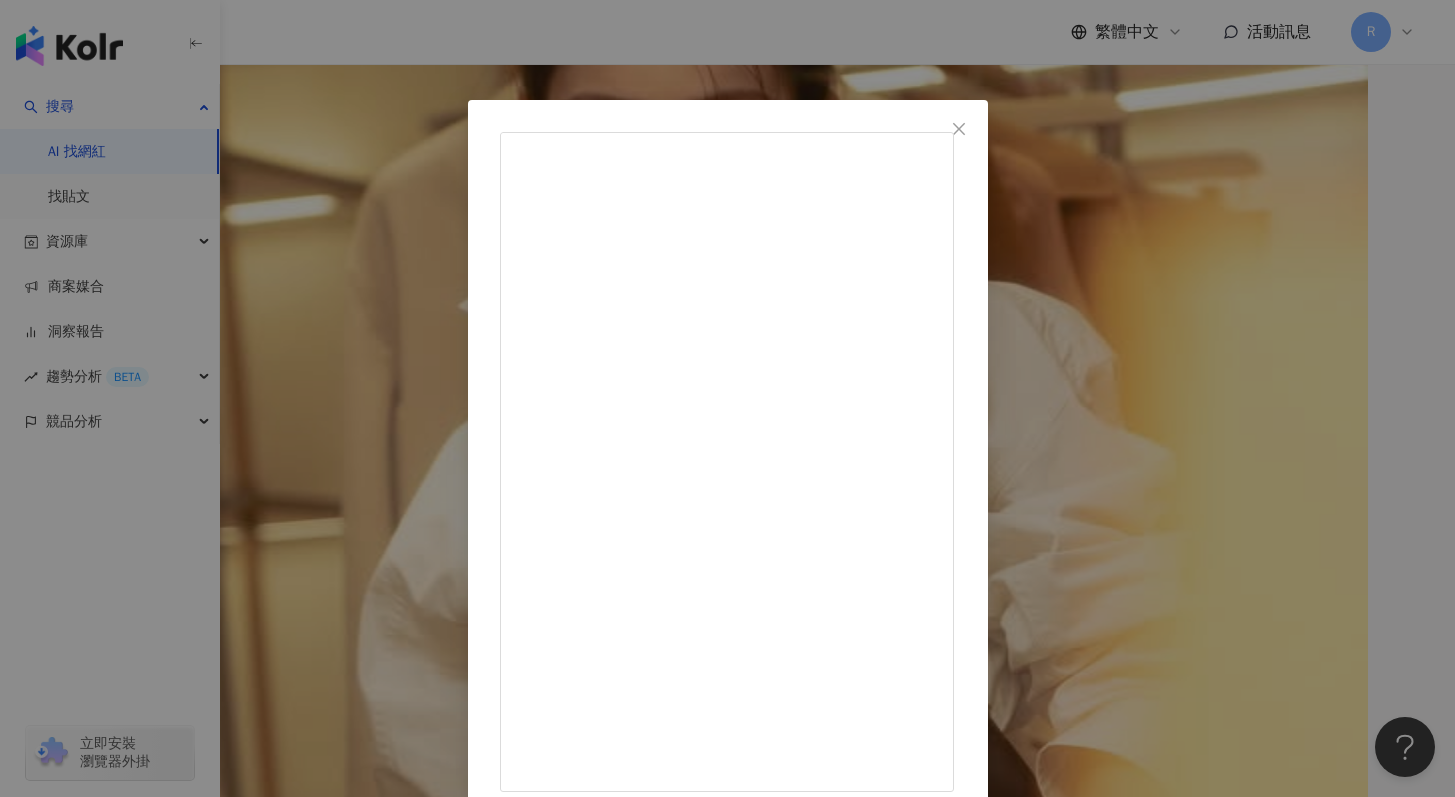 click on "Vita Chen 彩妝師 維她水水 2025/1/3 -
柔霧奶咖感妝容🍂
唇妝 @bbia.official ￼絲絨霧感唇釉 V48
暖橘棕色調霧面不顯唇紋
/
ㄧ點彩妝師的視角📷
最近有記得把GR3拿出來 140 2 查看原始貼文" at bounding box center (727, 398) 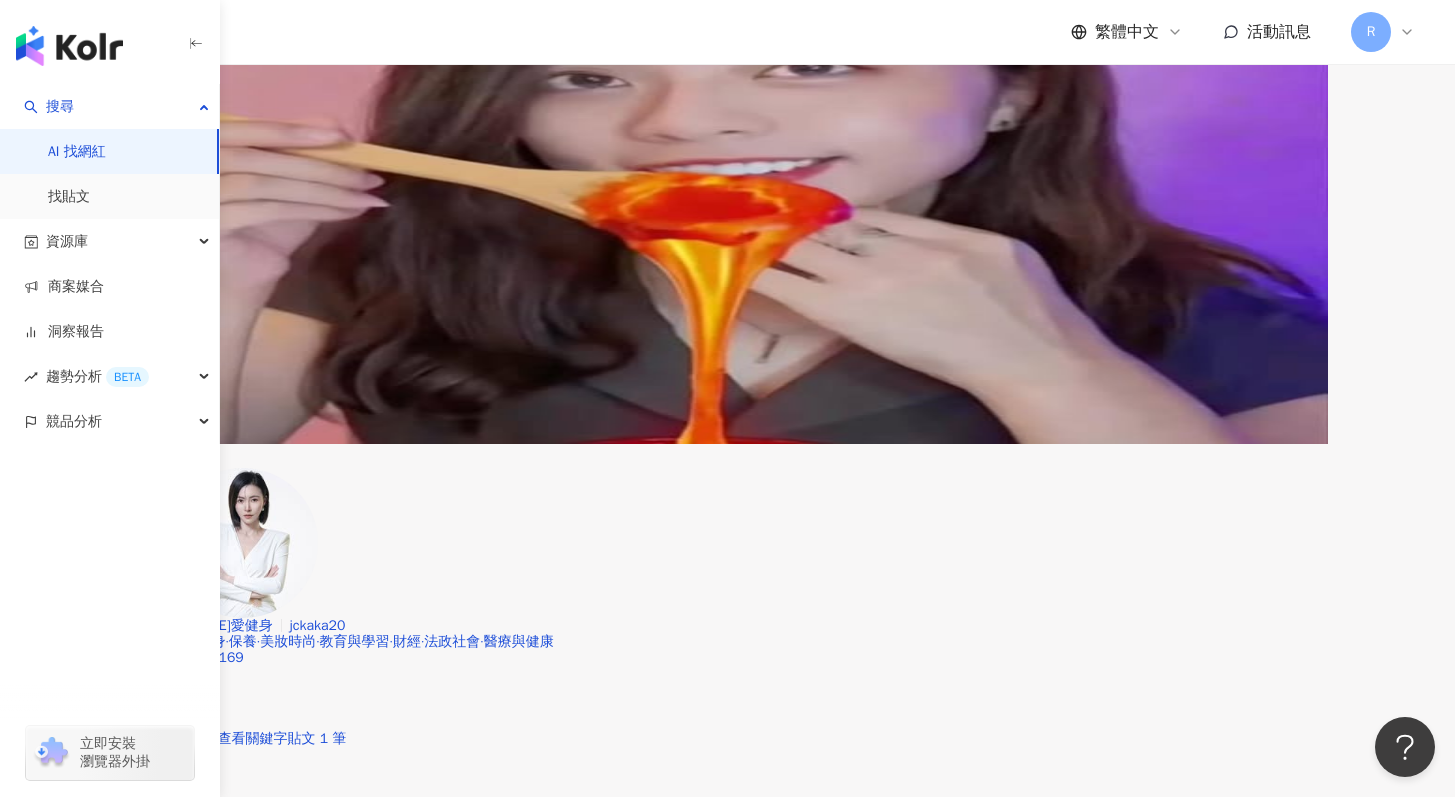 scroll, scrollTop: 3582, scrollLeft: 0, axis: vertical 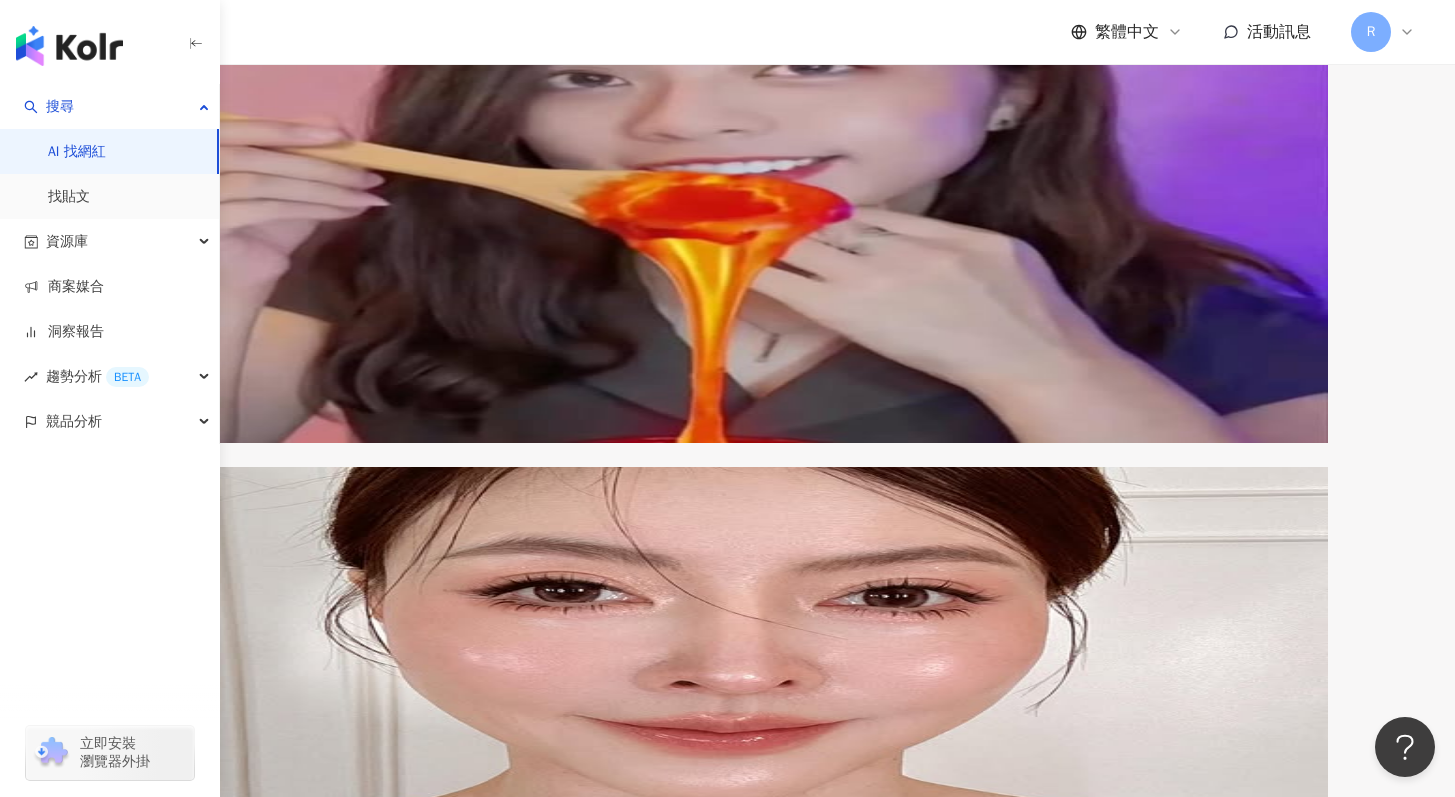 click on "繼續看更多" at bounding box center [220, 3824] 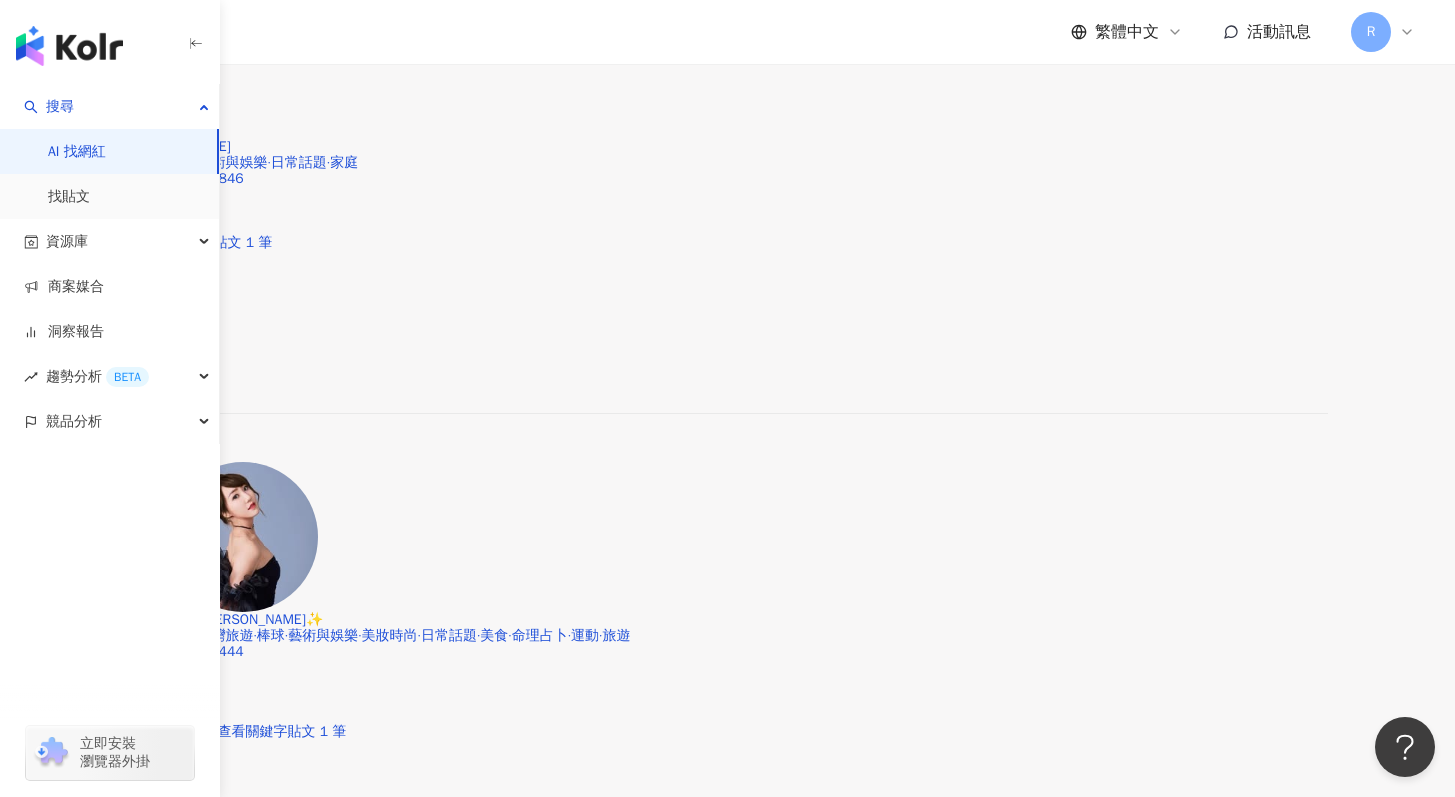 scroll, scrollTop: 7251, scrollLeft: 0, axis: vertical 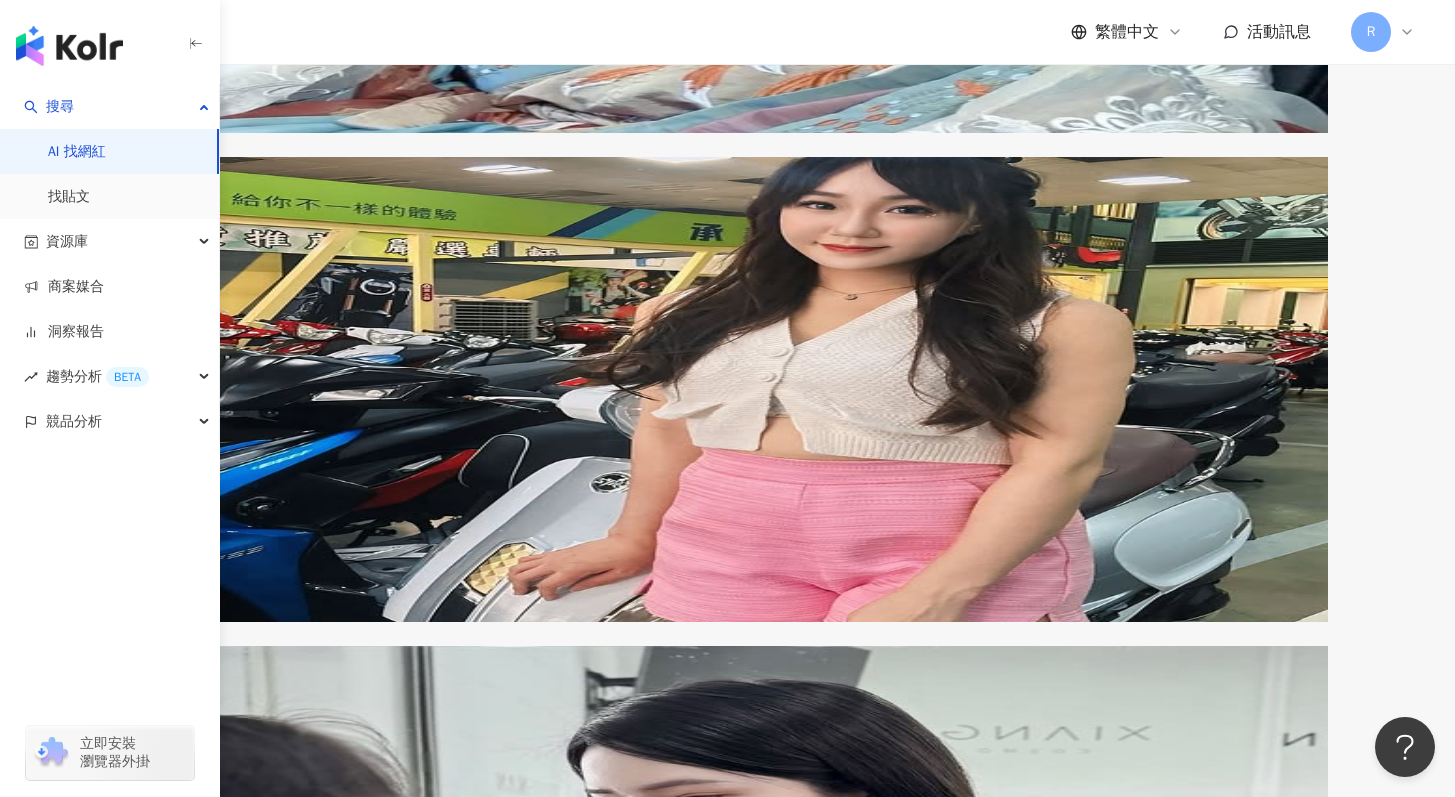 click on "繼續看更多" at bounding box center (220, 5975) 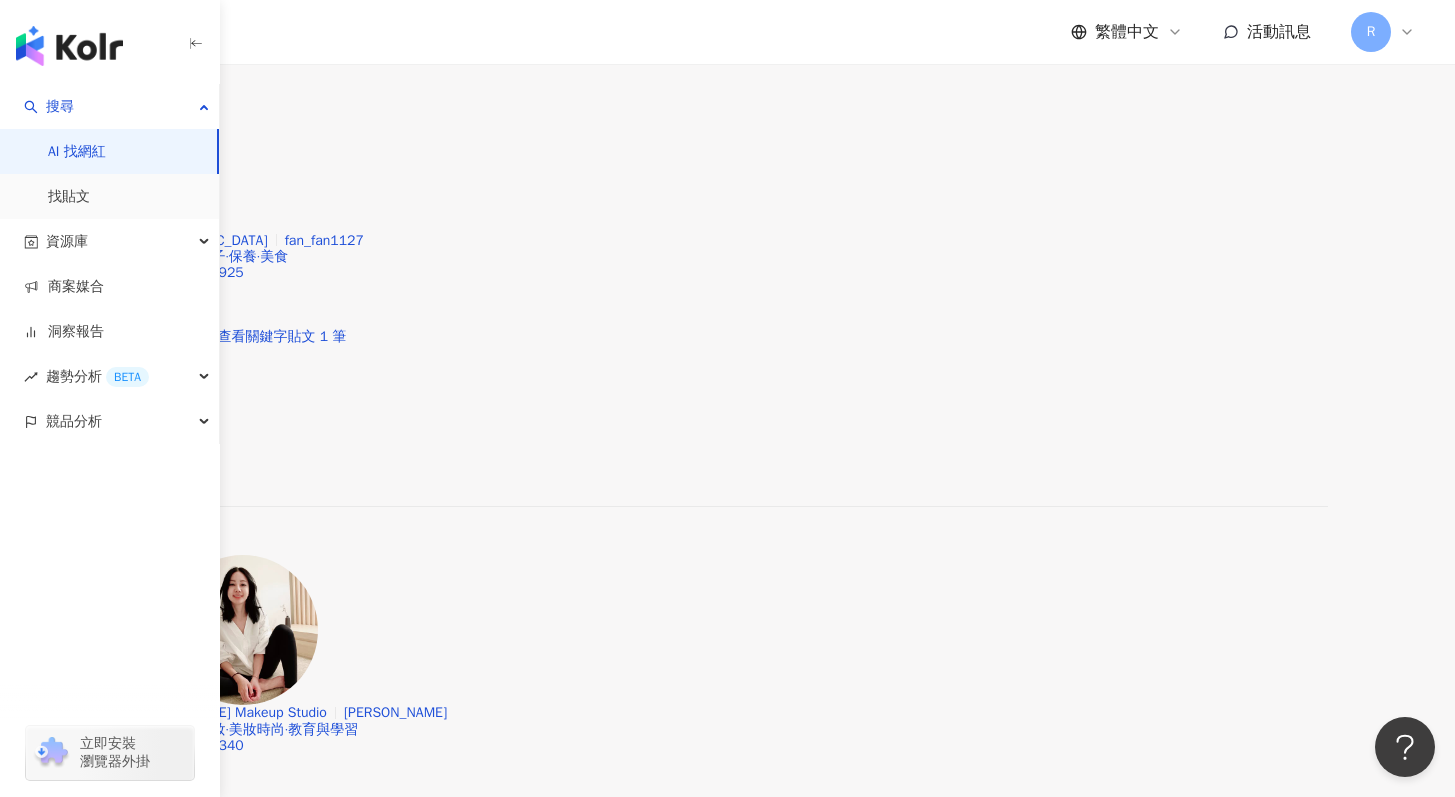 scroll, scrollTop: 8808, scrollLeft: 0, axis: vertical 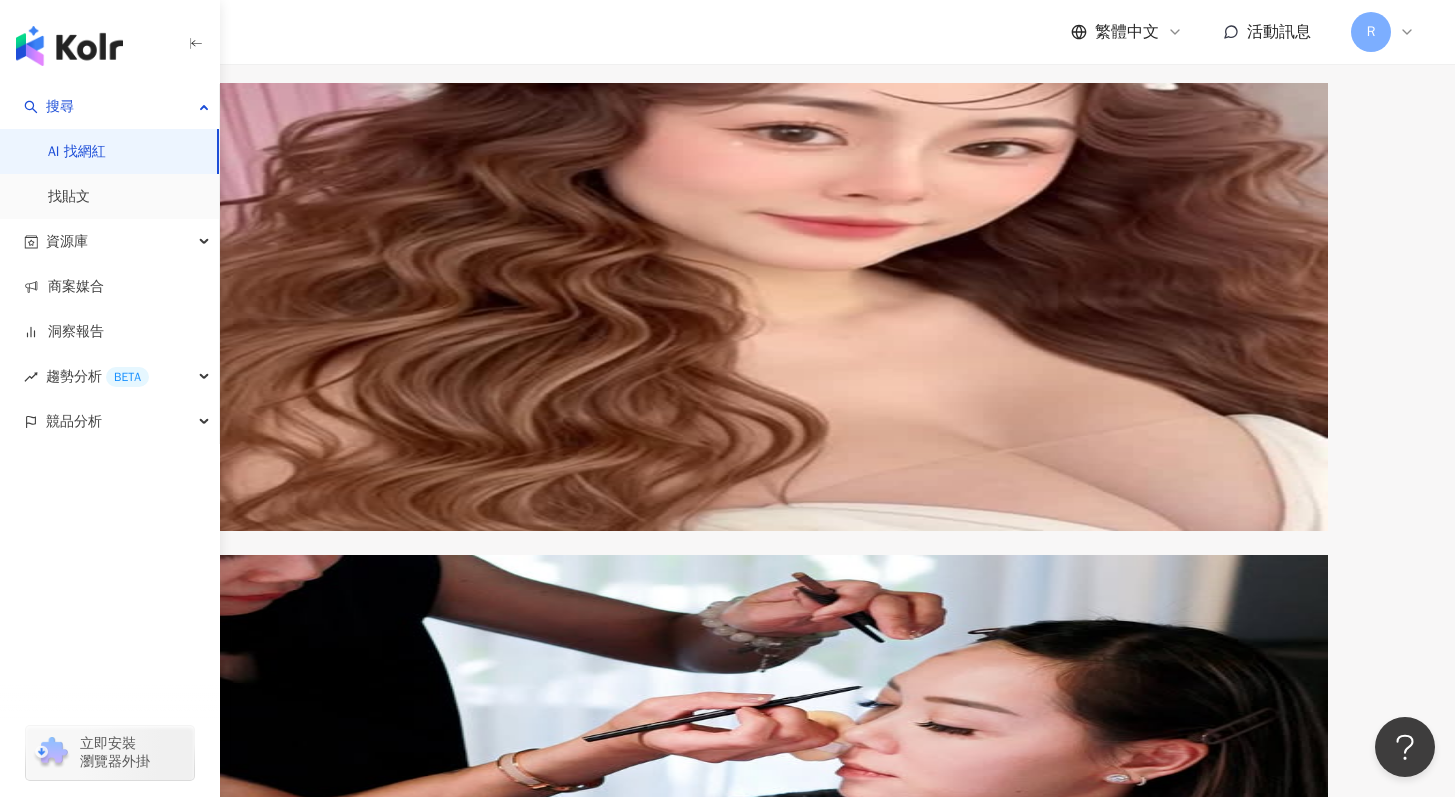 click on "2025/3/12 我是 彩妝師 不是整形師
#陳小姐 #米蕾婭 #女性創業 #彩妝 #化妝 #美妝" at bounding box center [913, 6964] 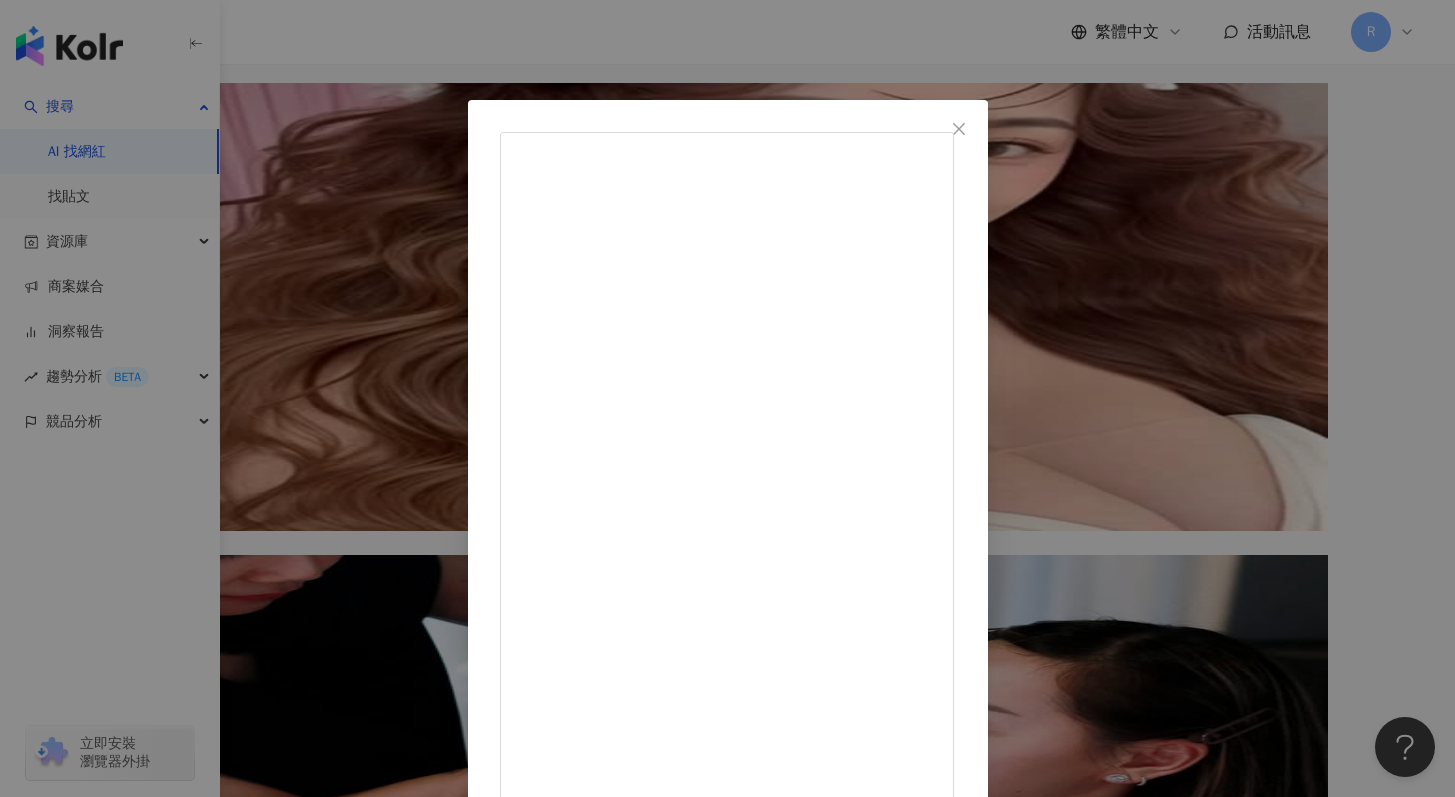 click on "Yuna 尤娜 2025/3/12 我是彩妝師不是整形師
#陳小姐 #米蕾婭 #女性創業 #彩妝 #化妝 #美妝 31 2,181 查看原始貼文" at bounding box center [727, 398] 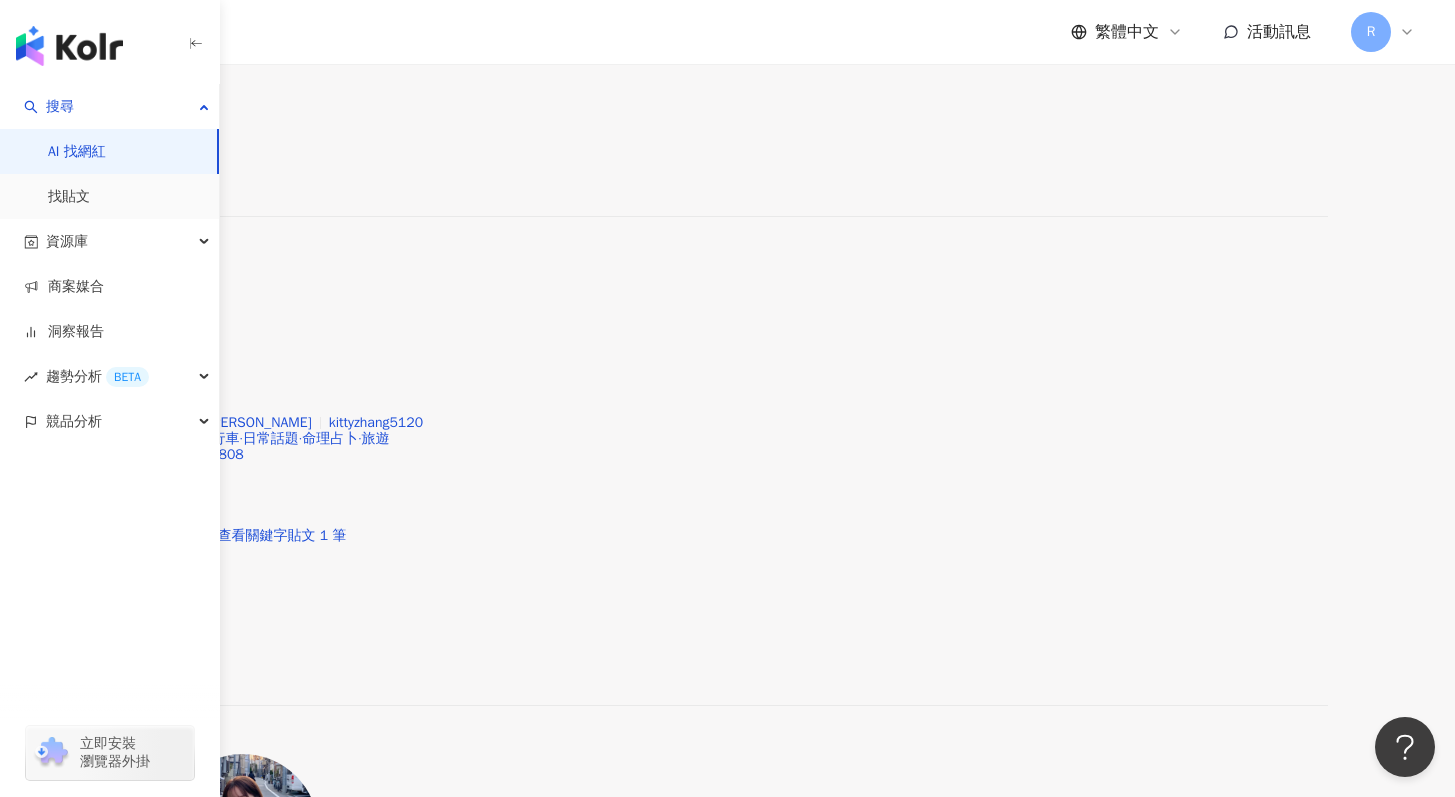 scroll, scrollTop: 10062, scrollLeft: 0, axis: vertical 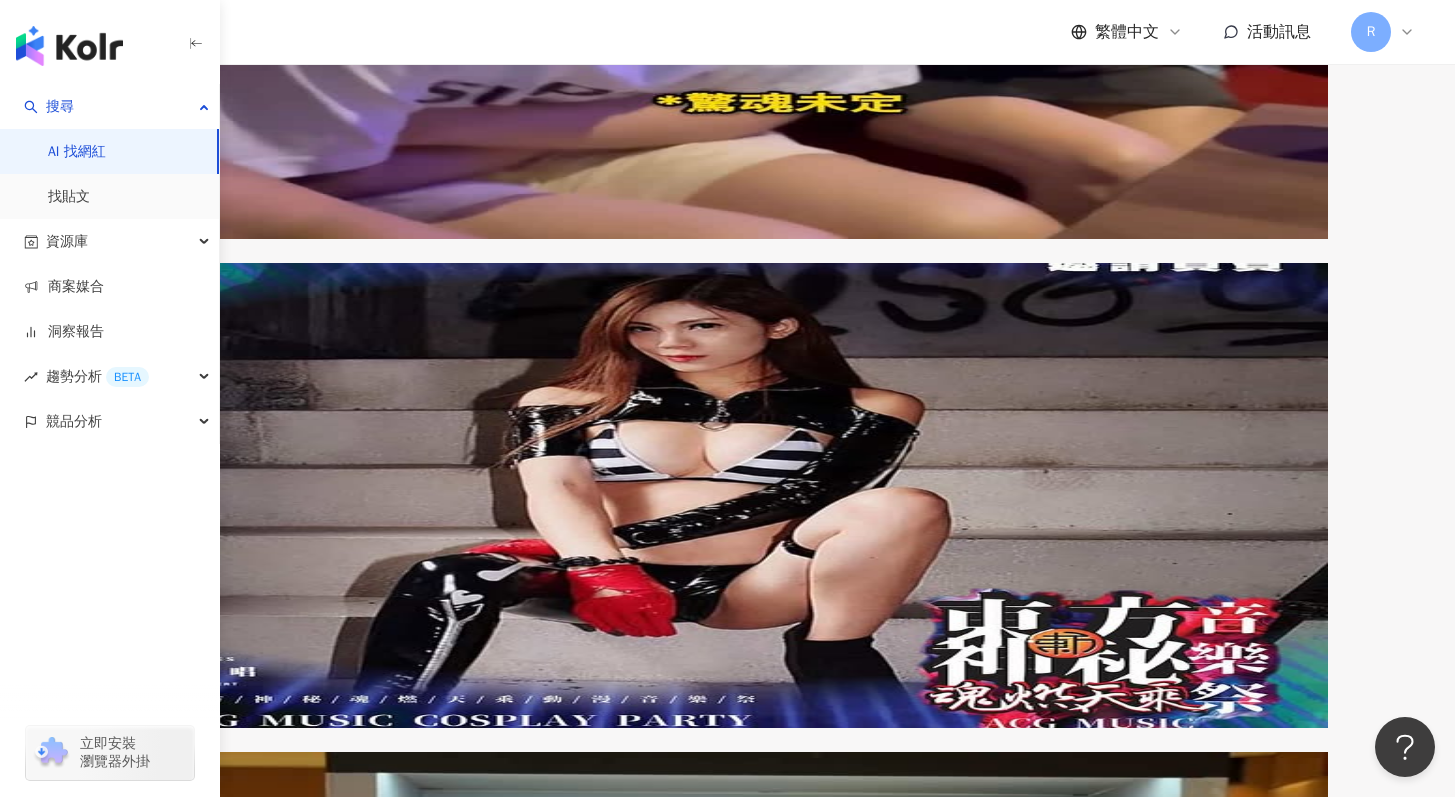 click 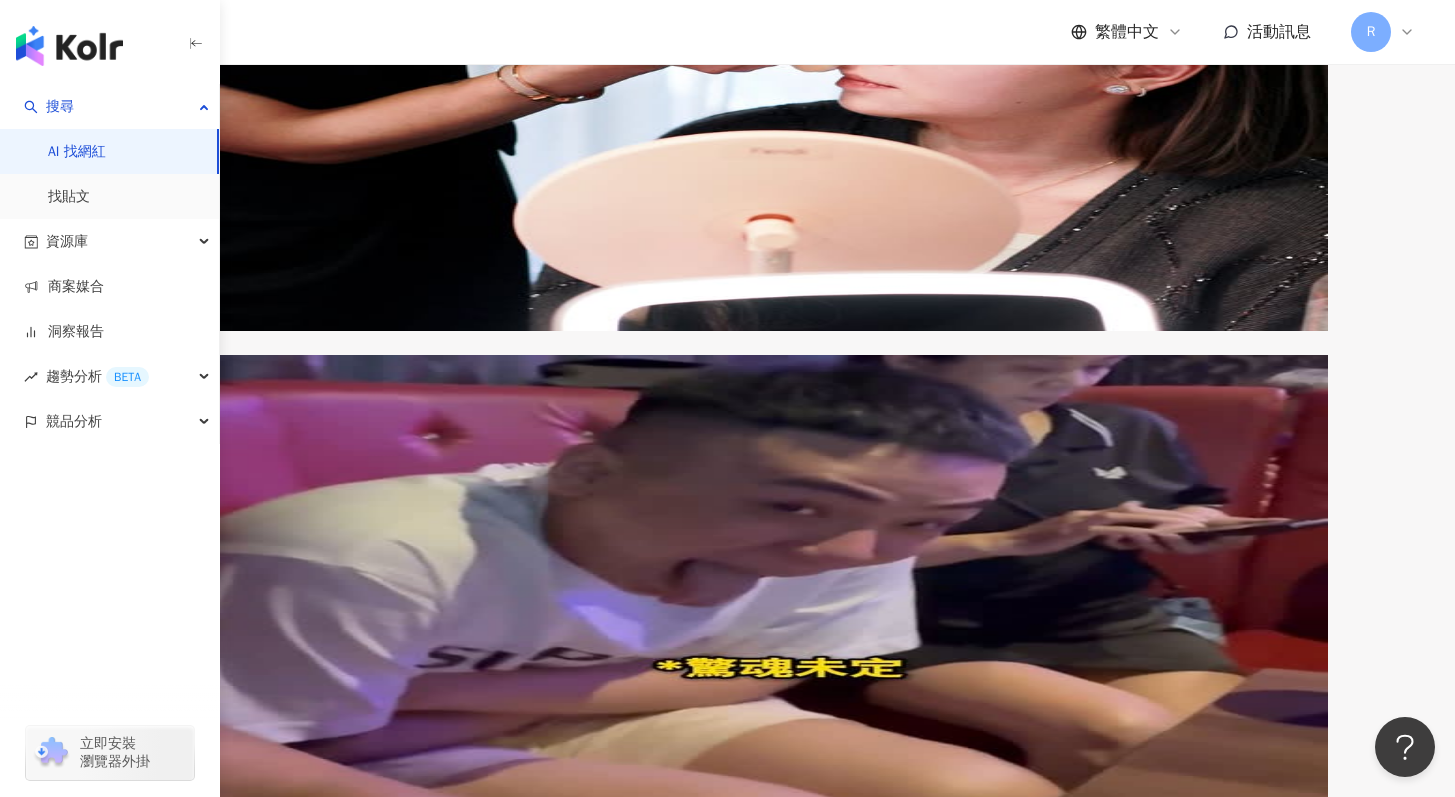 scroll, scrollTop: 8886, scrollLeft: 0, axis: vertical 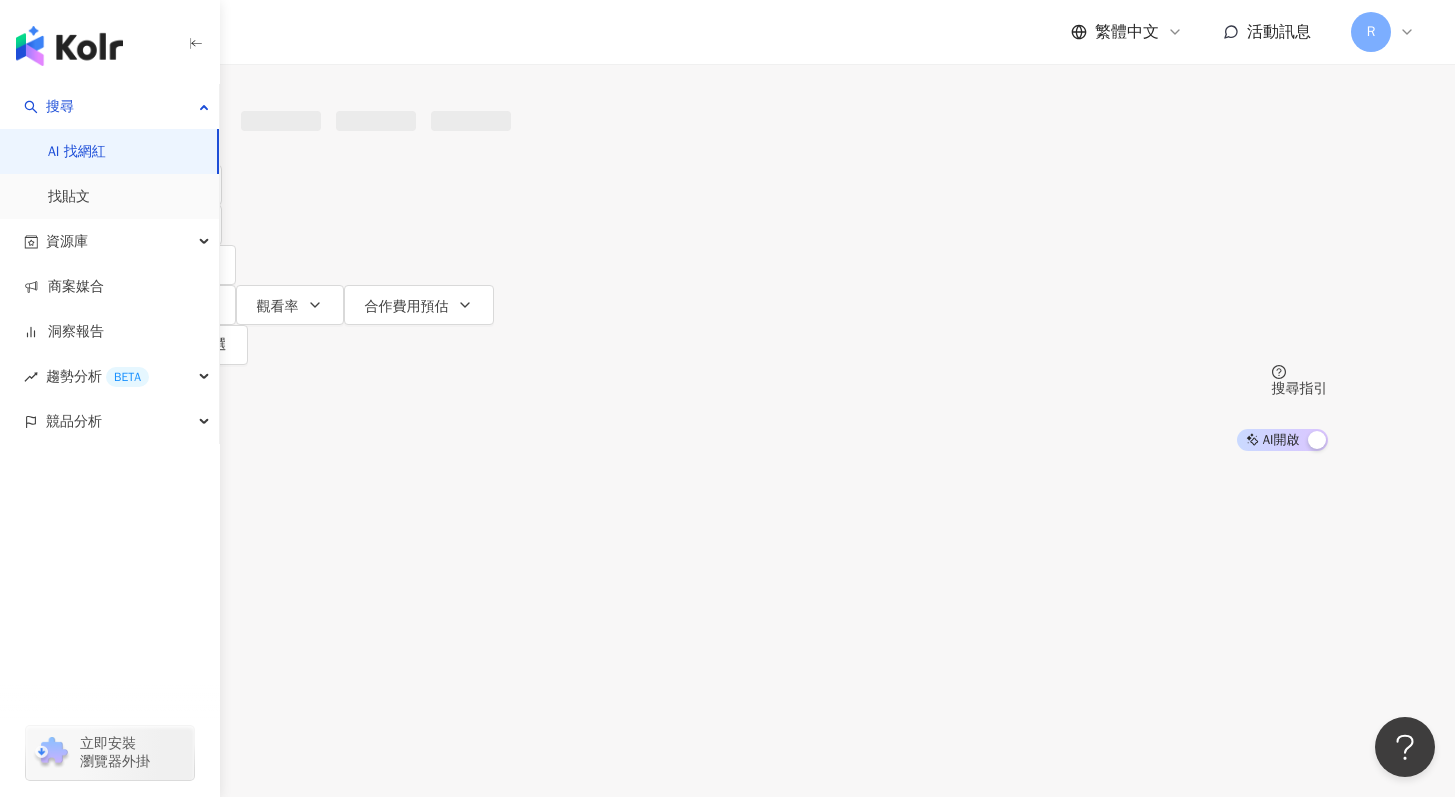 click at bounding box center (342, 19) 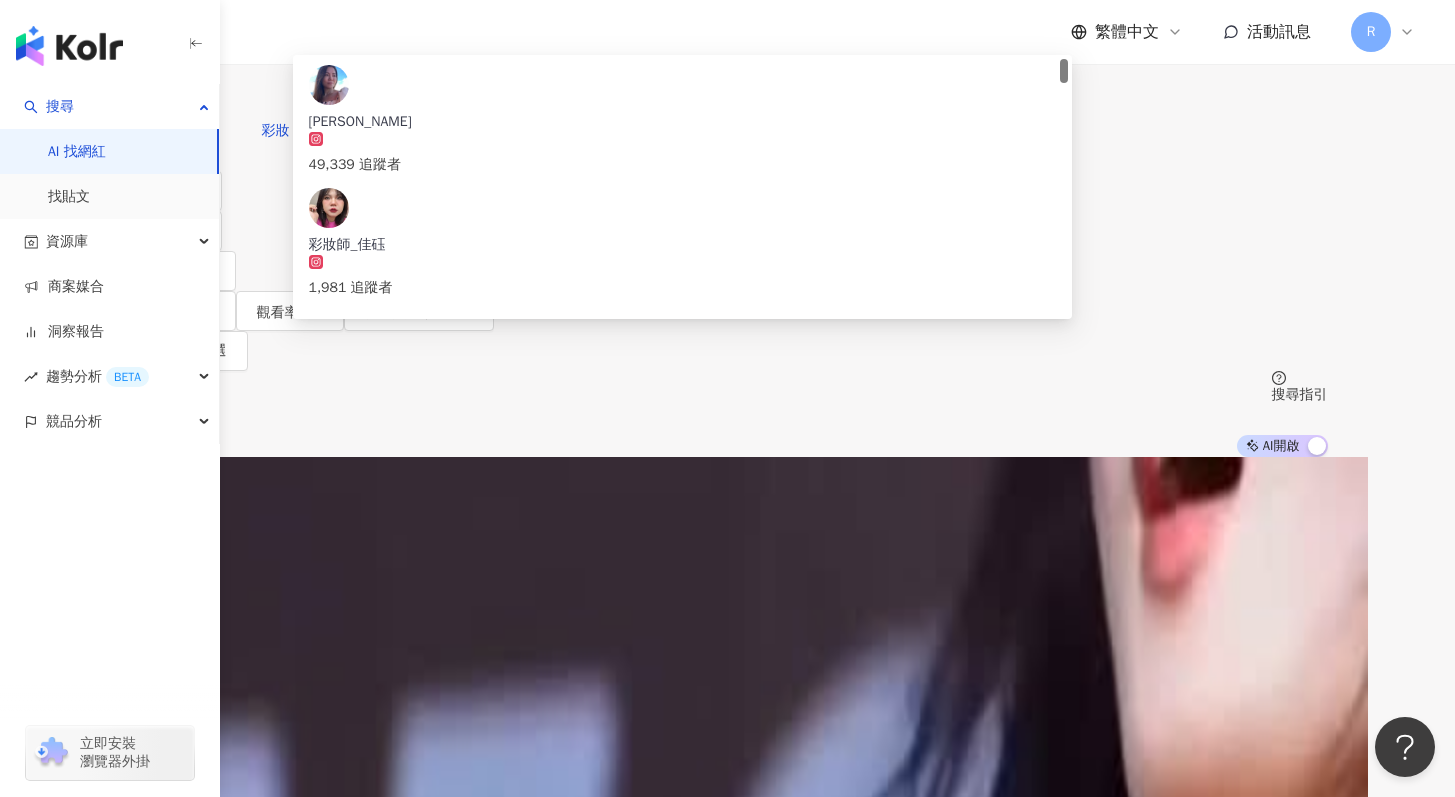 type on "*" 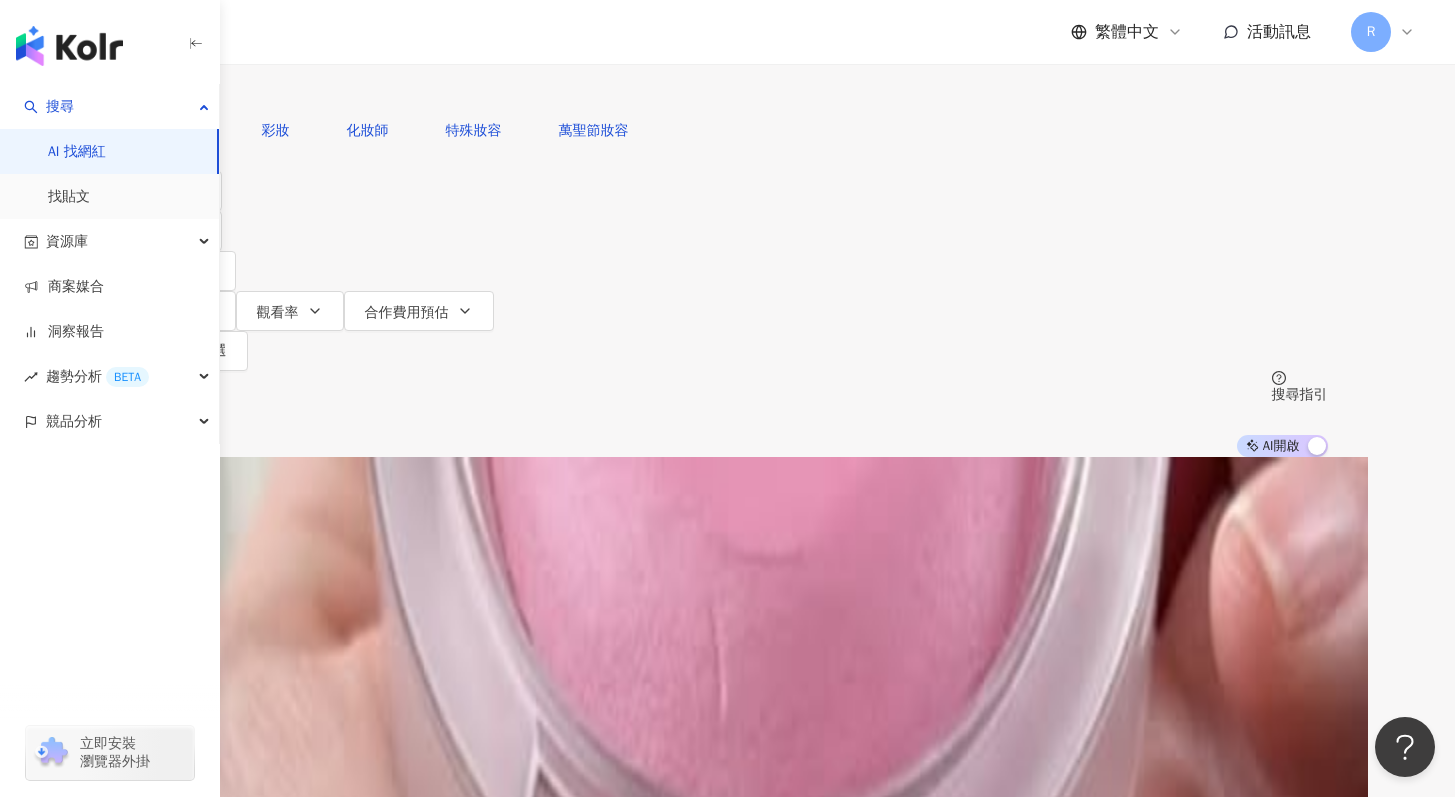 type on "***" 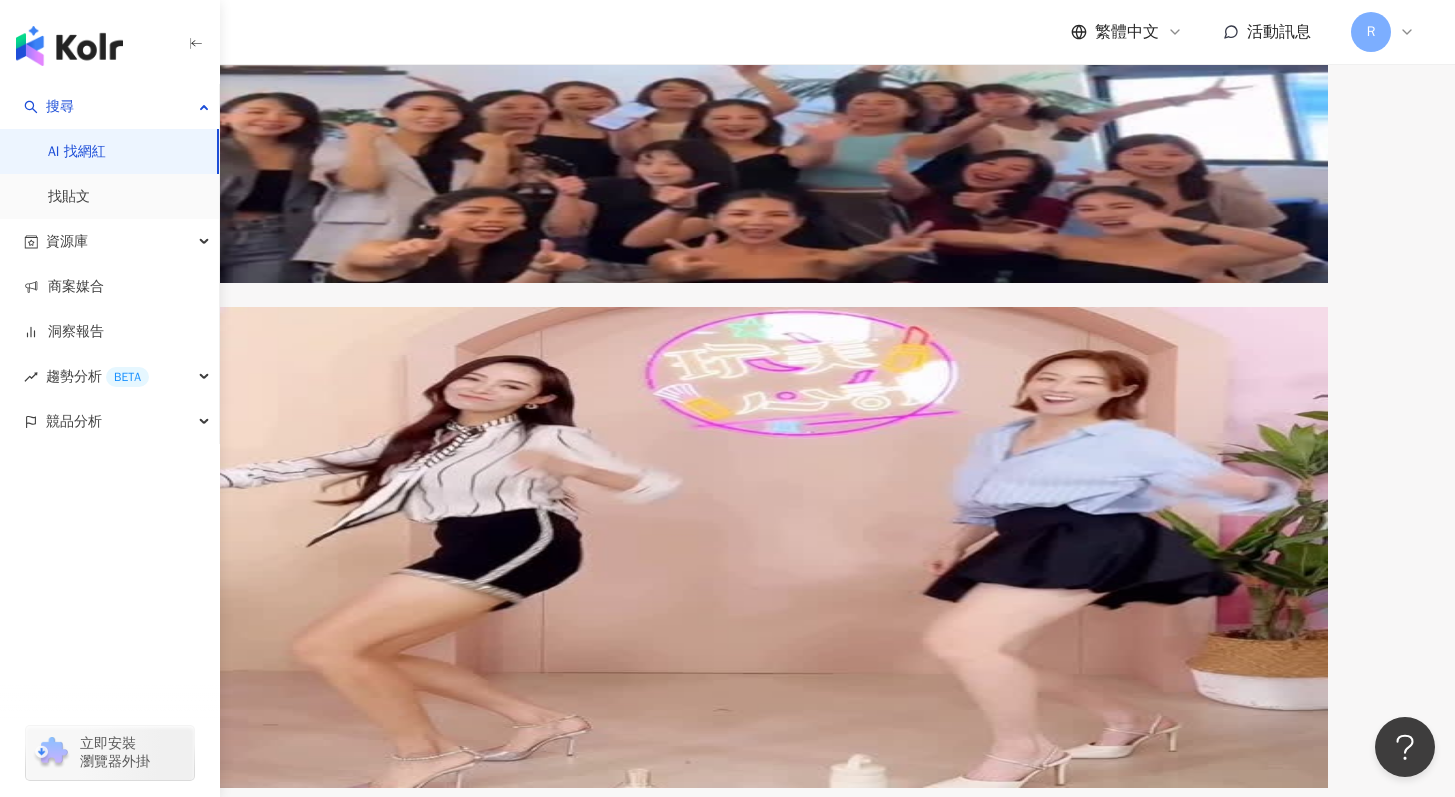 scroll, scrollTop: 3701, scrollLeft: 0, axis: vertical 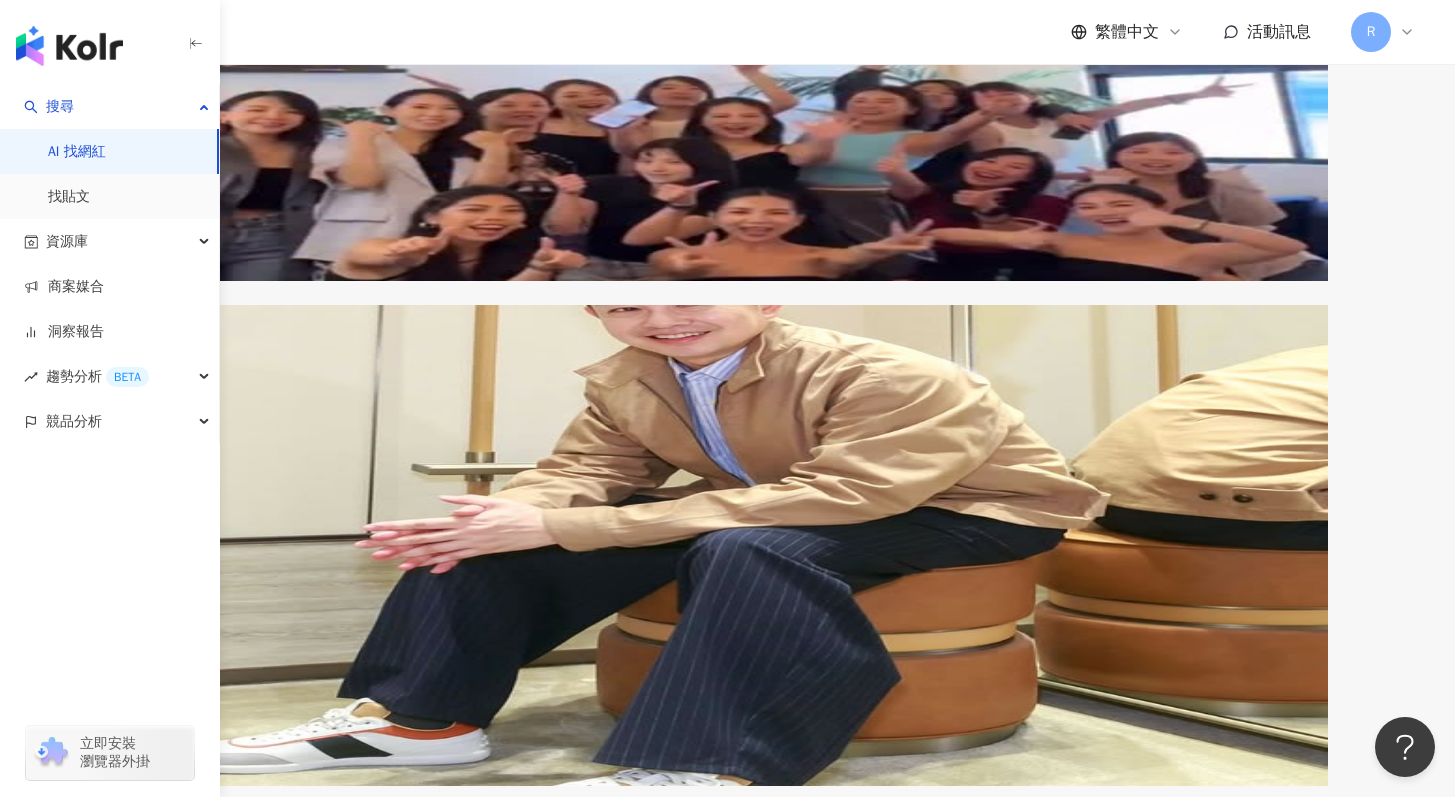 click on "繼續看更多" at bounding box center (220, 3662) 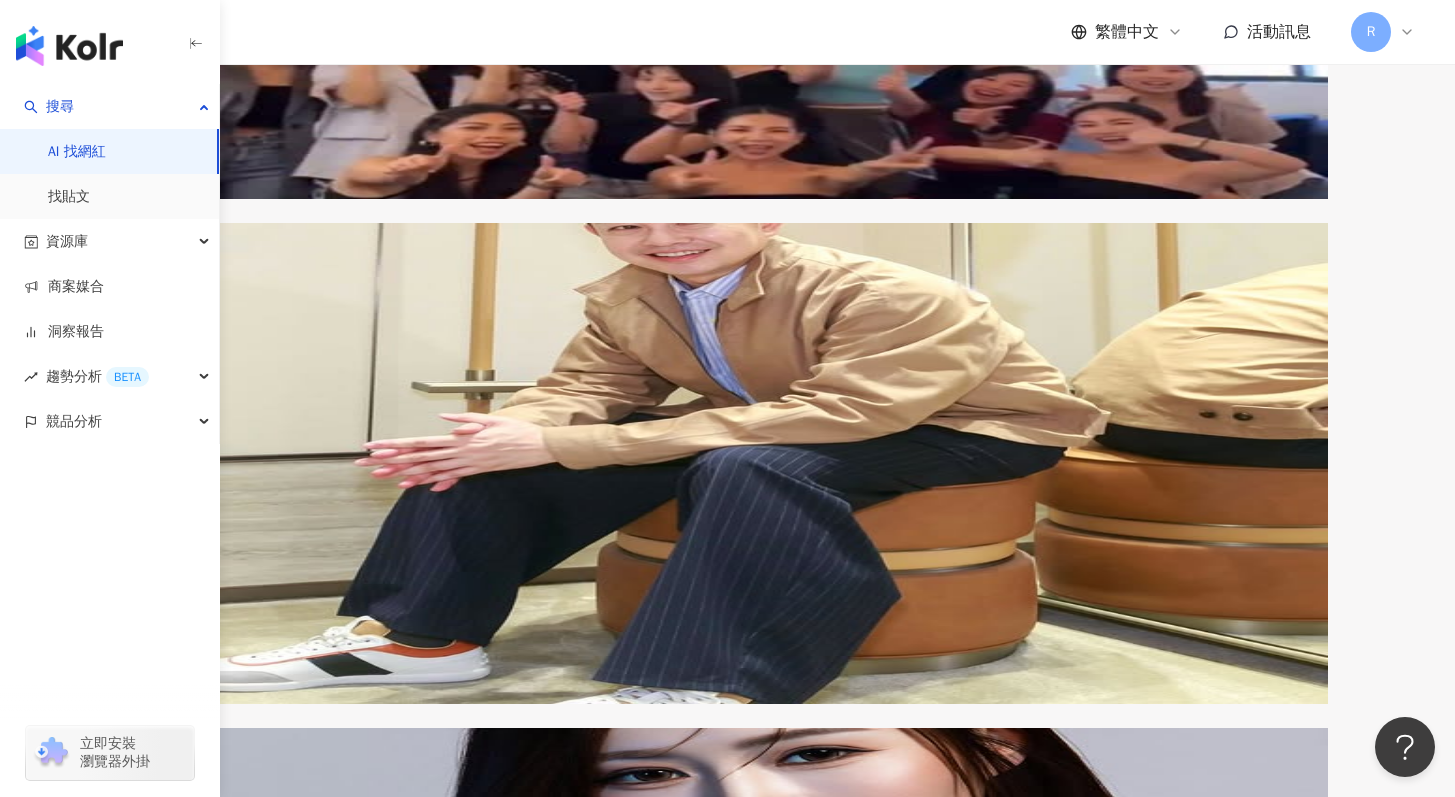 scroll, scrollTop: 3841, scrollLeft: 0, axis: vertical 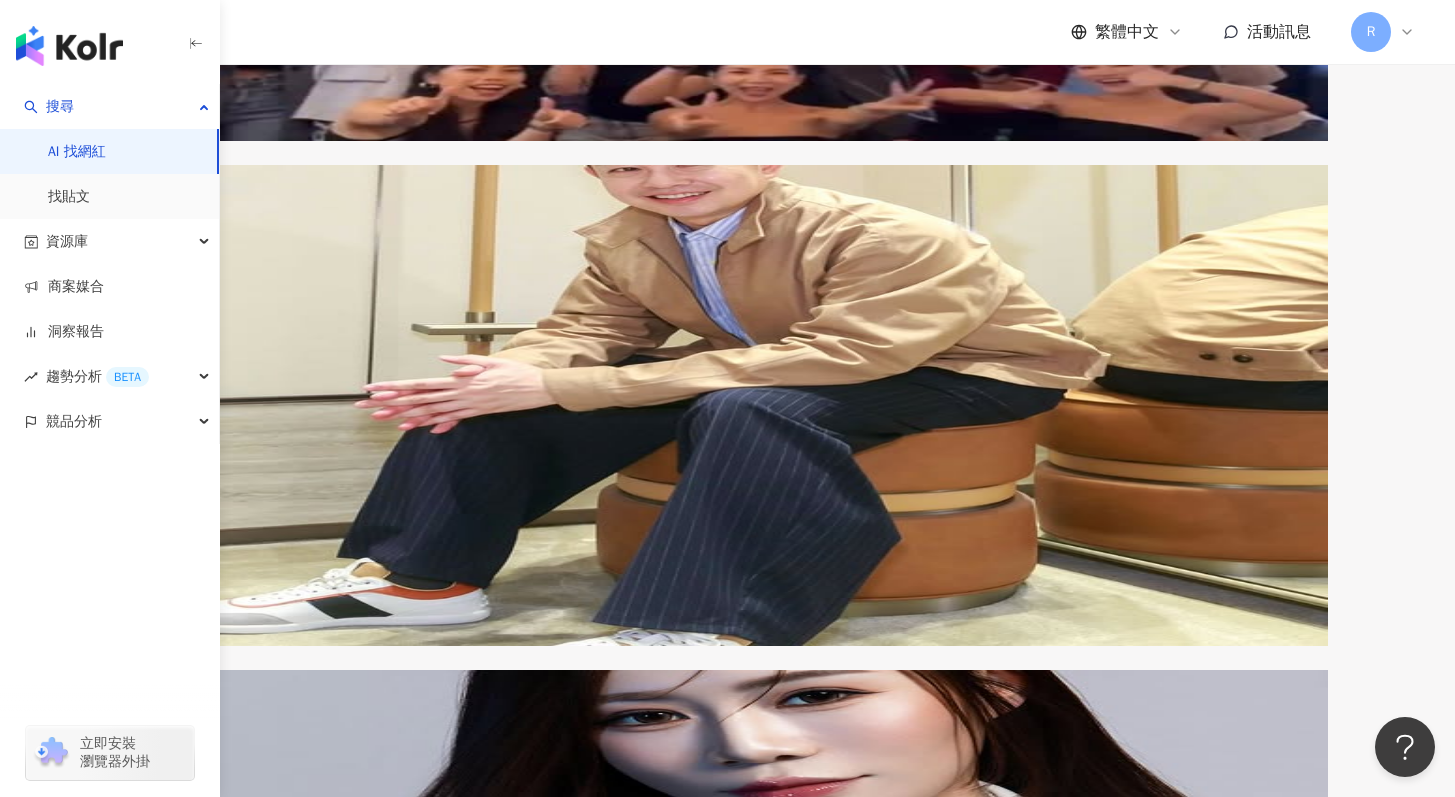 click on "米恩 charmian03 網紅類型 ： 婚禮  ·  營養與保健  ·  飲料  ·  家庭  ·  美食  ·  遊戲 總追蹤數 ： 87,824 3萬 tiktok-icon 5.1萬 7,097 找相似 查看關鍵字貼文 2 筆 互動率 1.17% 觀看率 64.7% 漲粉率 0.07%" at bounding box center [728, 3743] 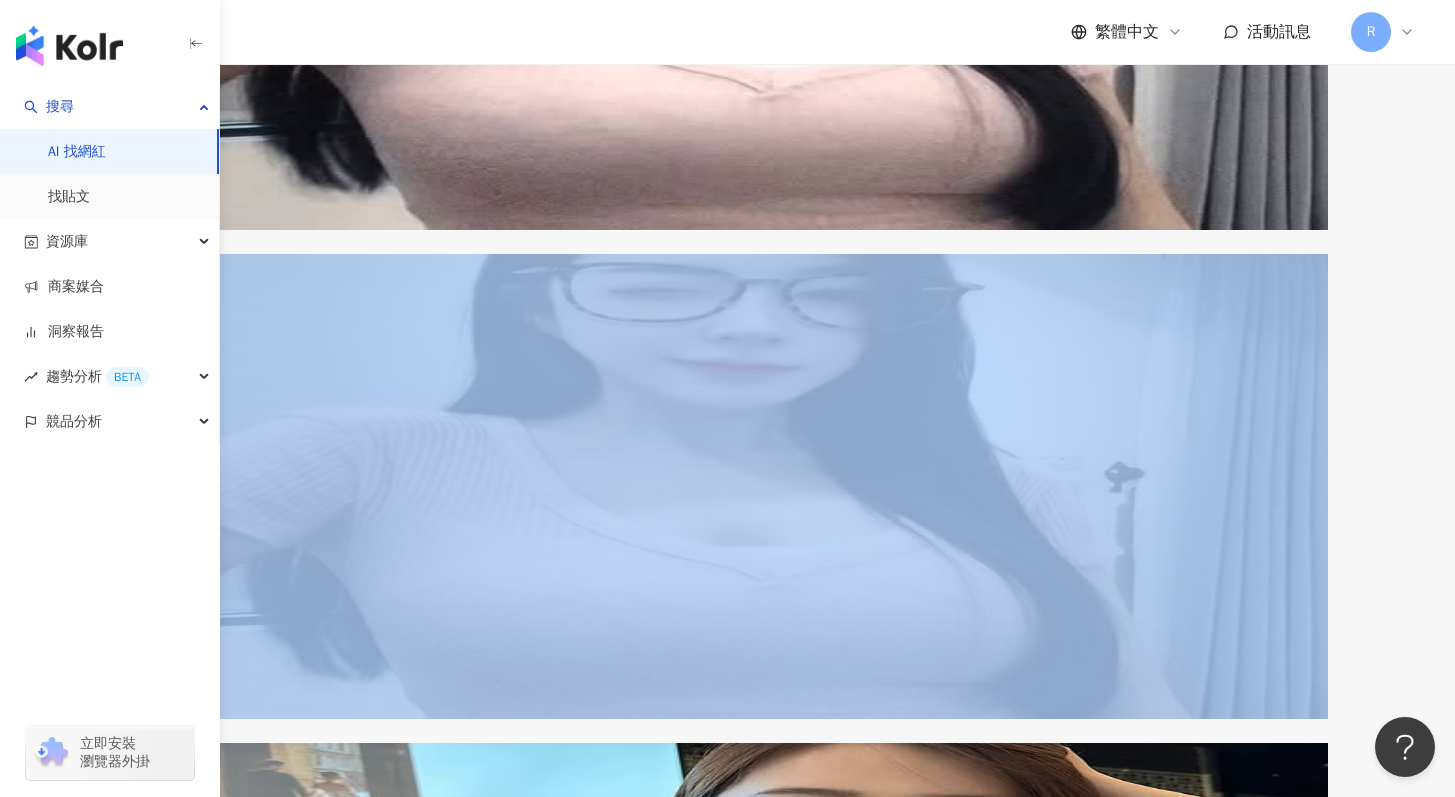 scroll, scrollTop: 7113, scrollLeft: 0, axis: vertical 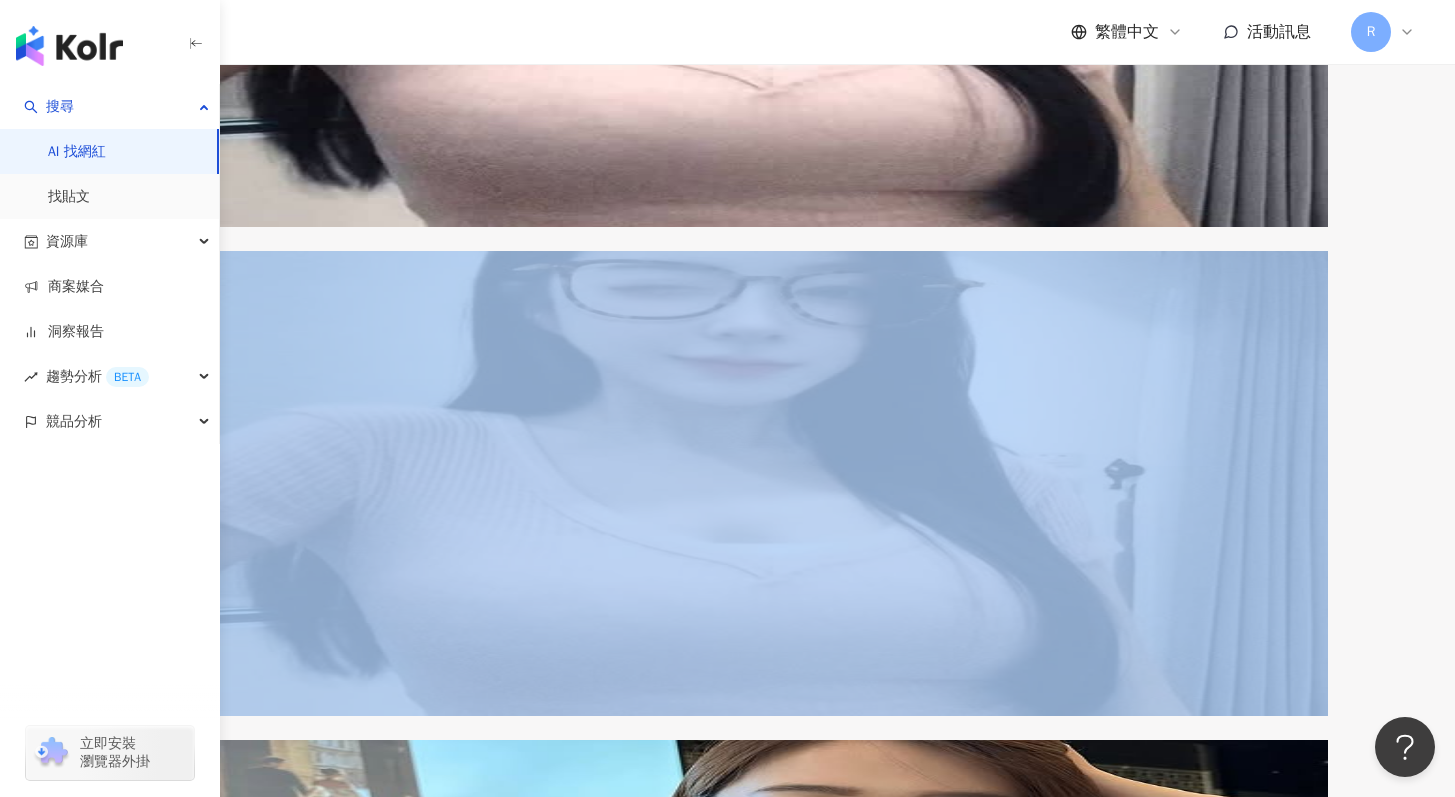 click on "繼續看更多" at bounding box center [220, 5957] 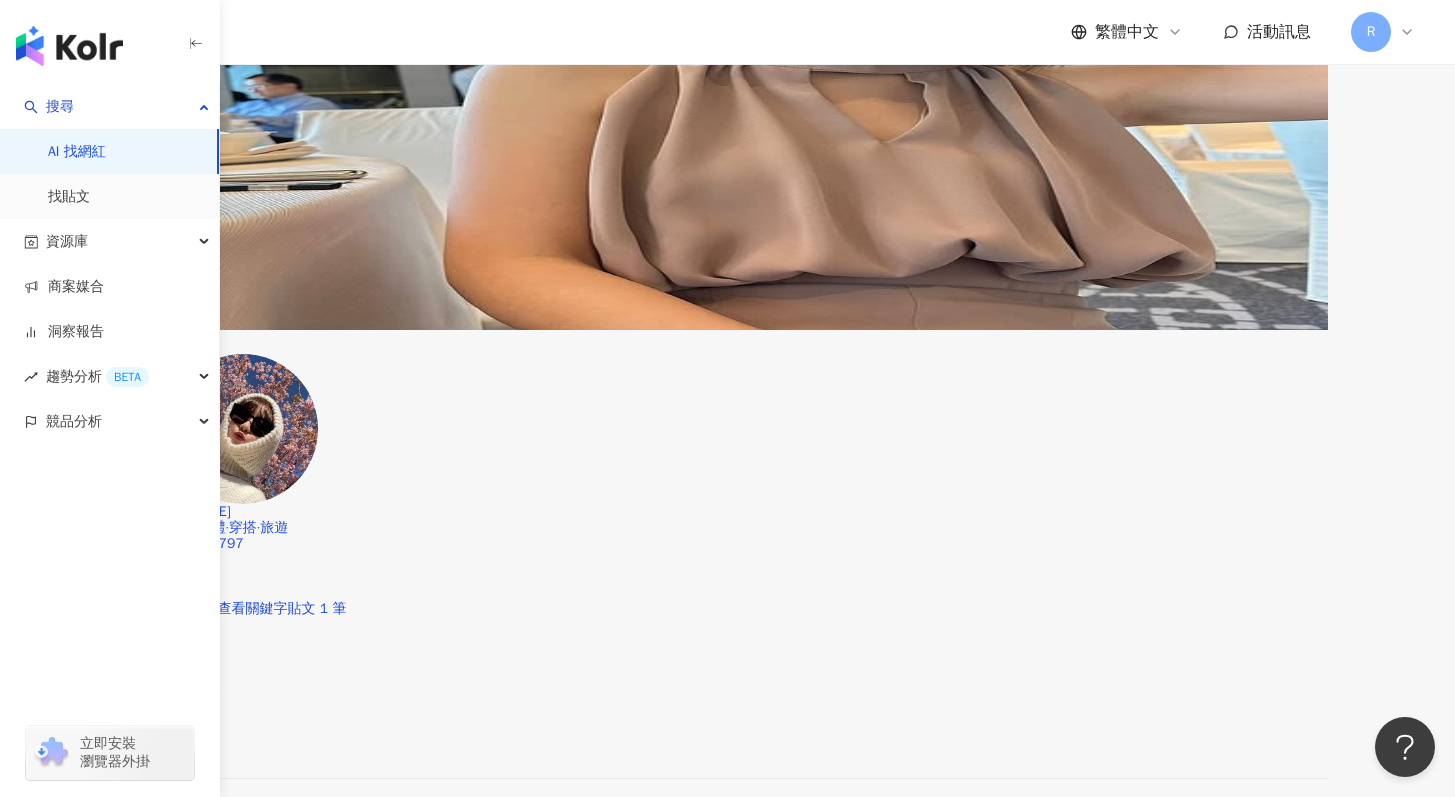 scroll, scrollTop: 7991, scrollLeft: 0, axis: vertical 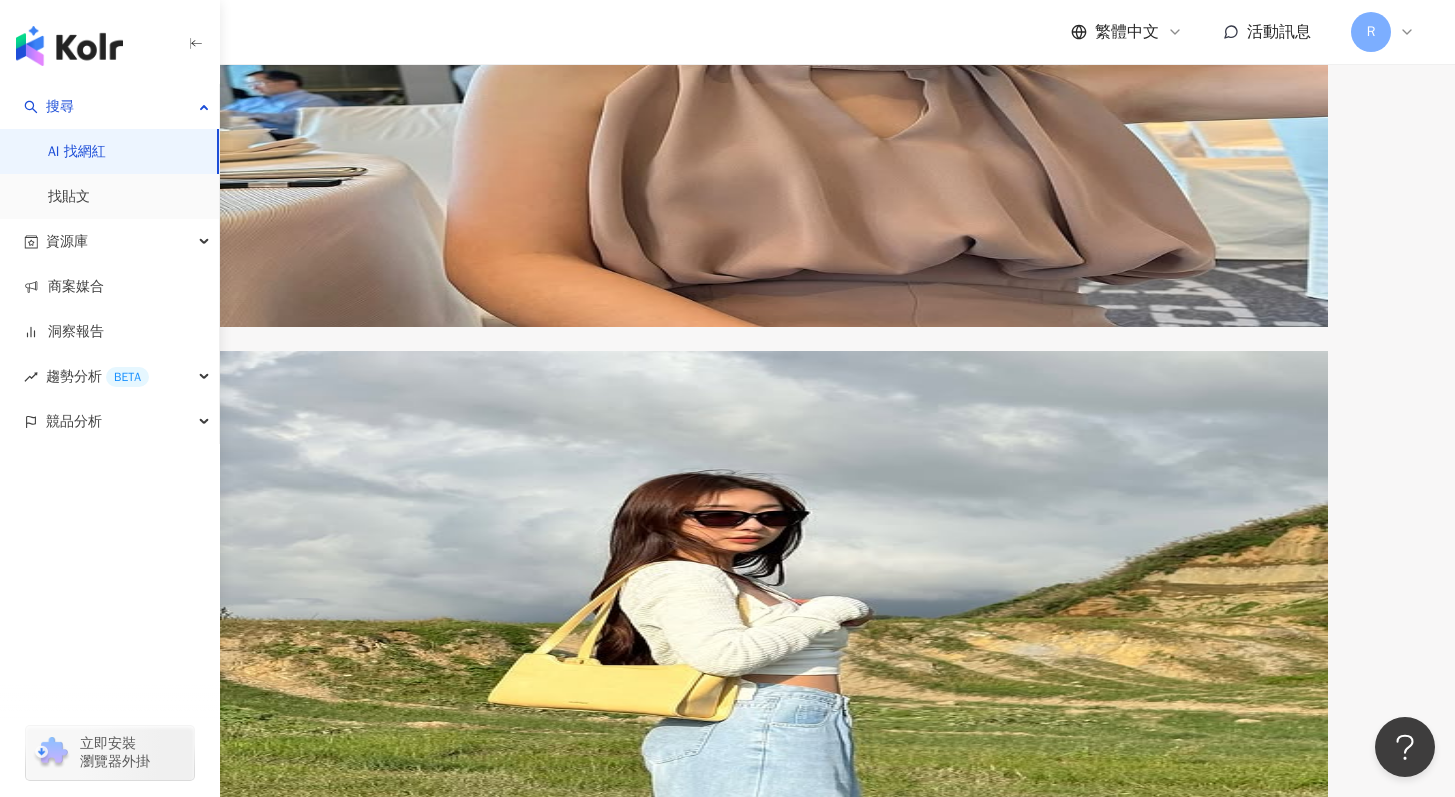 click on "化妝技巧大公開！！
讓妝容更精緻✨😍
#夏夏老師上線囉" at bounding box center (853, 6168) 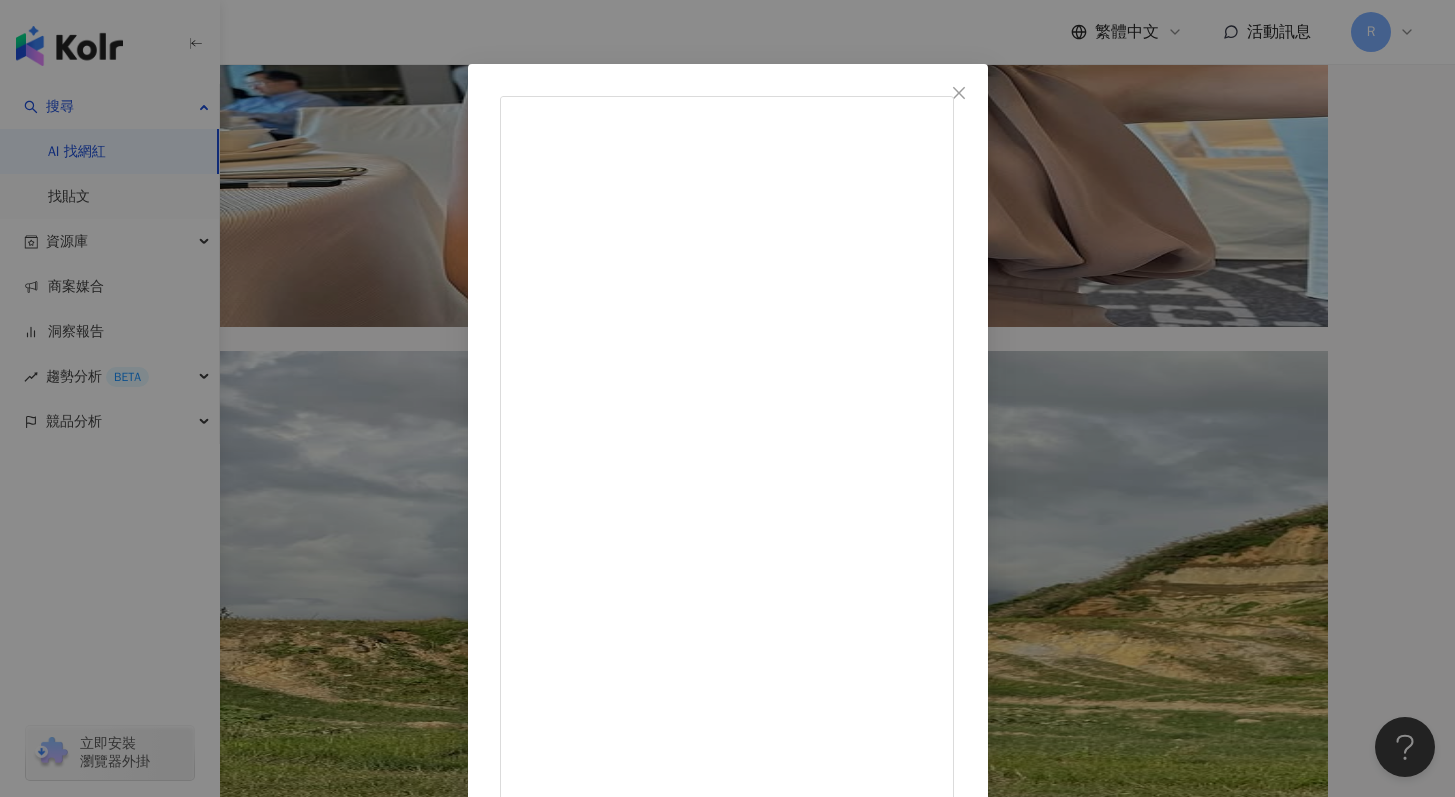 scroll, scrollTop: 0, scrollLeft: 0, axis: both 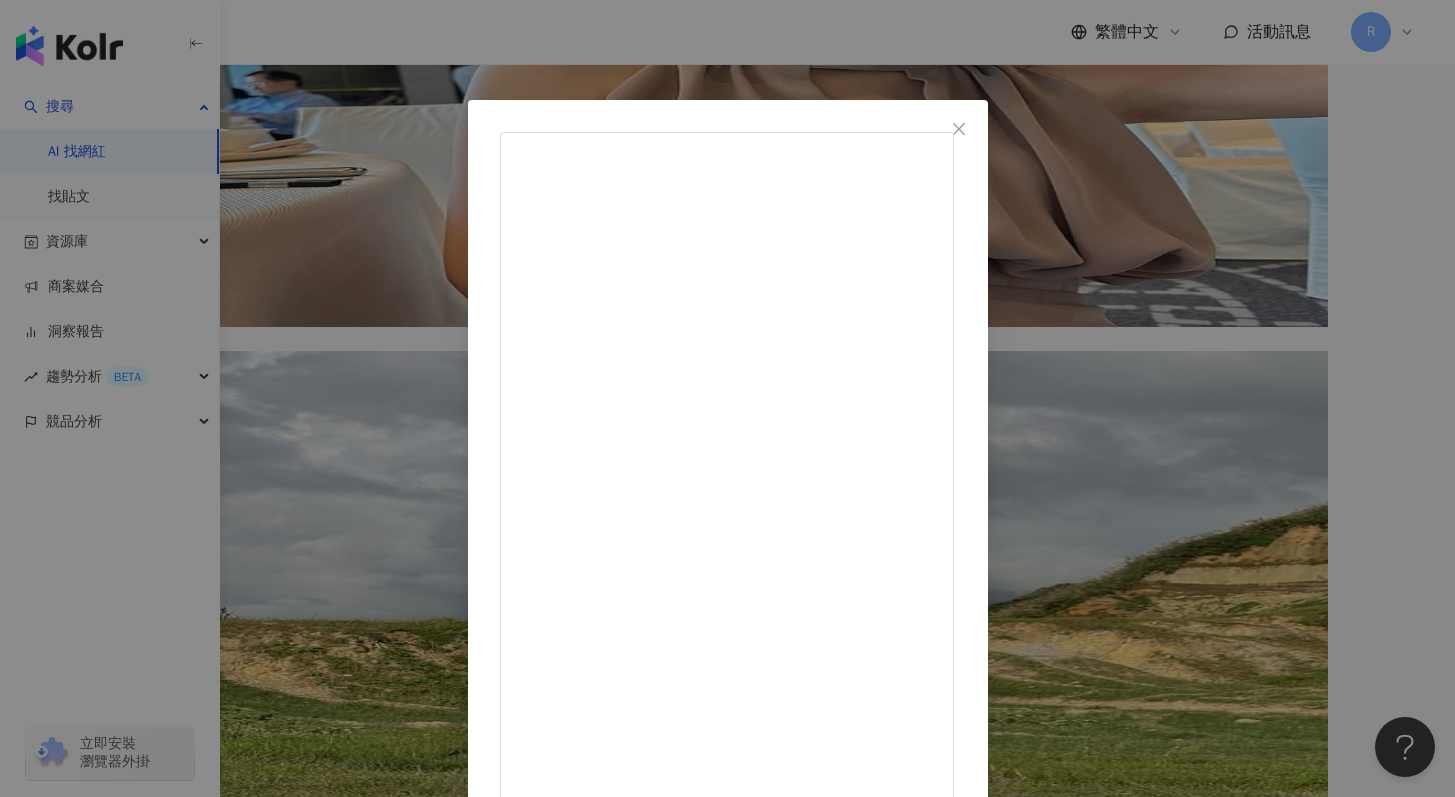 click on "HSIA｜Makeup Artist 2024/12/30 化妝師化妝技巧大公開！！
讓妝容更精緻✨😍
#夏夏老師上線囉 隱藏 7 1萬 查看原始貼文" at bounding box center (727, 398) 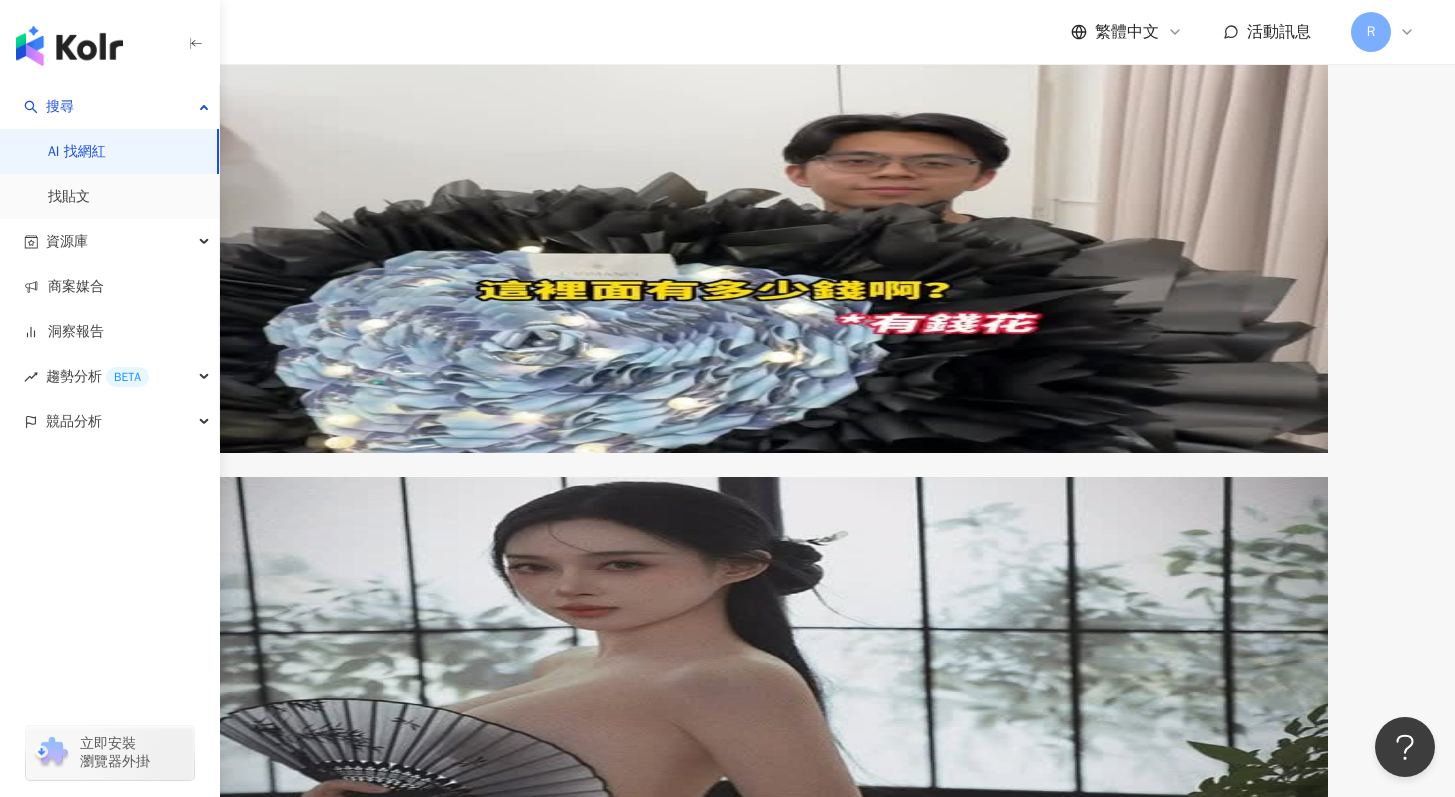 scroll, scrollTop: 10254, scrollLeft: 0, axis: vertical 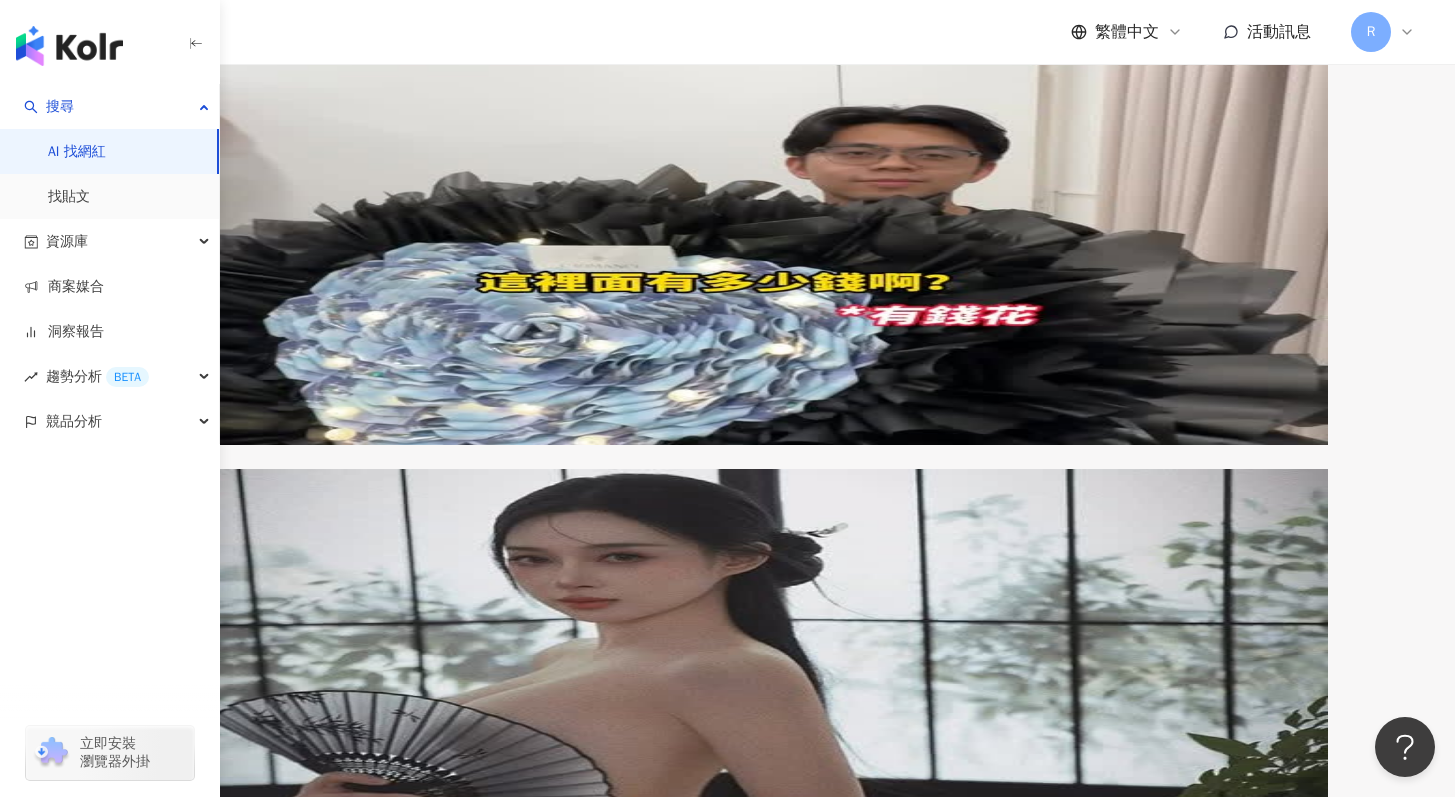 click on "繼續看更多" at bounding box center (207, 8505) 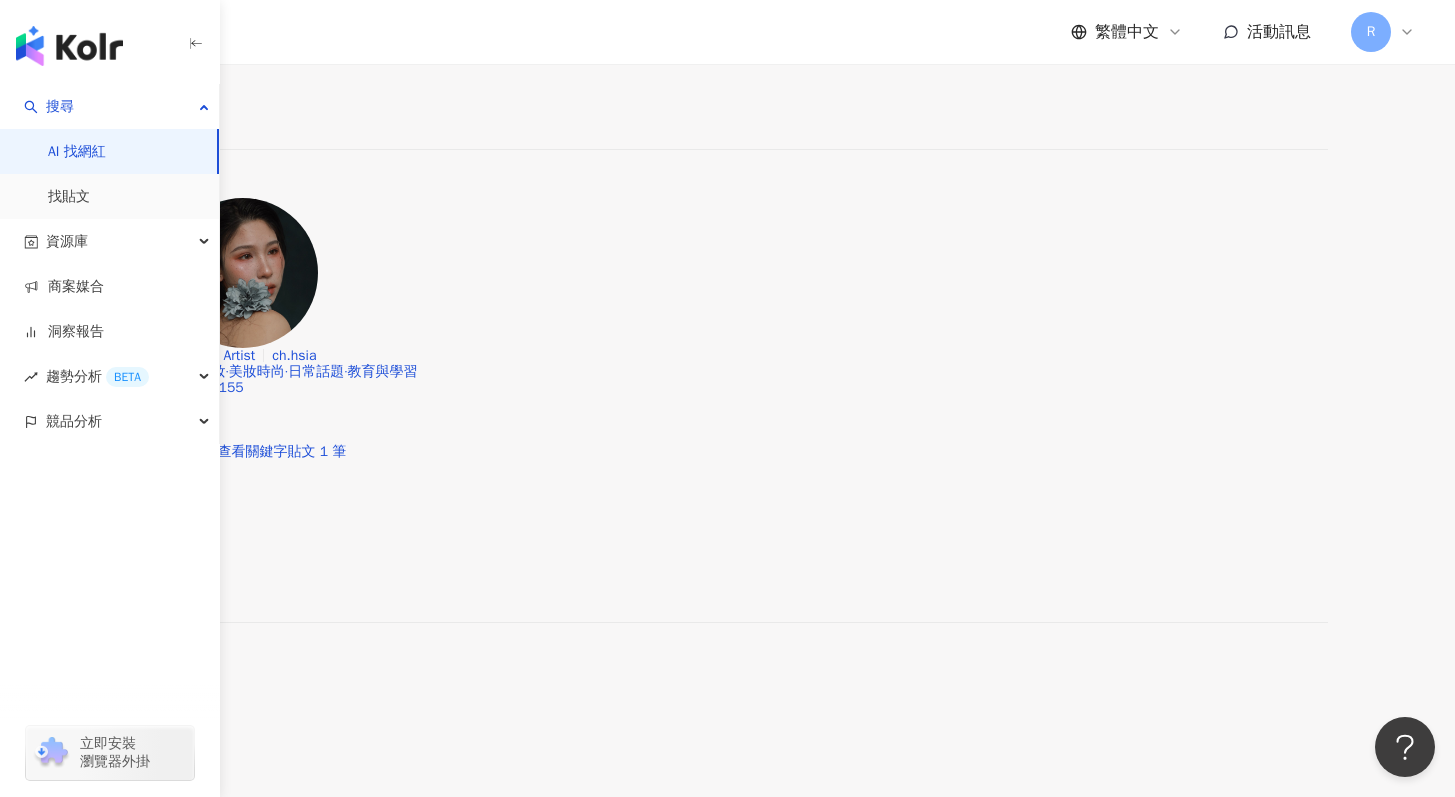scroll, scrollTop: 13828, scrollLeft: 0, axis: vertical 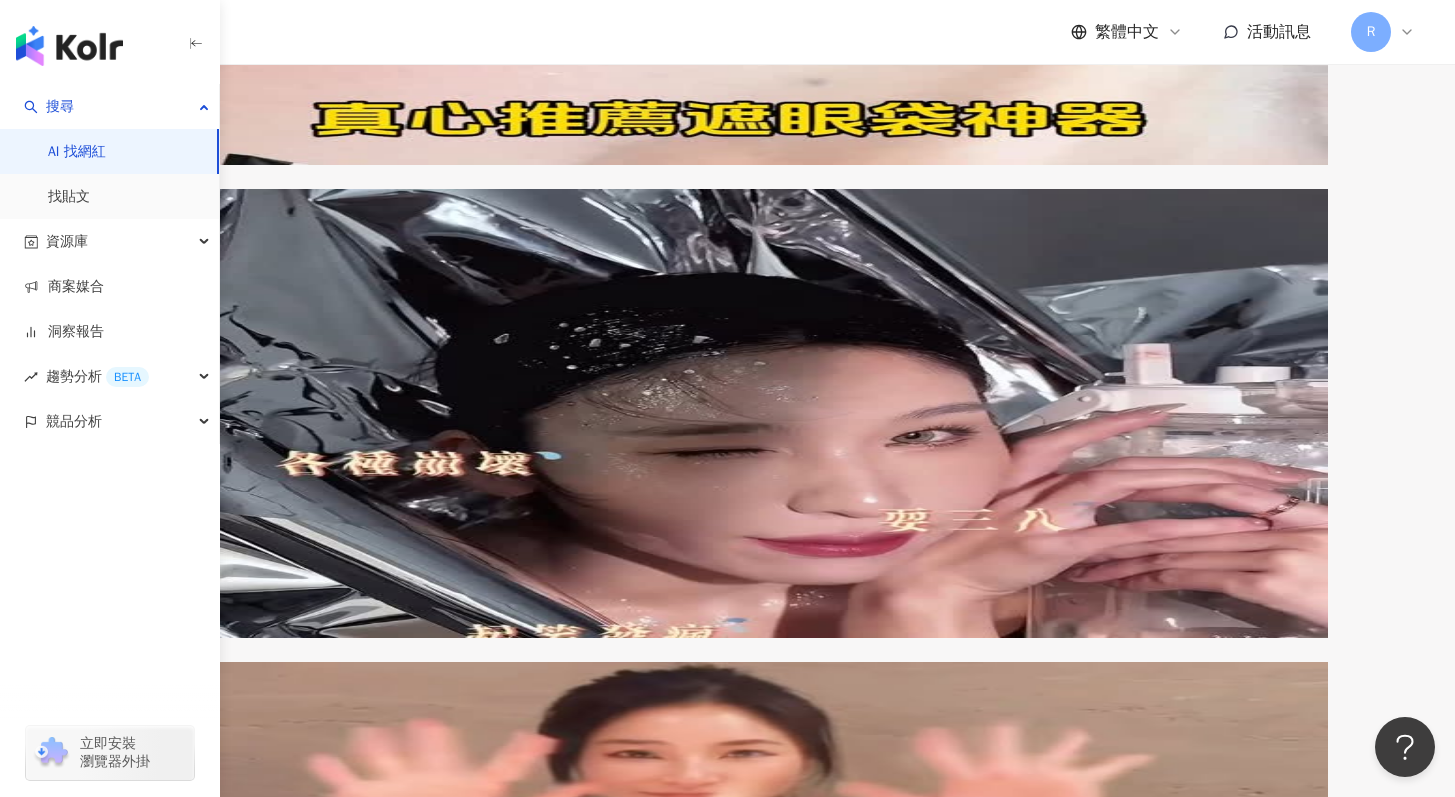 click on "繼續看更多" at bounding box center [207, 10622] 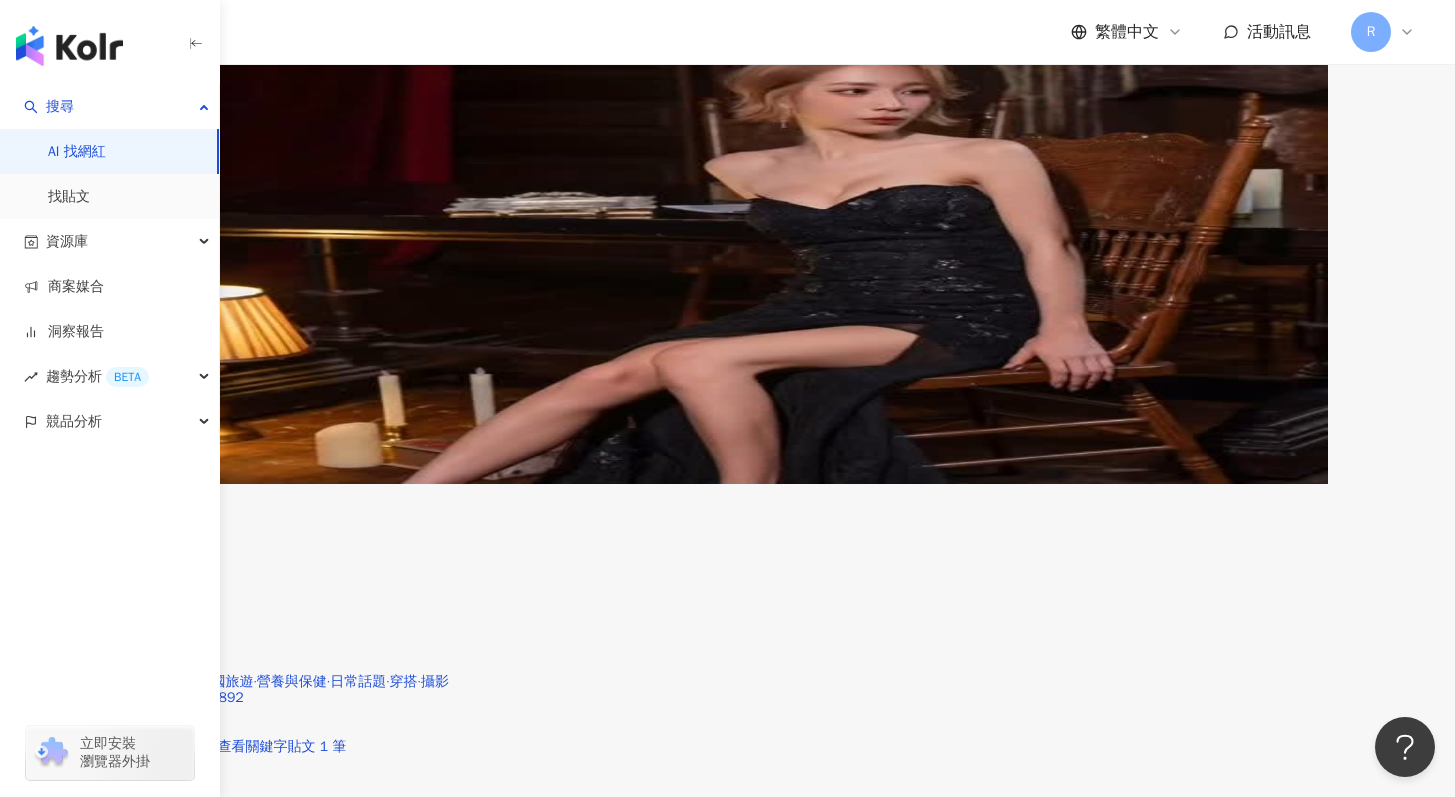 scroll, scrollTop: 15423, scrollLeft: 0, axis: vertical 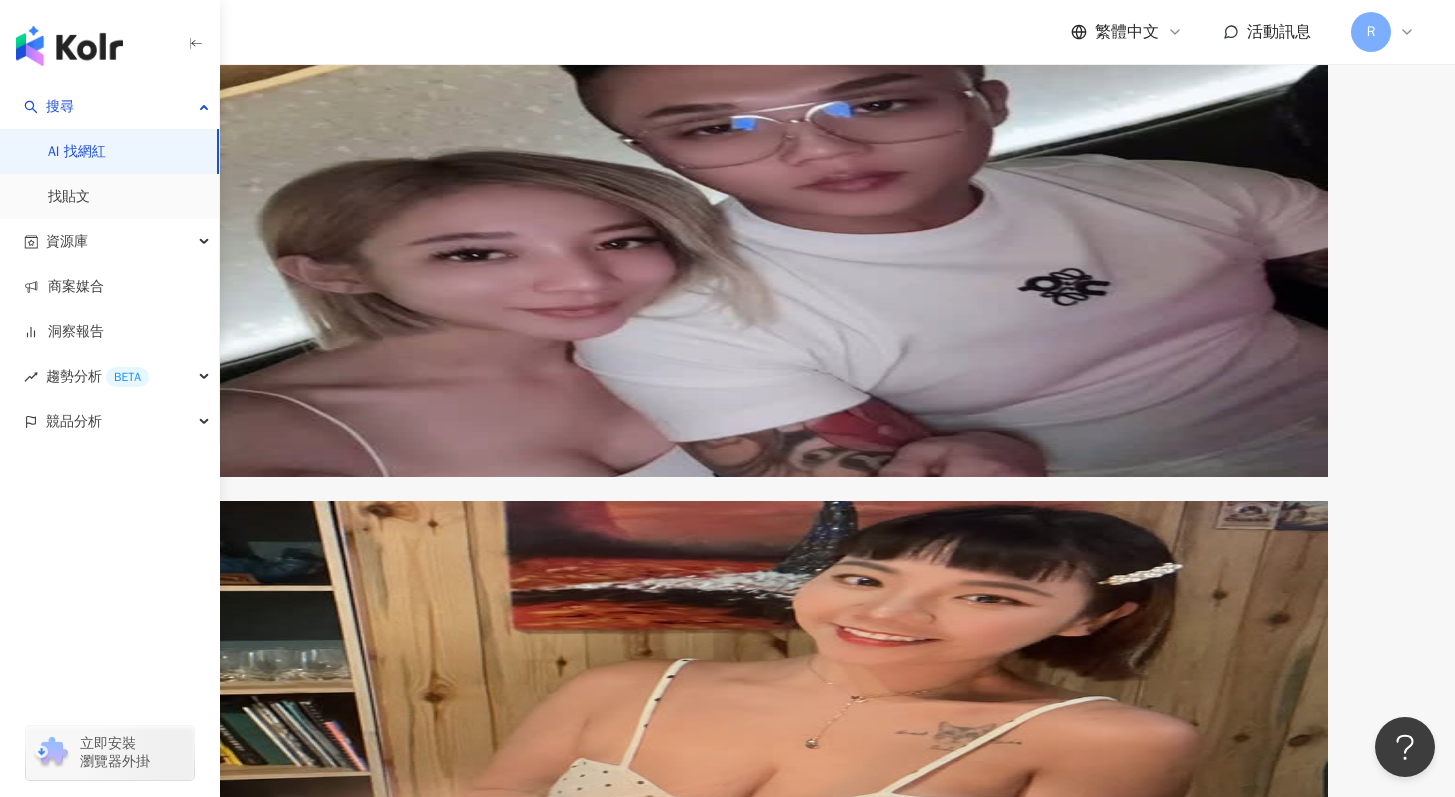 click 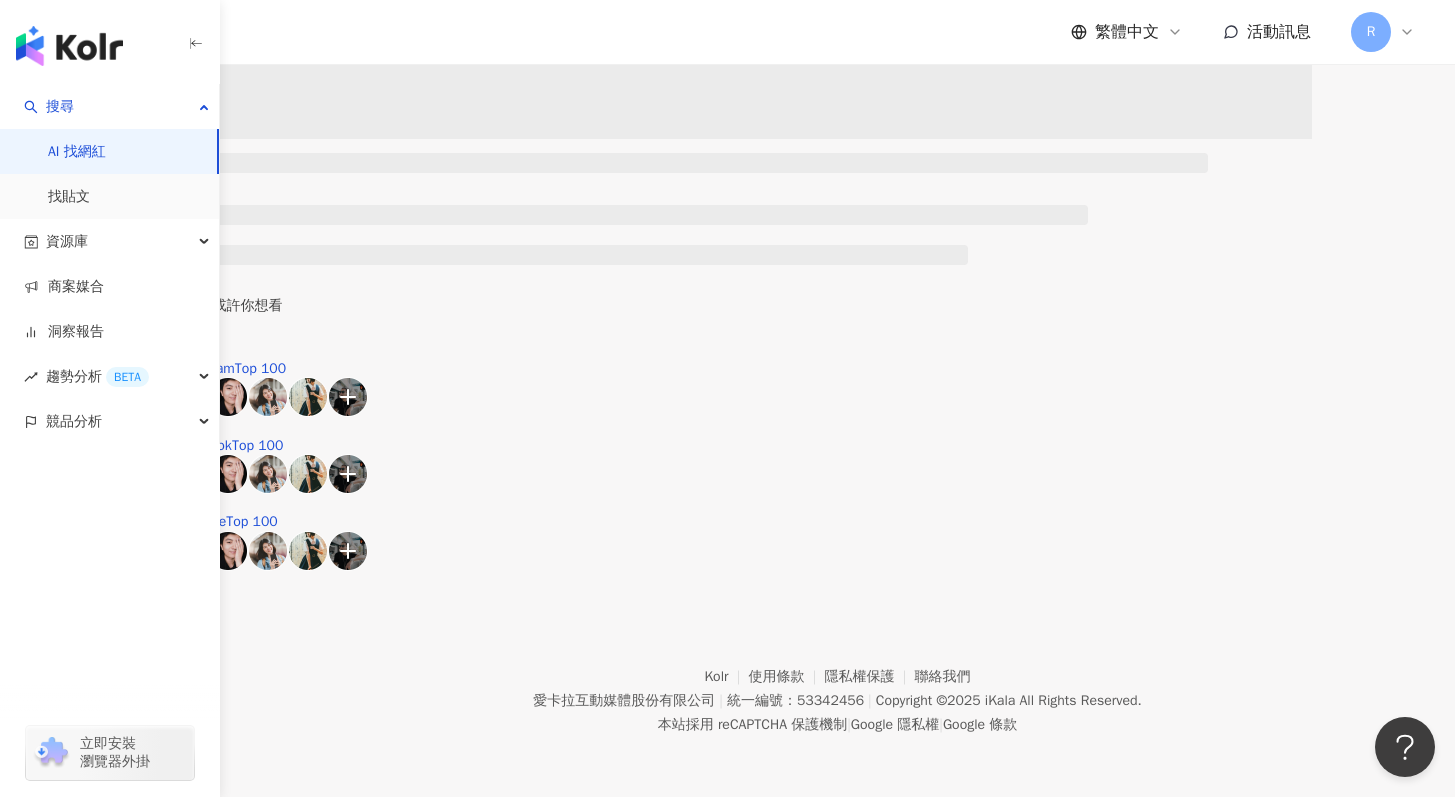 scroll, scrollTop: 0, scrollLeft: 0, axis: both 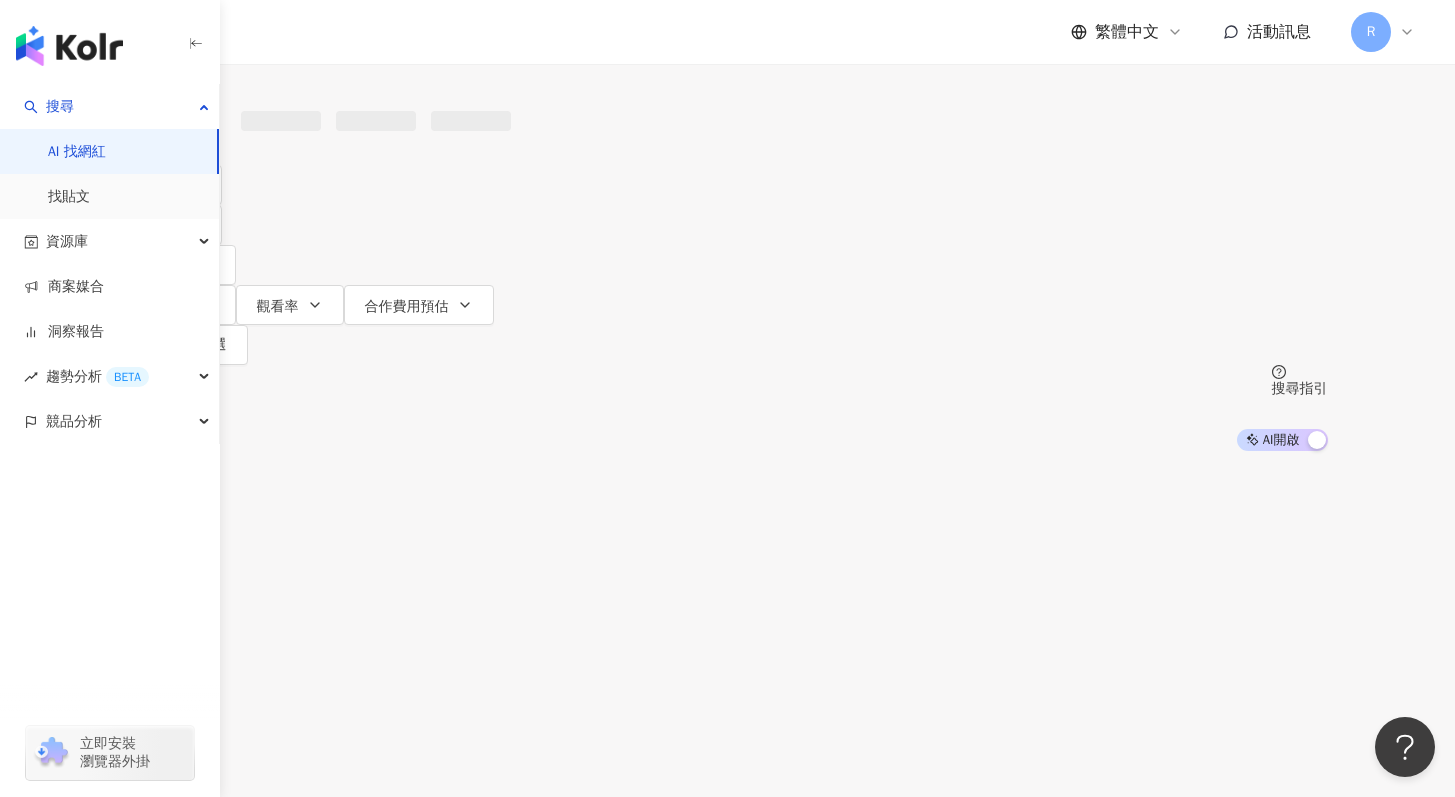 click at bounding box center (342, 19) 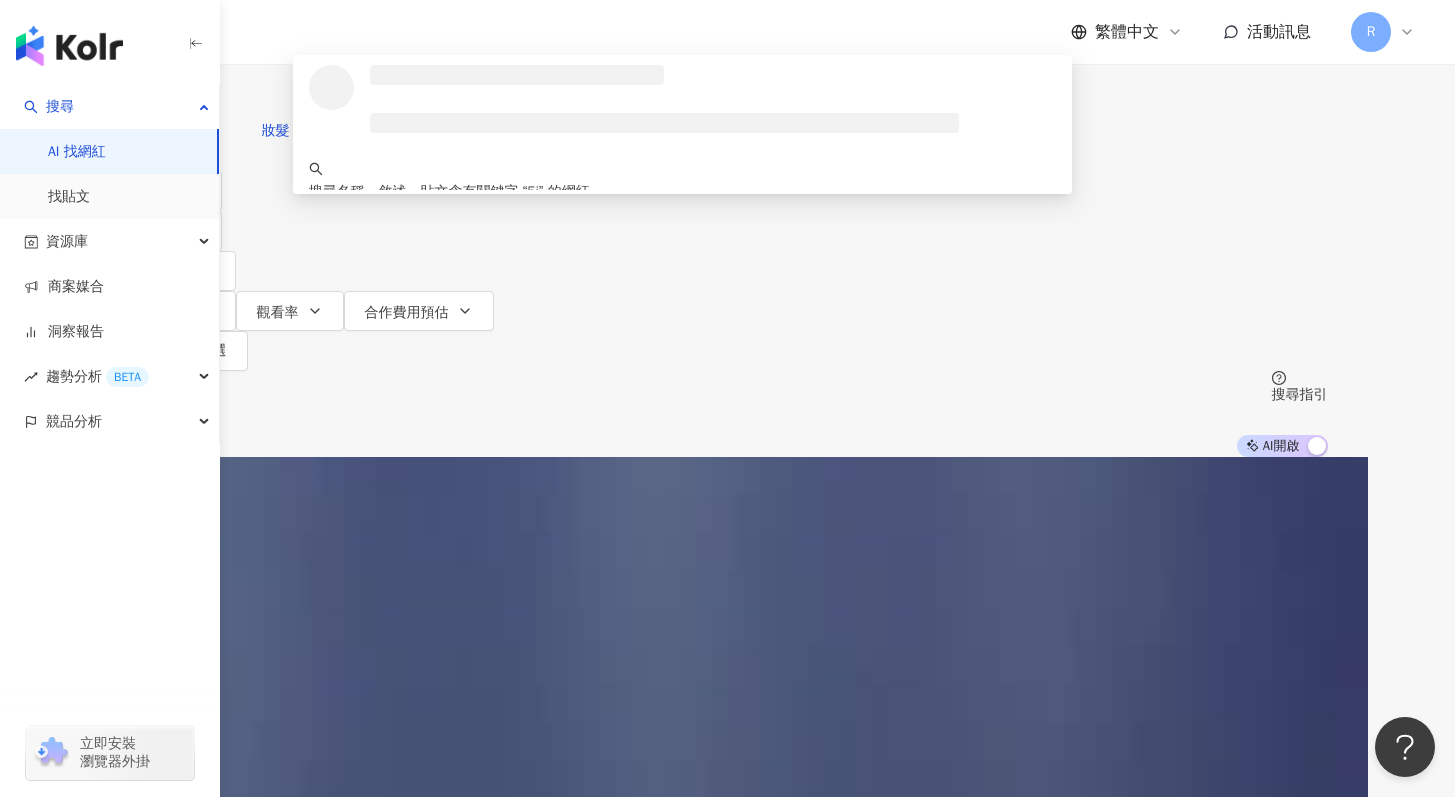 type on "*" 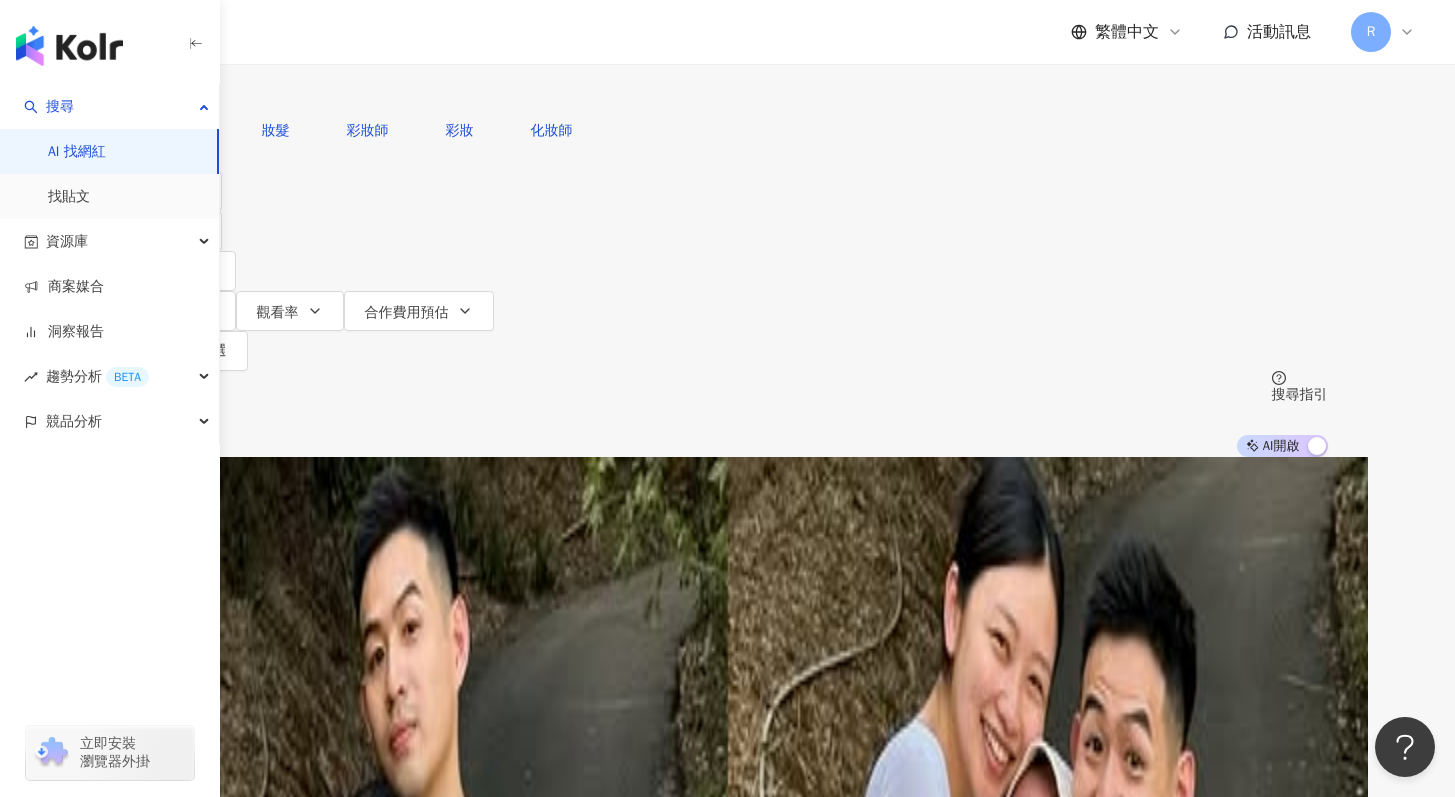 type on "**" 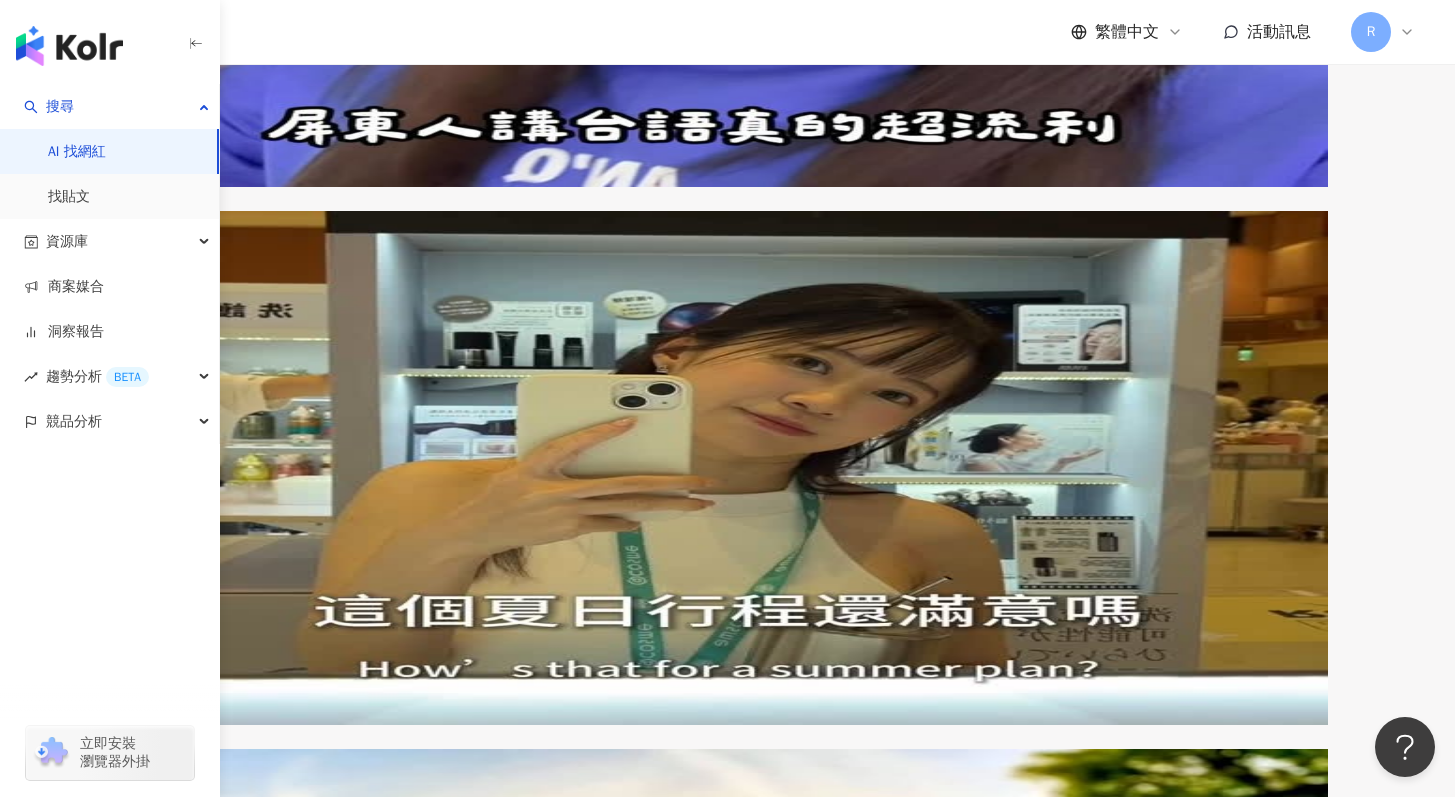 scroll, scrollTop: 3411, scrollLeft: 0, axis: vertical 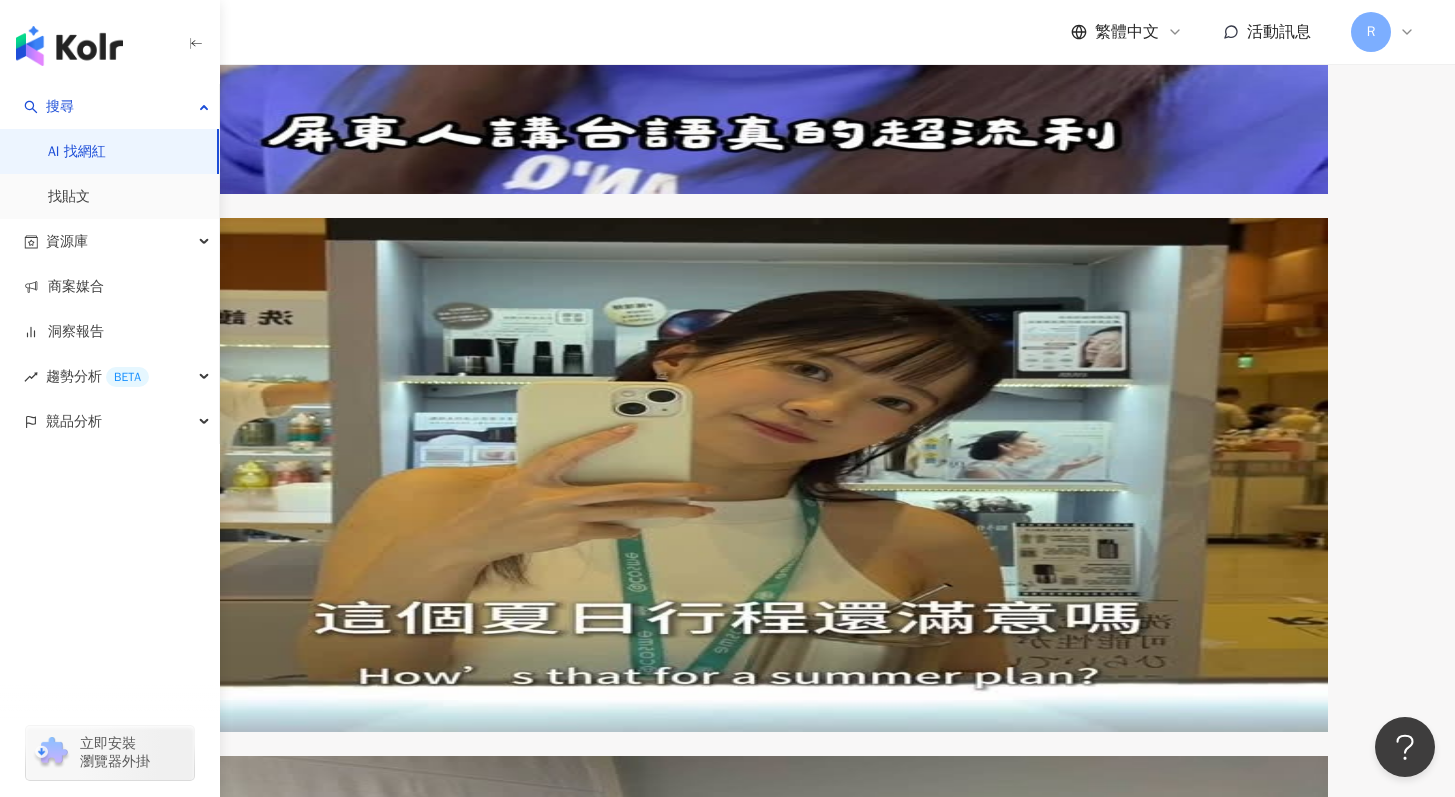 click at bounding box center (802, 3265) 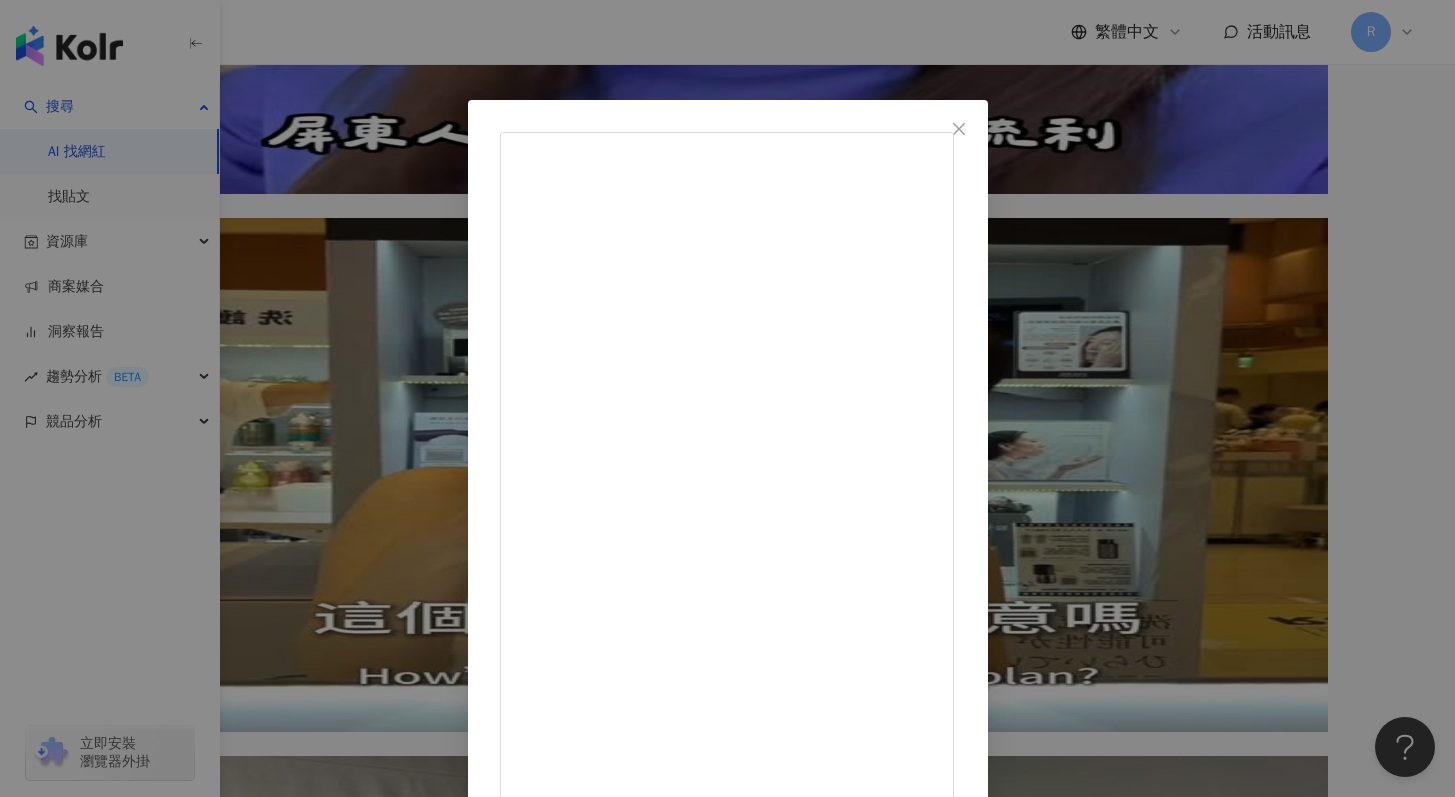 click on "Ellen鋼鐵艾 2024/10/29 不斷嘗試、修正就是通往成功的不二法門
(((((( 雖然你們都一直笑我 )))))))
笑到倒地的妝髮老師 @yalien_makeup
啊！很大聲的攝影師 @kaynaphoto 隱藏 20 4,338 查看原始貼文" at bounding box center [727, 398] 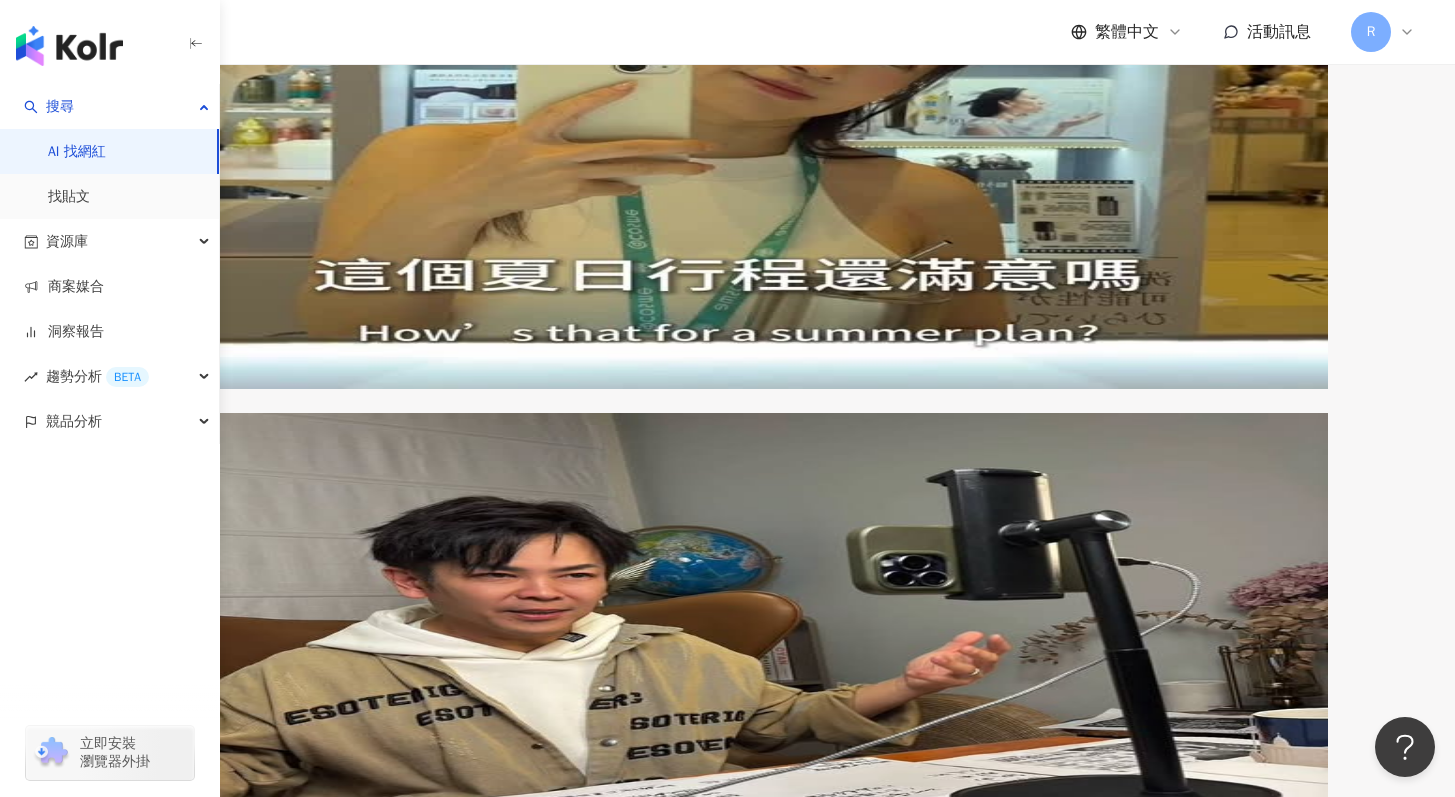 scroll, scrollTop: 3759, scrollLeft: 0, axis: vertical 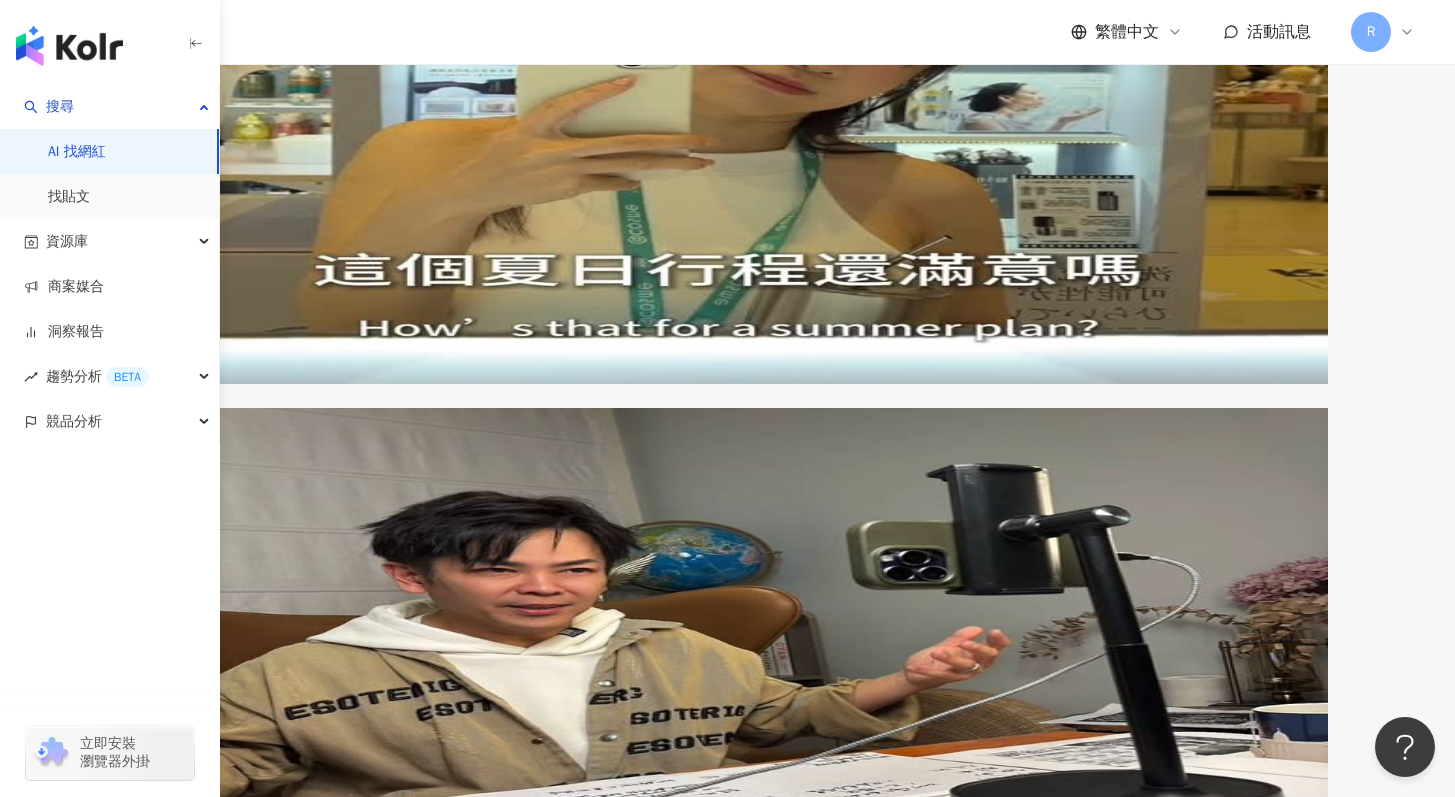 click on "繼續看更多" at bounding box center [207, 3796] 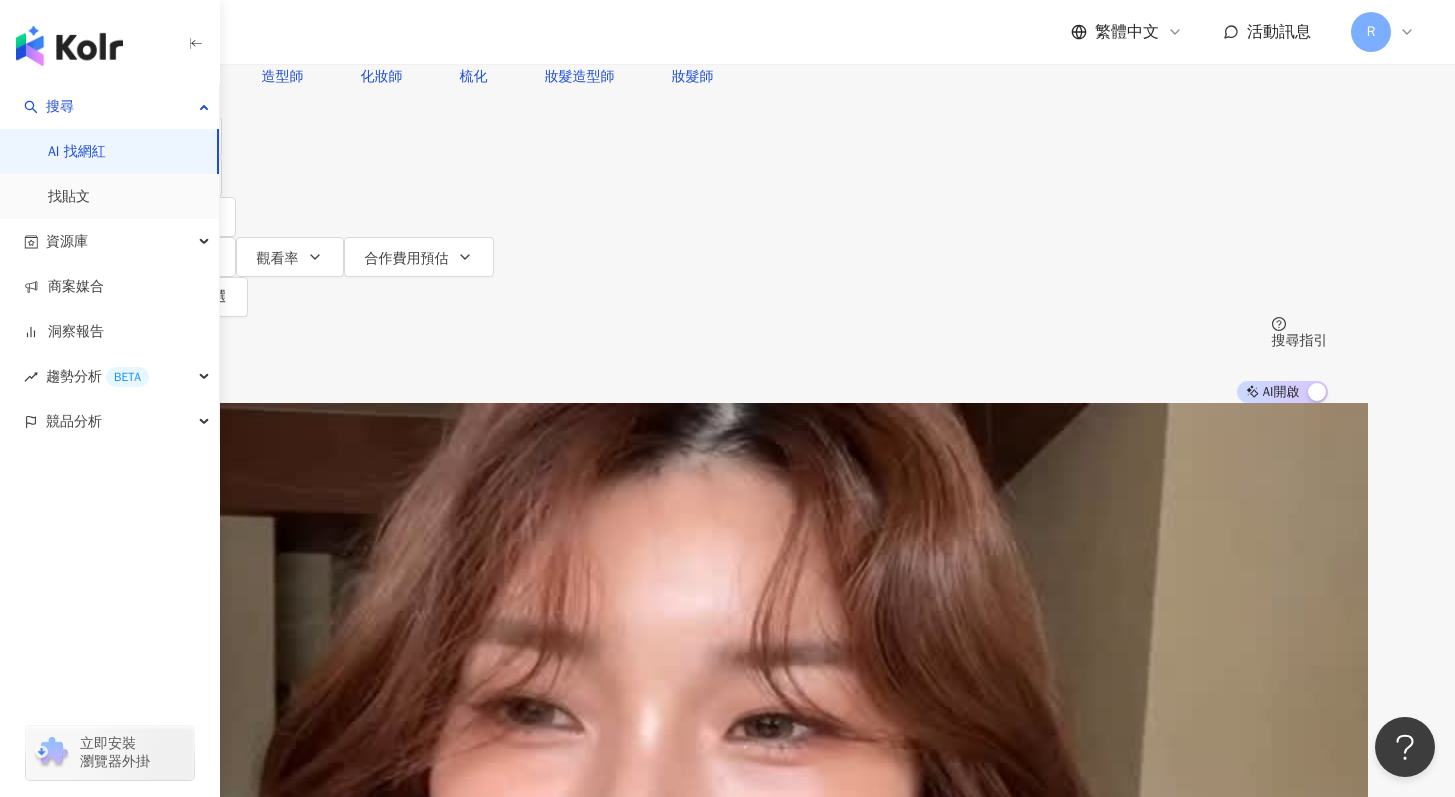 scroll, scrollTop: 0, scrollLeft: 0, axis: both 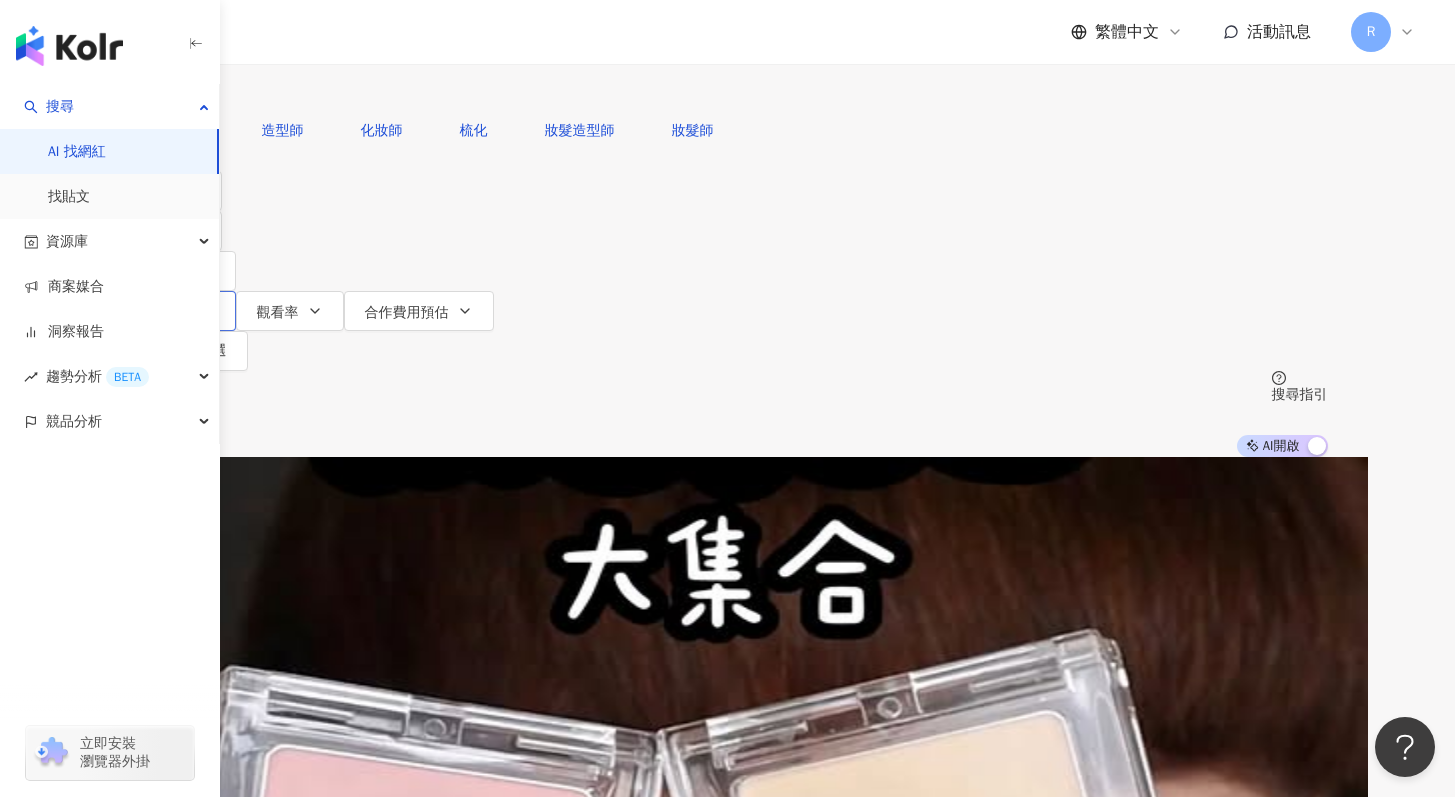 click on "互動率" at bounding box center (182, 311) 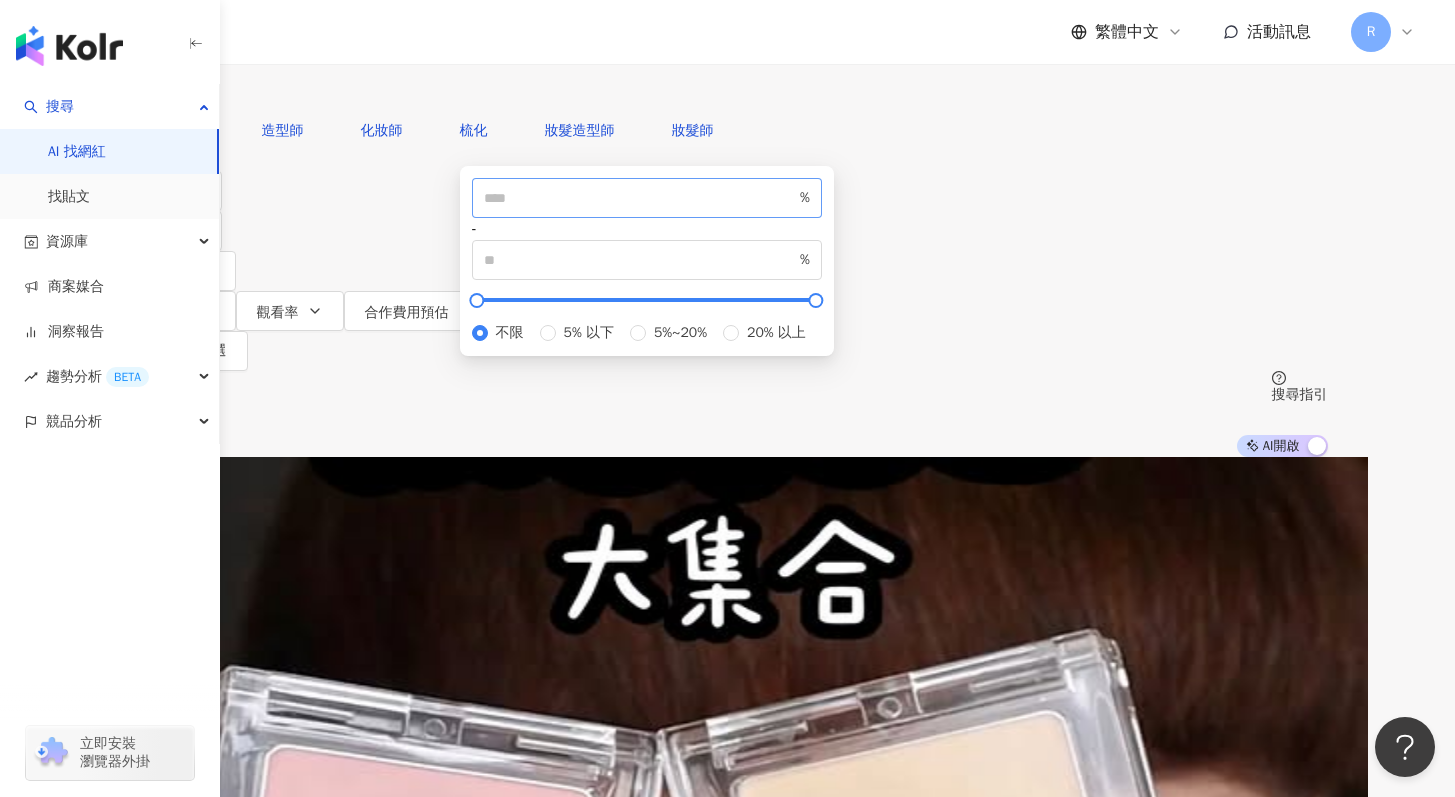 click on "%" at bounding box center (647, 198) 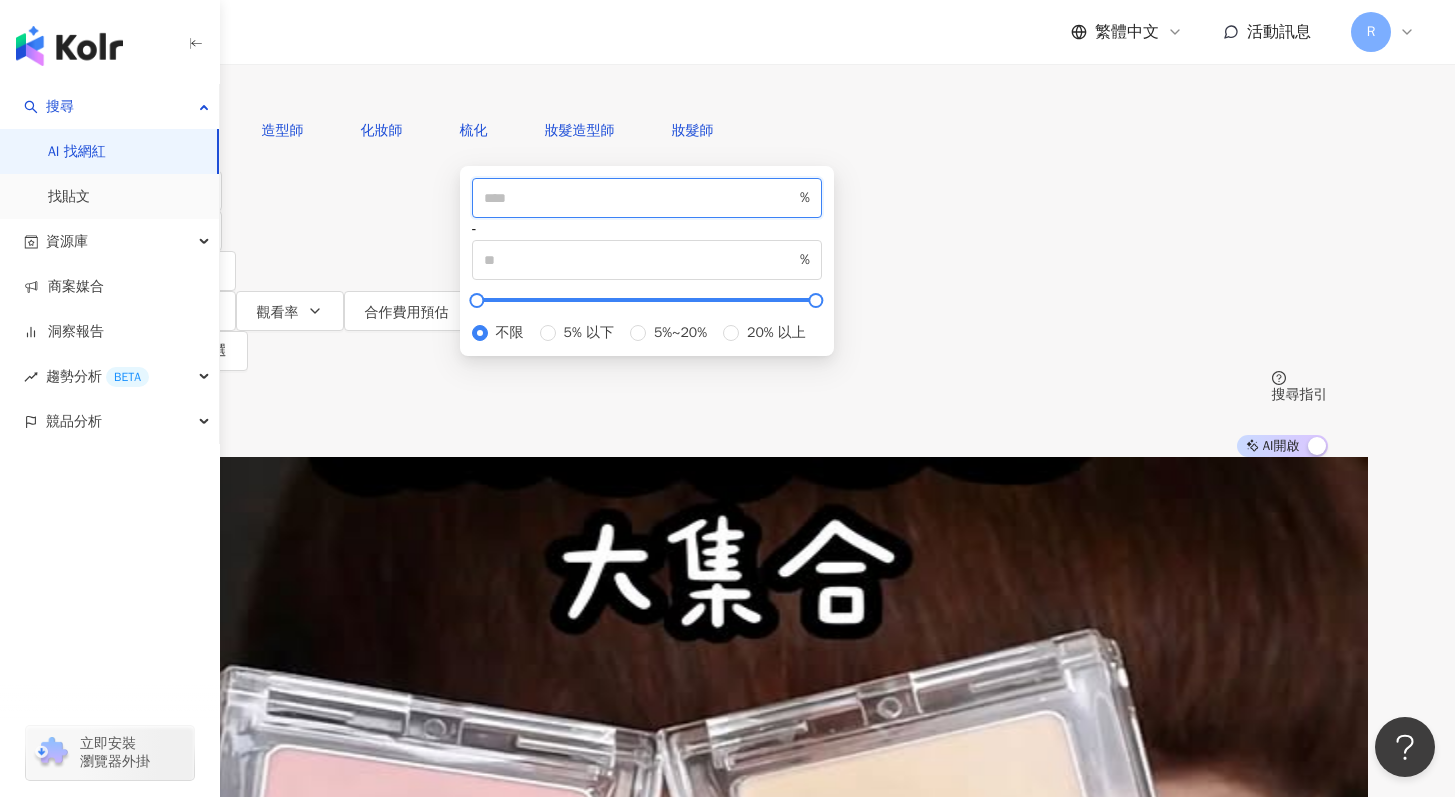 type on "*" 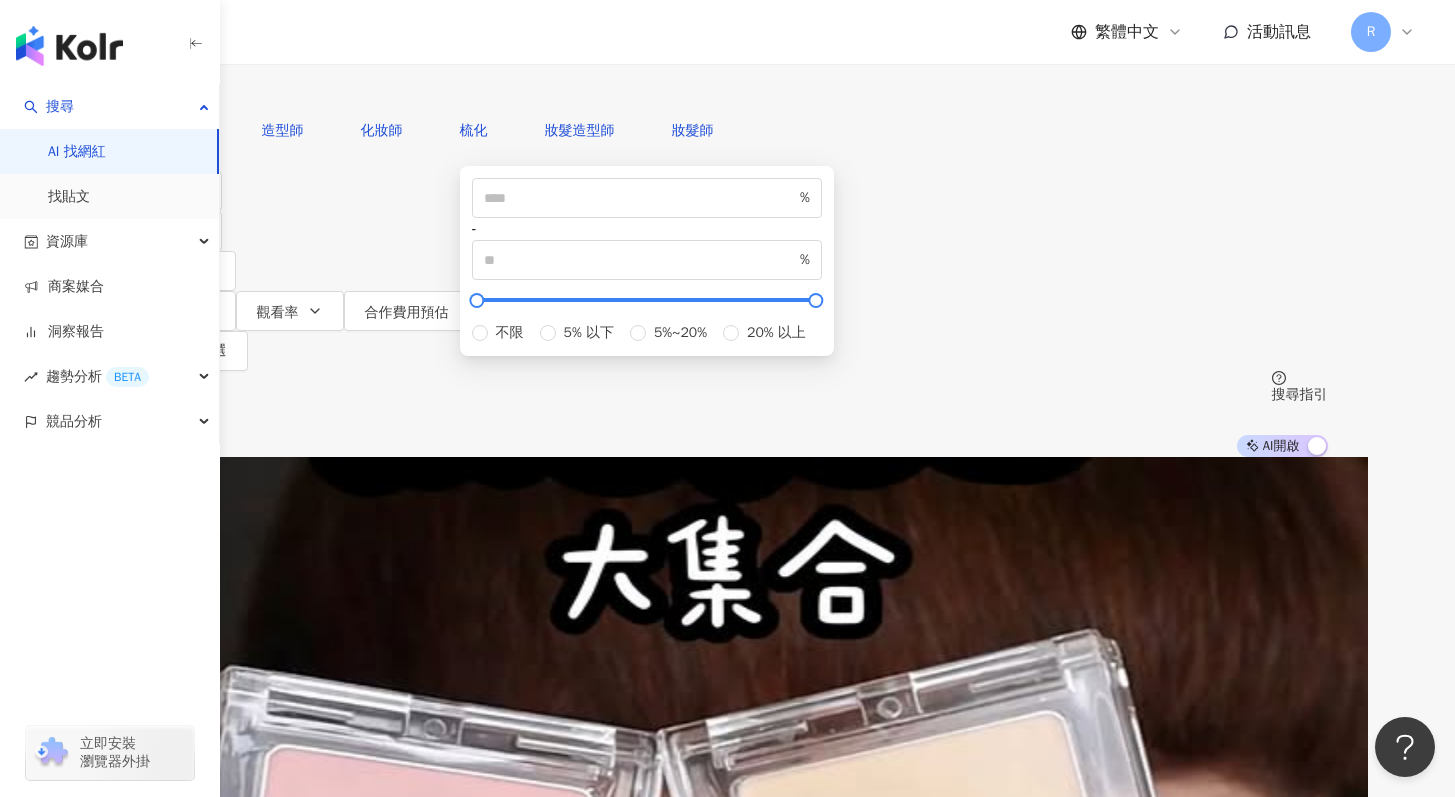 click on "AI 推薦 ： 教學妝髮的網紅 • 台南媳婦  :  這位網紅專注於美妝時尚和穿搭，擁有高達67%和50%的創作比重，並在生活風格和日常話題等多領域中也展現出良好的互動表現，能有效吸引粉絲。其內容涵蓋廣泛，加上穩定的觀看率，具備潛在的品牌合作價值。 • 可可婕埨  :  此網紅專注於家庭話題，並擅長於教學及妝髮內容，能有效吸引並維持粉絲互動。涵蓋登山攀巖、旅遊及財經等多元主題，讓其內容具備廣泛的吸引力，適合各類型品牌合作。 • Beauty and the boy  :  此網紅專注於彩妝及保養領域，分享多樣產品及實用技巧，擁有較高的互動率。在美妝與日常話題的內容創作中，展現專業性和吸引力，能有效引起粉絲共鳴，適合品牌合作。 換一組推薦結果 對您有幫助嗎？ 台南媳婦 1.1萬 4,215 互動率 3.32% 商業合作比例 33.3% 受眾性別 女 可可婕埨 1.5萬 4.5萬 4,828 互動率 0%" at bounding box center (727, 1010) 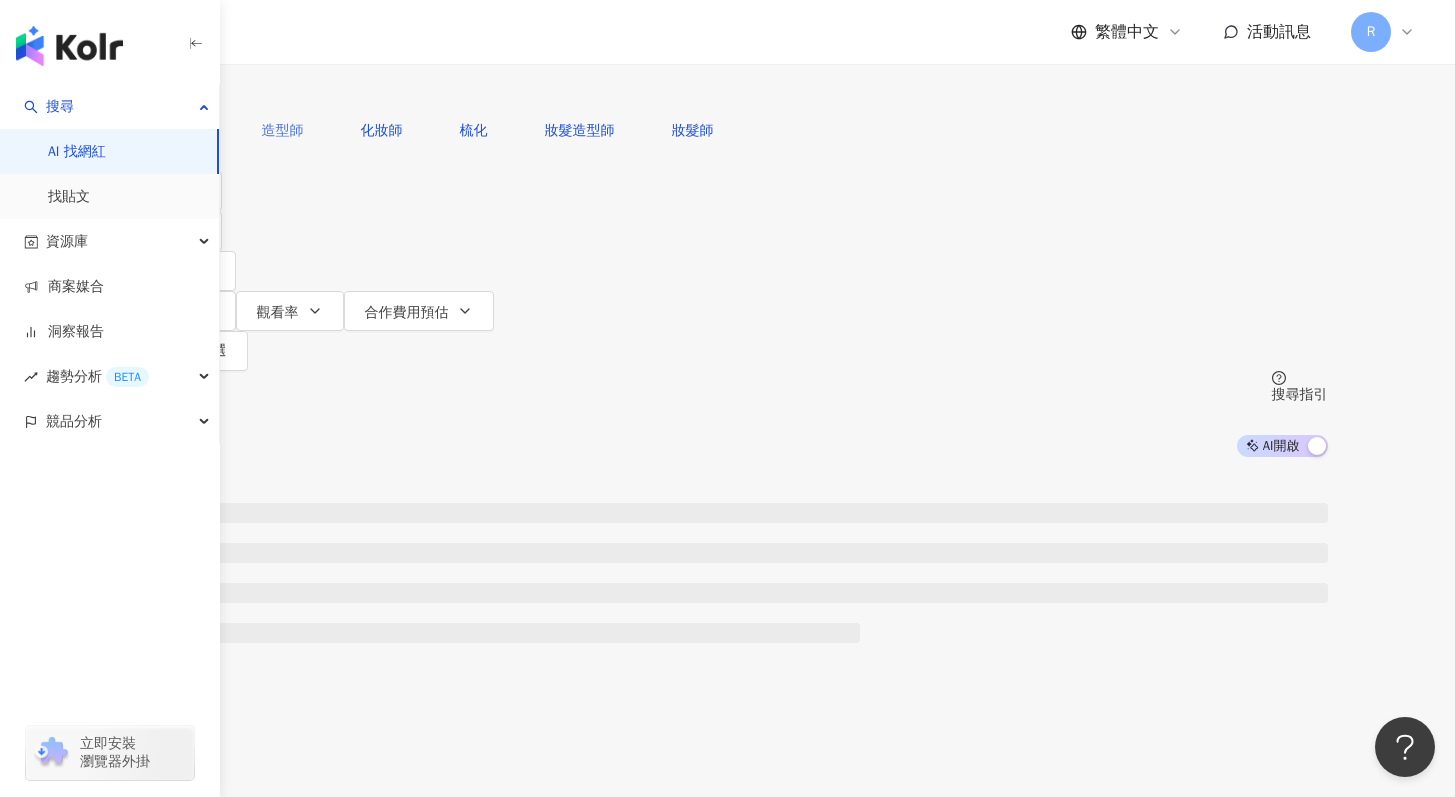 click on "造型師" at bounding box center (283, 131) 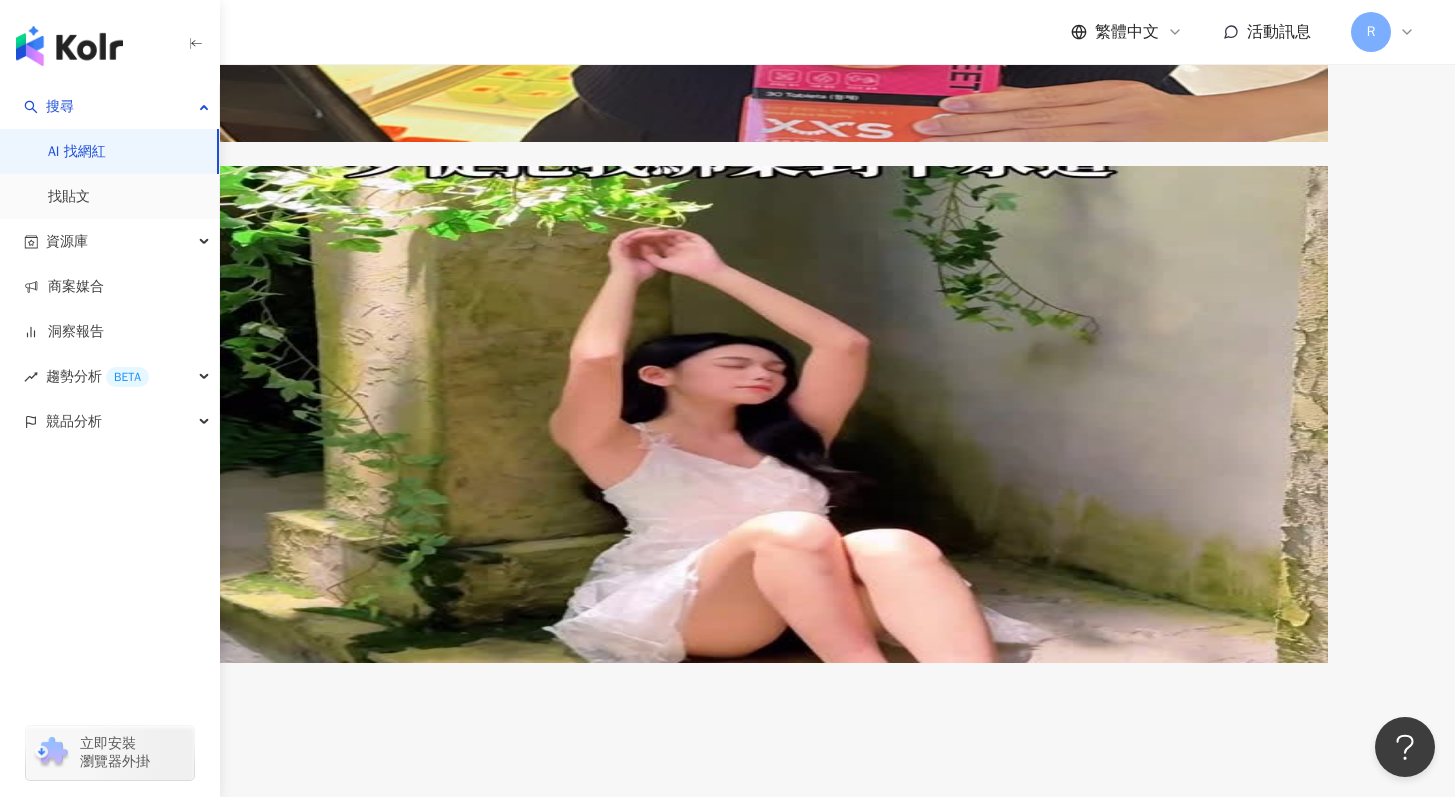 scroll, scrollTop: 2381, scrollLeft: 0, axis: vertical 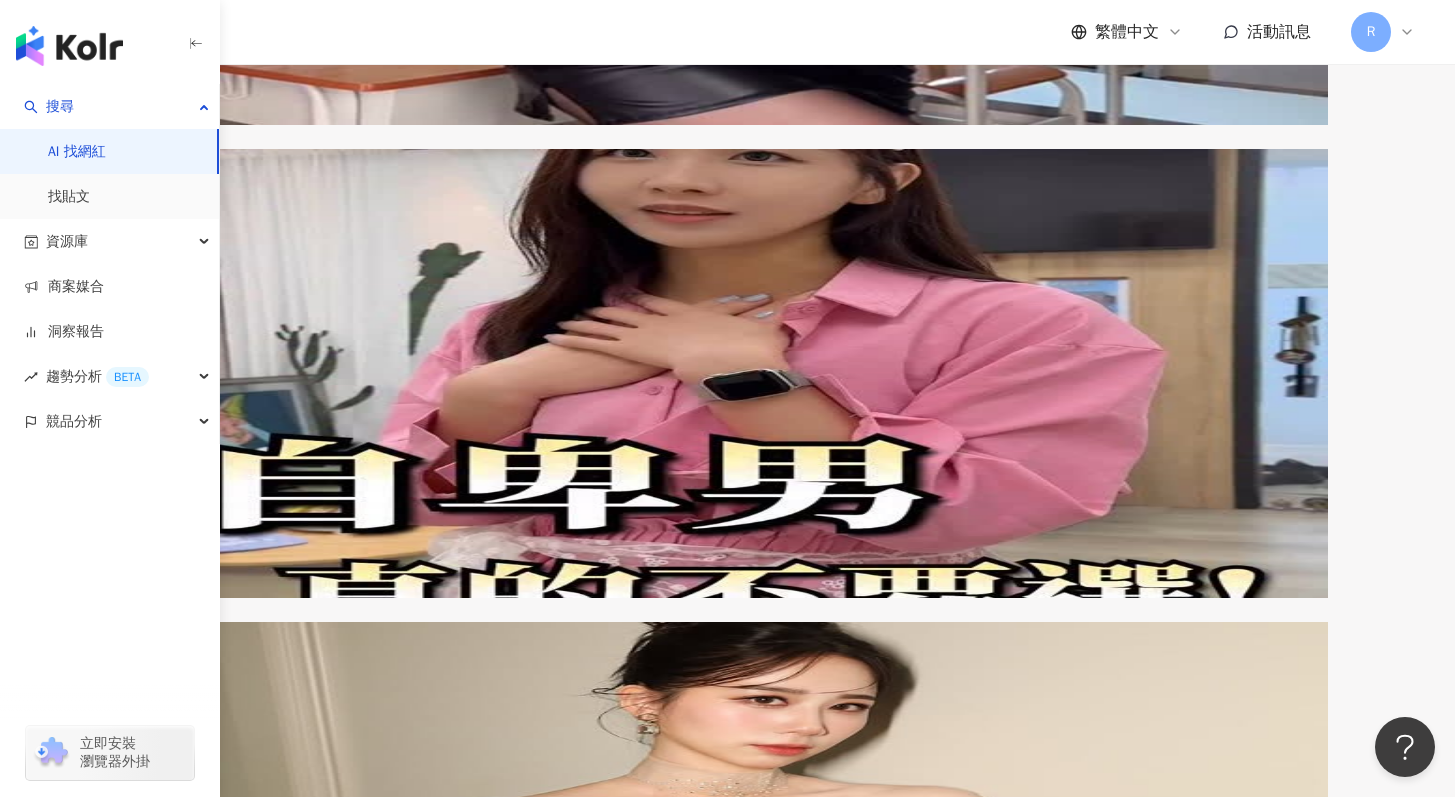 click 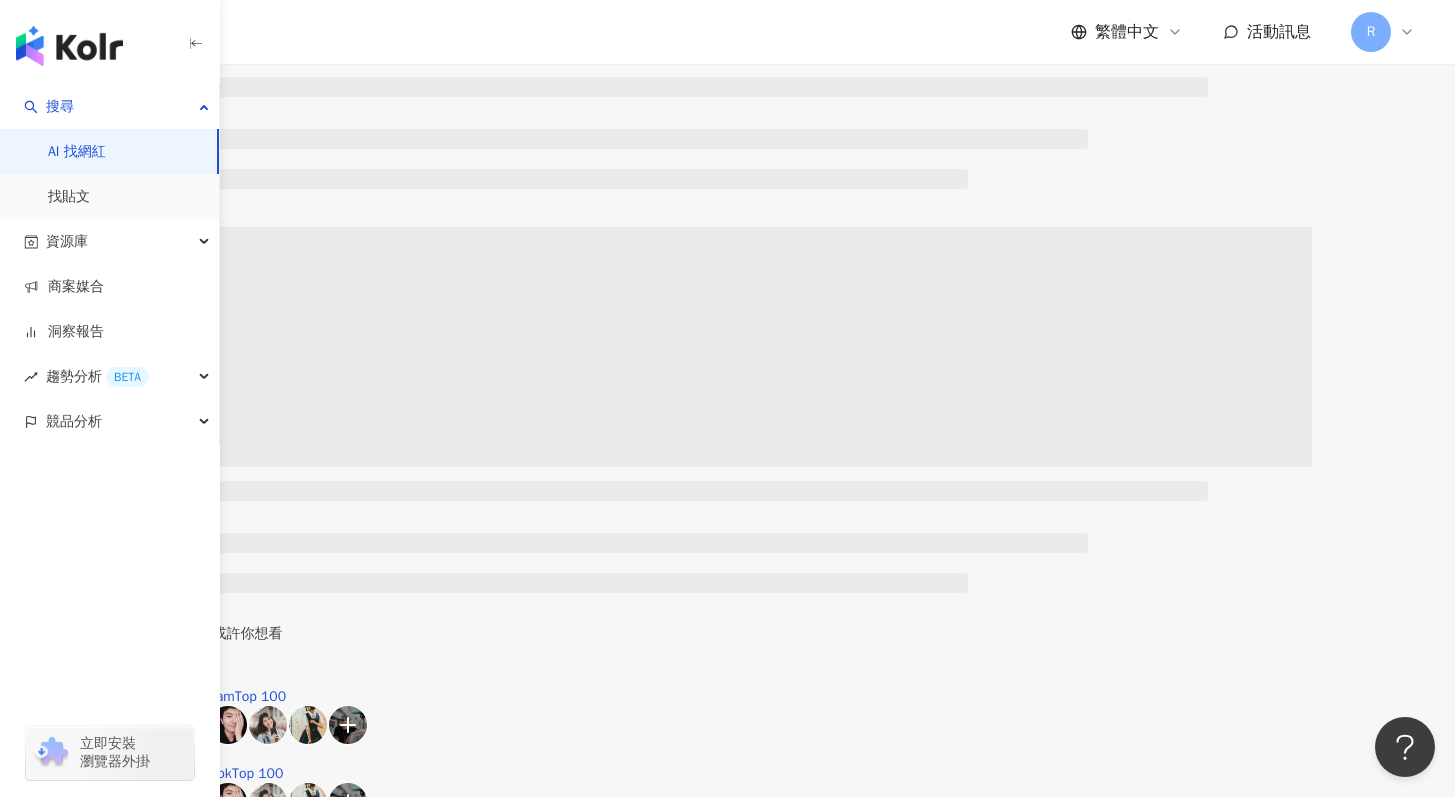scroll, scrollTop: 0, scrollLeft: 0, axis: both 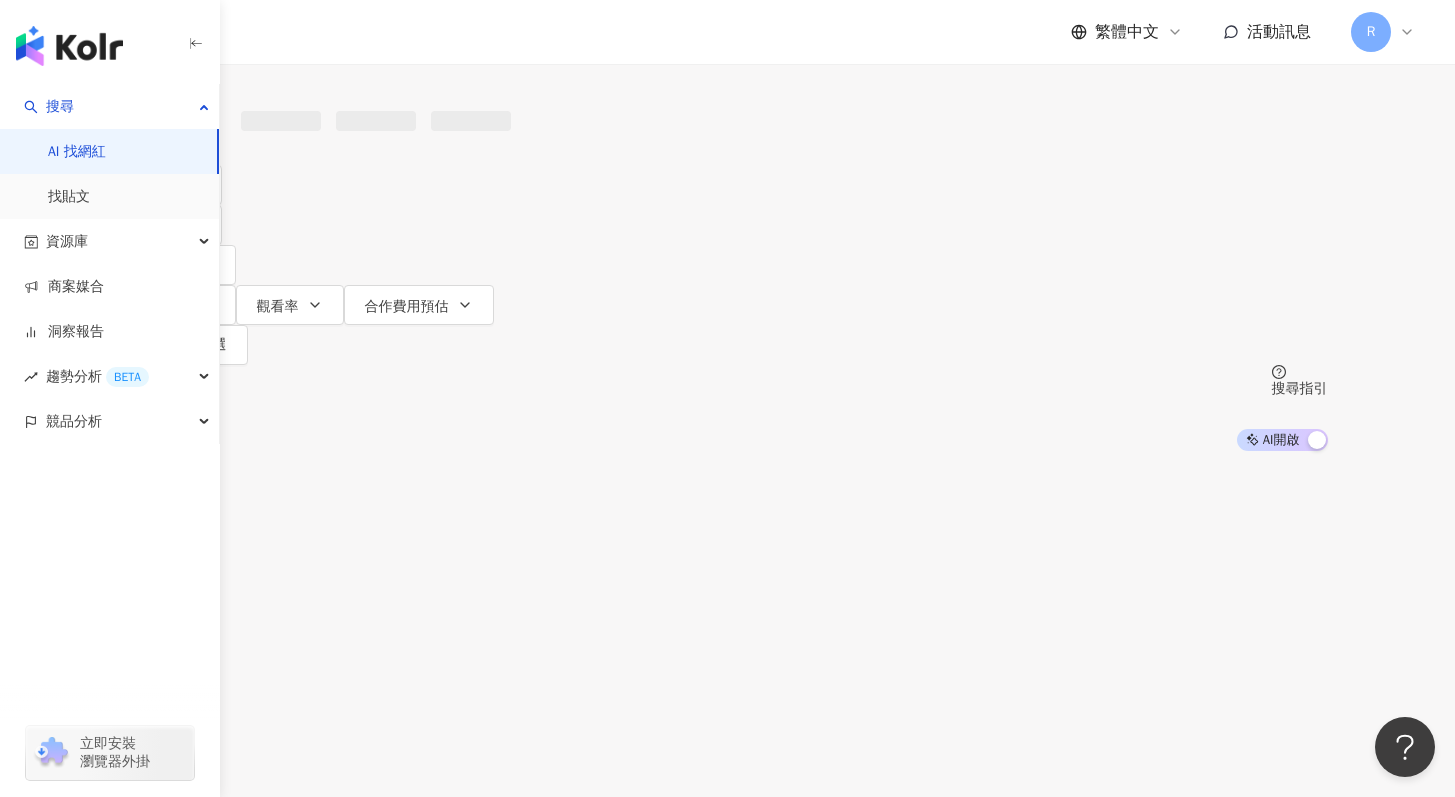 click at bounding box center [342, 19] 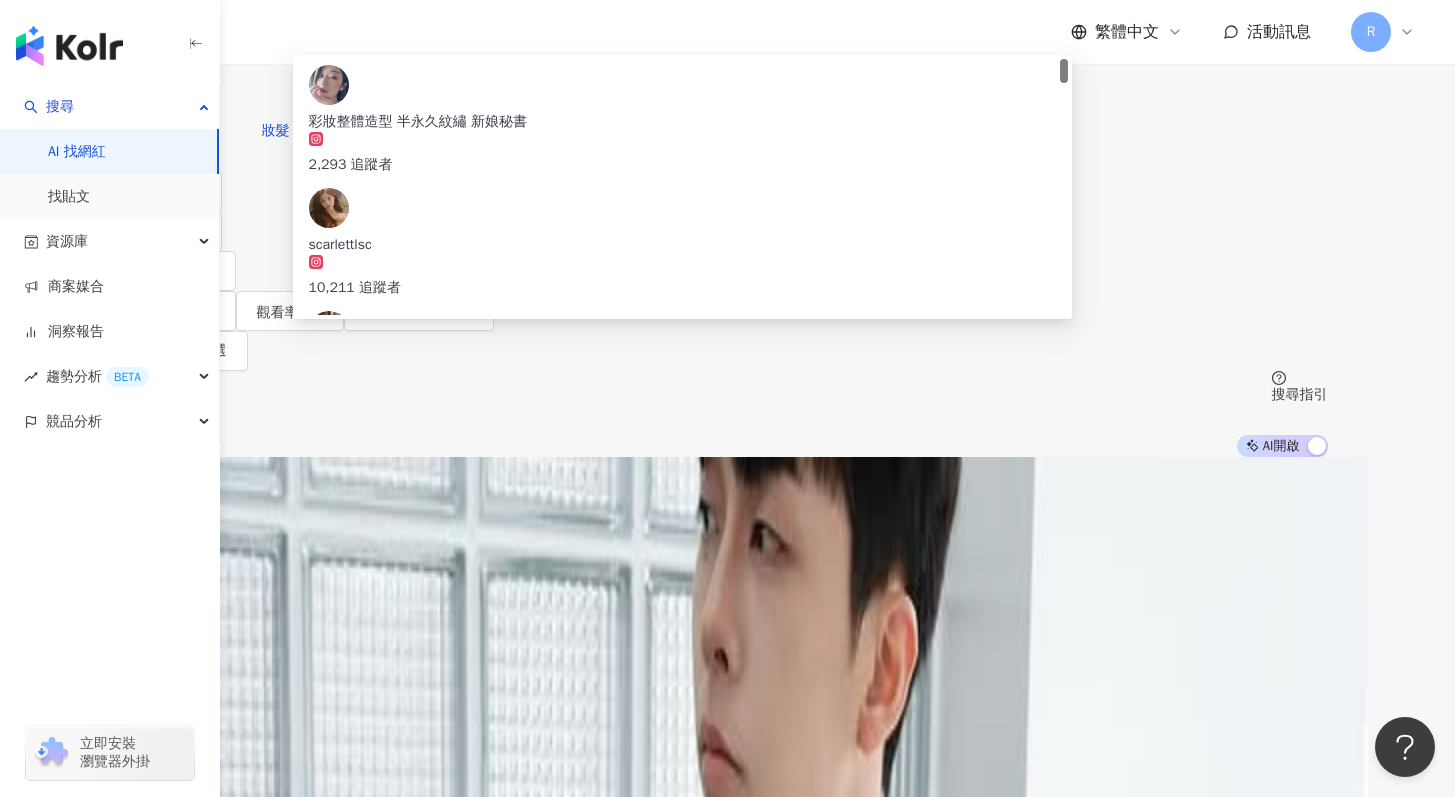 type on "*" 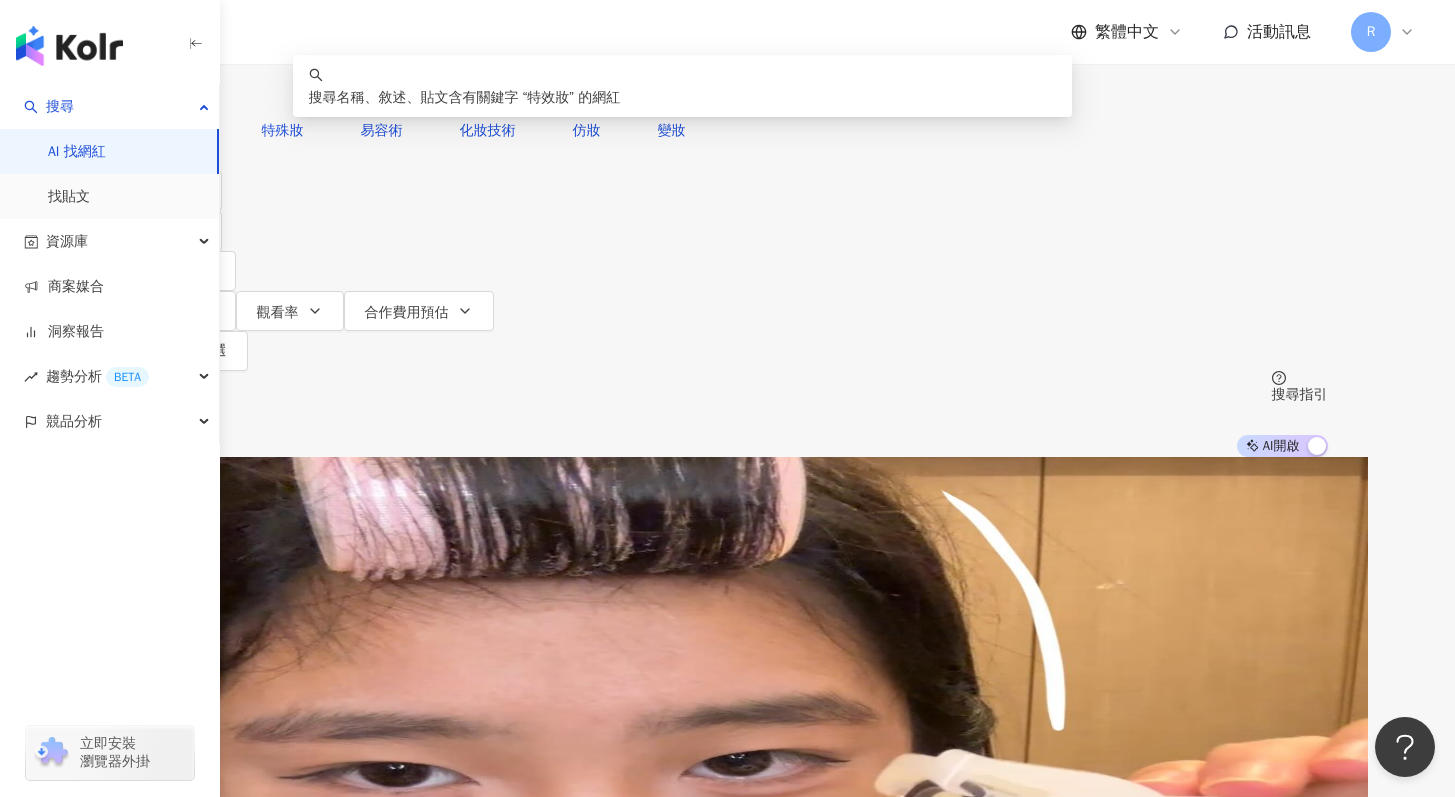 click on "教學特殊化妝 分享化妝心得 表達對化妝過程的喜愛 推薦化妝品" at bounding box center (728, 1479) 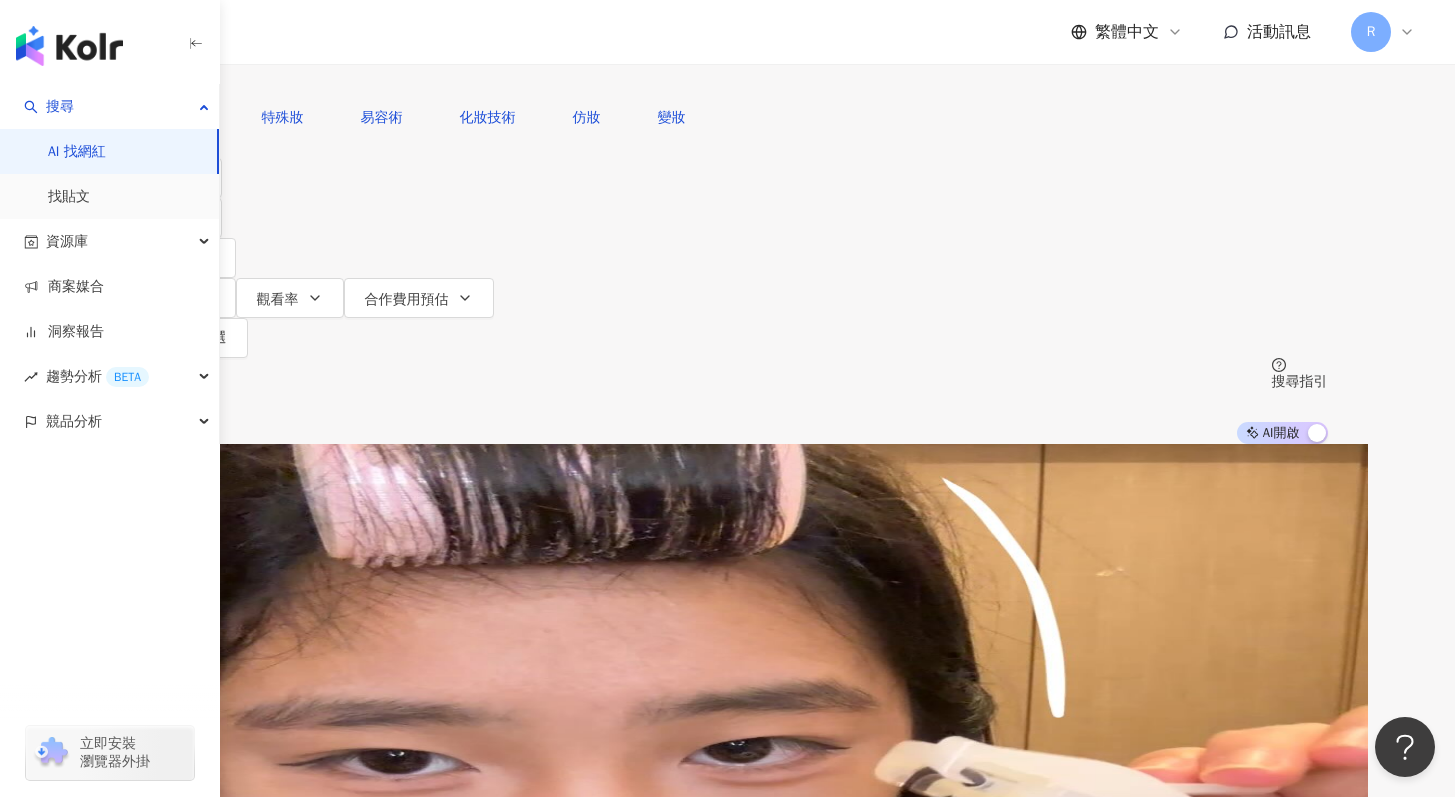 scroll, scrollTop: 11, scrollLeft: 0, axis: vertical 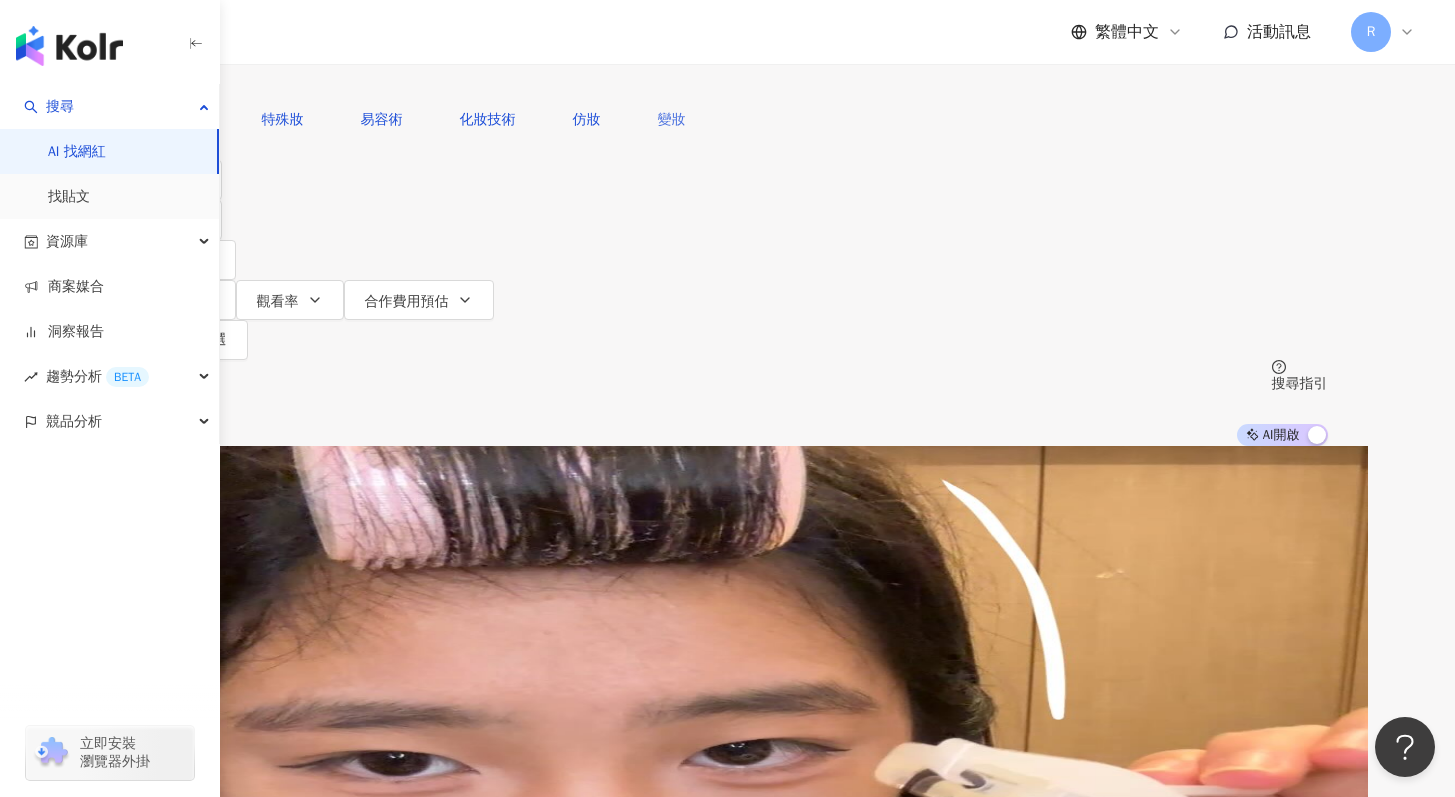 click on "變妝" at bounding box center (672, 120) 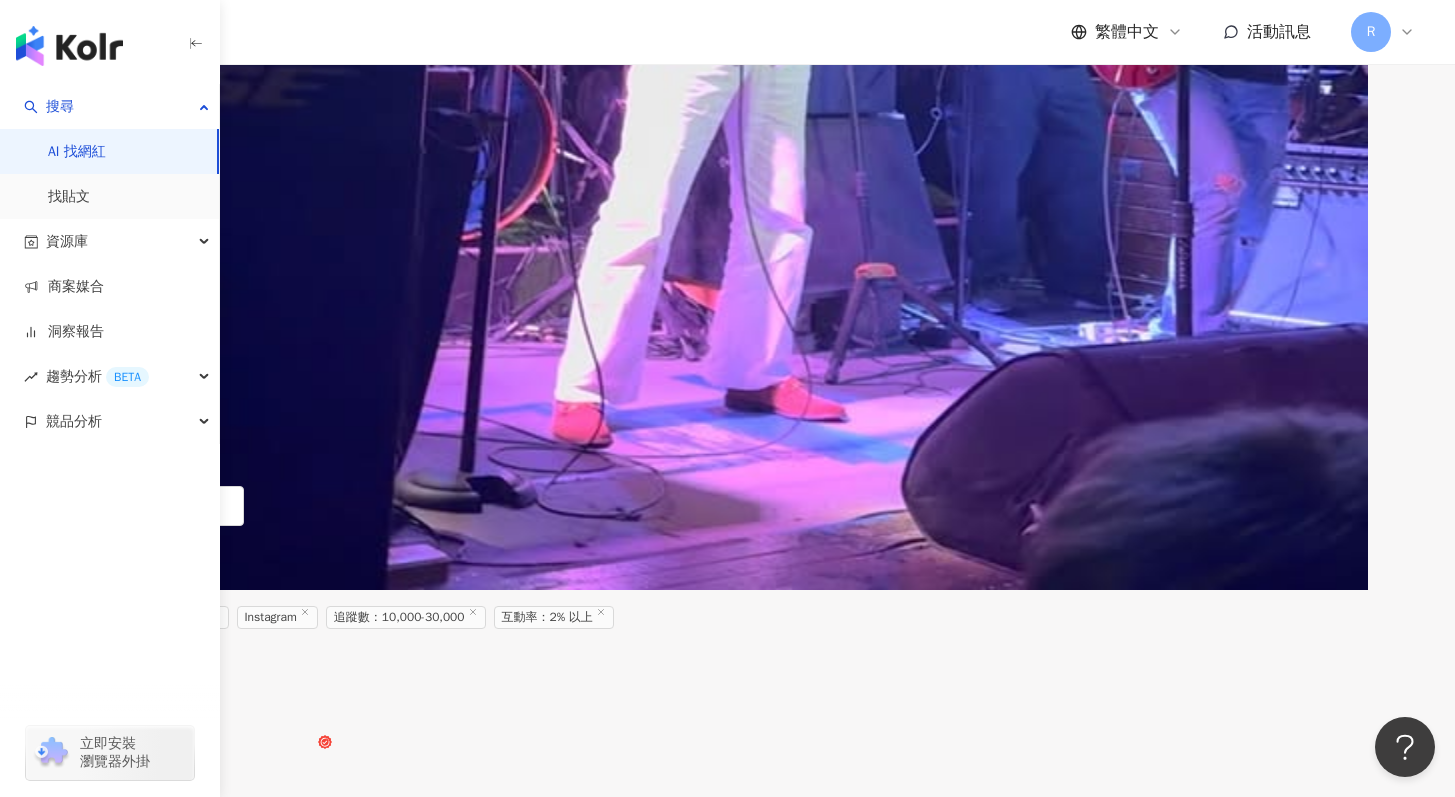 scroll, scrollTop: 956, scrollLeft: 0, axis: vertical 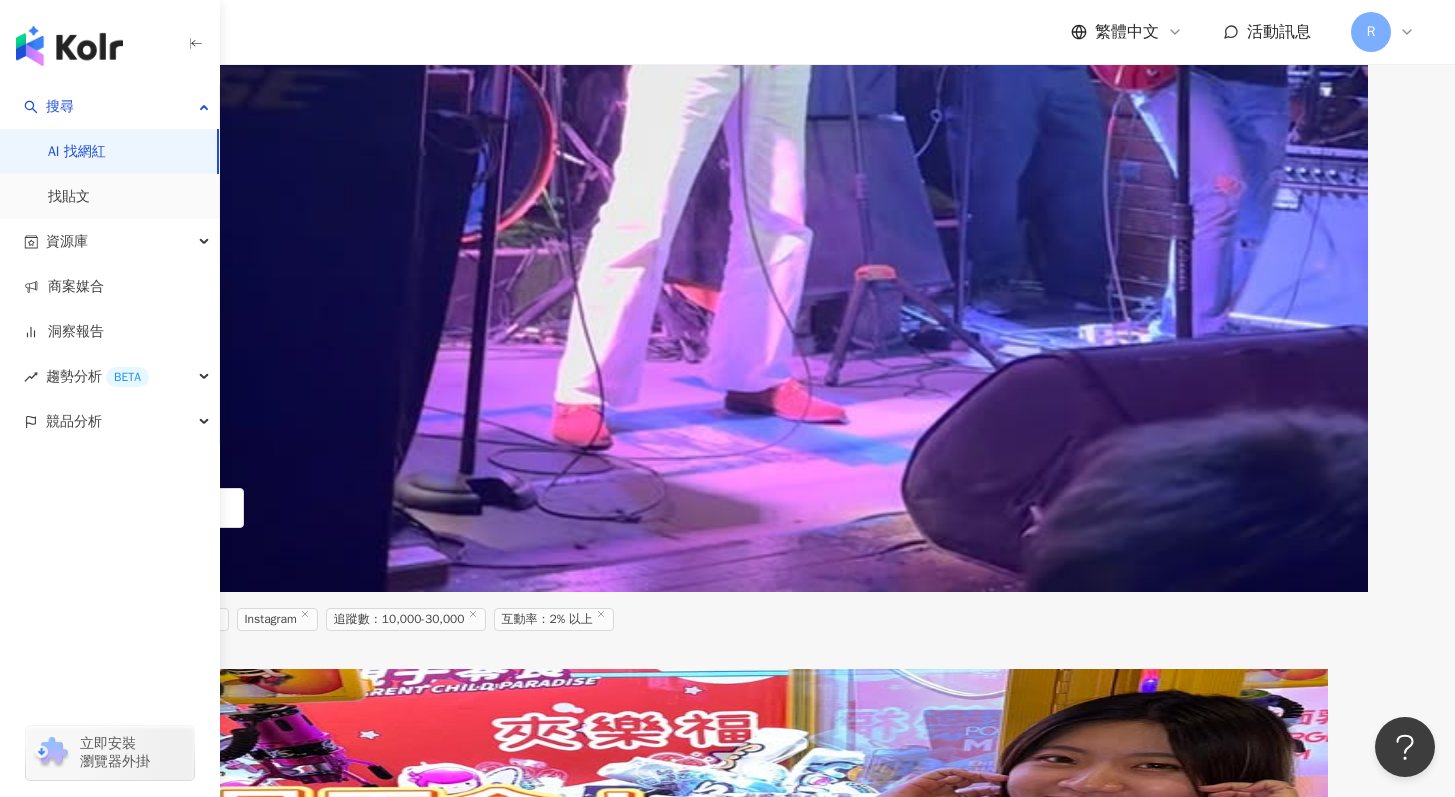 click at bounding box center (909, 1298) 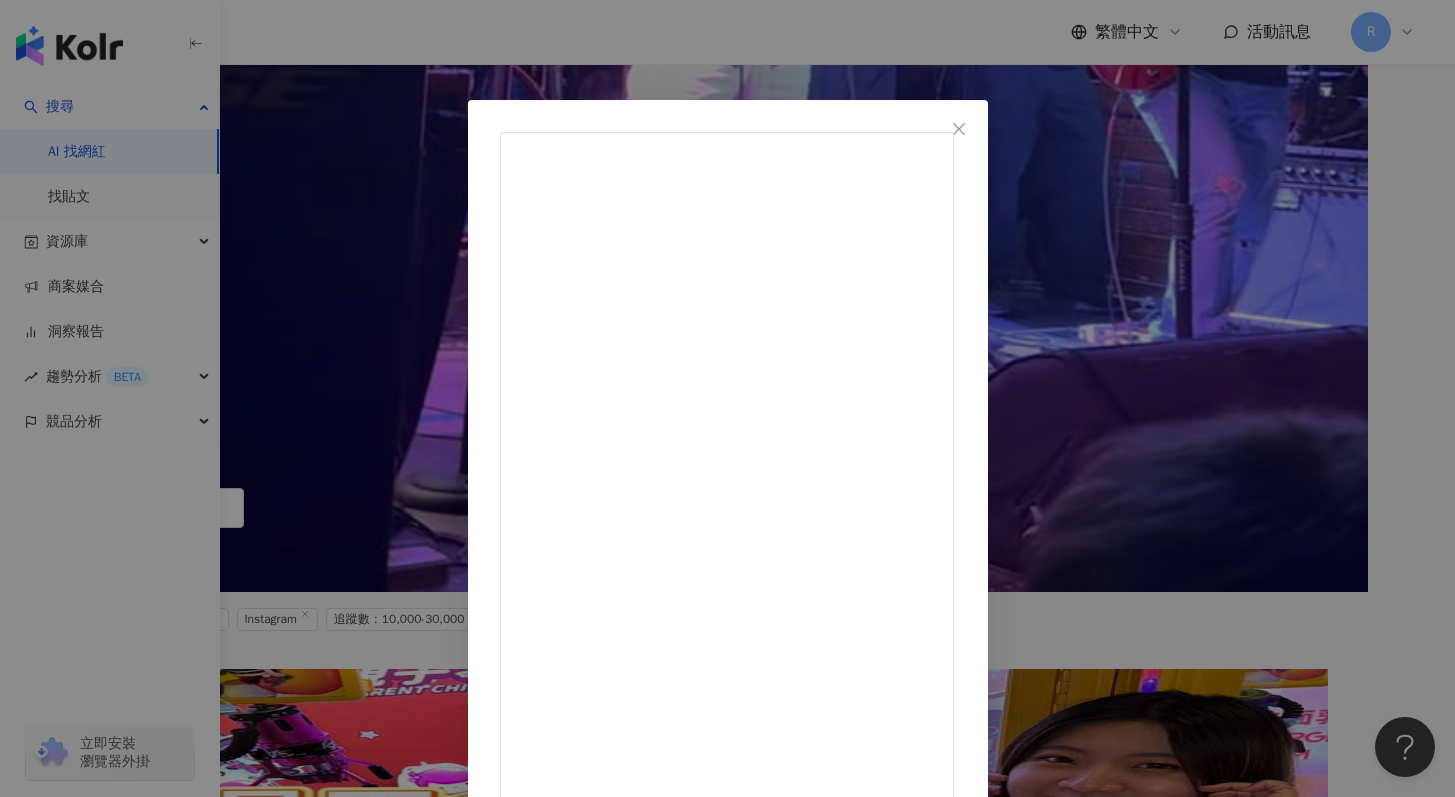 click on "嘲媽🦄️一起變美美🥳零售.代理 2024/12/7 妳們還記得6年前的那個我嗎？🤣
#沒牙 #對比 #變妝 #卡點 隱藏 3 3,202 查看原始貼文" at bounding box center [727, 398] 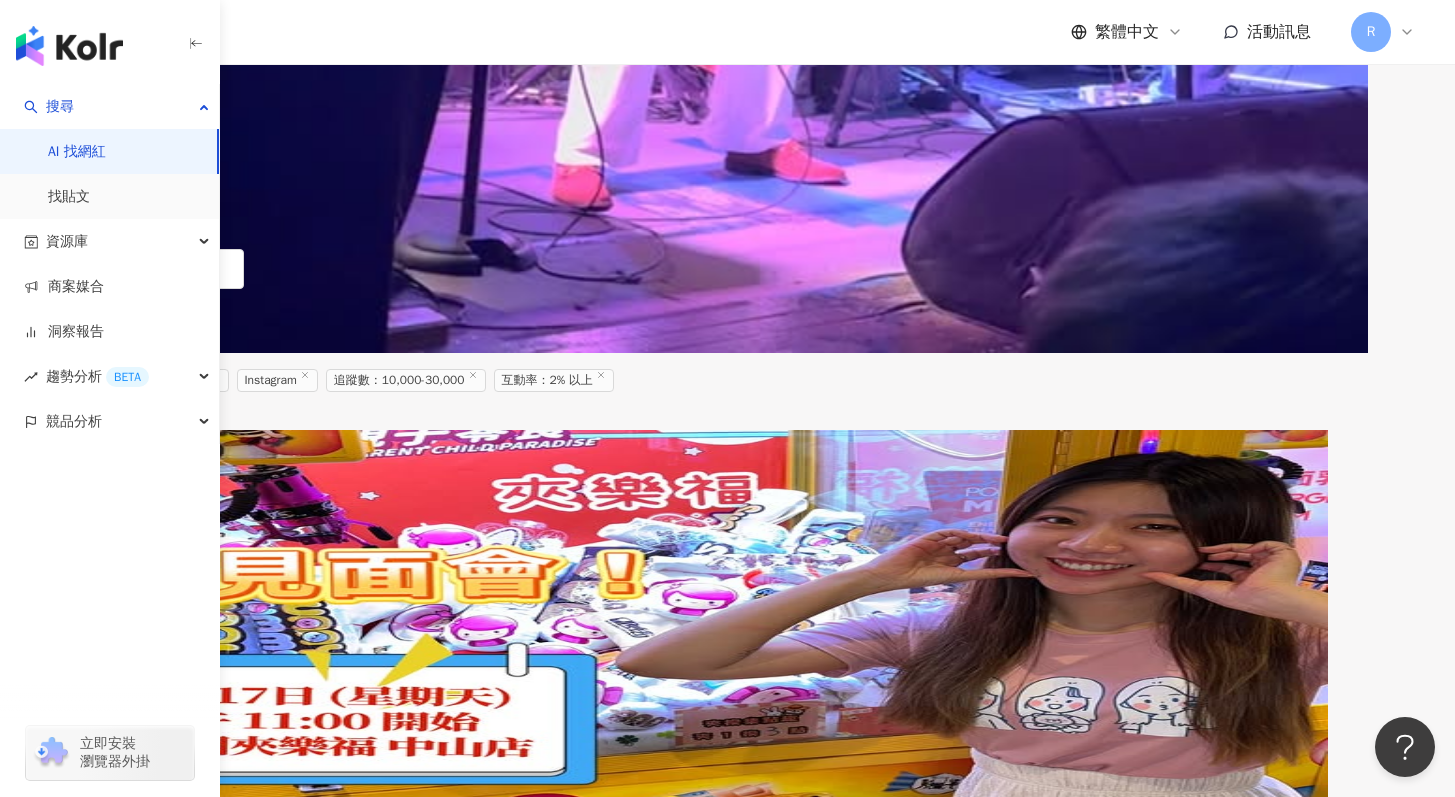 scroll, scrollTop: 1201, scrollLeft: 0, axis: vertical 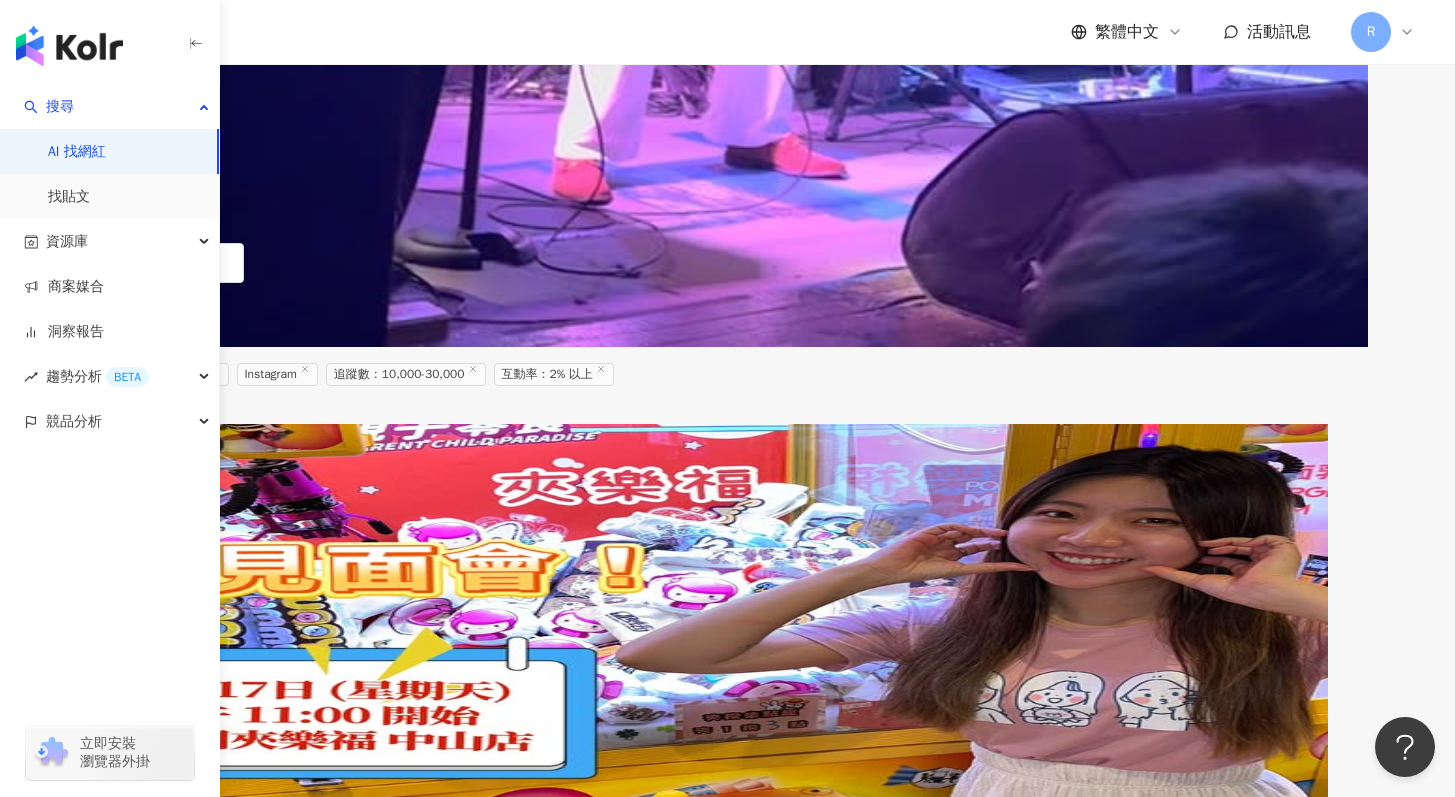 click at bounding box center [809, 1530] 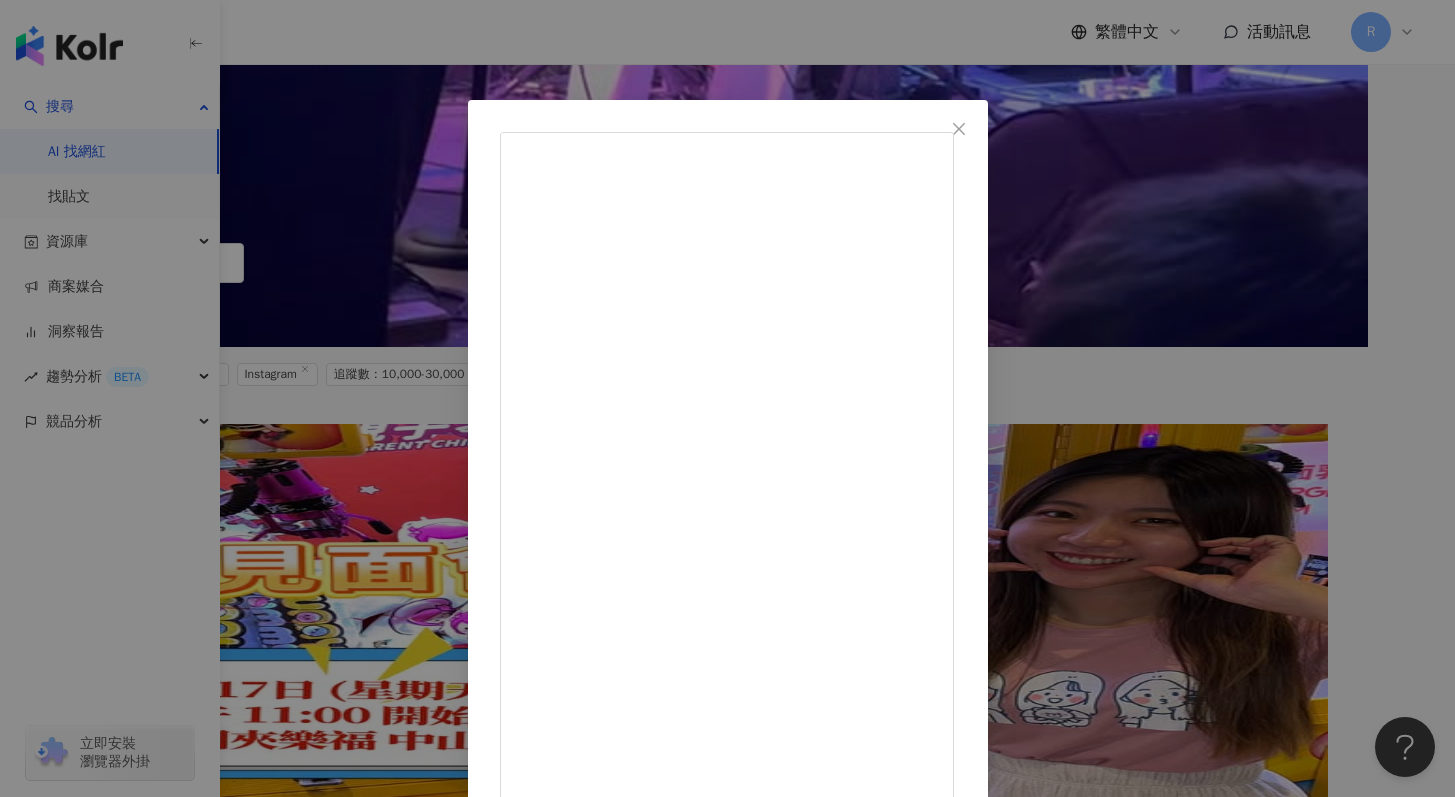 scroll, scrollTop: 76, scrollLeft: 0, axis: vertical 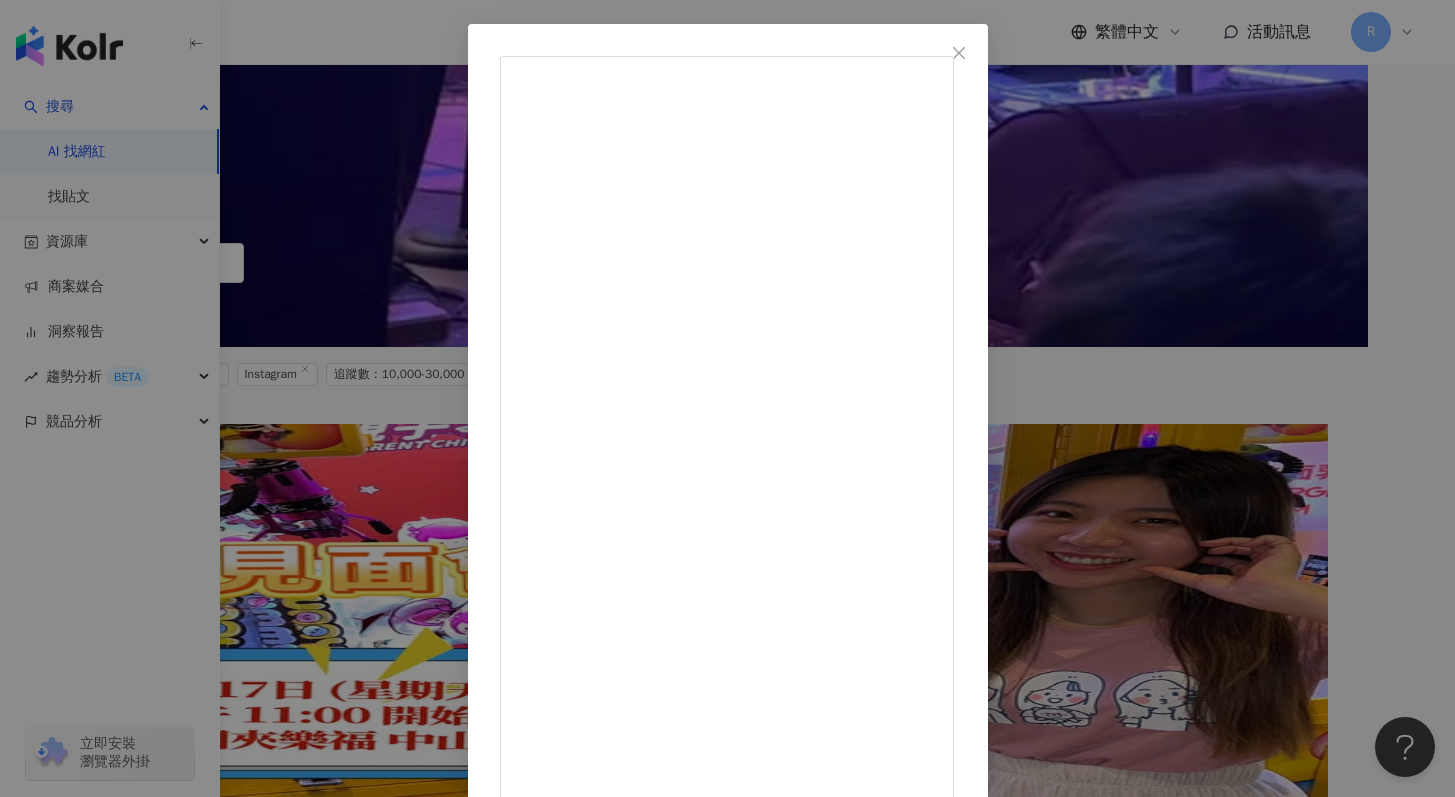 click on "查看原始貼文" at bounding box center (542, 970) 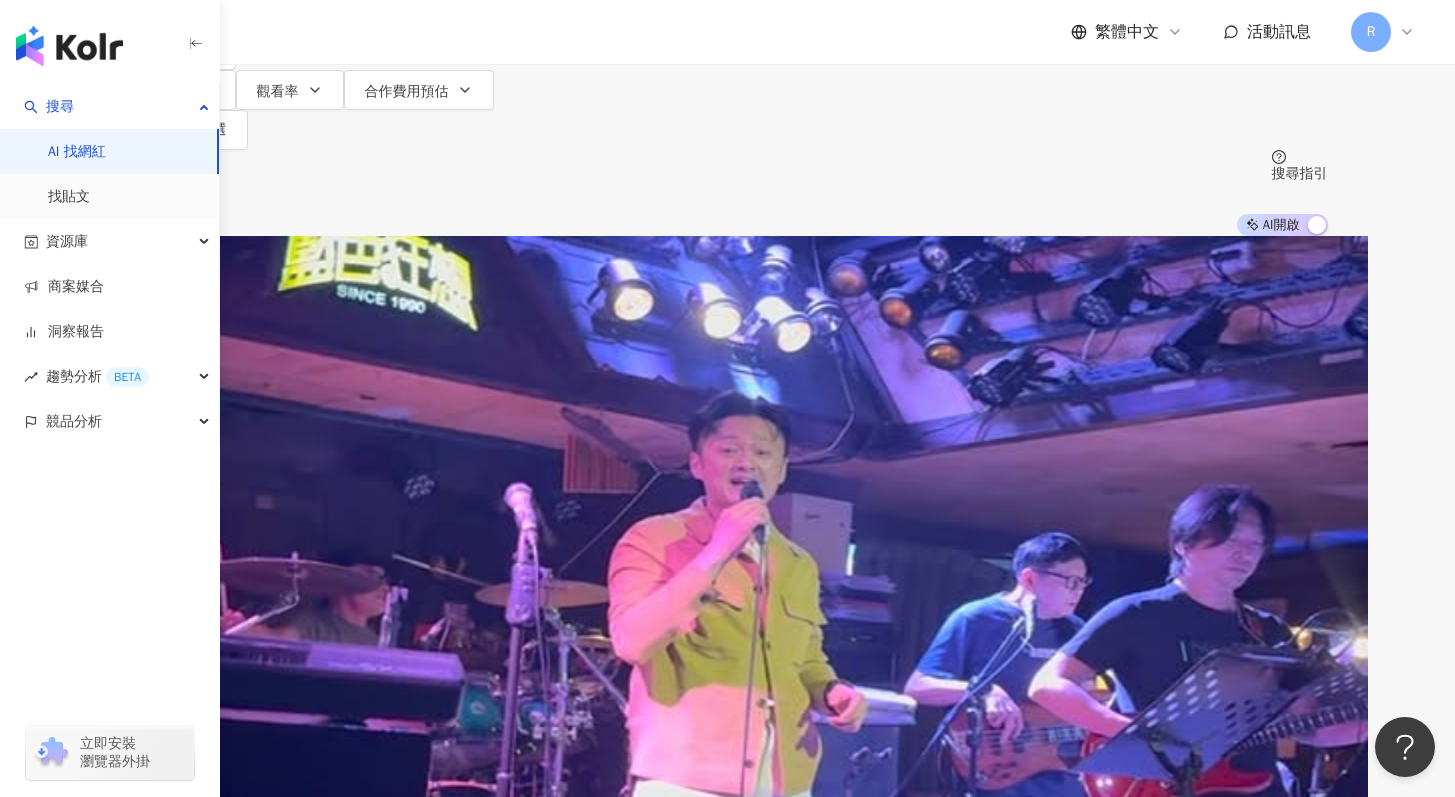 scroll, scrollTop: 0, scrollLeft: 0, axis: both 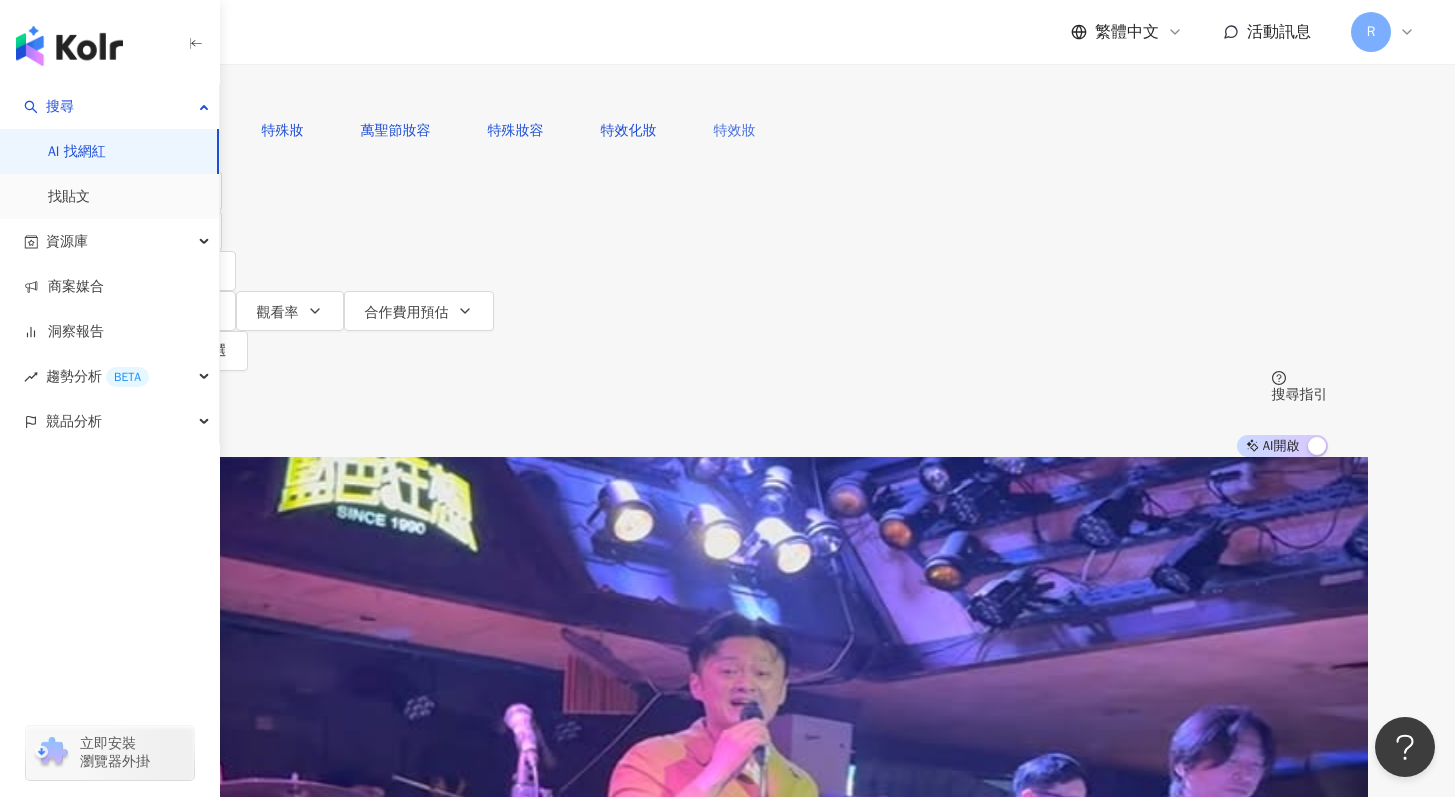 click on "特效妝" at bounding box center (735, 131) 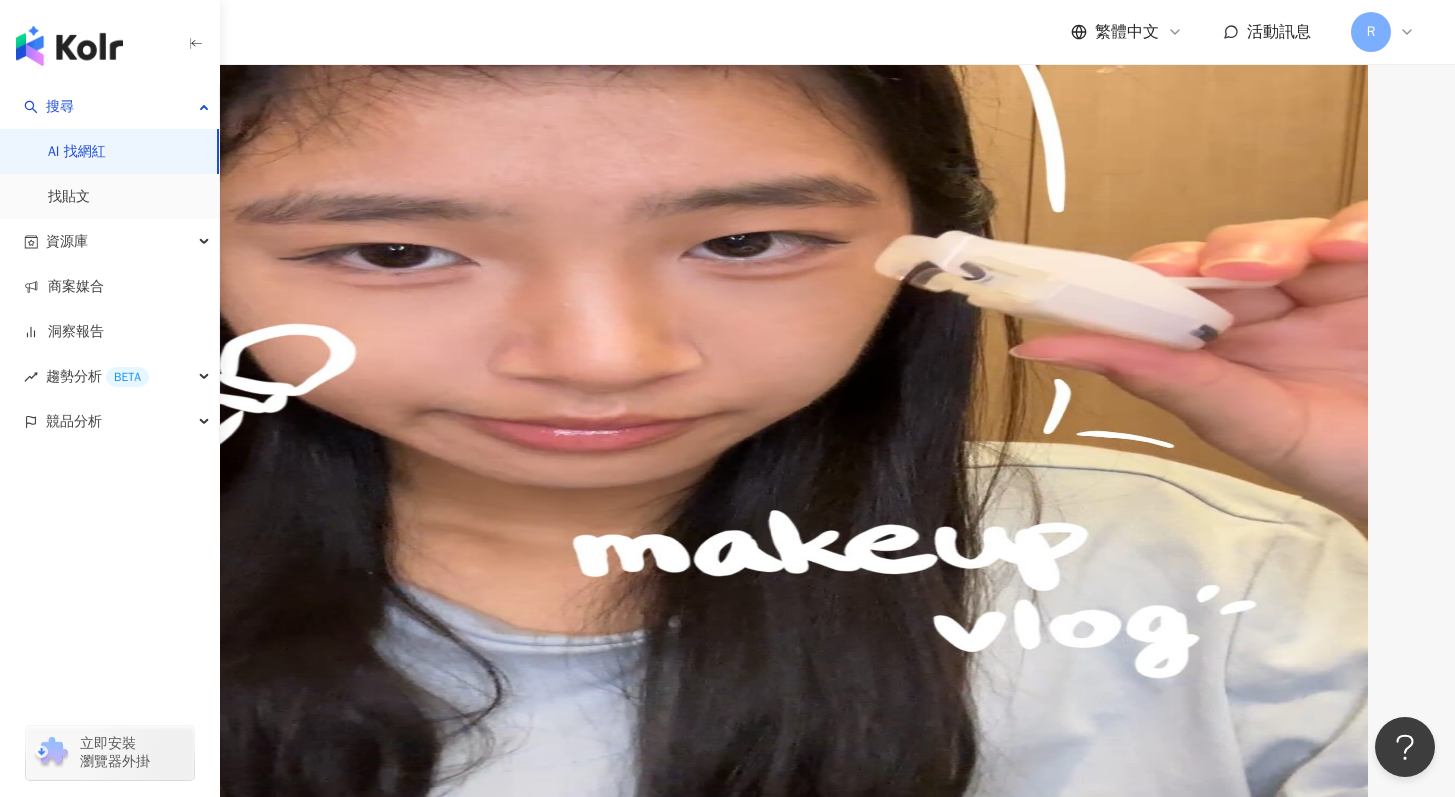 scroll, scrollTop: 521, scrollLeft: 0, axis: vertical 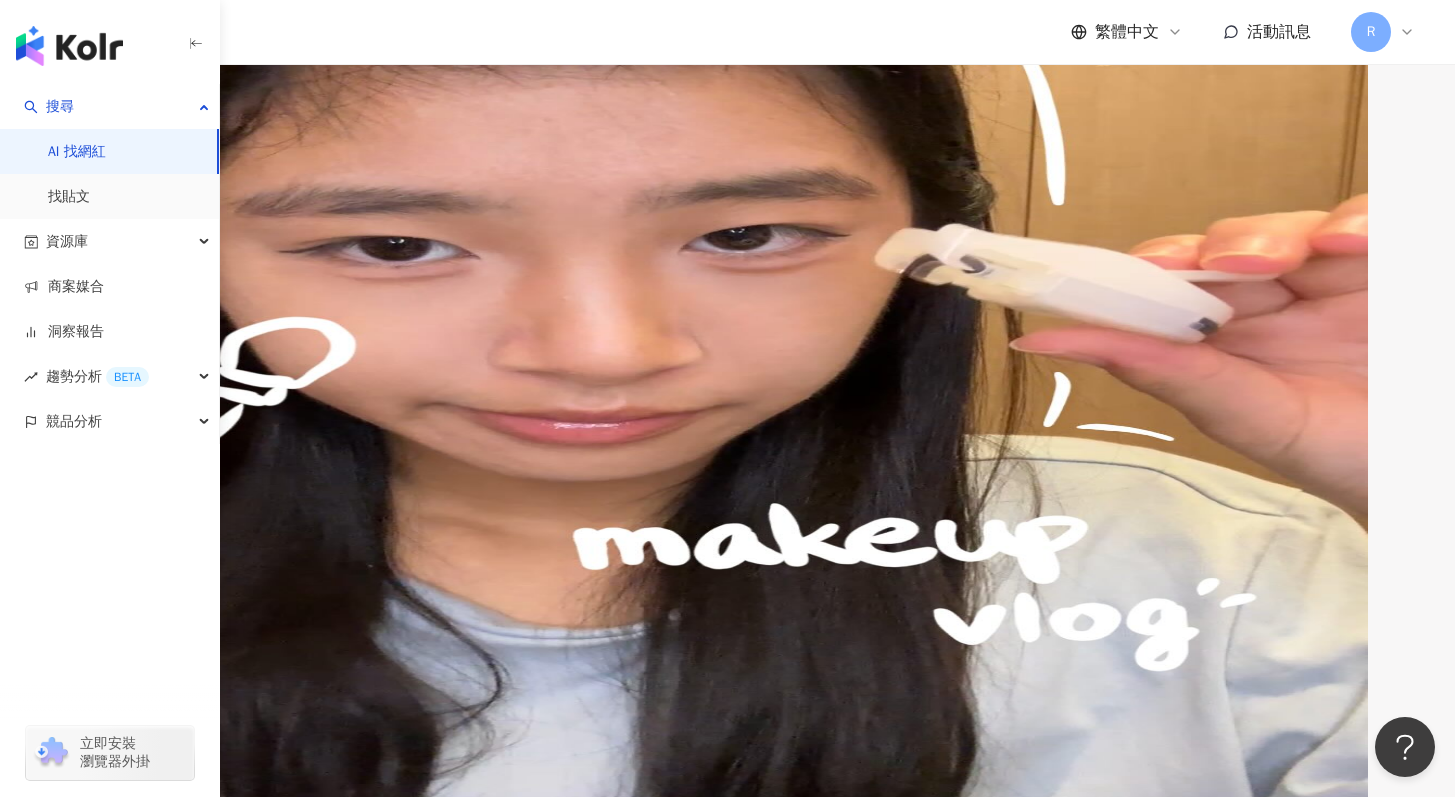 click at bounding box center (803, 1263) 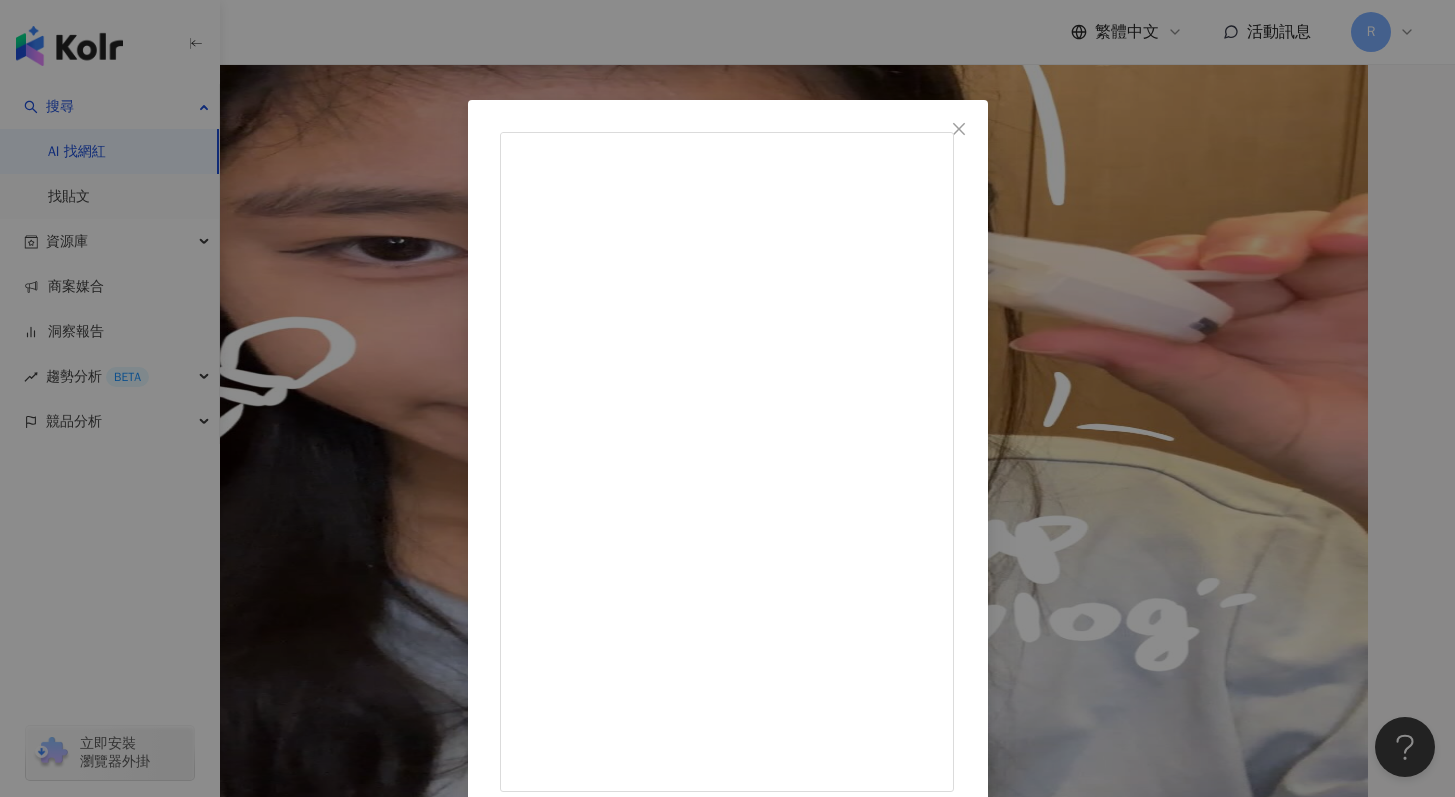 click on "查看原始貼文" at bounding box center [542, 957] 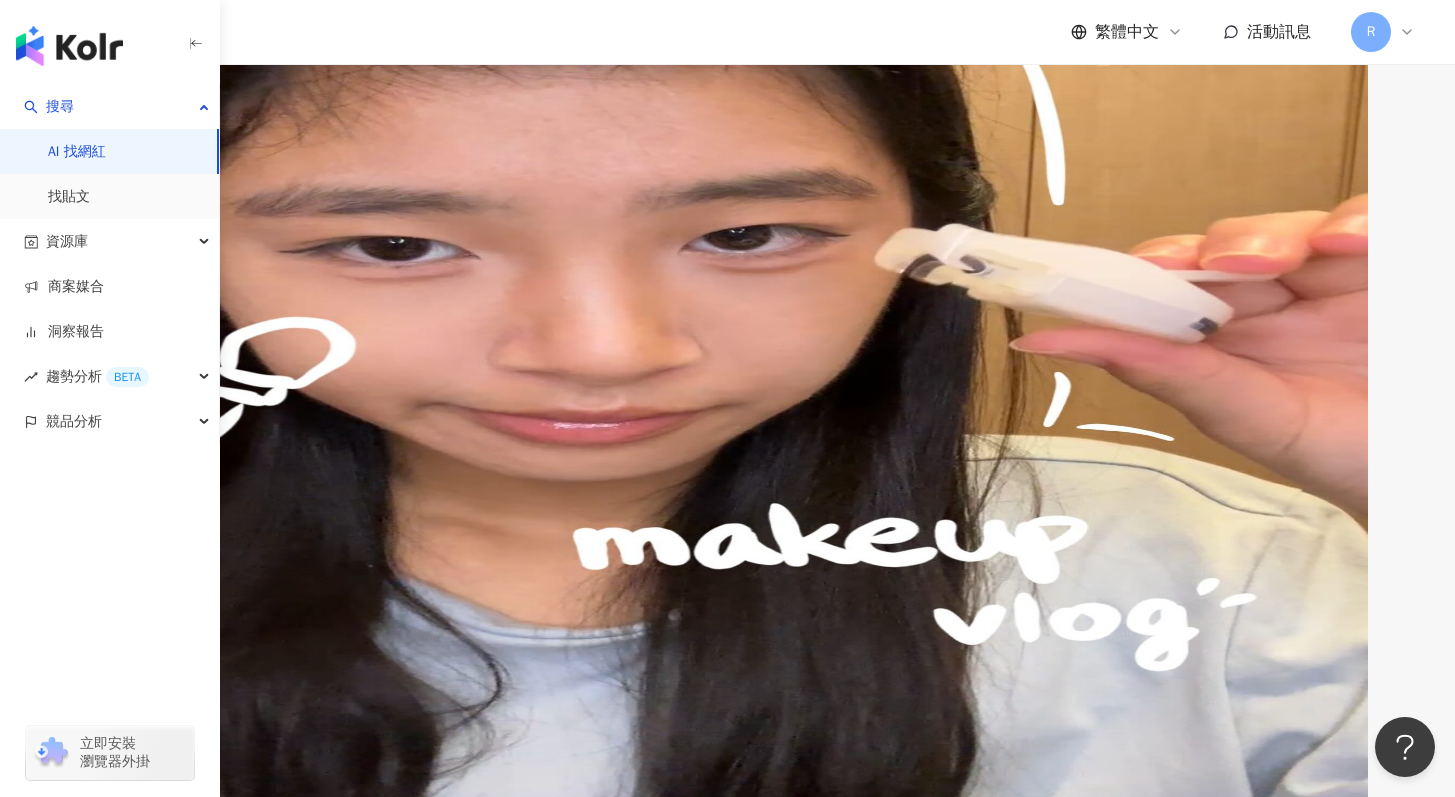 click on "繁體中文 活動訊息 R" at bounding box center [837, 32] 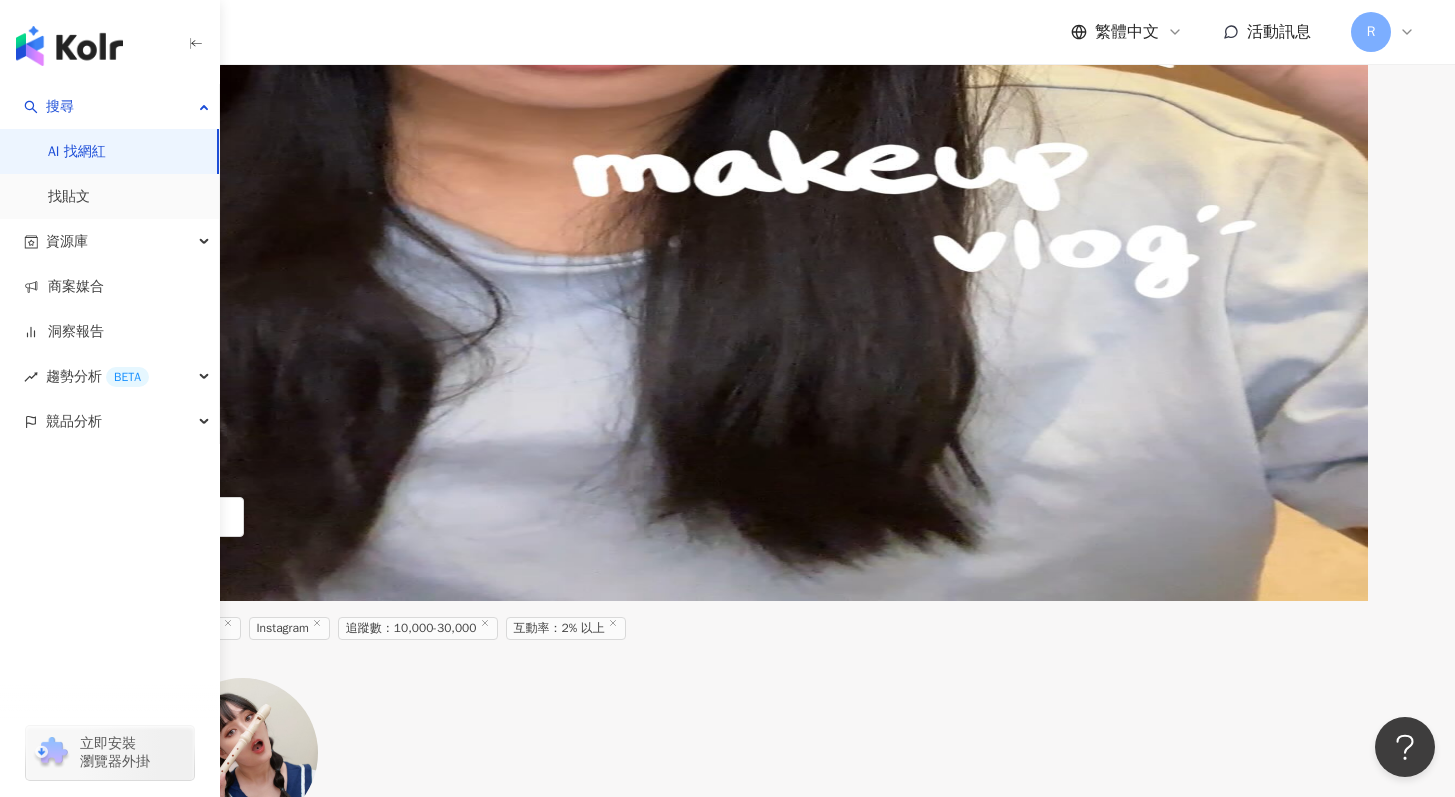 scroll, scrollTop: 896, scrollLeft: 0, axis: vertical 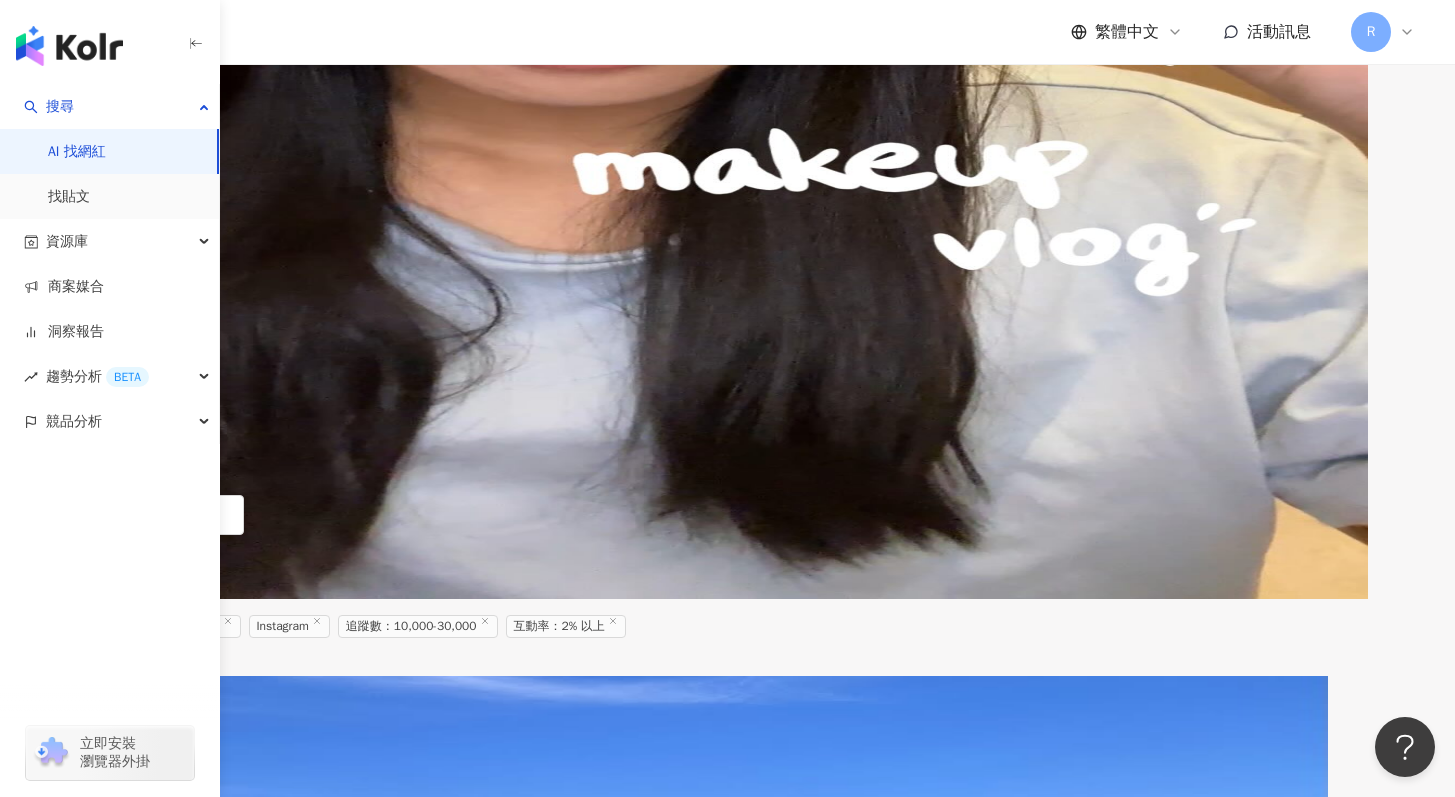 click on "玩樂主播郭人榮 dj79109 網紅類型 ： 台灣旅遊  ·  藝術與娛樂  ·  日常話題  ·  美食  ·  法政社會  ·  交通工具  ·  旅遊 總追蹤數 ： 176,643 1.4萬 1.8萬 8,670 tiktok-icon 13.4萬 2,126 找相似 查看關鍵字貼文 1 筆 互動率 3.59% 觀看率 240% 漲粉率 2.12%" at bounding box center [728, 1385] 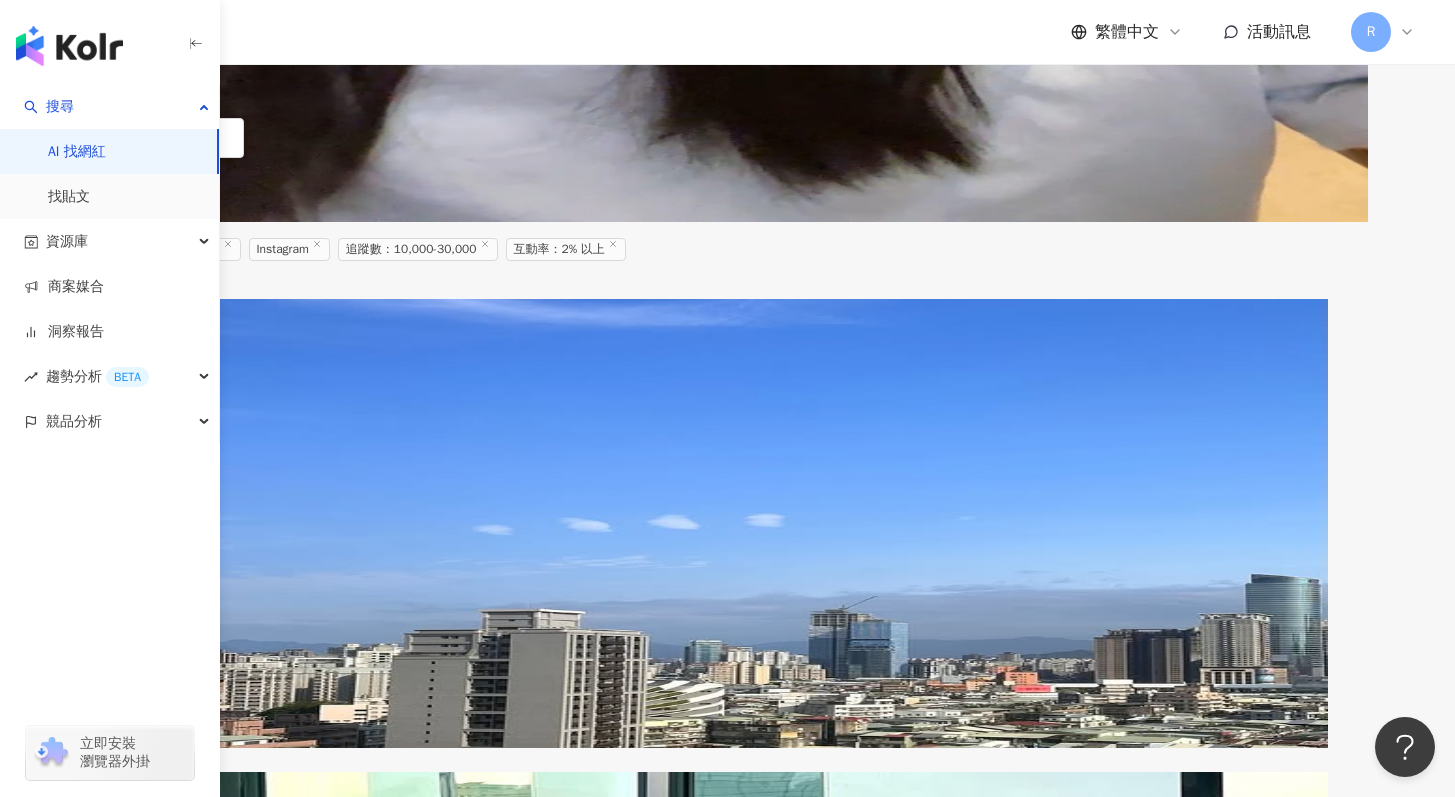 scroll, scrollTop: 1272, scrollLeft: 0, axis: vertical 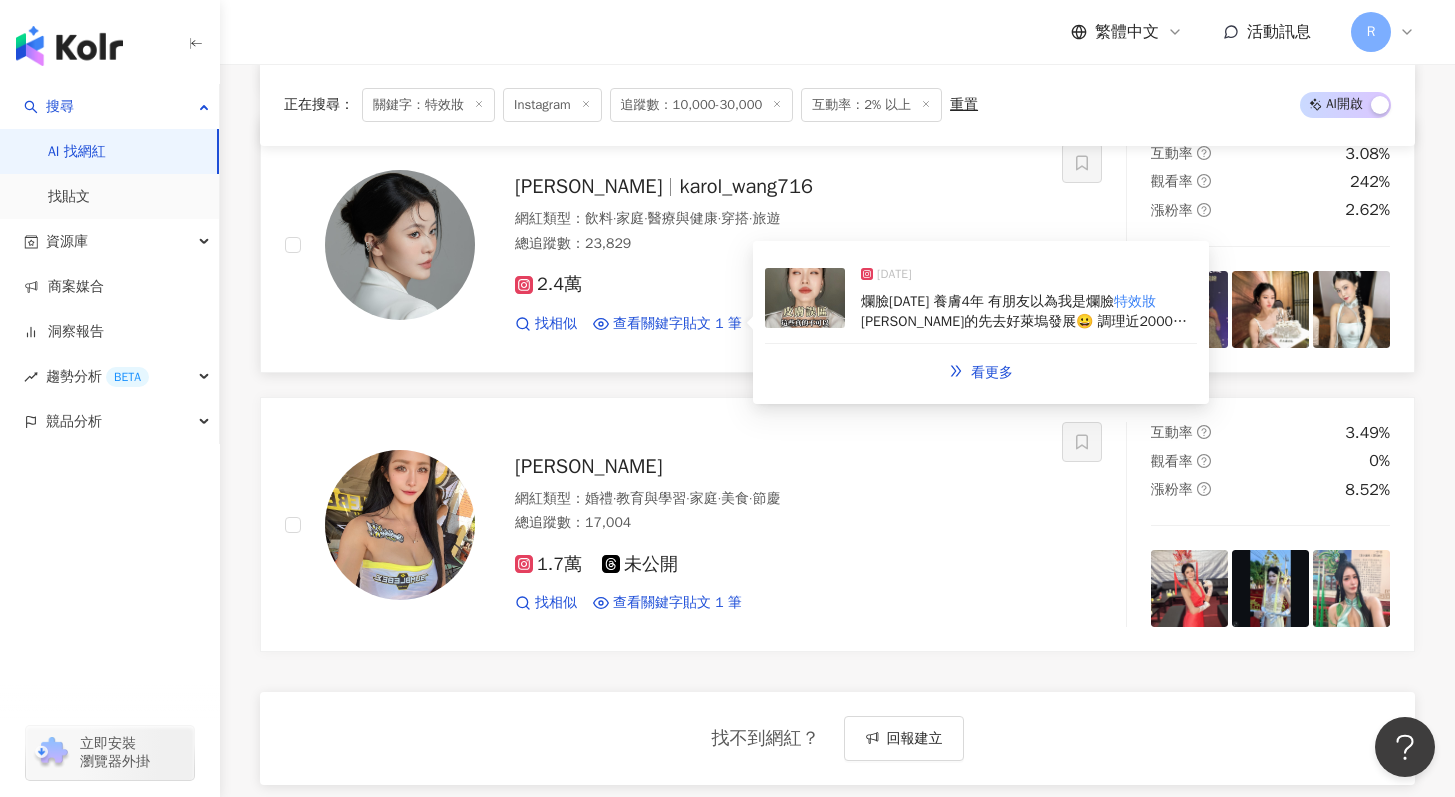 click at bounding box center [805, 298] 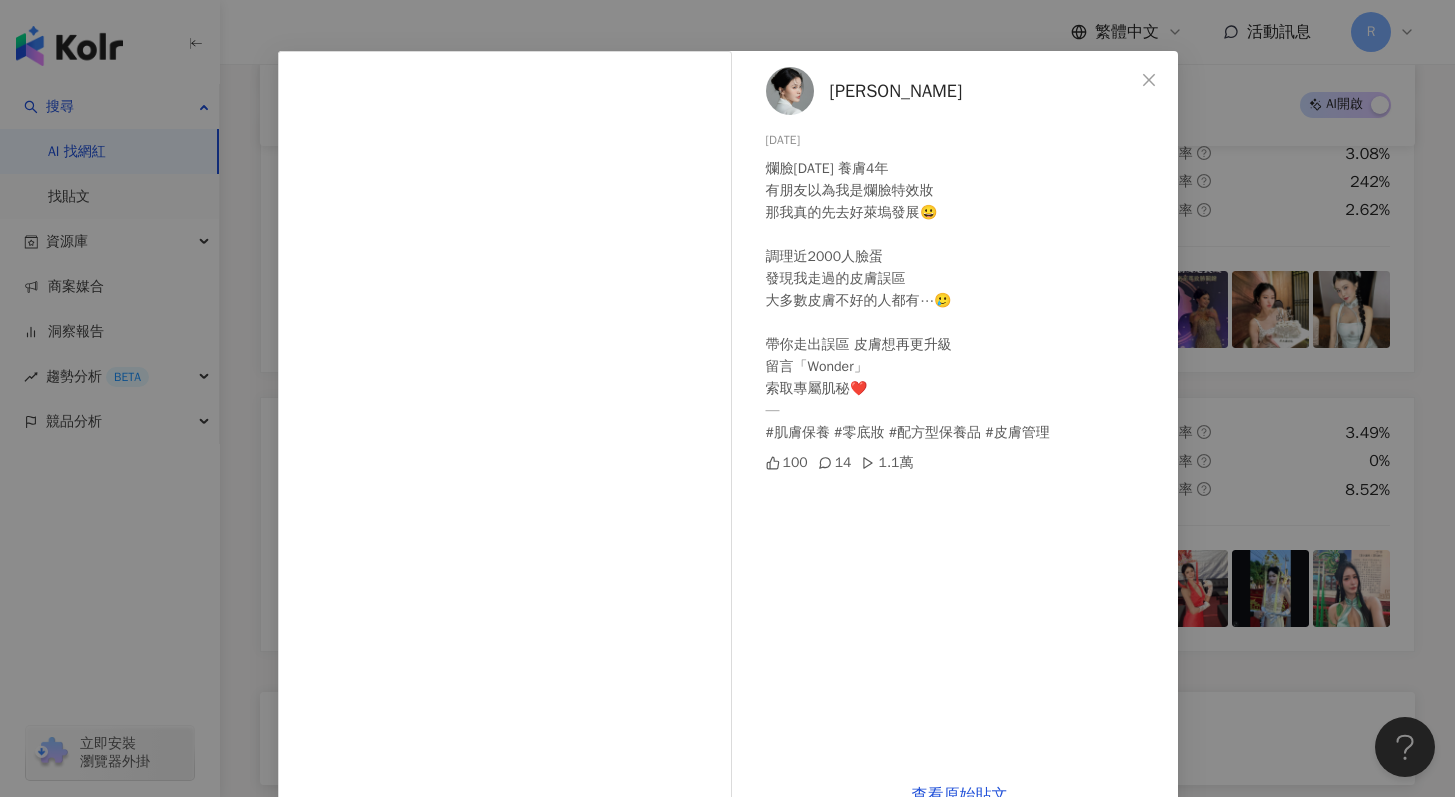 scroll, scrollTop: 100, scrollLeft: 0, axis: vertical 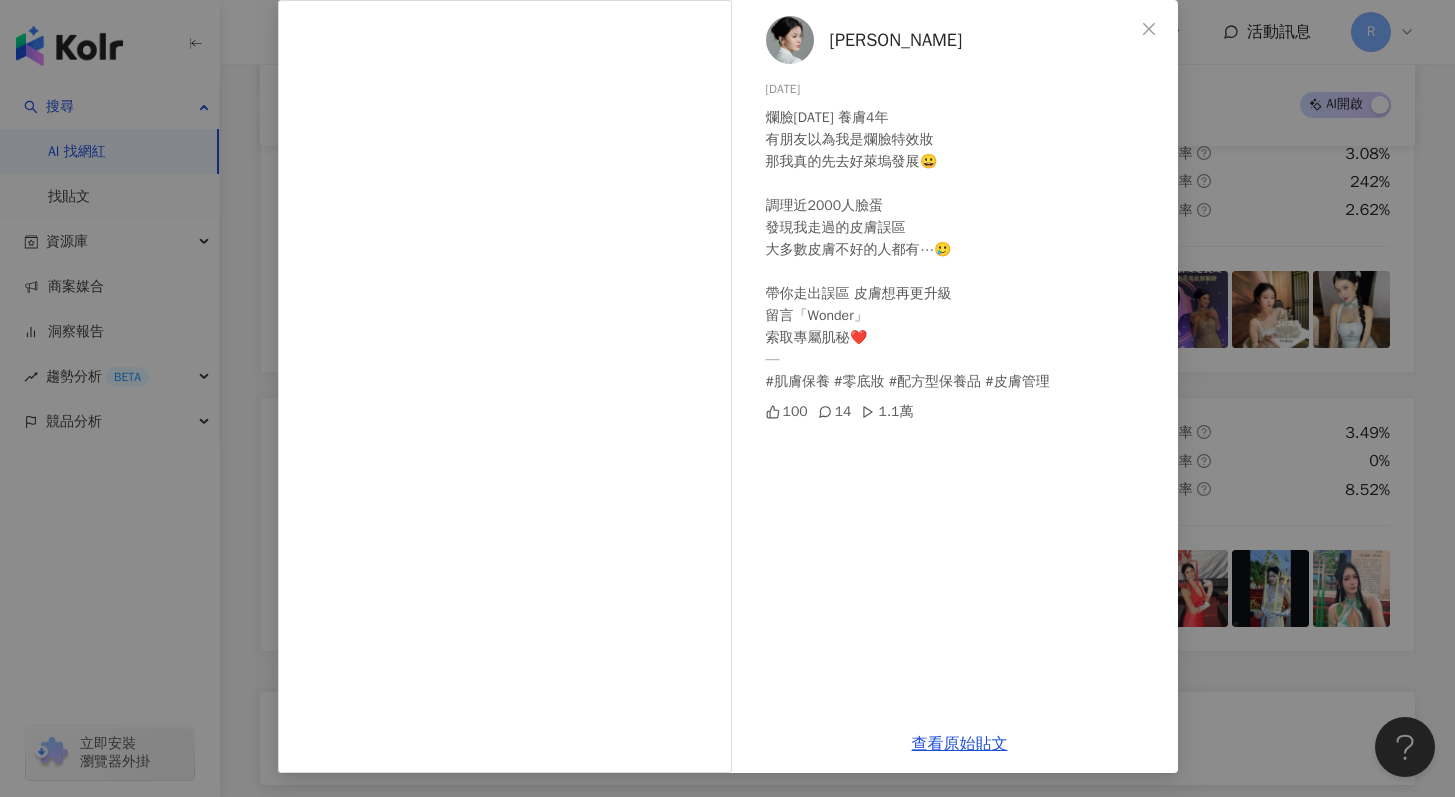 click on "Karol 2024/10/27 爛臉12年 養膚4年
有朋友以為我是爛臉特效妝
那我真的先去好萊塢發展😀
調理近2000人臉蛋
發現我走過的皮膚誤區
大多數皮膚不好的人都有⋯🥲
帶你走出誤區 皮膚想再更升級
留言「Wonder」
索取專屬肌秘❤️
—
#肌膚保養 #零底妝 #配方型保養品 #皮膚管理 100 14 1.1萬 查看原始貼文" at bounding box center (727, 398) 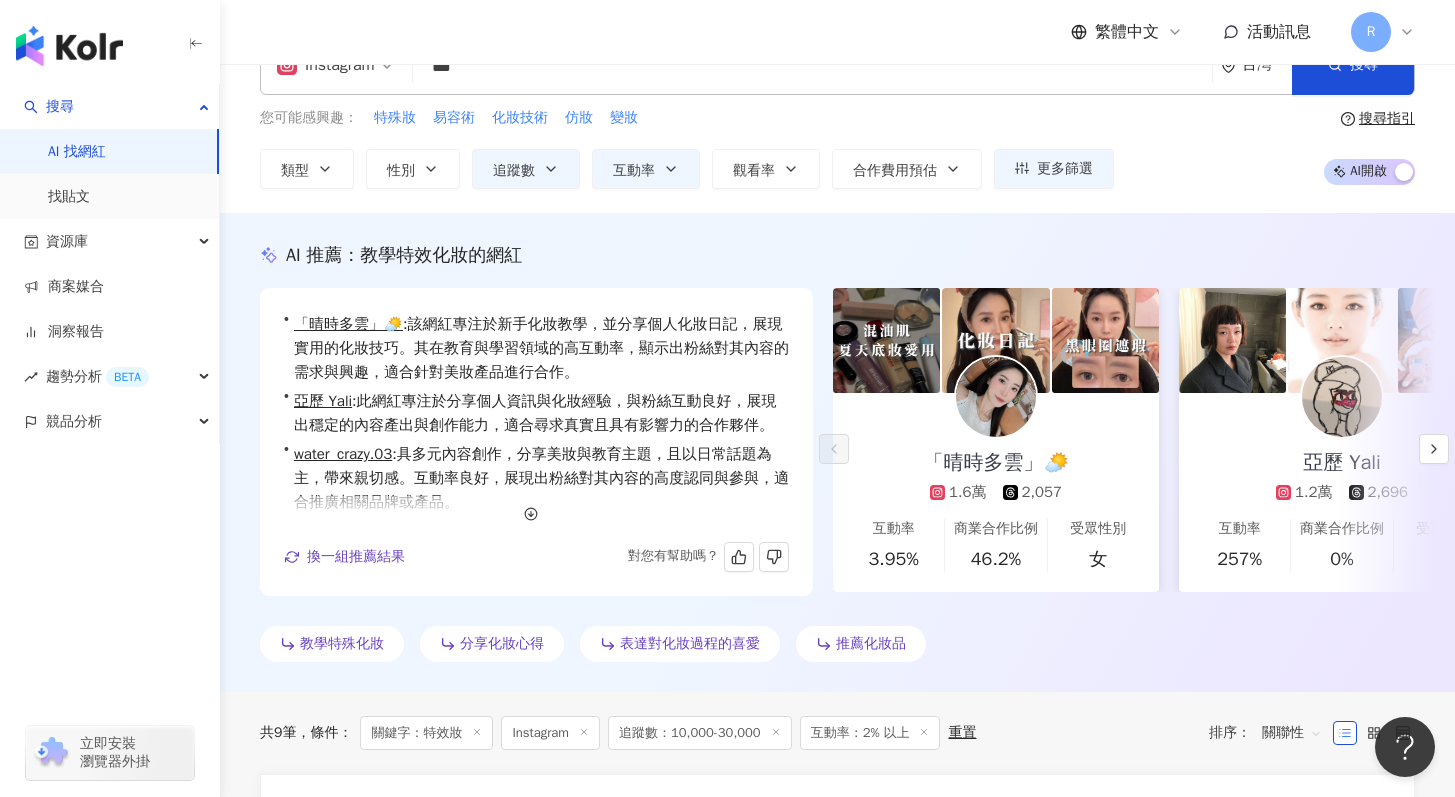 scroll, scrollTop: 6, scrollLeft: 0, axis: vertical 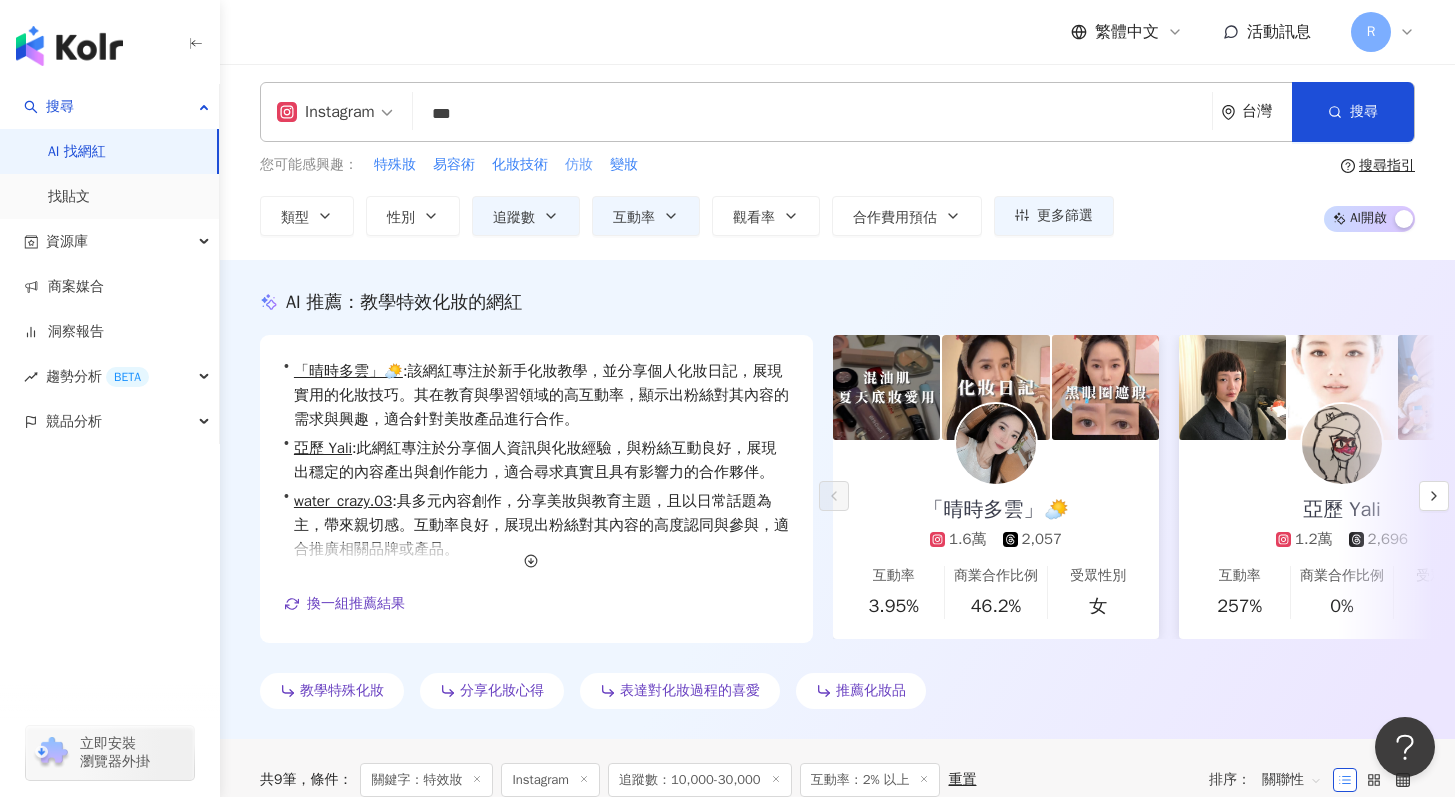 click on "仿妝" at bounding box center [579, 165] 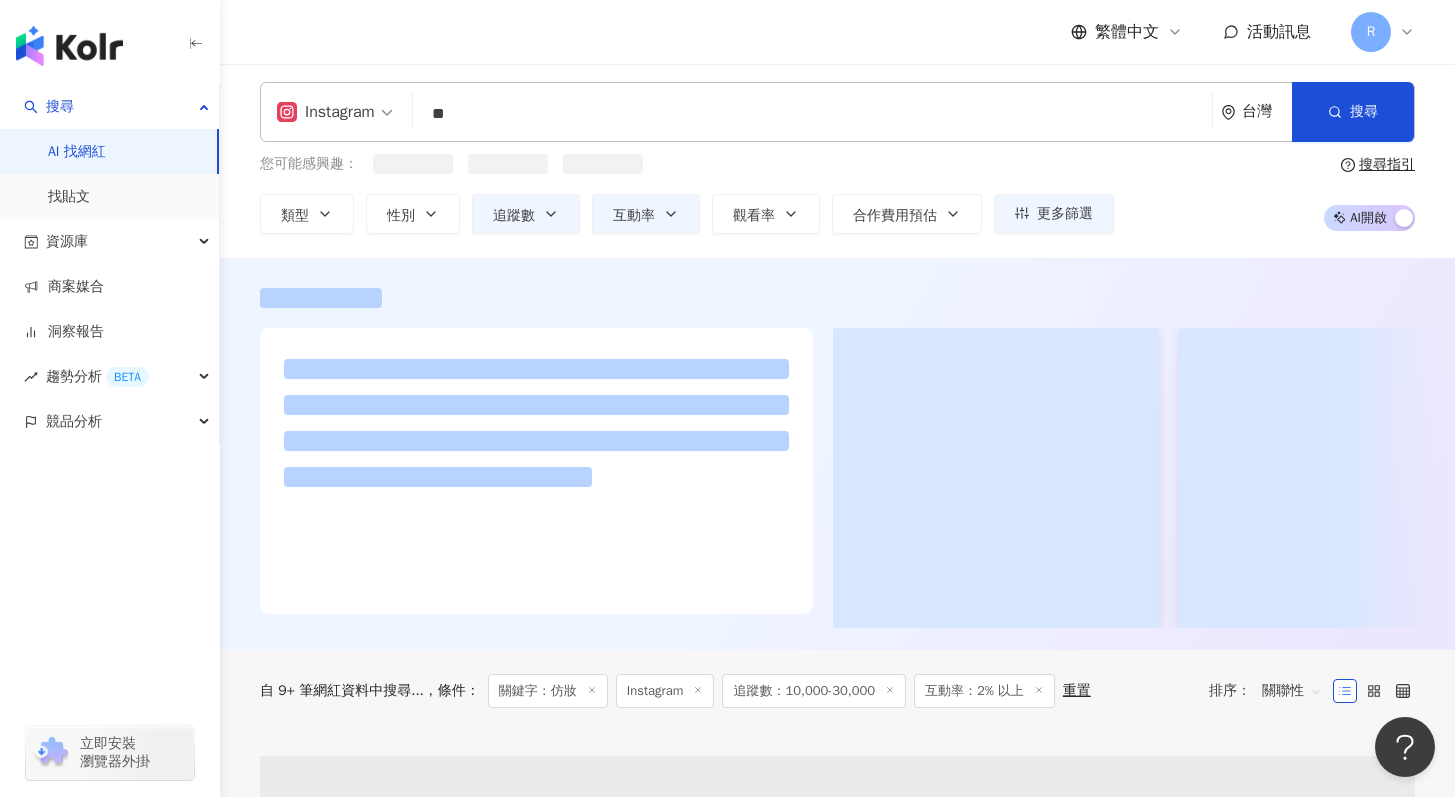scroll, scrollTop: 0, scrollLeft: 0, axis: both 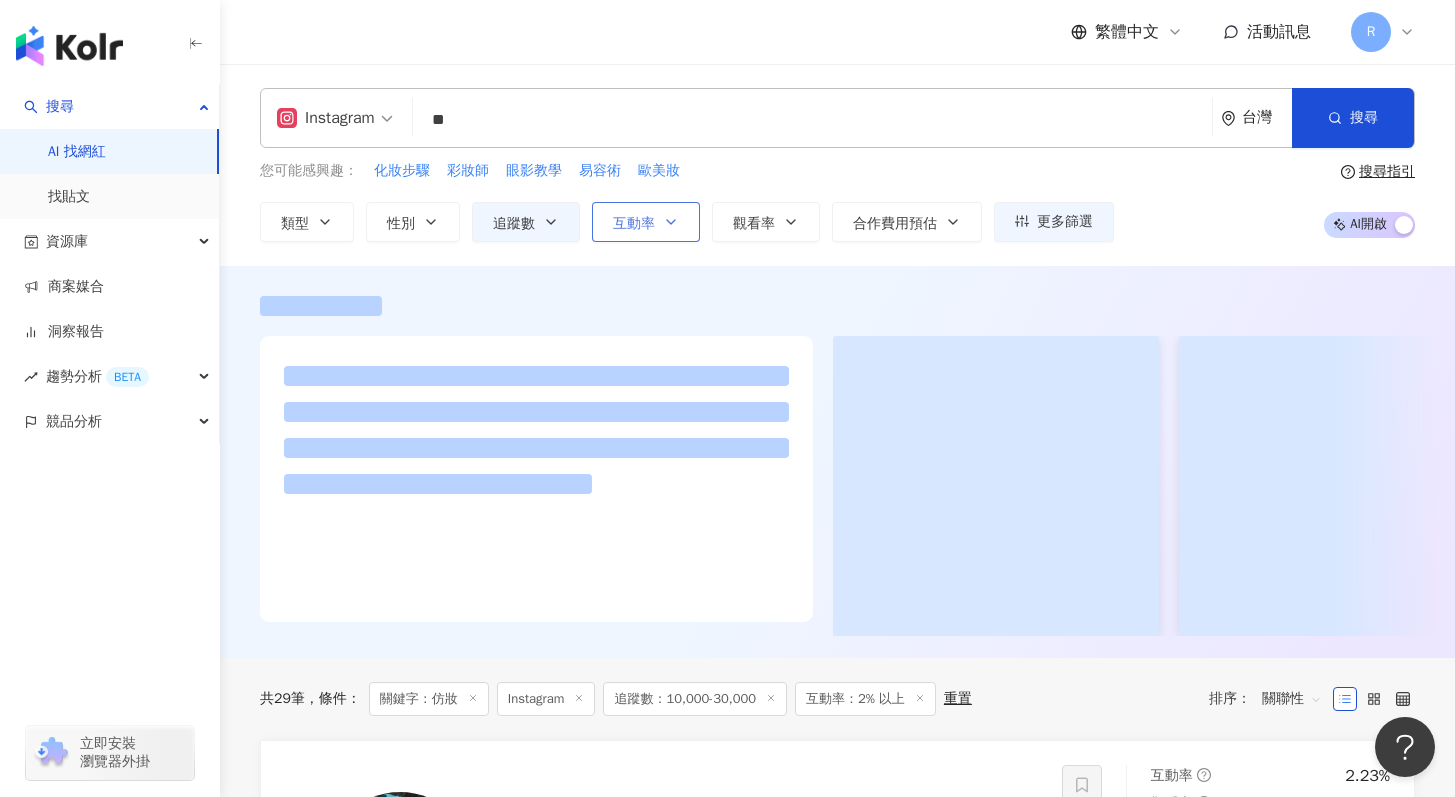 click 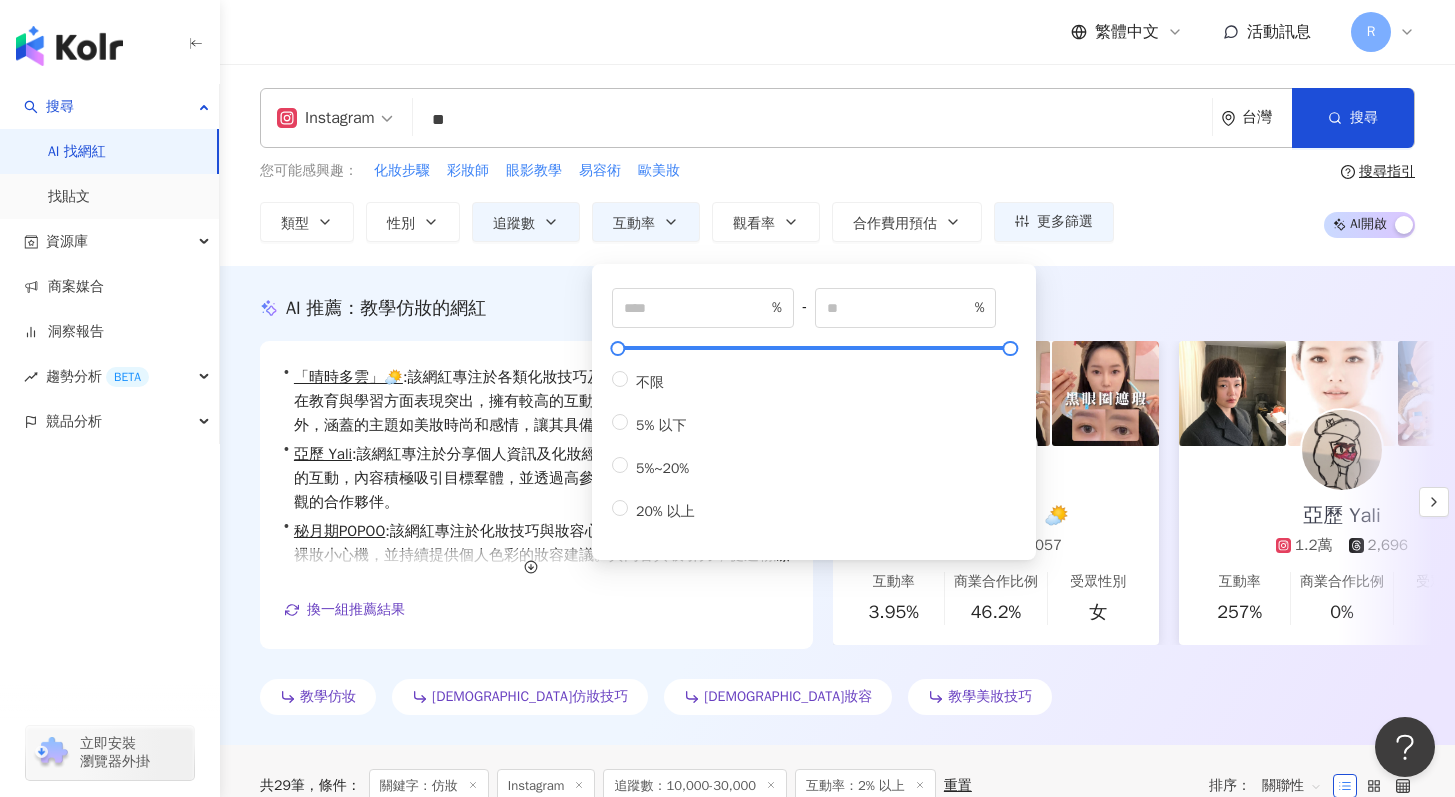 click on "Instagram ** 台灣 搜尋 keyword 搜尋名稱、敘述、貼文含有關鍵字 “ 特效妝 ” 的網紅 您可能感興趣： 化妝步驟  彩妝師  眼影教學  易容術  歐美妝  類型 性別 追蹤數 互動率 觀看率 合作費用預估  更多篩選 *****  -  ***** 不限 小型 奈米網紅 (<1萬) 微型網紅 (1萬-3萬) 小型網紅 (3萬-5萬) 中型 中小型網紅 (5萬-10萬) 中型網紅 (10萬-30萬) 中大型網紅 (30萬-50萬) 大型 大型網紅 (50萬-100萬) 百萬網紅 (>100萬) * %  -  % 不限 5% 以下 5%~20% 20% 以上 搜尋指引 AI  開啟 AI  關閉" at bounding box center [837, 165] 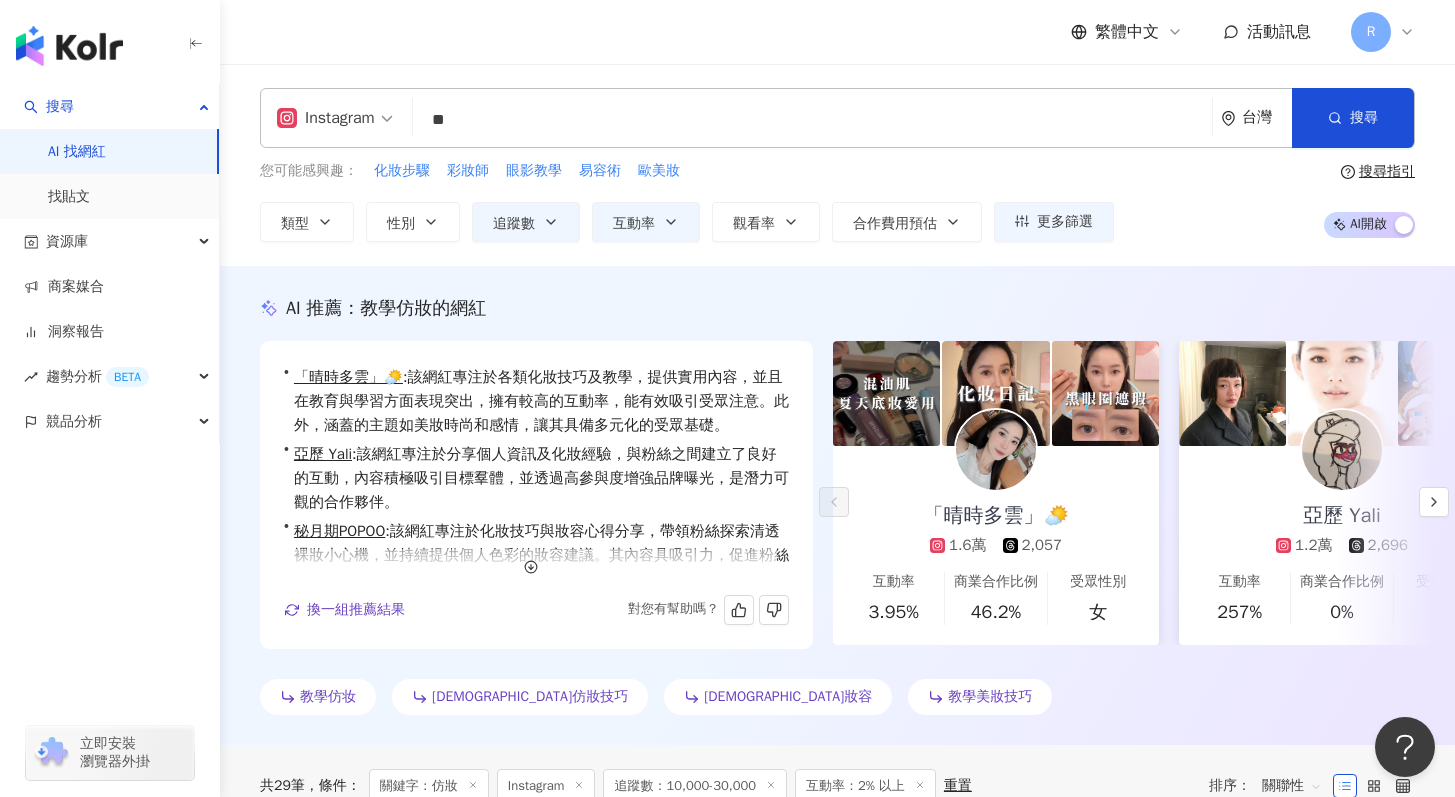 scroll, scrollTop: 73, scrollLeft: 0, axis: vertical 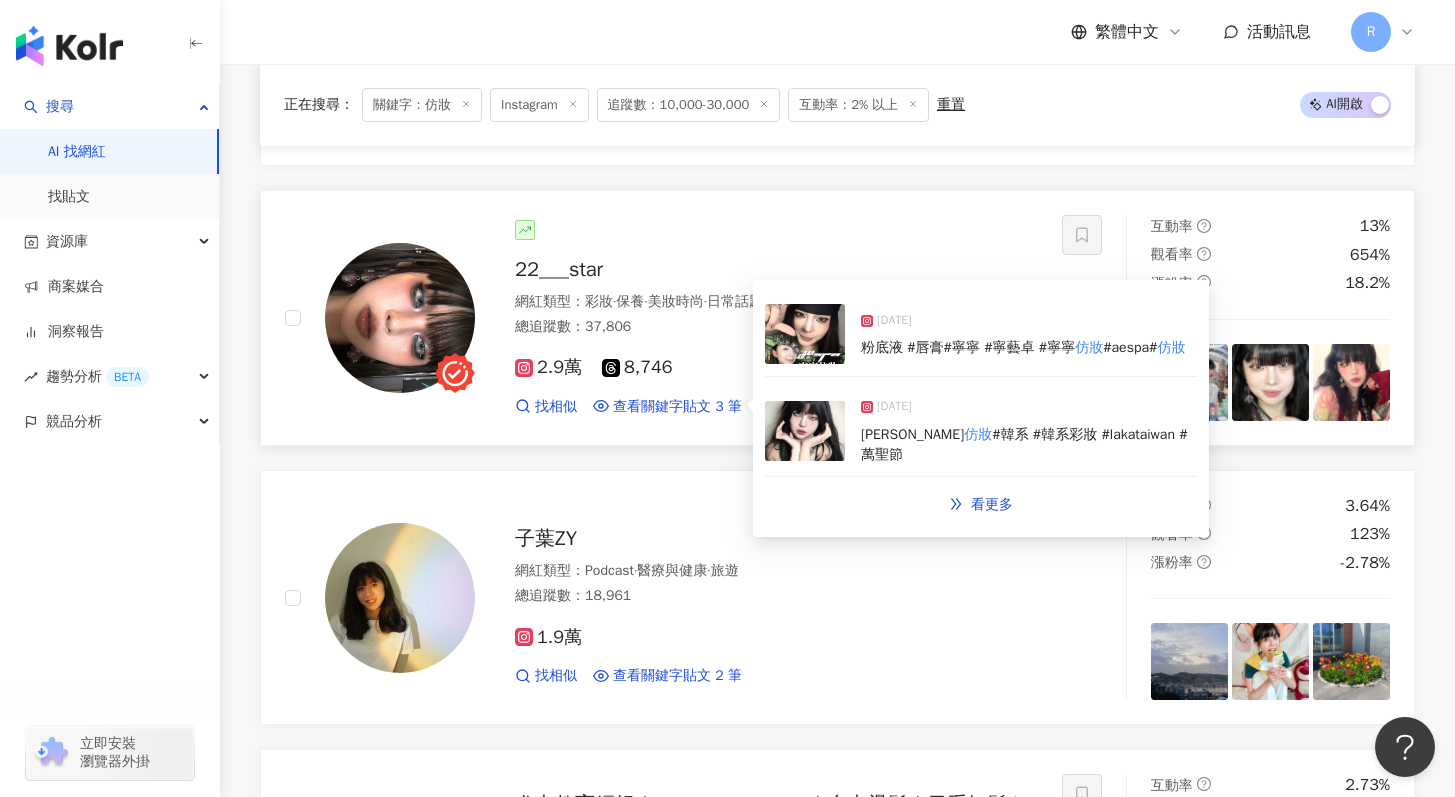 click at bounding box center [805, 431] 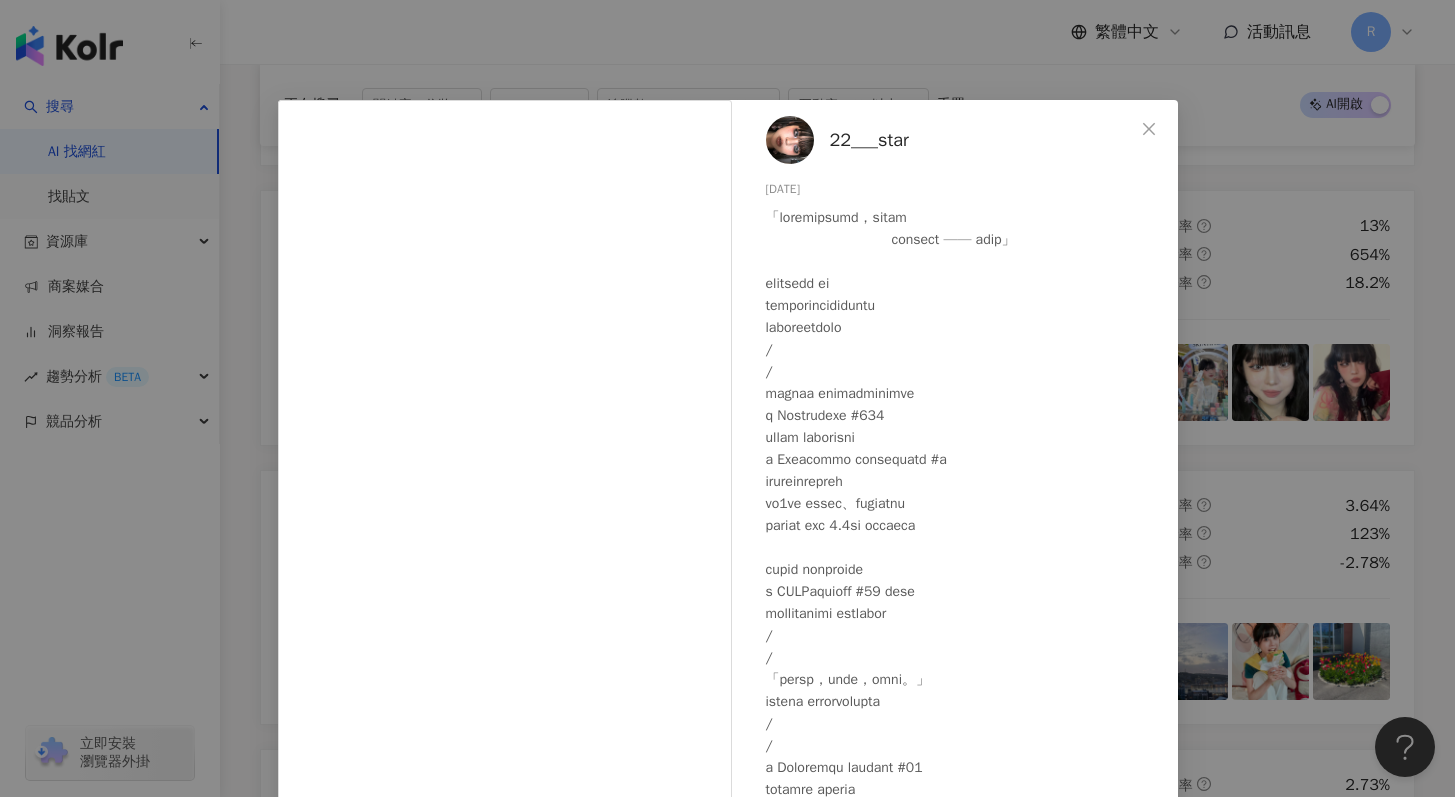 click on "22___star 2024/10/1 840 127 查看原始貼文" at bounding box center (727, 398) 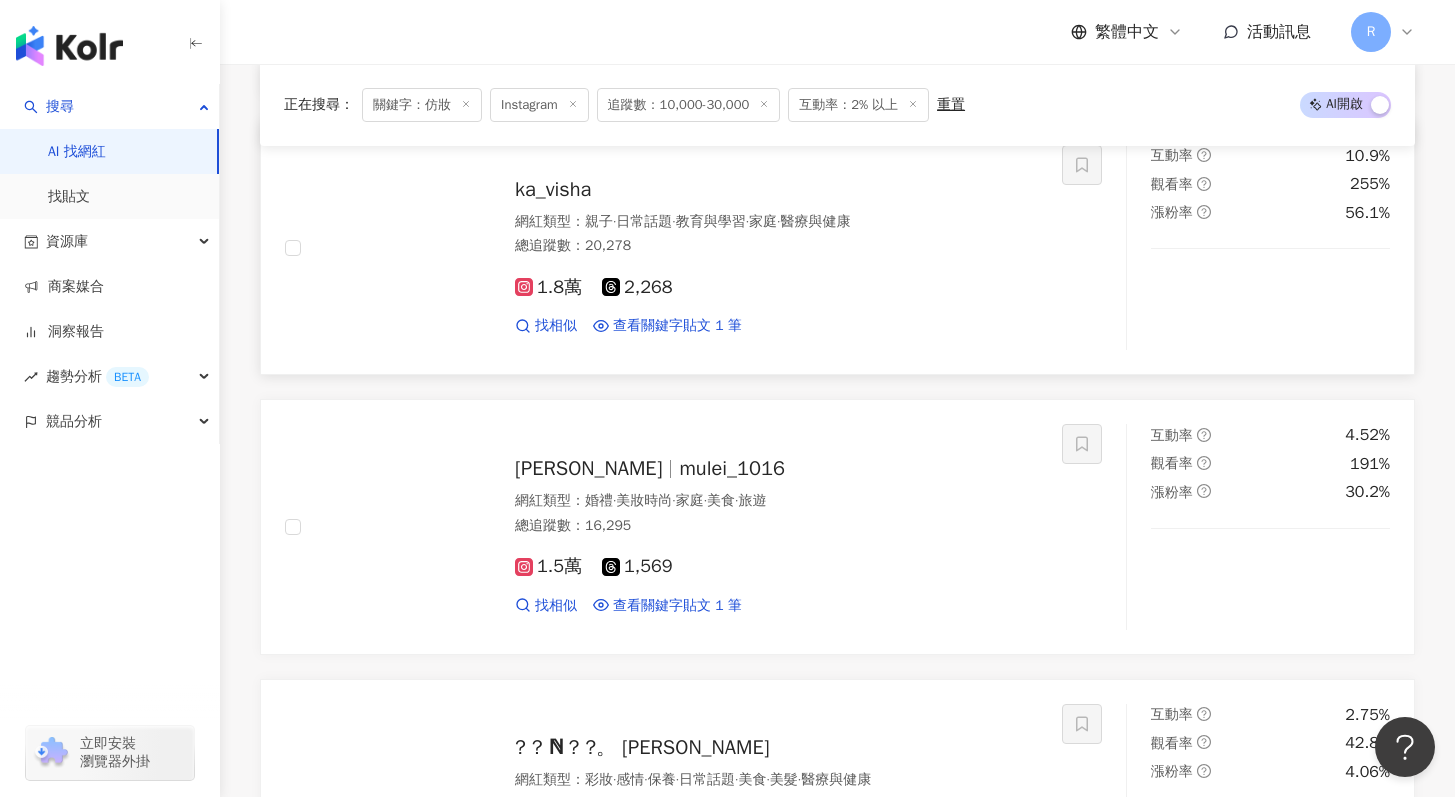 scroll, scrollTop: 2875, scrollLeft: 0, axis: vertical 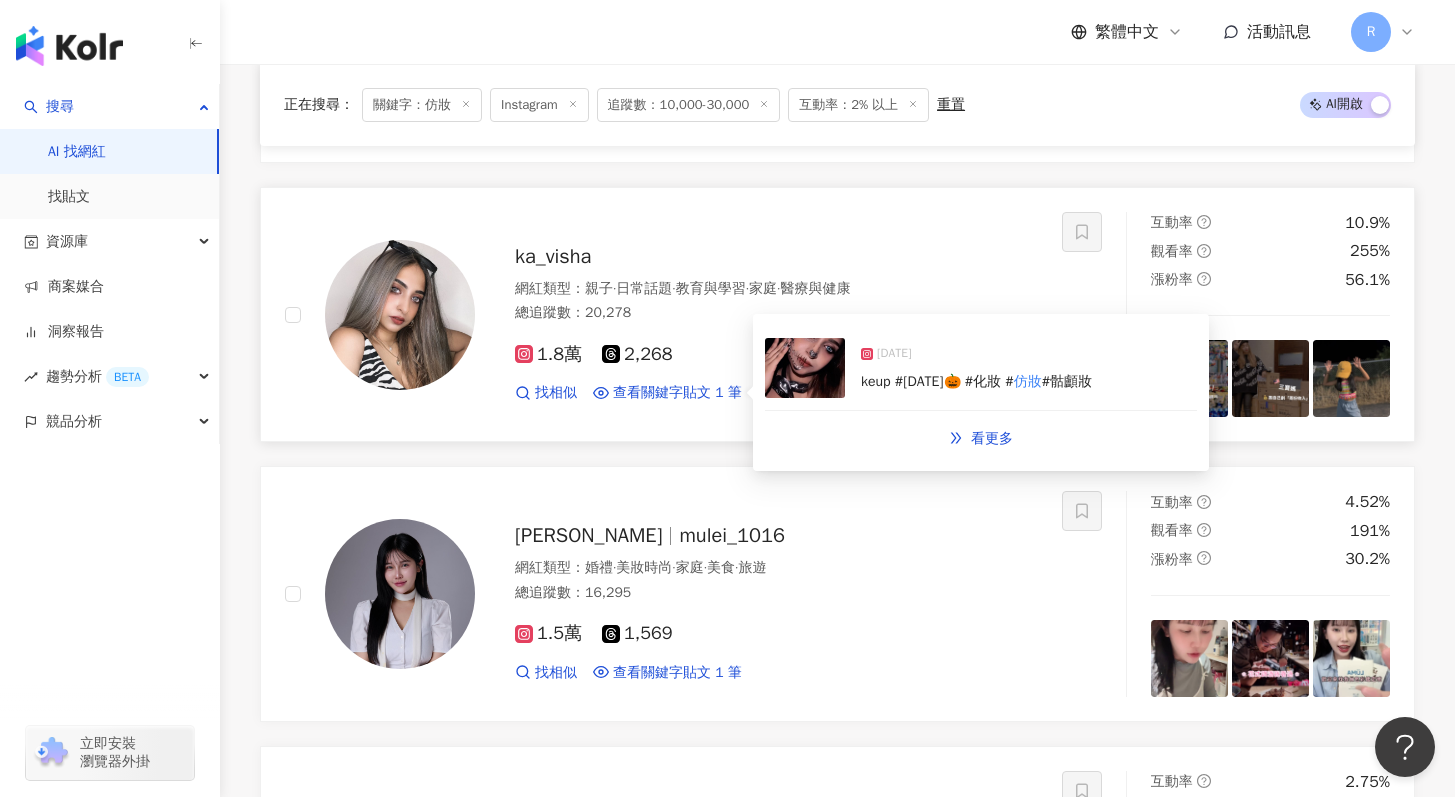 click at bounding box center [805, 368] 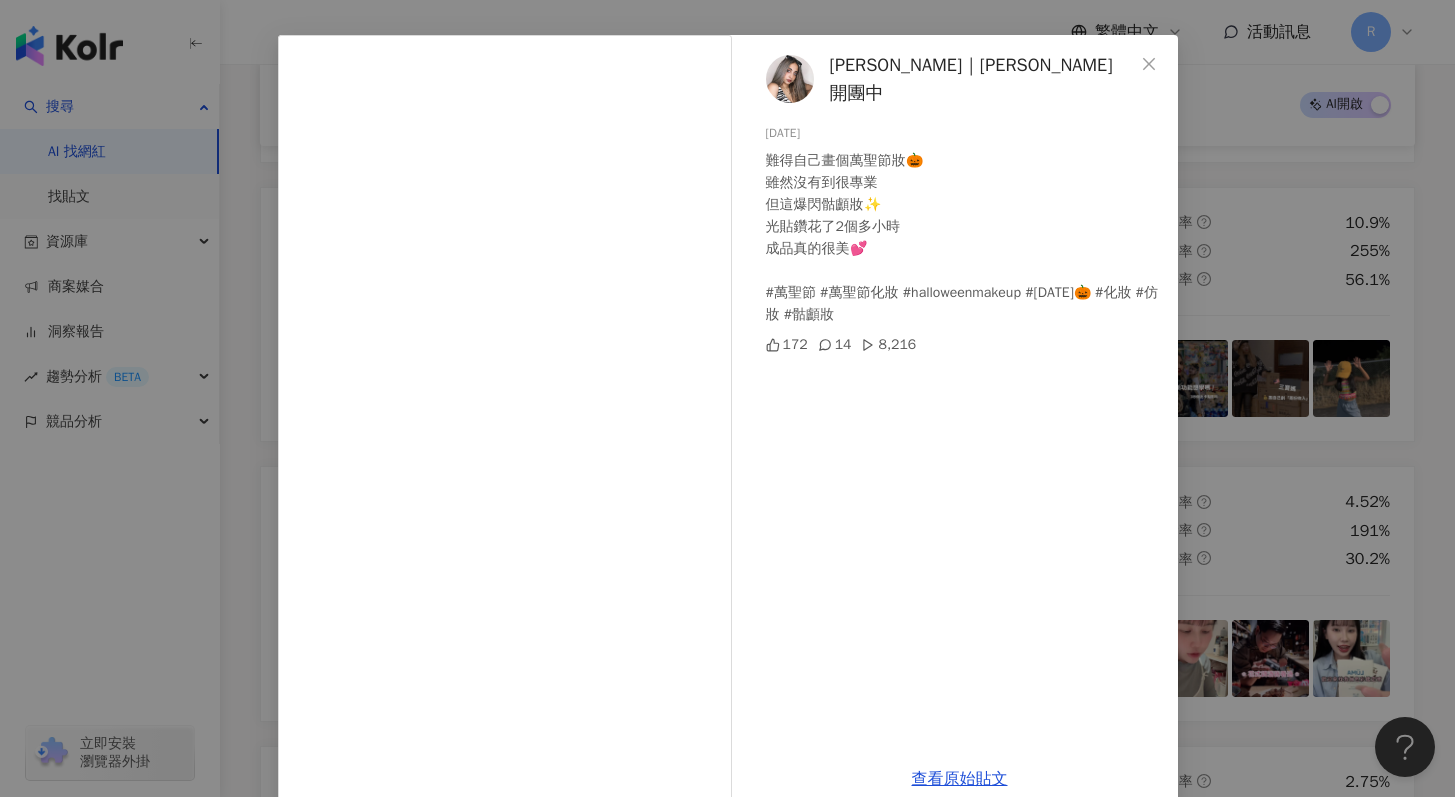 scroll, scrollTop: 100, scrollLeft: 0, axis: vertical 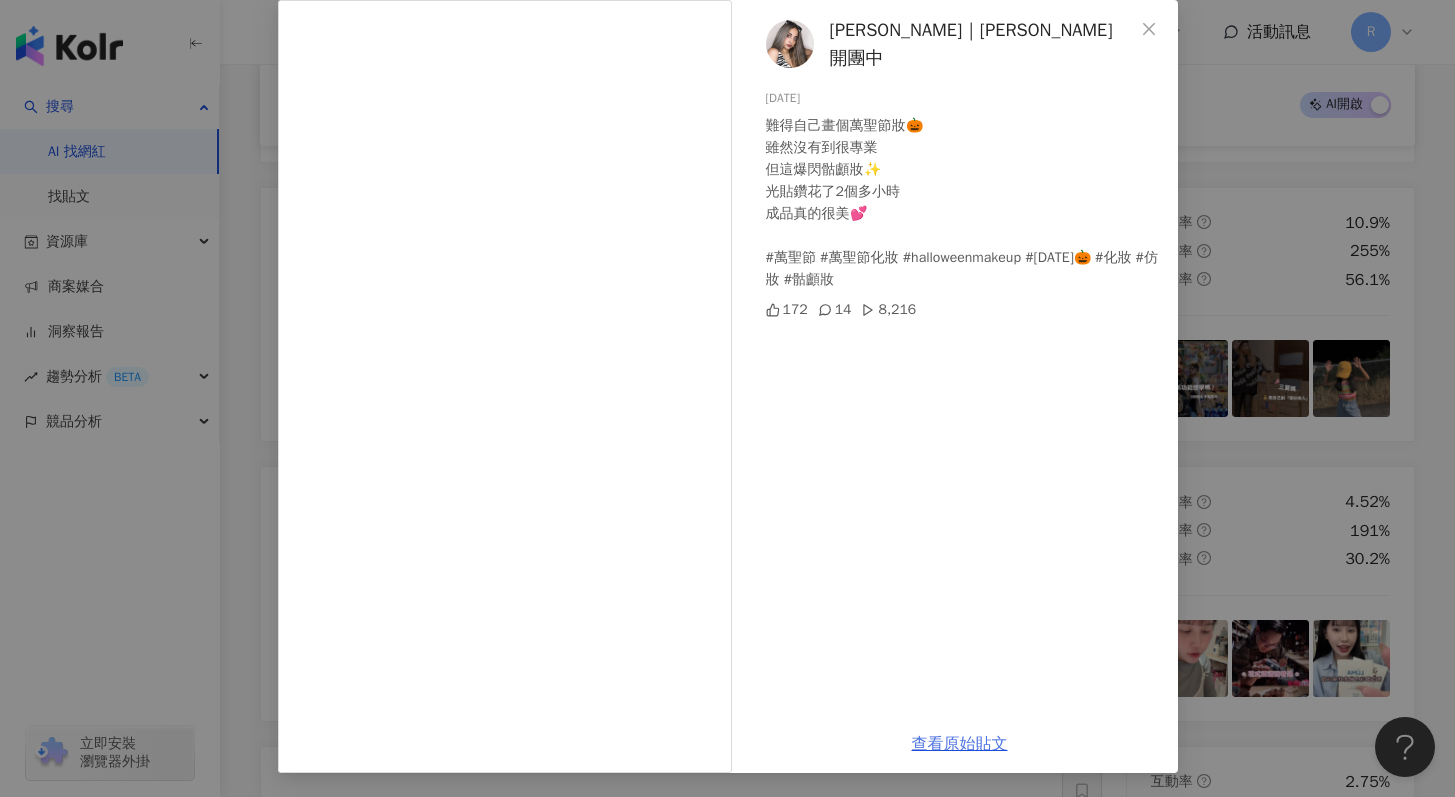 click on "查看原始貼文" at bounding box center [960, 744] 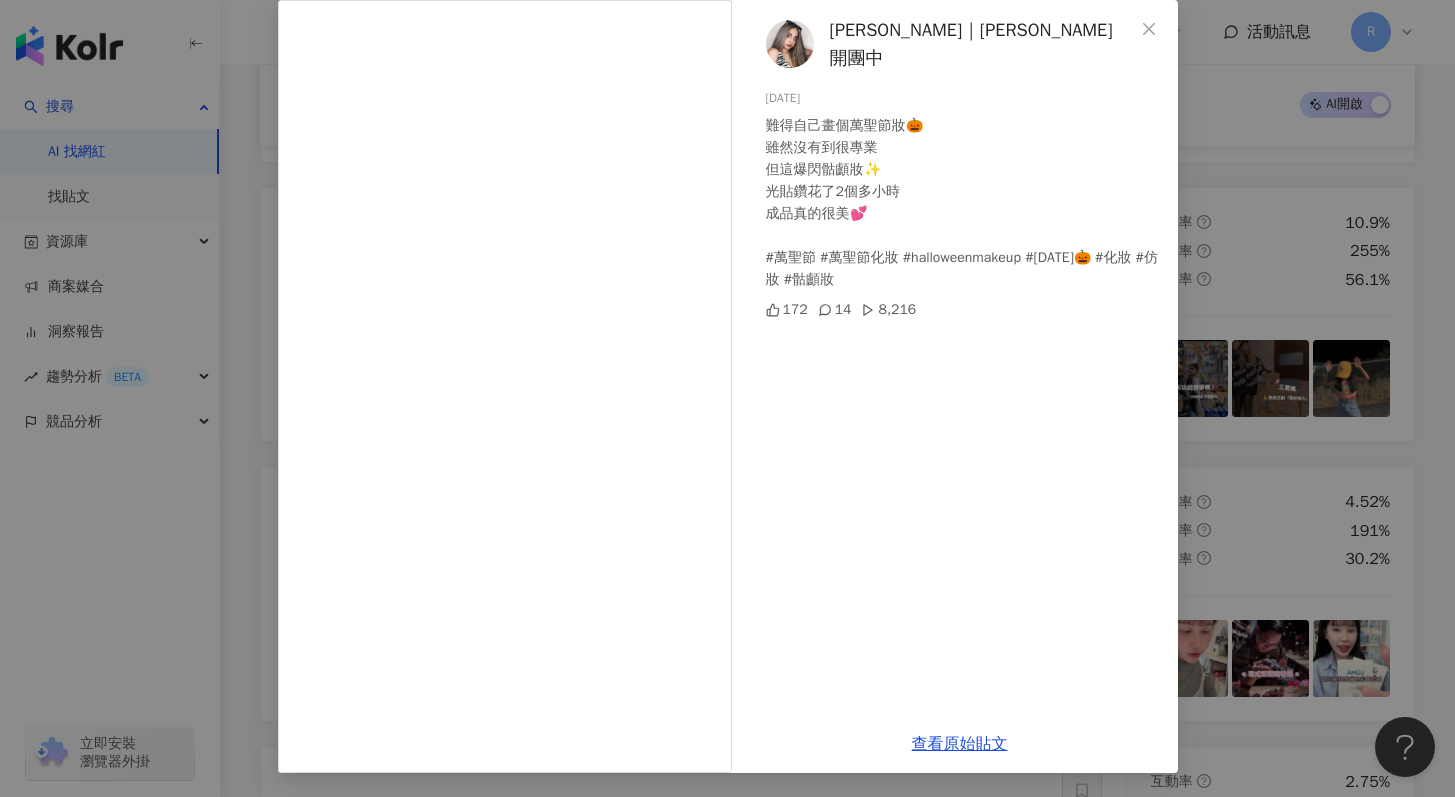 drag, startPoint x: 1169, startPoint y: 237, endPoint x: 1190, endPoint y: 236, distance: 21.023796 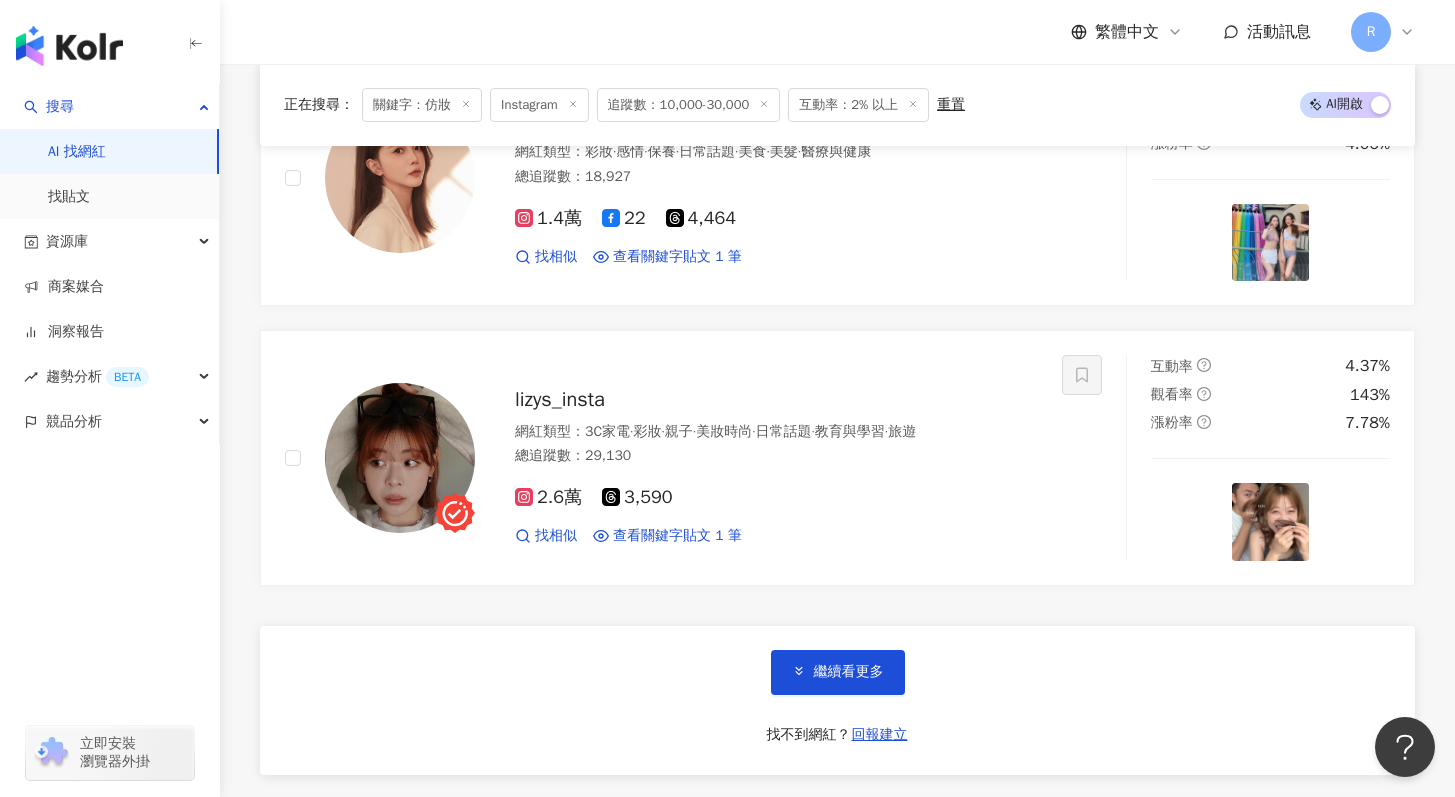 scroll, scrollTop: 3571, scrollLeft: 0, axis: vertical 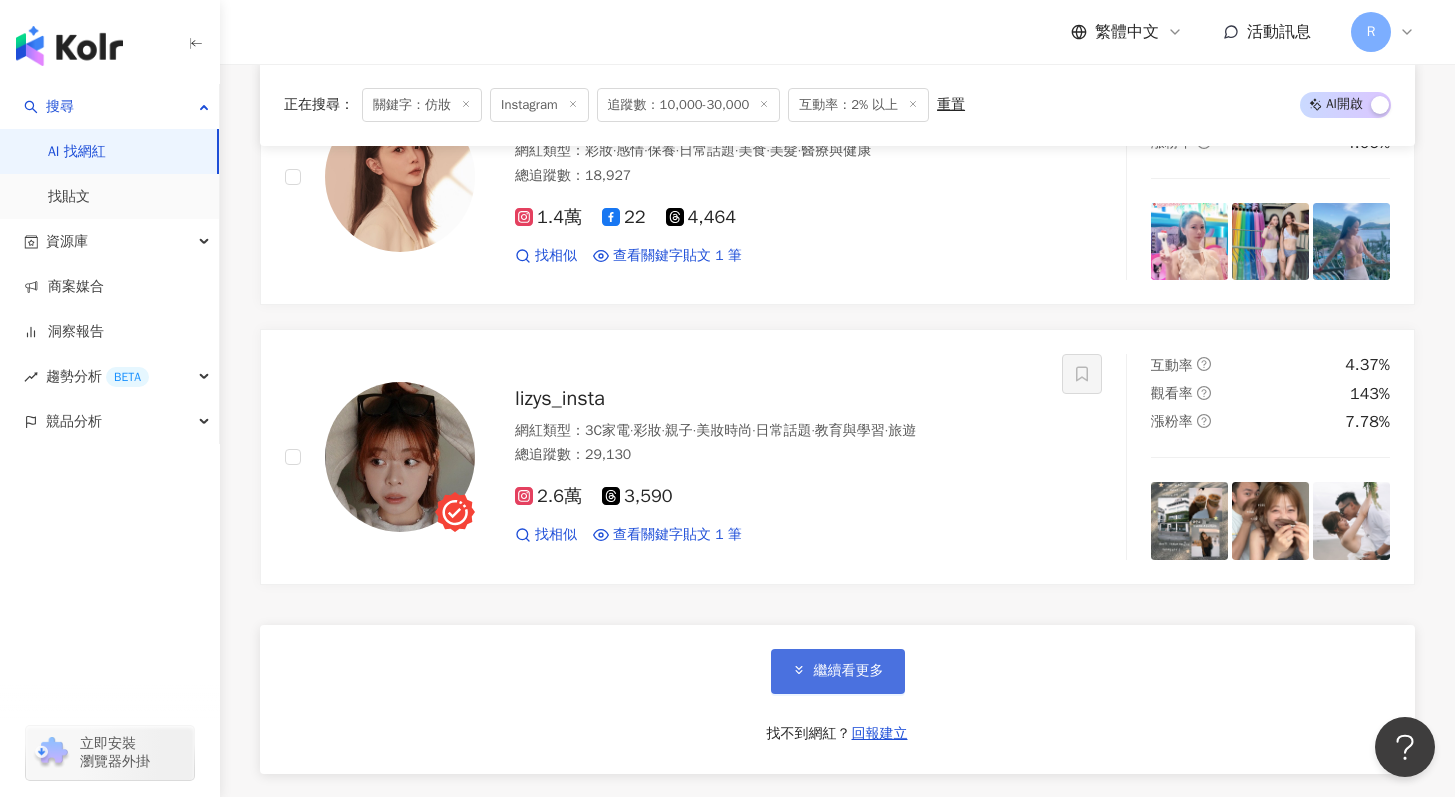 click on "繼續看更多" at bounding box center [838, 671] 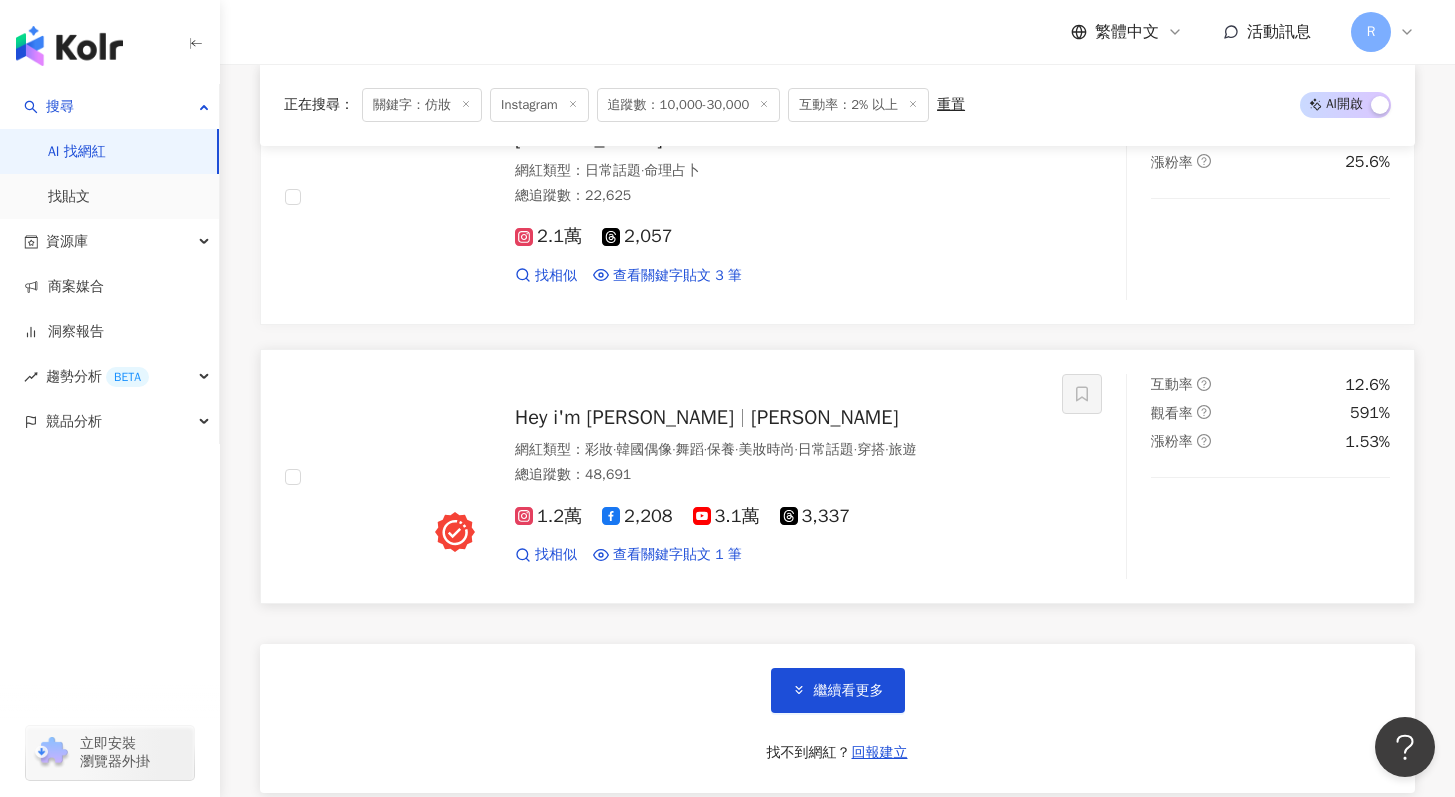 scroll, scrollTop: 6905, scrollLeft: 0, axis: vertical 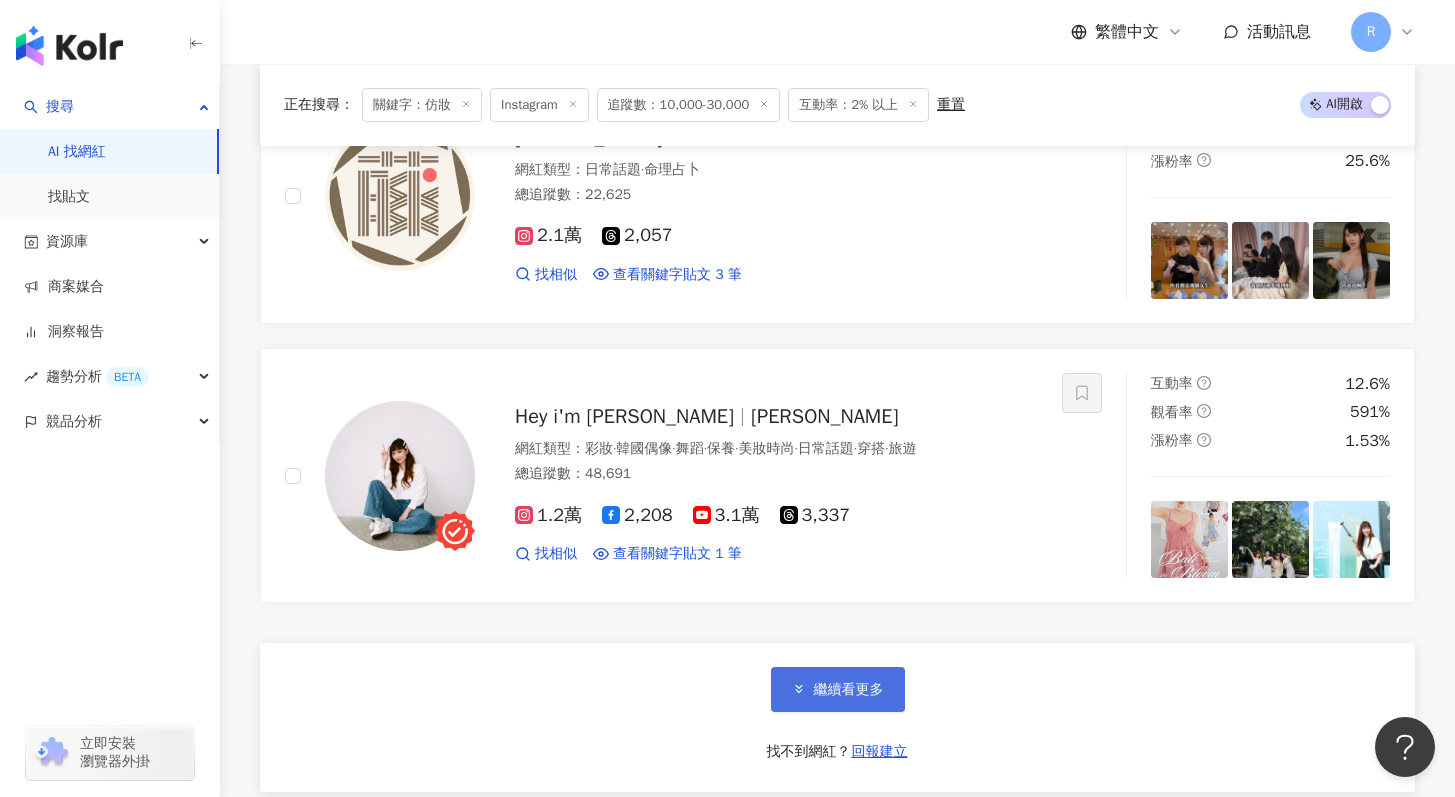 click on "繼續看更多" at bounding box center (849, 690) 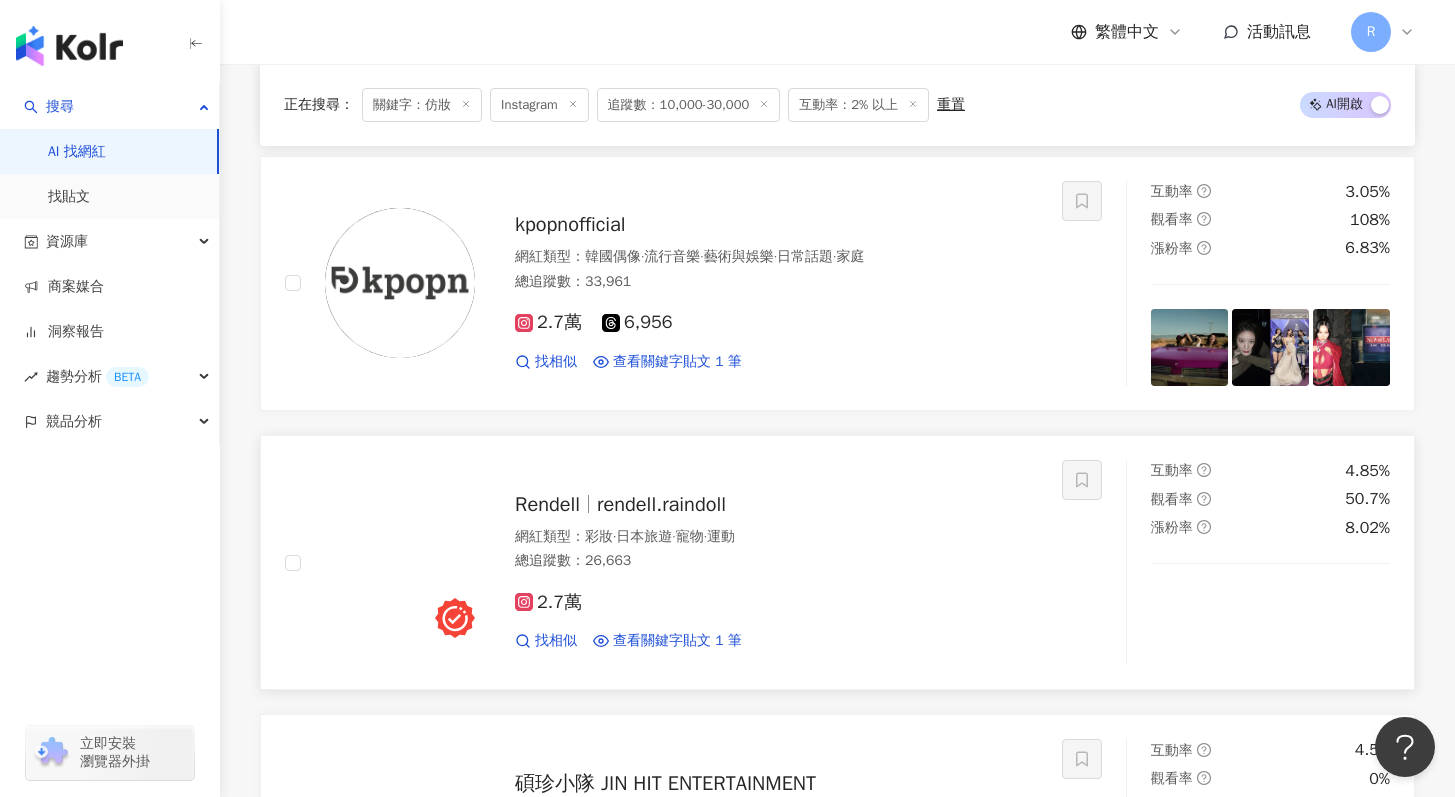scroll, scrollTop: 7657, scrollLeft: 0, axis: vertical 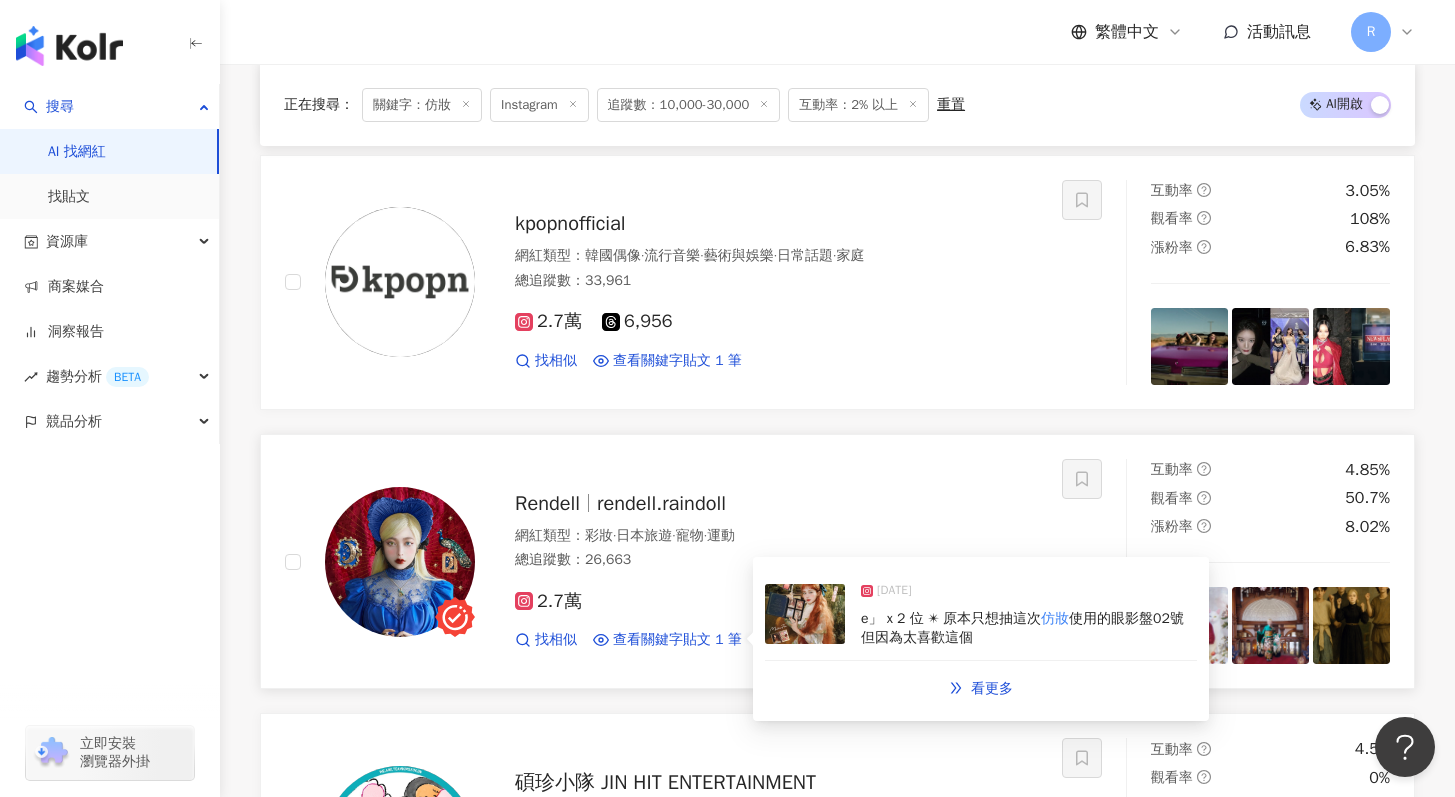 click on "e」 x 2 位
✴︎ 原本只想抽這次 仿妝 使用的眼影盤02號
但因為太喜歡這個" at bounding box center [1029, 628] 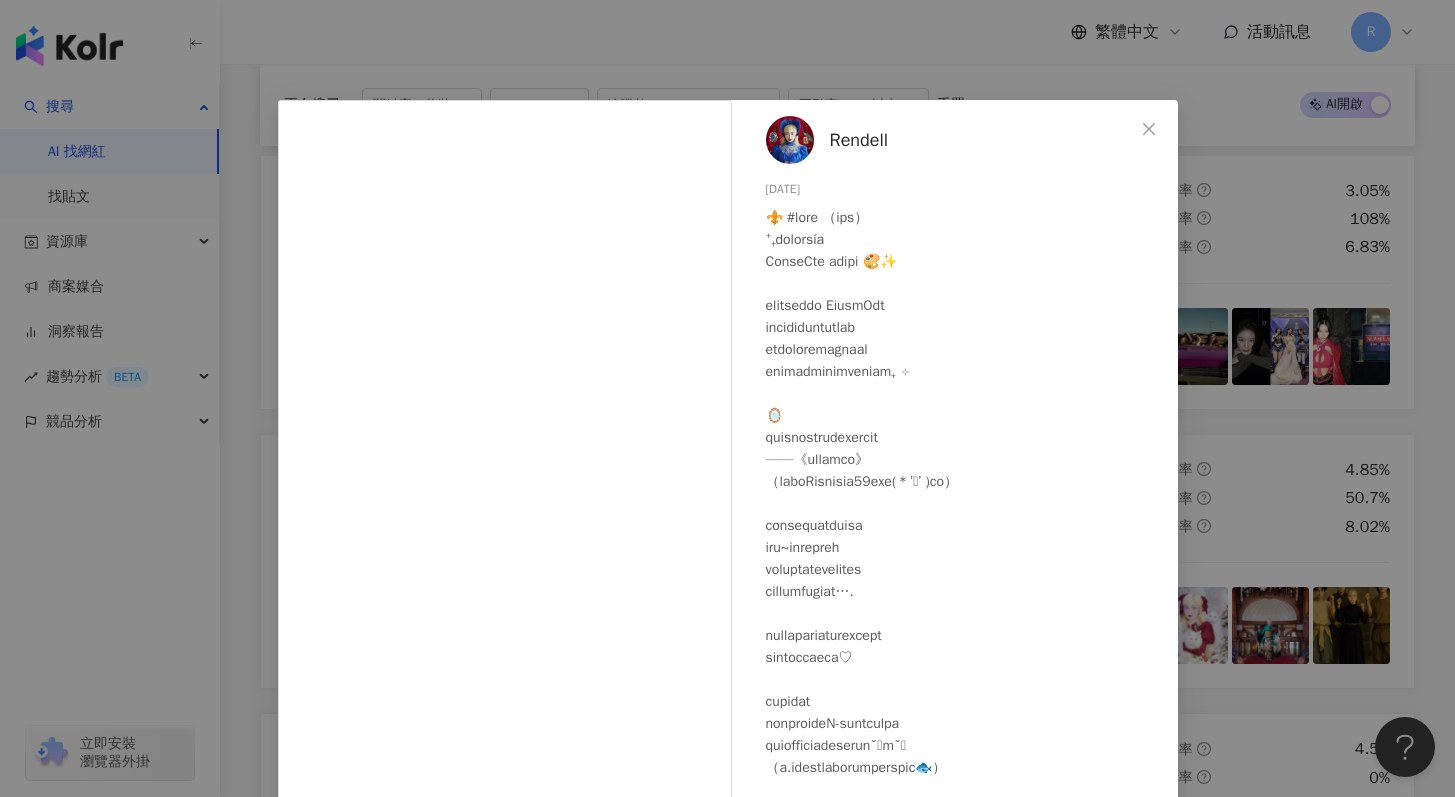 click on "Rendell 2025/3/1 1,102 100 查看原始貼文" at bounding box center [727, 398] 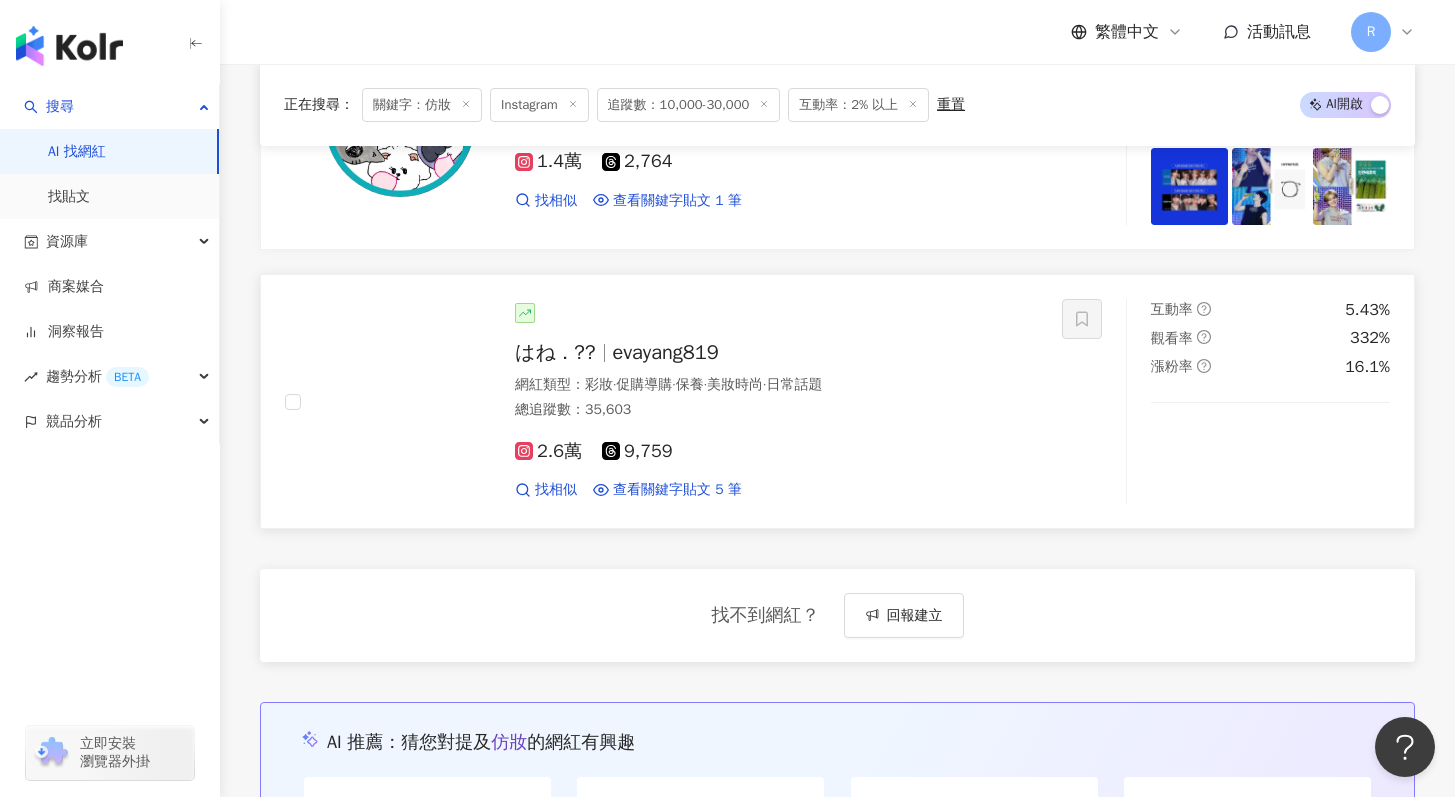 scroll, scrollTop: 8377, scrollLeft: 0, axis: vertical 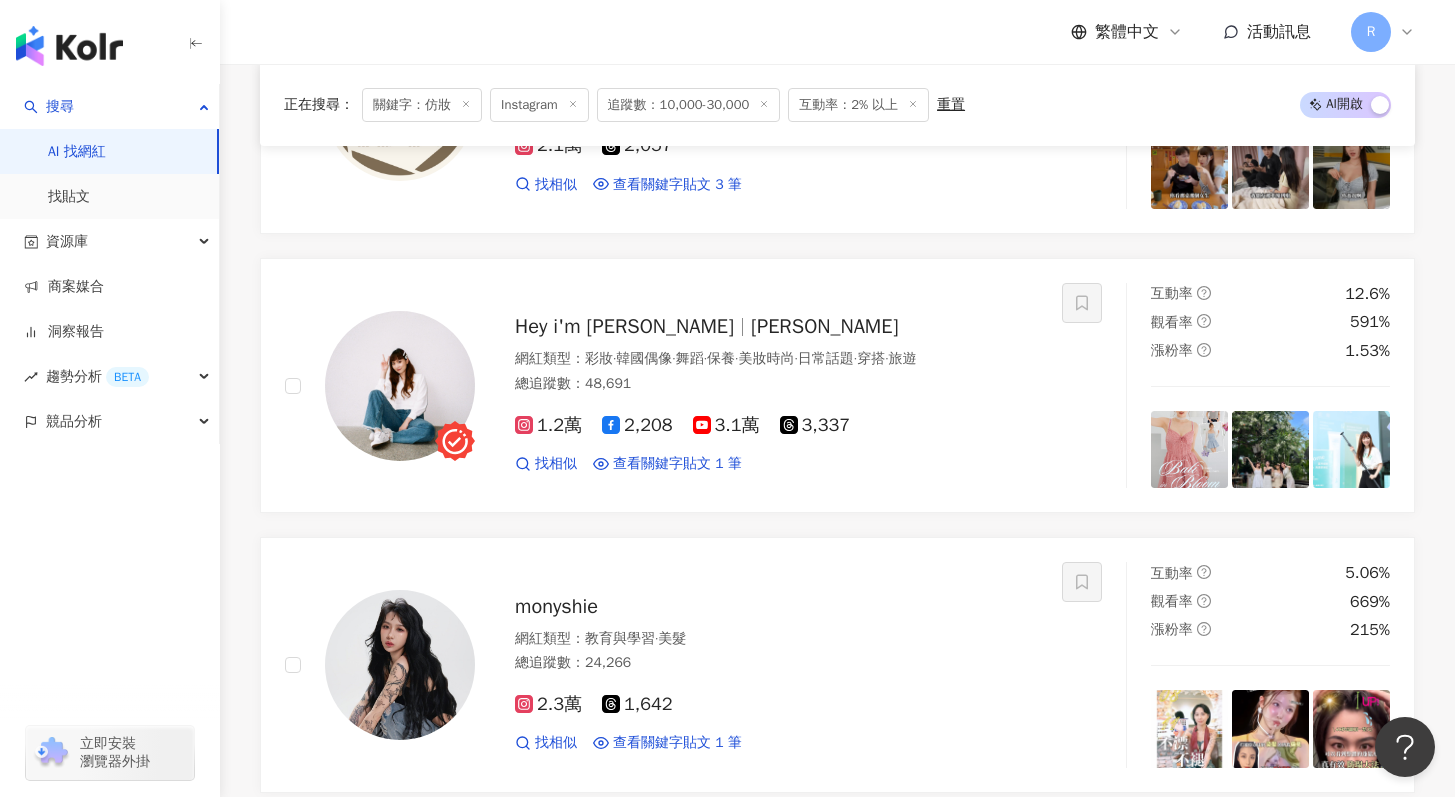 click 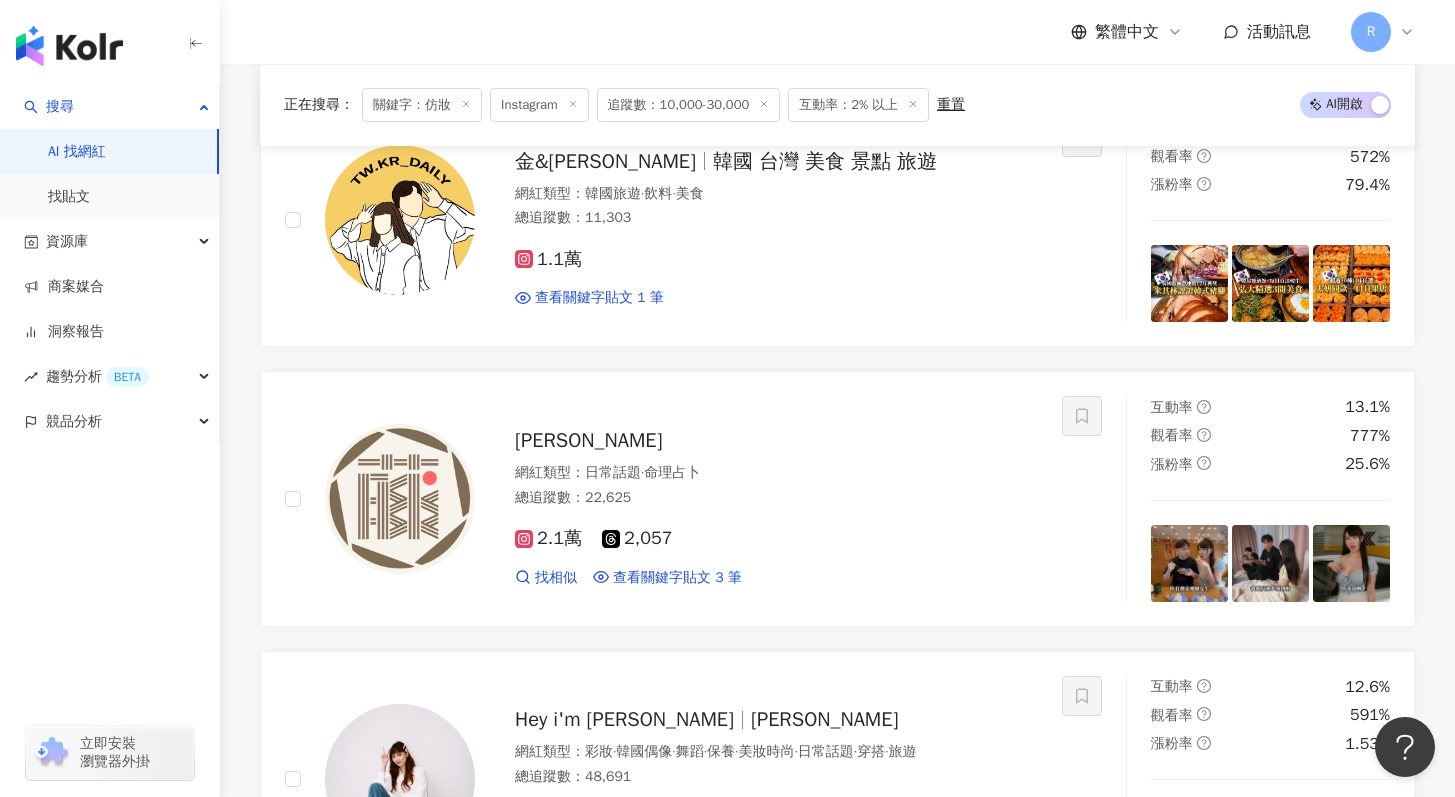 scroll, scrollTop: 0, scrollLeft: 0, axis: both 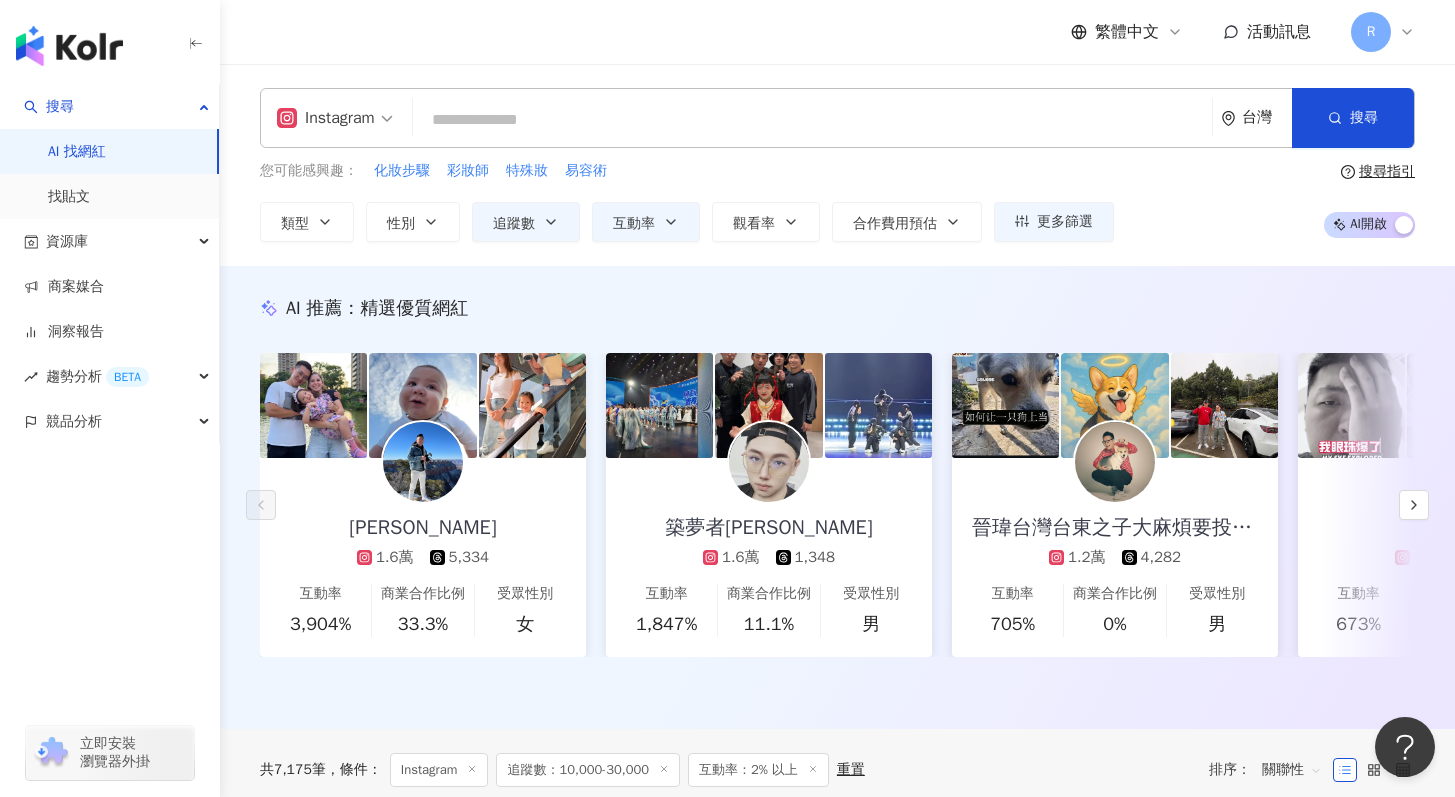 click at bounding box center (812, 120) 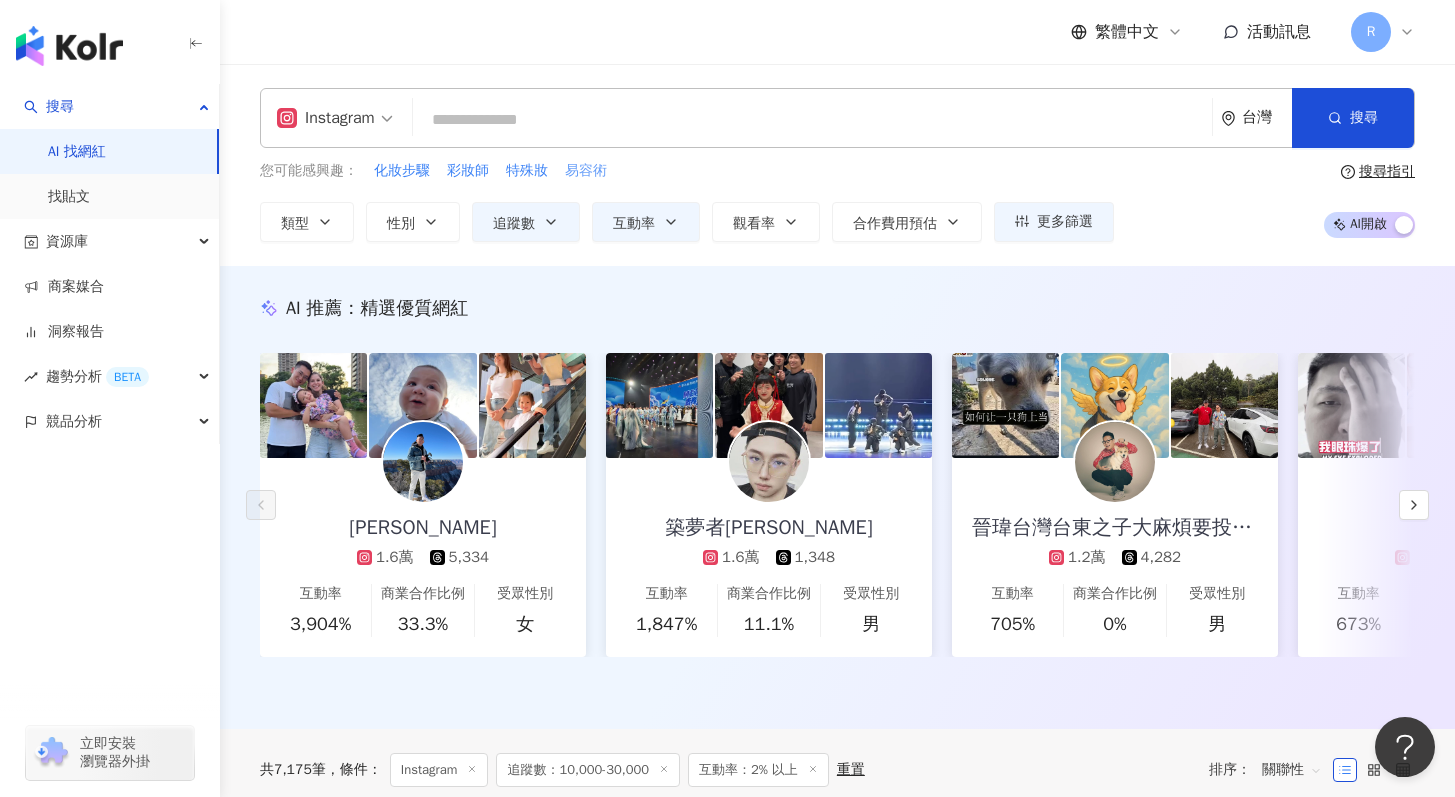 click on "易容術" at bounding box center (586, 171) 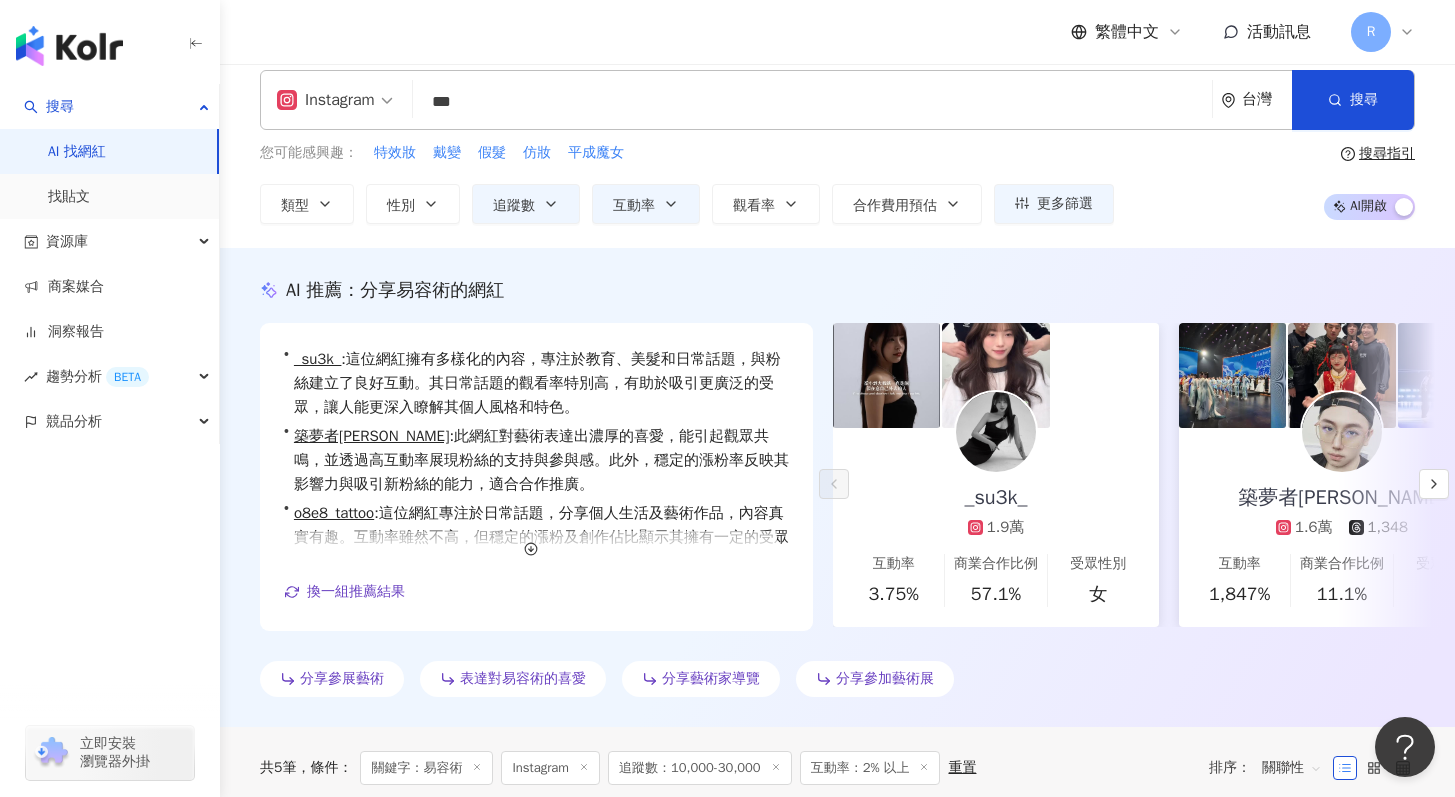 scroll, scrollTop: 0, scrollLeft: 0, axis: both 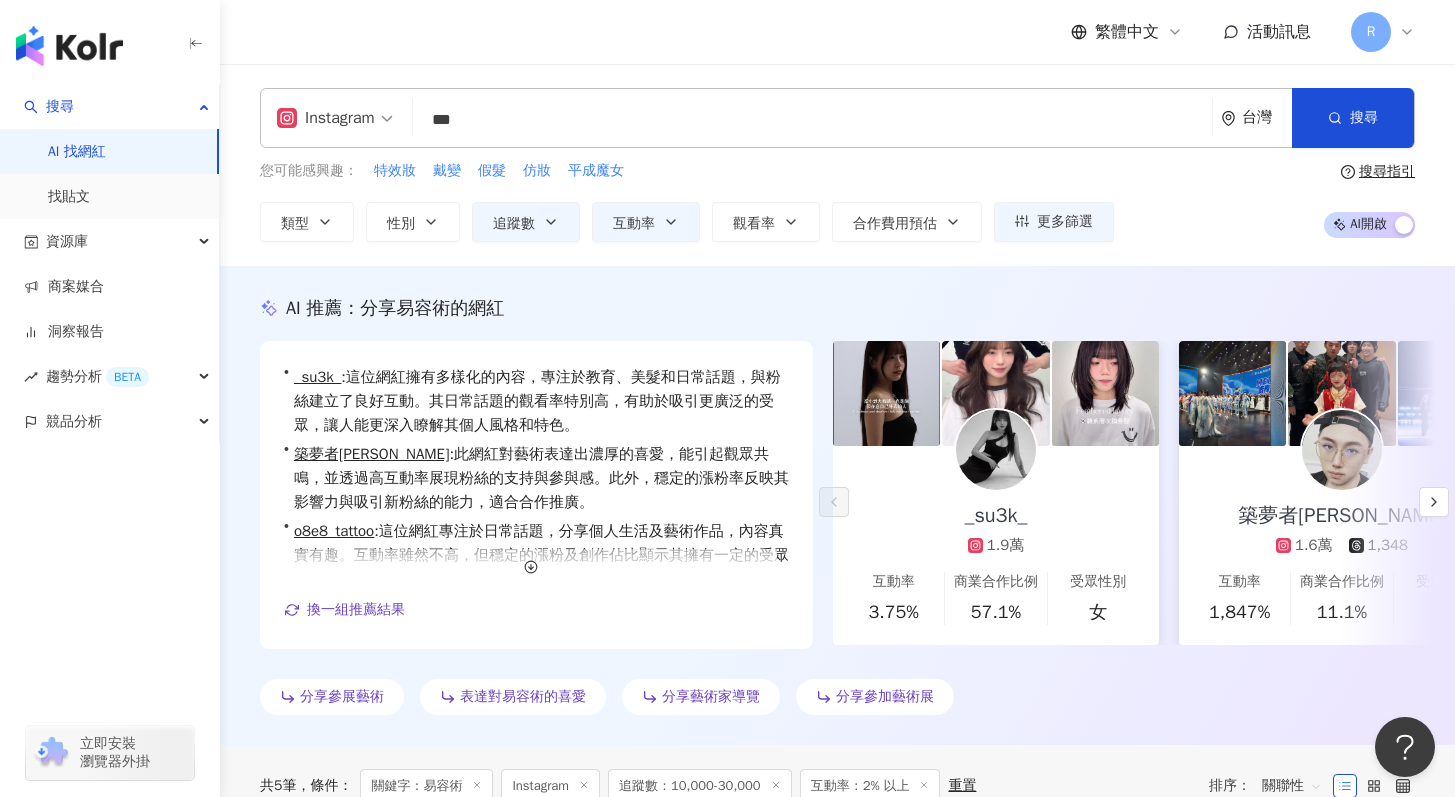 click on "***" at bounding box center [812, 120] 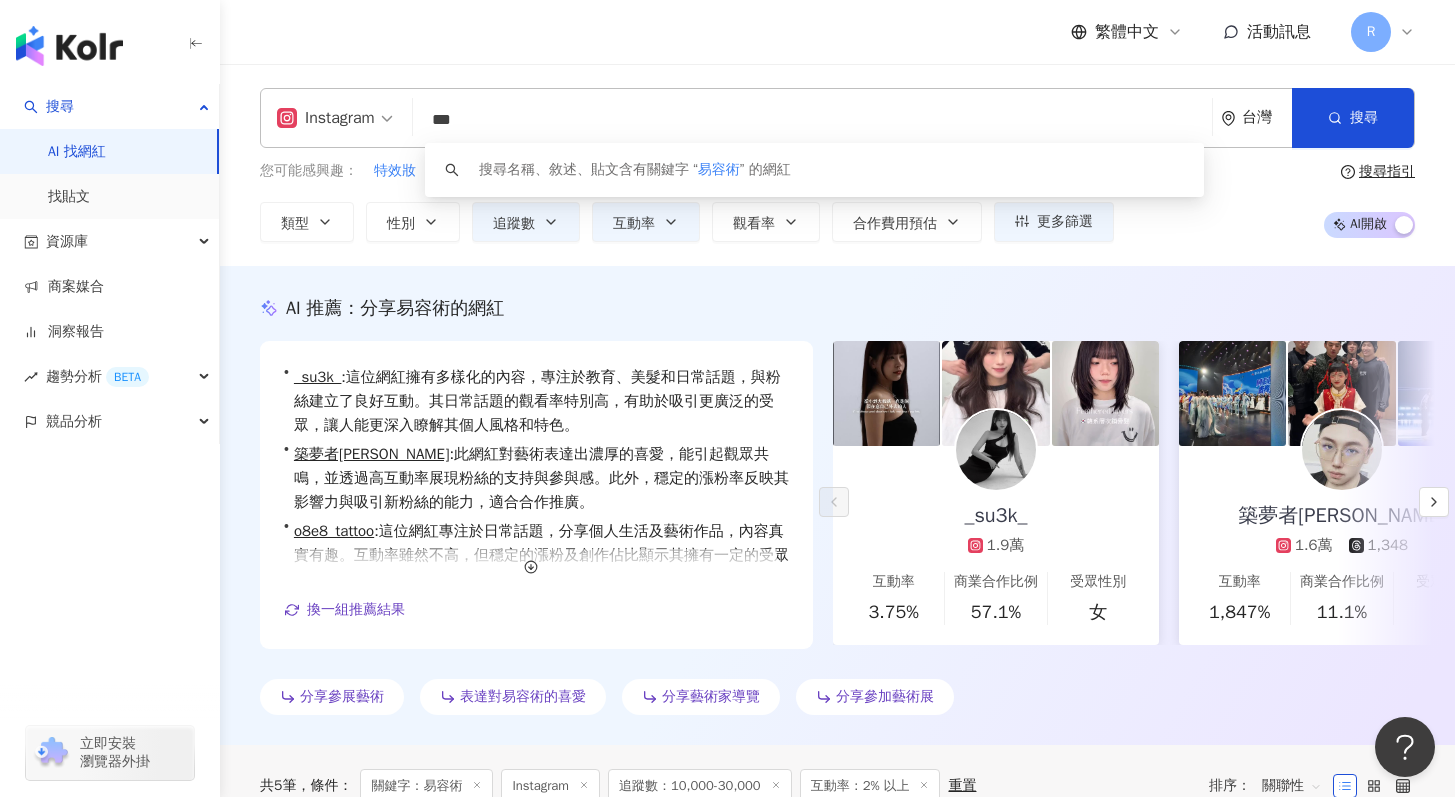 click on "***" at bounding box center [812, 120] 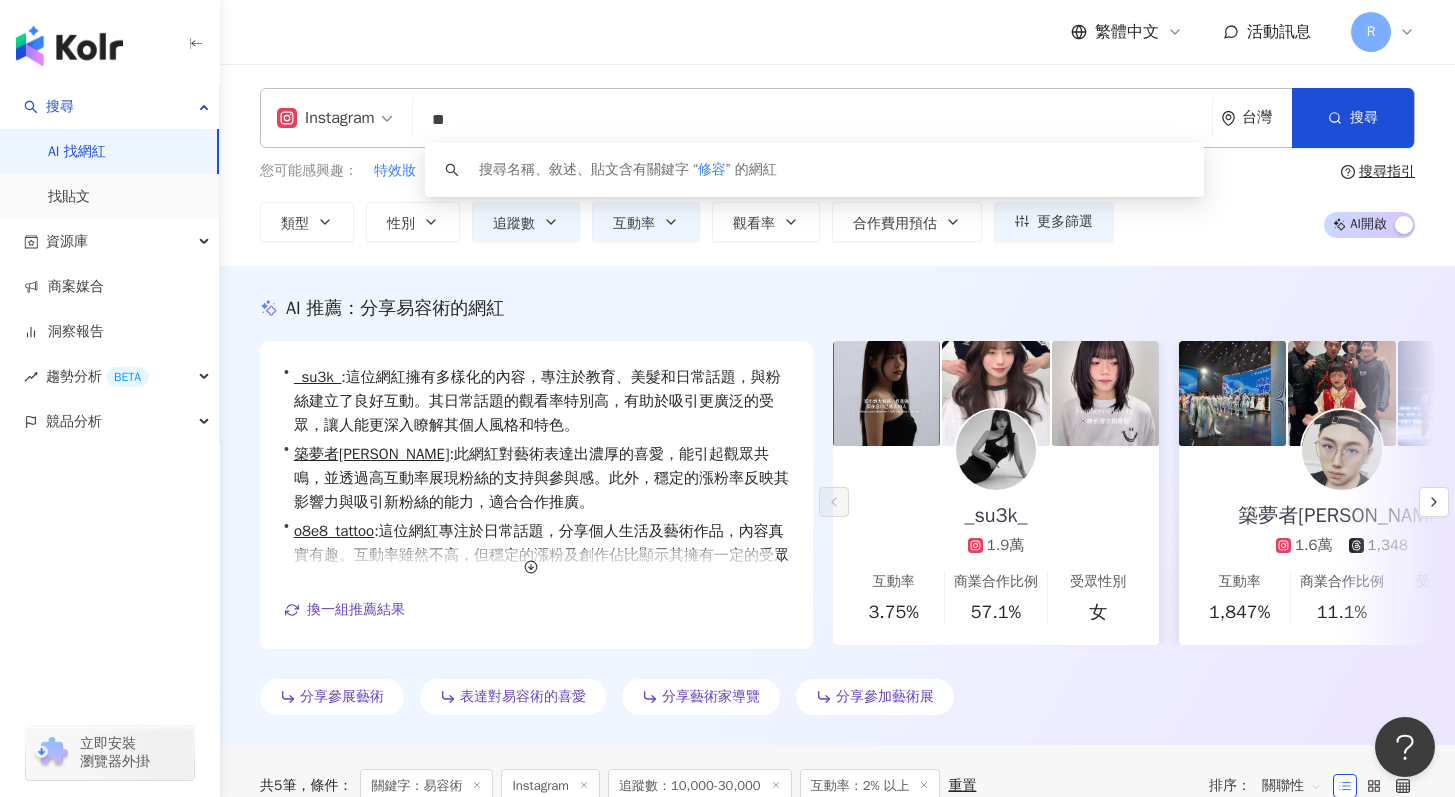 type on "*" 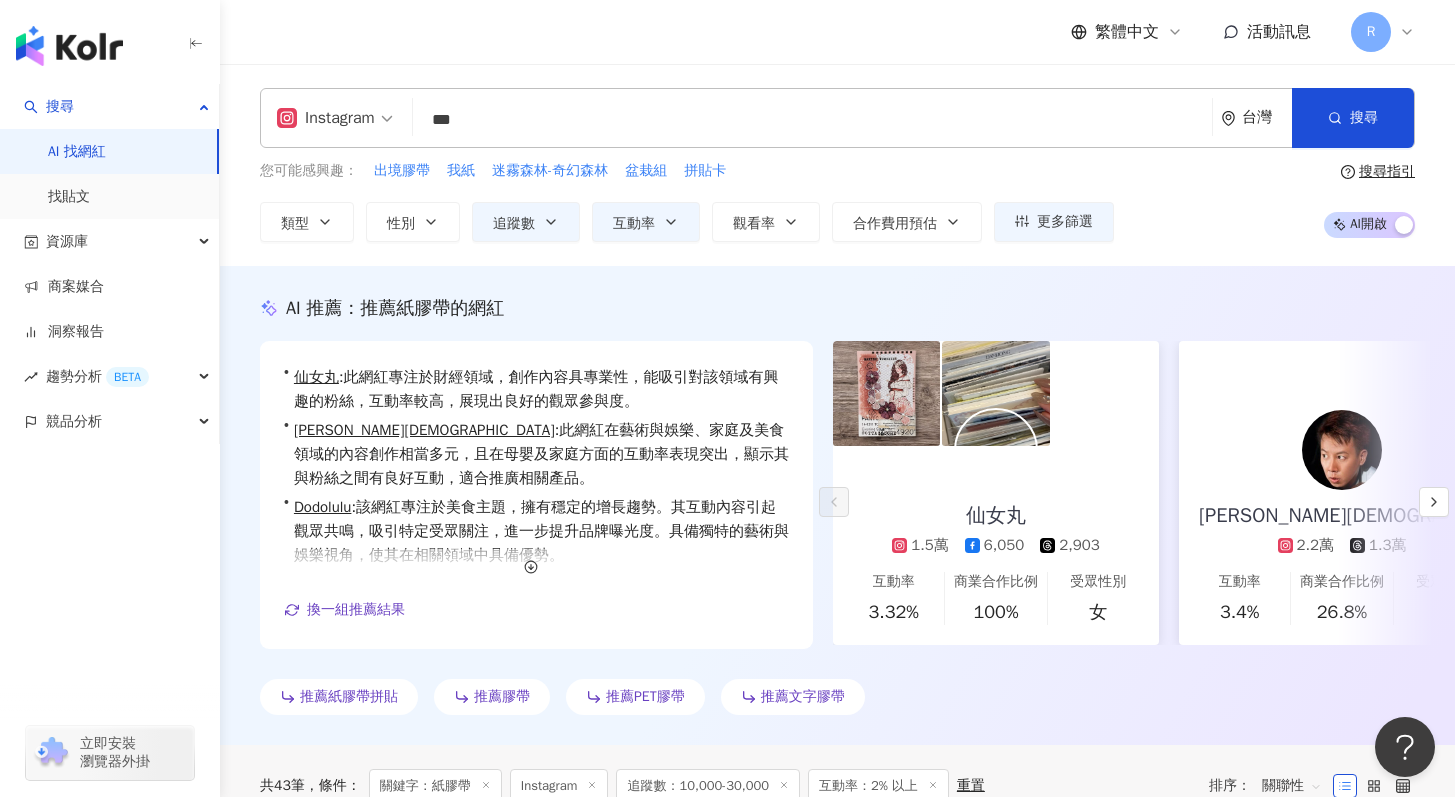 scroll, scrollTop: 25, scrollLeft: 0, axis: vertical 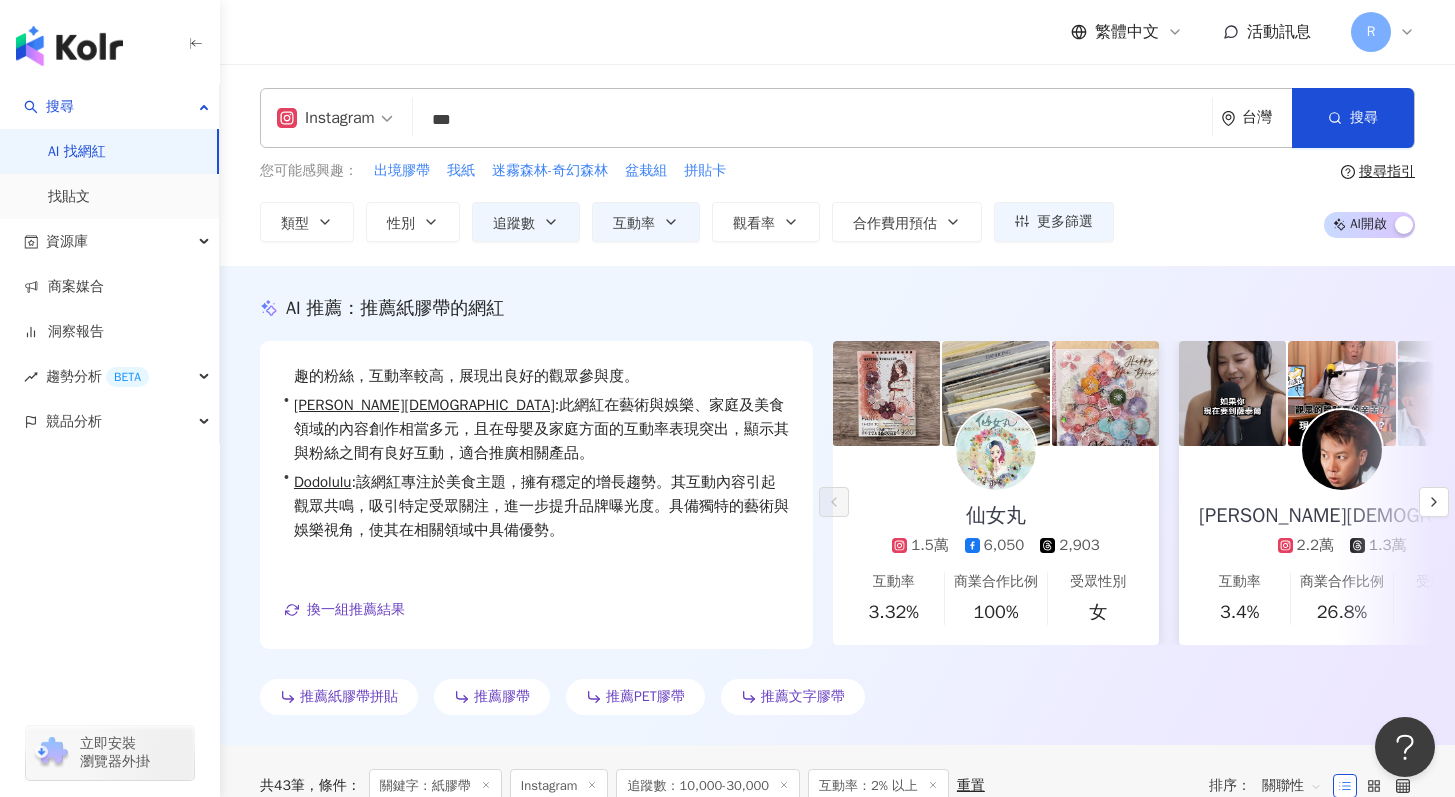 click on "***" at bounding box center (812, 120) 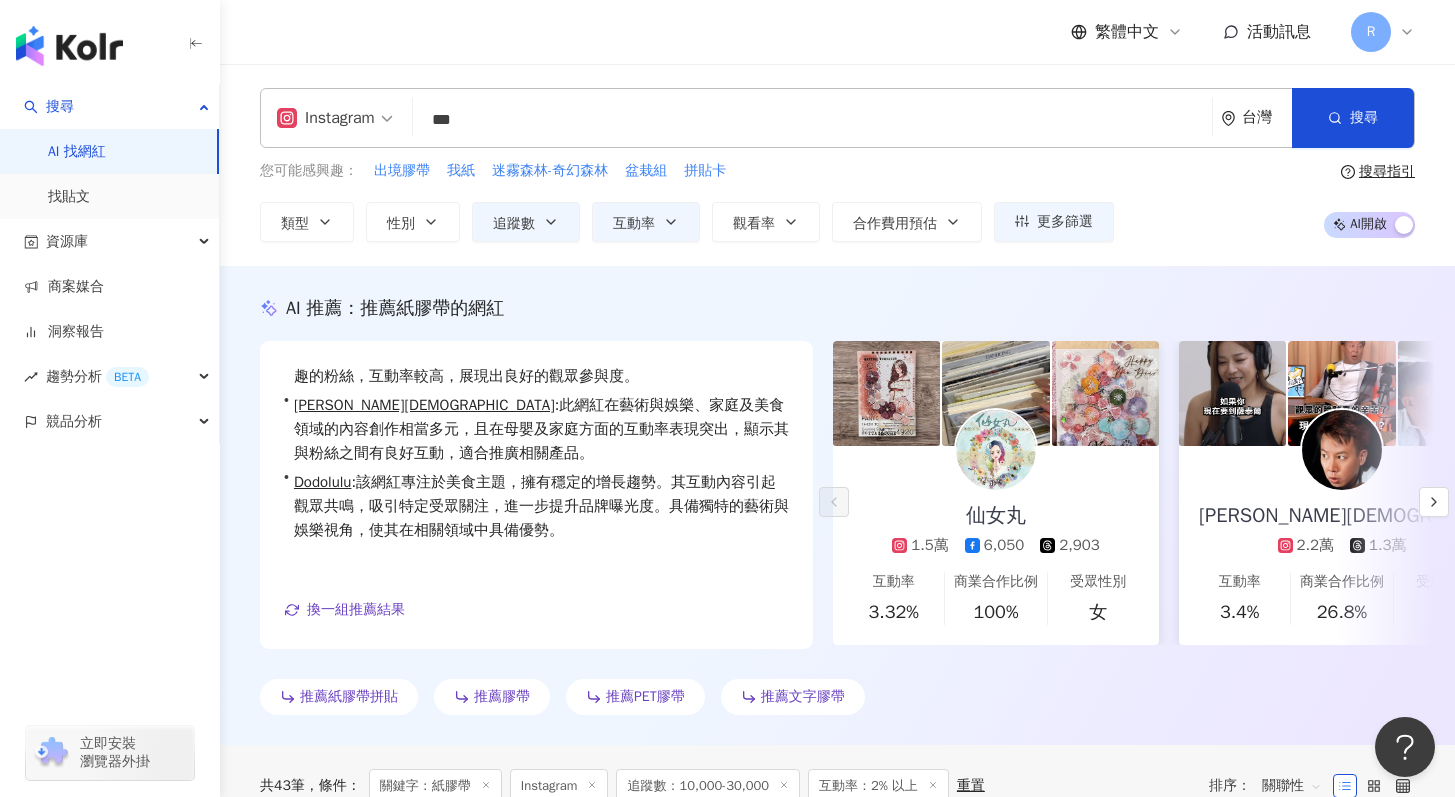click on "***" at bounding box center [812, 120] 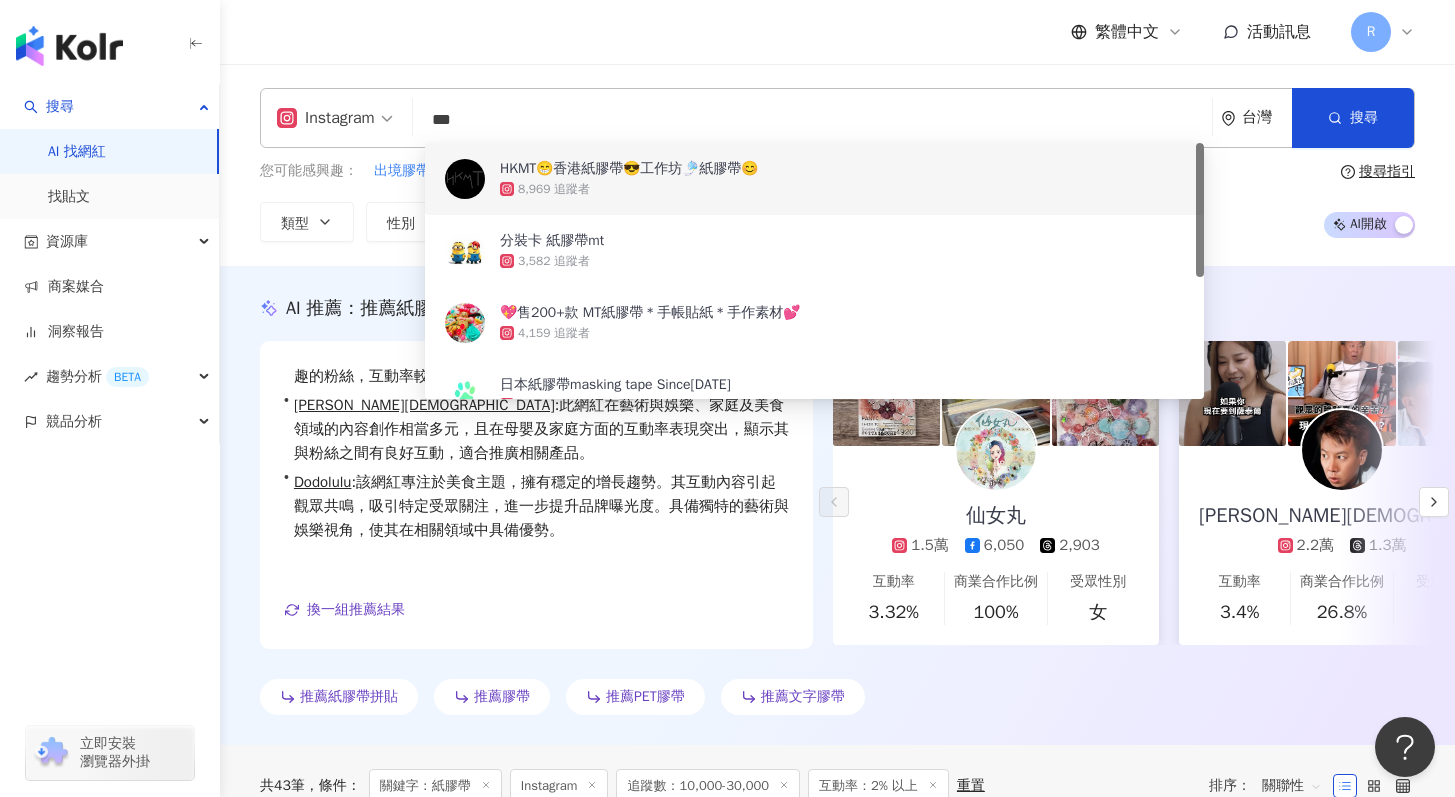 click on "***" at bounding box center [812, 120] 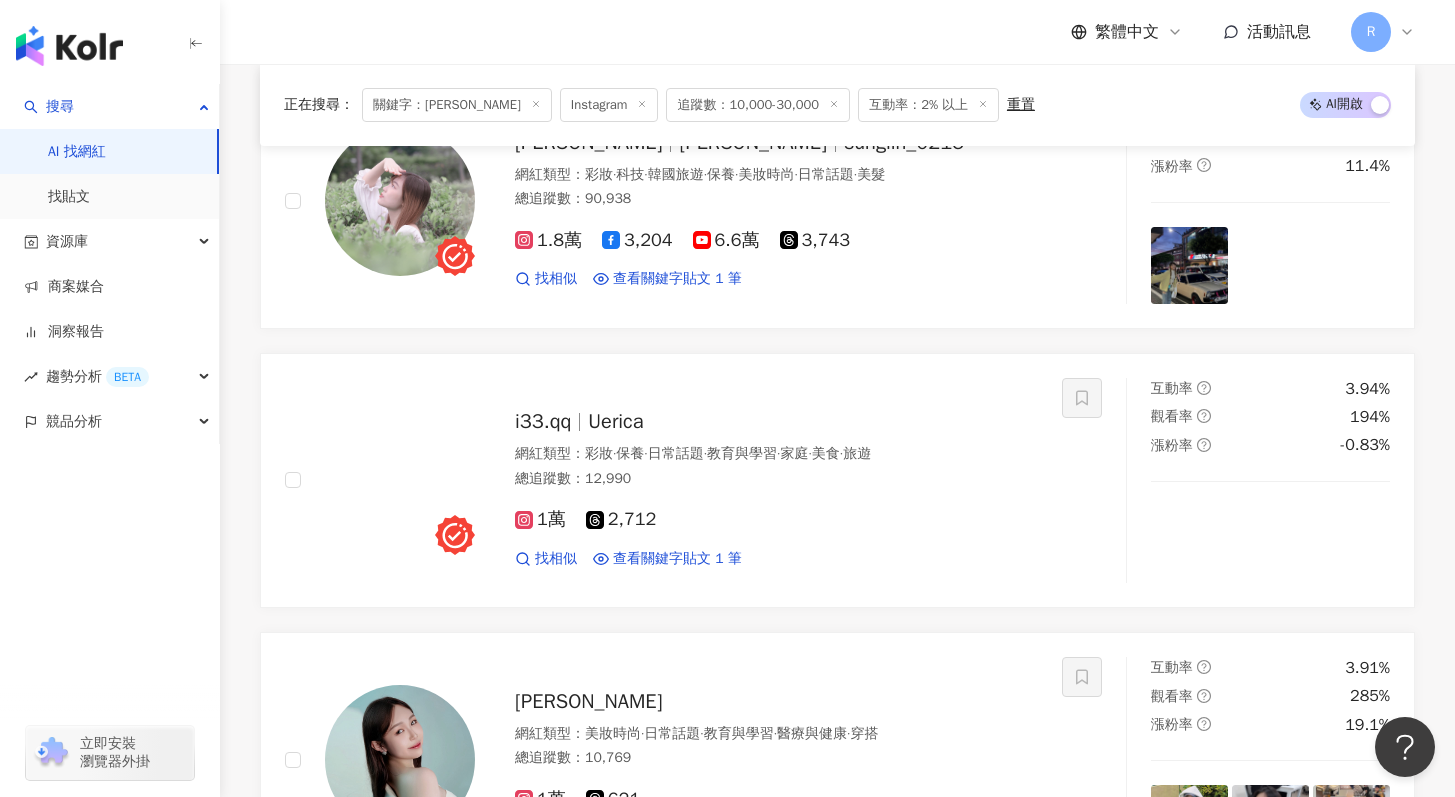 scroll, scrollTop: 0, scrollLeft: 0, axis: both 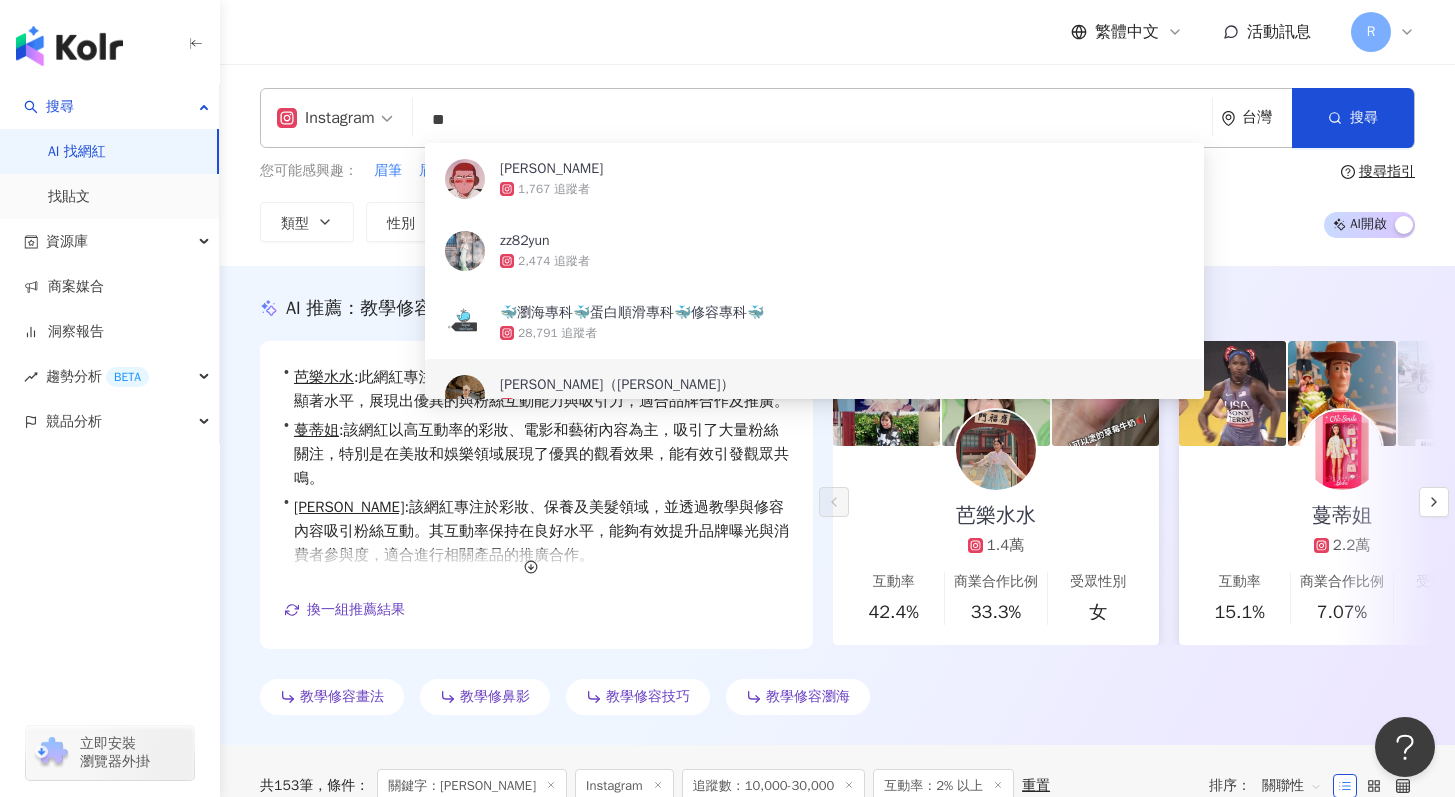 click on "**" at bounding box center [812, 120] 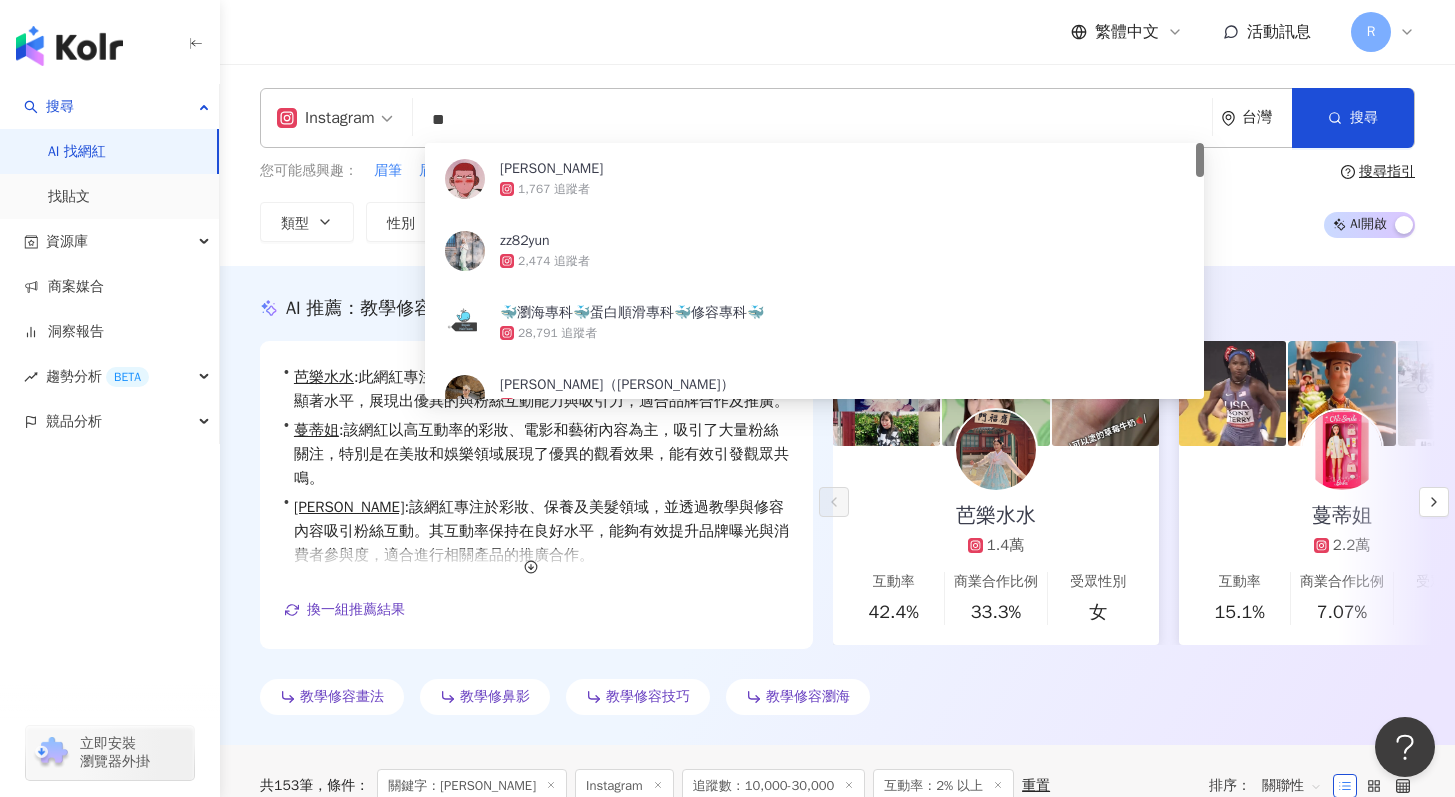 type on "*" 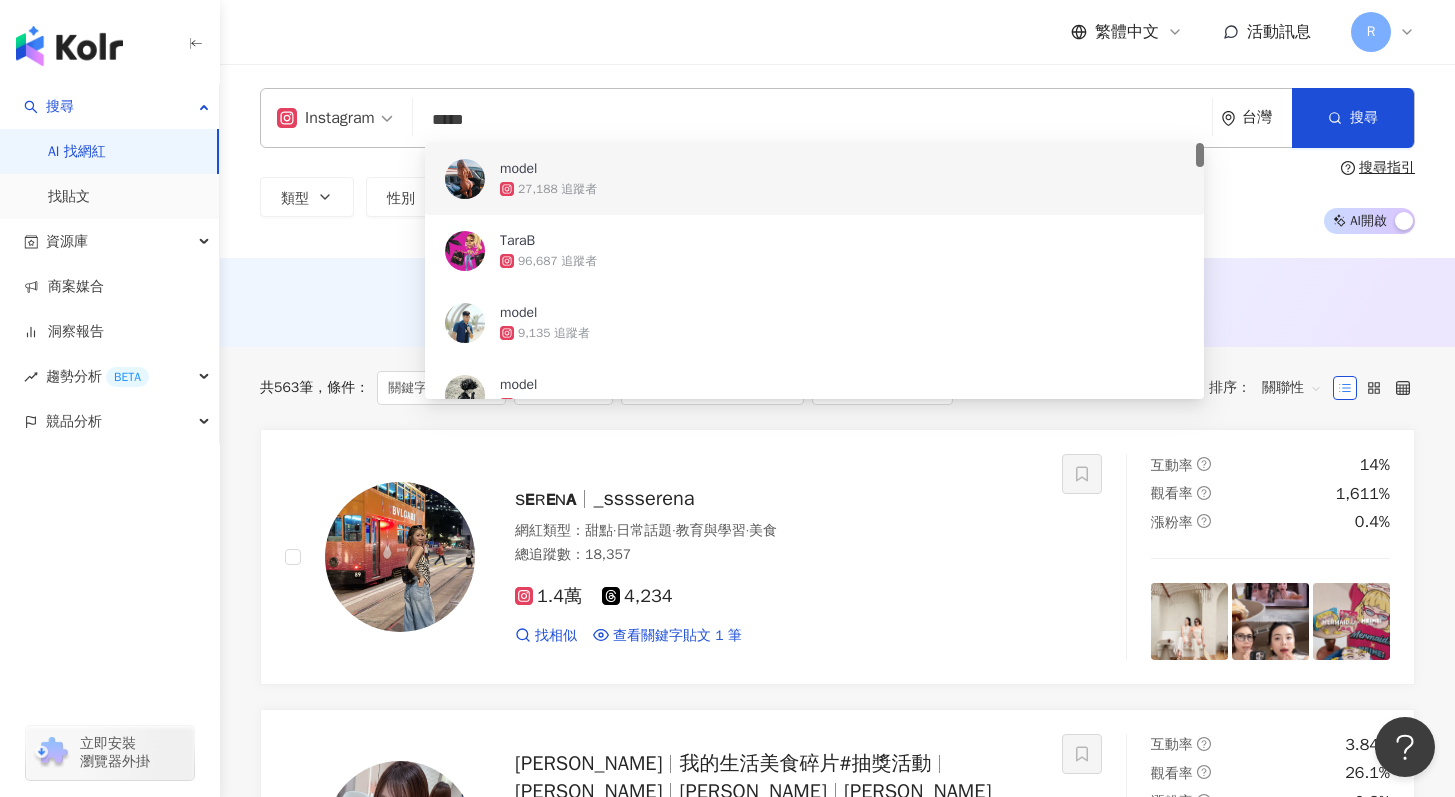 type on "*****" 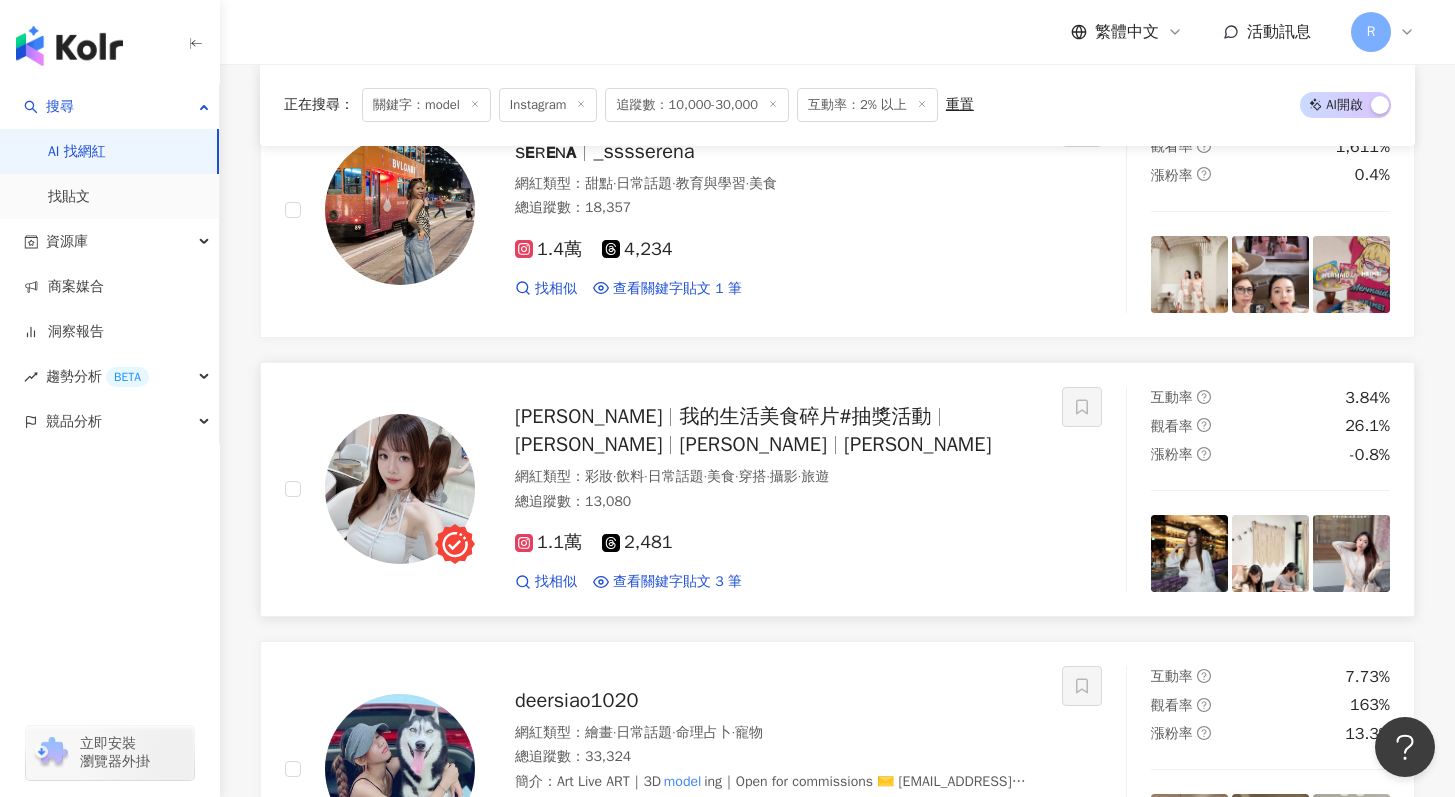 scroll, scrollTop: 351, scrollLeft: 0, axis: vertical 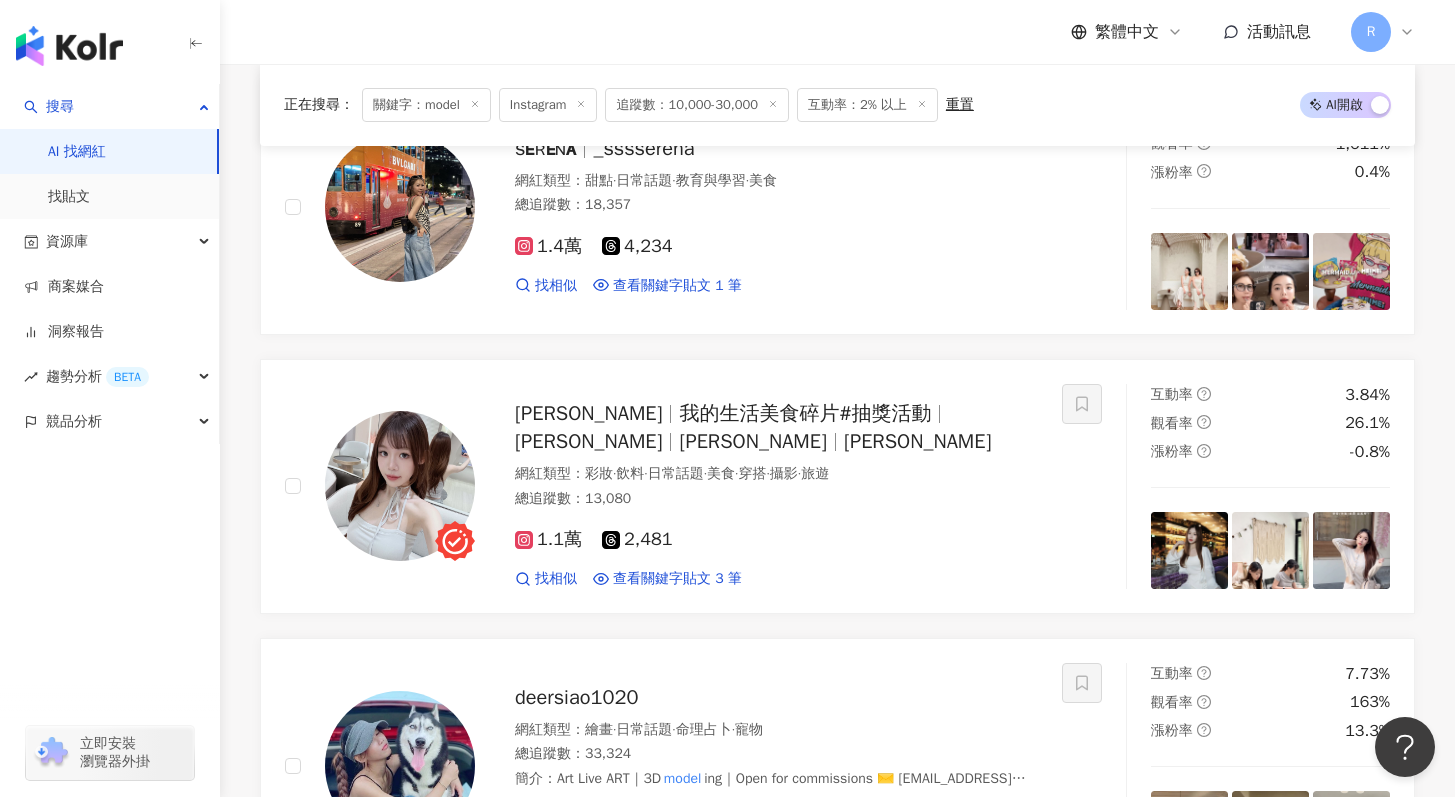 click on "關鍵字：model" at bounding box center [426, 105] 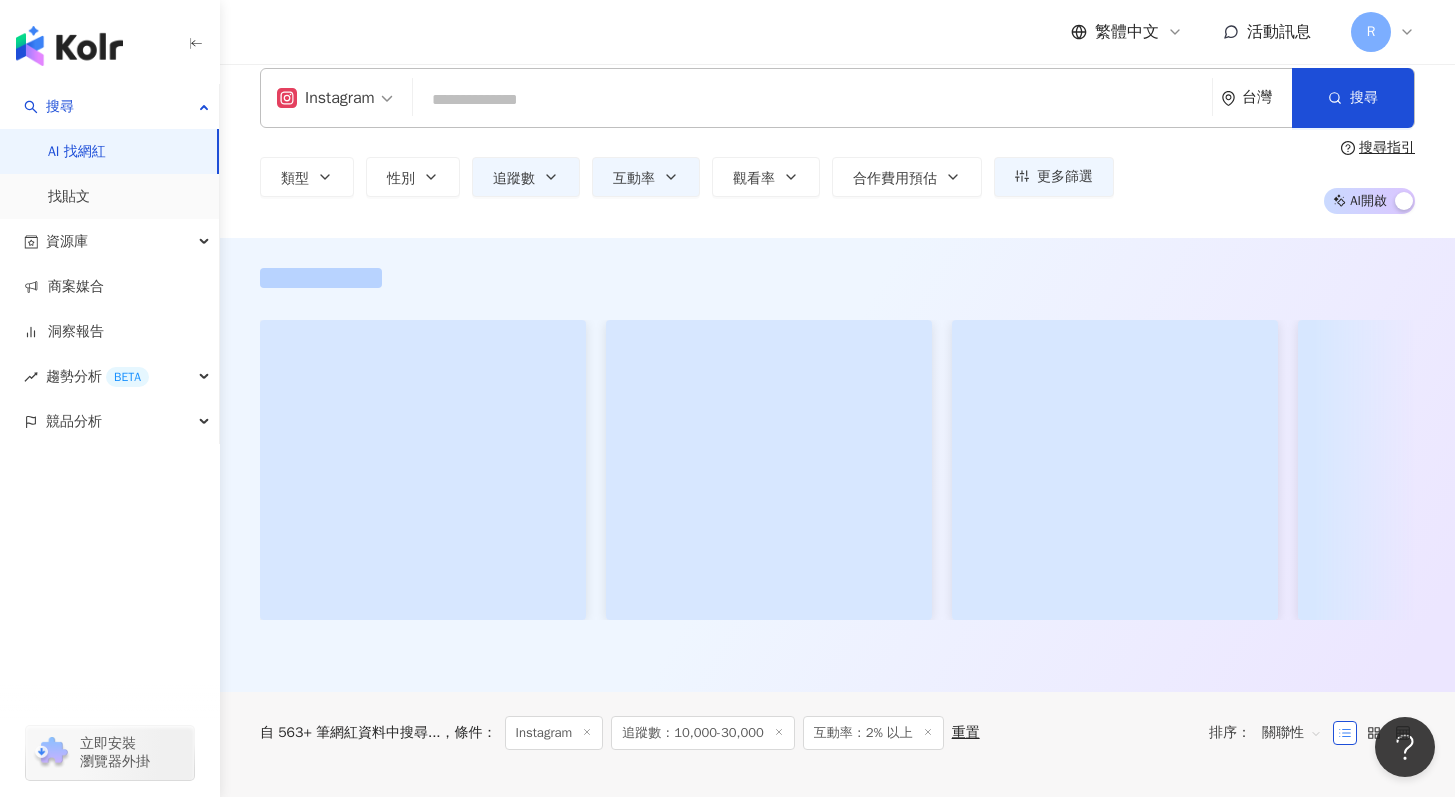 scroll, scrollTop: 0, scrollLeft: 0, axis: both 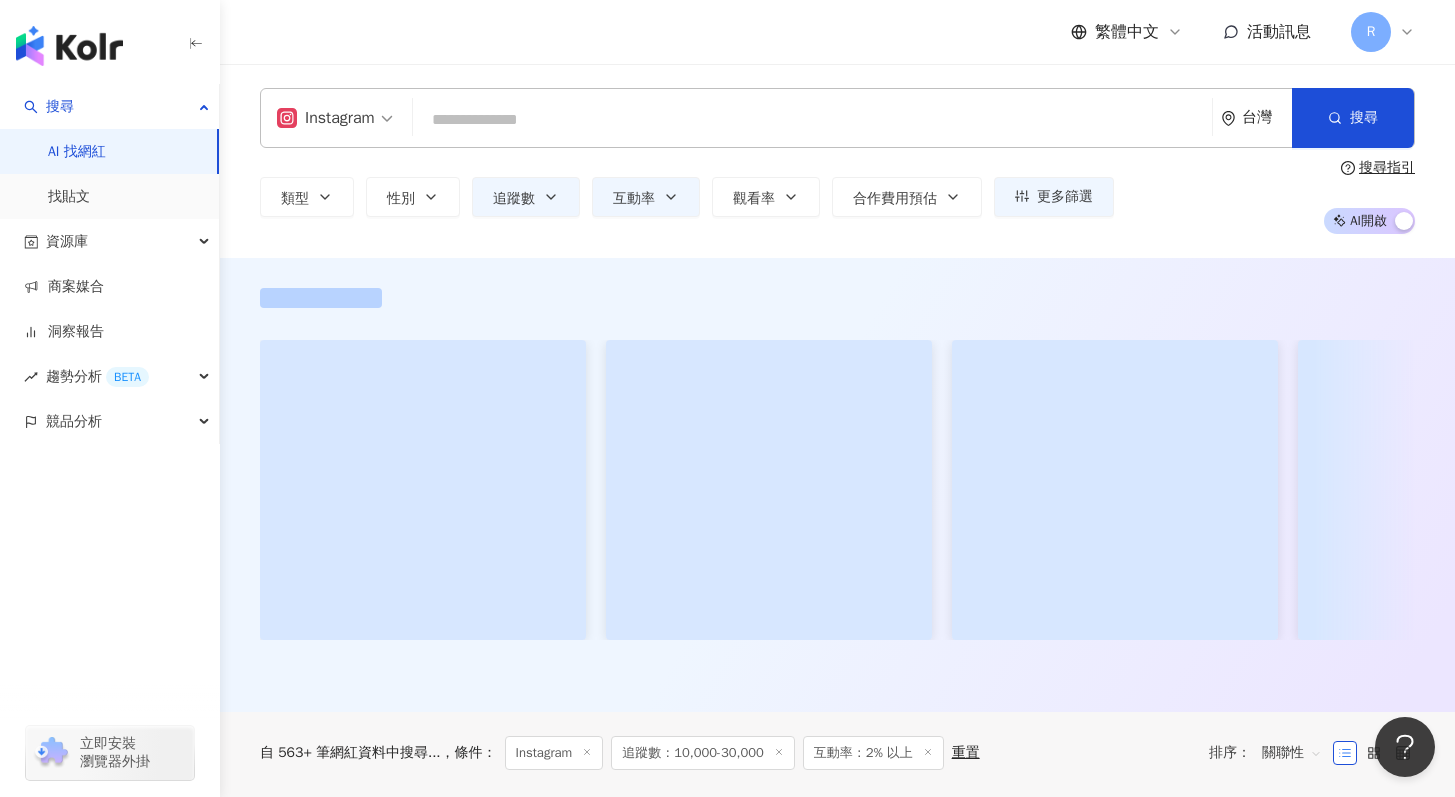 click at bounding box center [812, 120] 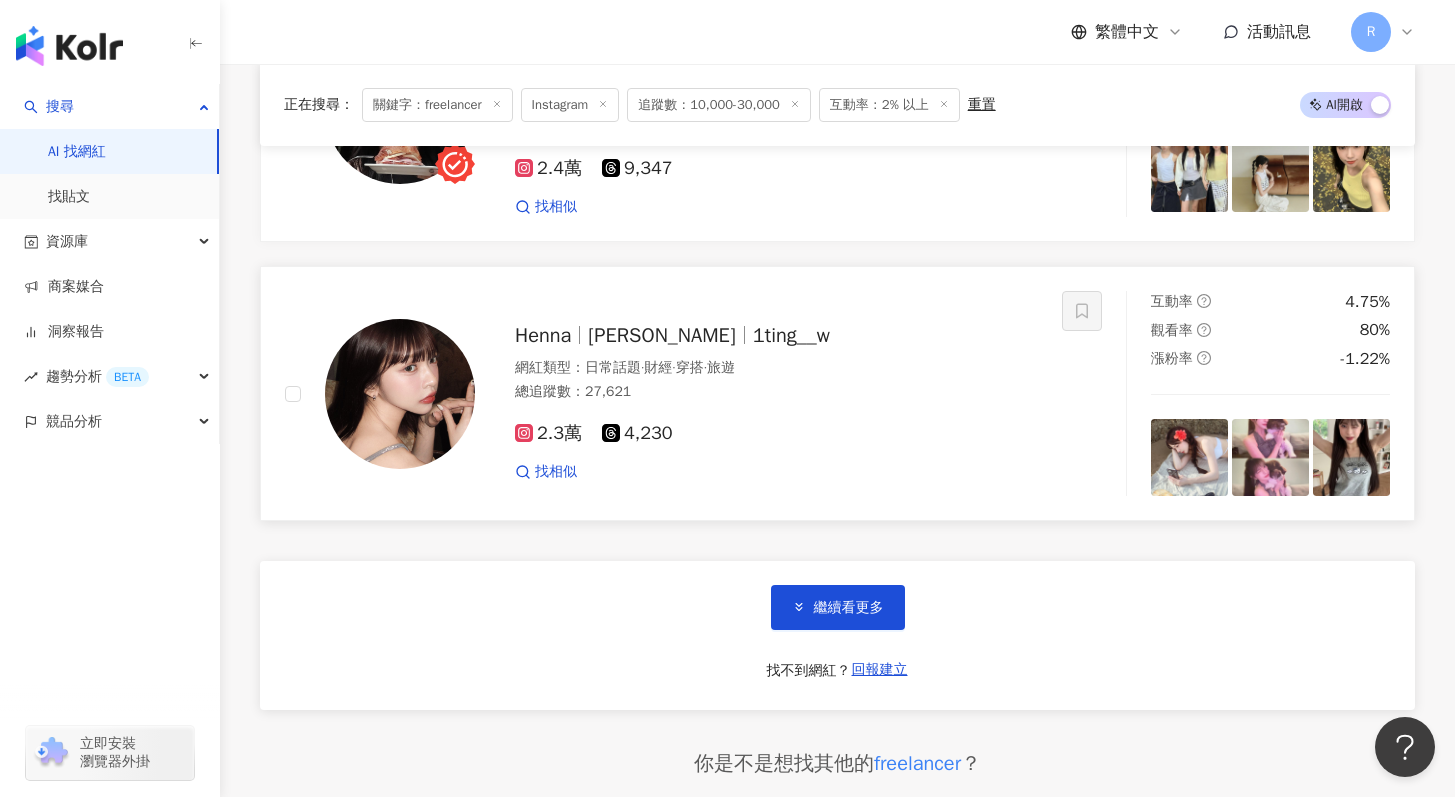 scroll, scrollTop: 3250, scrollLeft: 0, axis: vertical 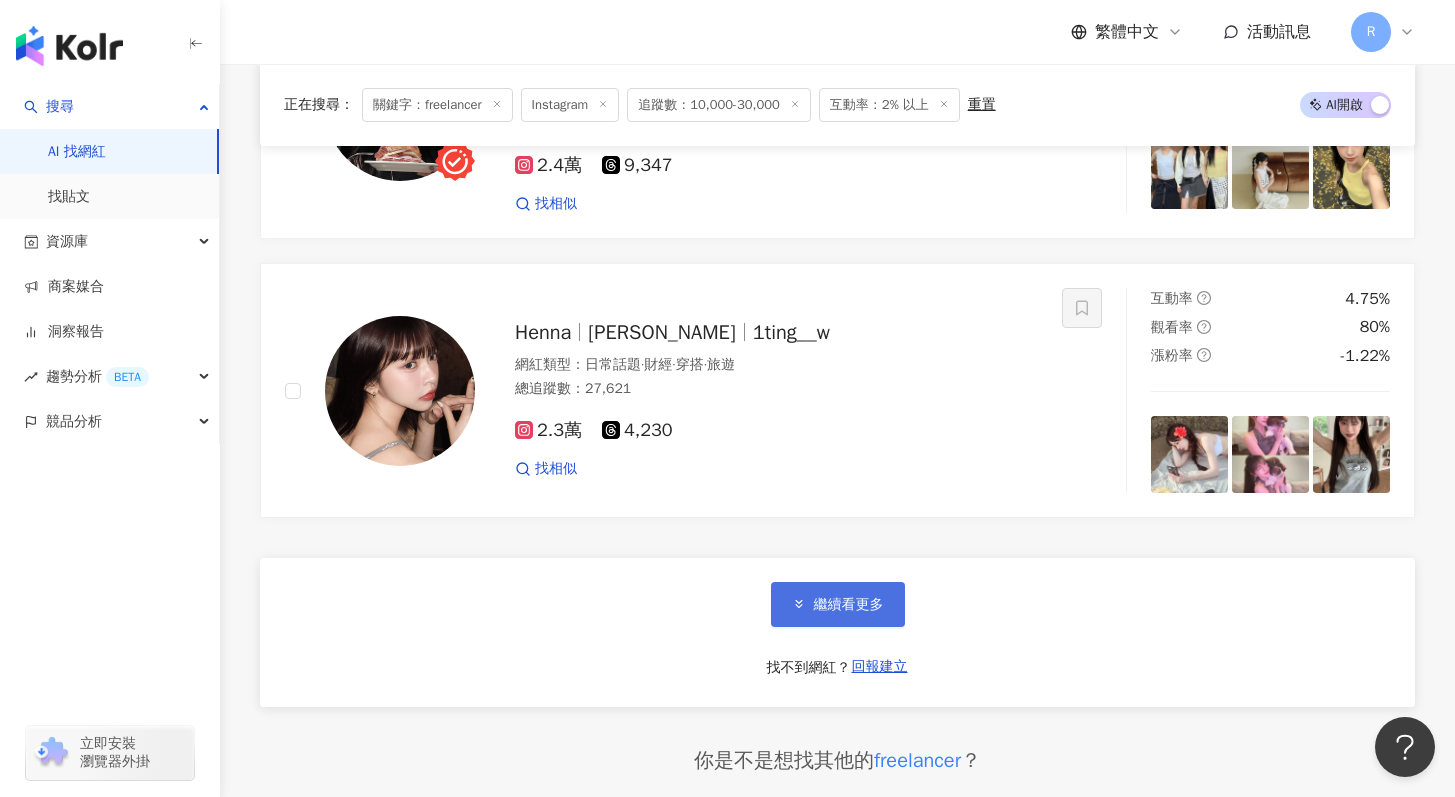 type on "**********" 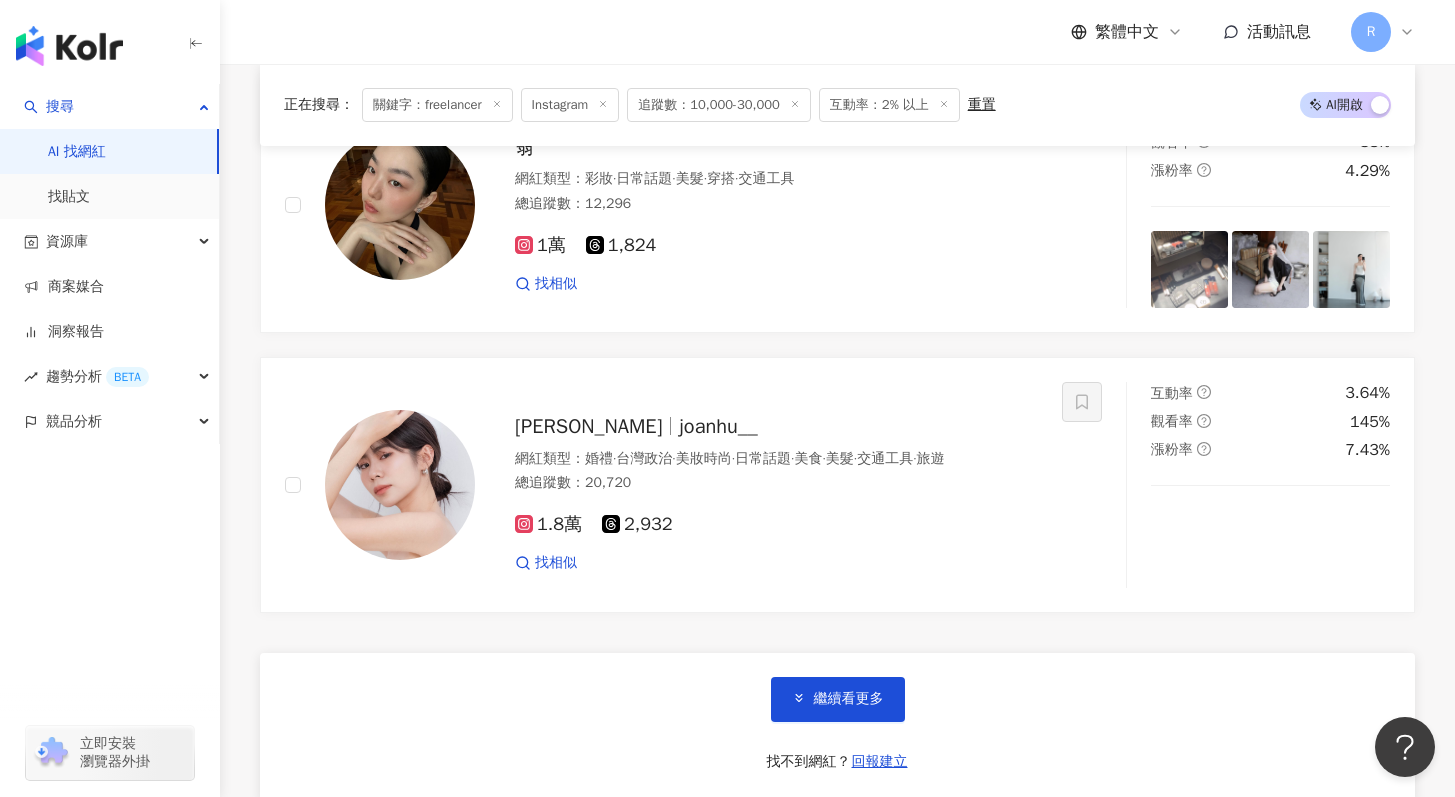 scroll, scrollTop: 6536, scrollLeft: 0, axis: vertical 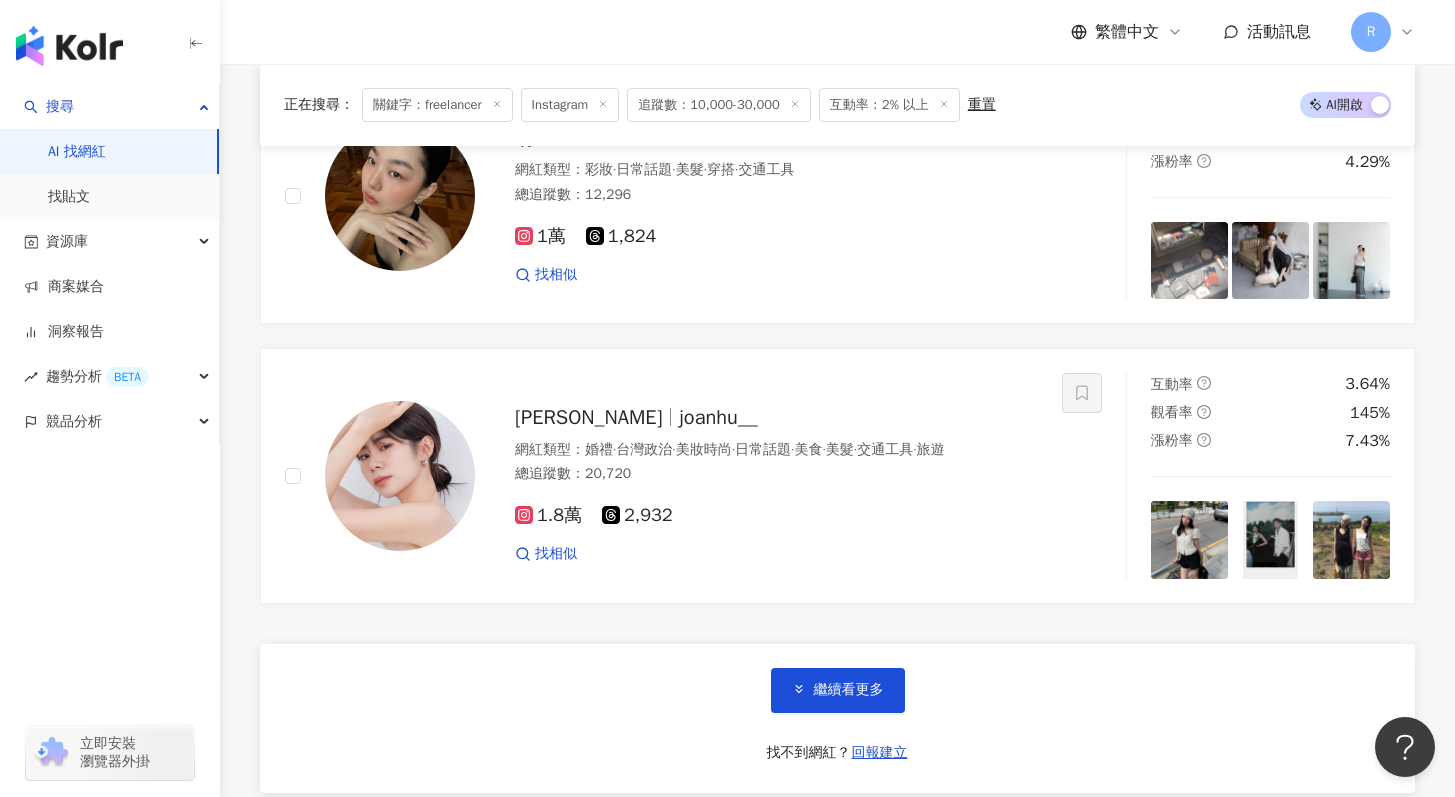click 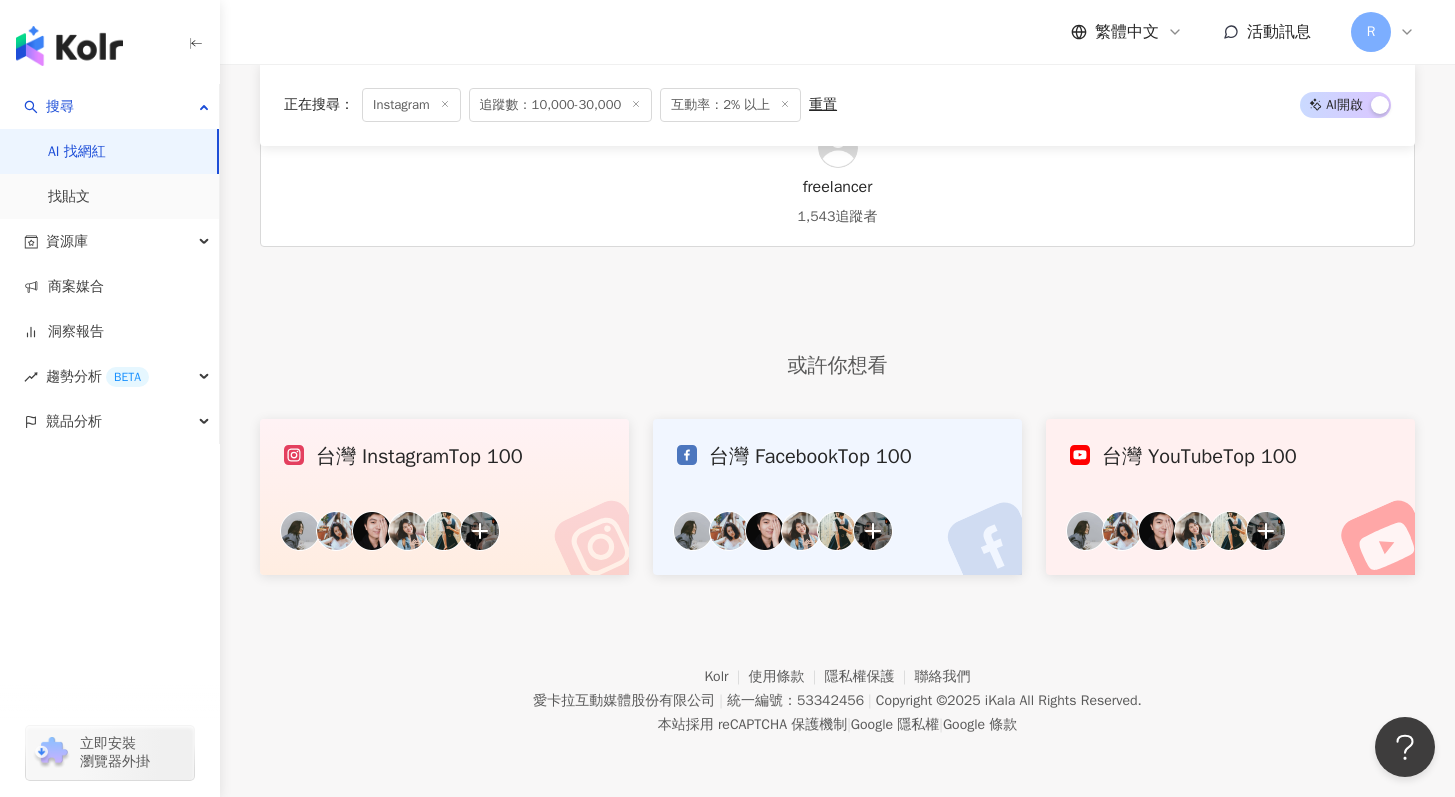 scroll, scrollTop: 0, scrollLeft: 0, axis: both 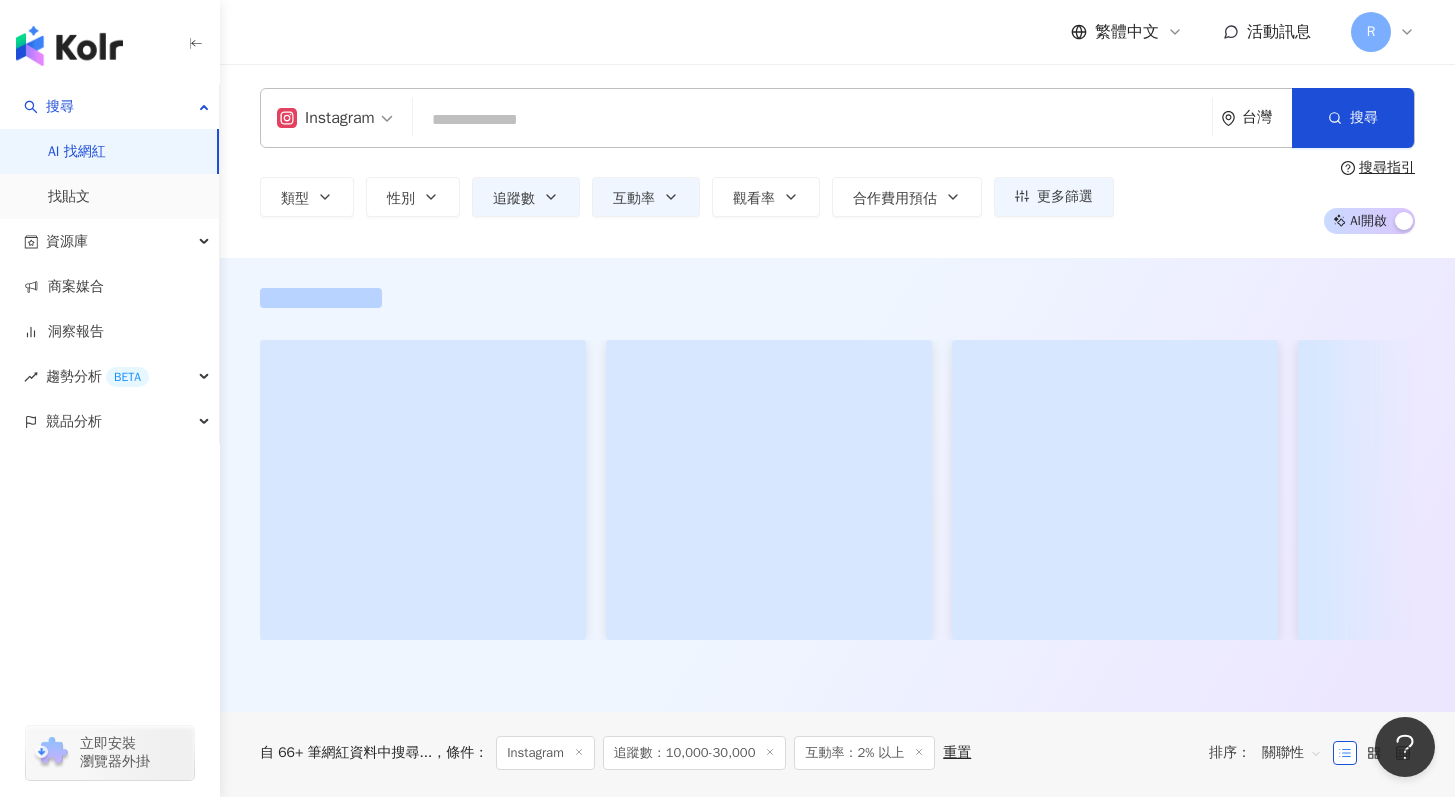 click at bounding box center [812, 120] 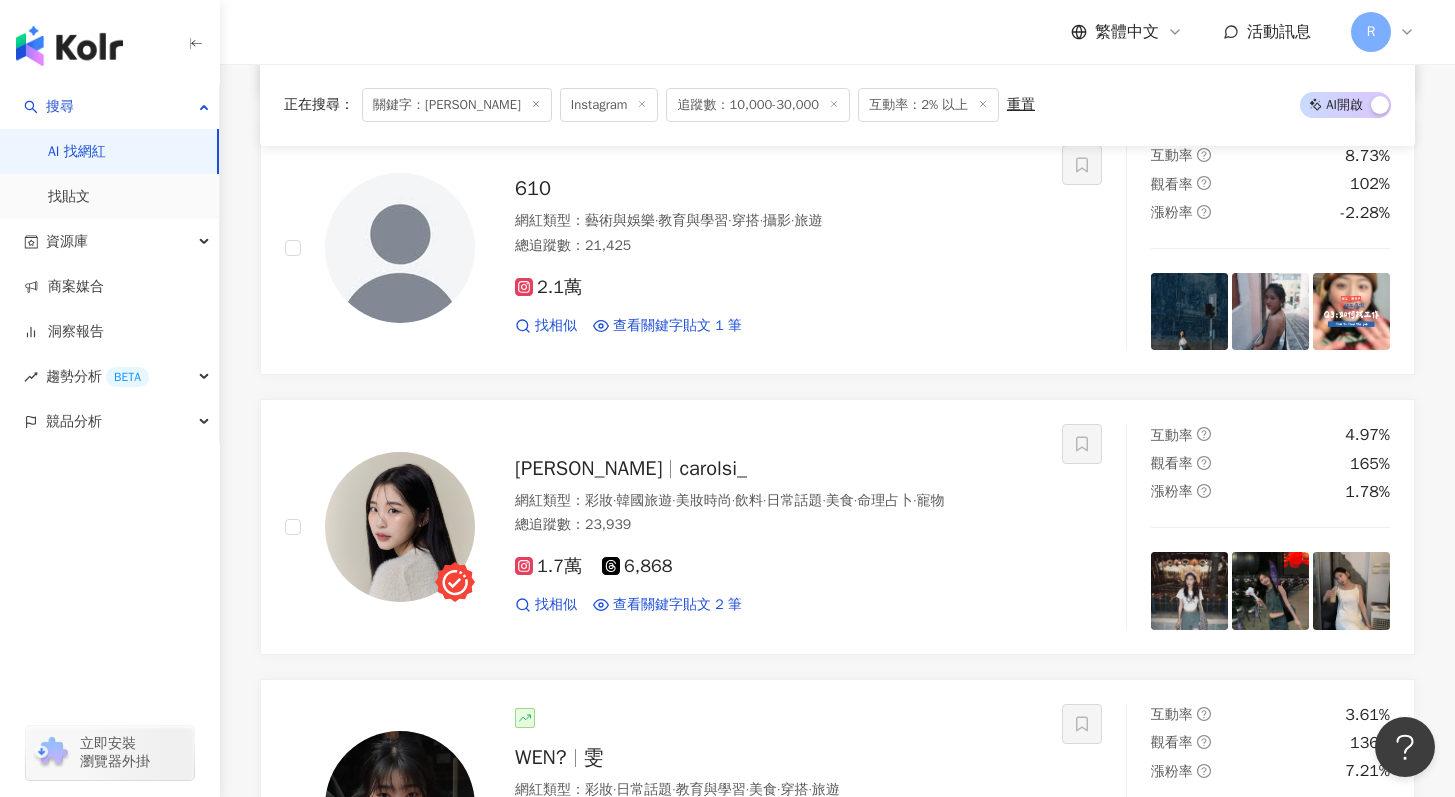 scroll, scrollTop: 1460, scrollLeft: 0, axis: vertical 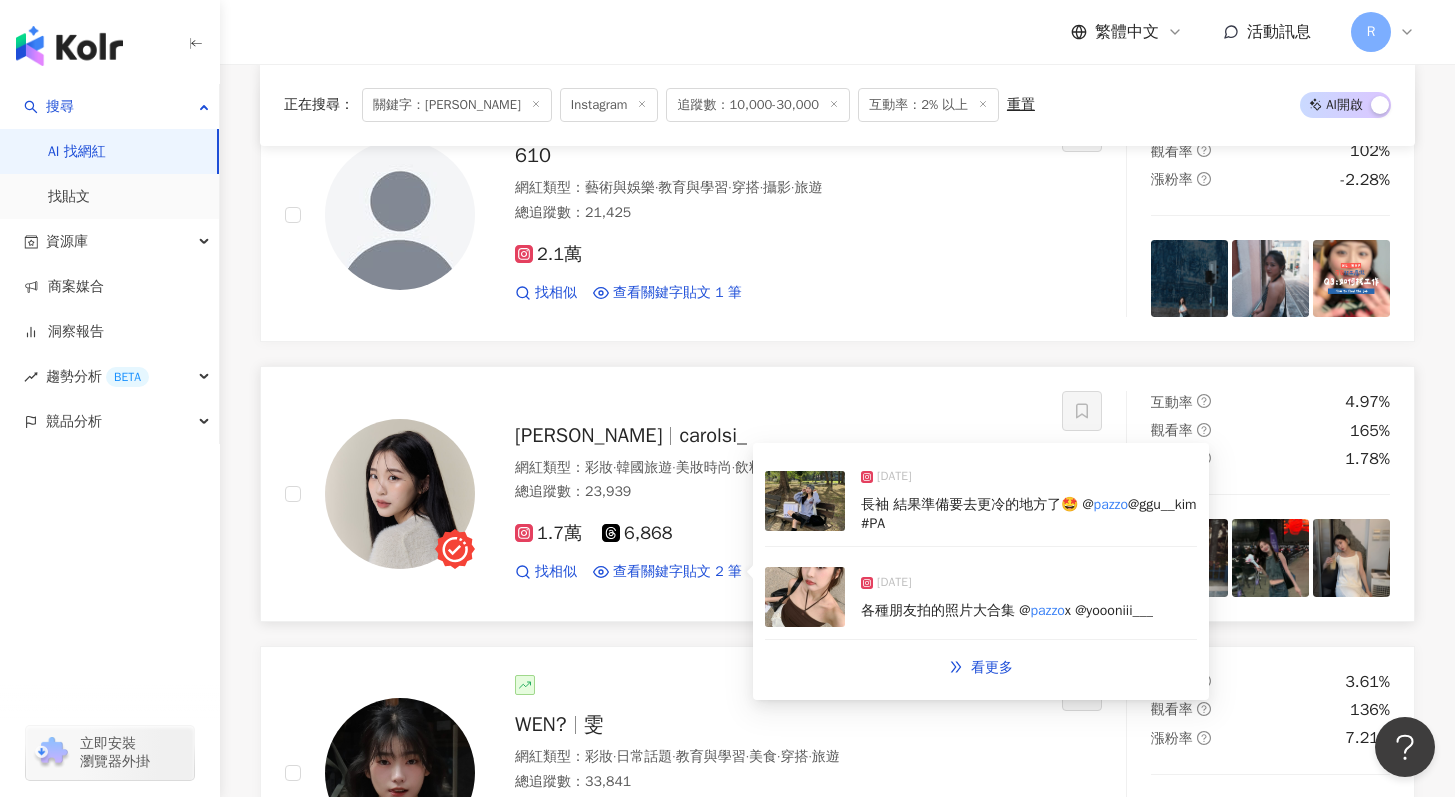 type on "*****" 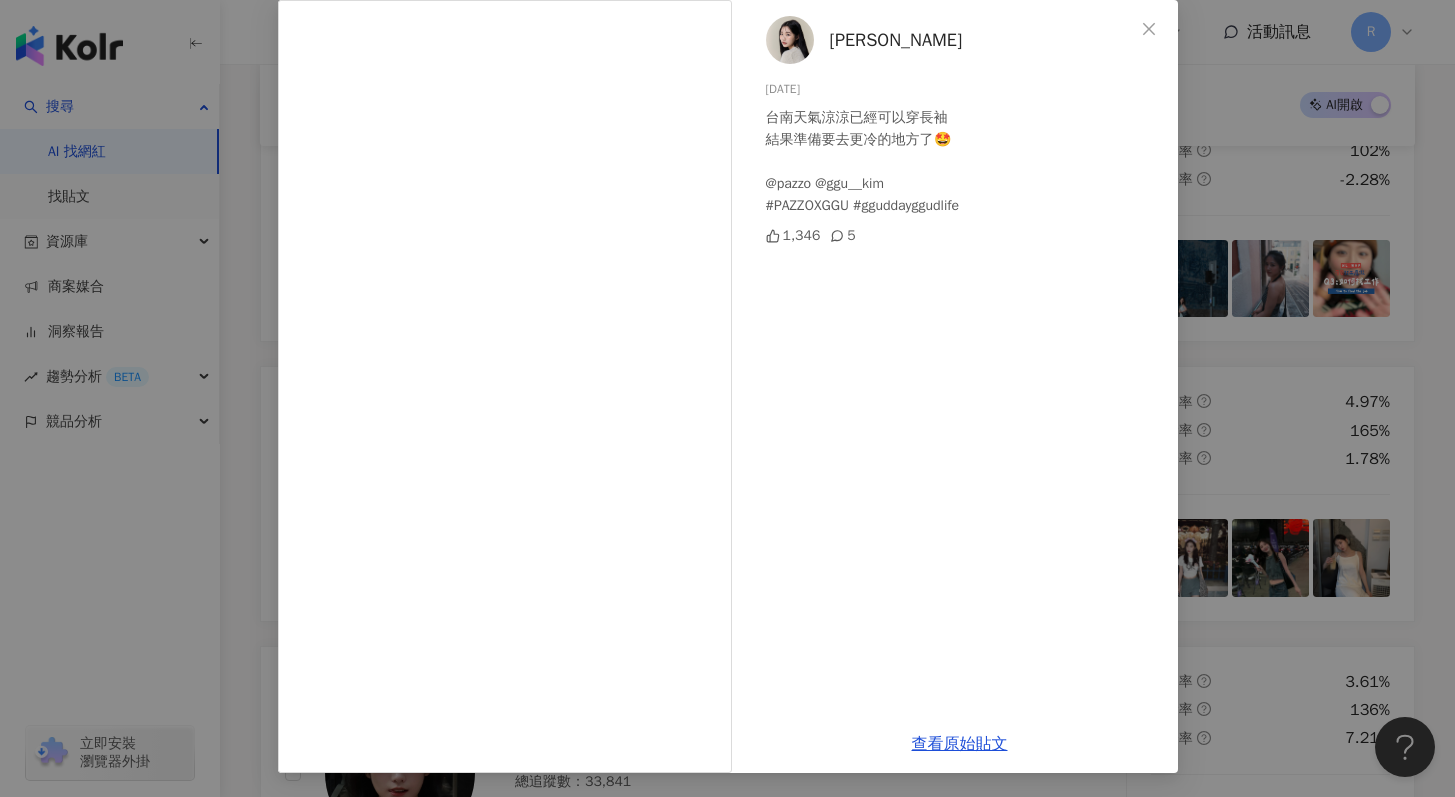 scroll, scrollTop: 0, scrollLeft: 0, axis: both 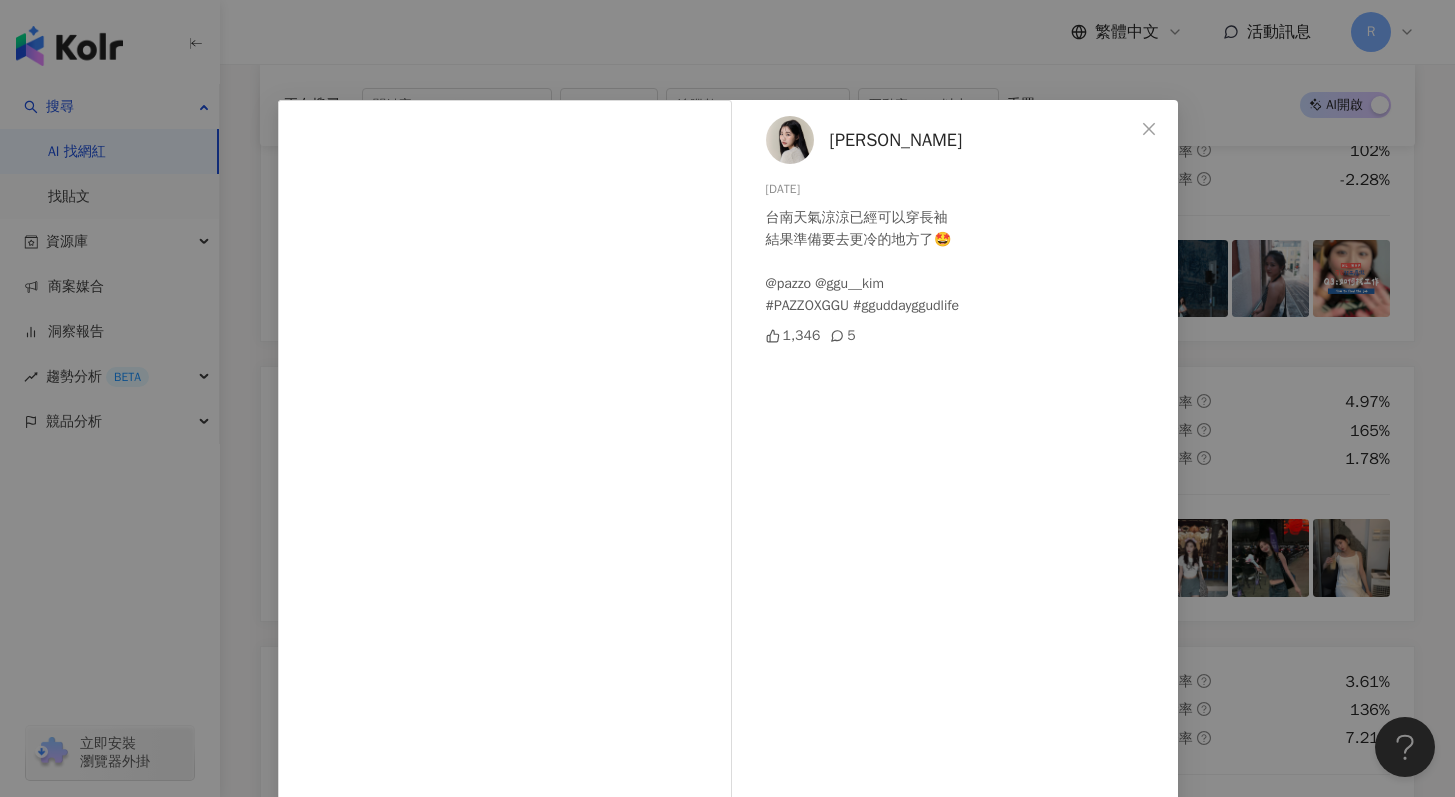click on "Carol 2024/11/5 台南天氣涼涼已經可以穿長袖
結果準備要去更冷的地方了🤩
@pazzo @ggu__kim
#PAZZOXGGU #gguddayggudlife 1,346 5 查看原始貼文" at bounding box center (727, 398) 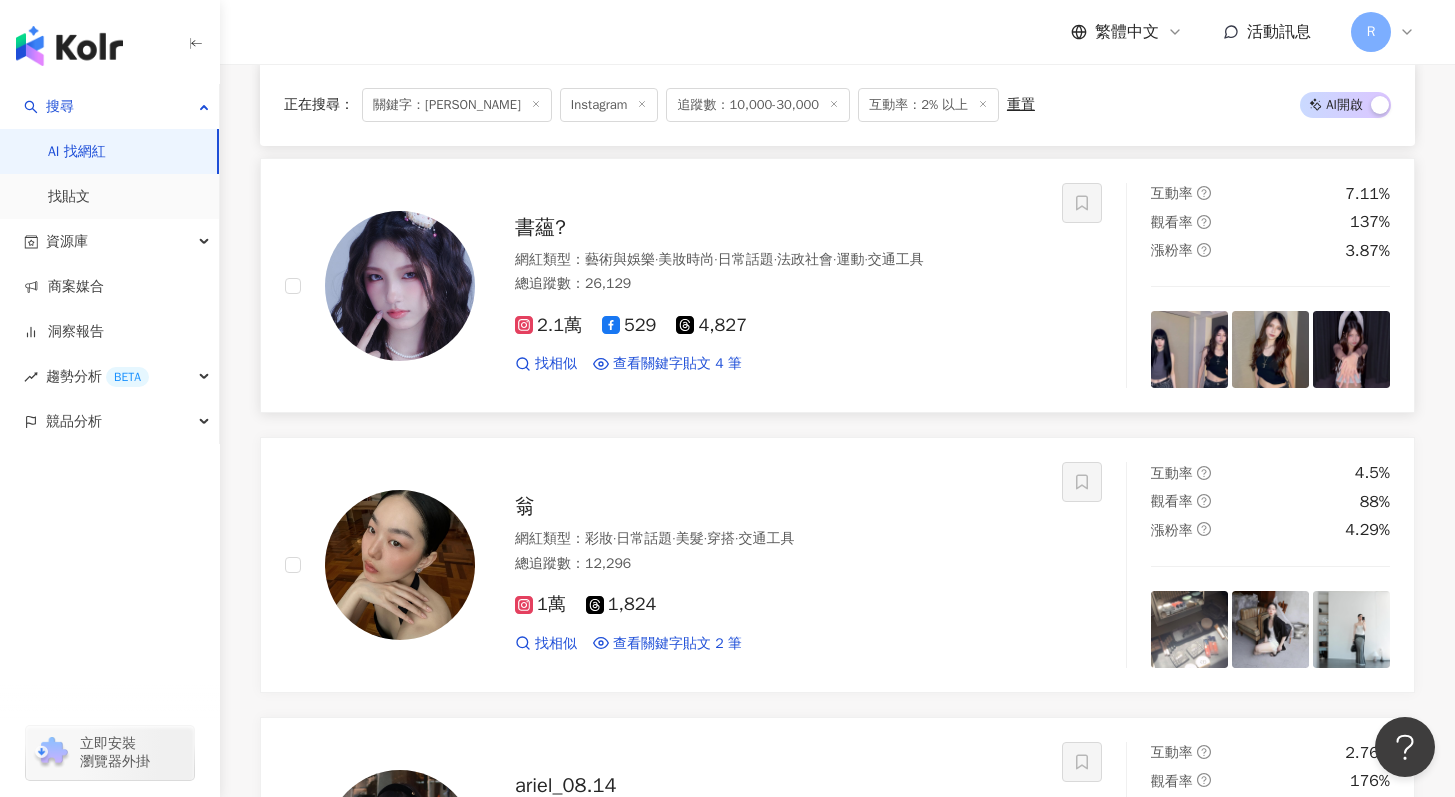 scroll, scrollTop: 2372, scrollLeft: 0, axis: vertical 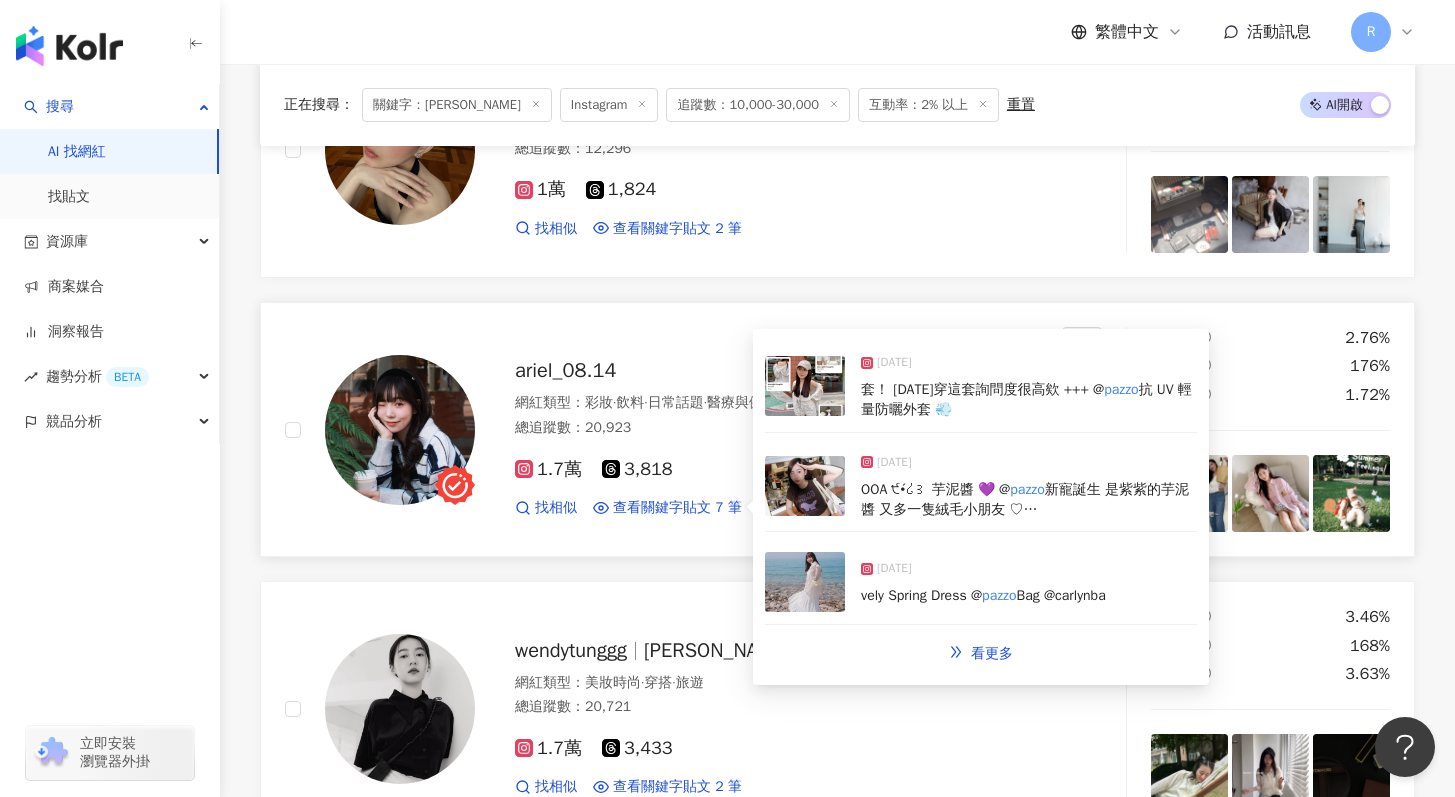 click at bounding box center (805, 486) 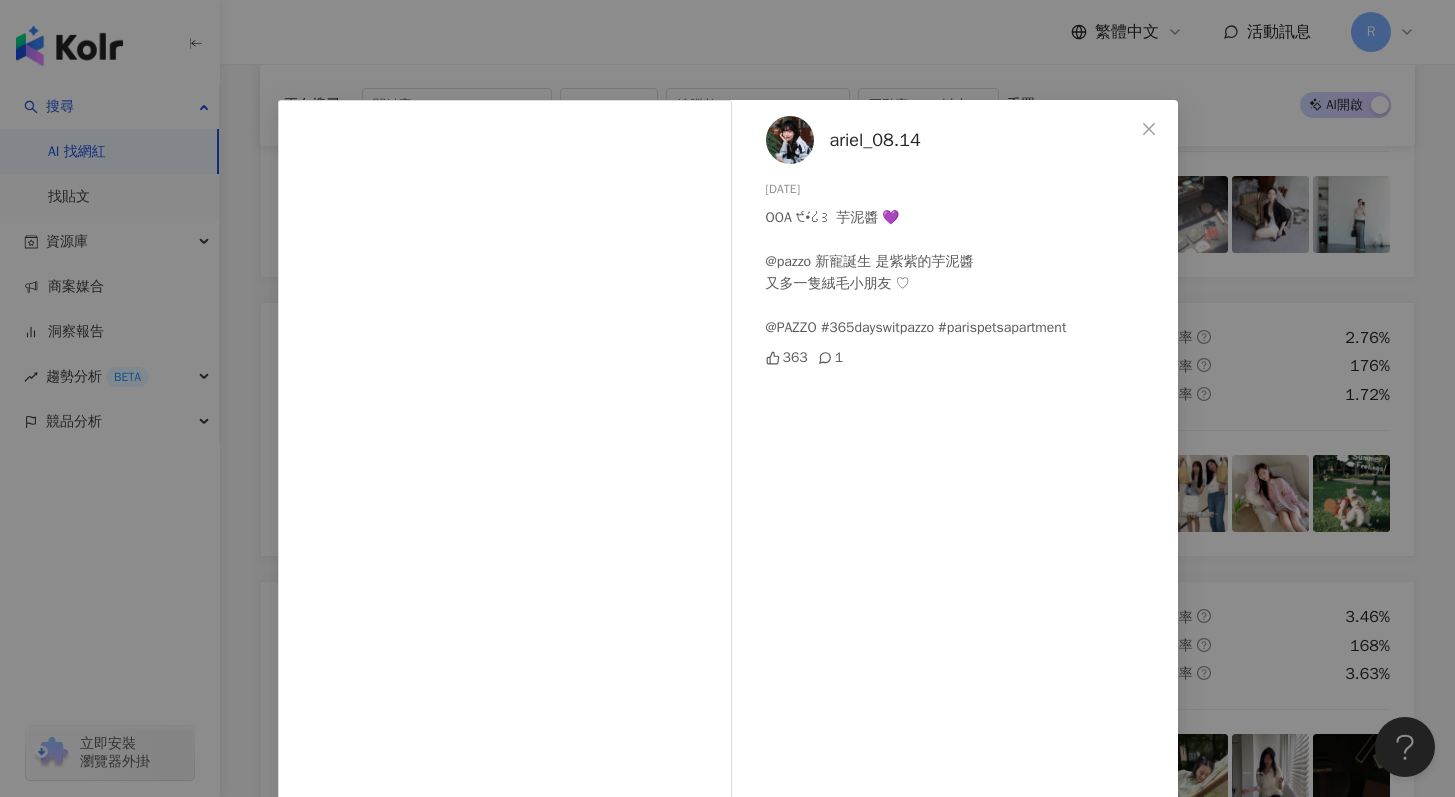 click on "ariel_08.14 2025/5/25 OOA ੯•́໒꒱ 芋泥醬 💜
@pazzo 新寵誕生 是紫紫的芋泥醬
又多一隻絨毛小朋友 ♡
@PAZZO #365dayswitpazzo #parispetsapartment 363 1 查看原始貼文" at bounding box center (727, 398) 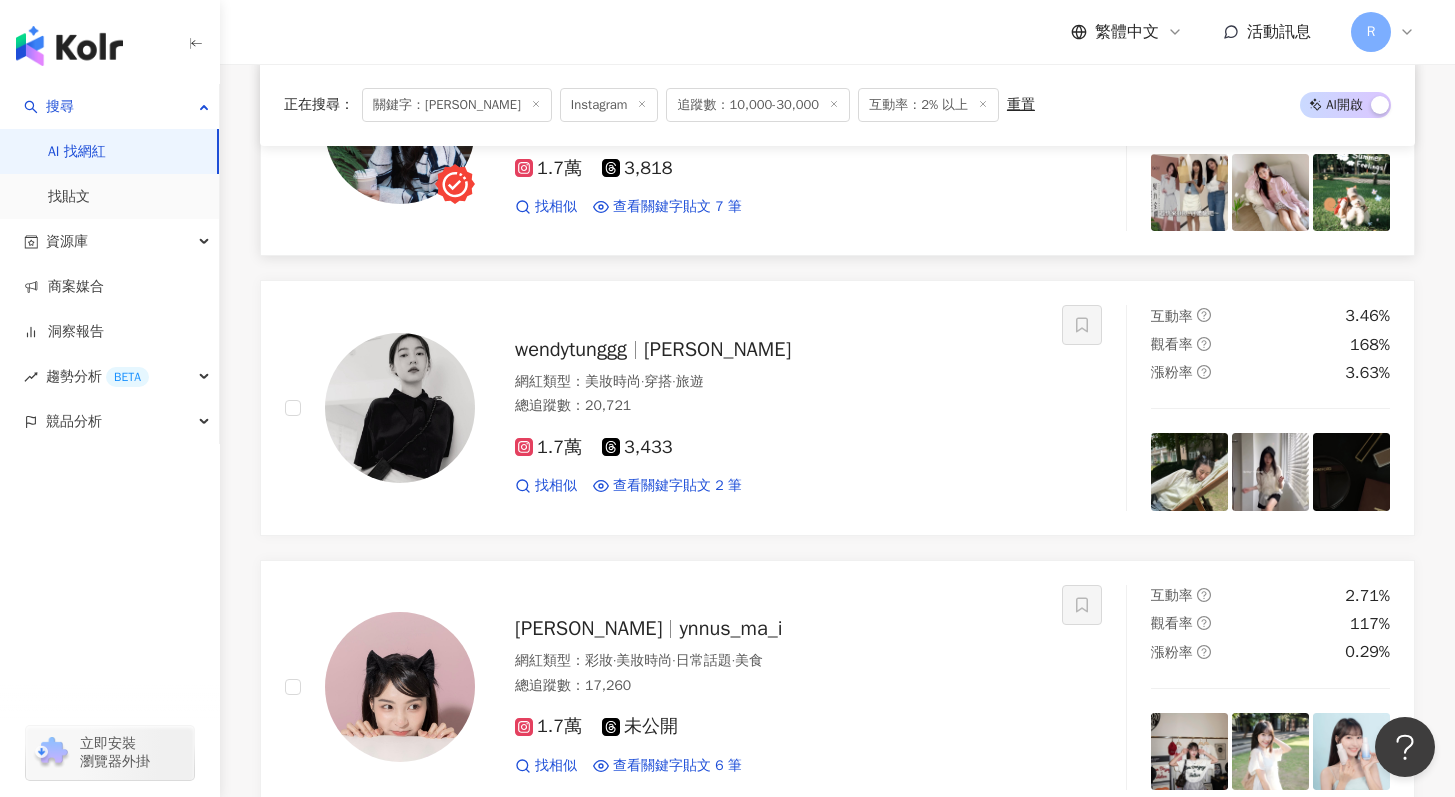 scroll, scrollTop: 2951, scrollLeft: 0, axis: vertical 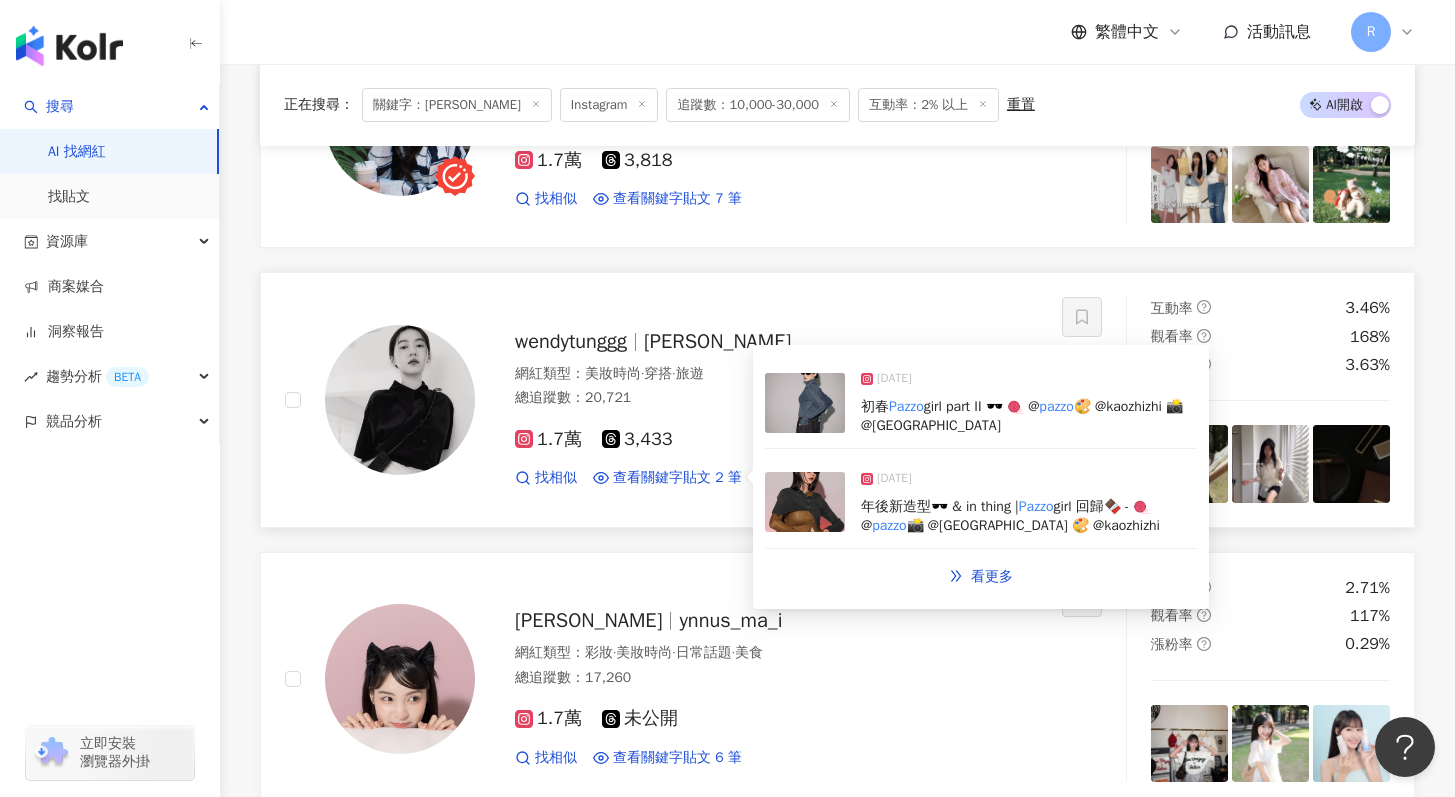 click at bounding box center [805, 403] 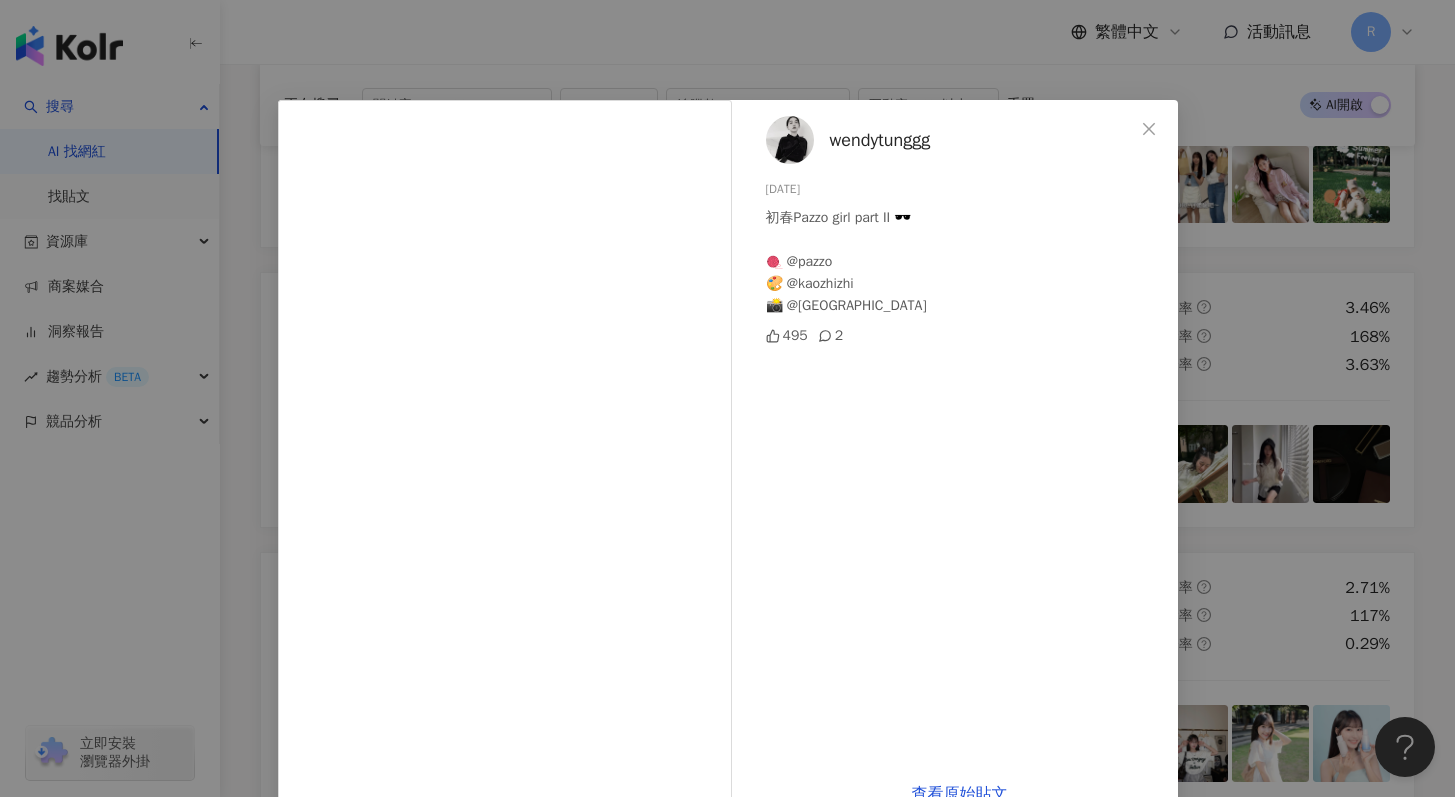 click on "wendytunggg 2025/2/17 初春Pazzo girl part II 🕶️
🧶 @pazzo
🎨 @kaozhizhi
📸 @chengminglun 495 2 查看原始貼文" at bounding box center [727, 398] 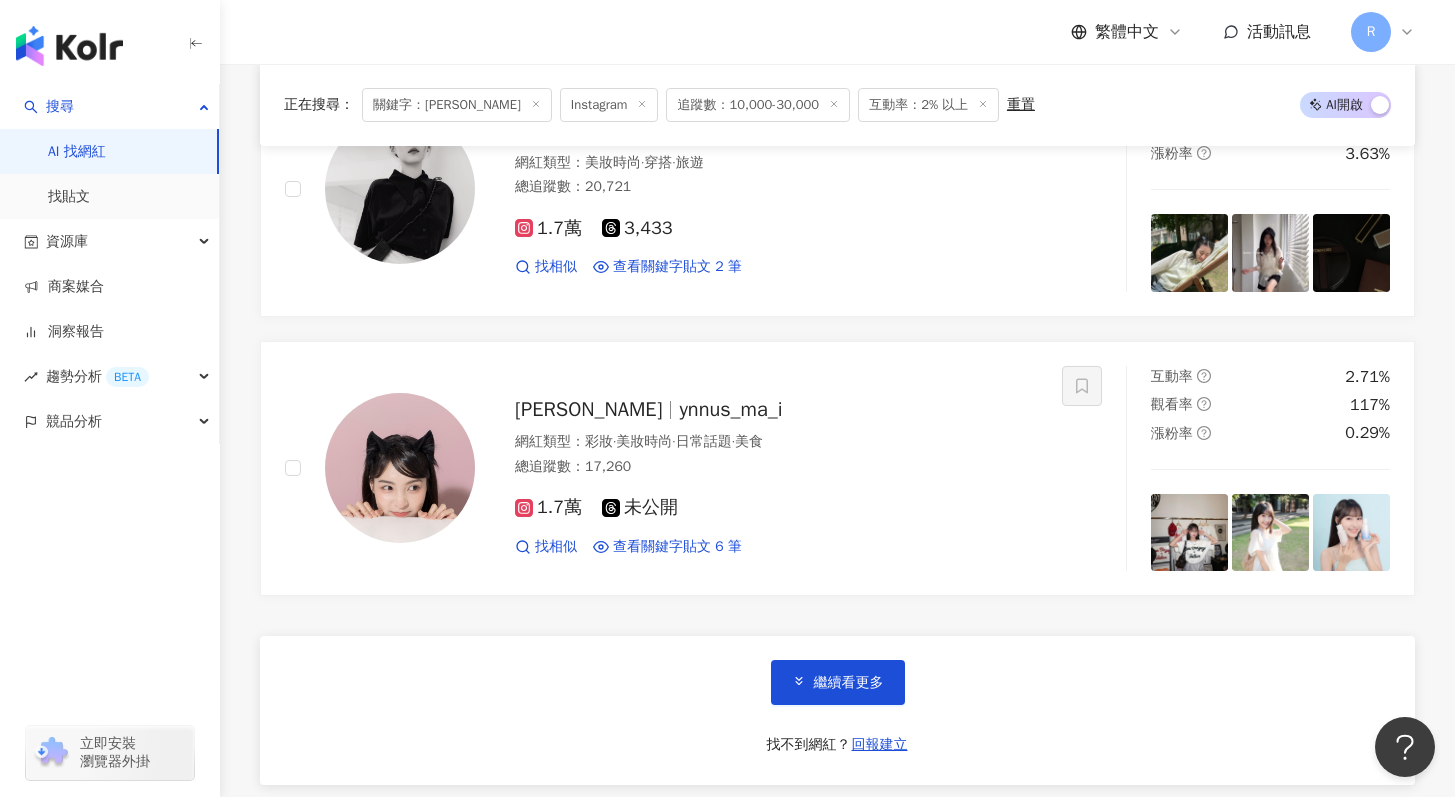 scroll, scrollTop: 3190, scrollLeft: 0, axis: vertical 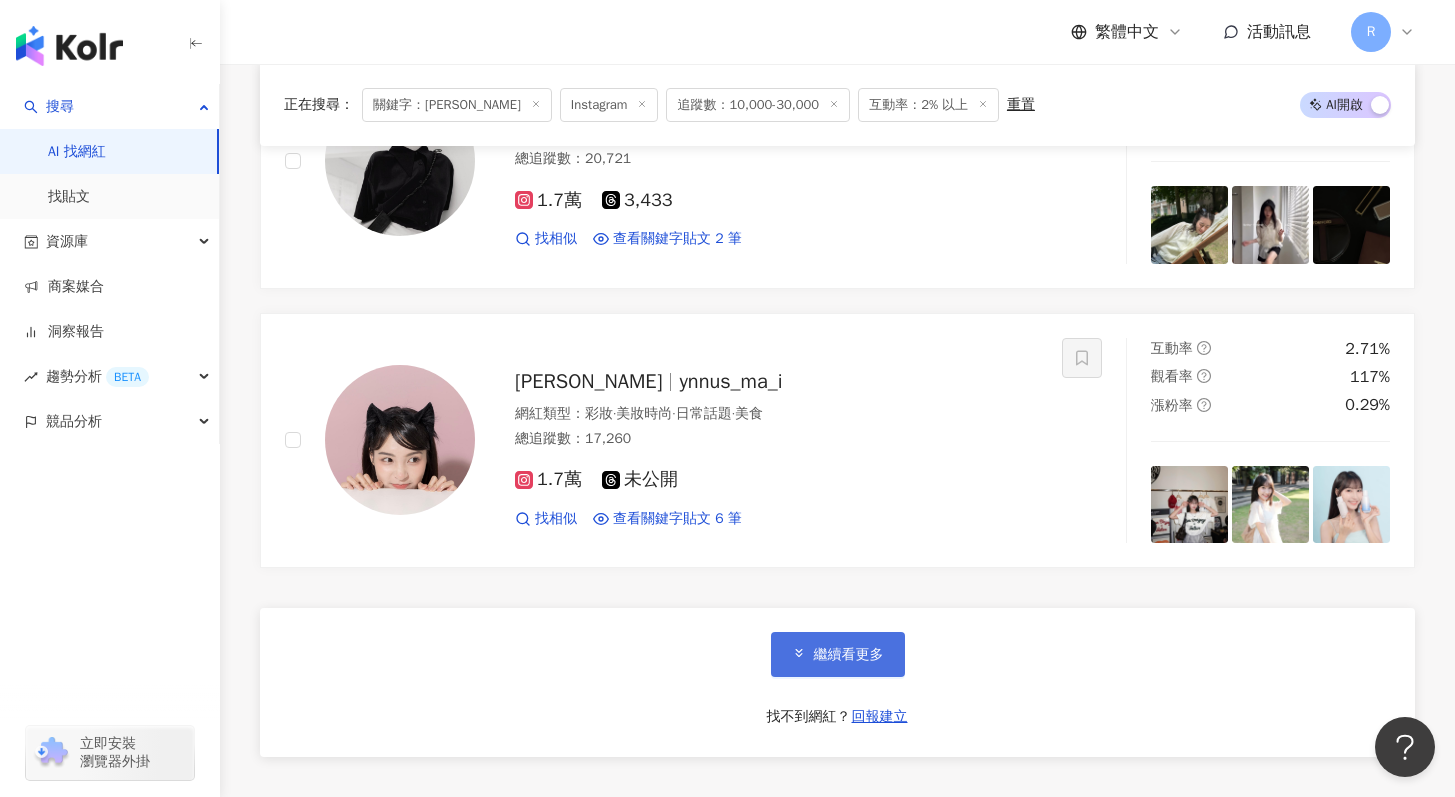 click on "繼續看更多" at bounding box center (838, 654) 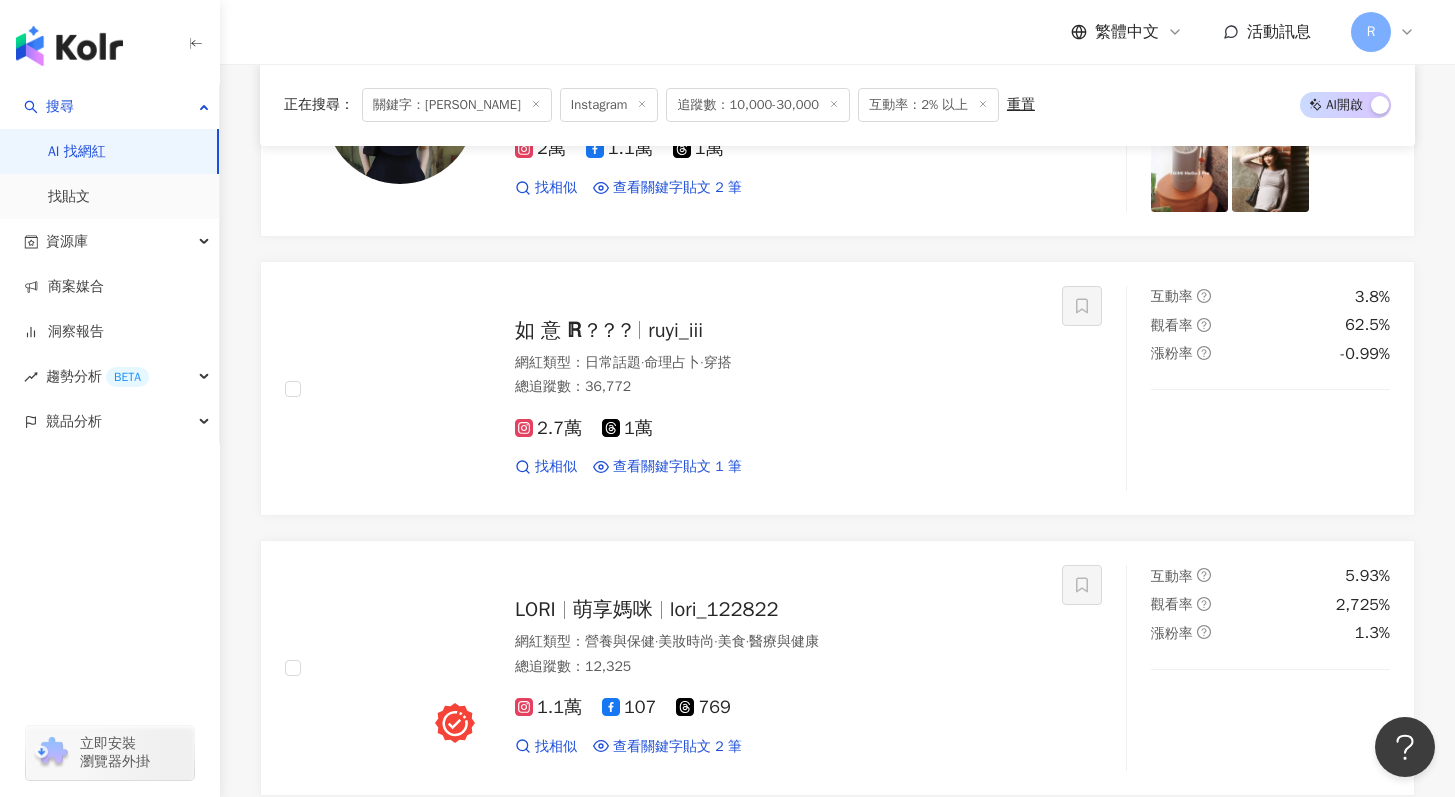 scroll, scrollTop: 4924, scrollLeft: 0, axis: vertical 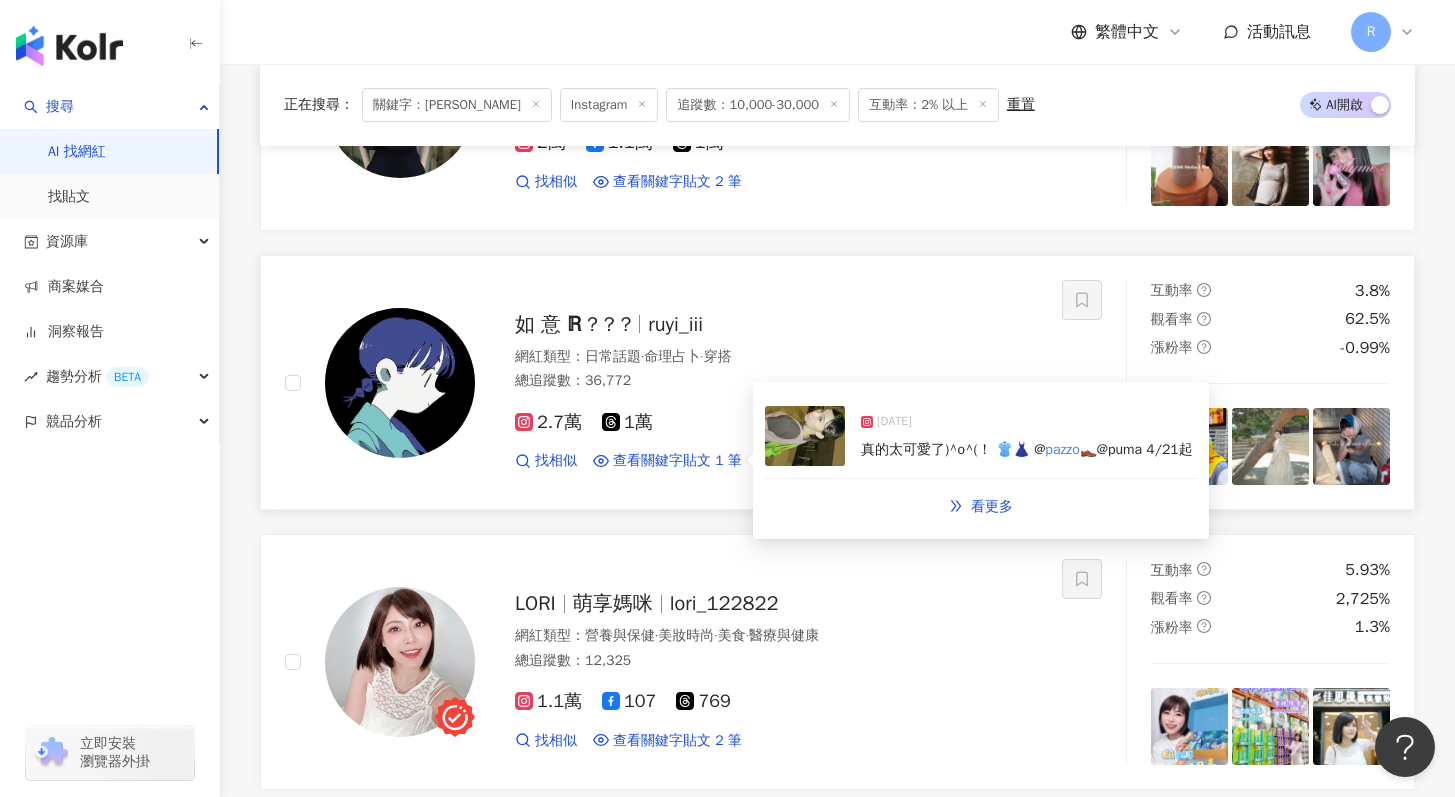 click at bounding box center [805, 436] 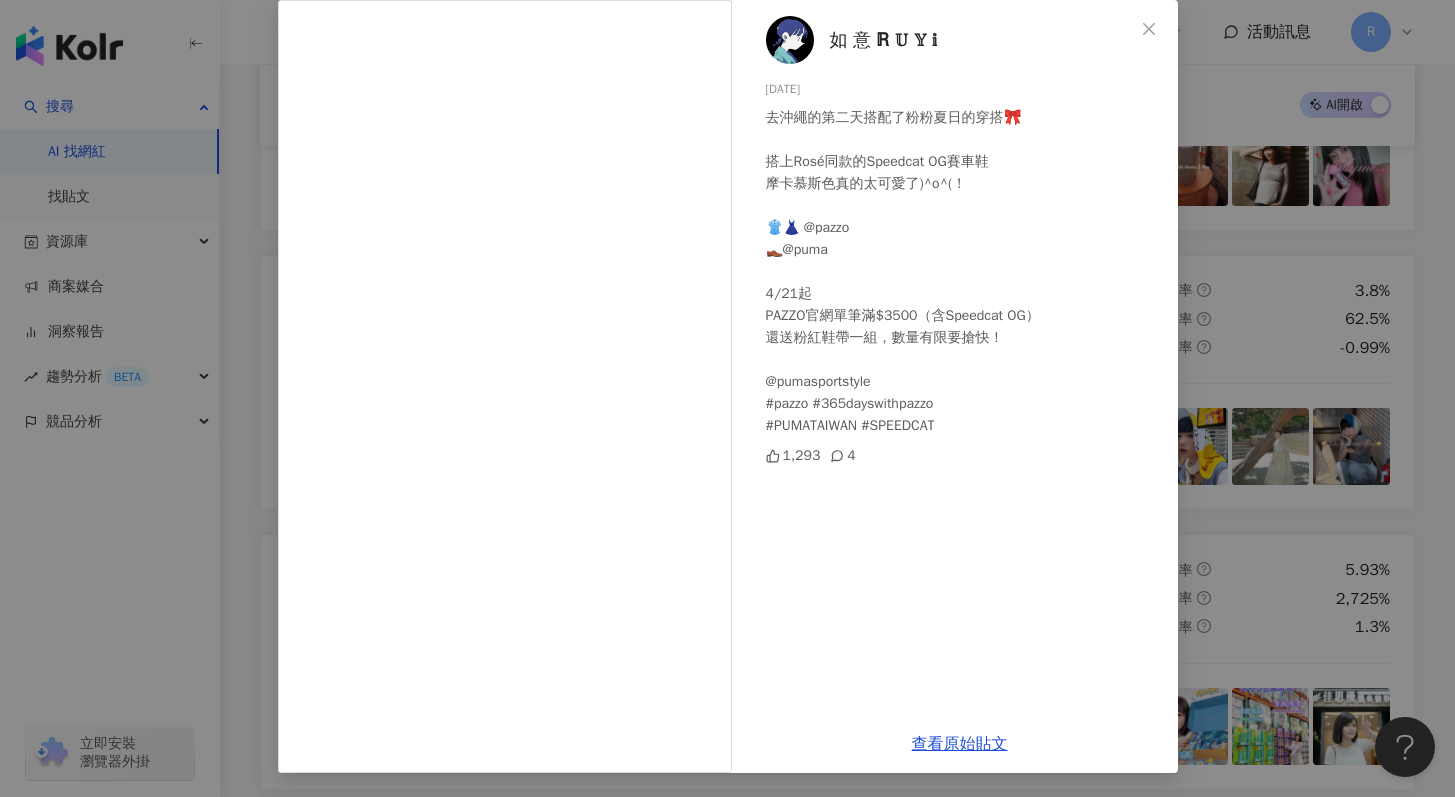 scroll, scrollTop: 0, scrollLeft: 0, axis: both 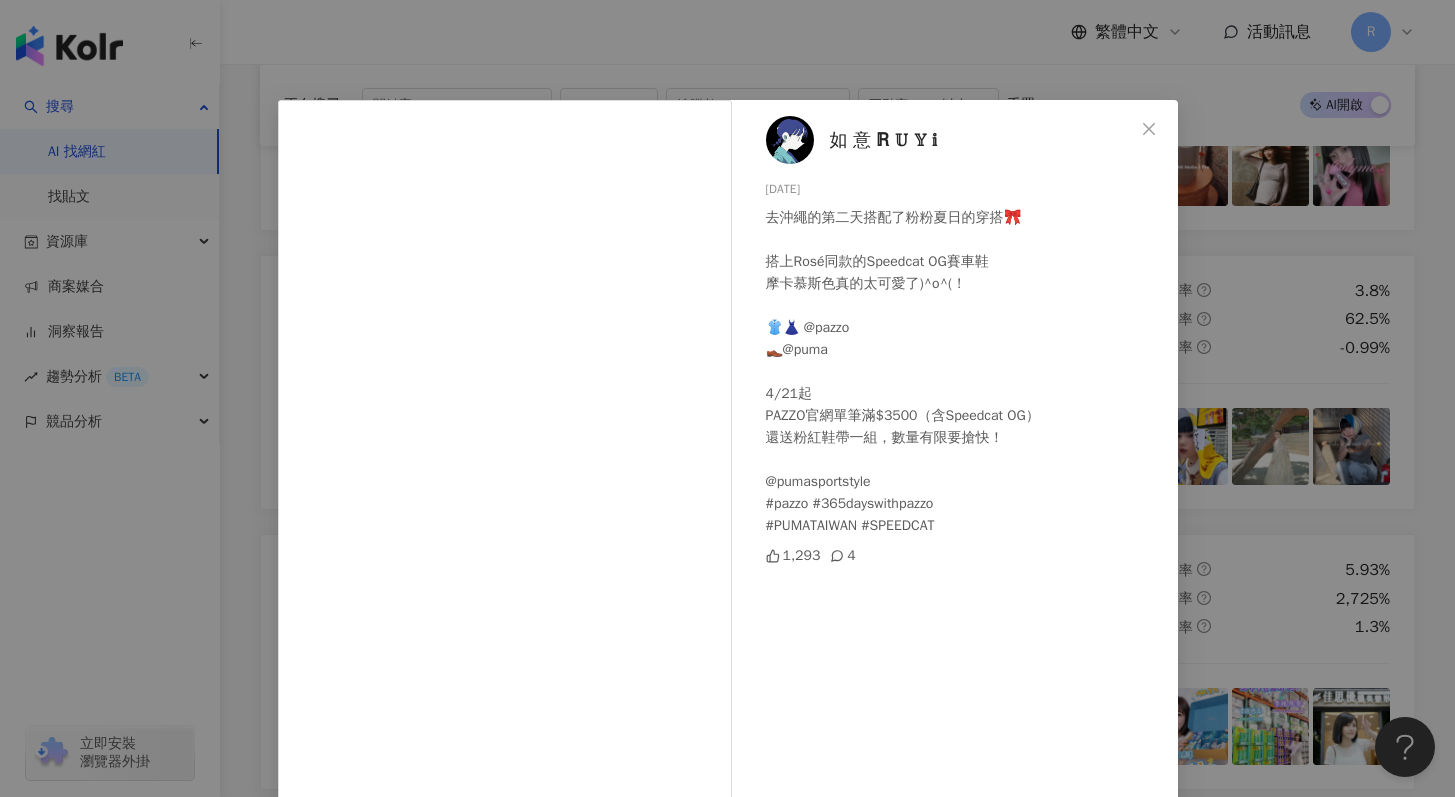 click on "如 意 ℝ 𝕌 𝕐 𝕚 2025/4/24 去沖繩的第二天搭配了粉粉夏日的穿搭🎀
搭上Rosé同款的Speedcat OG賽車鞋
摩卡慕斯色真的太可愛了)^o^(！
👚👗 @pazzo
👞@puma
4/21起
PAZZO官網單筆滿$3500（含Speedcat OG）
還送粉紅鞋帶一組，數量有限要搶快！
@pumasportstyle
#pazzo #365dayswithpazzo
#PUMATAIWAN #SPEEDCAT 1,293 4 查看原始貼文" at bounding box center [727, 398] 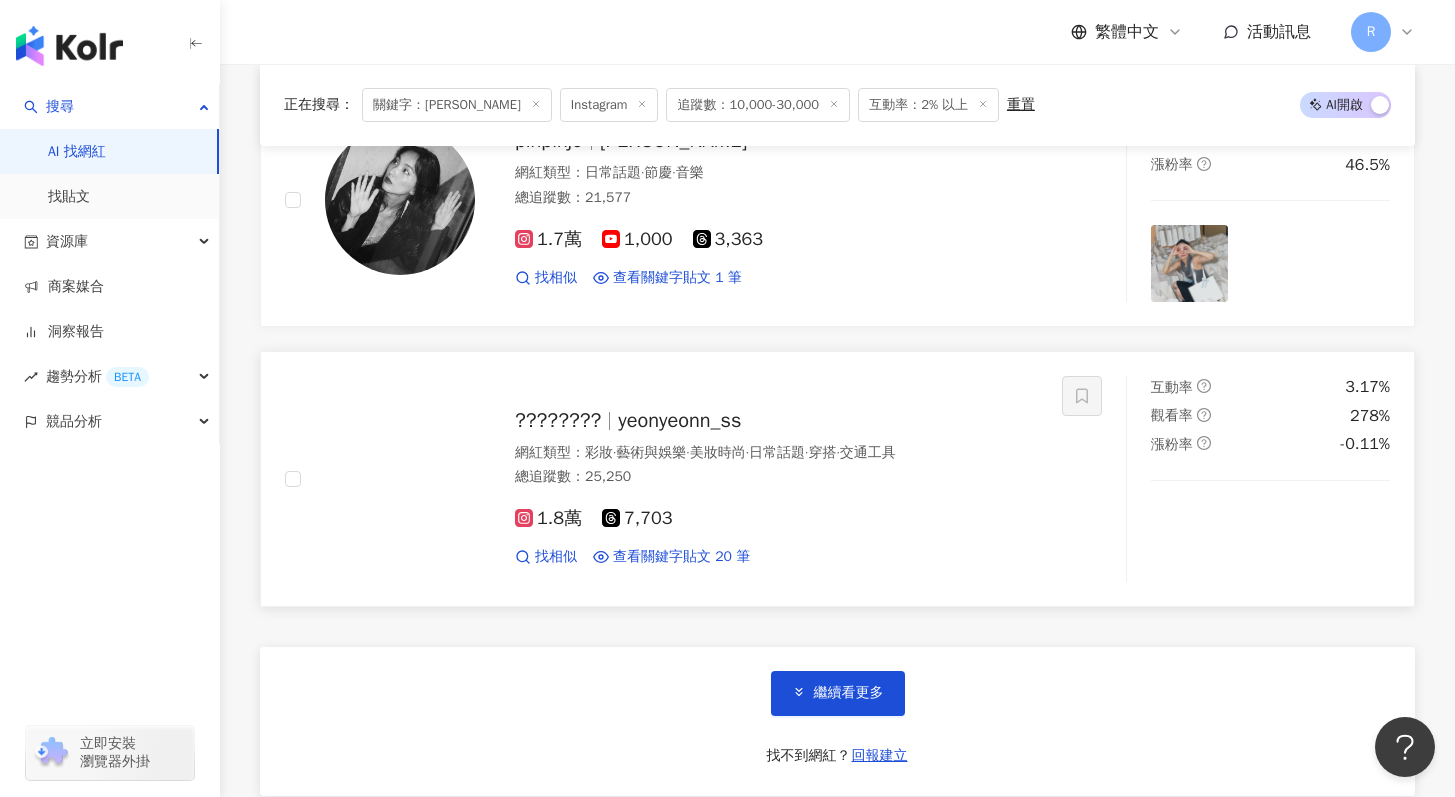 scroll, scrollTop: 6505, scrollLeft: 0, axis: vertical 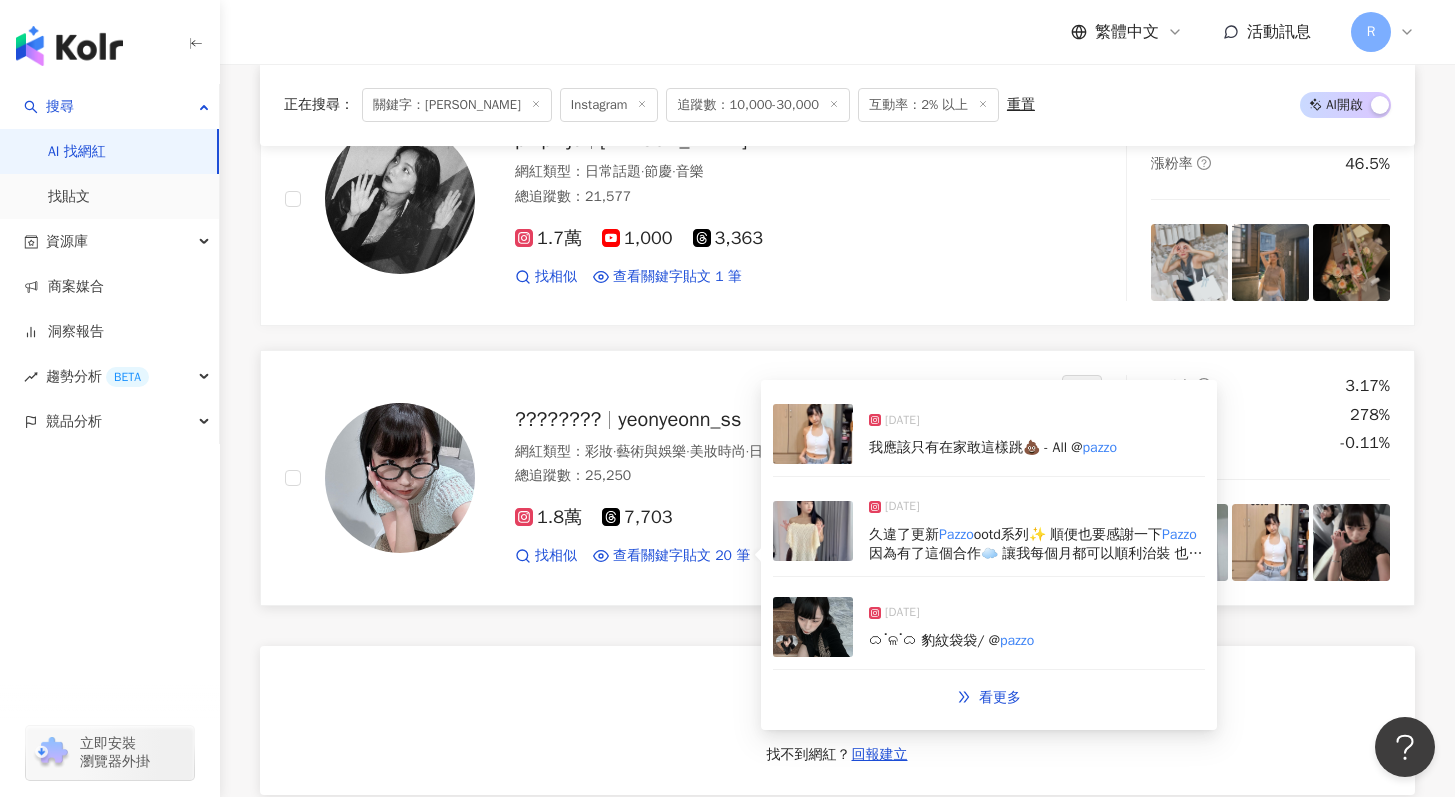 click on "久違了更新" at bounding box center (904, 534) 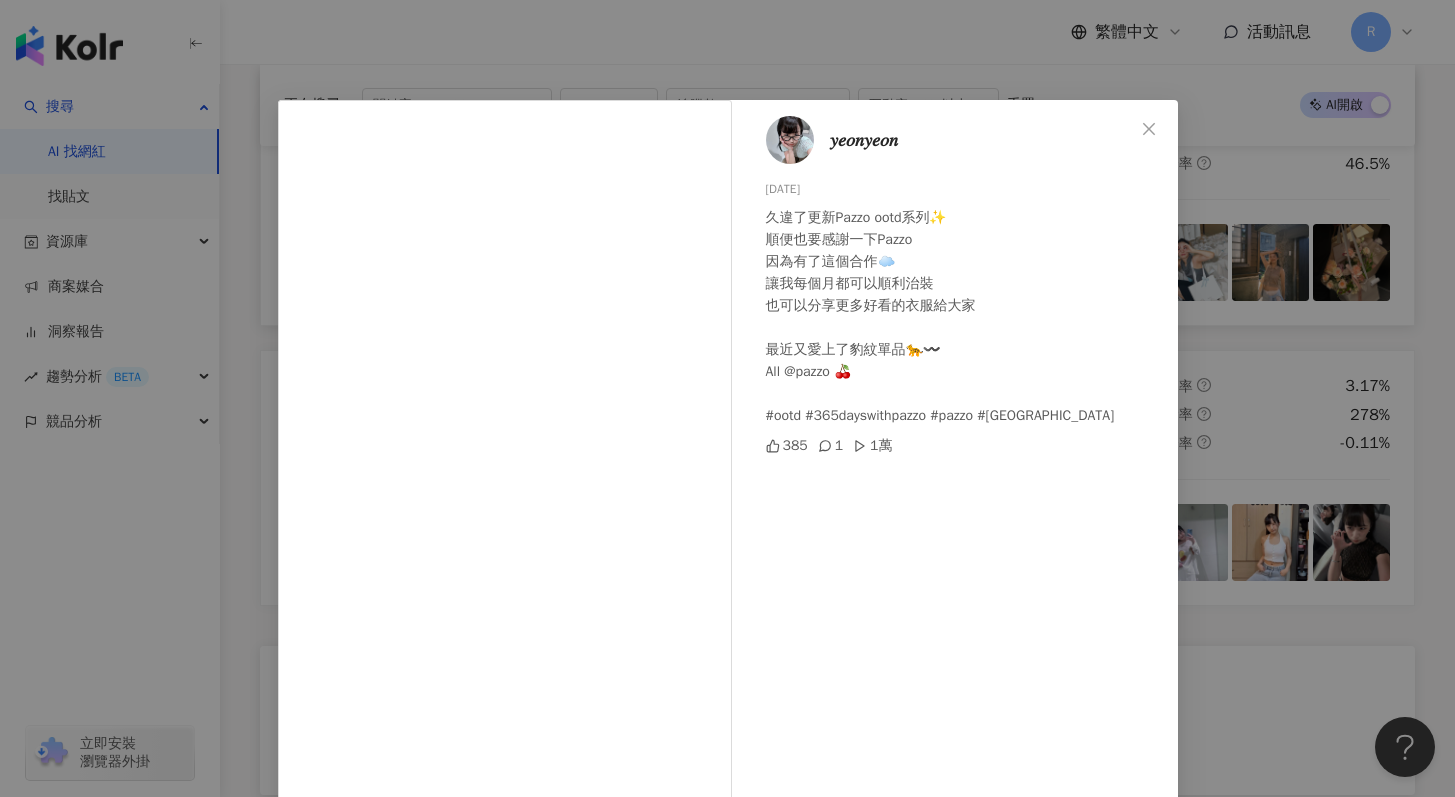 click on "𝑦𝑒𝑜𝑛𝑦𝑒𝑜𝑛 2025/7/6 久違了更新Pazzo ootd系列✨
順便也要感謝一下Pazzo
因為有了這個合作☁️
讓我每個月都可以順利治裝
也可以分享更多好看的衣服給大家
最近又愛上了豹紋單品🐆〰️
All @pazzo 🍒
#ootd #365dayswithpazzo #pazzo #ootdshare 385 1 1萬 查看原始貼文" at bounding box center (727, 398) 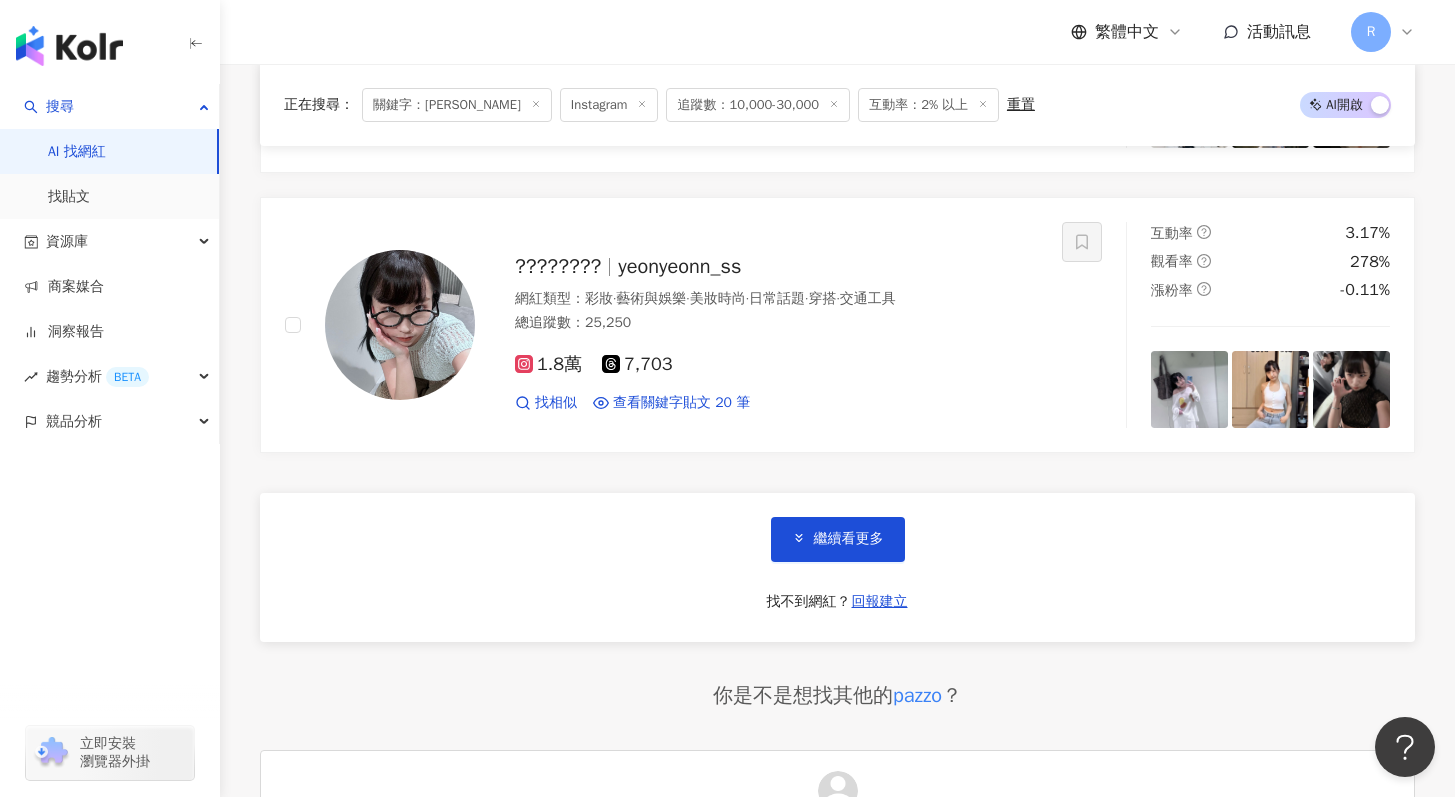 scroll, scrollTop: 6659, scrollLeft: 0, axis: vertical 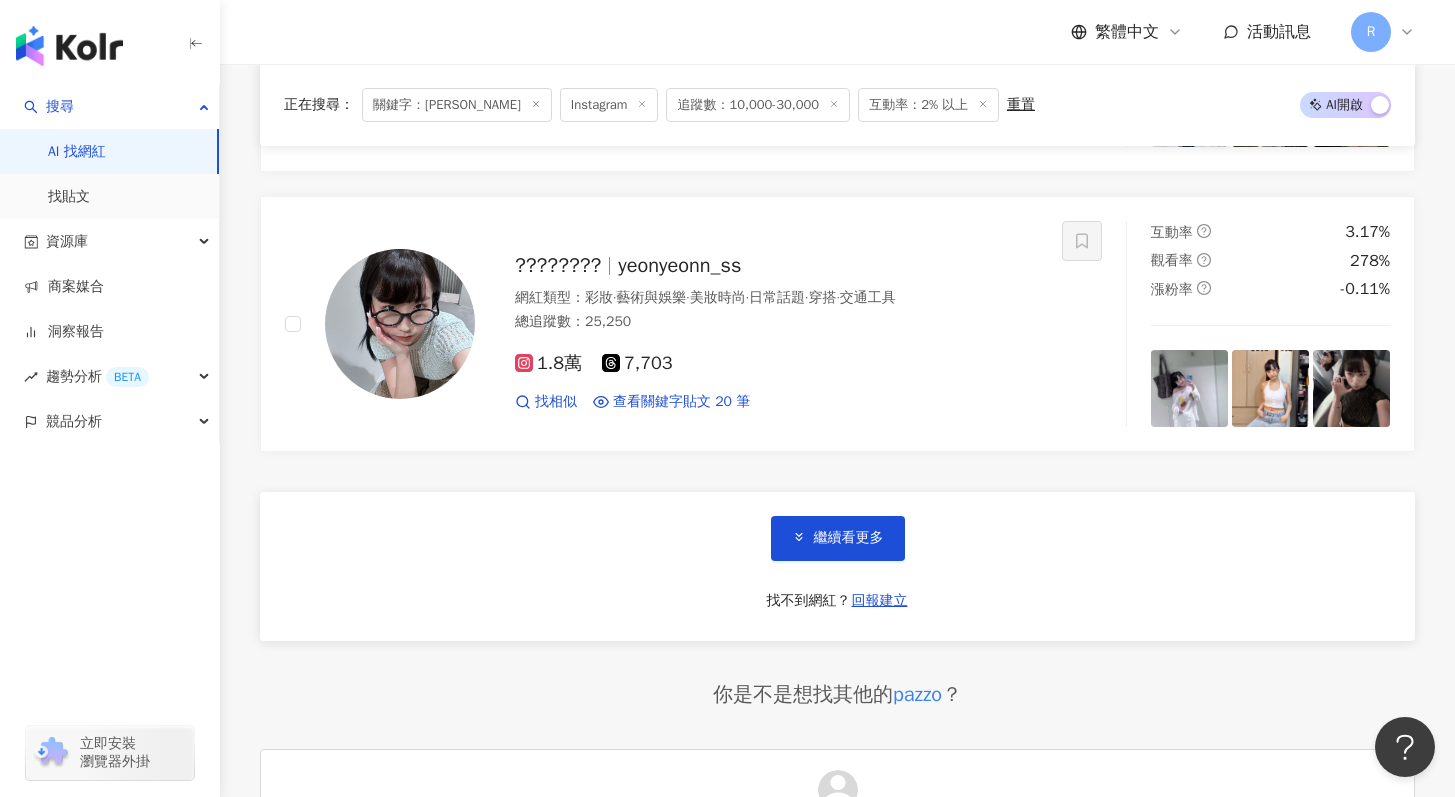 click on "繼續看更多 找不到網紅？ 回報建立" at bounding box center (837, 566) 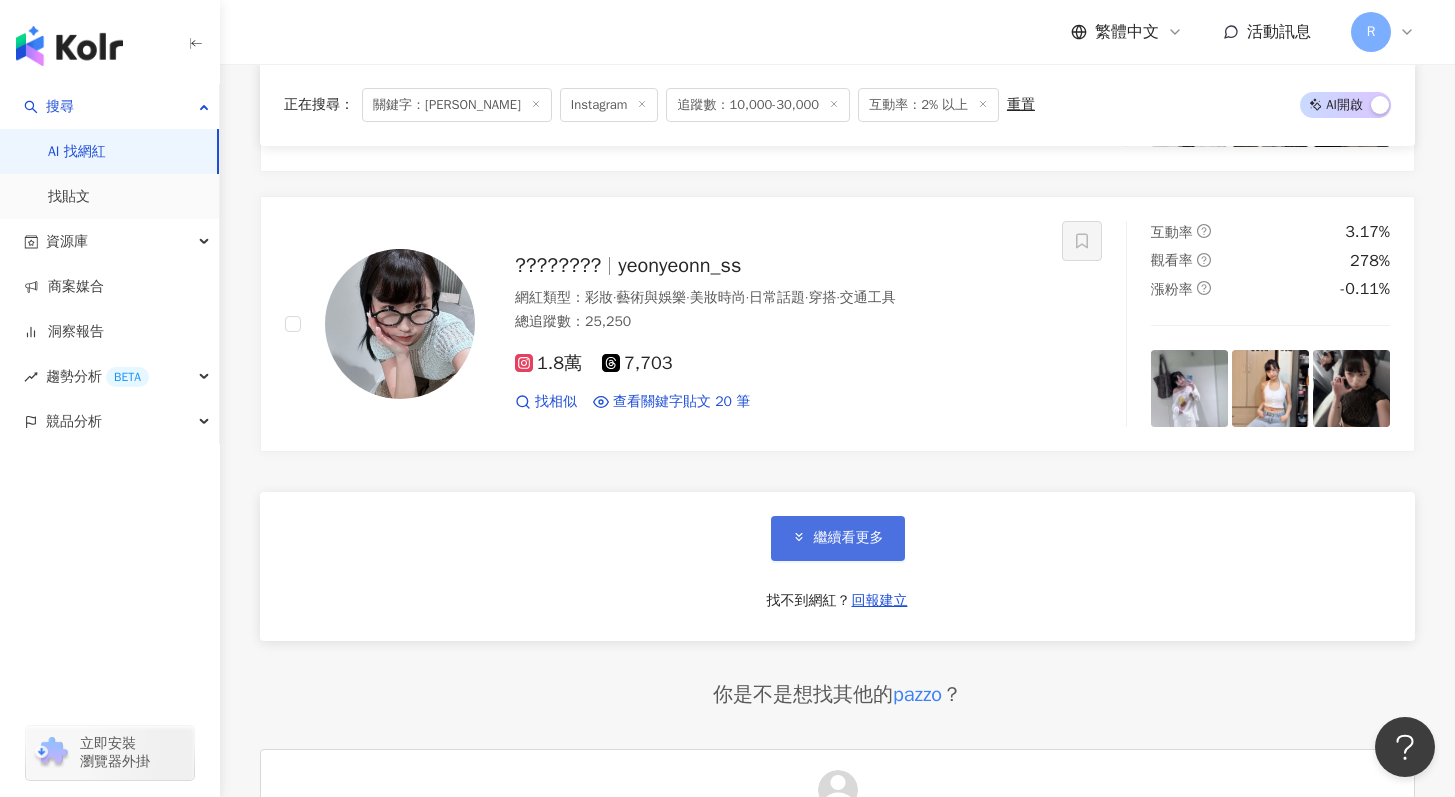 click on "繼續看更多" at bounding box center (838, 538) 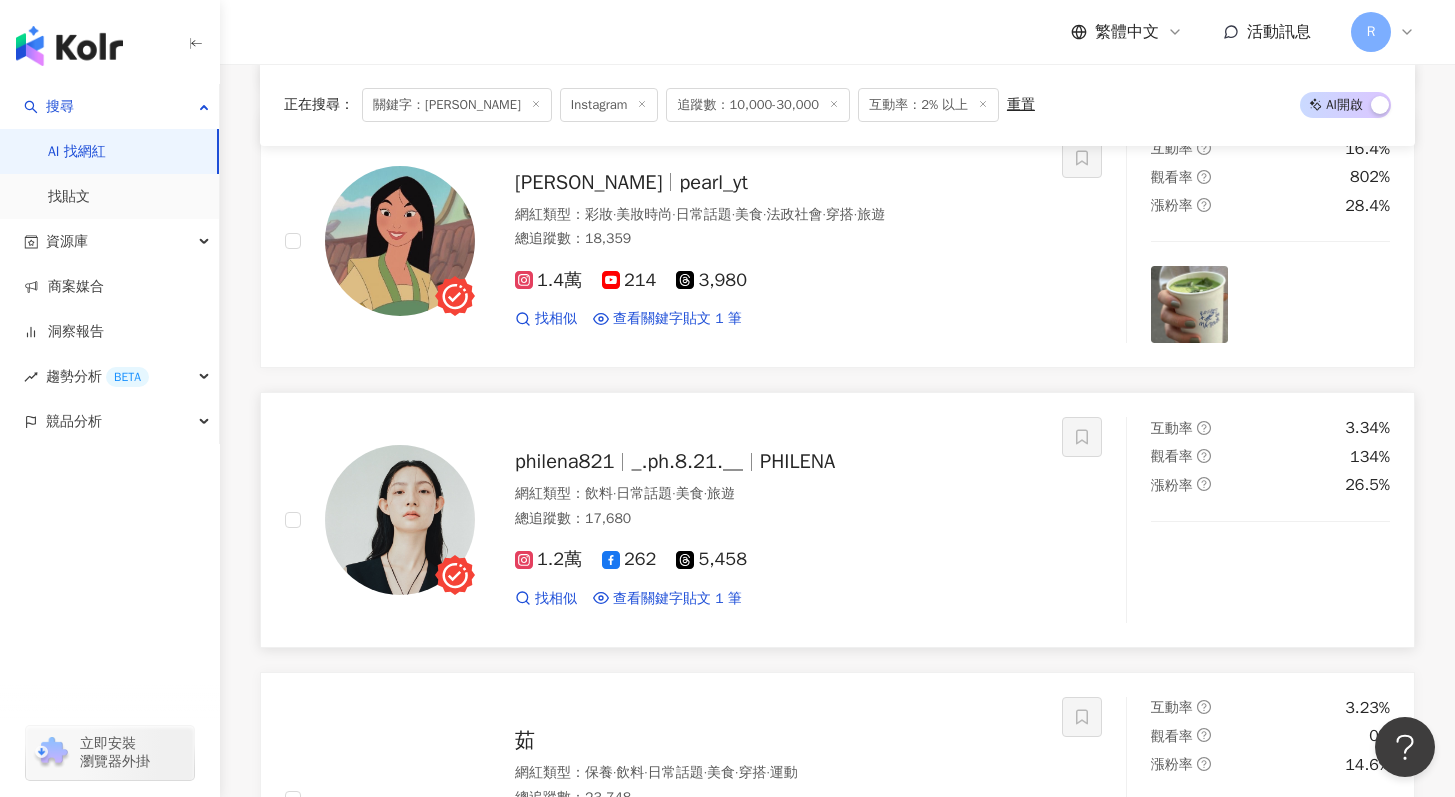 scroll, scrollTop: 8705, scrollLeft: 0, axis: vertical 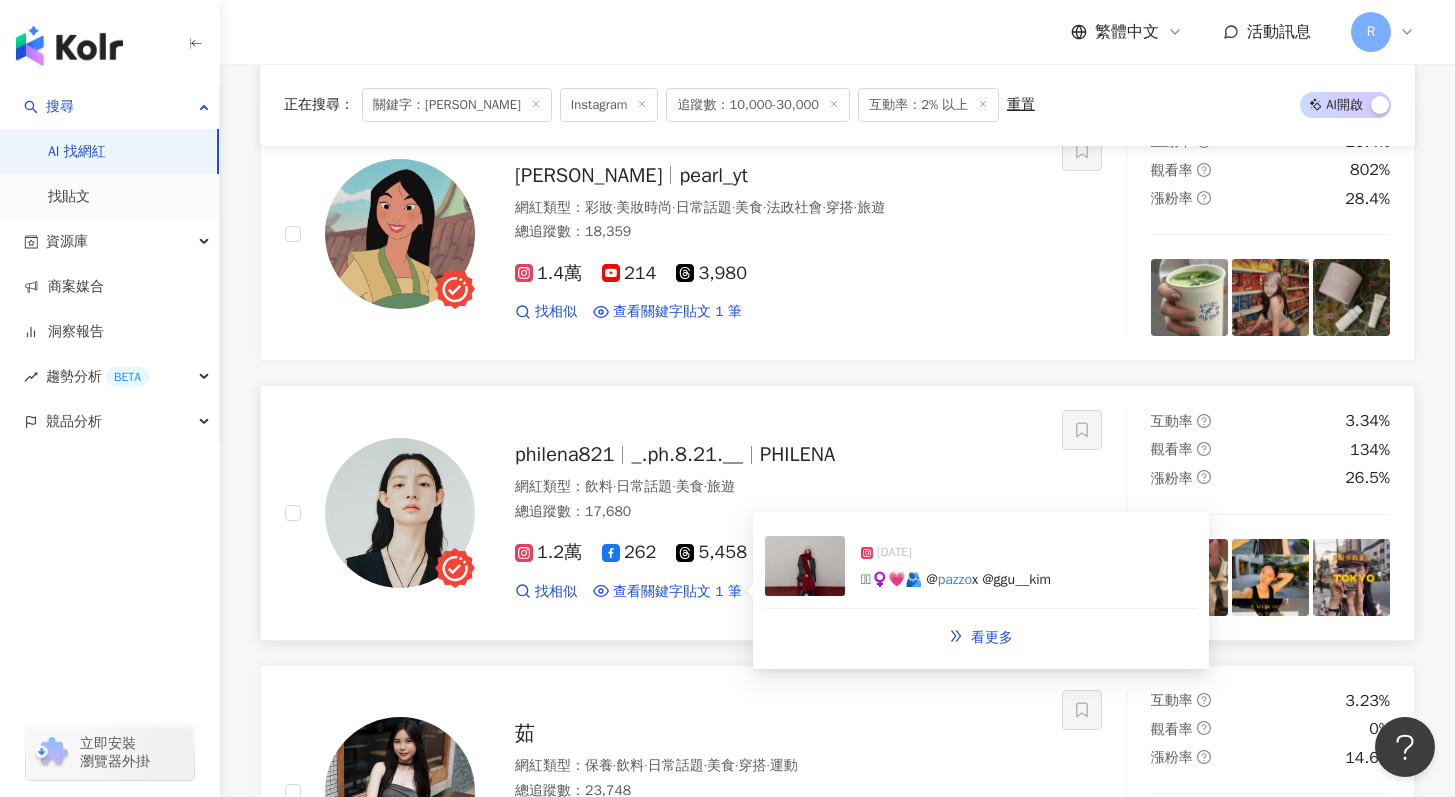click at bounding box center (805, 566) 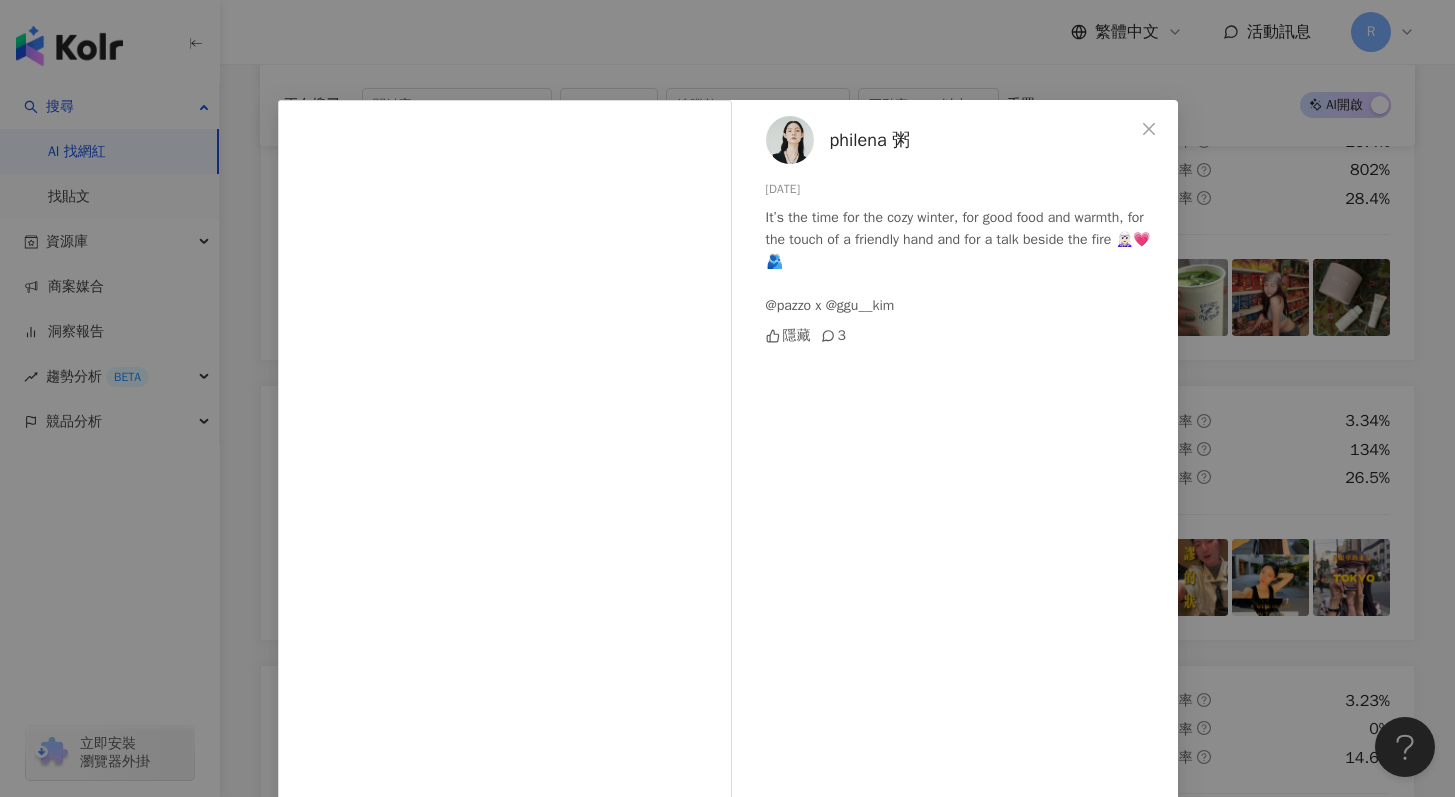 click on "philena 粥 2024/11/6 It’s the time for the cozy winter, for good food and warmth, for the touch of a friendly hand and for a talk beside the fire 🧝🏻‍♀️💗🫂
@pazzo x @ggu__kim 隱藏 3 查看原始貼文" at bounding box center (727, 398) 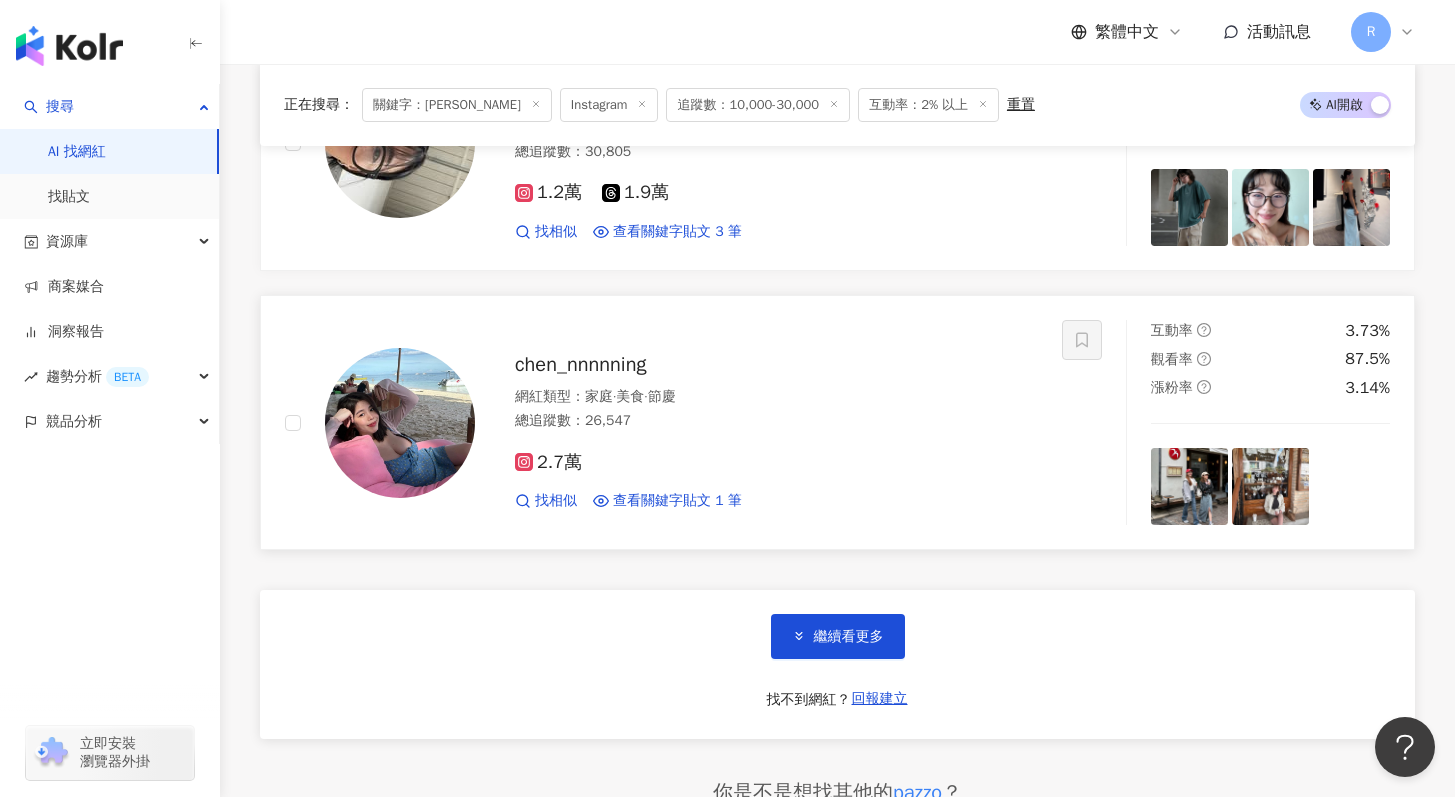scroll, scrollTop: 10004, scrollLeft: 0, axis: vertical 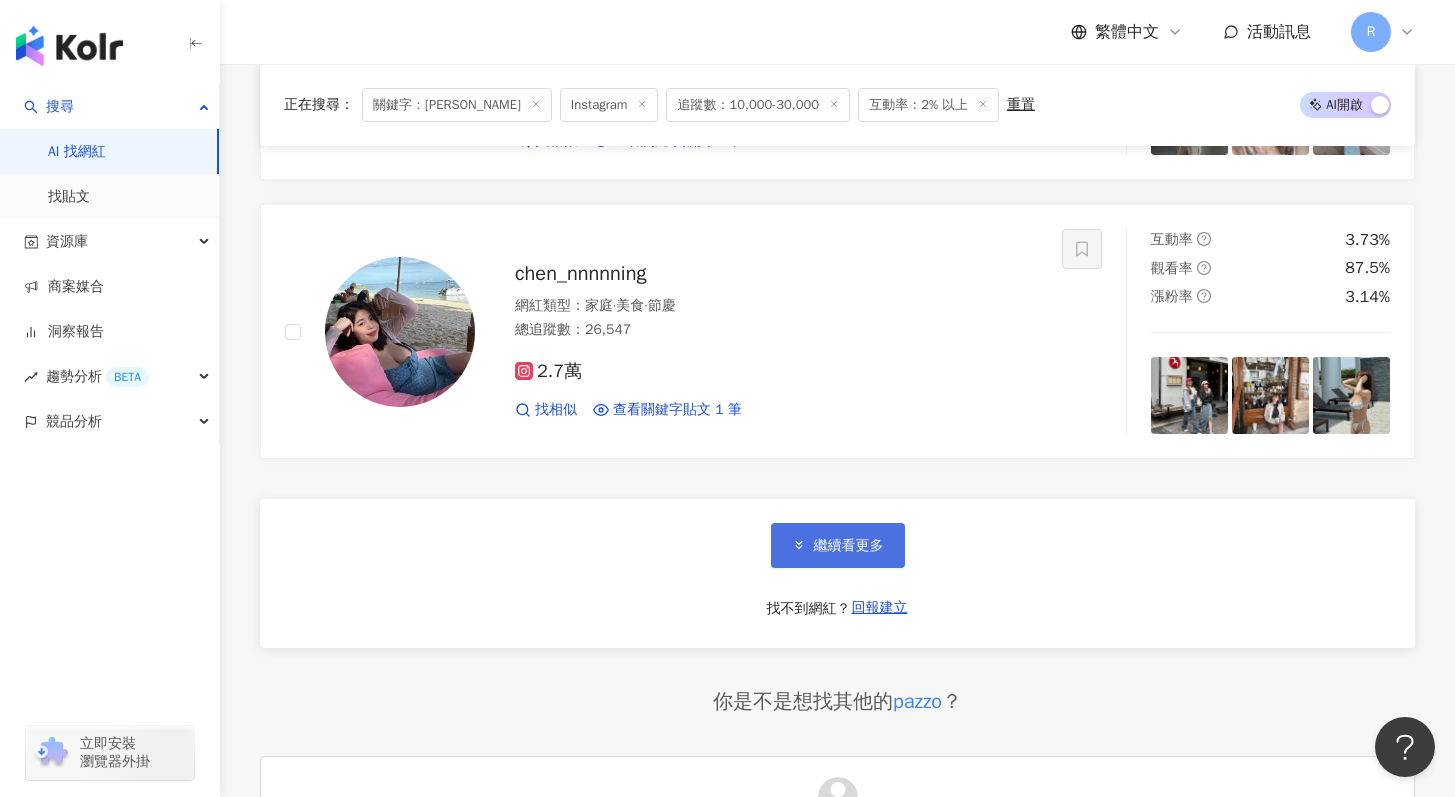 click 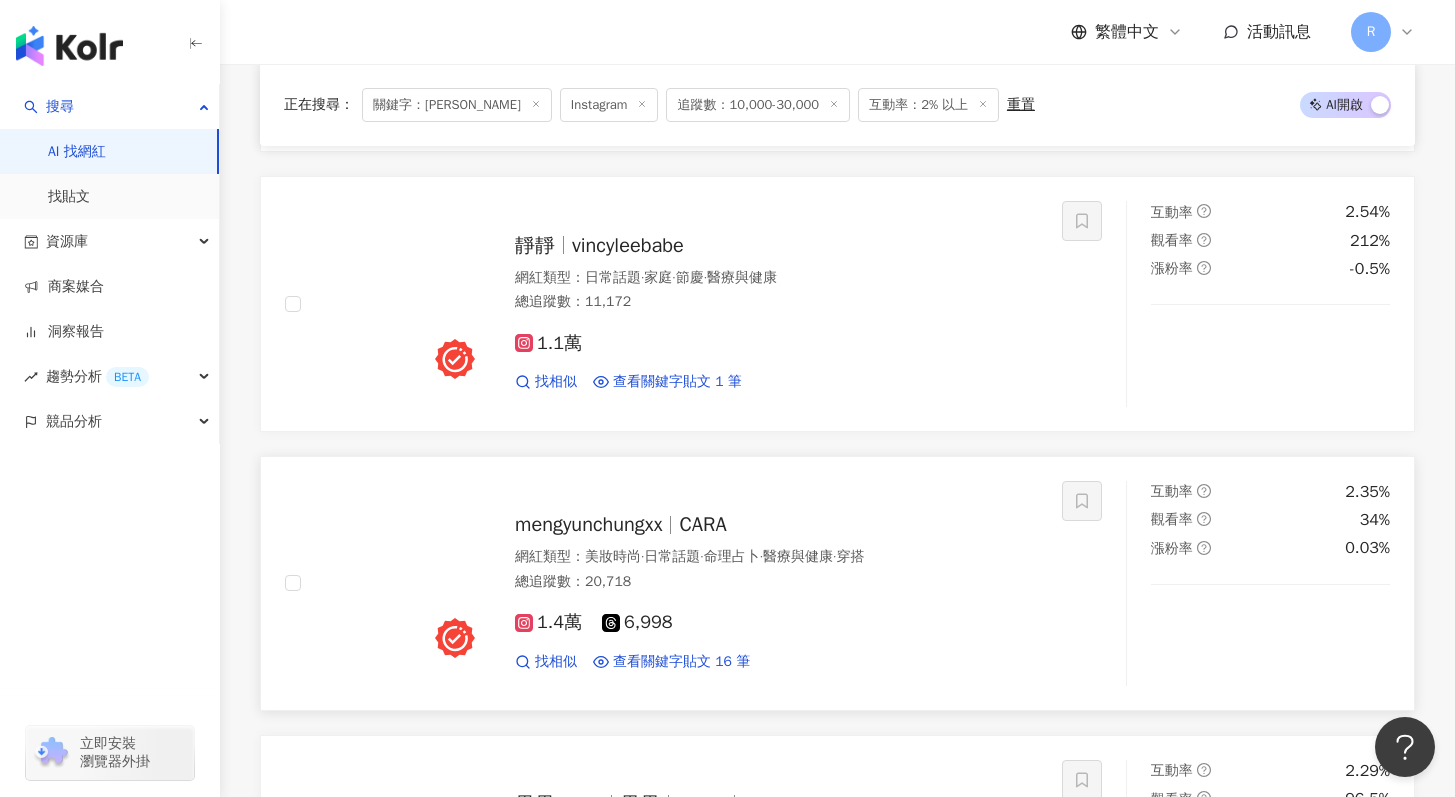 scroll, scrollTop: 10873, scrollLeft: 0, axis: vertical 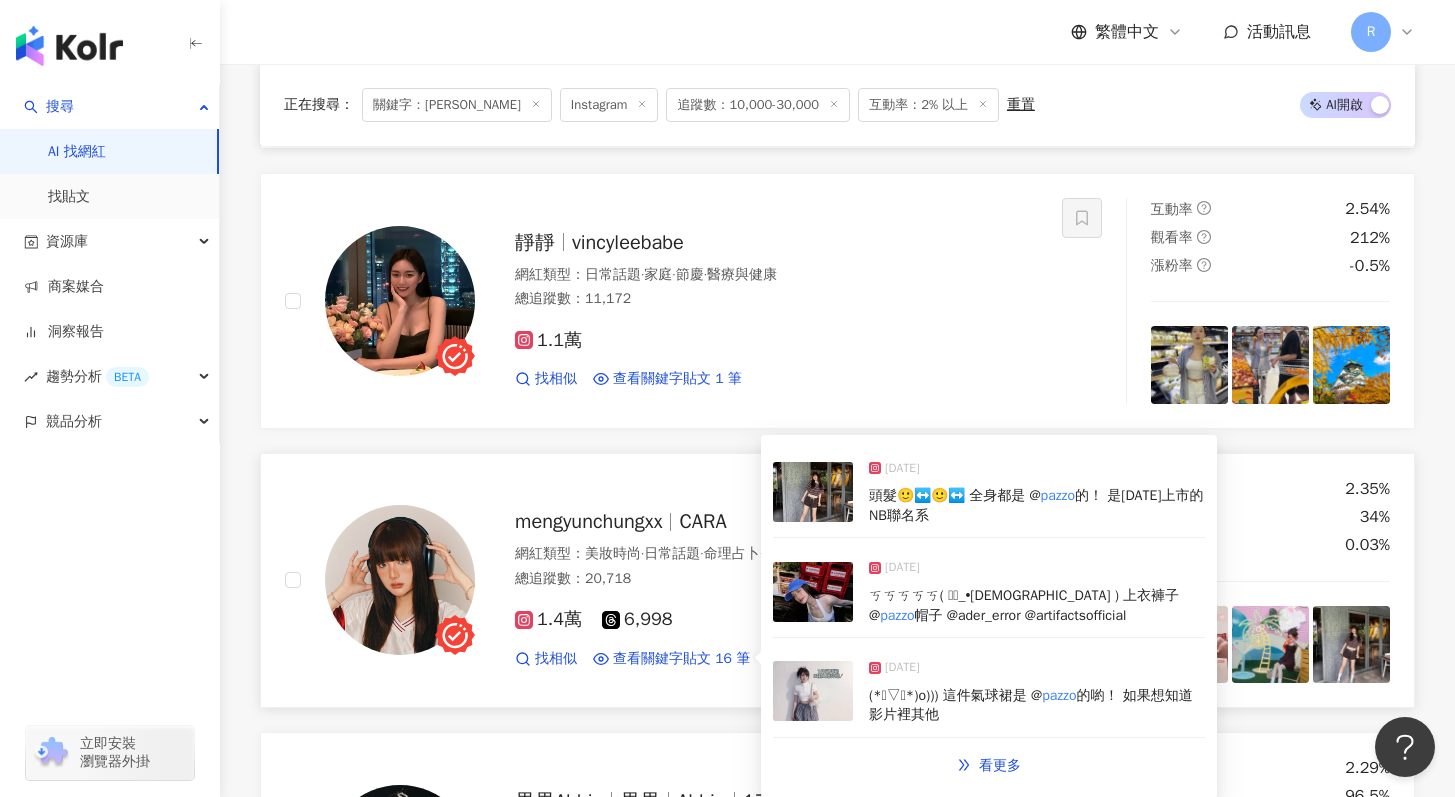 click at bounding box center (813, 492) 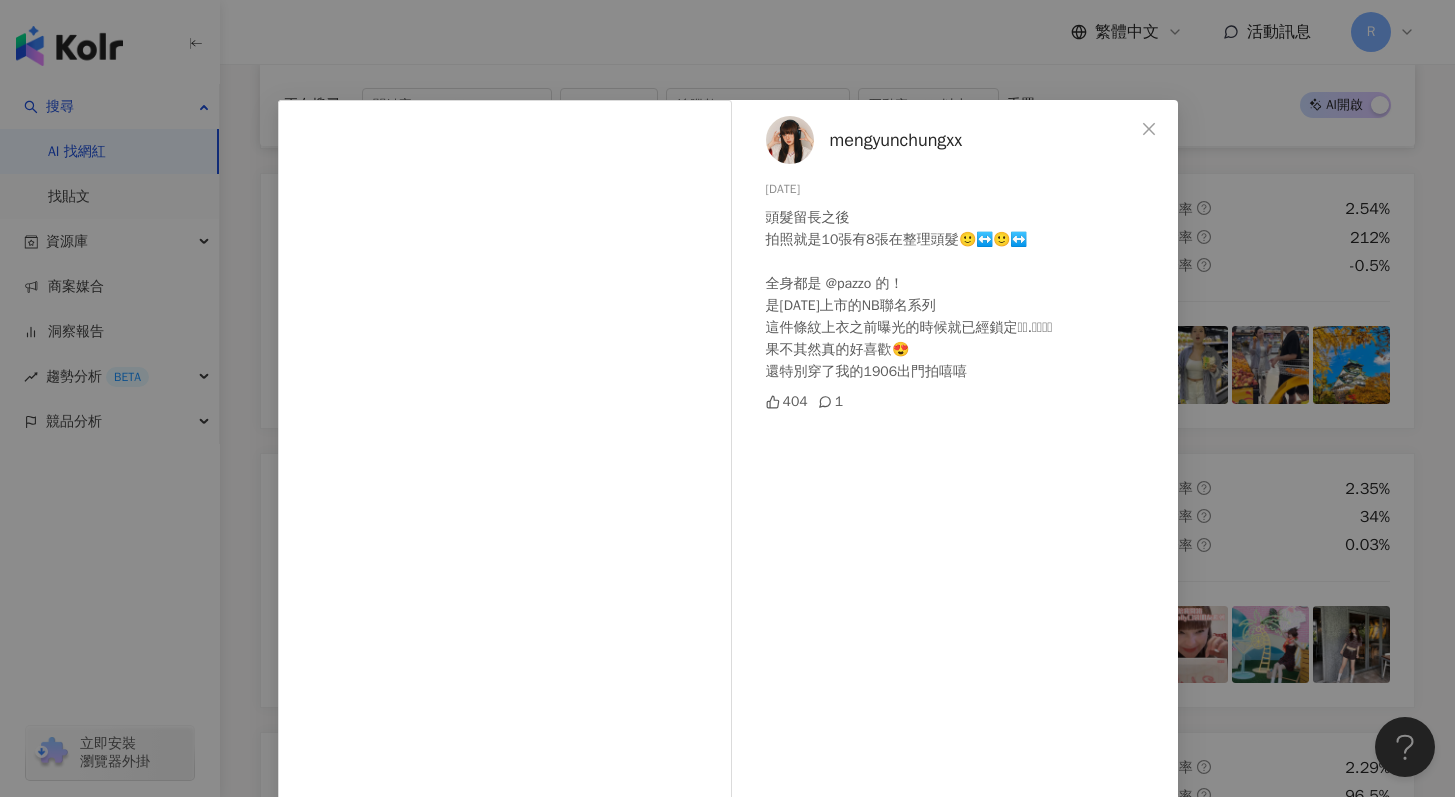click on "mengyunchungxx 2025/7/6 頭髮留長之後
拍照就是10張有8張在整理頭髮🙂‍↔️🙂‍↔️
全身都是 @pazzo 的！
是明天上市的NB聯名系列
這件條紋上衣之前曝光的時候就已經鎖定•̀.̫•́✧
果不其然真的好喜歡😍
還特別穿了我的1906出門拍嘻嘻 404 1 查看原始貼文" at bounding box center (727, 398) 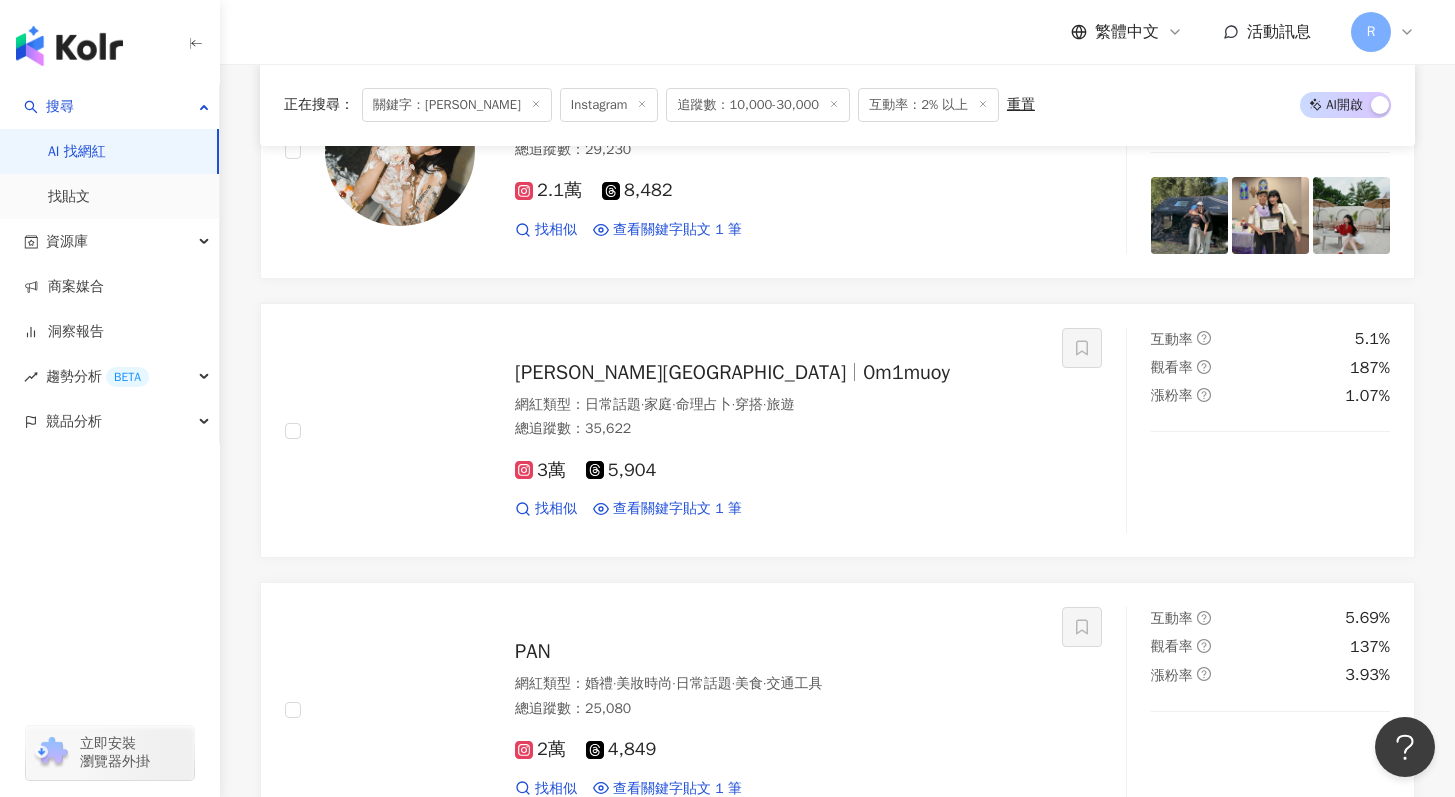 scroll, scrollTop: 12194, scrollLeft: 0, axis: vertical 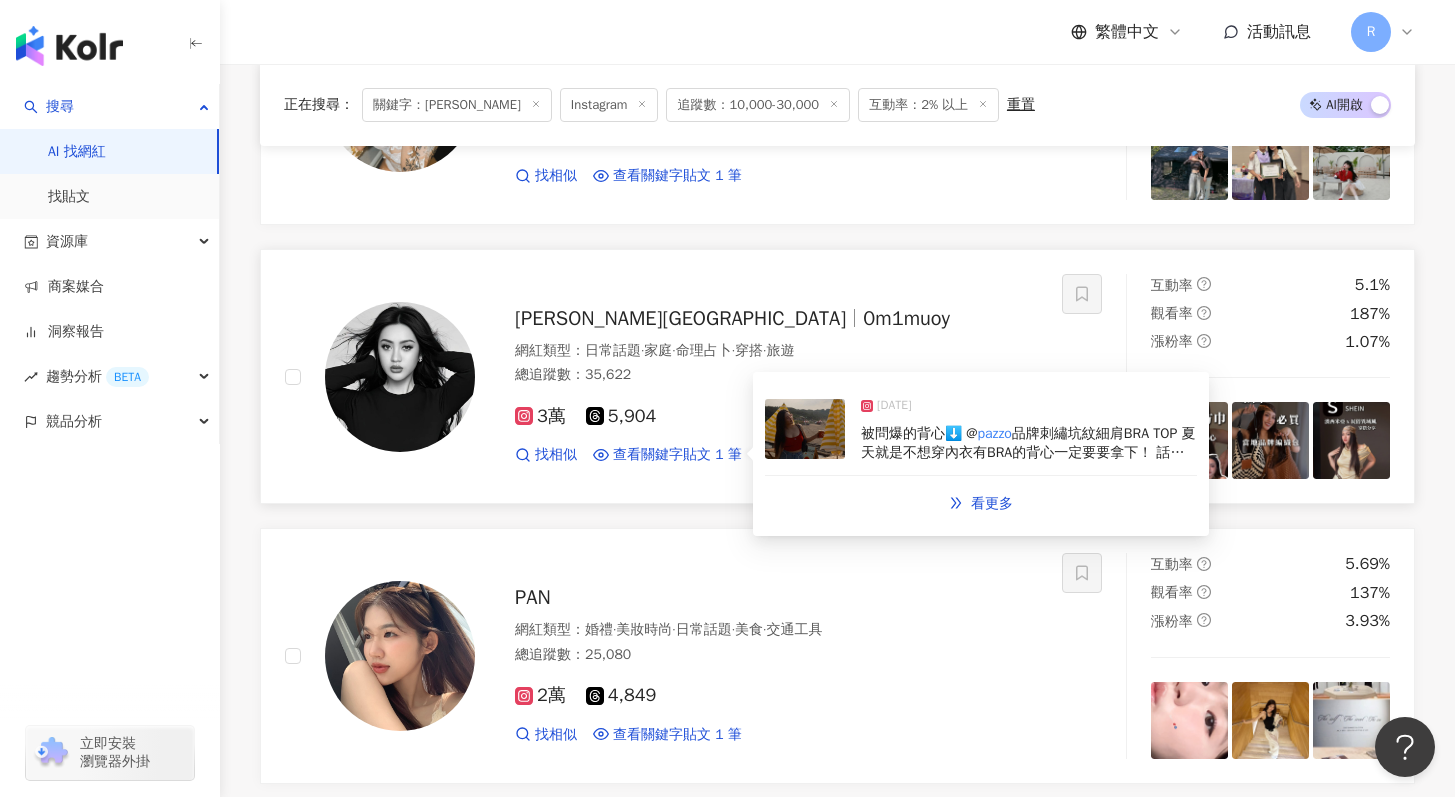 click at bounding box center [805, 429] 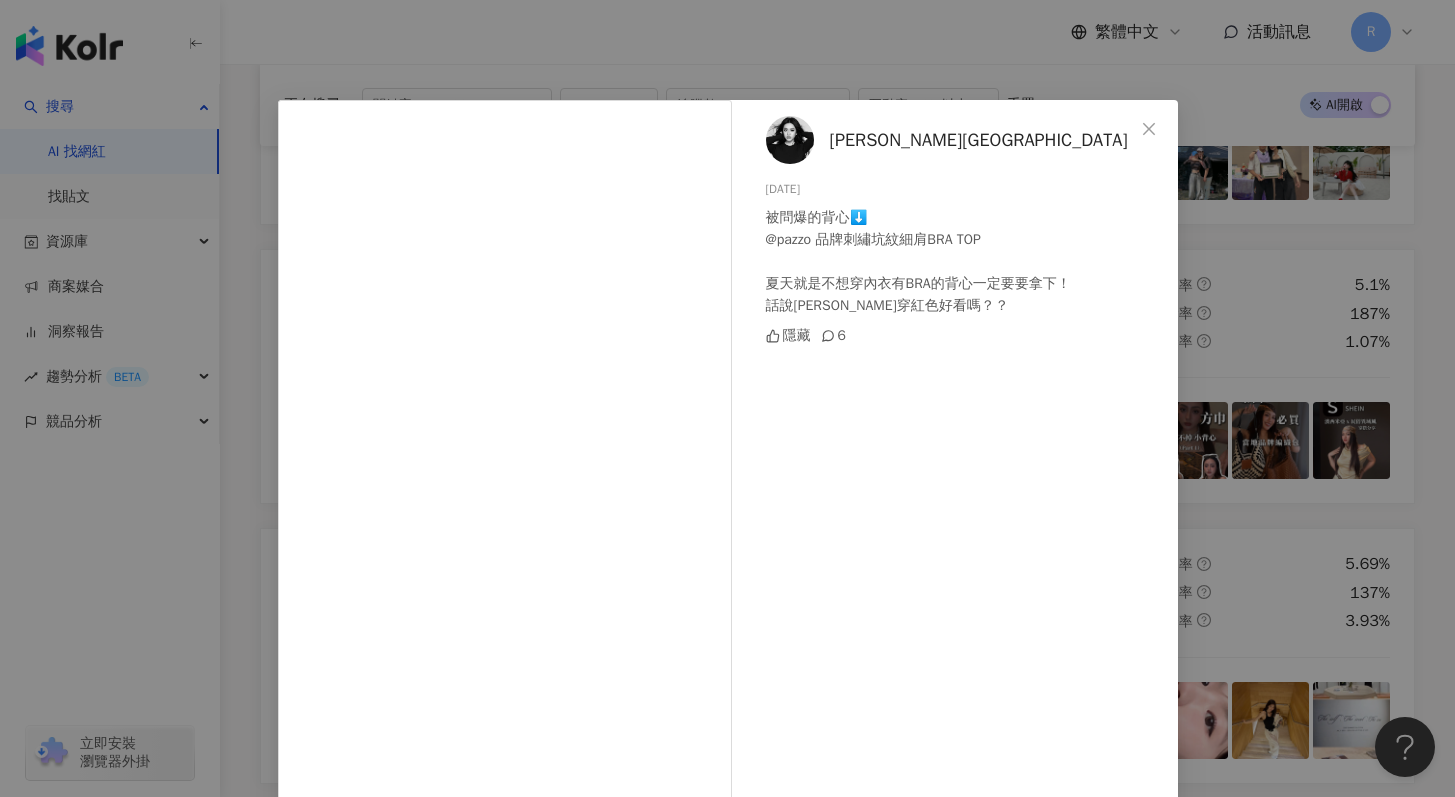 click on "莫依•MUOY 2024/8/9 被問爆的背心⬇️
@pazzo 品牌刺繡坑紋細肩BRA TOP
夏天就是不想穿內衣有BRA的背心一定要要拿下！
話說阿莫穿紅色好看嗎？？ 隱藏 6 查看原始貼文" at bounding box center (727, 398) 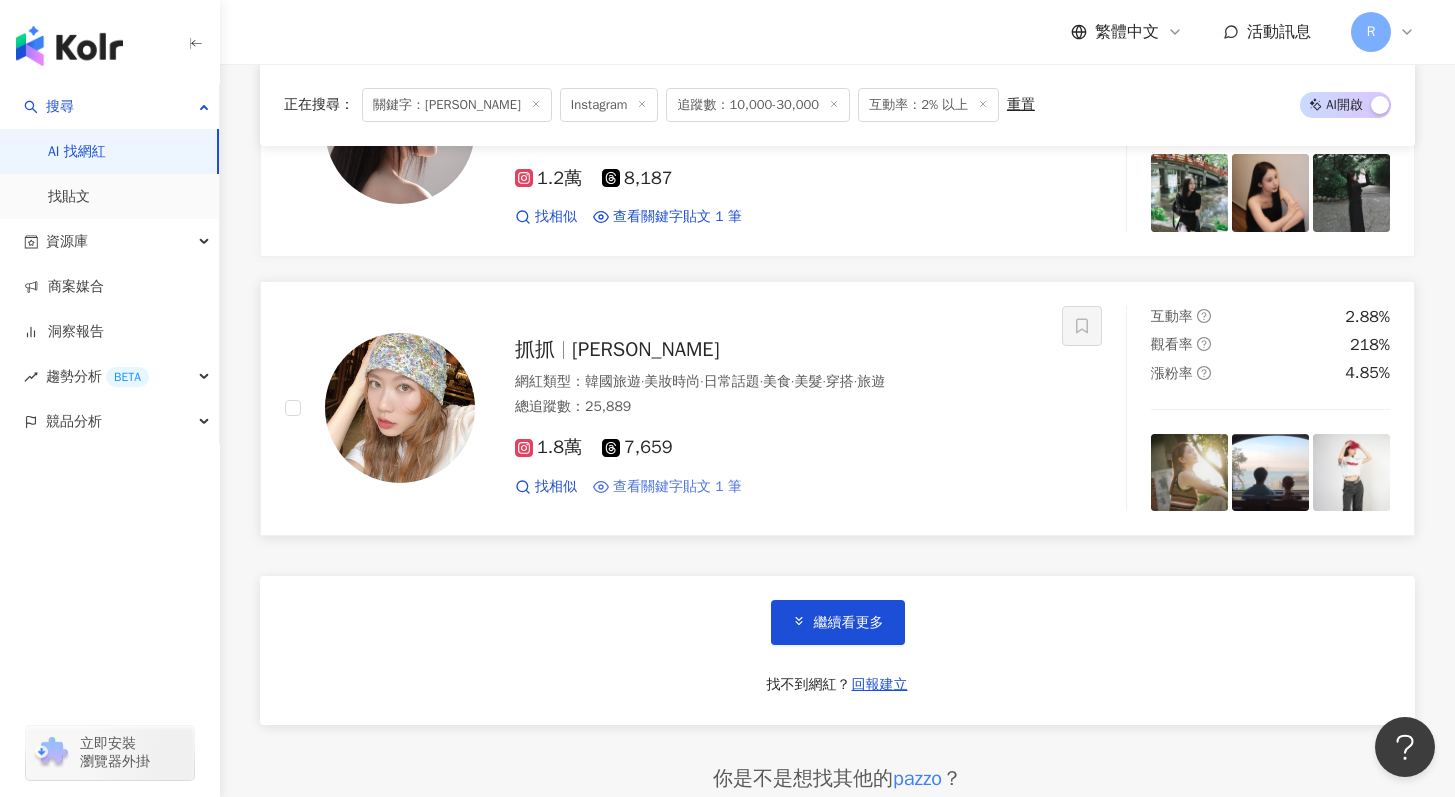 scroll, scrollTop: 13347, scrollLeft: 0, axis: vertical 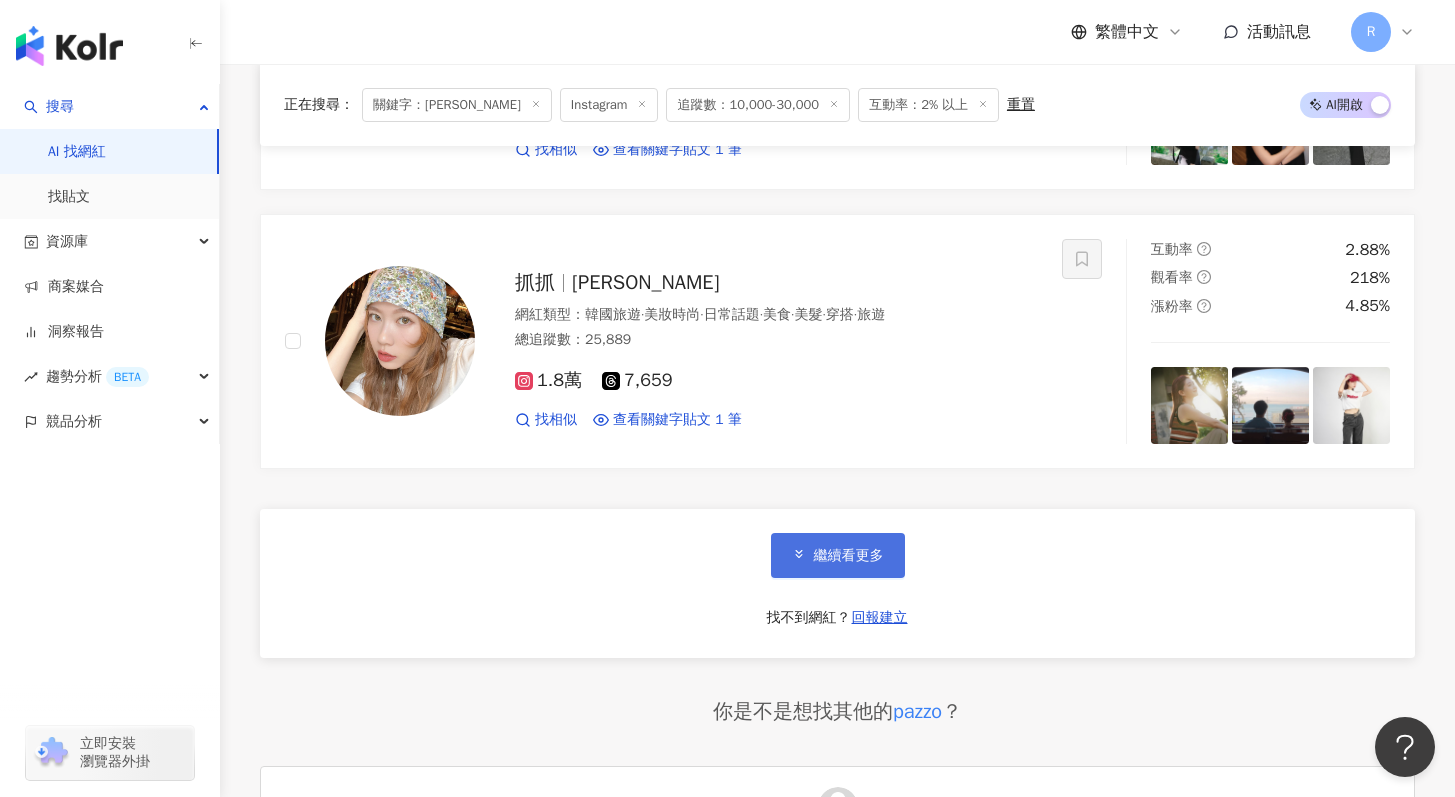 click on "繼續看更多" at bounding box center [849, 556] 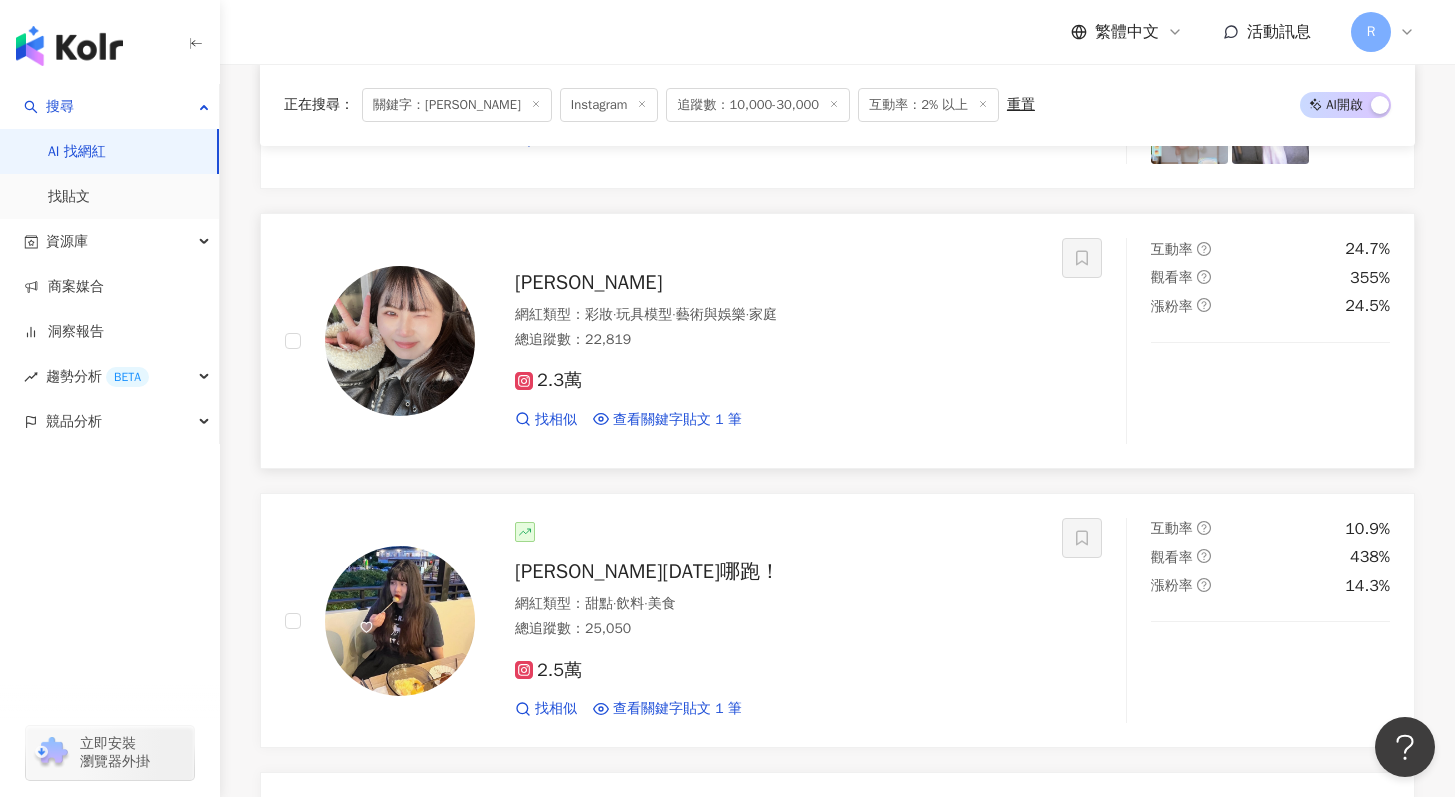 scroll, scrollTop: 13907, scrollLeft: 0, axis: vertical 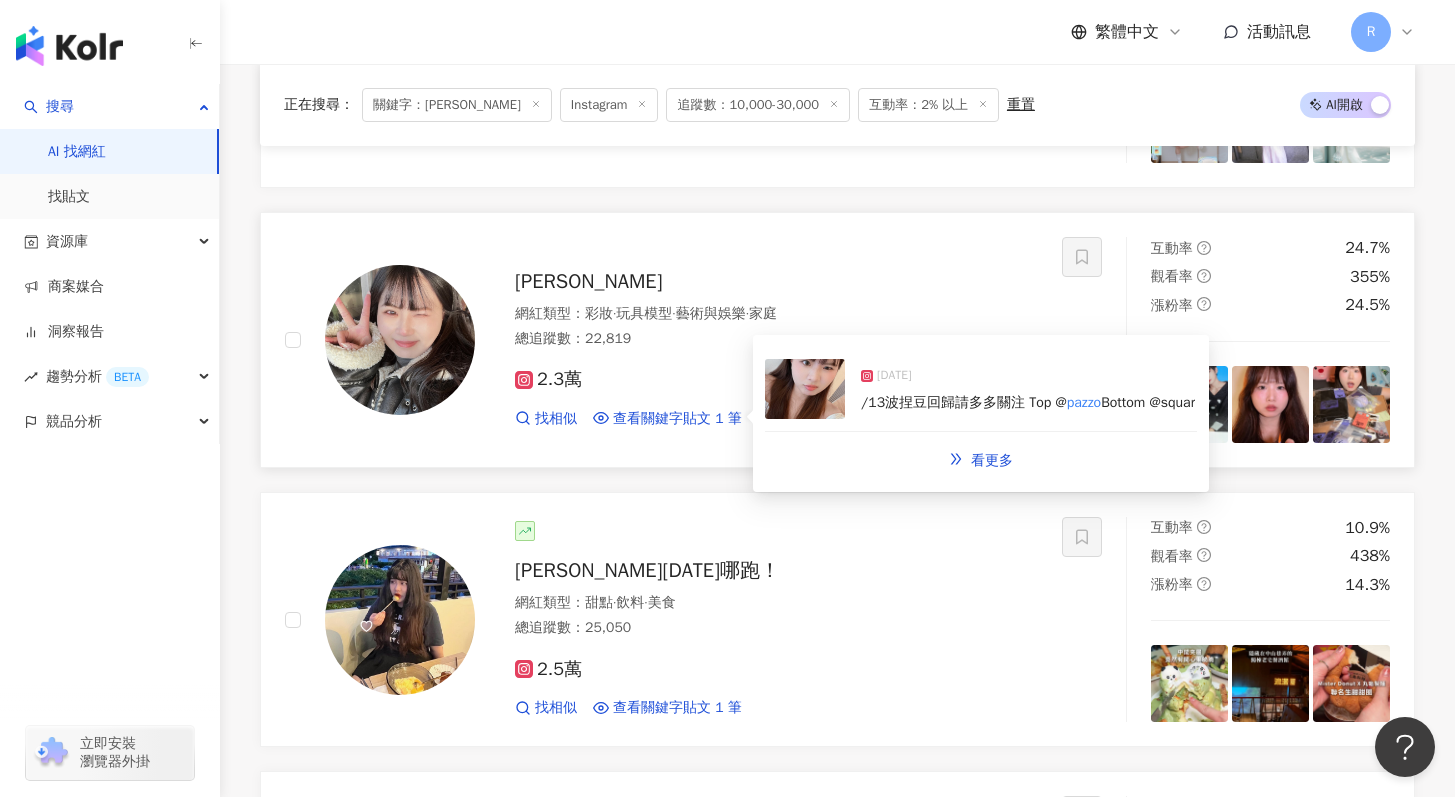 click on "/13波捏豆回歸請多多關注
Top @" at bounding box center [964, 402] 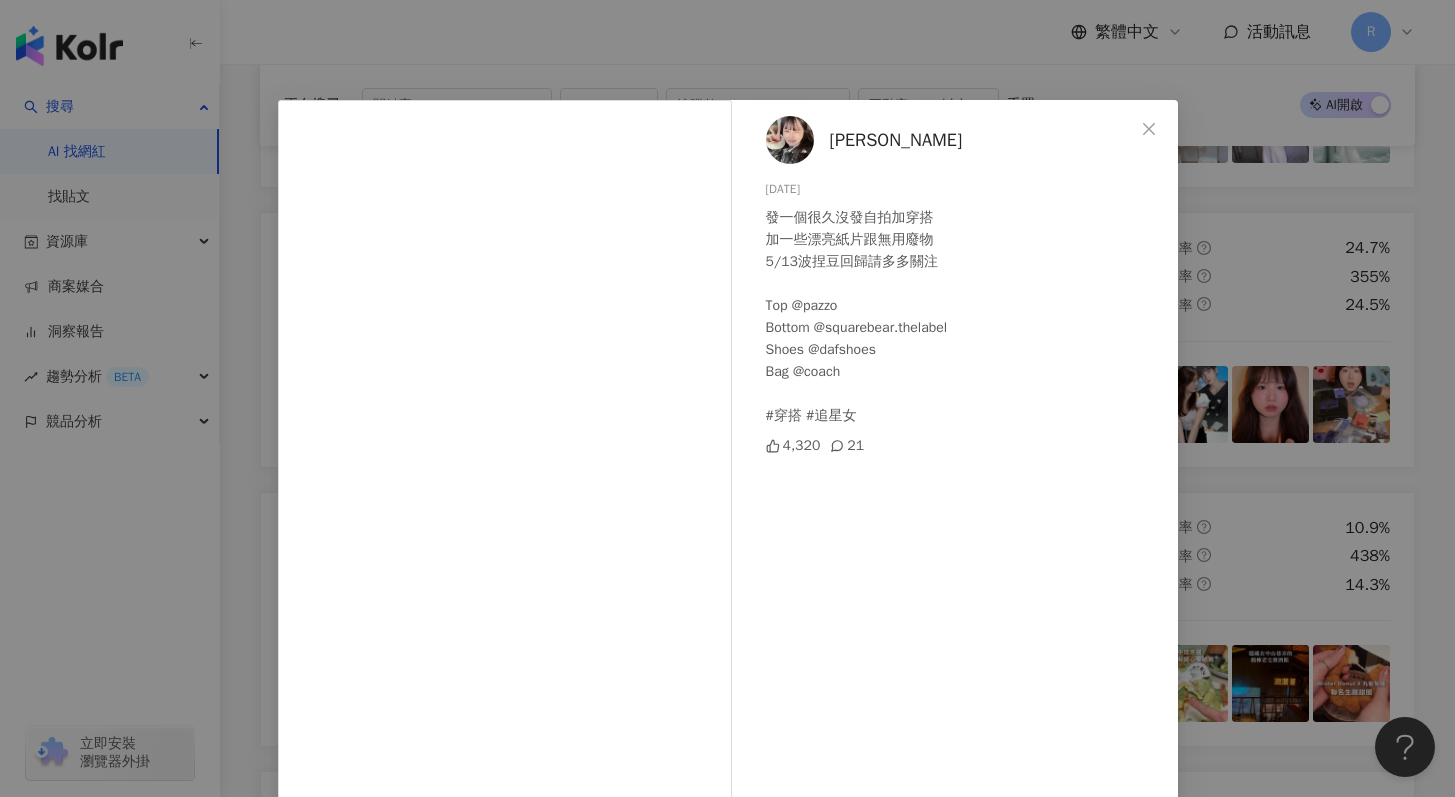 click on "KRYSTAL·蓁 2025/4/18 發一個很久沒發自拍加穿搭
加一些漂亮紙片跟無用廢物
5/13波捏豆回歸請多多關注
Top @pazzo
Bottom @squarebear.thelabel
Shoes @dafshoes
Bag @coach
#穿搭 #追星女 4,320 21 查看原始貼文" at bounding box center [727, 398] 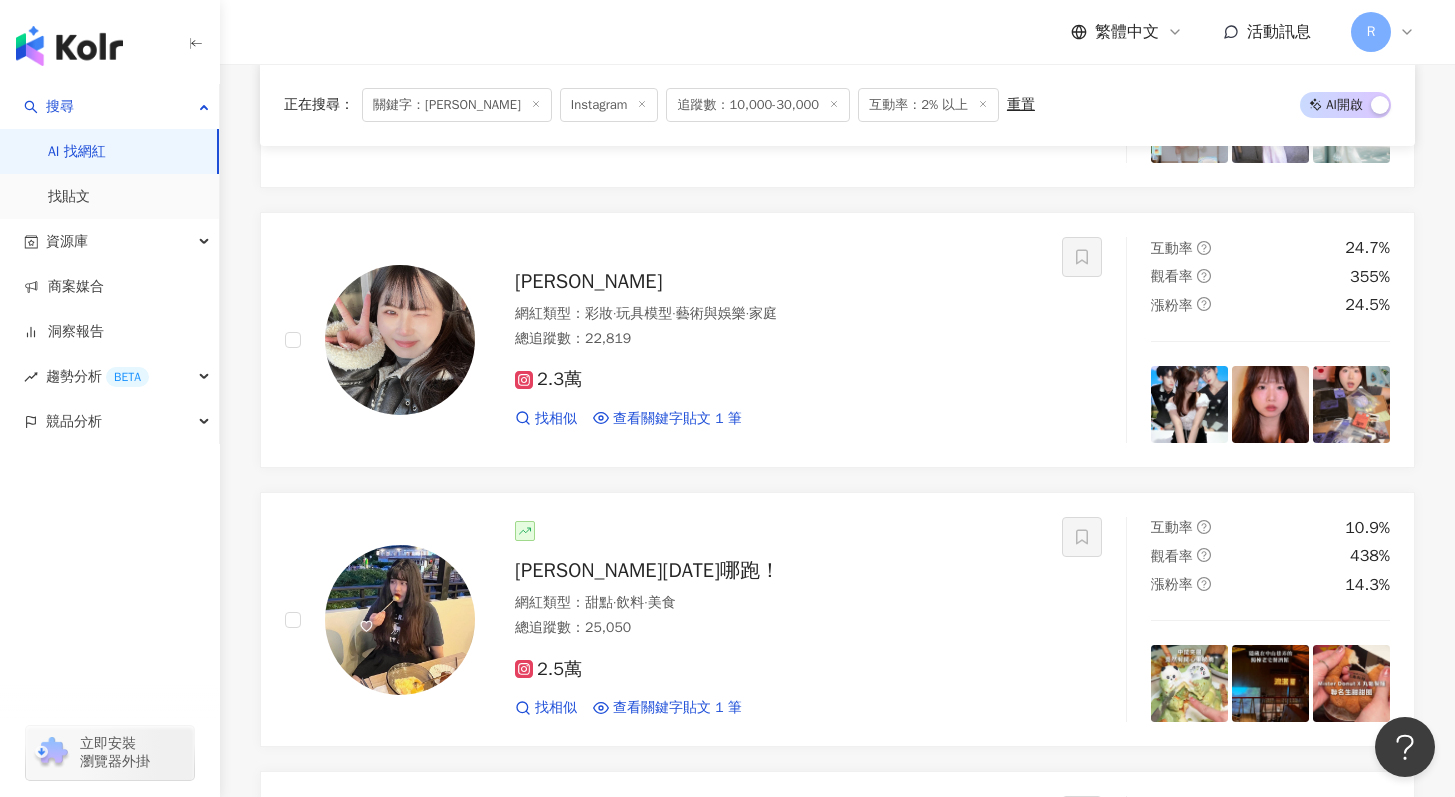 click on "繁體中文 活動訊息 R" at bounding box center (837, 32) 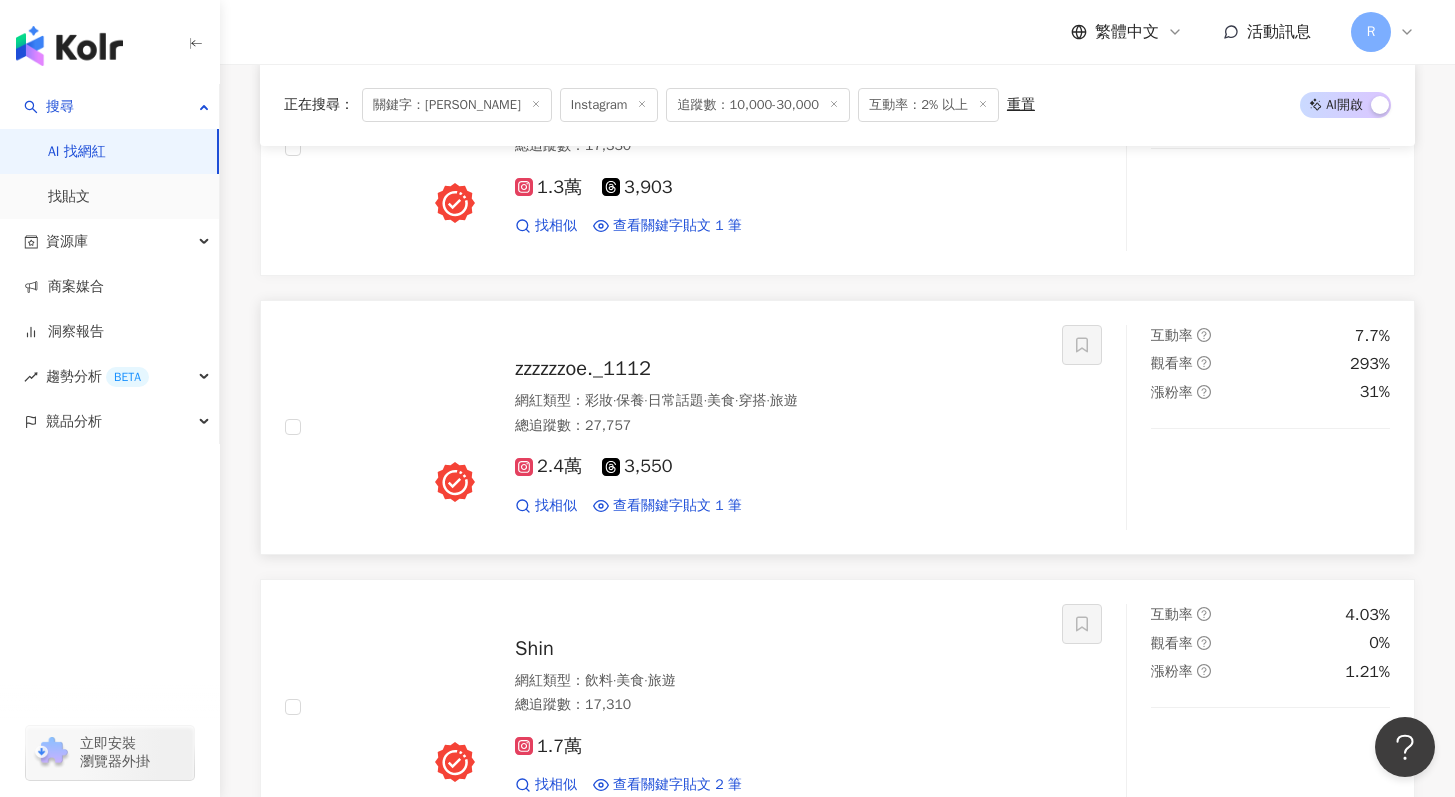 scroll, scrollTop: 14659, scrollLeft: 0, axis: vertical 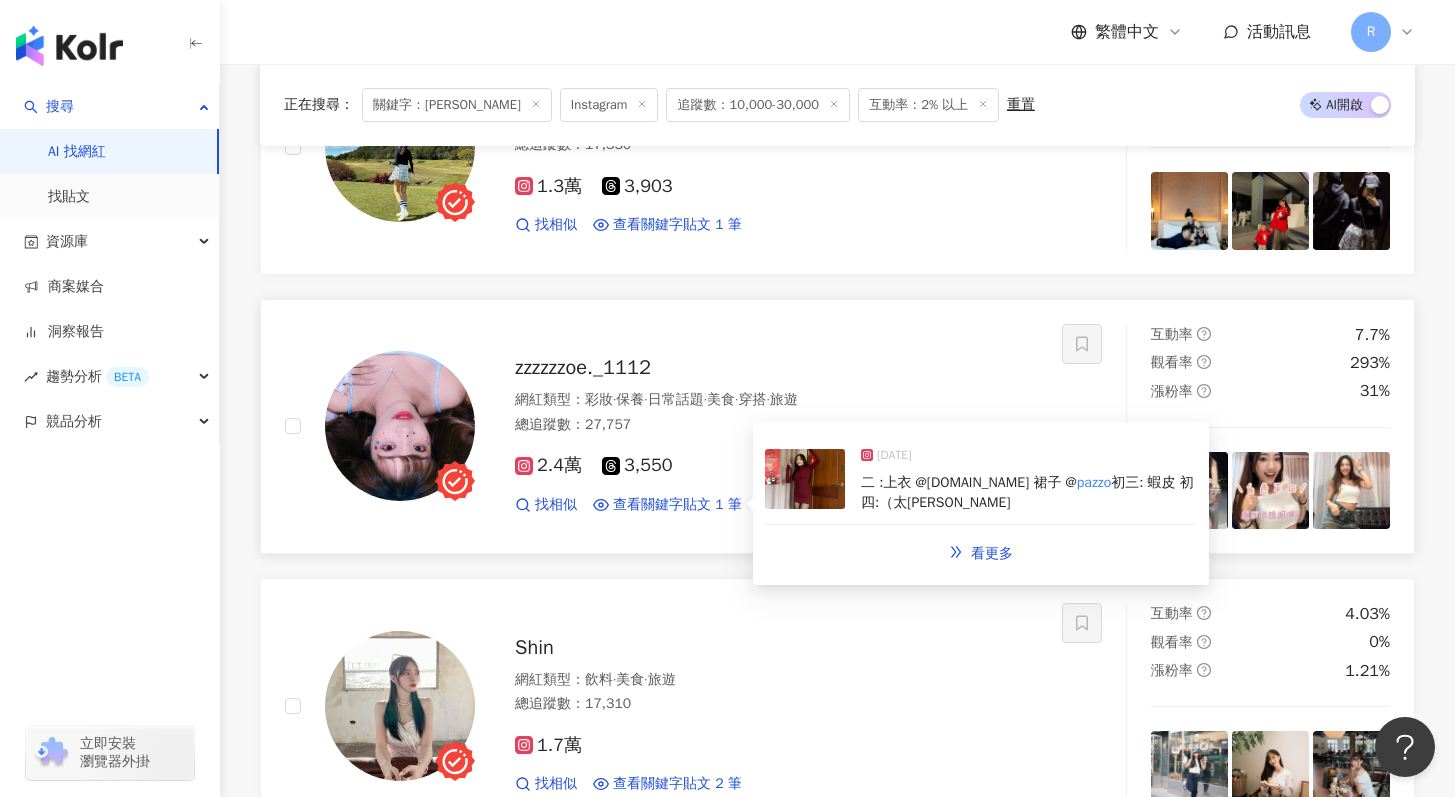 click at bounding box center [805, 479] 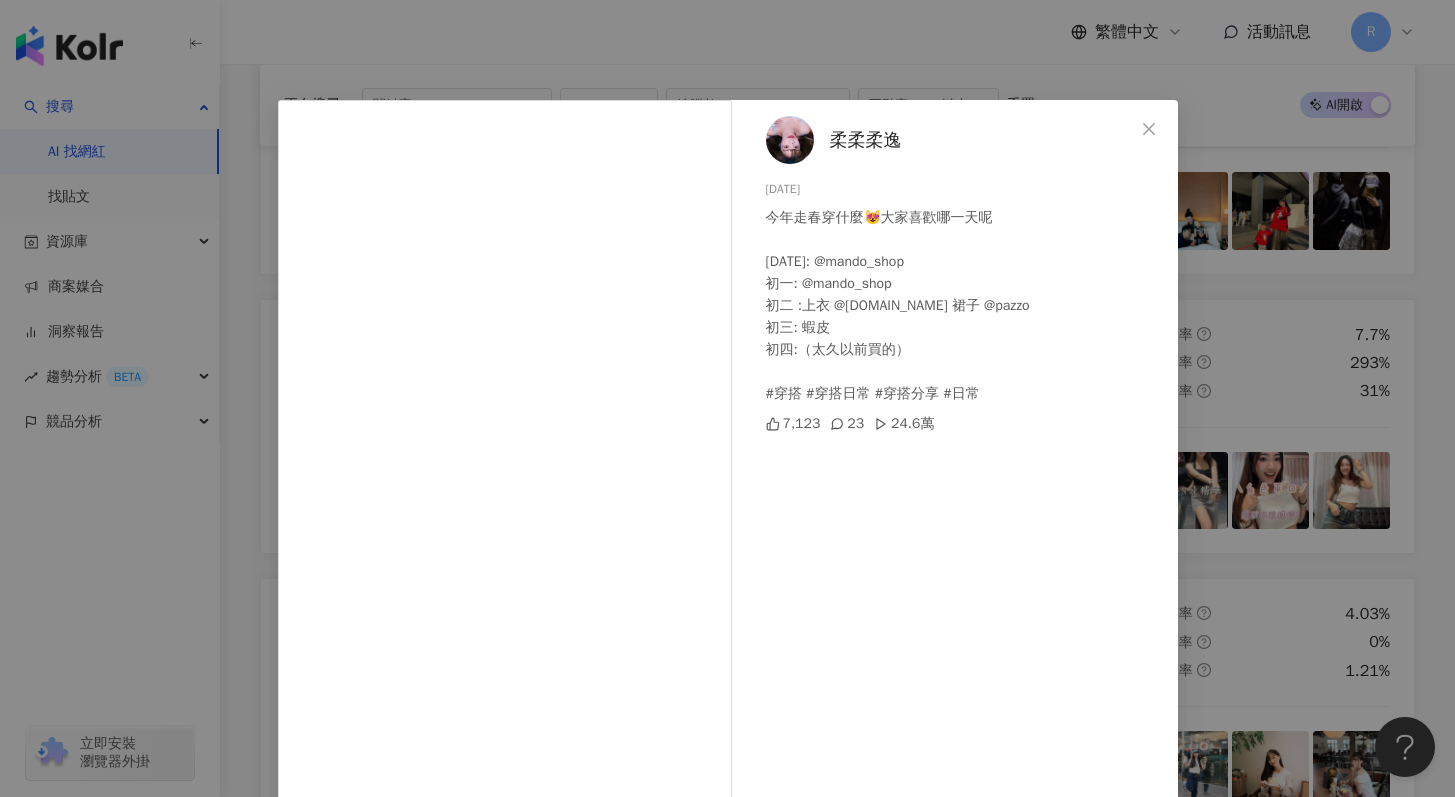 click on "柔柔柔逸 2025/1/29 今年走春穿什麼😻大家喜歡哪一天呢
除夕: @mando_shop
初一: @mando_shop
初二 :上衣 @muura.tw 裙子 @pazzo
初三: 蝦皮
初四:（太久以前買的）
#穿搭 #穿搭日常 #穿搭分享 #日常 7,123 23 24.6萬 查看原始貼文" at bounding box center [727, 398] 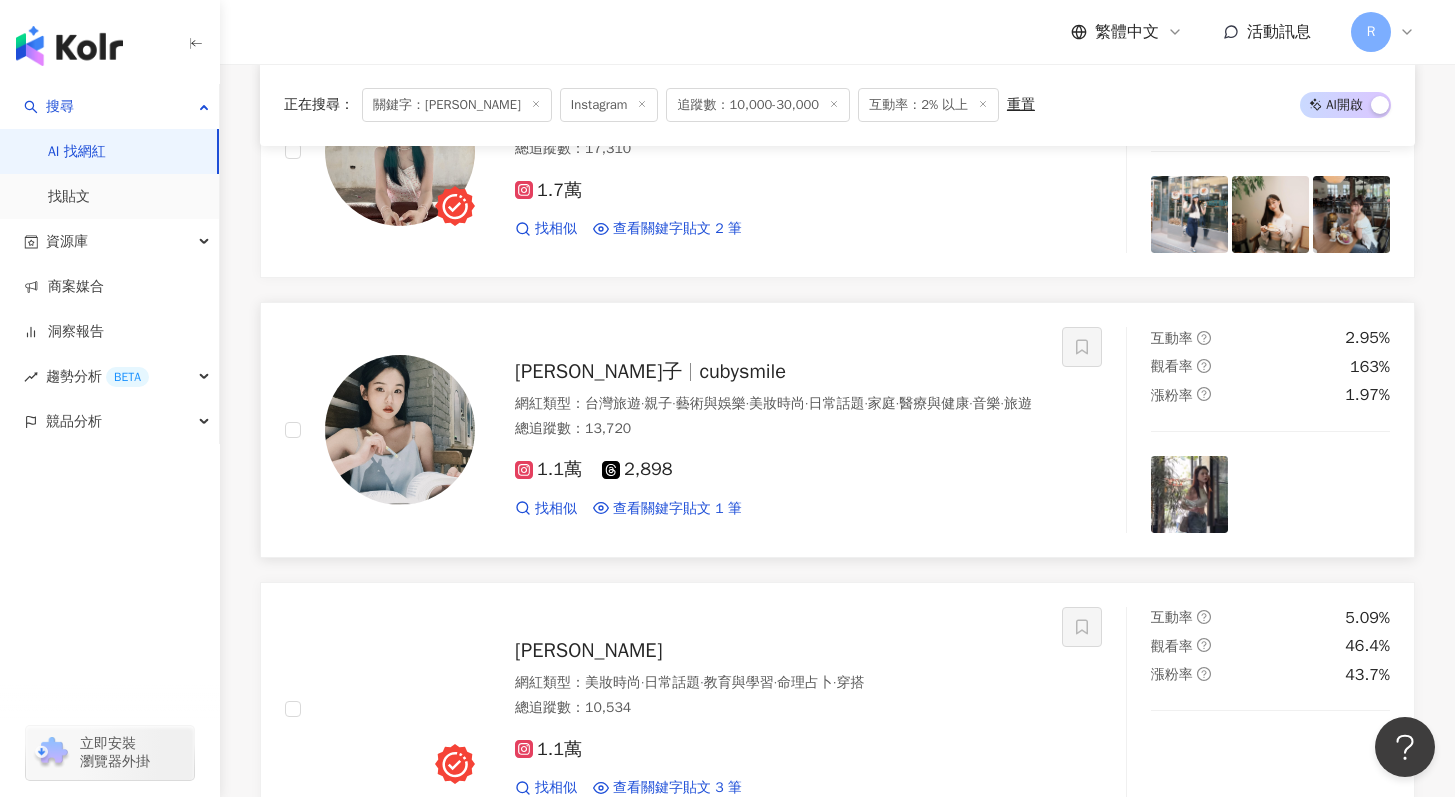 scroll, scrollTop: 15214, scrollLeft: 0, axis: vertical 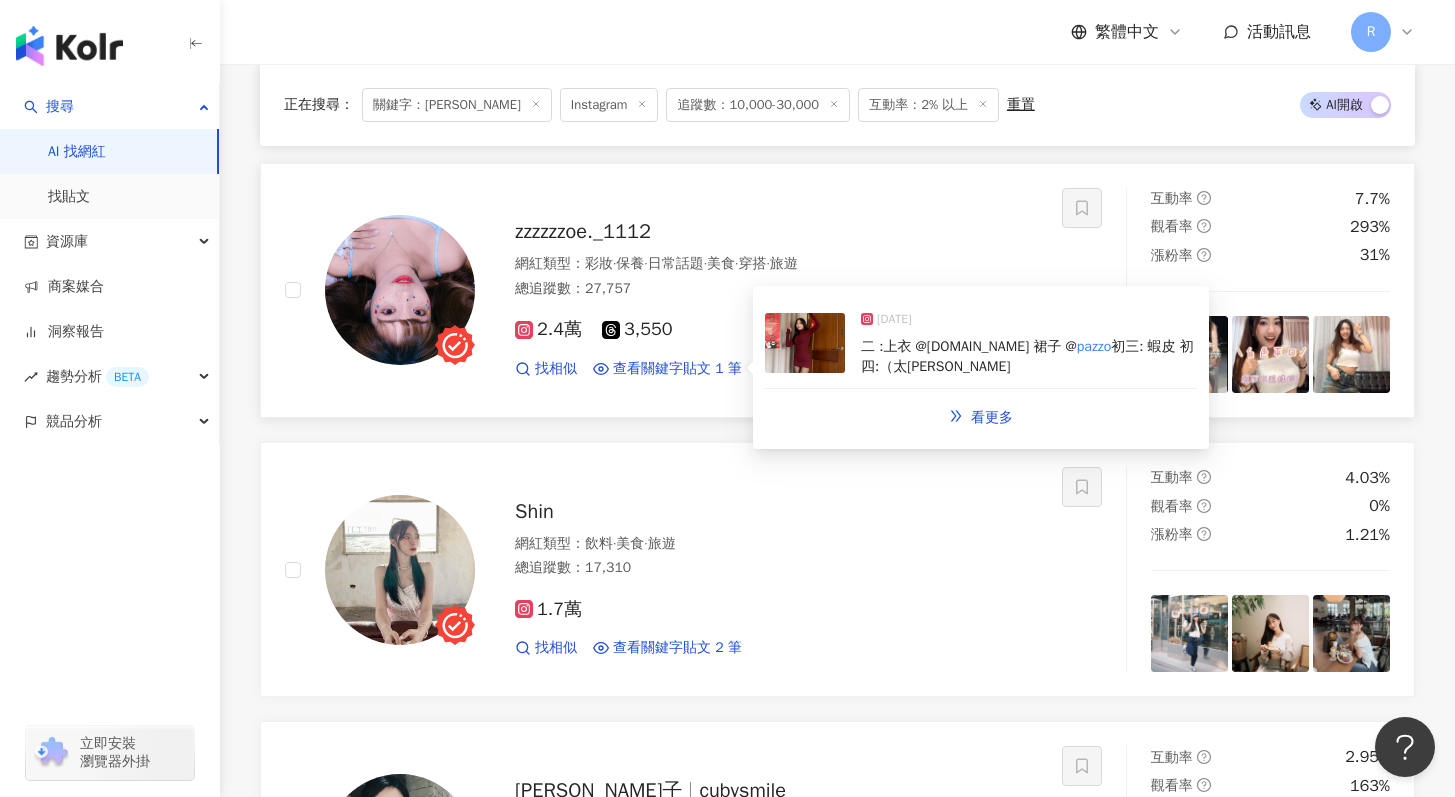 click on "2025/1/29 二 :上衣 @muura.tw 裙子 @ pazzo
初三: 蝦皮
初四:（太久" at bounding box center [981, 344] 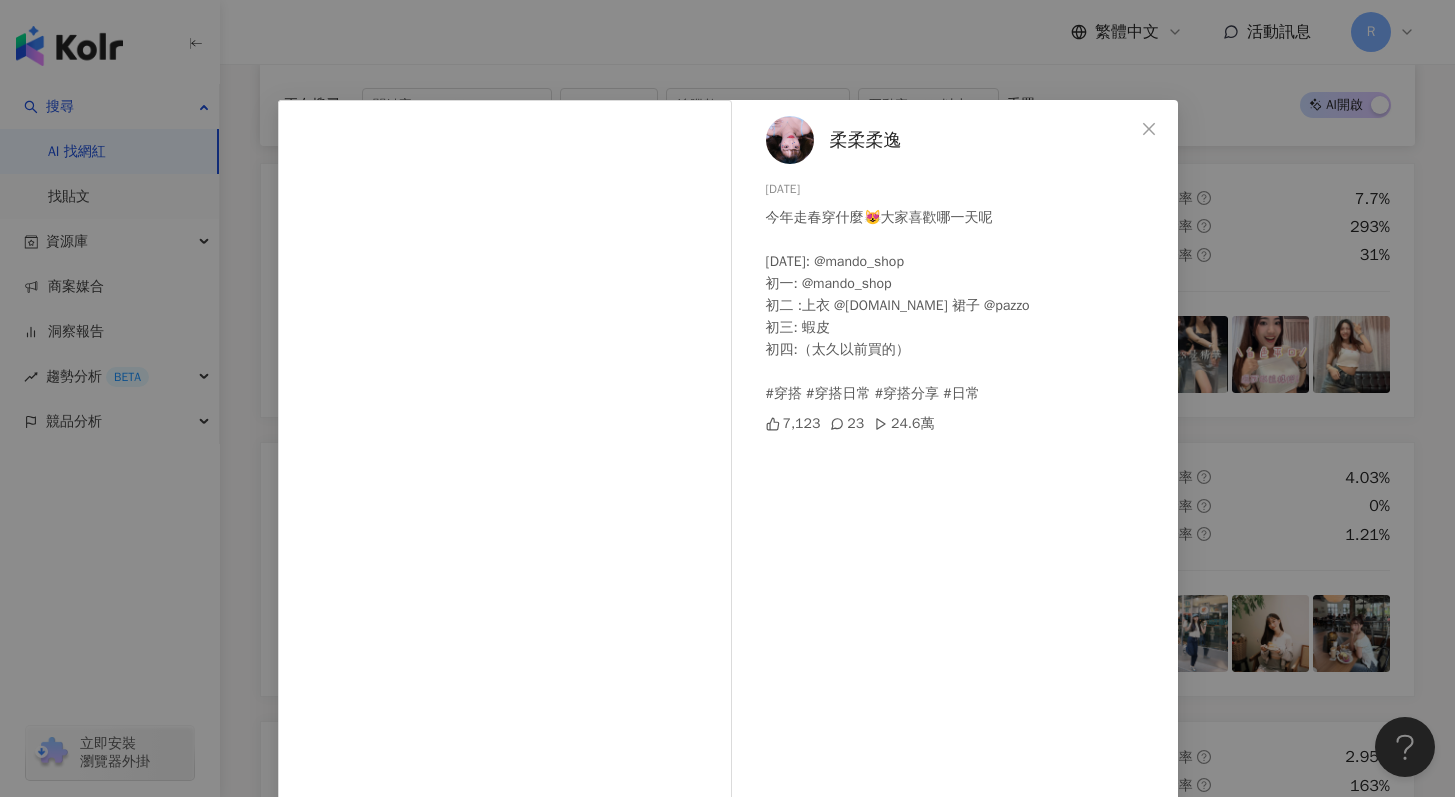 click on "柔柔柔逸 2025/1/29 今年走春穿什麼😻大家喜歡哪一天呢
除夕: @mando_shop
初一: @mando_shop
初二 :上衣 @muura.tw 裙子 @pazzo
初三: 蝦皮
初四:（太久以前買的）
#穿搭 #穿搭日常 #穿搭分享 #日常 7,123 23 24.6萬 查看原始貼文" at bounding box center (727, 398) 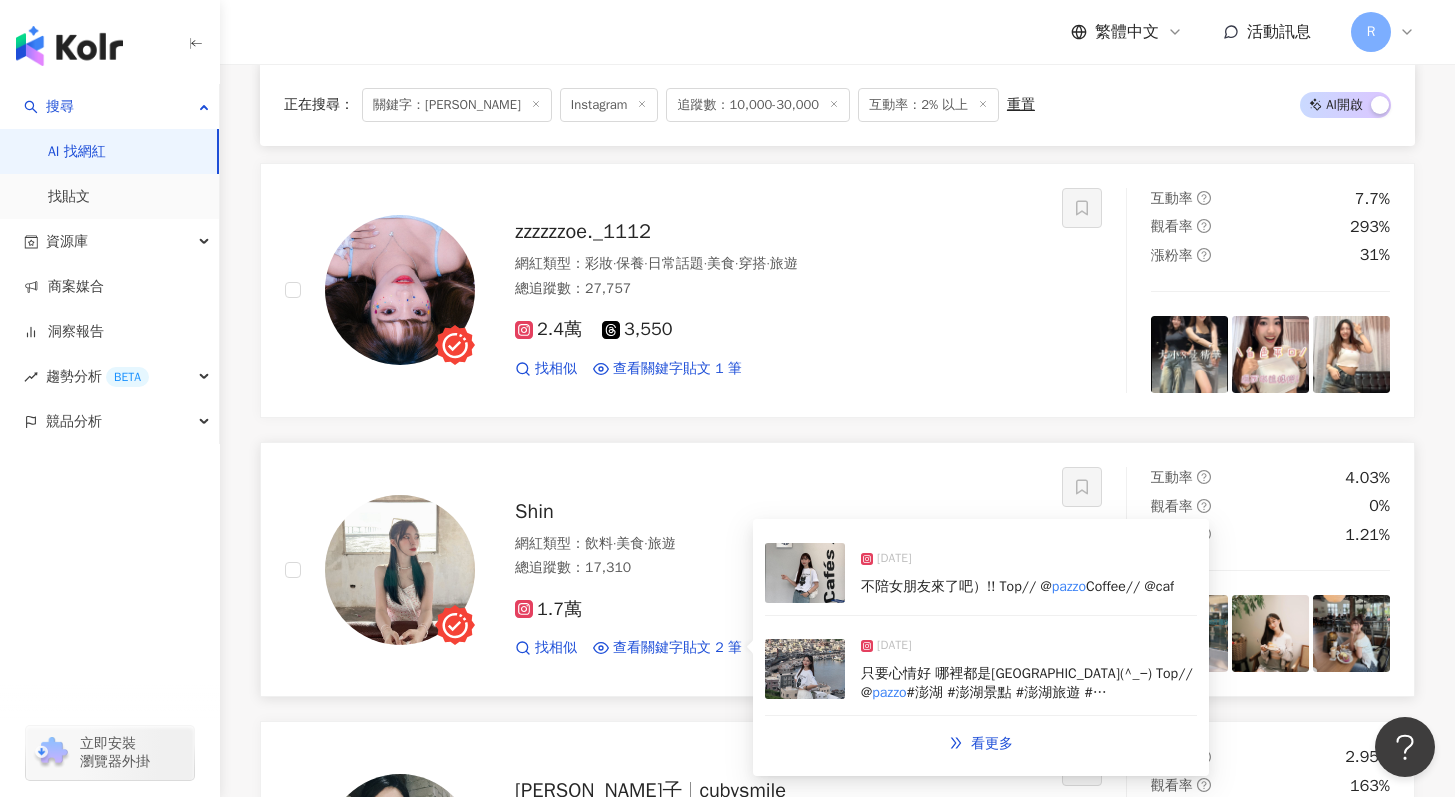click at bounding box center (805, 573) 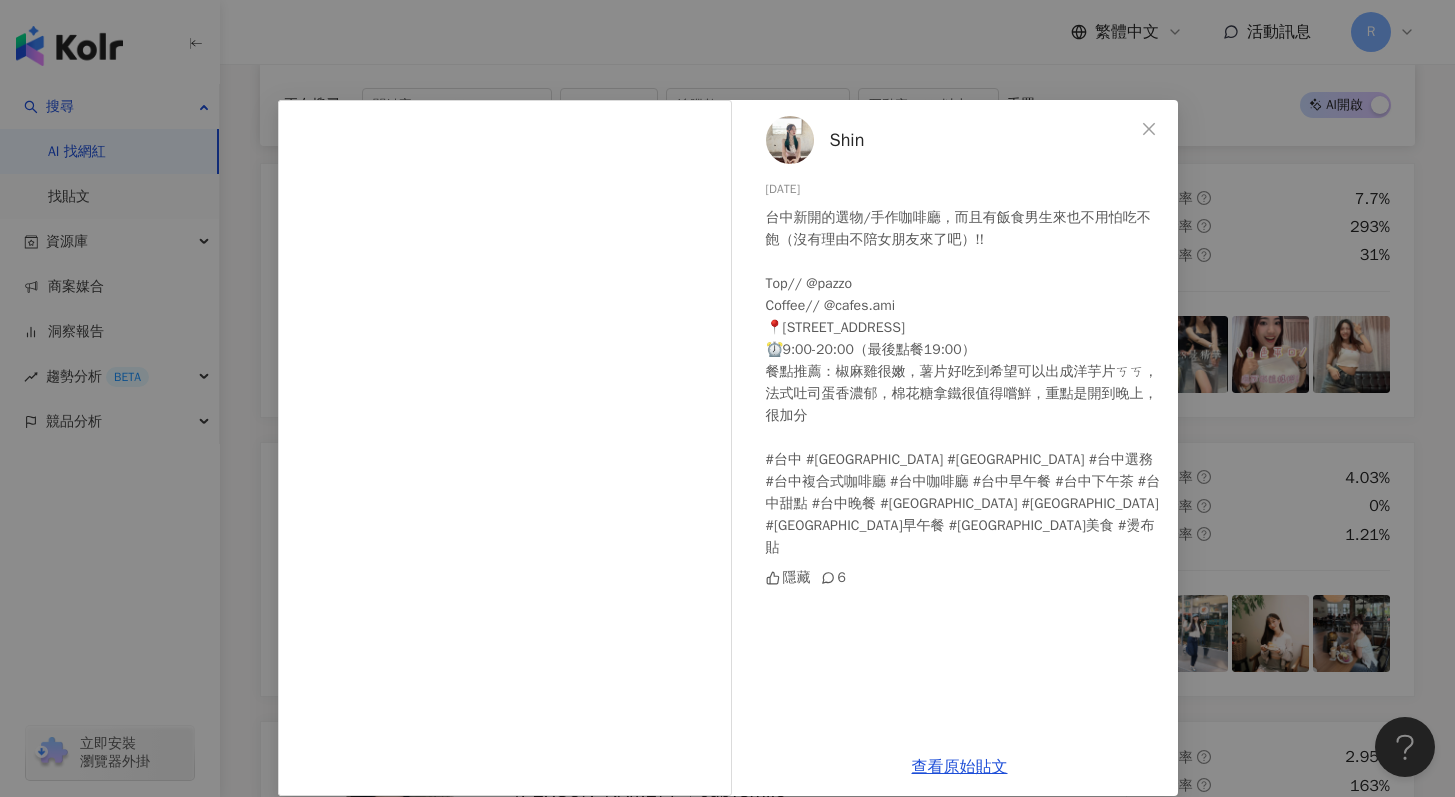 click on "Shin 2025/5/5 台中新開的選物/手作咖啡廳，而且有飯食男生來也不用怕吃不飽（沒有理由不陪女朋友來了吧）!!
Top// @pazzo
Coffee// @cafes.ami
📍台中市南屯區大進街1號
⏰9:00-20:00（最後點餐19:00）
餐點推薦：椒麻雞很嫩，薯片好吃到希望可以出成洋芋片ㄎㄎ，法式吐司蛋香濃郁，棉花糖拿鐵很值得嚐鮮，重點是開到晚上，很加分
#台中 #台中南屯 #台中新店 #台中選務 #台中複合式咖啡廳 #台中咖啡廳 #台中早午餐 #台中下午茶 #台中甜點 #台中晚餐 #南屯區 #南屯咖啡廳 #南屯早午餐 #南屯美食 #燙布貼 隱藏 6 查看原始貼文" at bounding box center (727, 398) 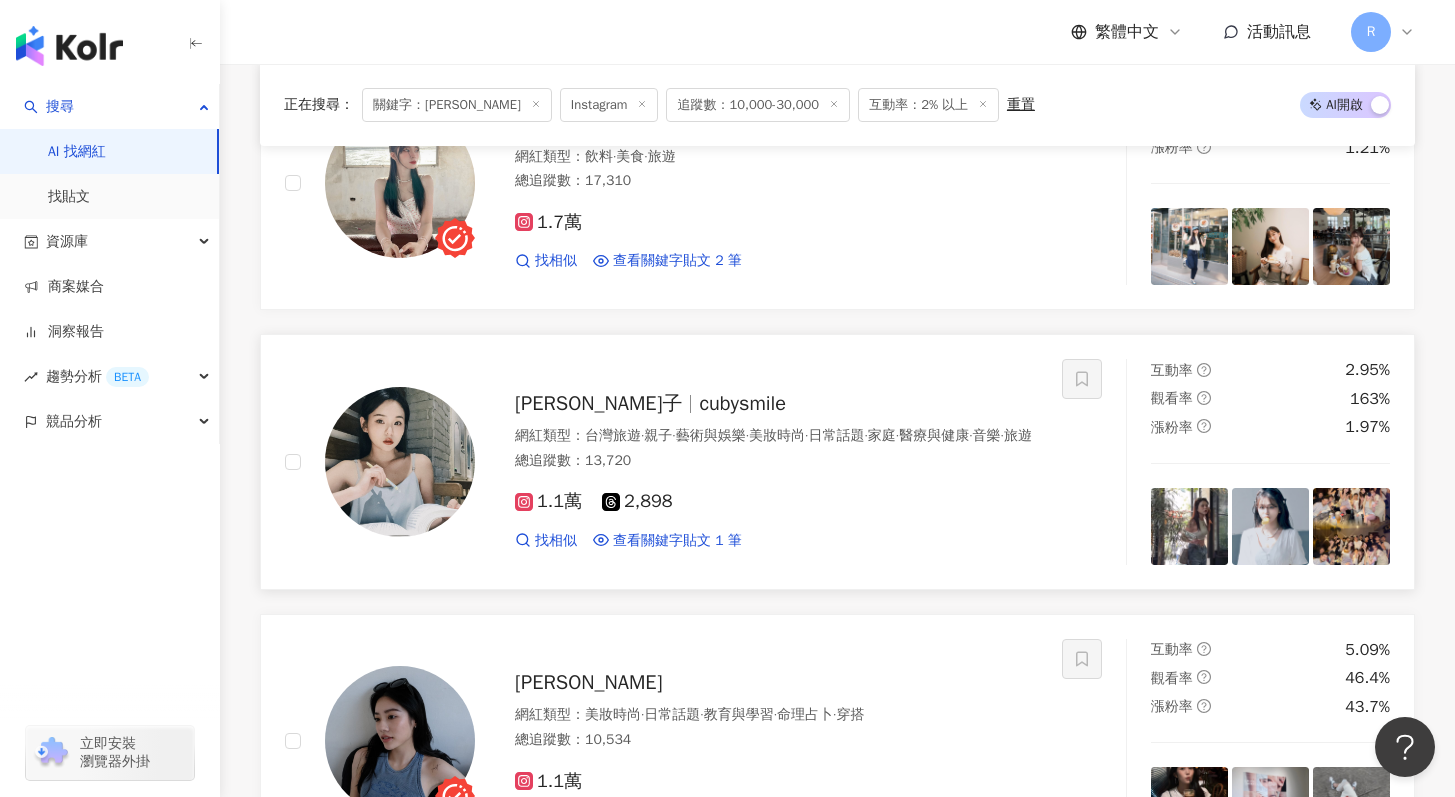 scroll, scrollTop: 15183, scrollLeft: 0, axis: vertical 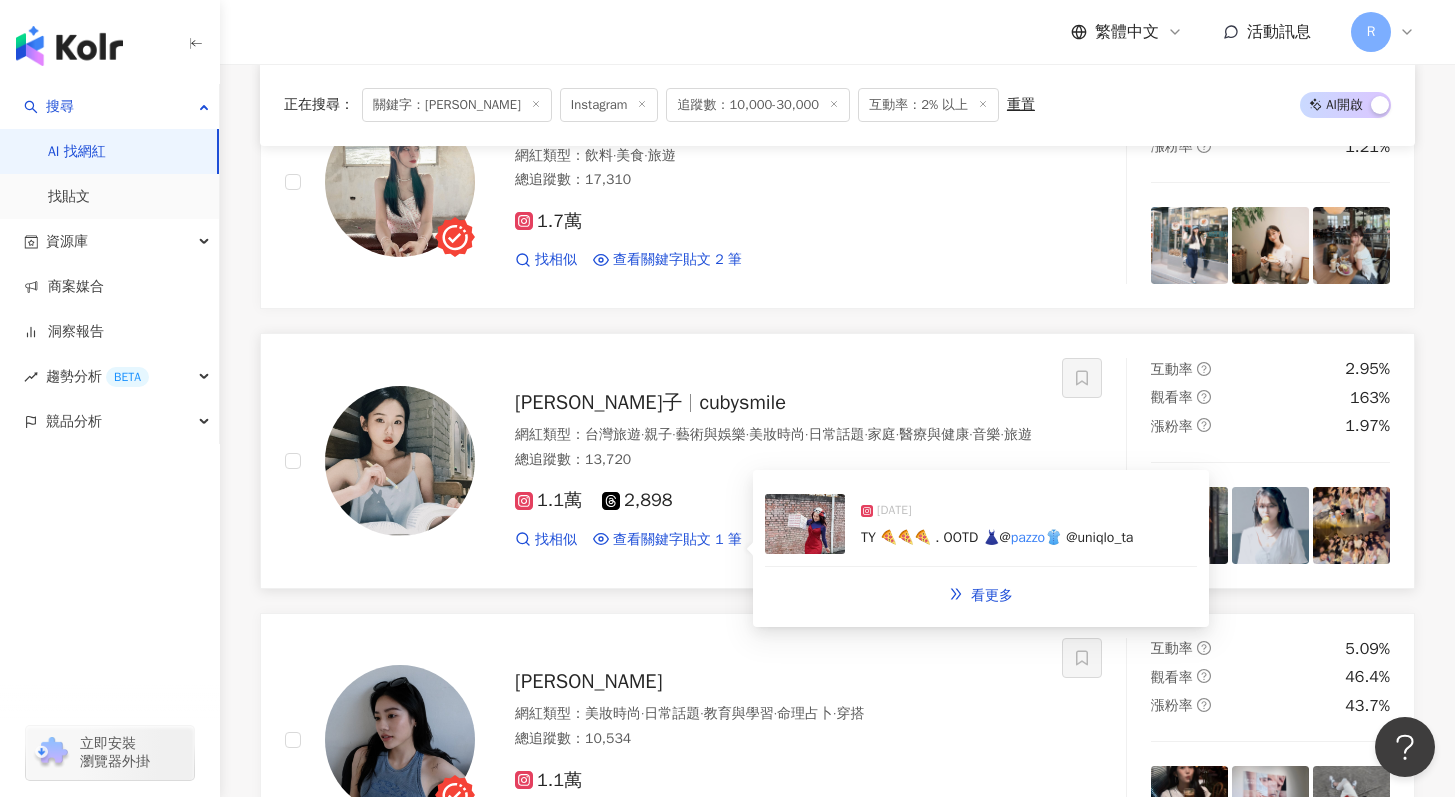click at bounding box center [805, 524] 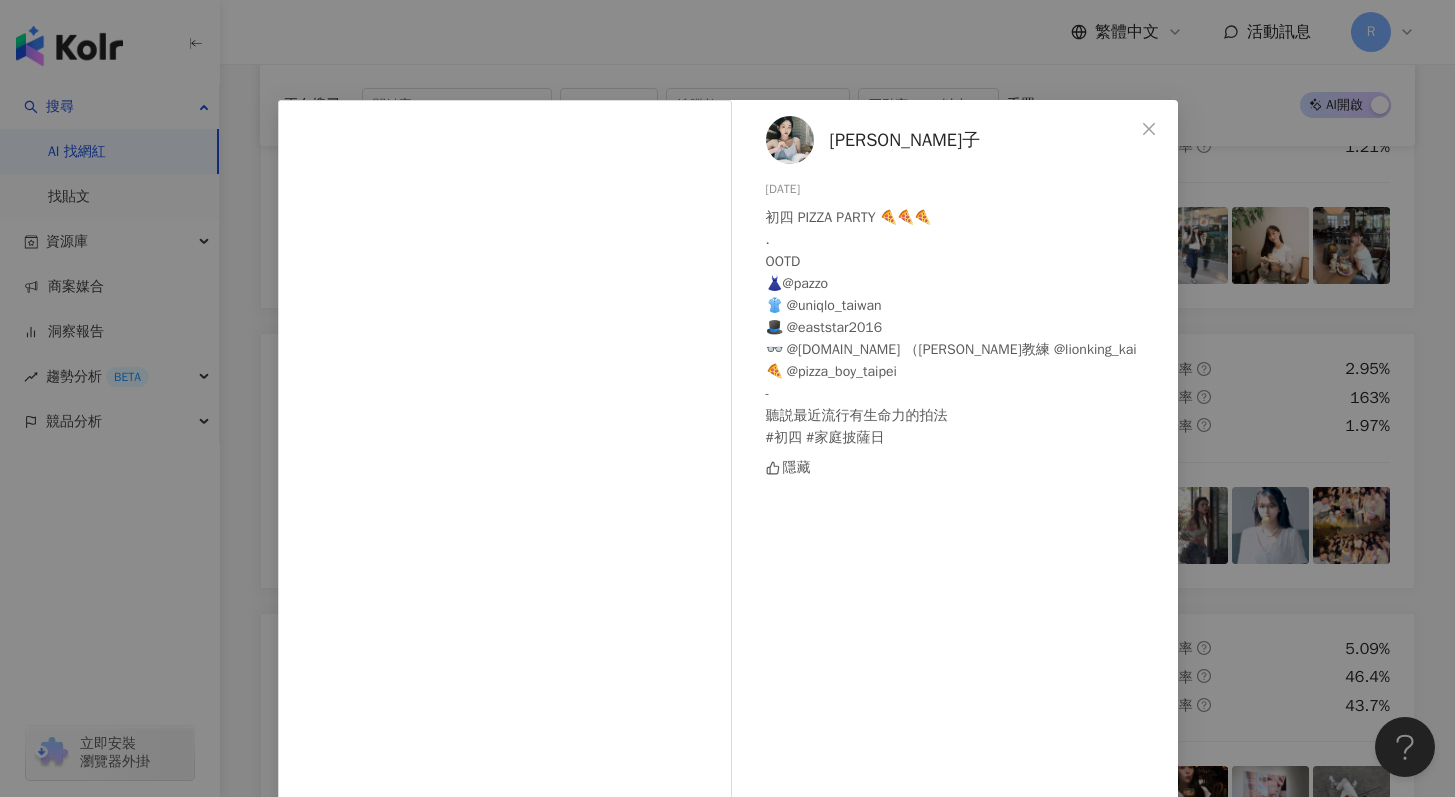 click on "方方子 2025/2/2 初四 PIZZA PARTY 🍕🍕🍕
.
OOTD
👗@pazzo
👚 @uniqlo_taiwan
🎩 @eaststar2016
👓 @pi.salon （謝謝時尚教練 @lionking_kai
🍕 @pizza_boy_taipei
-
聽説最近流行有生命力的拍法
#初四 #家庭披薩日 隱藏 查看原始貼文" at bounding box center [727, 398] 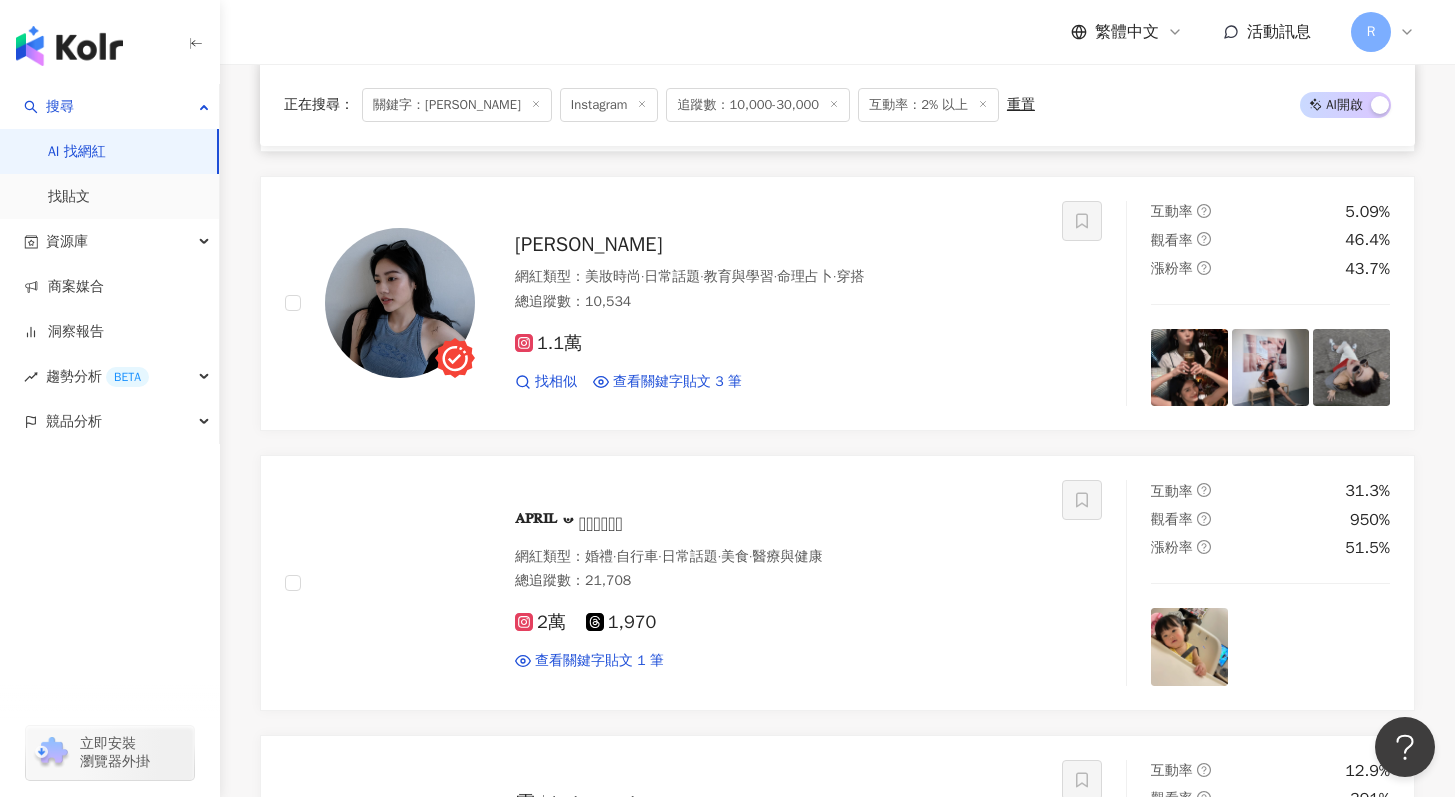 scroll, scrollTop: 15687, scrollLeft: 0, axis: vertical 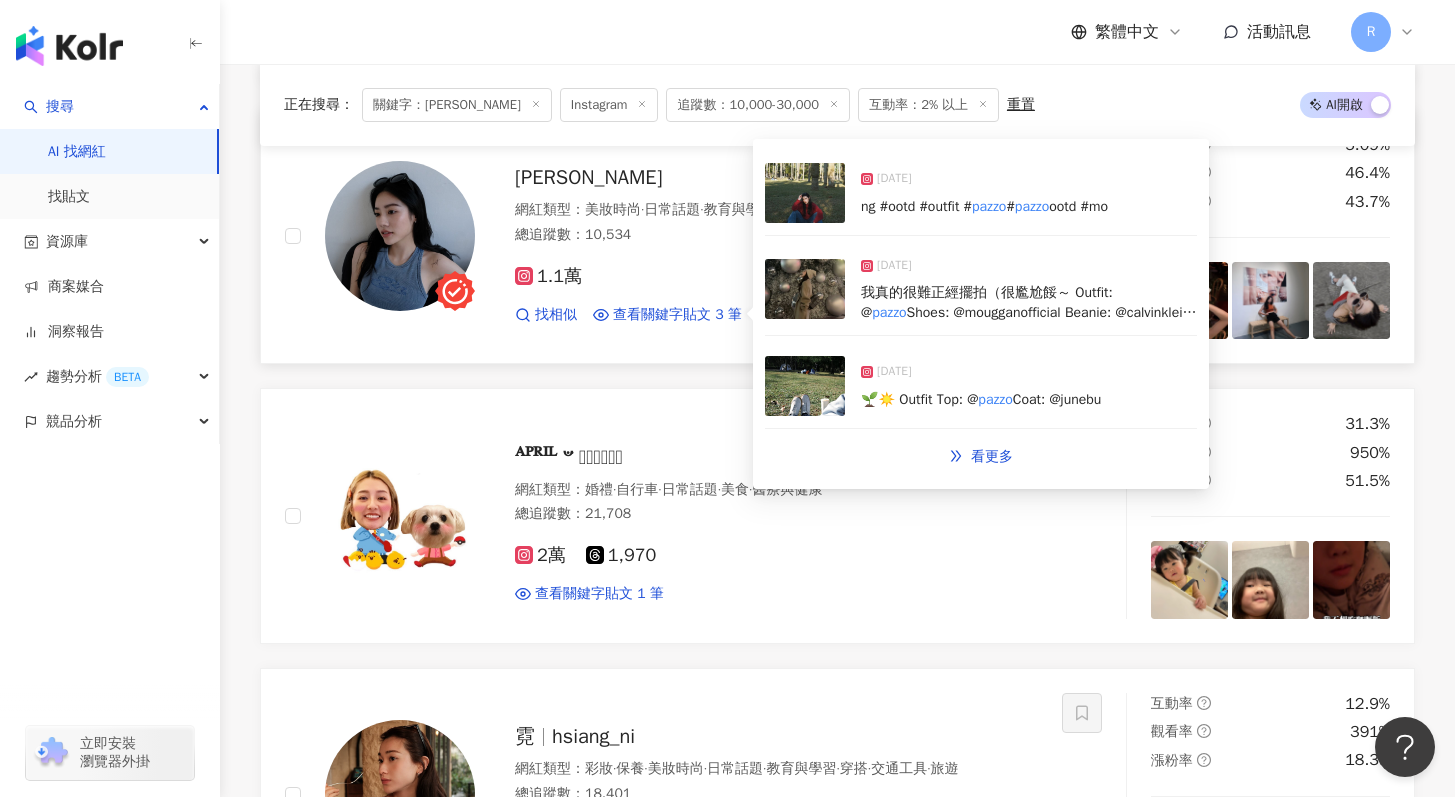 click at bounding box center [805, 289] 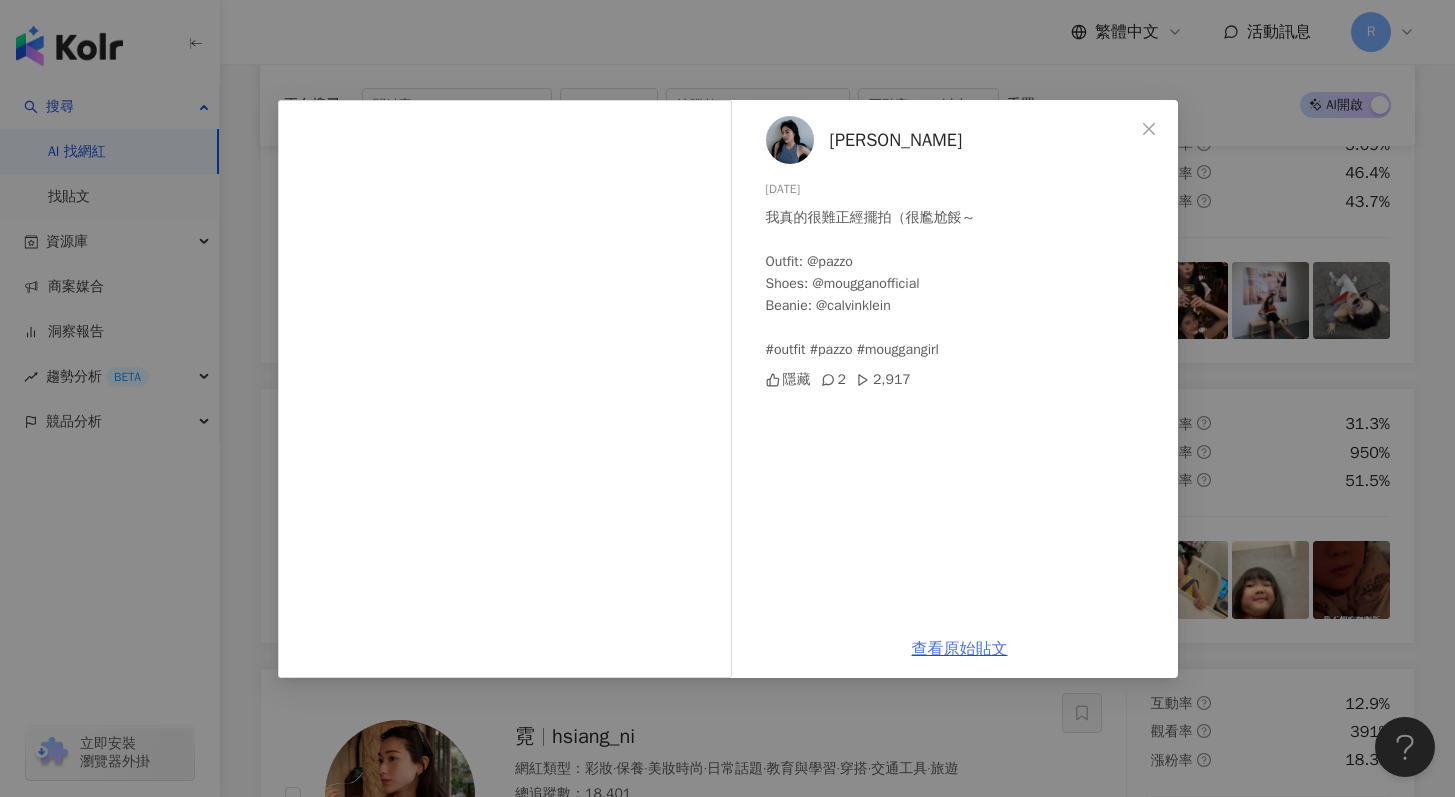 click on "查看原始貼文" at bounding box center [960, 649] 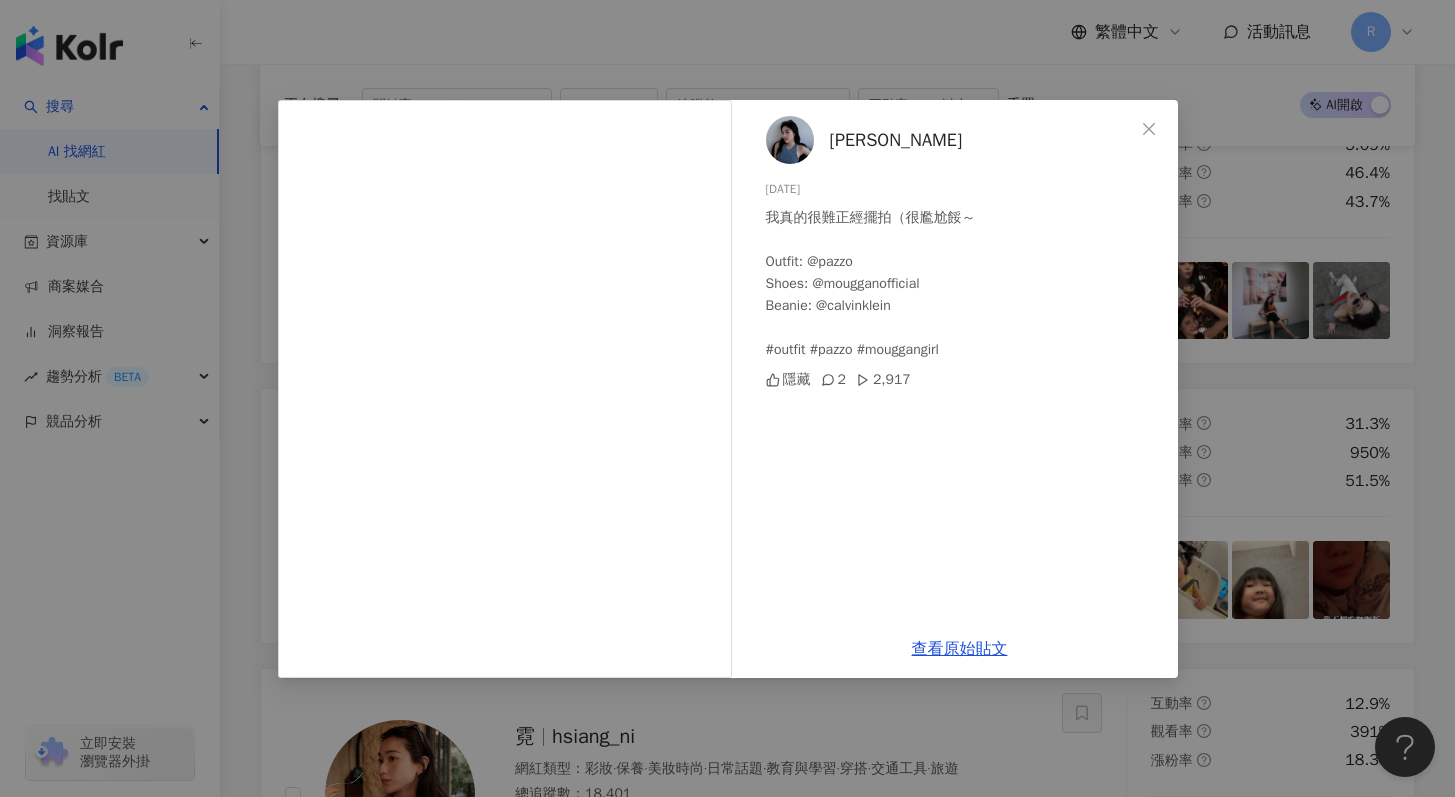 click on "沈宜柔Zoe 2025/1/17 我真的很難正經擺拍（很尷尬餒～
Outfit: @pazzo
Shoes: @mougganofficial
Beanie: @calvinklein
#outfit #pazzo #mouggangirl 隱藏 2 2,917 查看原始貼文" at bounding box center (727, 398) 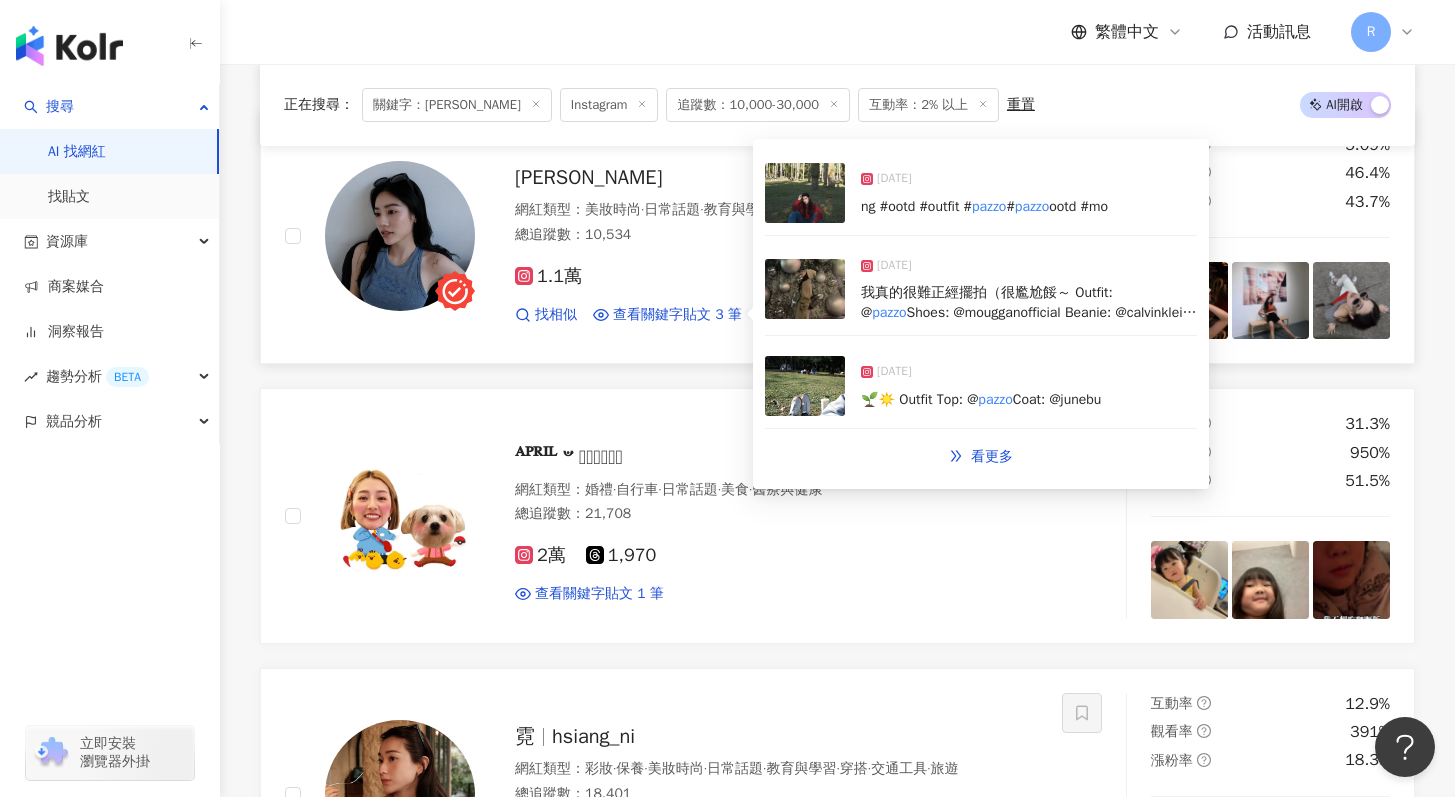 click at bounding box center (805, 193) 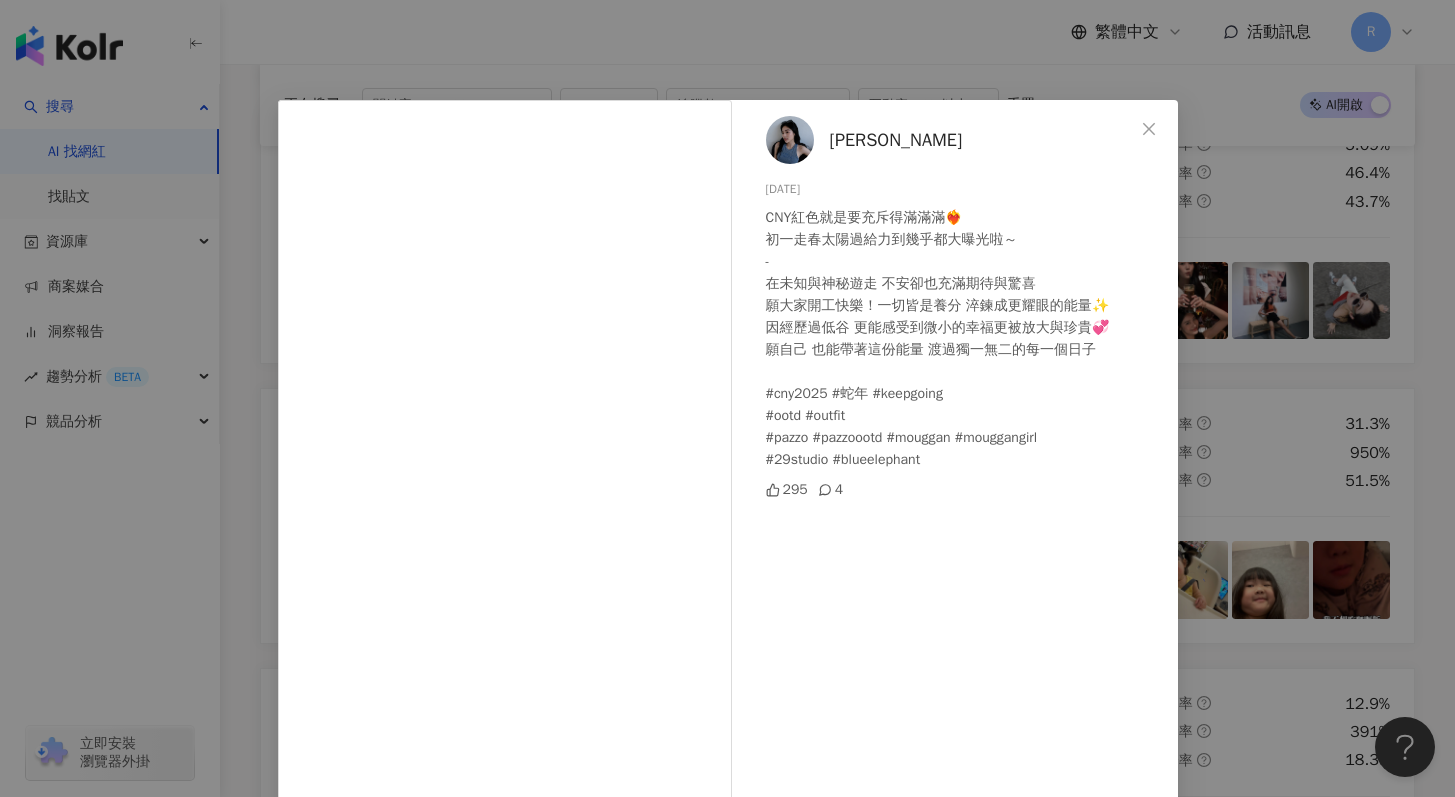 click on "沈宜柔Zoe 2025/2/2 CNY紅色就是要充斥得滿滿滿❤️‍🔥
初一走春太陽過給力到幾乎都大曝光啦～
-
在未知與神秘遊走 不安卻也充滿期待與驚喜
願大家開工快樂！一切皆是養分 淬鍊成更耀眼的能量✨
因經歷過低谷 更能感受到微小的幸福更被放大與珍貴💞
願自己 也能帶著這份能量 渡過獨一無二的每一個日子
#cny2025 #蛇年 #keepgoing
#ootd #outfit
#pazzo #pazzoootd #mouggan #mouggangirl
#29studio #blueelephant 295 4 查看原始貼文" at bounding box center [727, 398] 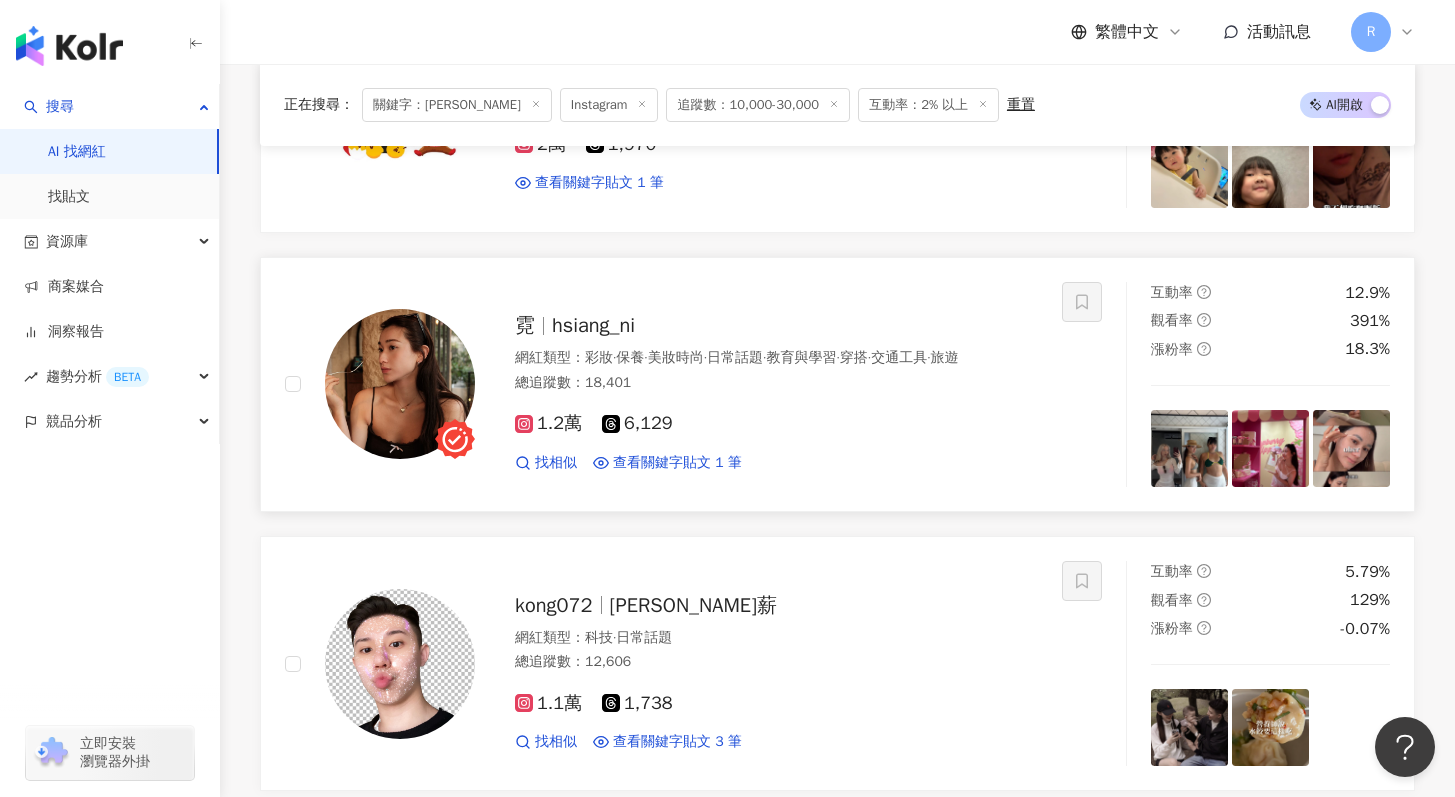 scroll, scrollTop: 16111, scrollLeft: 0, axis: vertical 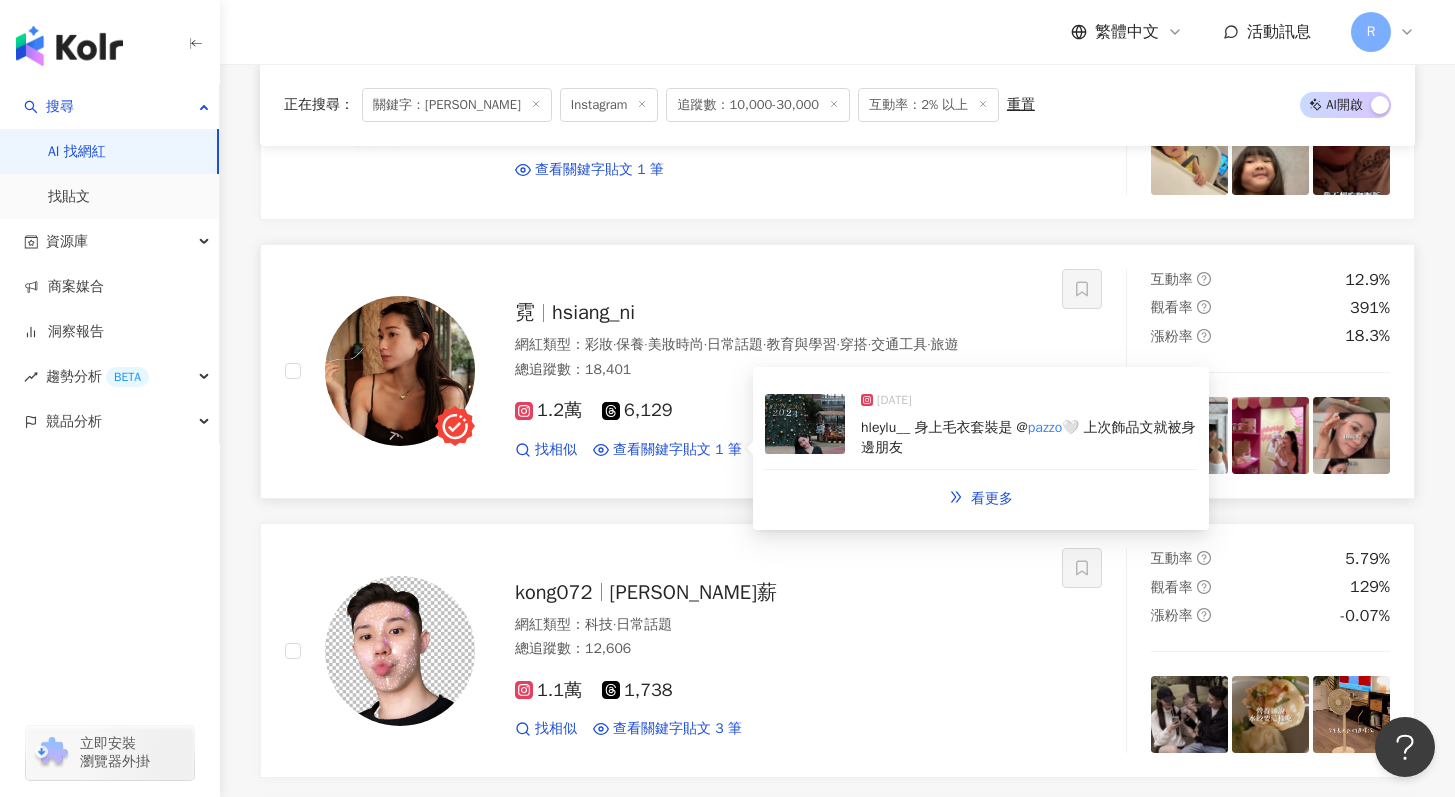 click at bounding box center [805, 424] 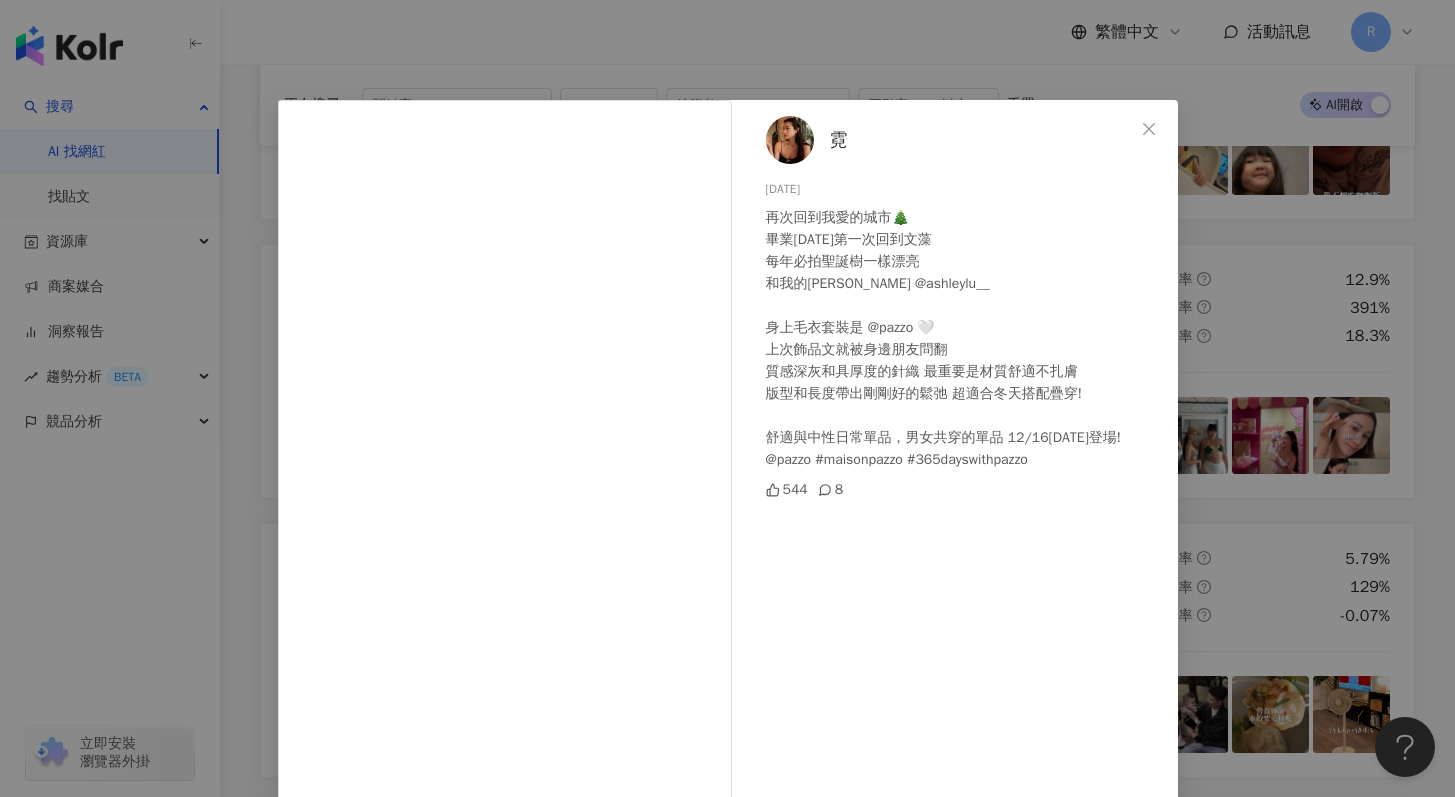 click on "霓 2024/12/15 再次回到我愛的城市🎄
畢業2年後第一次回到文藻
每年必拍聖誕樹一樣漂亮
和我的阿咪 @ashleylu__
身上毛衣套裝是 @pazzo 🤍
上次飾品文就被身邊朋友問翻
質感深灰和具厚度的針織 最重要是材質舒適不扎膚
版型和長度帶出剛剛好的鬆弛 超適合冬天搭配疊穿!
舒適與中性日常單品，男女共穿的單品 12/16明天登場!
@pazzo #maisonpazzo #365dayswithpazzo 544 8 查看原始貼文" at bounding box center (727, 398) 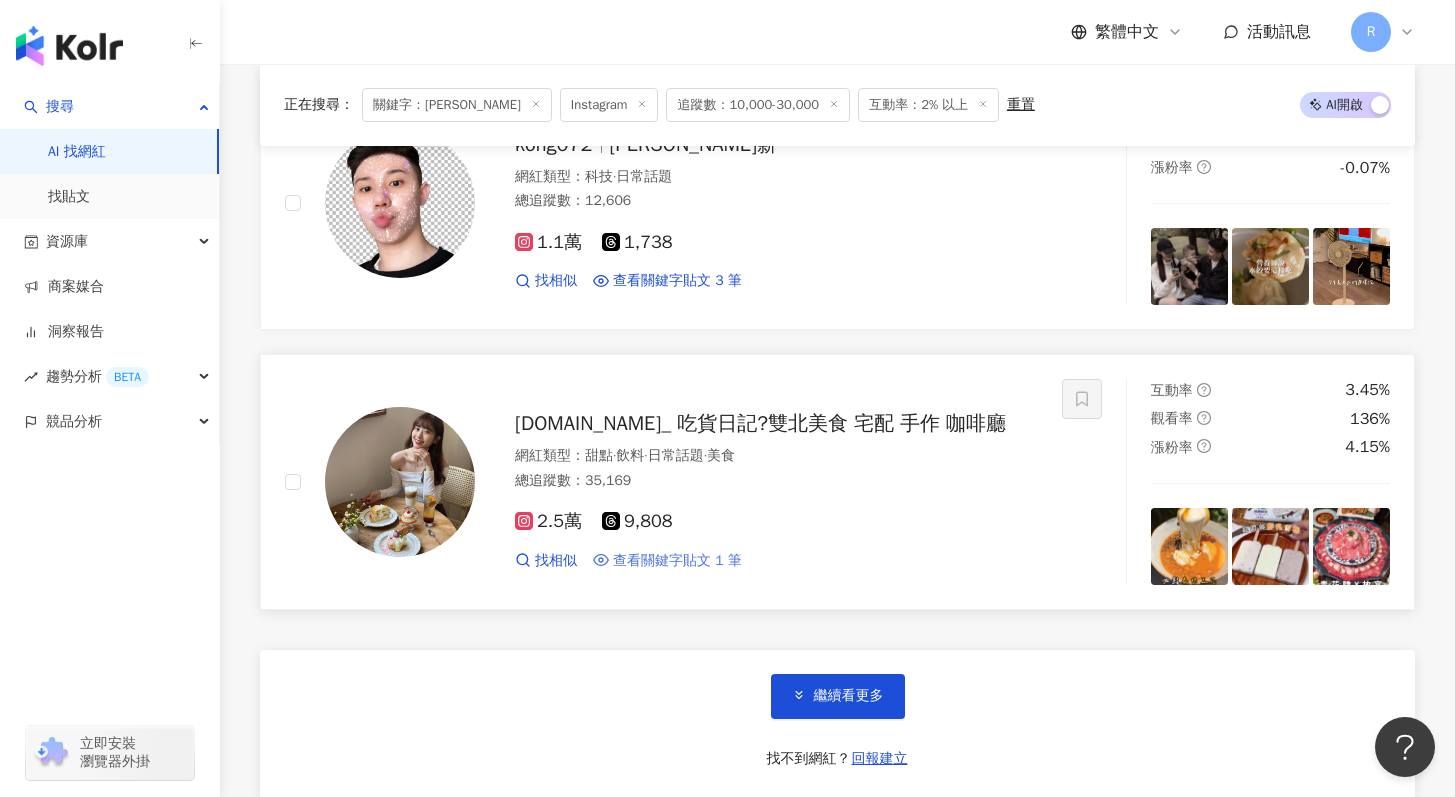 scroll, scrollTop: 16572, scrollLeft: 0, axis: vertical 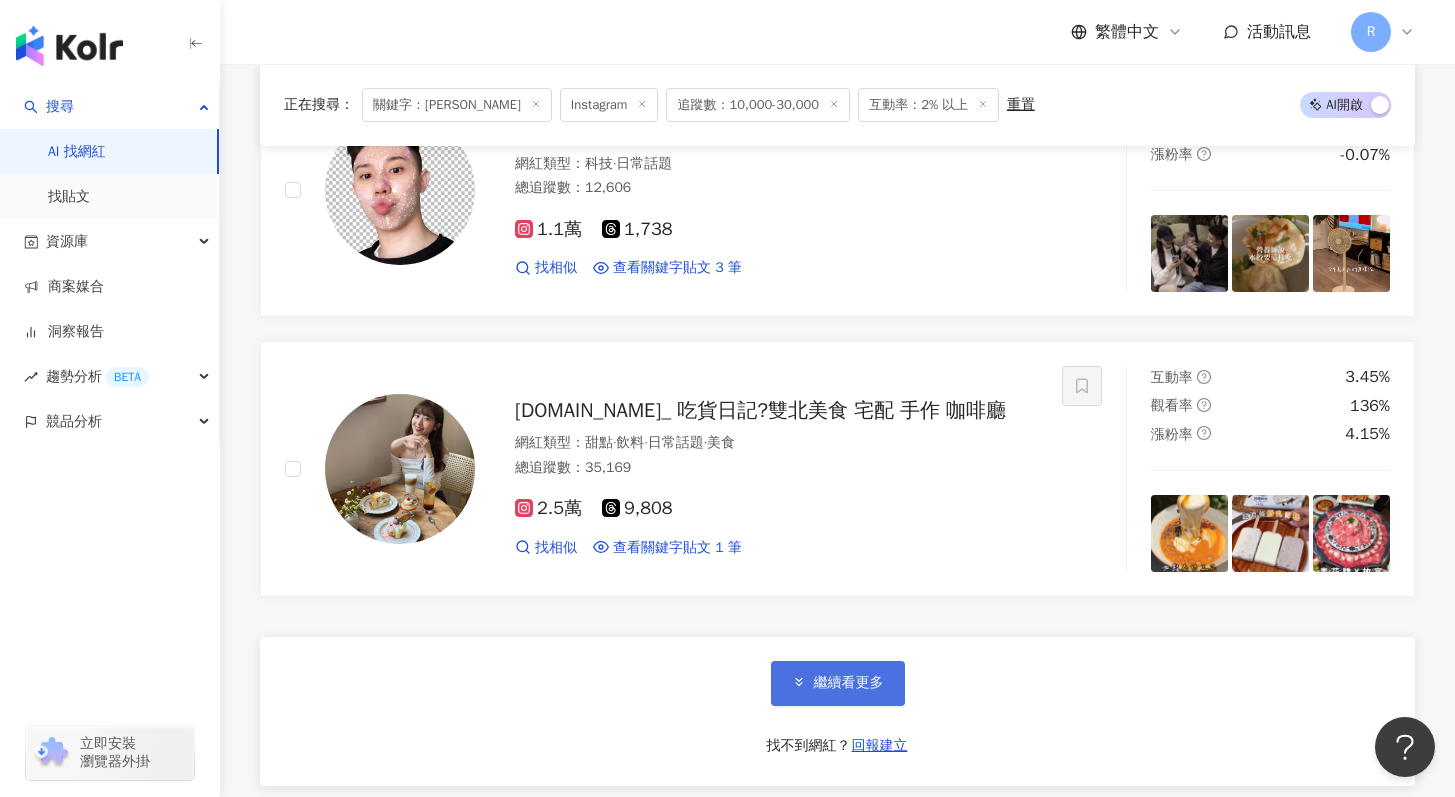 click on "繼續看更多" at bounding box center [849, 683] 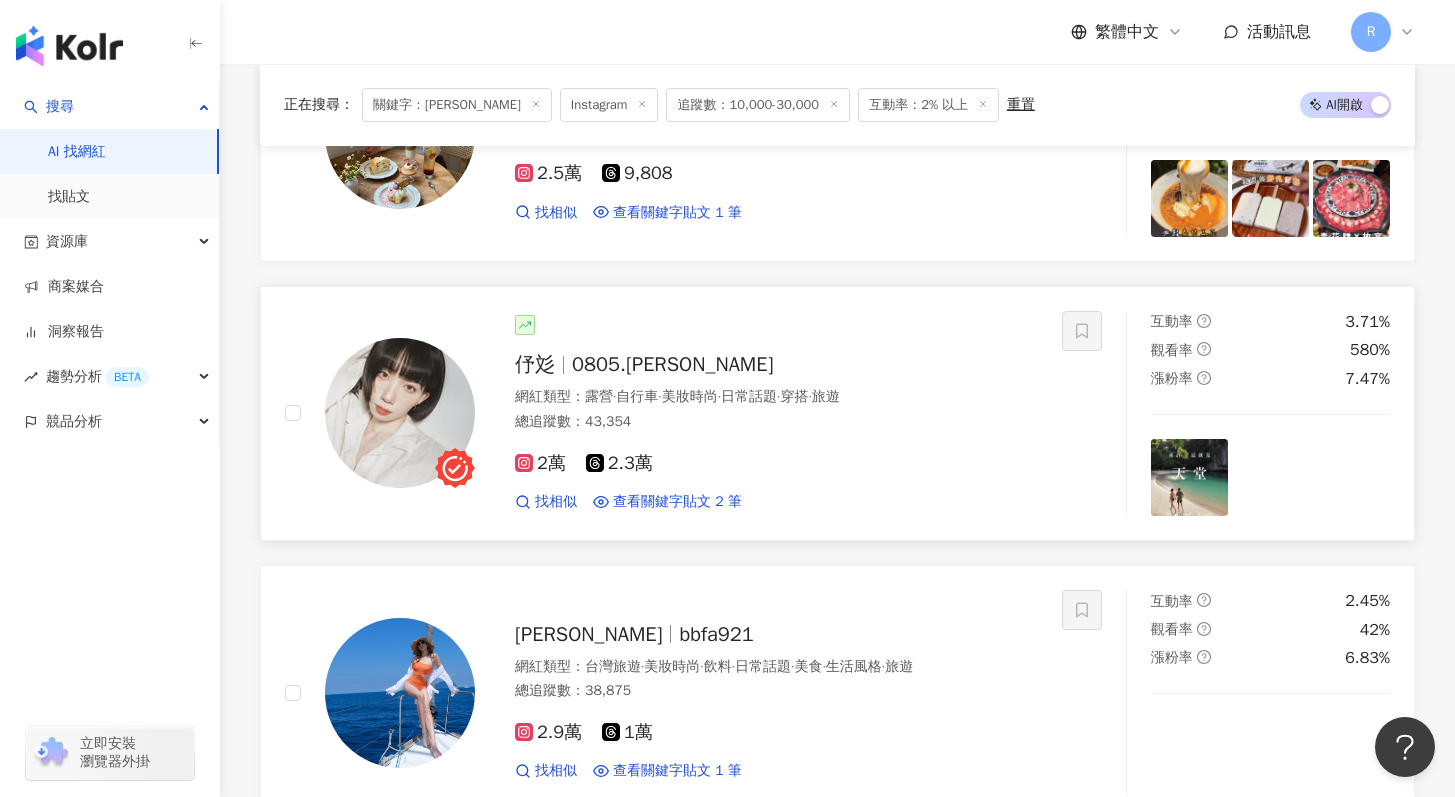 scroll, scrollTop: 16917, scrollLeft: 0, axis: vertical 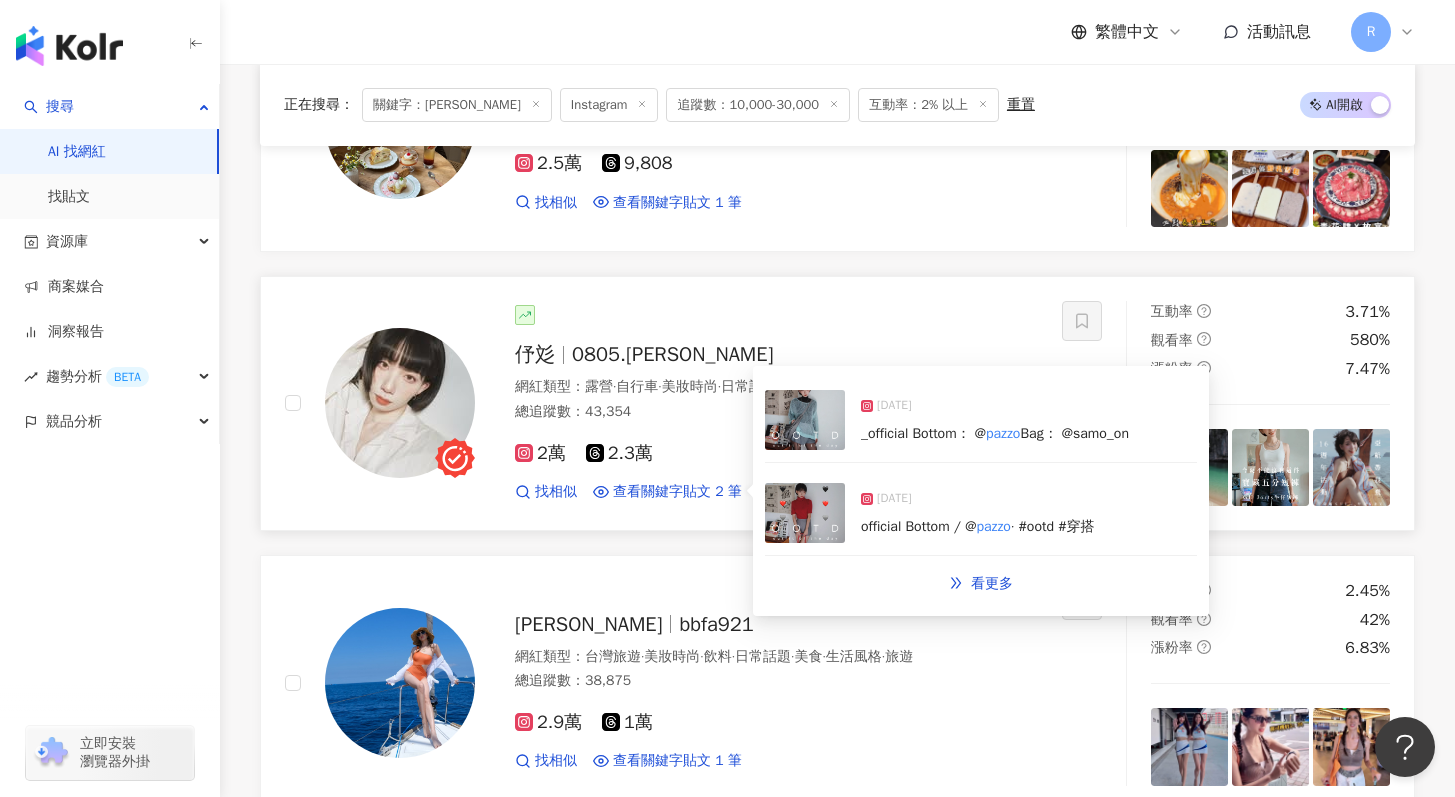 click at bounding box center (805, 420) 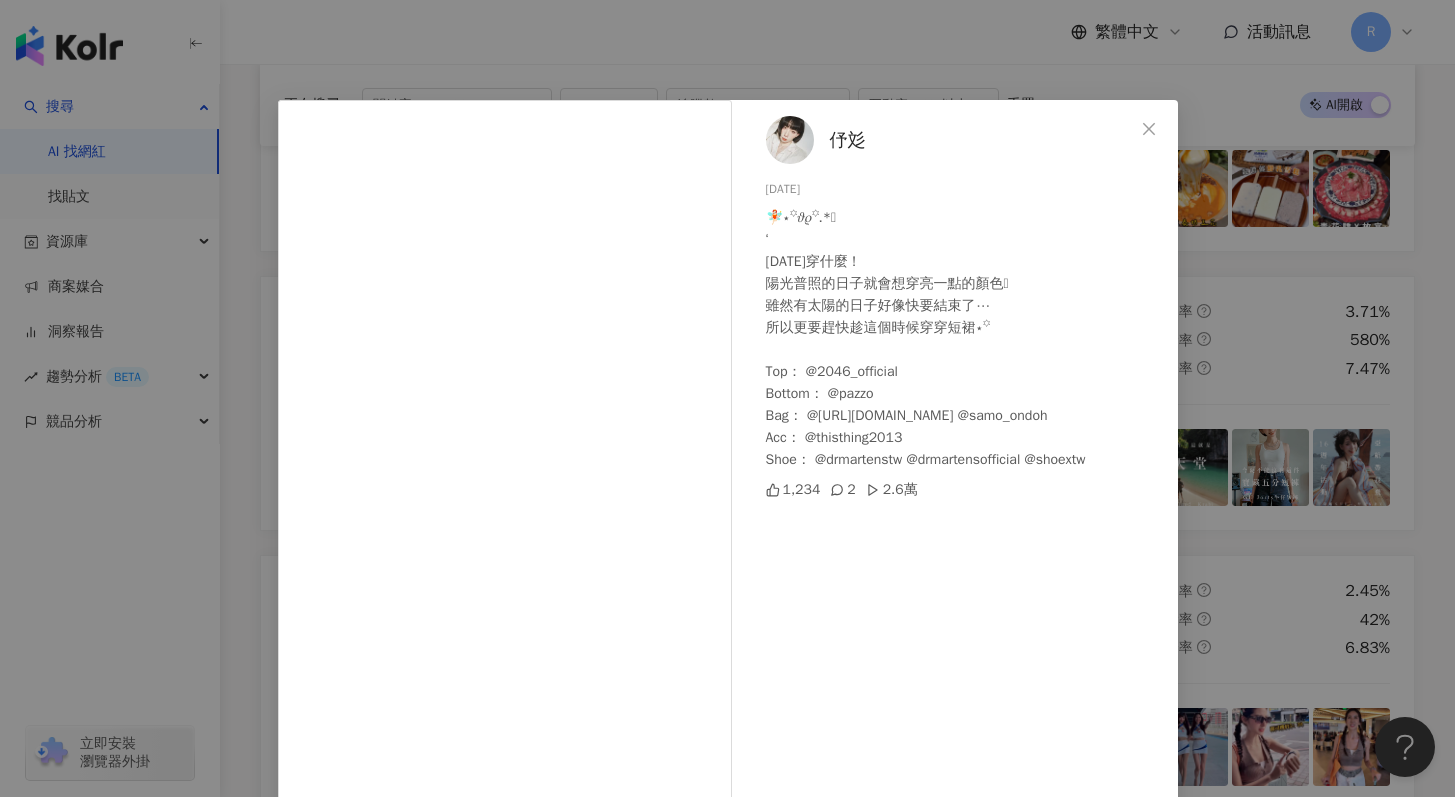 click on "伃彣 2024/12/5 🧚🏻⋆꙳𝜗𝜚꙳.*‬🪽
‘
今天穿什麼 !
陽光普照的日子就會想穿亮一點的顏色🪺
雖然有太陽的日子好像快要結束了⋯
所以更要趕快趁這個時候穿穿短裙⋆꙳
Top： @2046_official
Bottom： @pazzo
Bag： @samo_ondoh.tw @samo_ondoh
Acc： @thisthing2013
Shoe： @drmartenstw @drmartensofficial @shoextw 1,234 2 2.6萬 查看原始貼文" at bounding box center (727, 398) 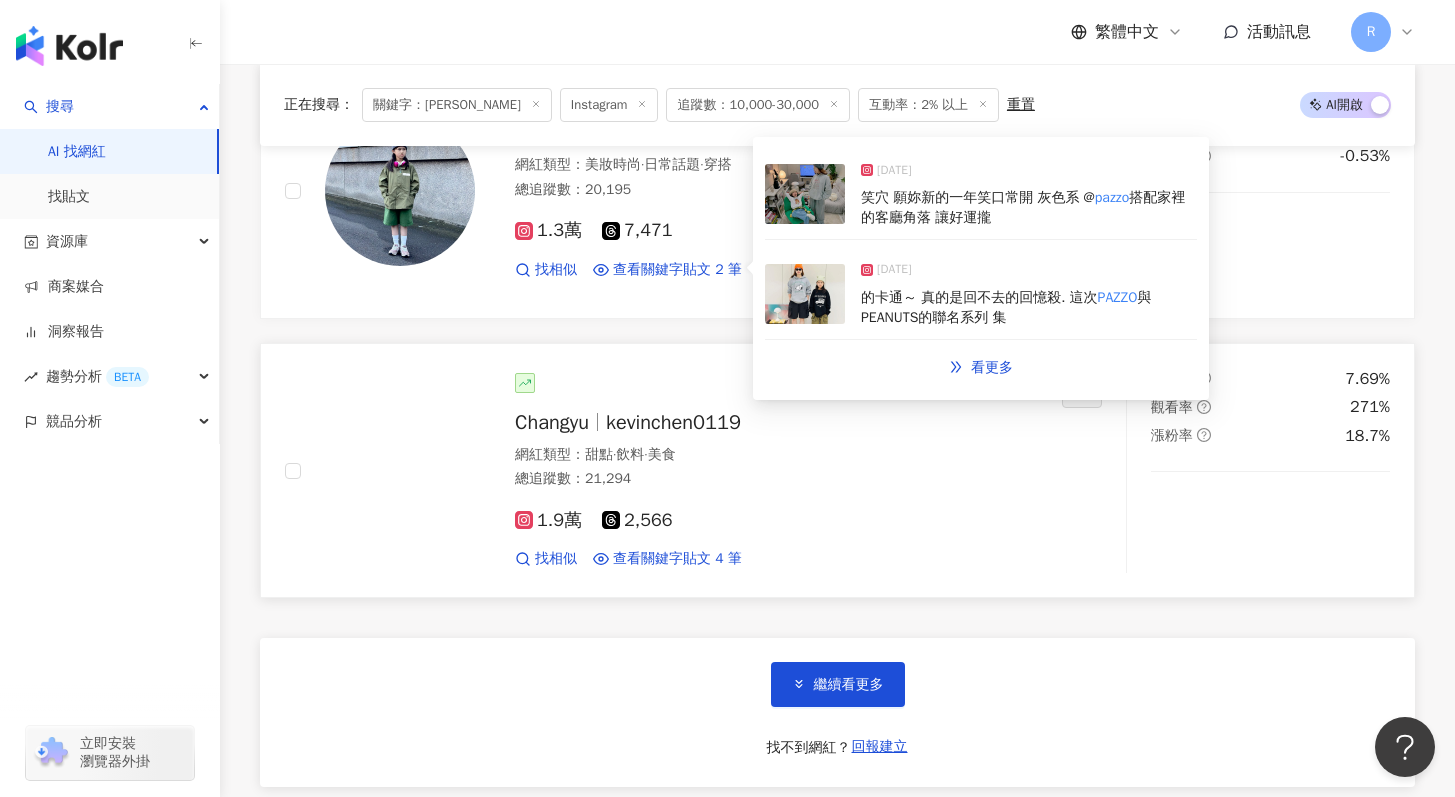 scroll, scrollTop: 19926, scrollLeft: 0, axis: vertical 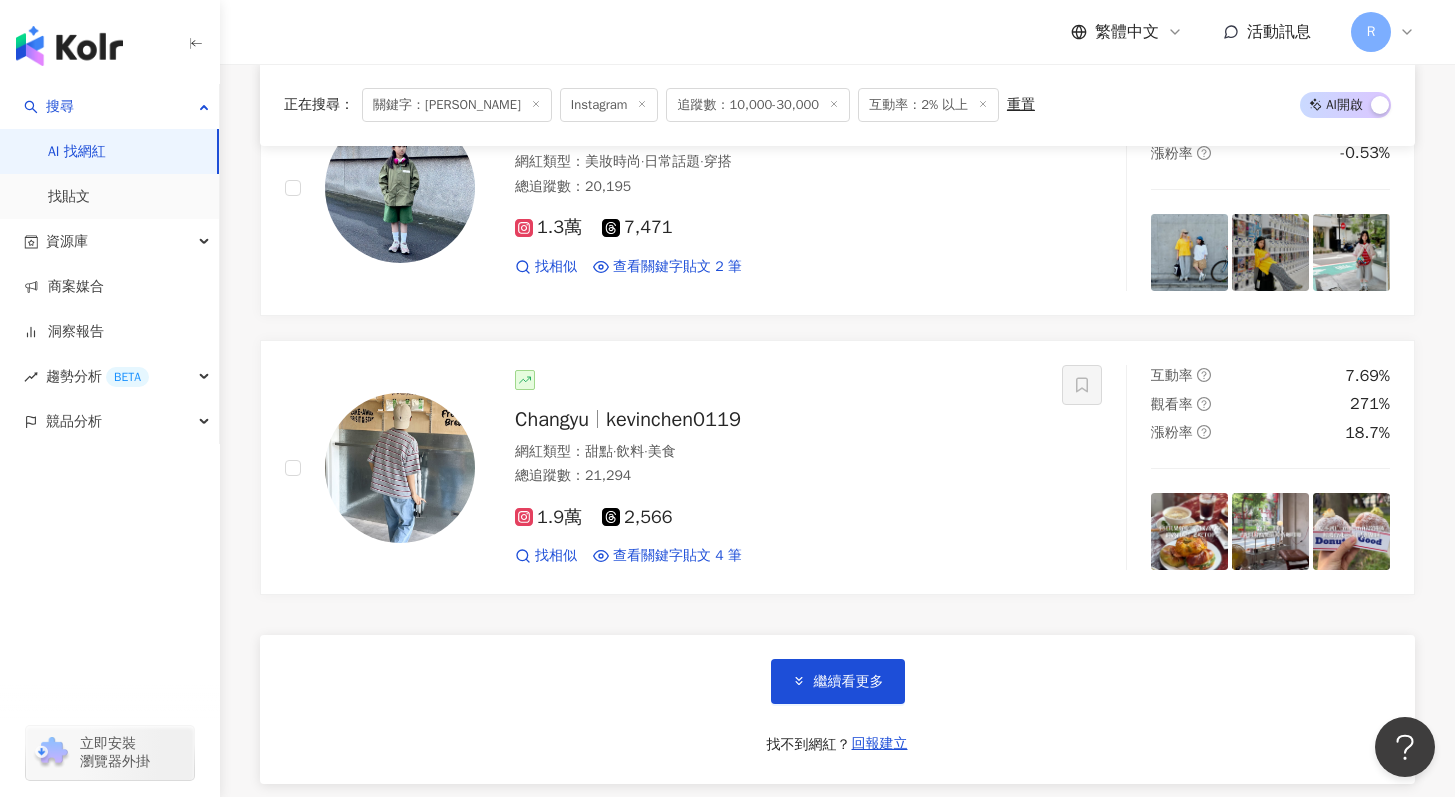 click on "사이선·謝儀璇 elainexie 網紅類型 ： 美妝時尚  ·  日常話題  ·  美食  ·  生活風格  ·  旅遊 總追蹤數 ： 49,311 1萬 3.7萬 1,907 找相似 查看關鍵字貼文 2 筆 2024/8/29 Run in the peace 🌳🌳
🖤👗 @ pazzo  @yoooniii___ # PAZZO XYONI #ISYONI 2024/8/23 Freedom 🌹
#ootd  @ pazzo  @yoooniii___ # PAZZO XYONI #ISYONI  看更多 互動率 5.41% 觀看率 1,771% 漲粉率 6.17% Yen yt22__ 網紅類型 ： 彩妝  ·  日常話題  ·  穿搭  ·  交通工具 總追蹤數 ： 16,474 1.4萬 2,941 找相似 查看關鍵字貼文 1 筆 2024/10/7 Blue  Pazzo 💙
@ pazzo
@ pazzo  # pazzo 14th #maisonppp  看更多 互動率 3.3% 觀看率 108% 漲粉率 0.88% eevee___h 網紅類型 ： 美妝時尚  ·  日常話題  ·  狗  ·  家庭  ·  美食  ·  穿搭  ·  旅遊 總追蹤數 ： 25,995 1.3萬 1.3萬 找相似 查看關鍵字貼文 1 筆 2024/11/17 吃海鮮餅乾 ！
Outfits ⭐️
PAZZO  X URBAN RESEAR  看更多 互動率 4.91% 觀看率" at bounding box center [837, -9009] 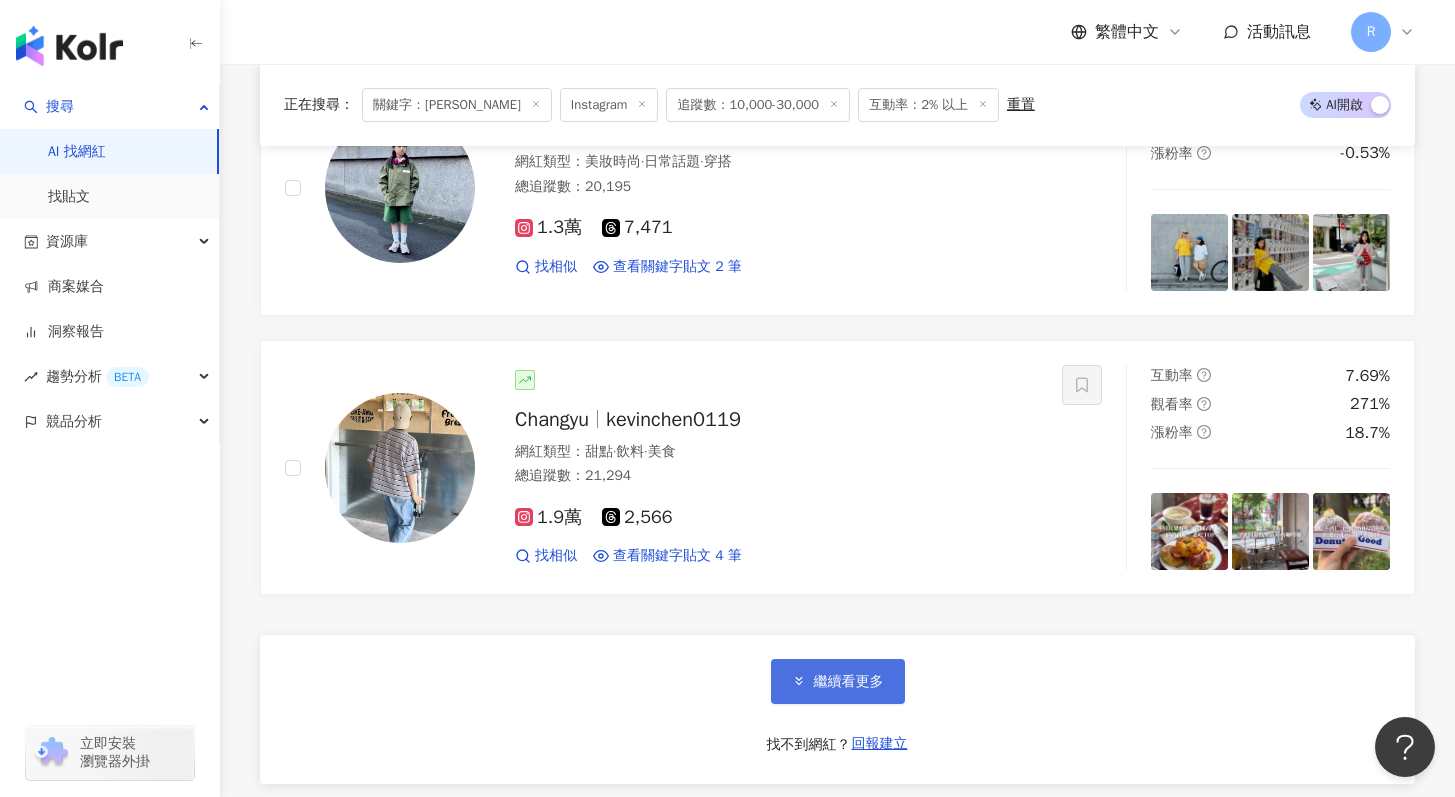 click 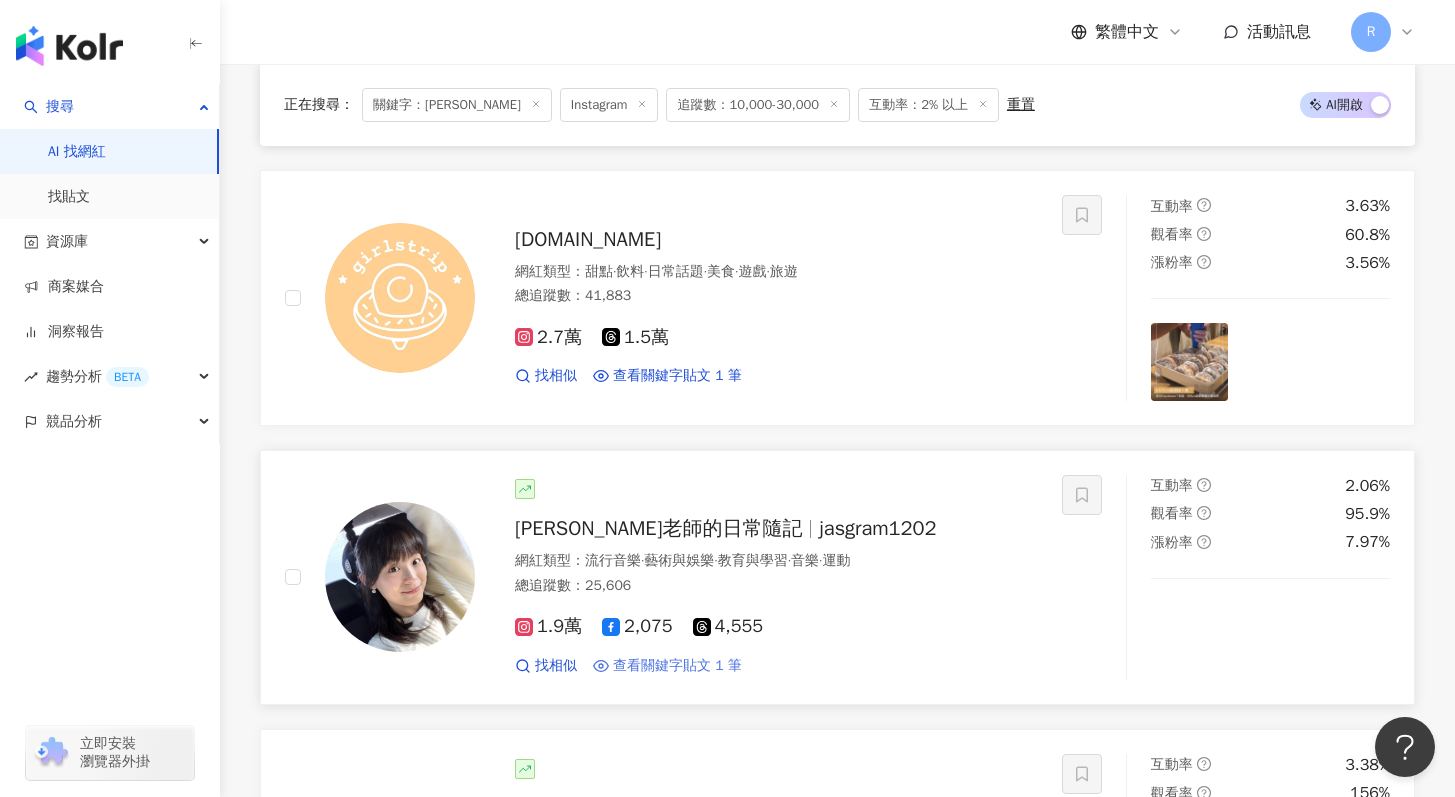 scroll, scrollTop: 22469, scrollLeft: 0, axis: vertical 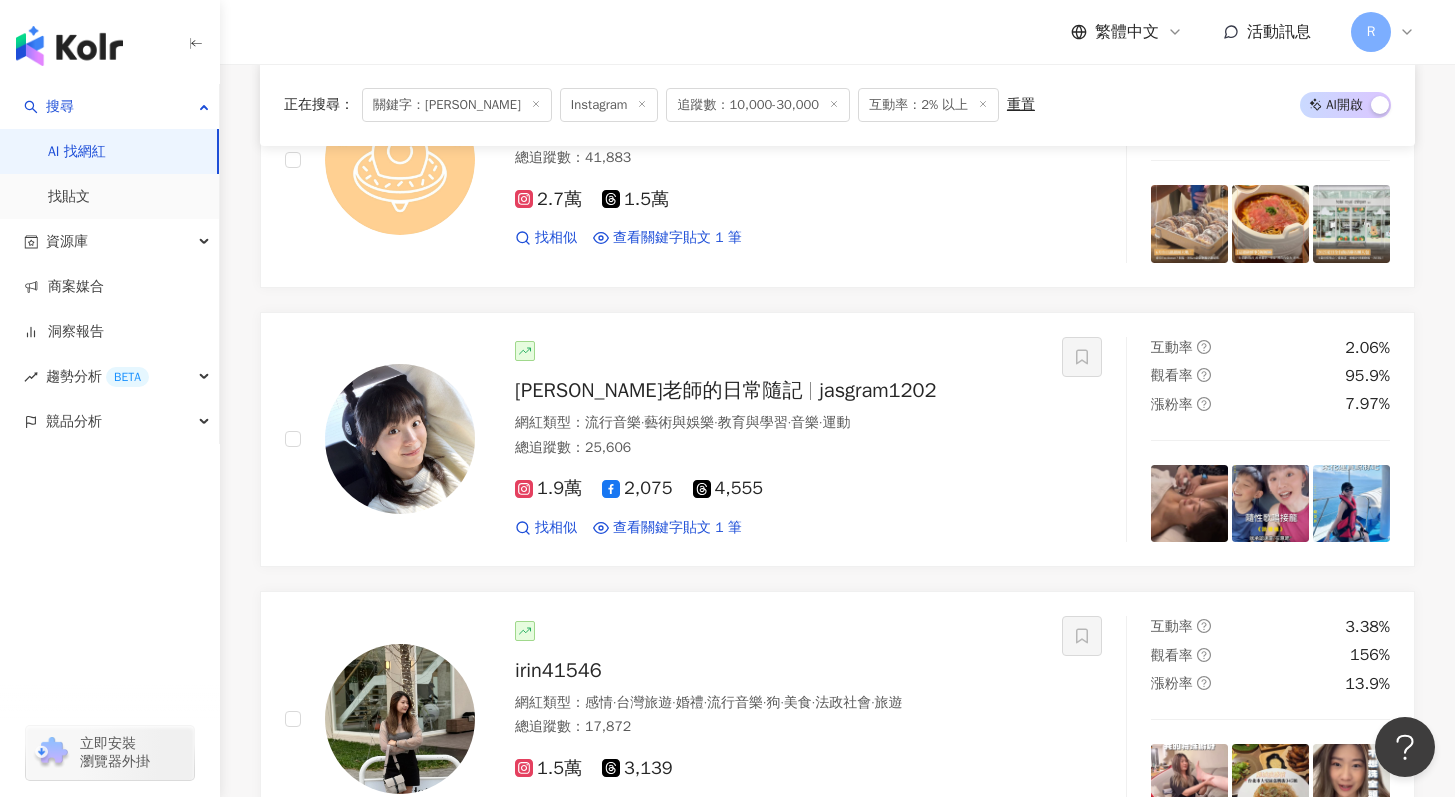 click 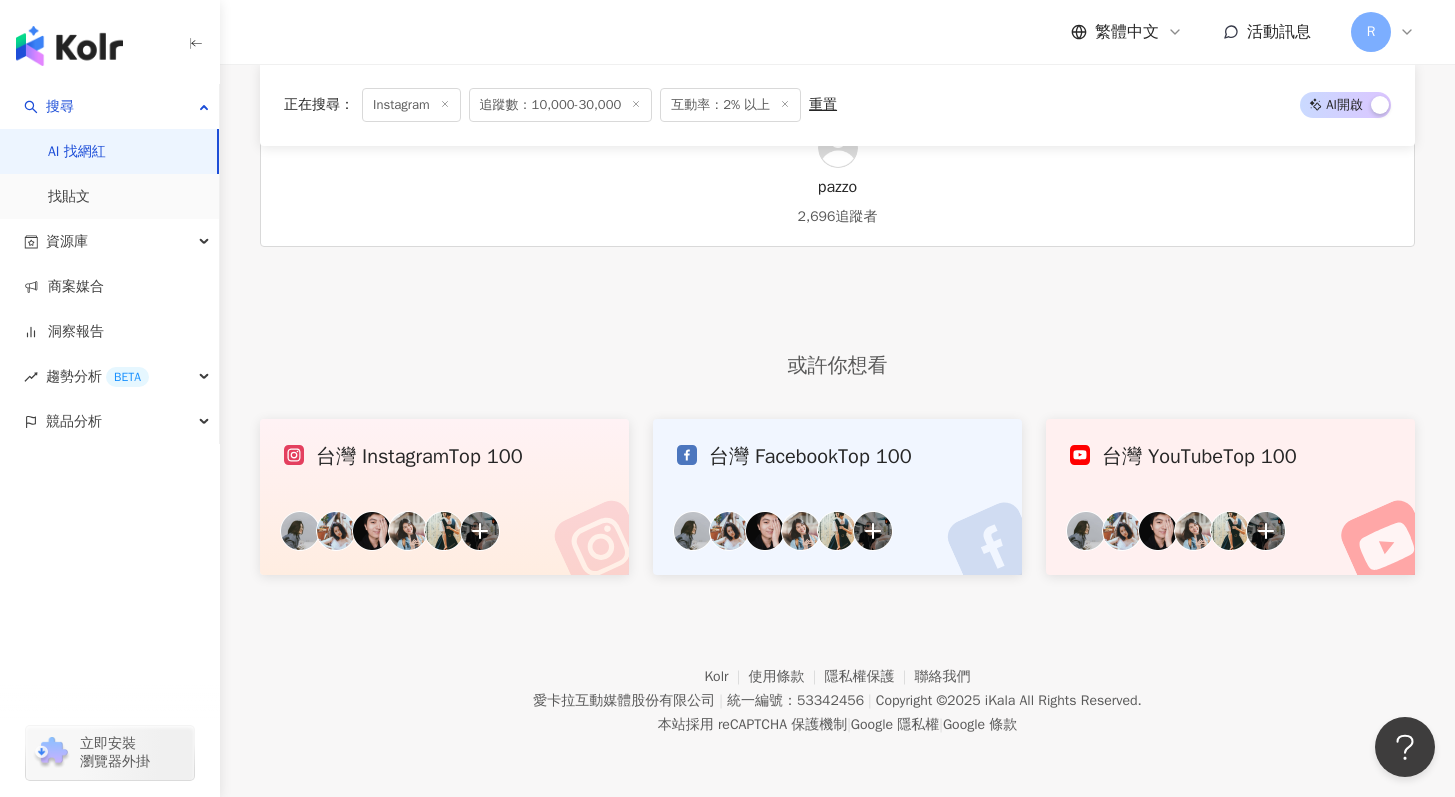scroll, scrollTop: 0, scrollLeft: 0, axis: both 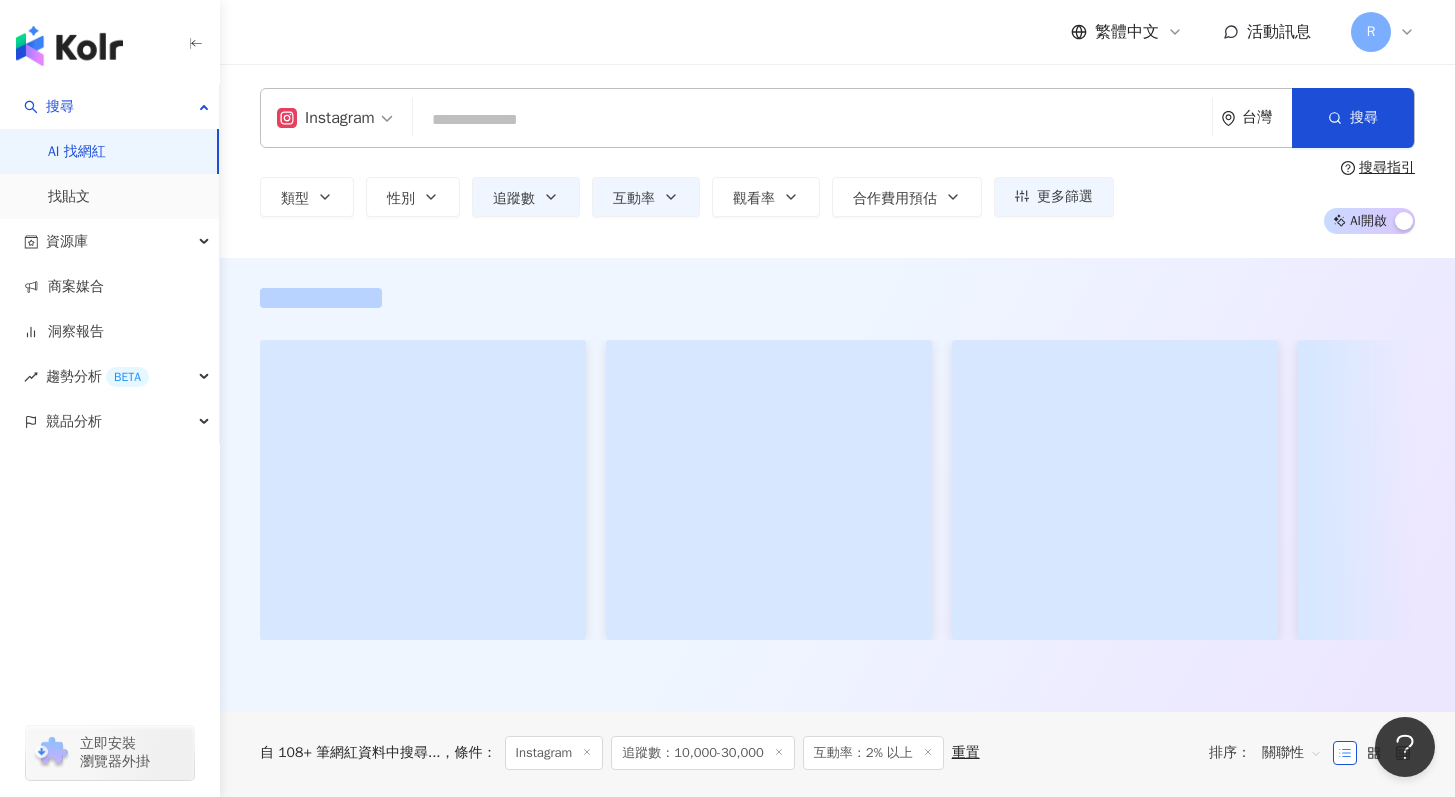 click at bounding box center [812, 120] 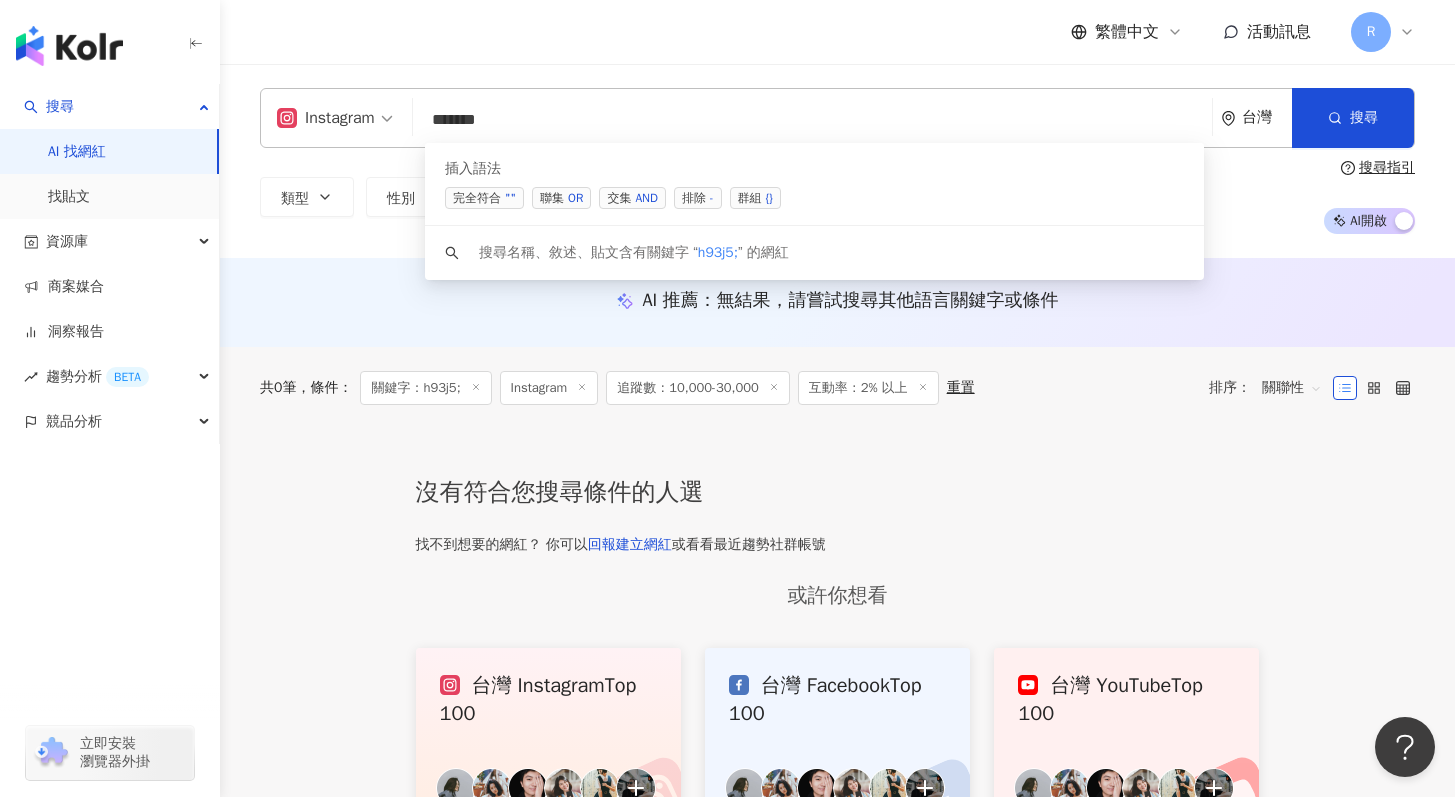click on "******" at bounding box center [812, 120] 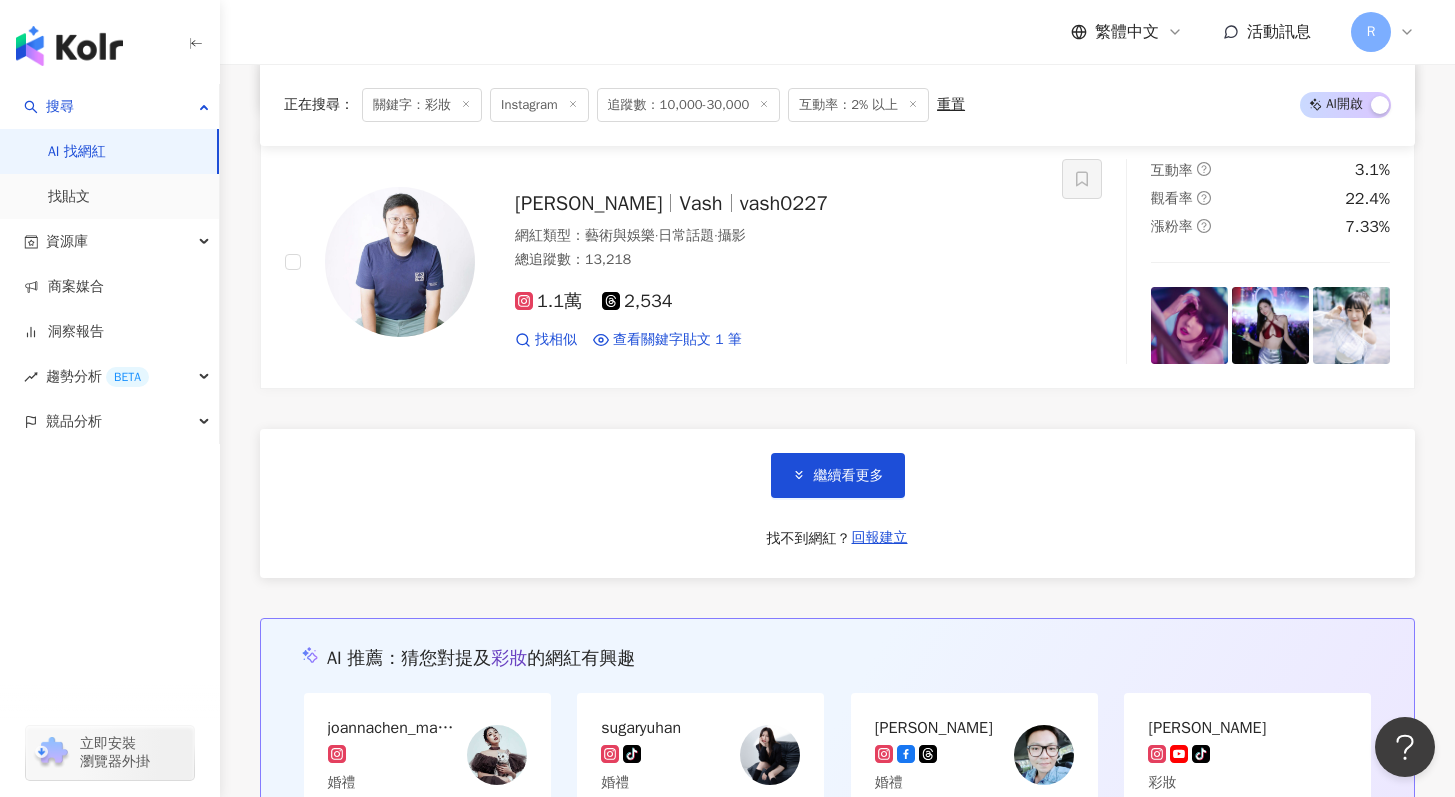 scroll, scrollTop: 3402, scrollLeft: 0, axis: vertical 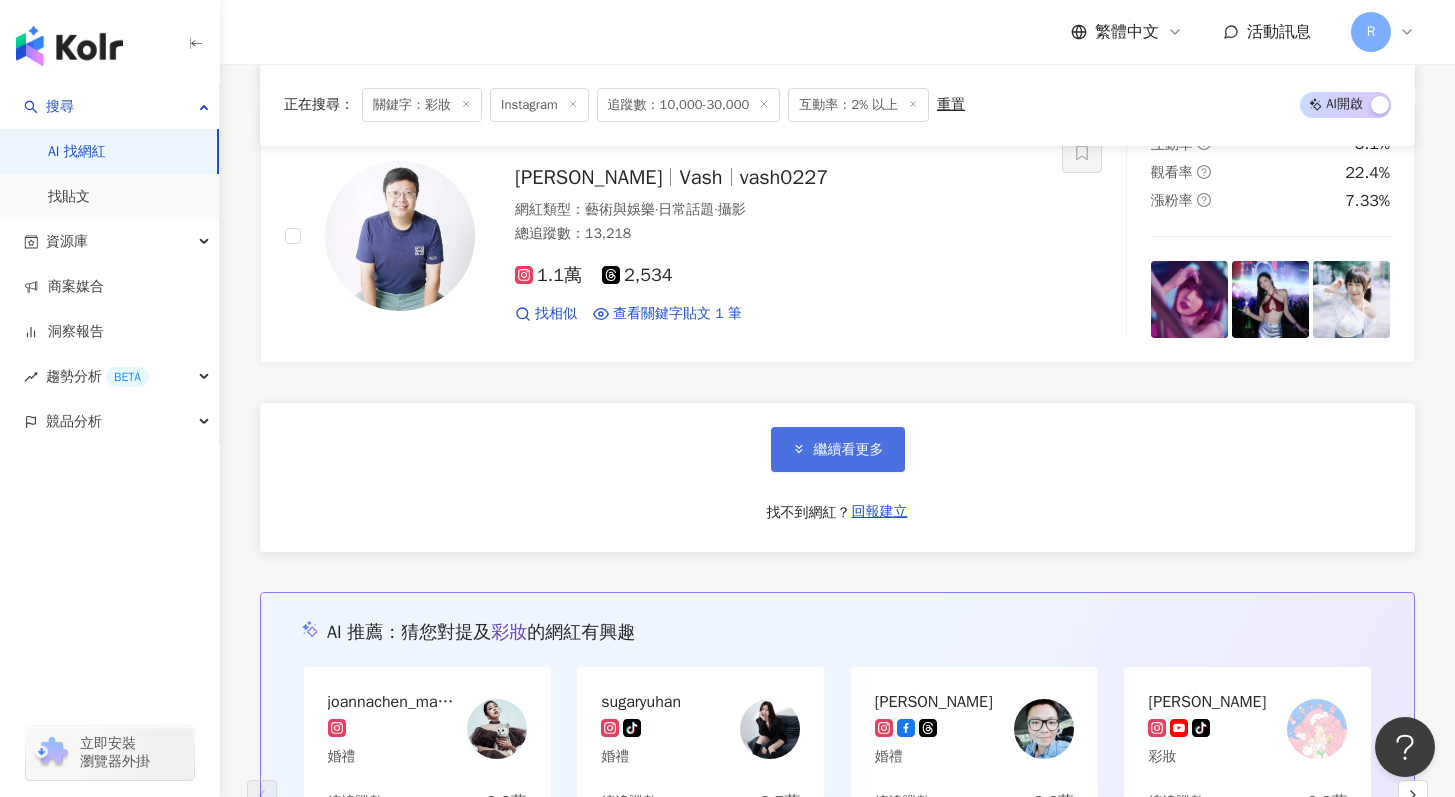 type on "**" 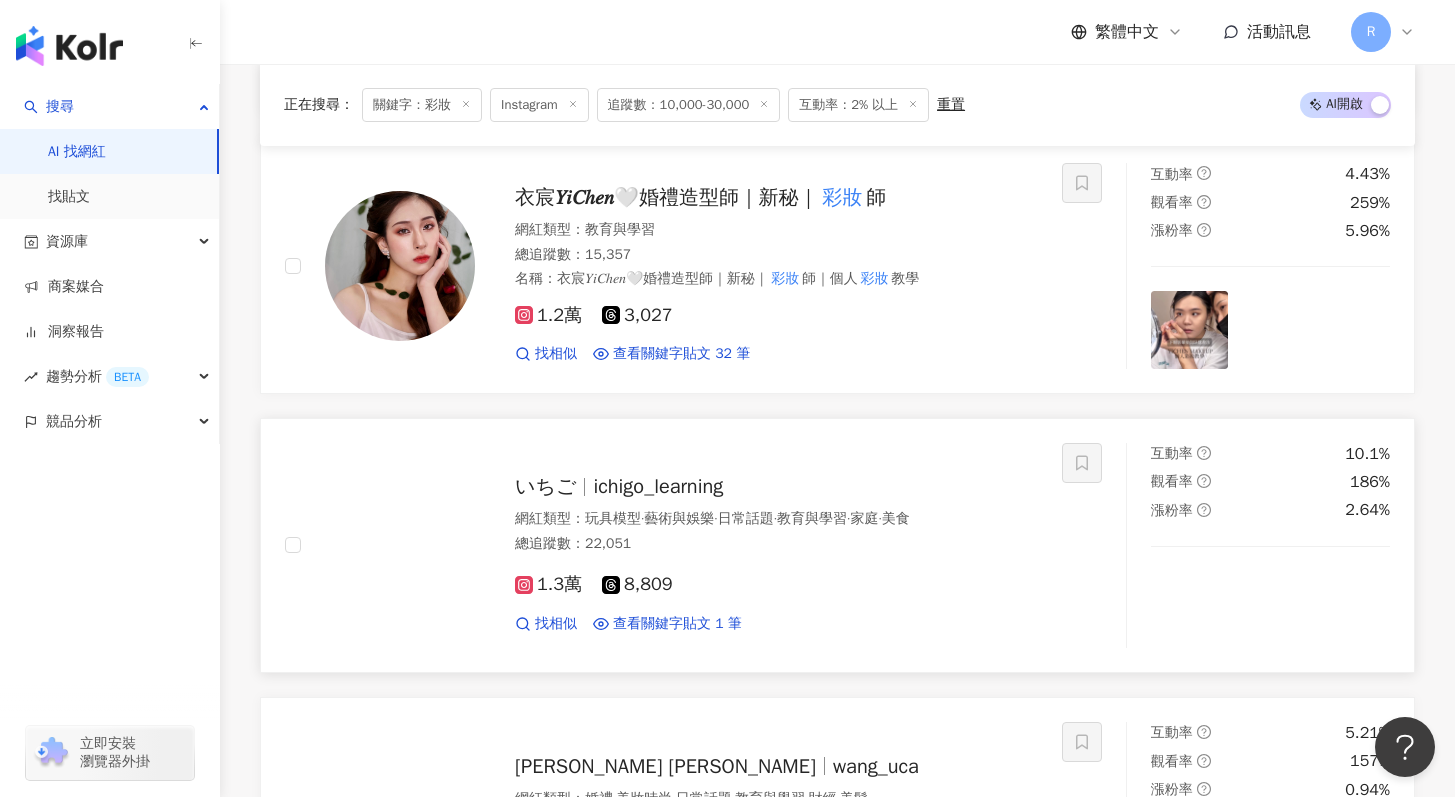 scroll, scrollTop: 5649, scrollLeft: 0, axis: vertical 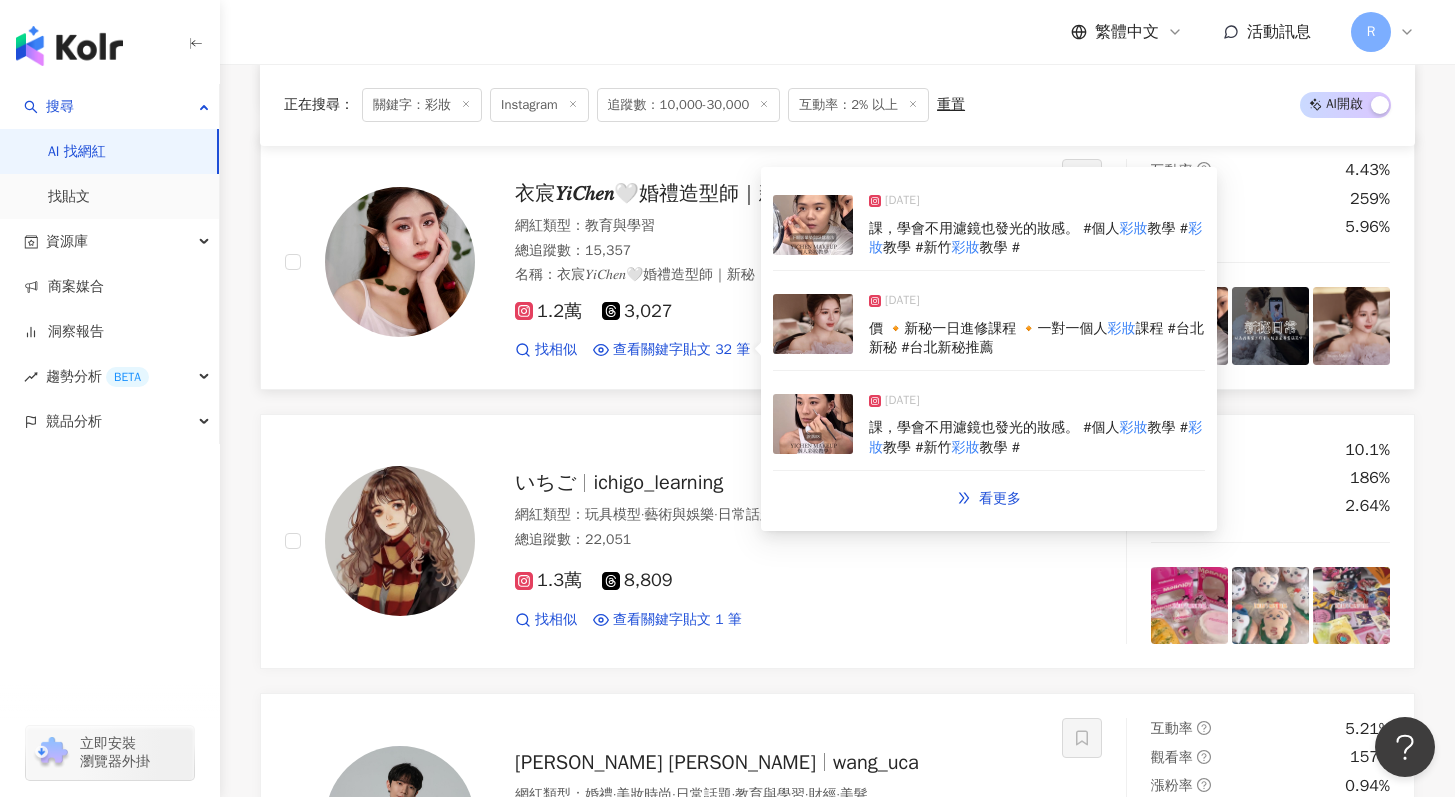 click at bounding box center [813, 324] 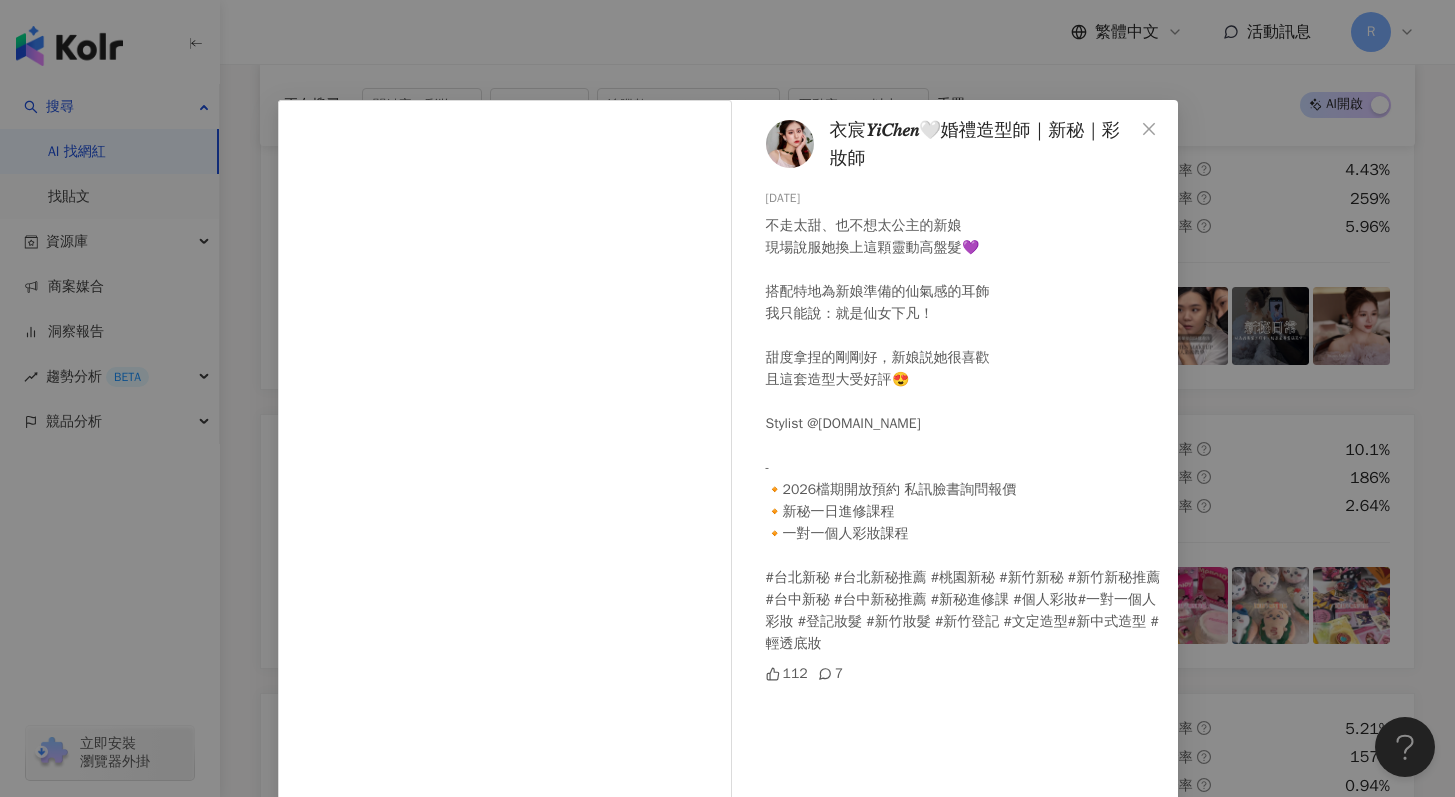 click on "衣宸𝑌𝑖𝐶ℎ𝑒𝑛🤍婚禮造型師｜新秘｜彩妝師 2025/7/17 不走太甜、也不想太公主的新娘
現場說服她換上這顆靈動高盤髮💜
搭配特地為新娘準備的仙氣感的耳飾
我只能說：就是仙女下凡！
甜度拿捏的剛剛好，新娘説她很喜歡
且這套造型大受好評😍
Stylist @yichen.makeup
-
🔸2026檔期開放預約 私訊臉書詢問報價
🔸新秘一日進修課程
🔸一對一個人彩妝課程
#台北新秘 #台北新秘推薦 #桃園新秘 #新竹新秘 #新竹新秘推薦 #台中新秘 #台中新秘推薦 #新秘進修課 #個人彩妝#一對一個人彩妝 #登記妝髮 #新竹妝髮 #新竹登記 #文定造型#新中式造型 #輕透底妝 112 7 查看原始貼文" at bounding box center [727, 398] 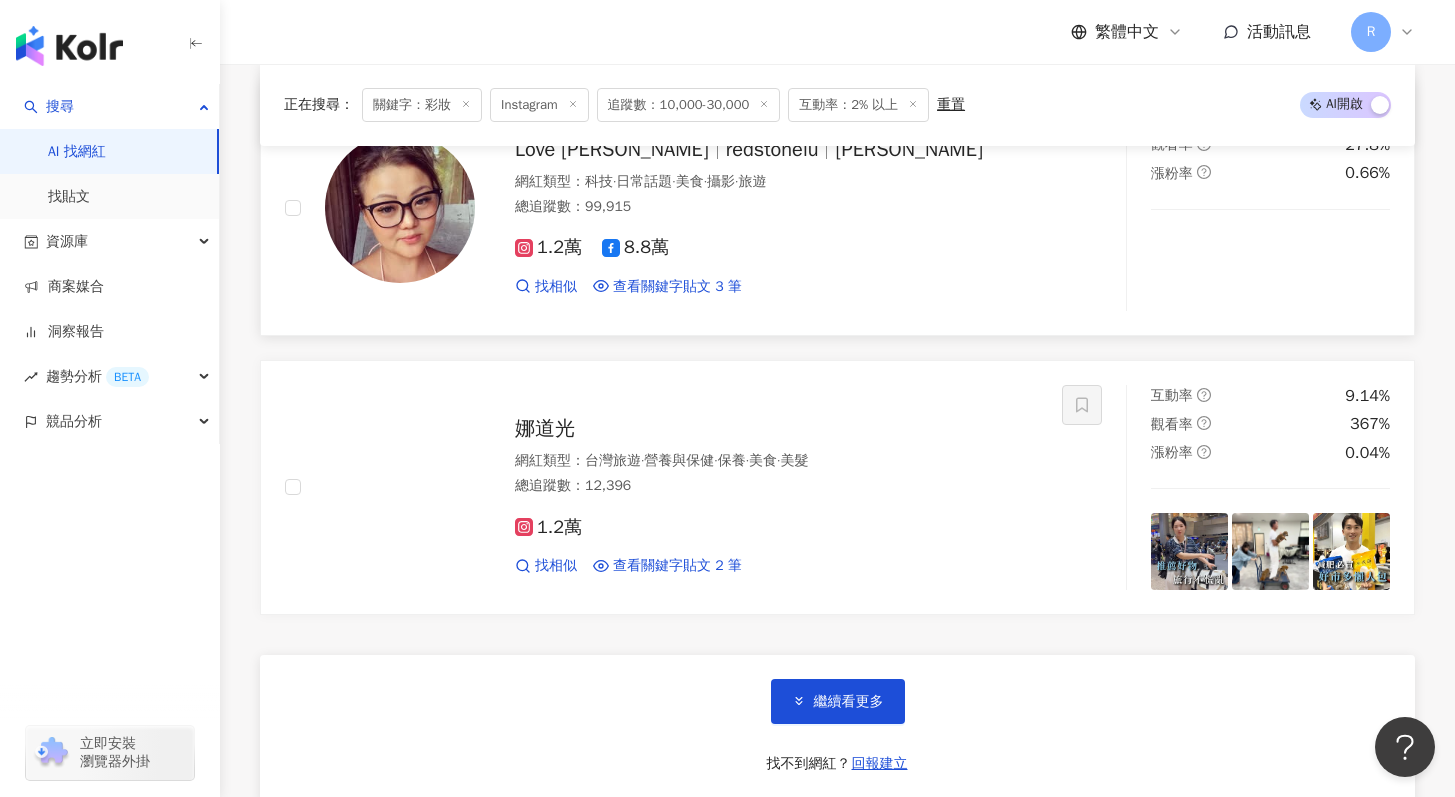 scroll, scrollTop: 6635, scrollLeft: 0, axis: vertical 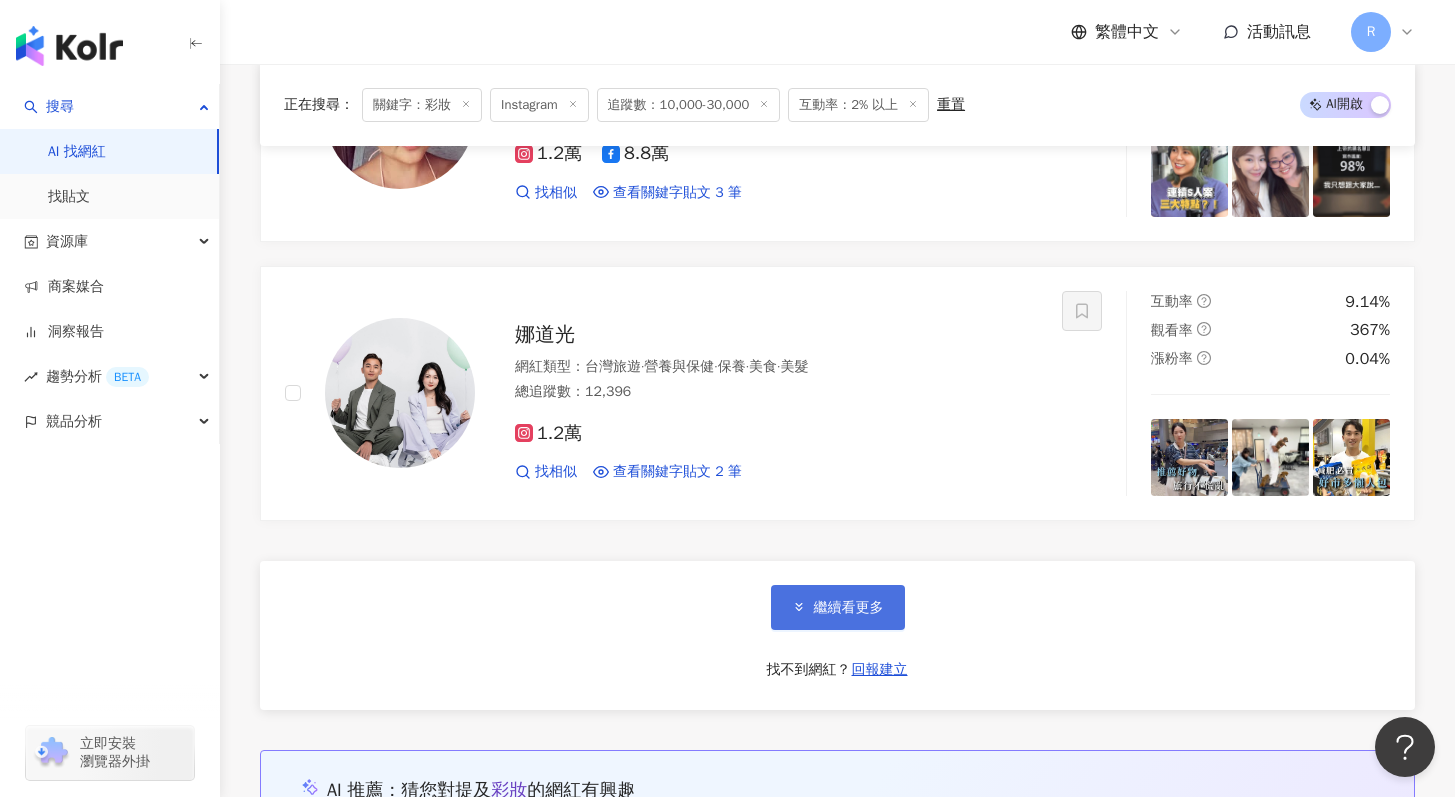 click on "繼續看更多" at bounding box center [838, 607] 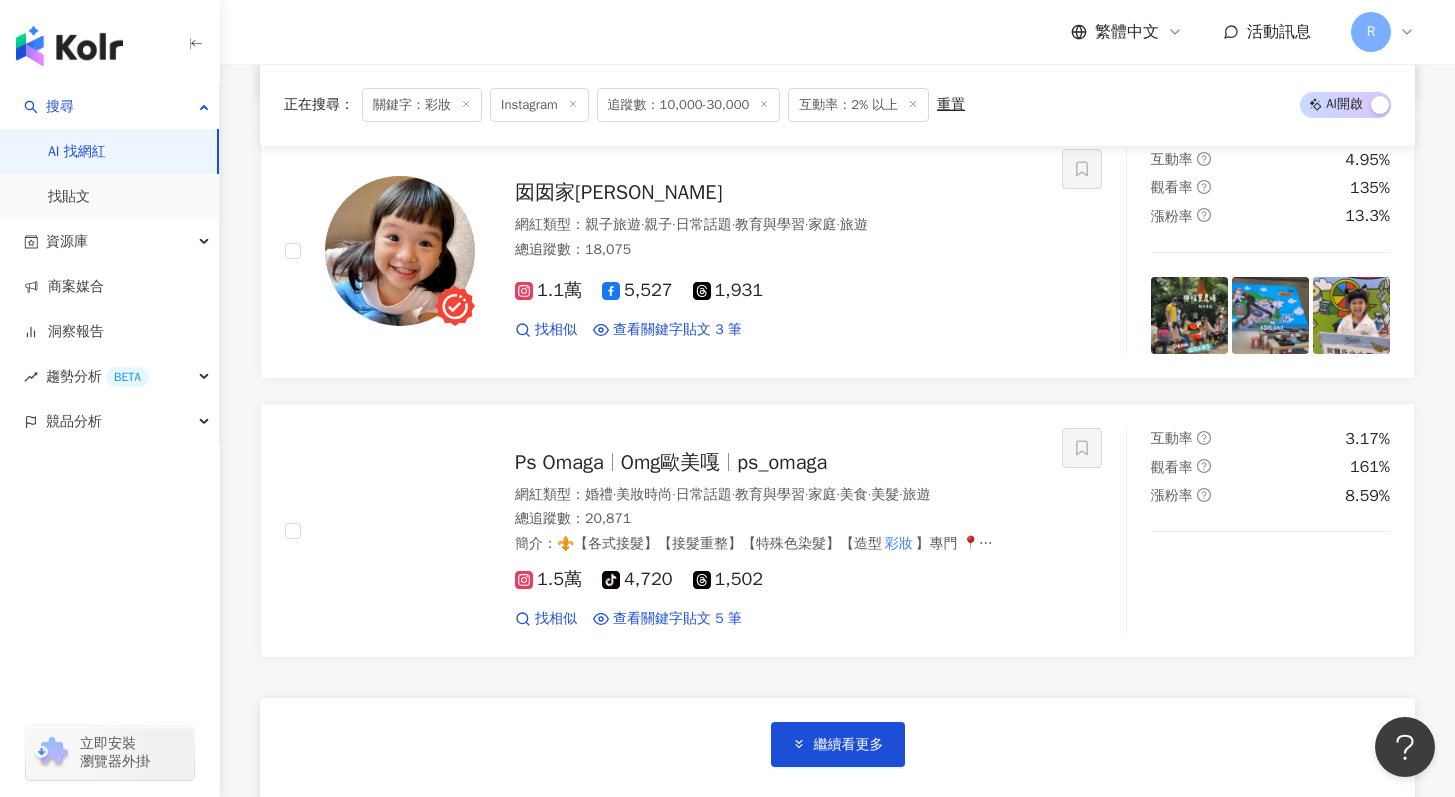 scroll, scrollTop: 9936, scrollLeft: 0, axis: vertical 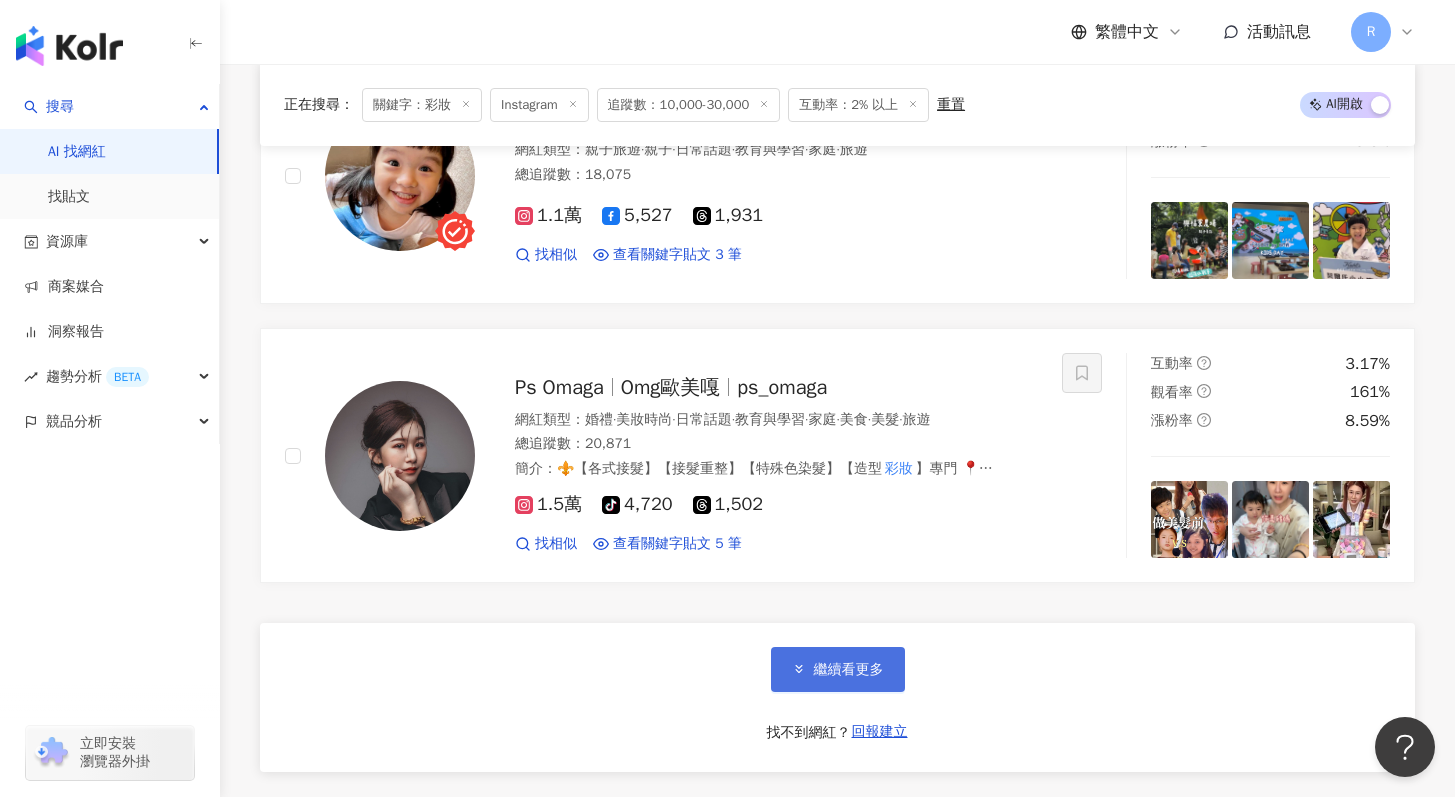 click on "繼續看更多" at bounding box center (849, 670) 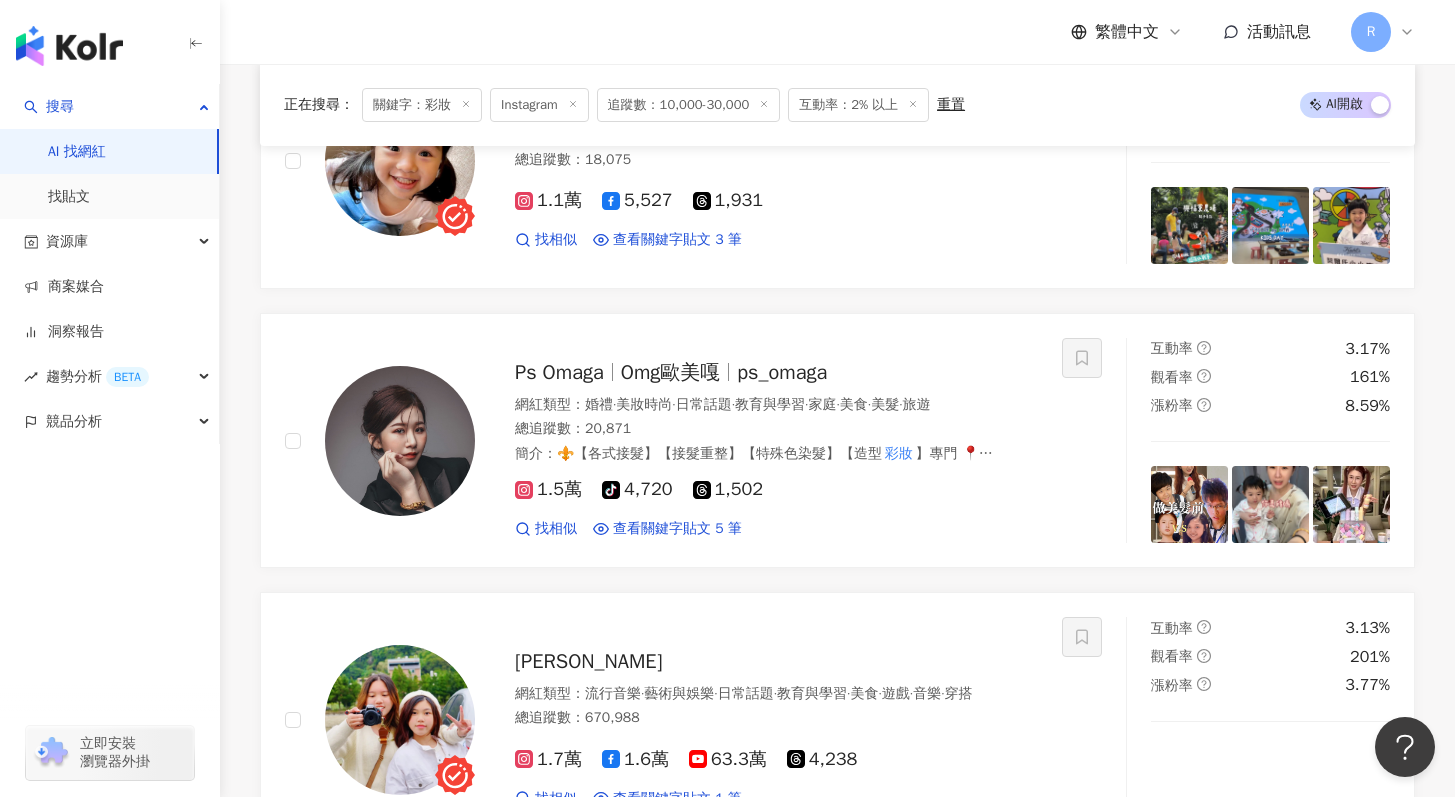 scroll, scrollTop: 9980, scrollLeft: 0, axis: vertical 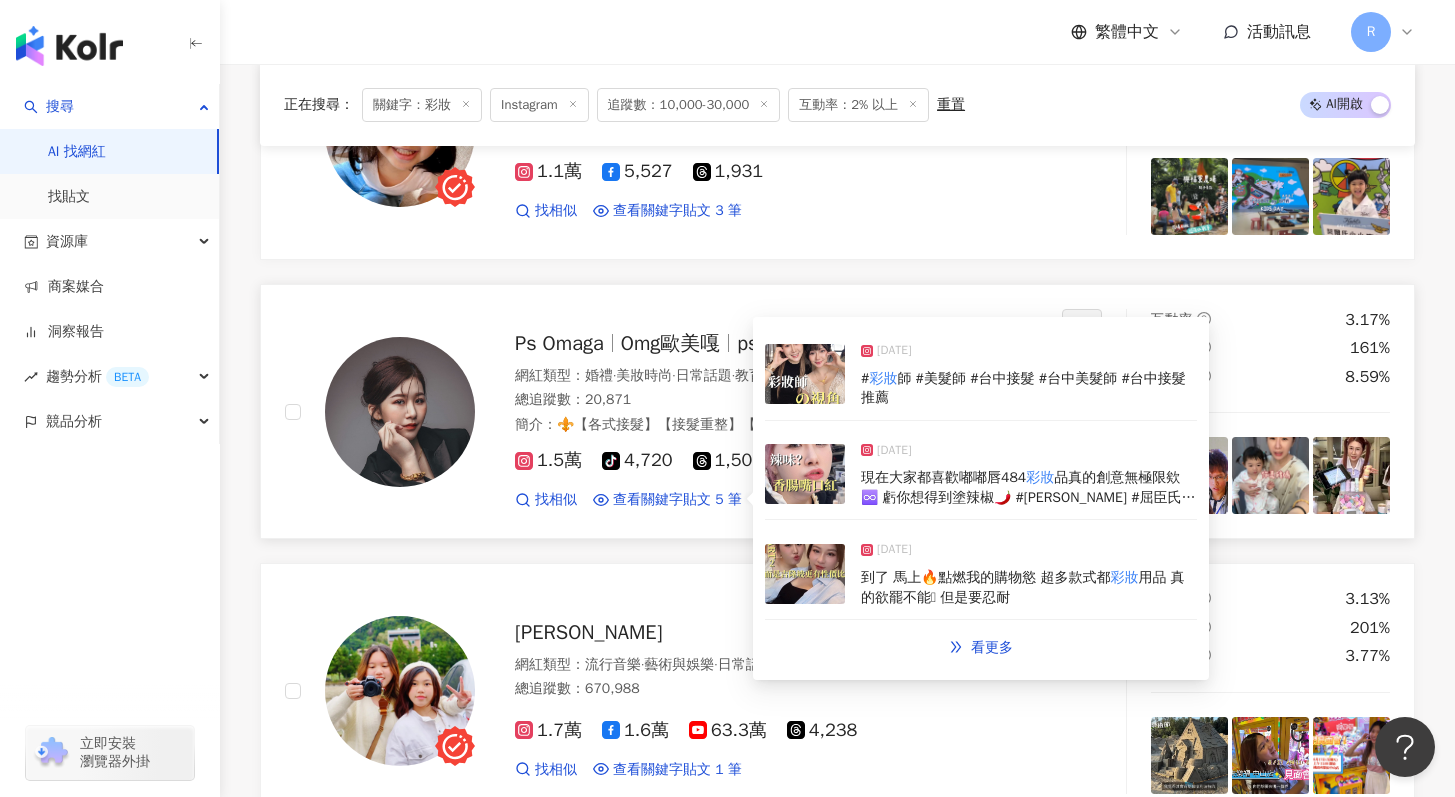 click at bounding box center (805, 474) 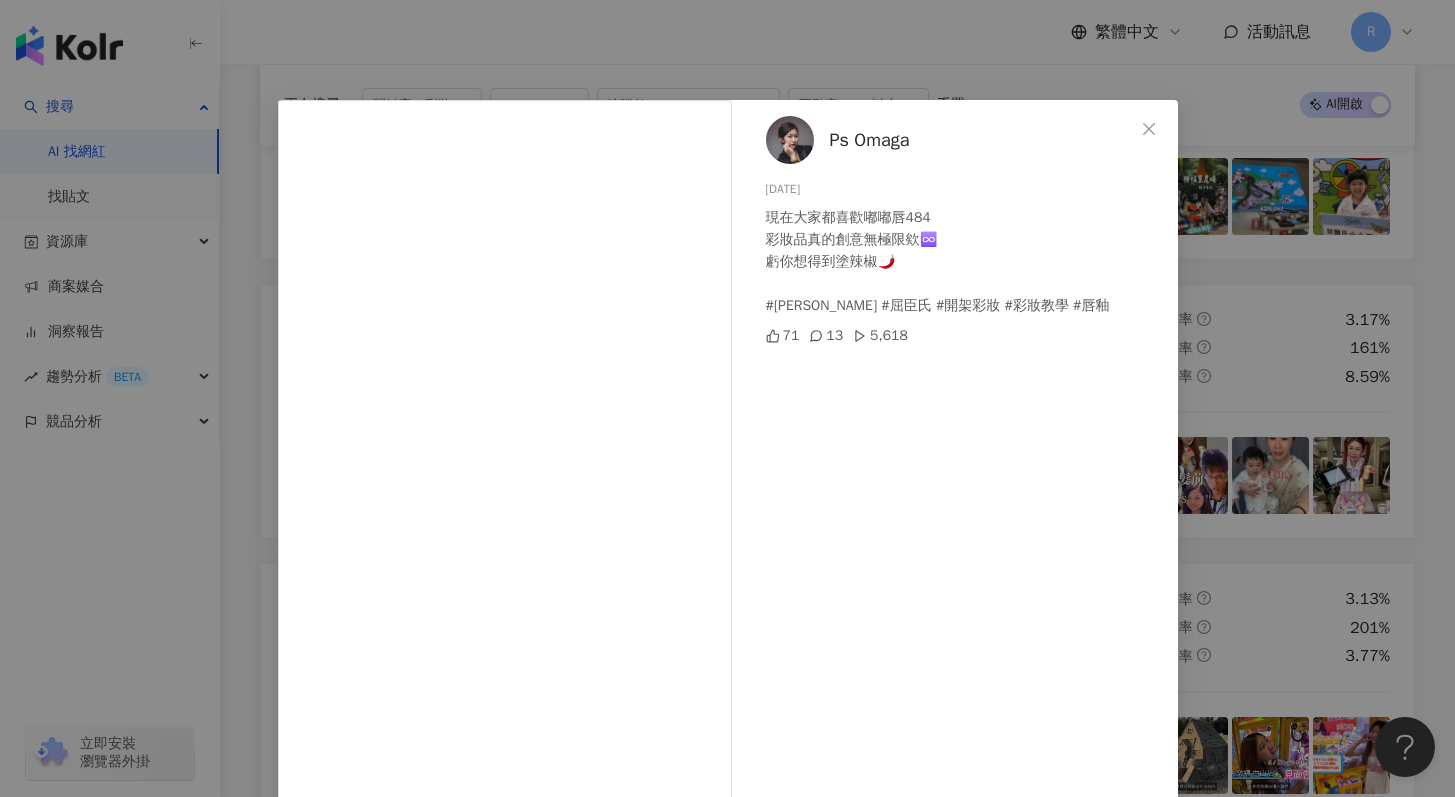 drag, startPoint x: 522, startPoint y: 42, endPoint x: 530, endPoint y: 63, distance: 22.472204 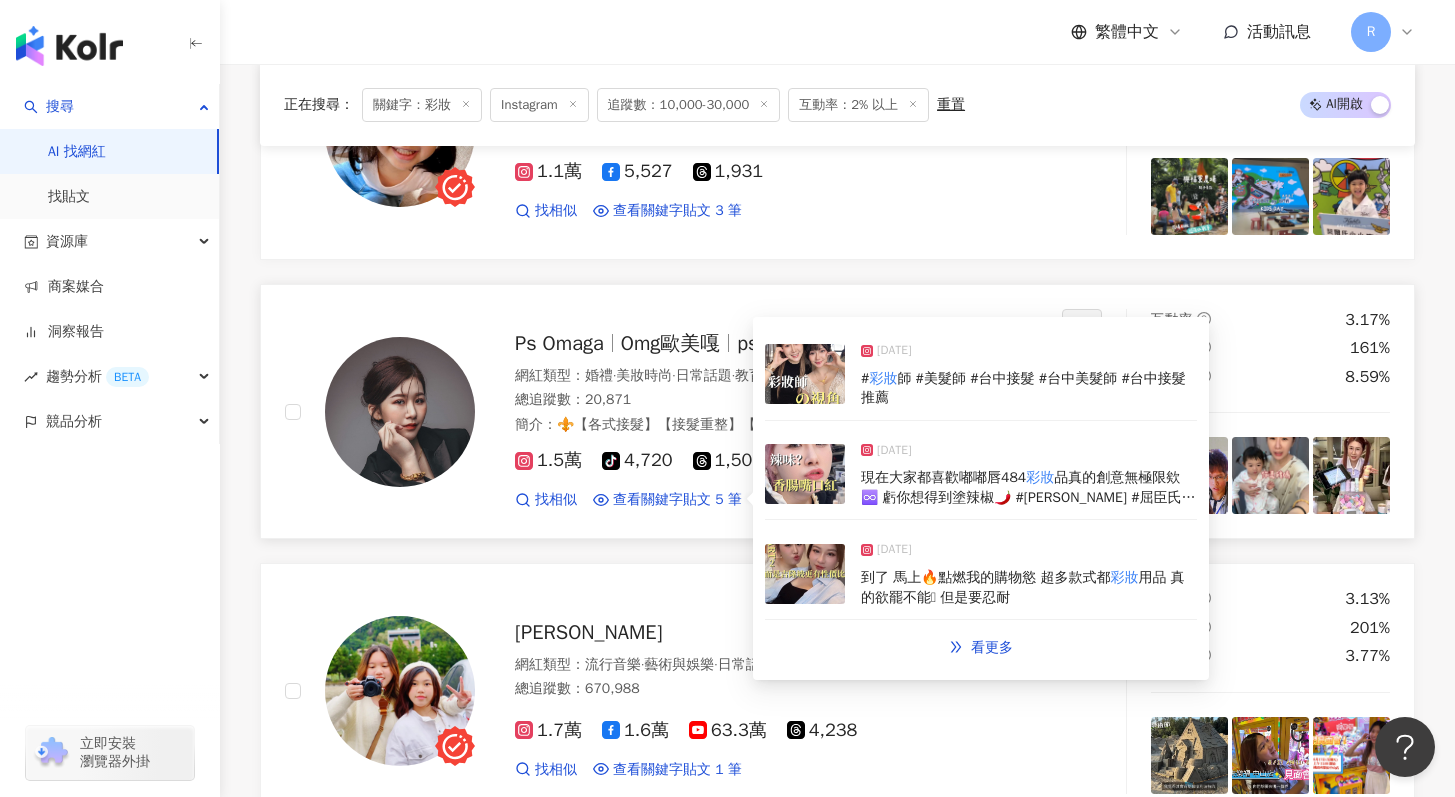 click at bounding box center [805, 374] 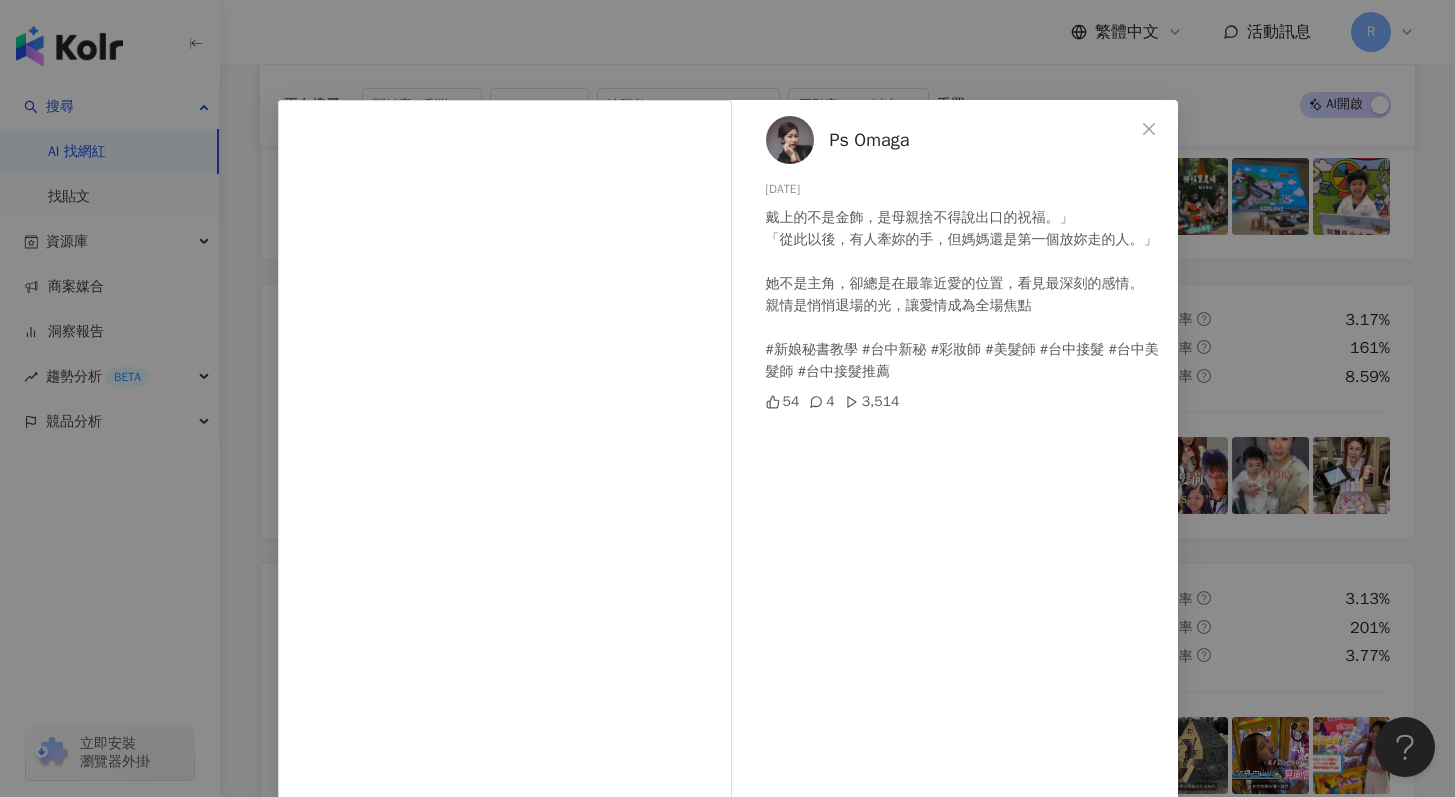 click on "Ps Omaga 2025/6/3 戴上的不是金飾，是母親捨不得說出口的祝福。」
「從此以後，有人牽妳的手，但媽媽還是第一個放妳走的人。」
她不是主角，卻總是在最靠近愛的位置，看見最深刻的感情。
親情是悄悄退場的光，讓愛情成為全場焦點
#新娘秘書教學 #台中新秘 #彩妝師 #美髮師 #台中接髮 #台中美髮師 #台中接髮推薦 54 4 3,514 查看原始貼文" at bounding box center (727, 398) 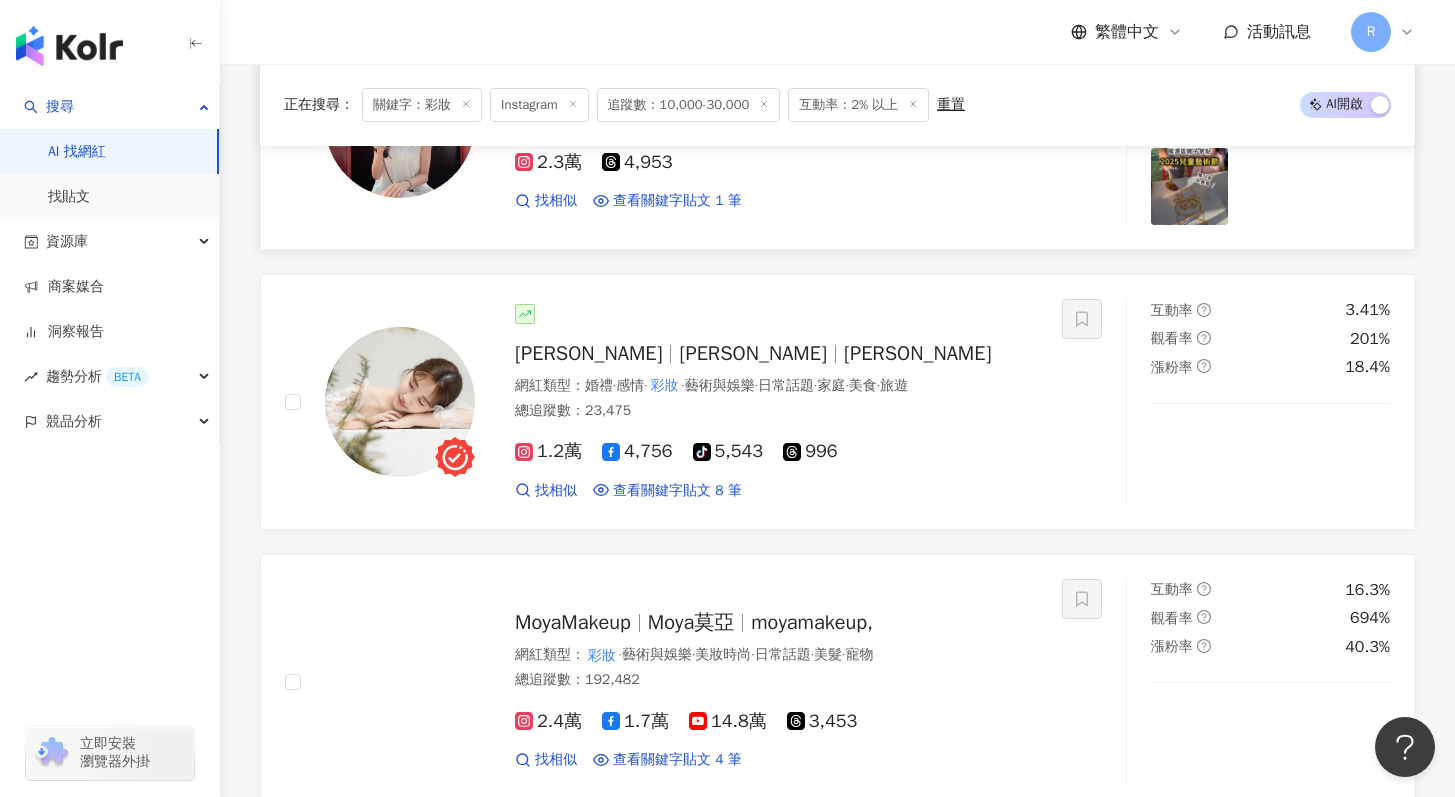 scroll, scrollTop: 12865, scrollLeft: 0, axis: vertical 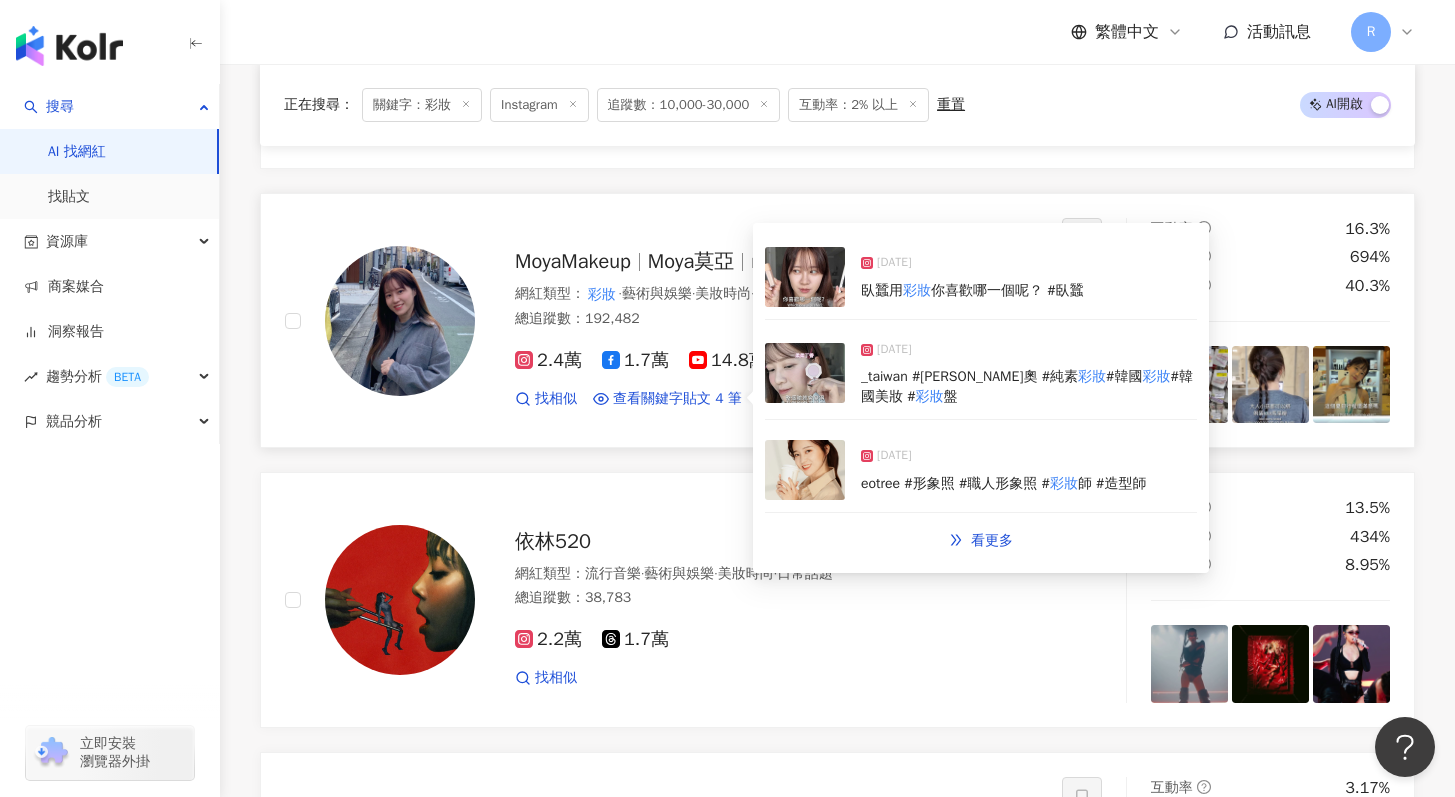 click at bounding box center (805, 373) 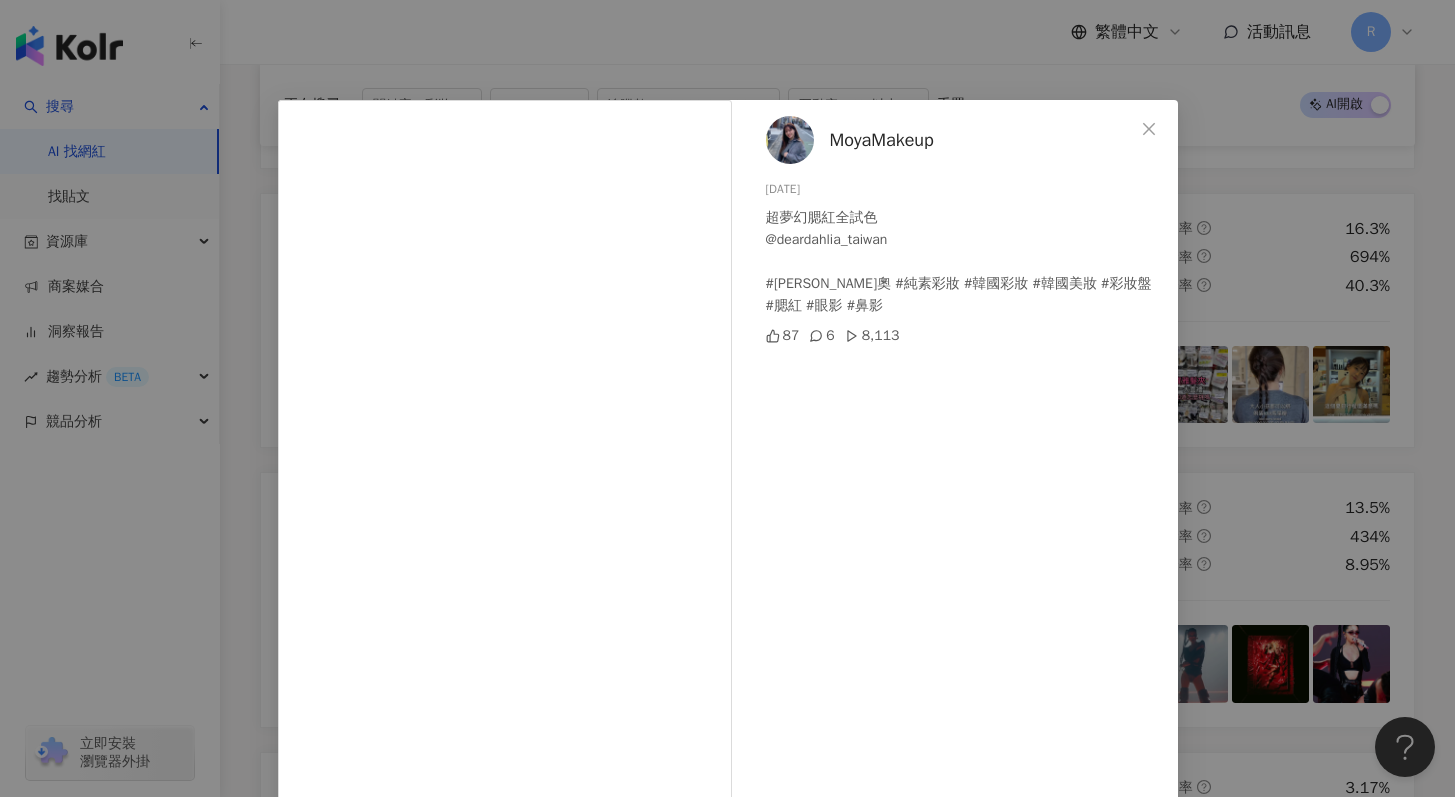 click on "MoyaMakeup 2025/3/22 超夢幻腮紅全試色
@deardahlia_taiwan
#迪雅黛麗奧 #純素彩妝 #韓國彩妝 #韓國美妝 #彩妝盤 #腮紅 #眼影 #鼻影 87 6 8,113 查看原始貼文" at bounding box center [727, 398] 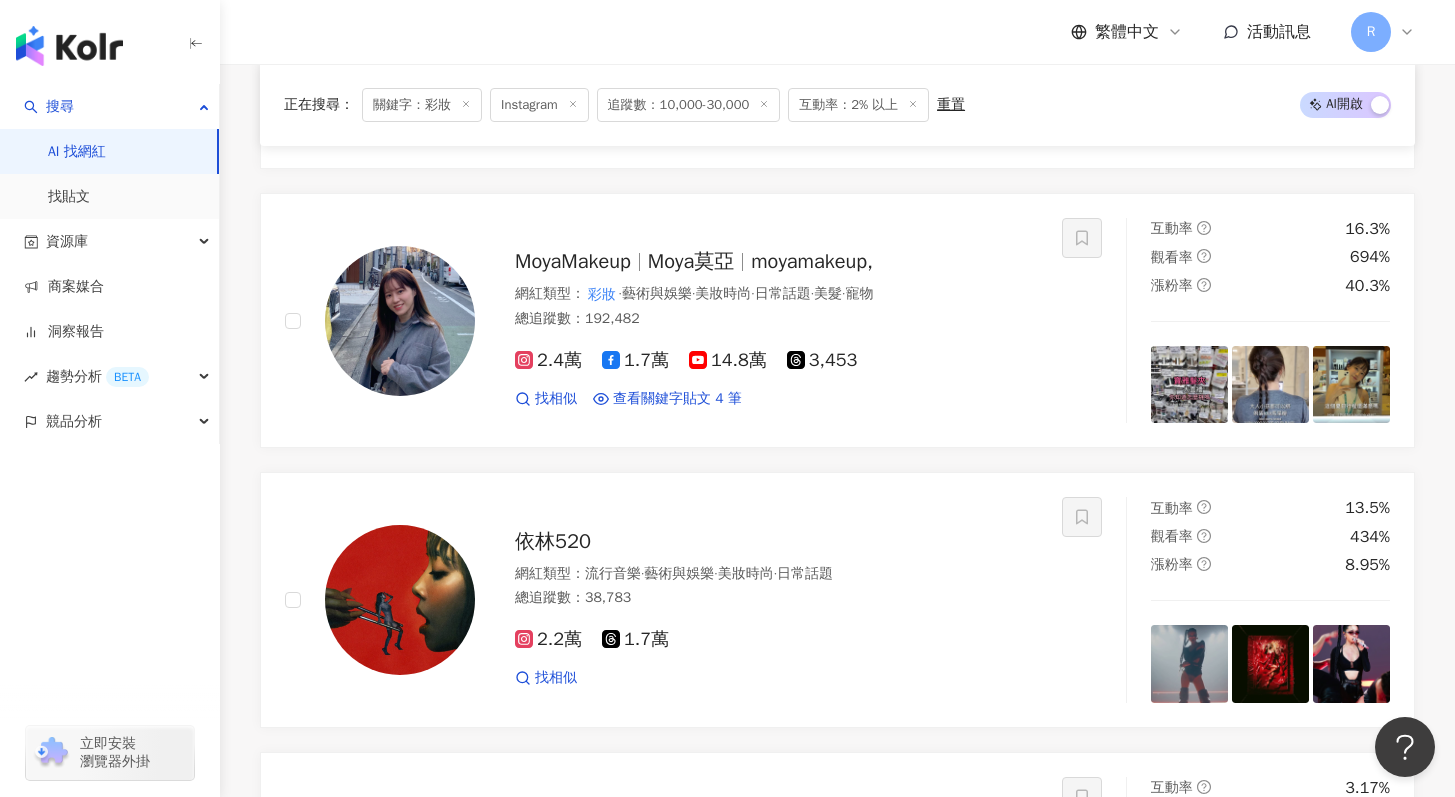 click on "繁體中文 活動訊息 R" at bounding box center (837, 32) 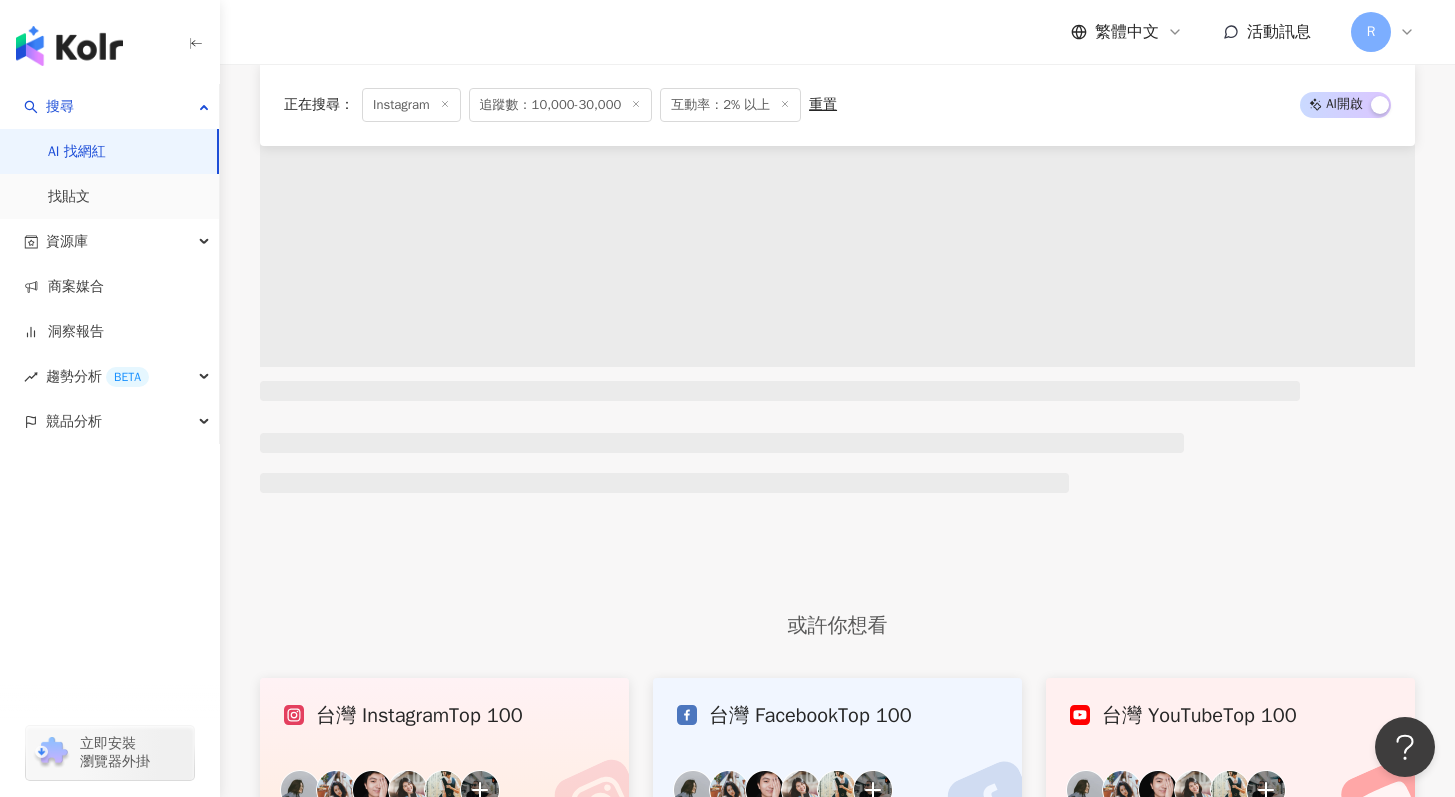 scroll, scrollTop: 0, scrollLeft: 0, axis: both 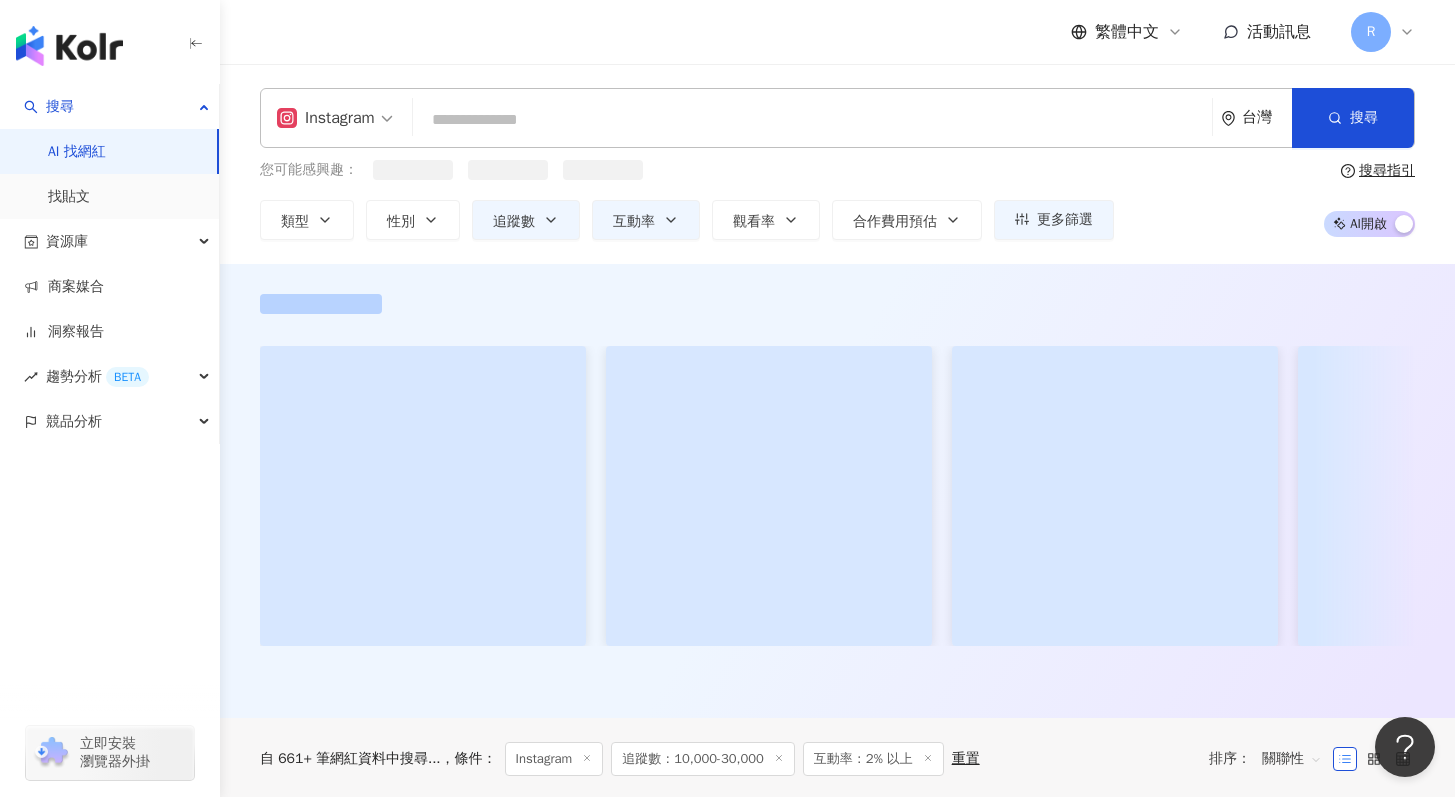 click at bounding box center [812, 120] 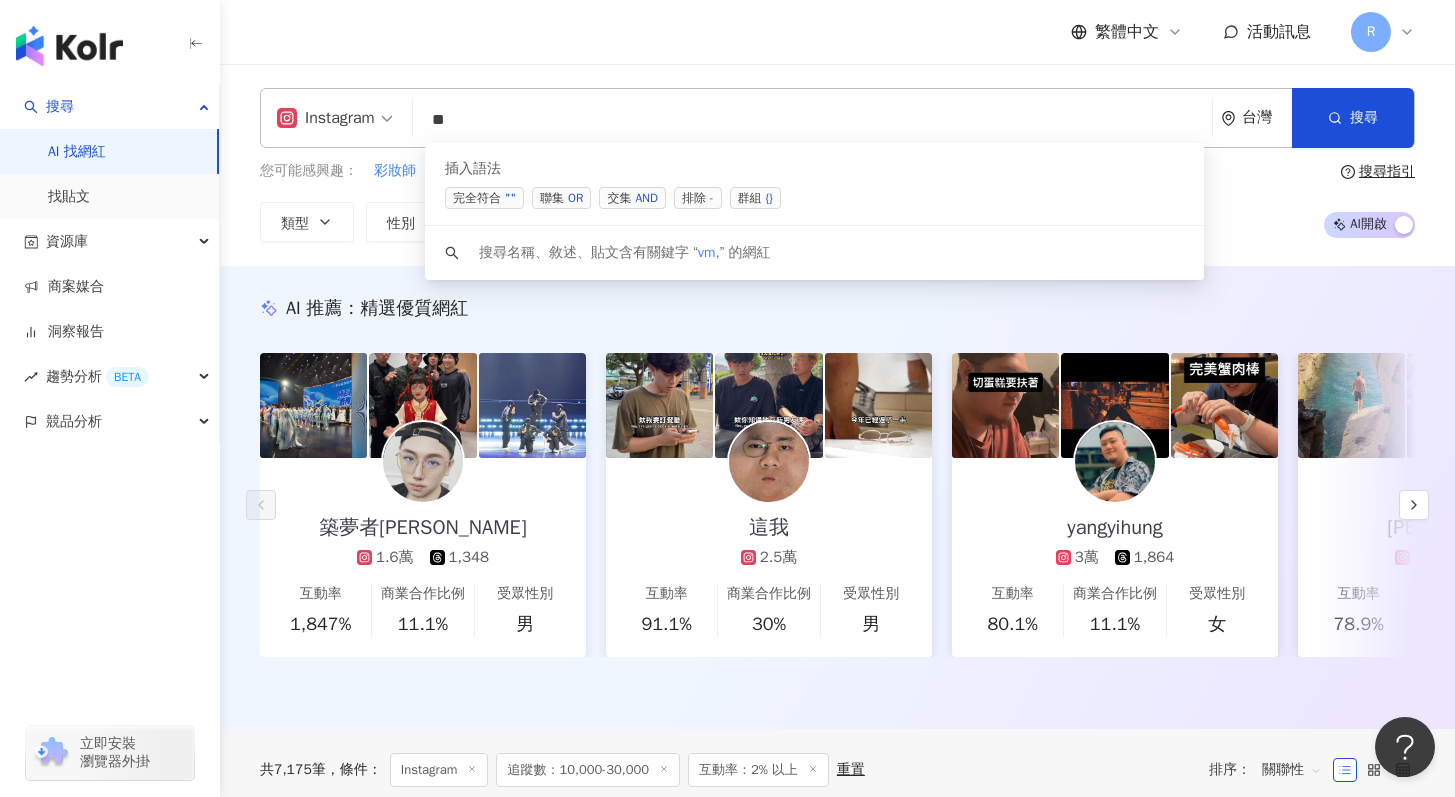 type on "*" 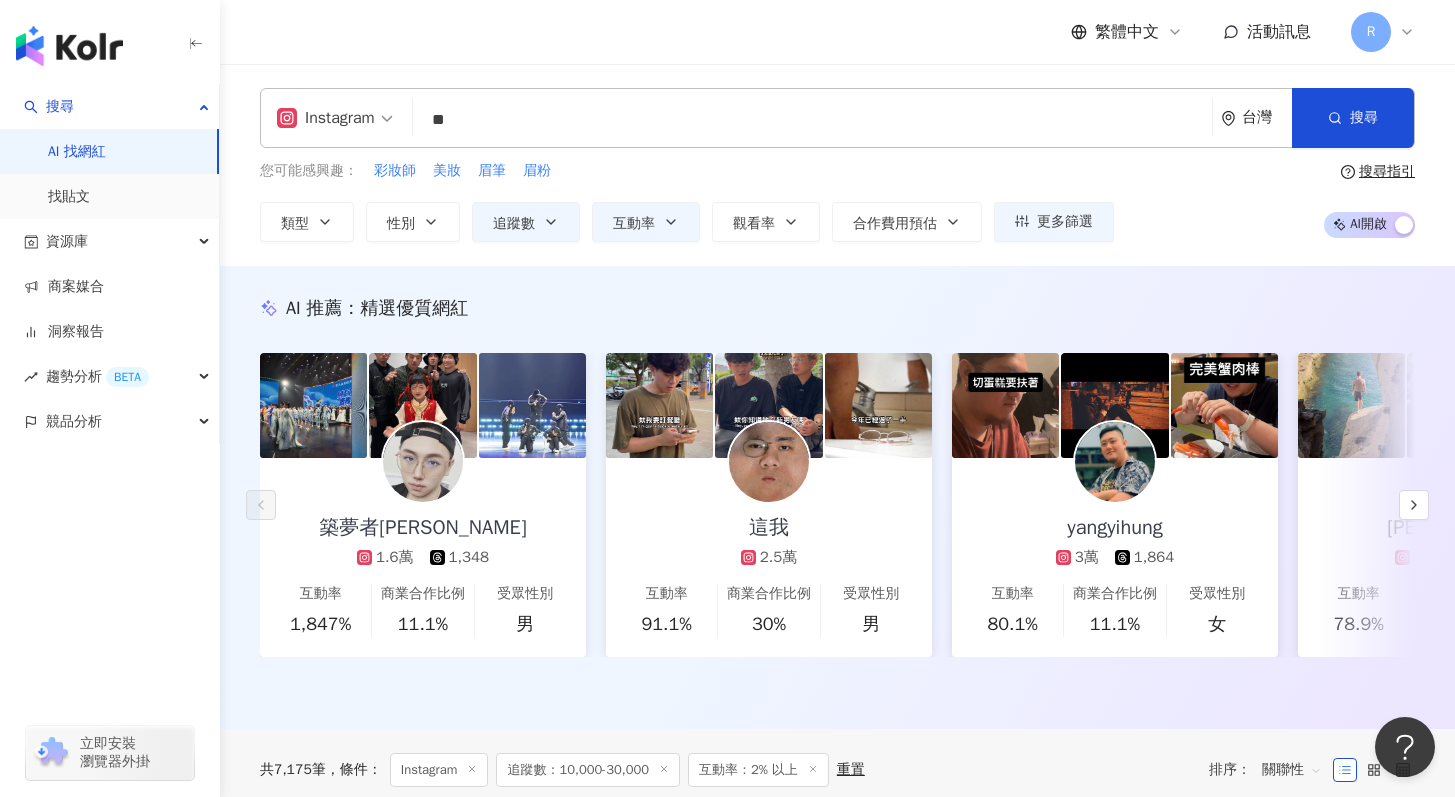 type on "*" 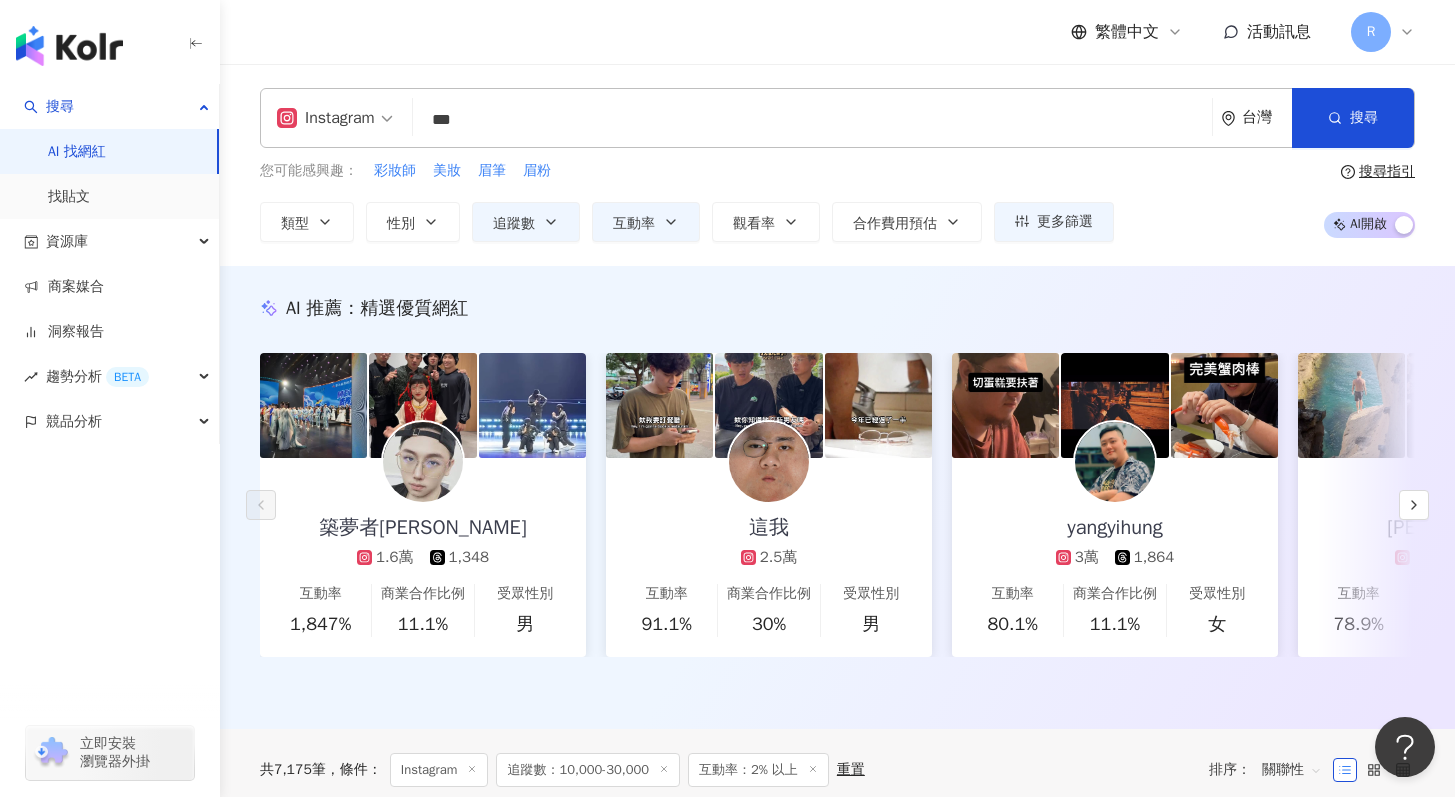 type on "***" 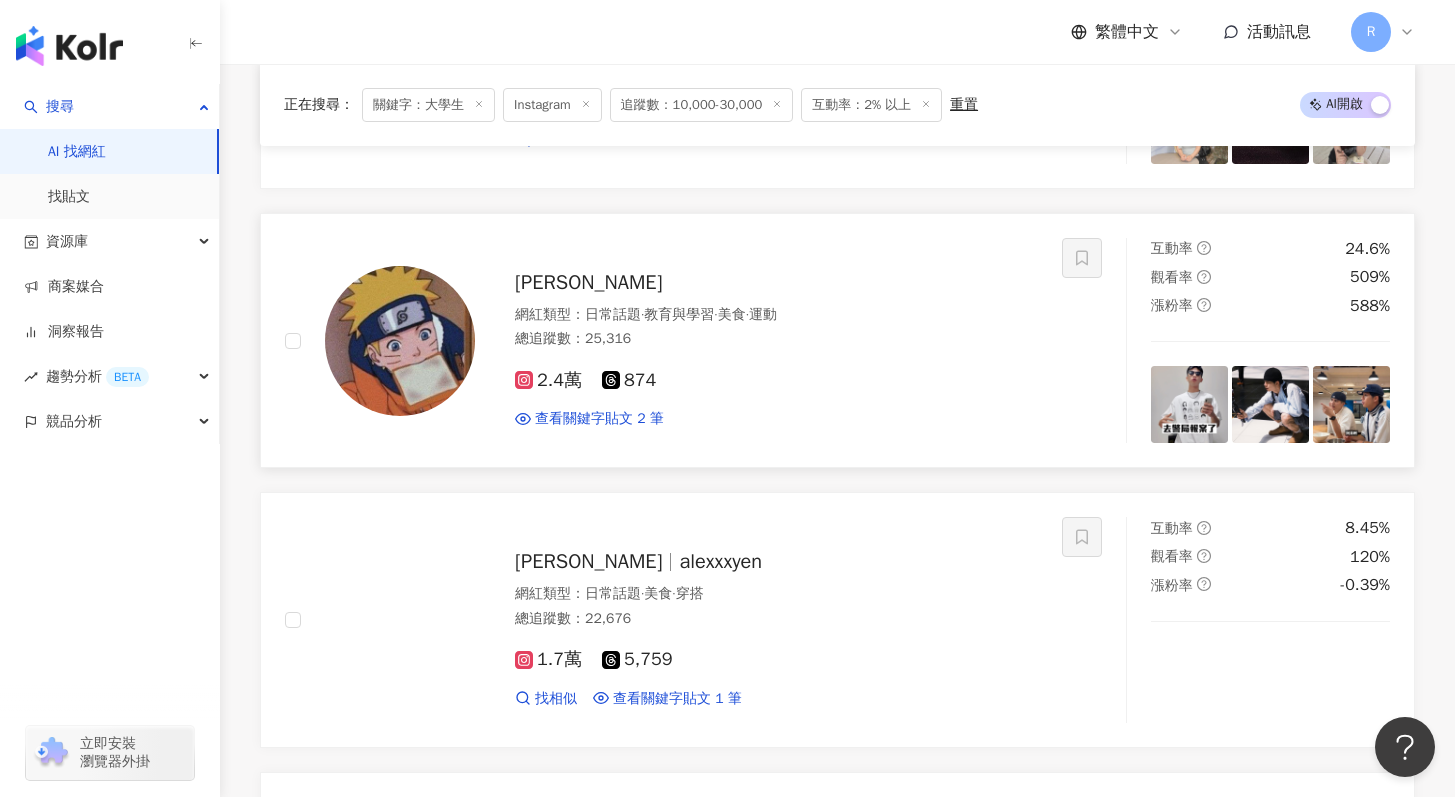 scroll, scrollTop: 2882, scrollLeft: 0, axis: vertical 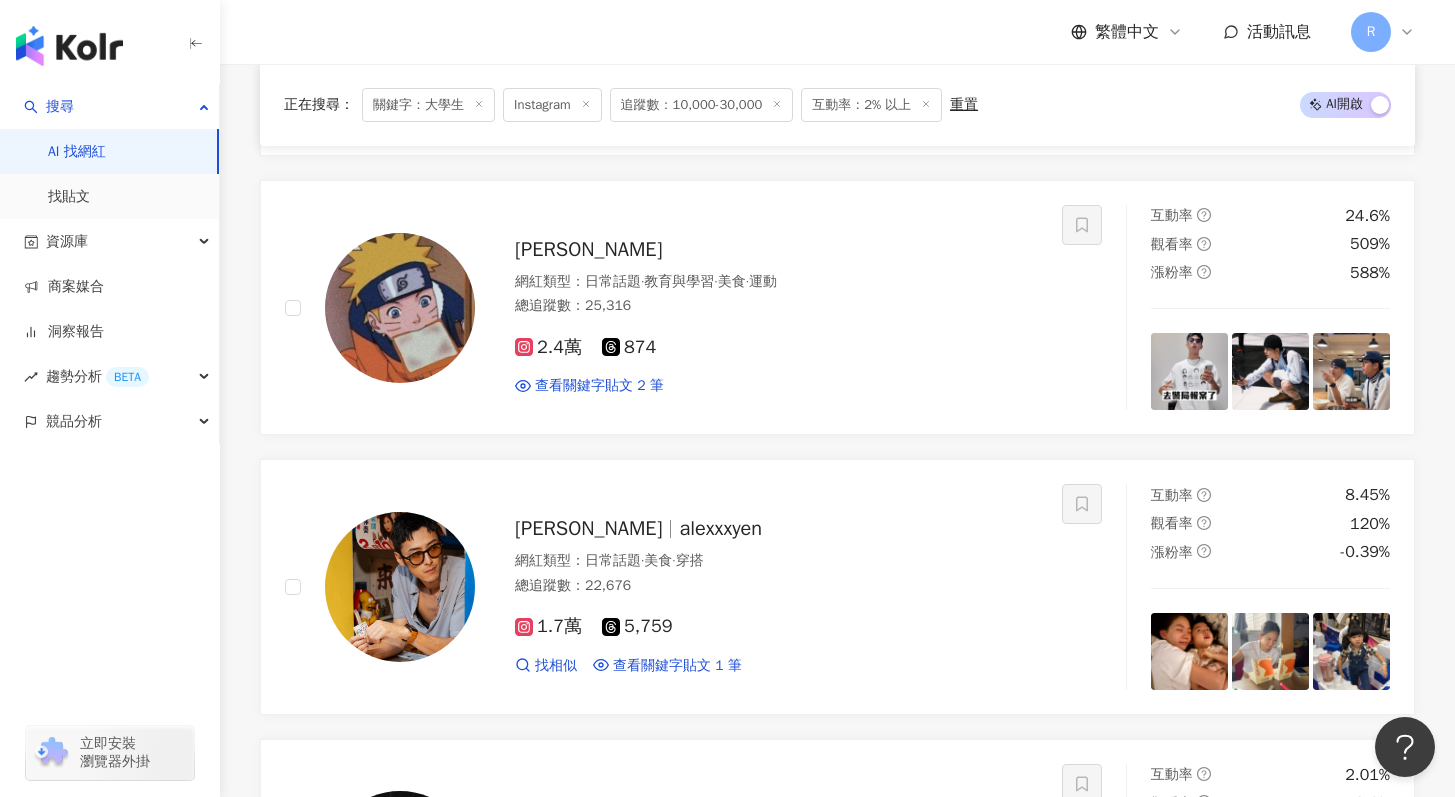 click at bounding box center (479, 105) 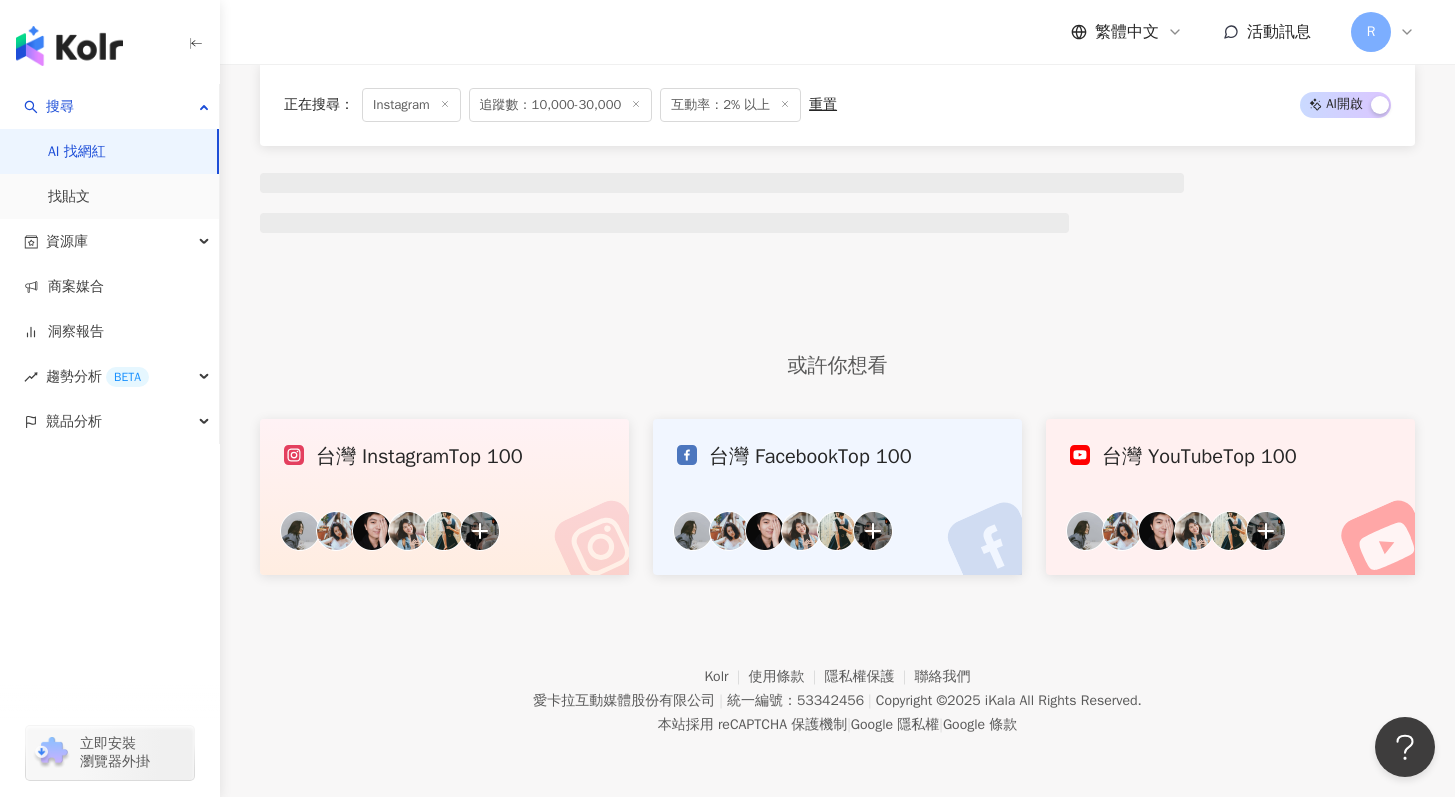 scroll, scrollTop: 0, scrollLeft: 0, axis: both 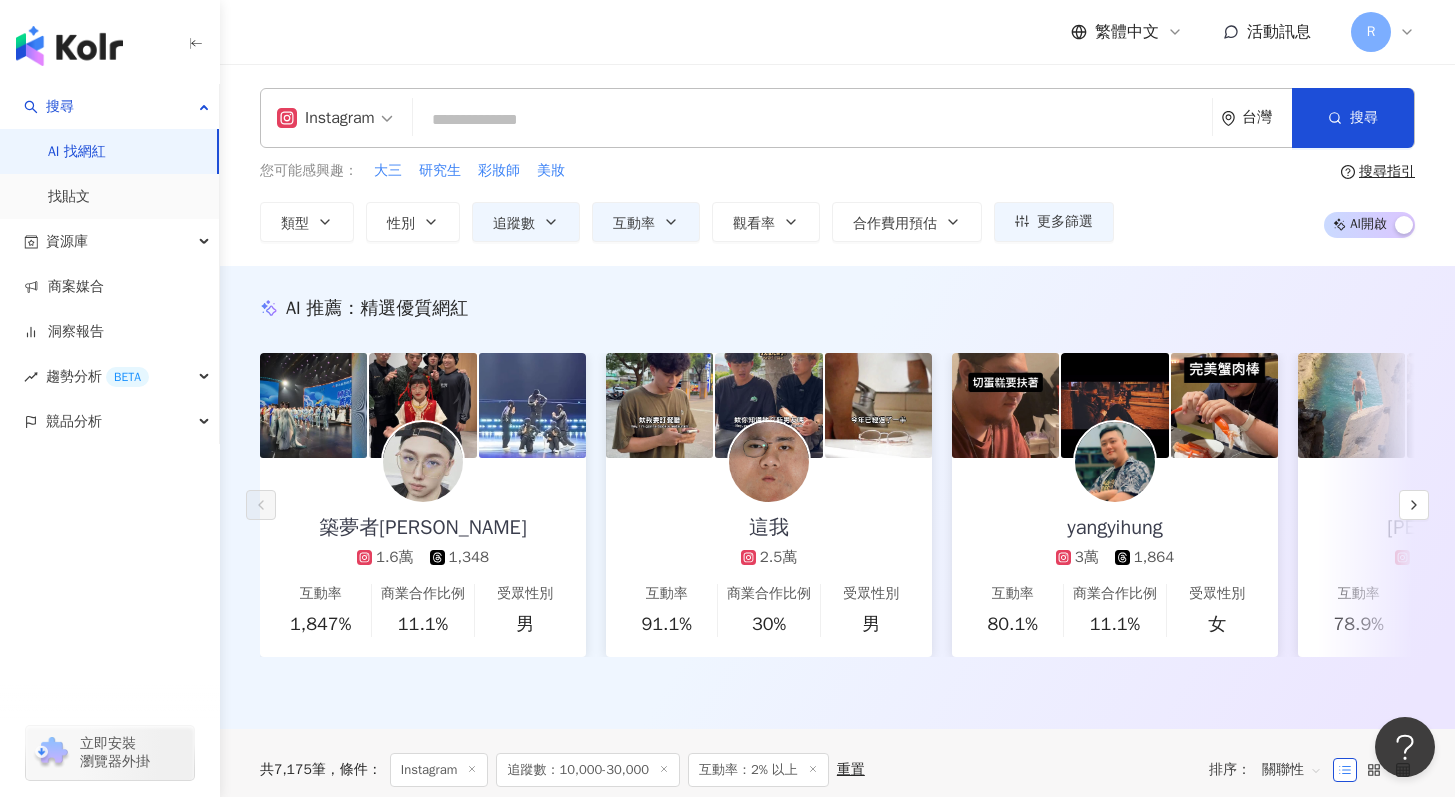 click at bounding box center [812, 120] 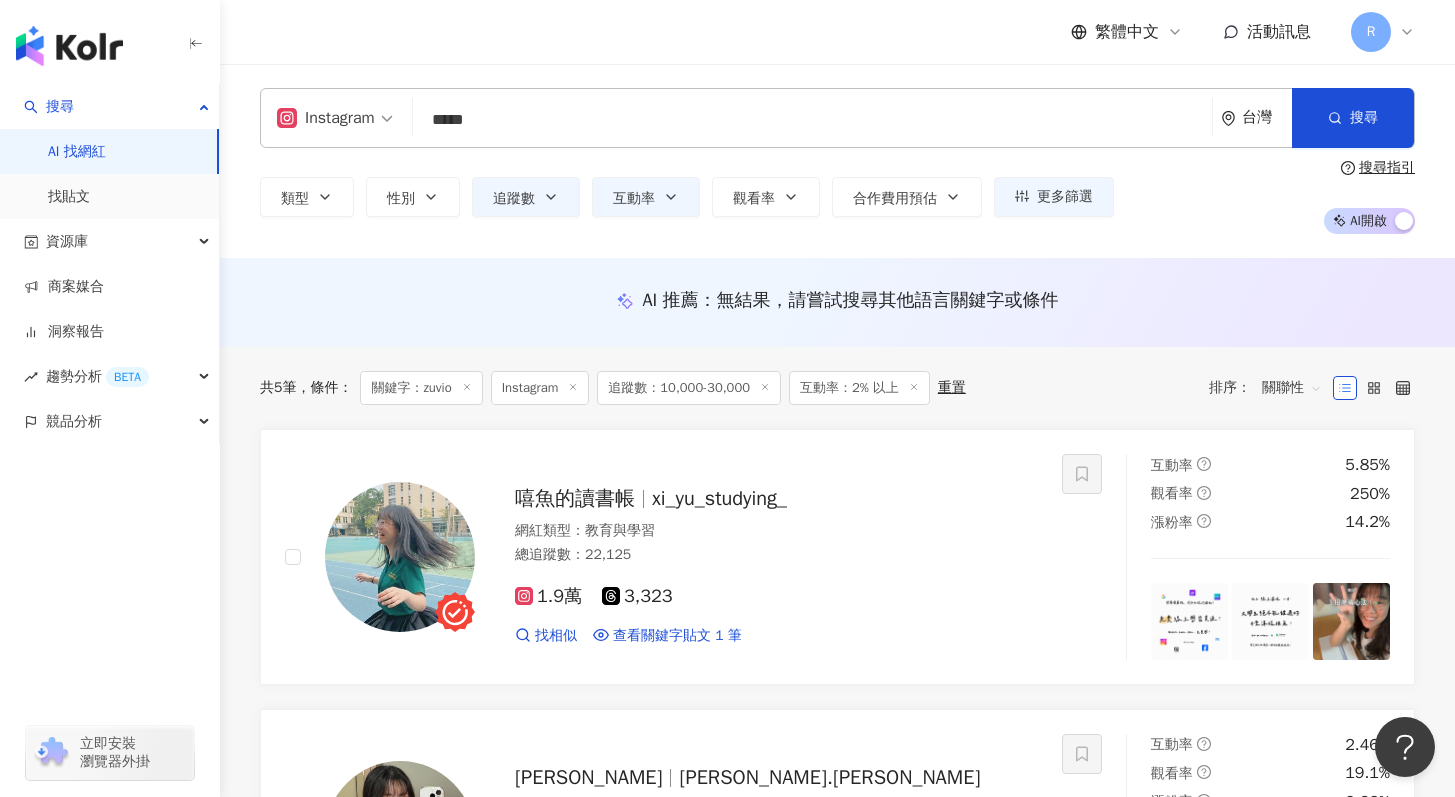 scroll, scrollTop: 214, scrollLeft: 0, axis: vertical 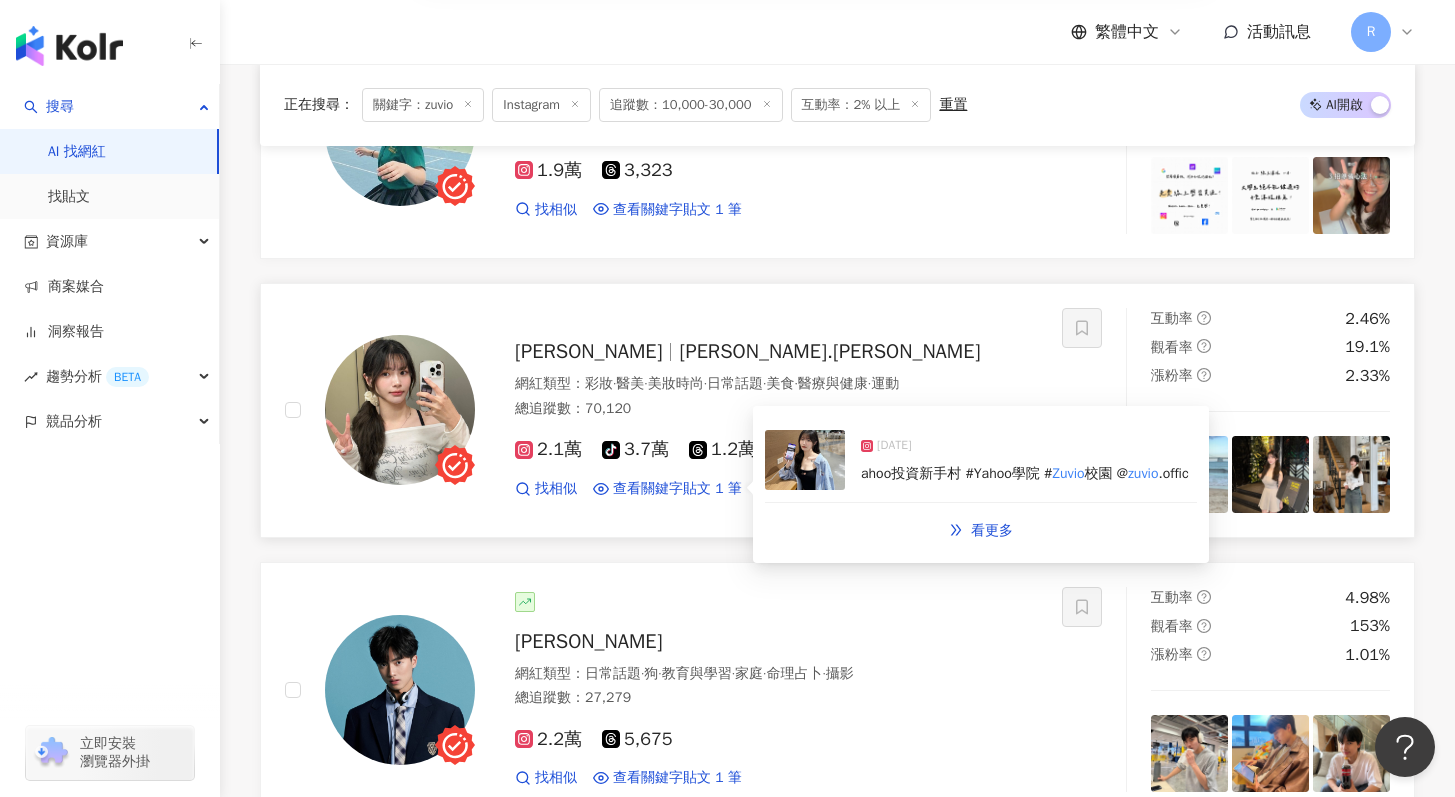 click at bounding box center (805, 460) 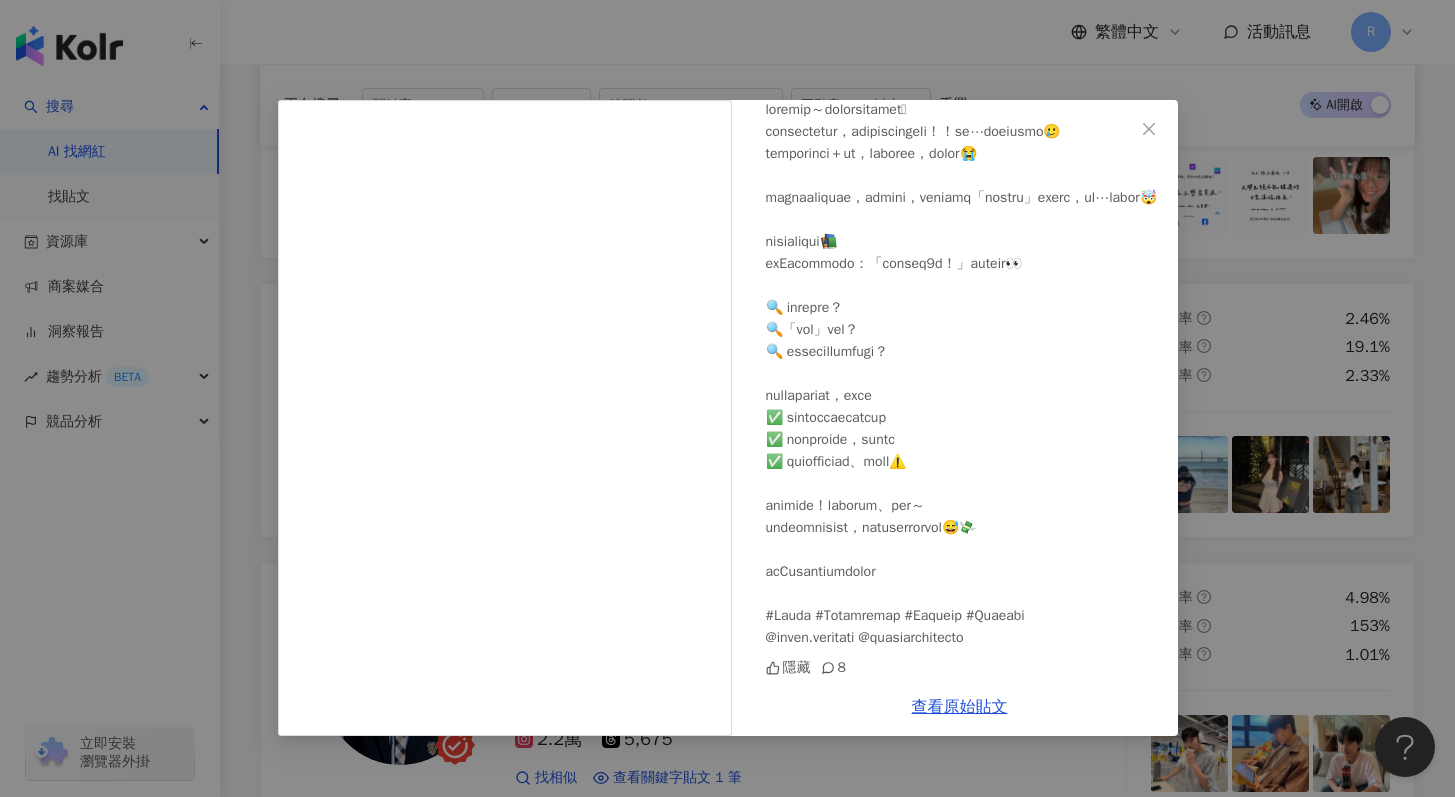 scroll, scrollTop: 120, scrollLeft: 0, axis: vertical 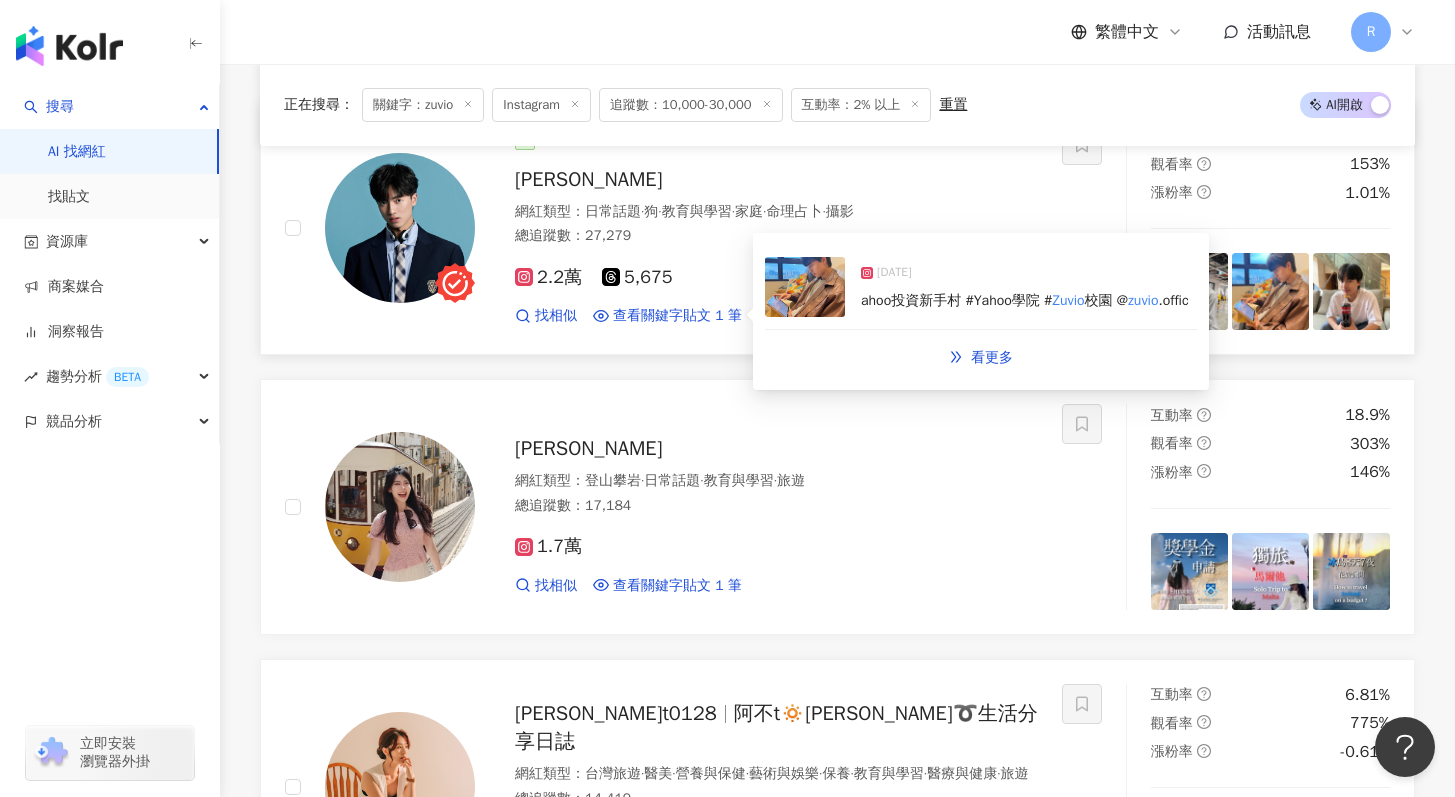 click at bounding box center (805, 287) 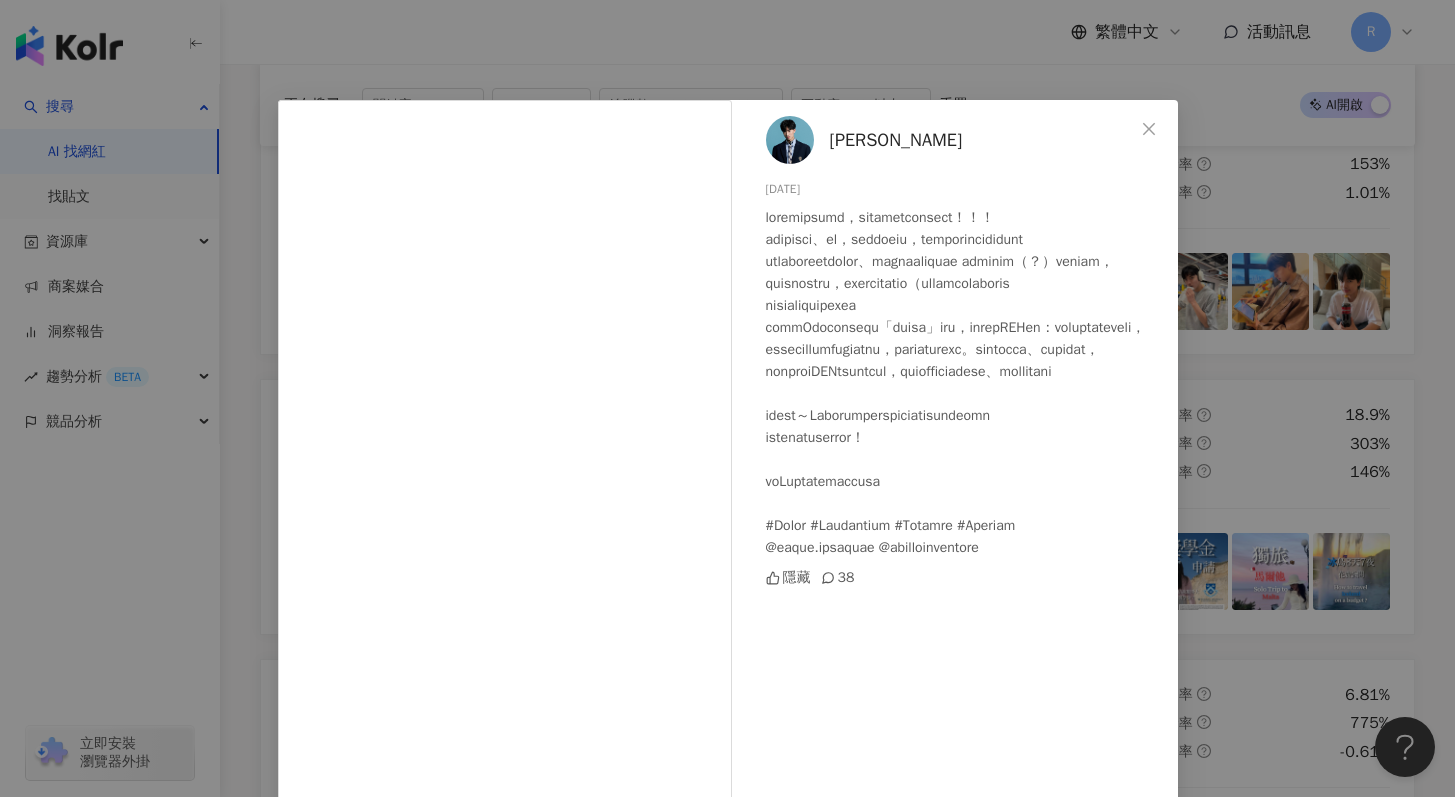click on "簡楨庭 2025/6/23 隱藏 38 查看原始貼文" at bounding box center (727, 398) 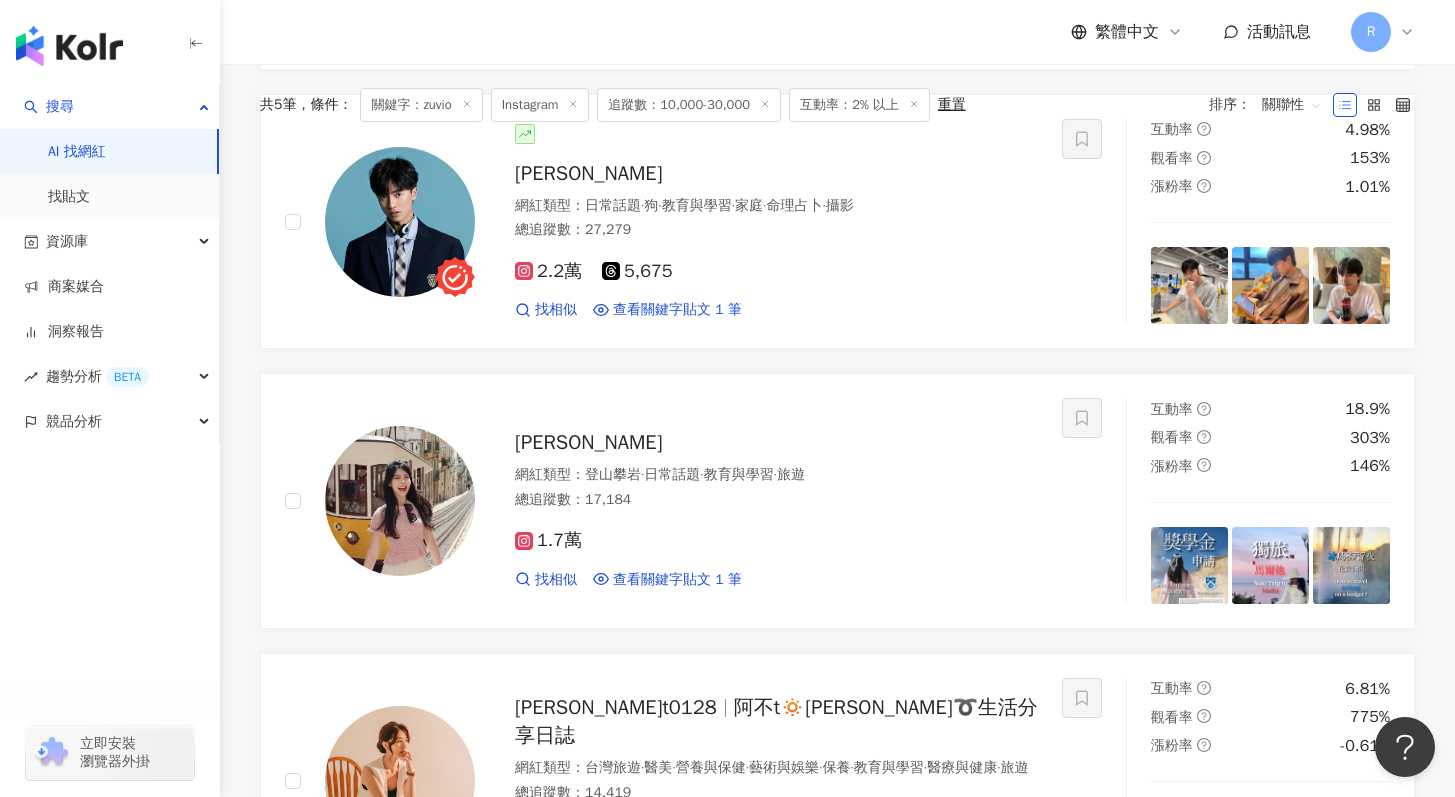 scroll, scrollTop: 0, scrollLeft: 0, axis: both 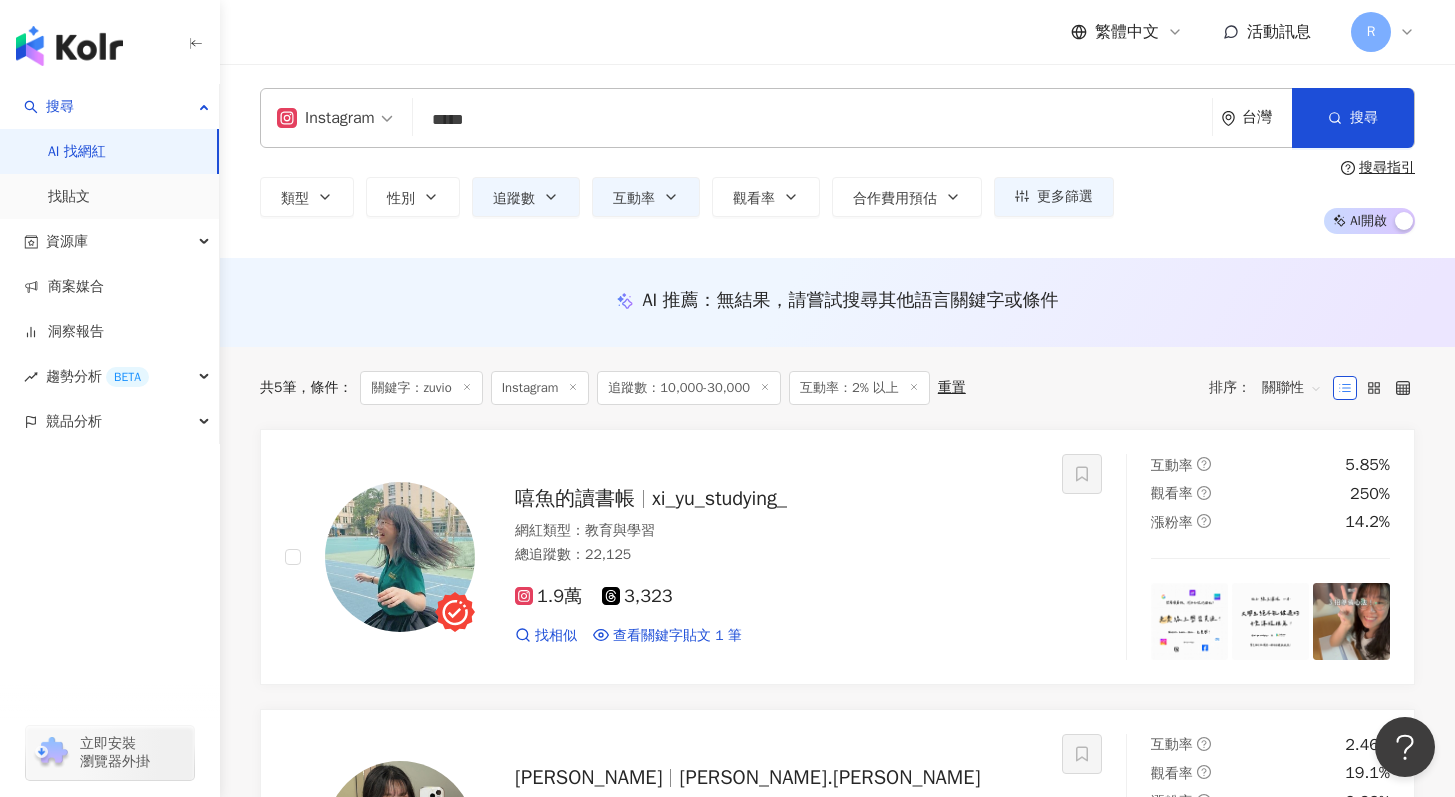 click on "*****" at bounding box center [812, 120] 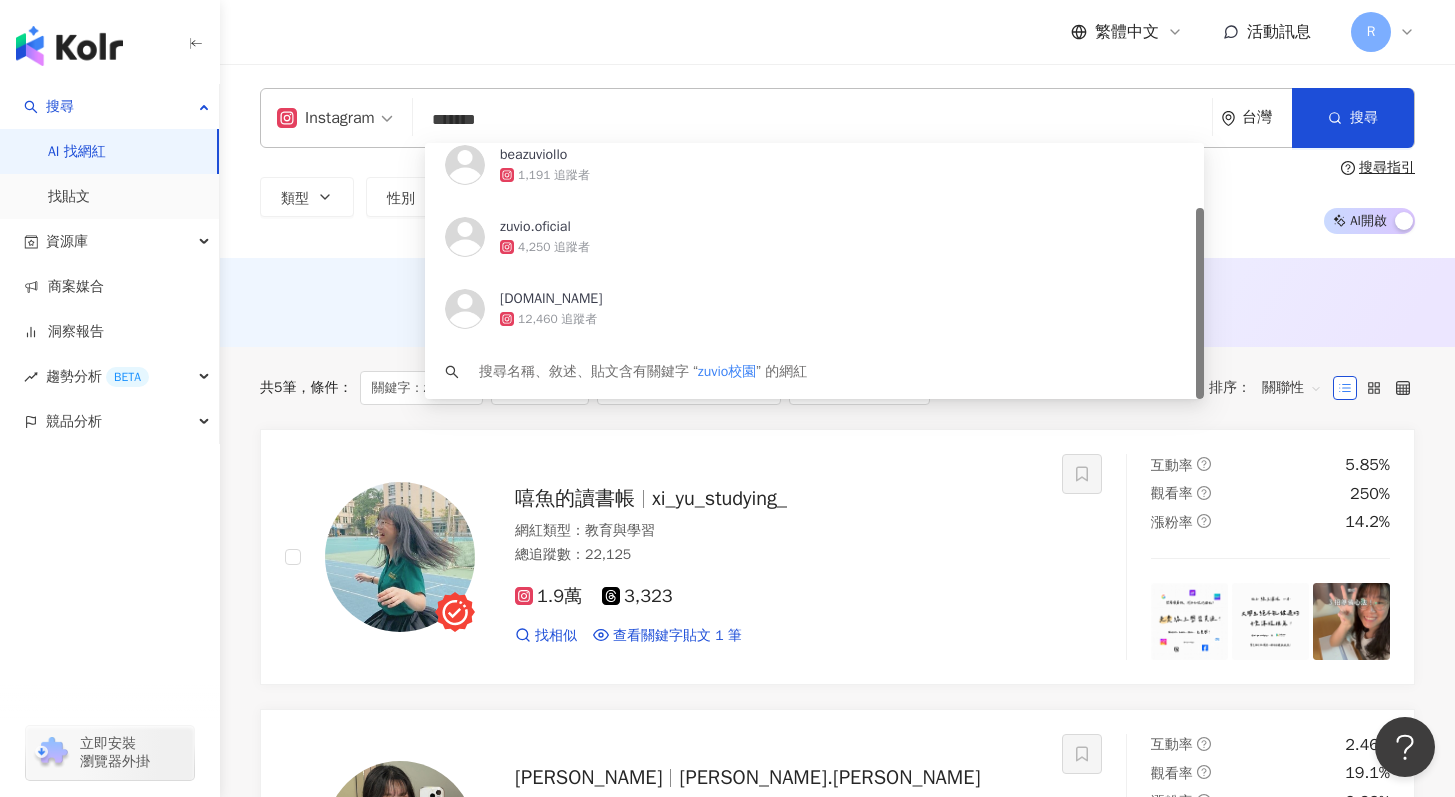 scroll, scrollTop: 0, scrollLeft: 0, axis: both 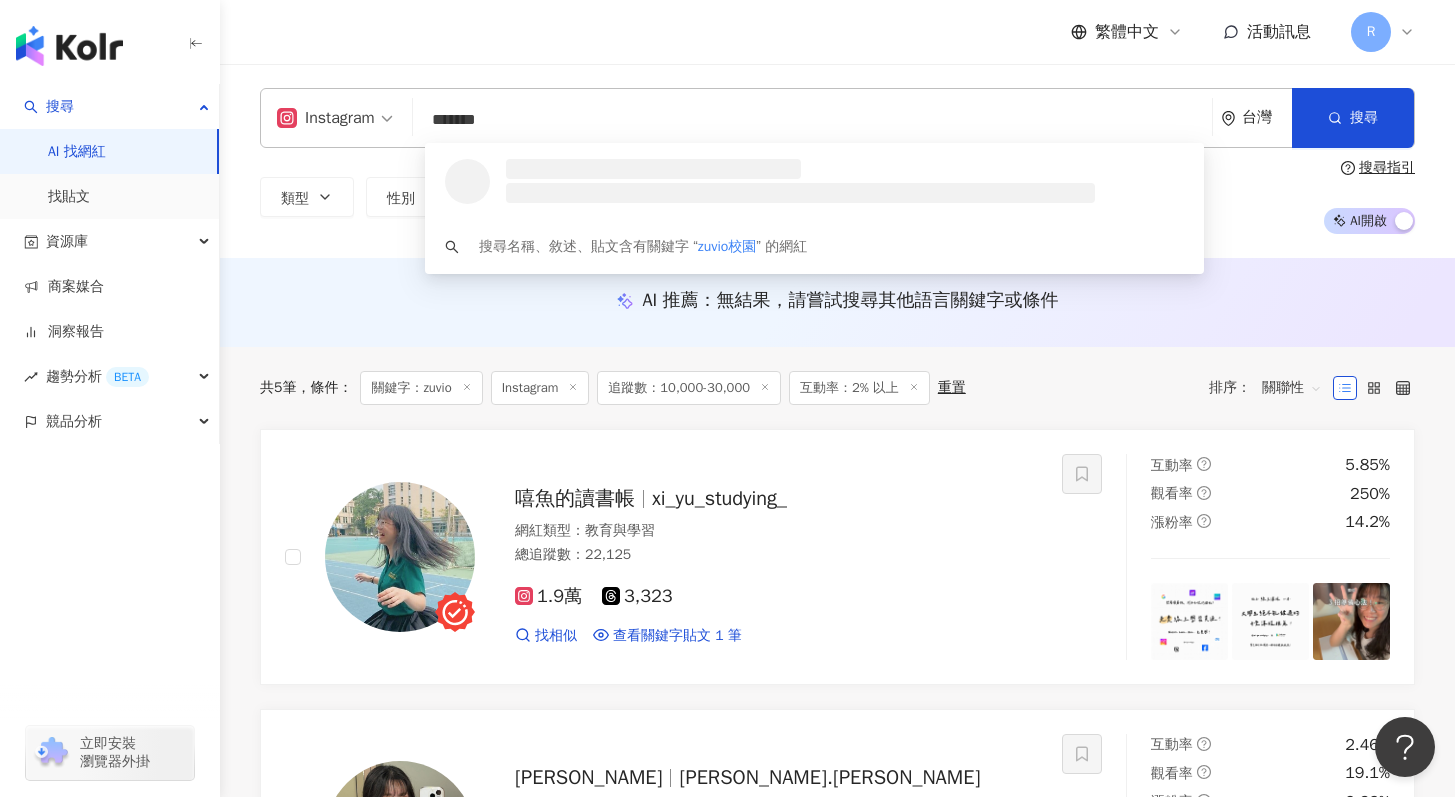 type on "*******" 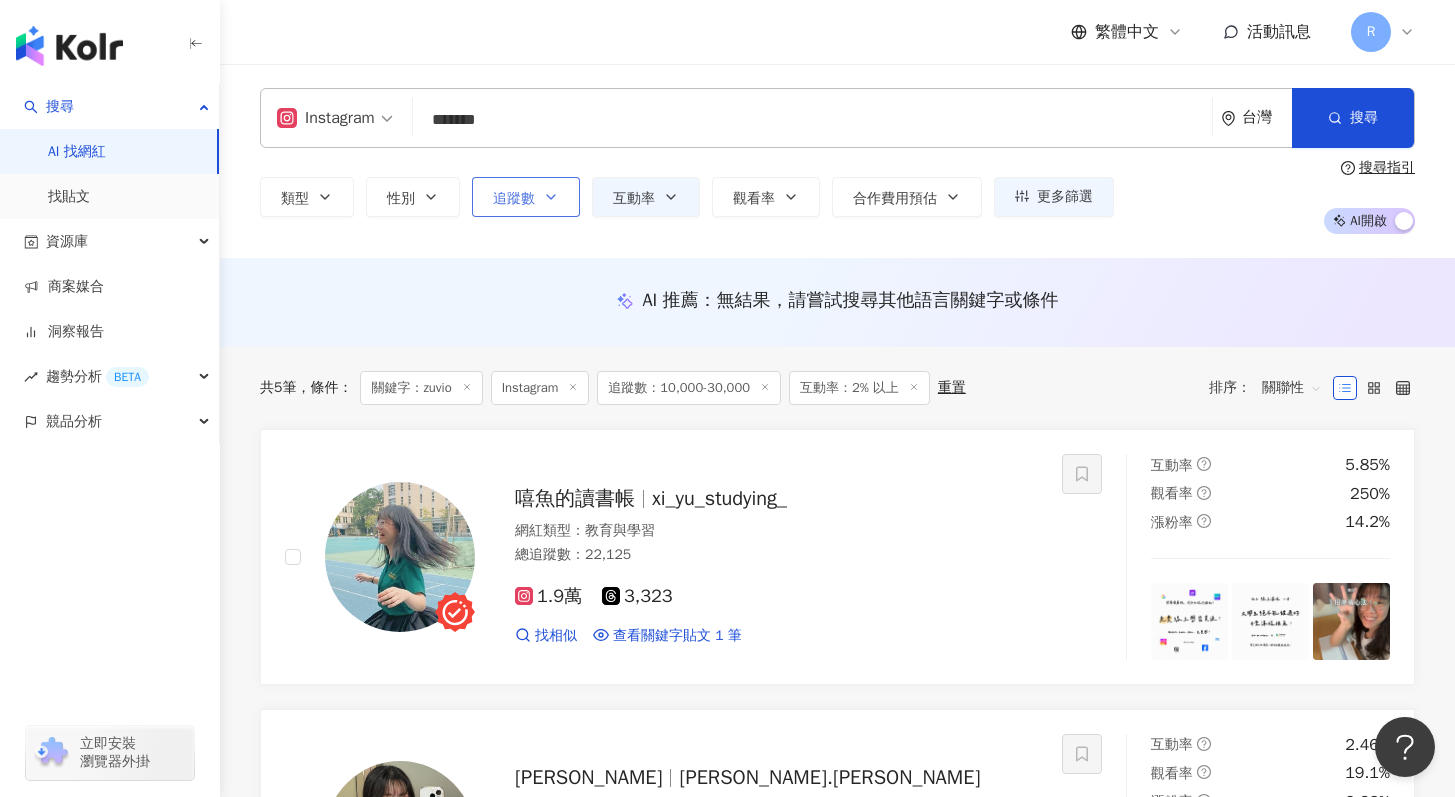 click 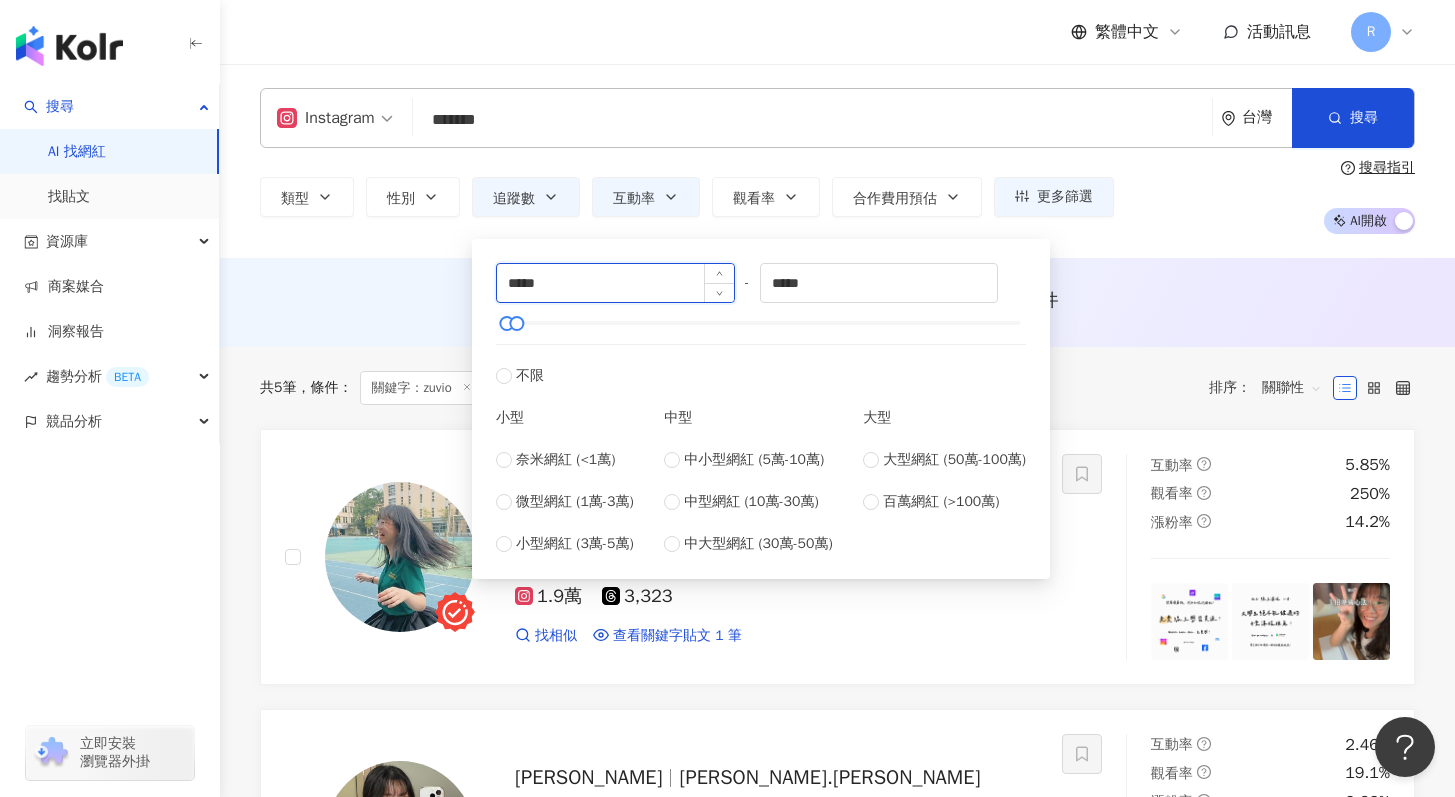 click on "*****" at bounding box center (615, 283) 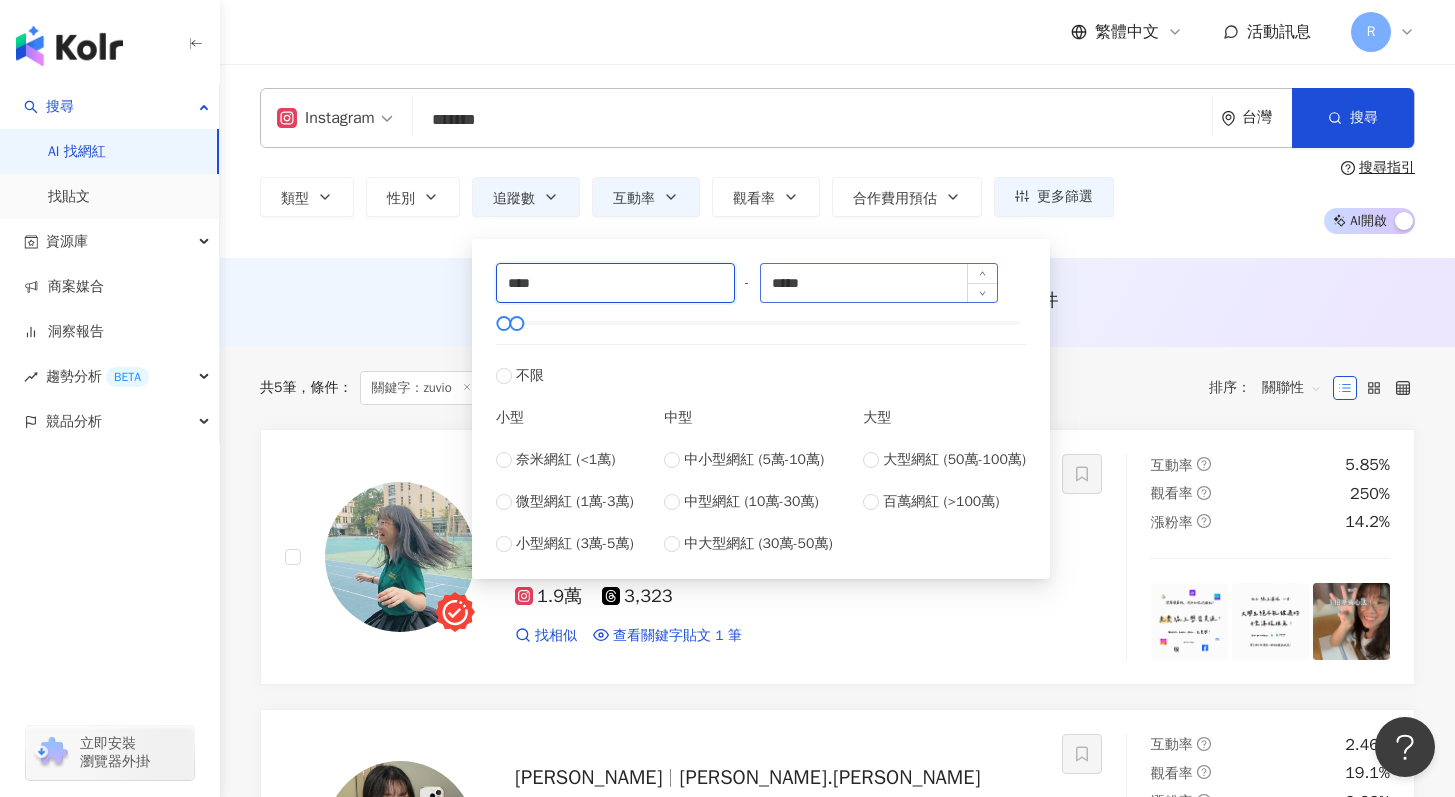 type on "****" 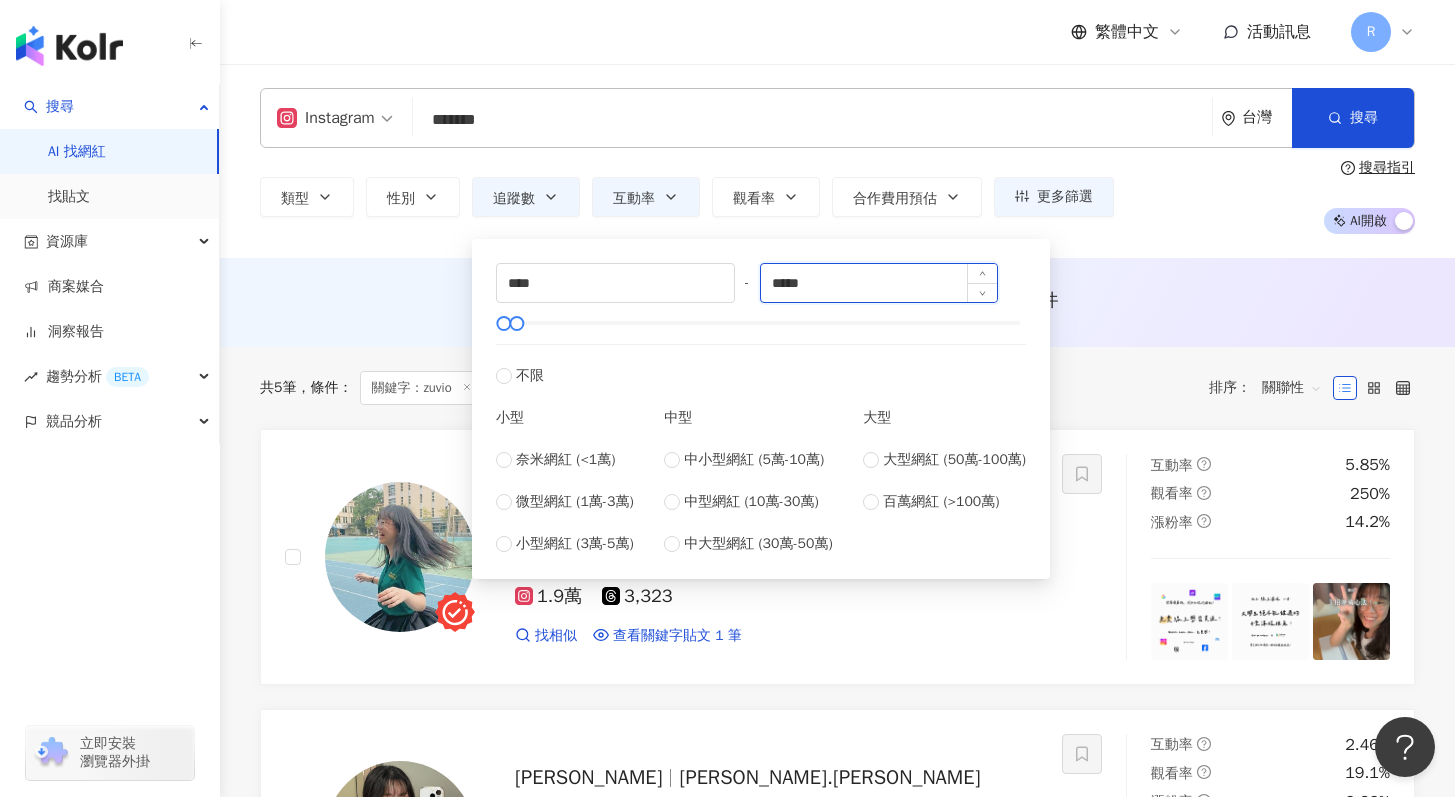 click on "*****" at bounding box center (879, 283) 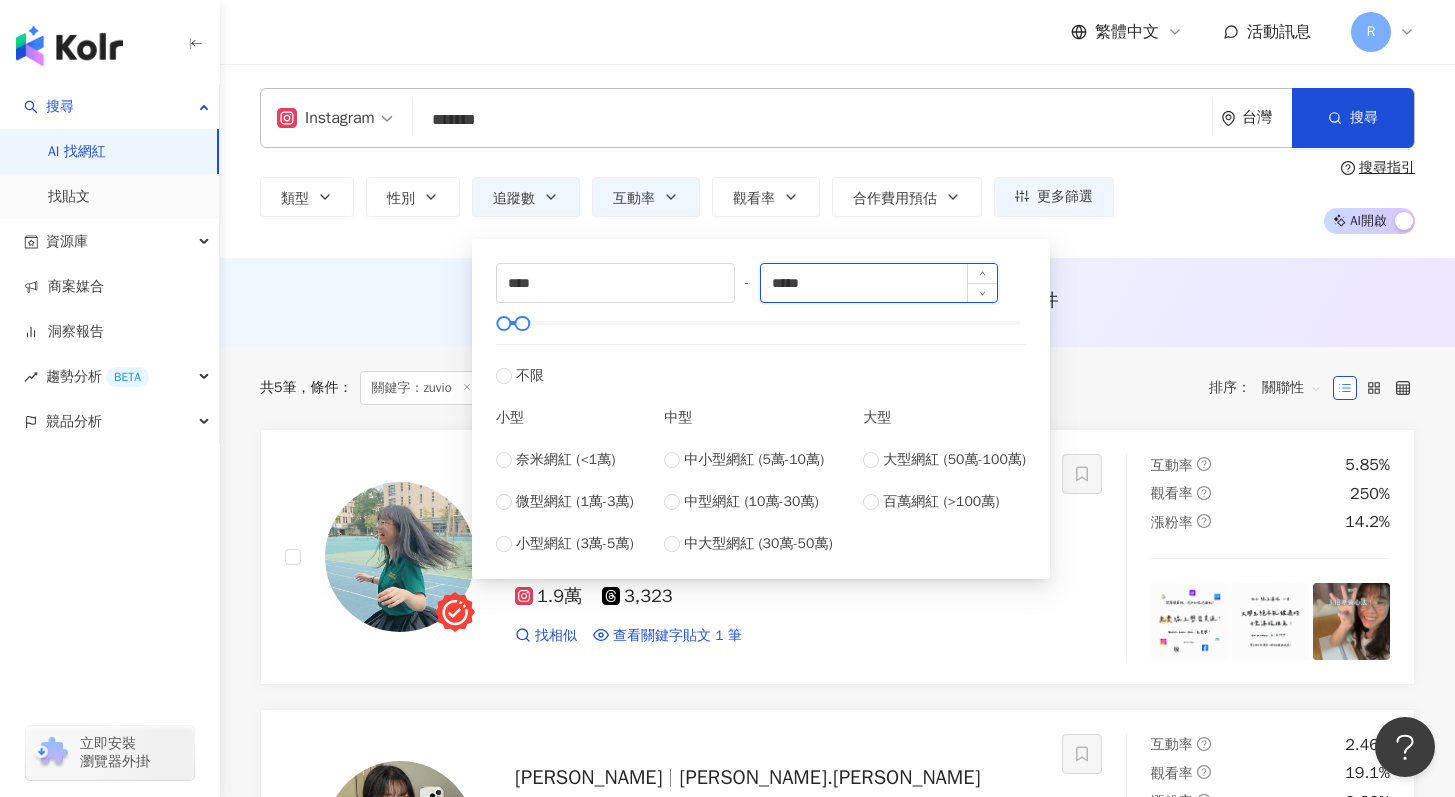 type on "*****" 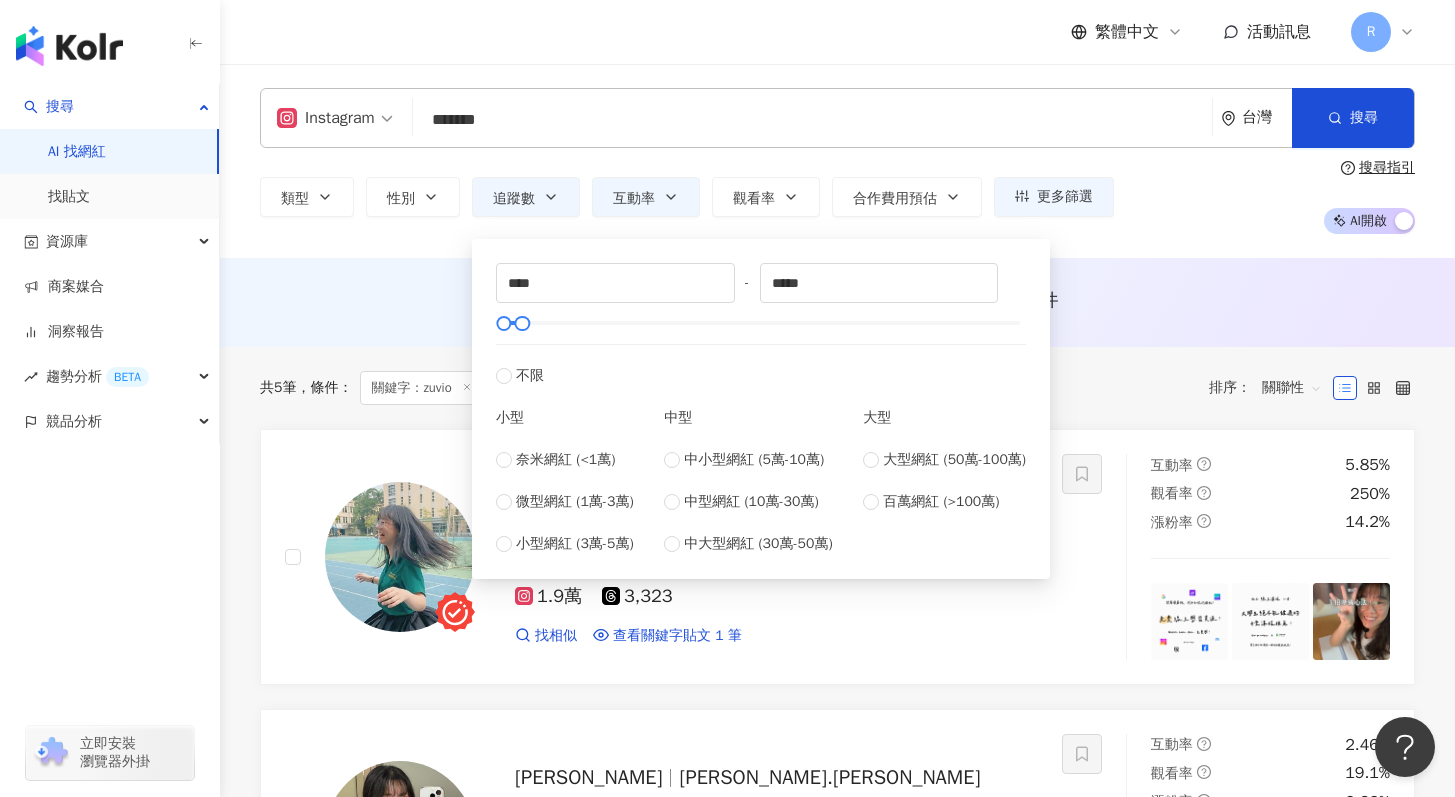 click on "Instagram ******* 台灣 搜尋 loading 搜尋名稱、敘述、貼文含有關鍵字 “ zuvio校園 ” 的網紅 類型 性別 追蹤數 互動率 觀看率 合作費用預估  更多篩選 ****  -  ***** 不限 小型 奈米網紅 (<1萬) 微型網紅 (1萬-3萬) 小型網紅 (3萬-5萬) 中型 中小型網紅 (5萬-10萬) 中型網紅 (10萬-30萬) 中大型網紅 (30萬-50萬) 大型 大型網紅 (50萬-100萬) 百萬網紅 (>100萬) * %  -  % 不限 5% 以下 5%~20% 20% 以上 搜尋指引 AI  開啟 AI  關閉" at bounding box center [837, 161] 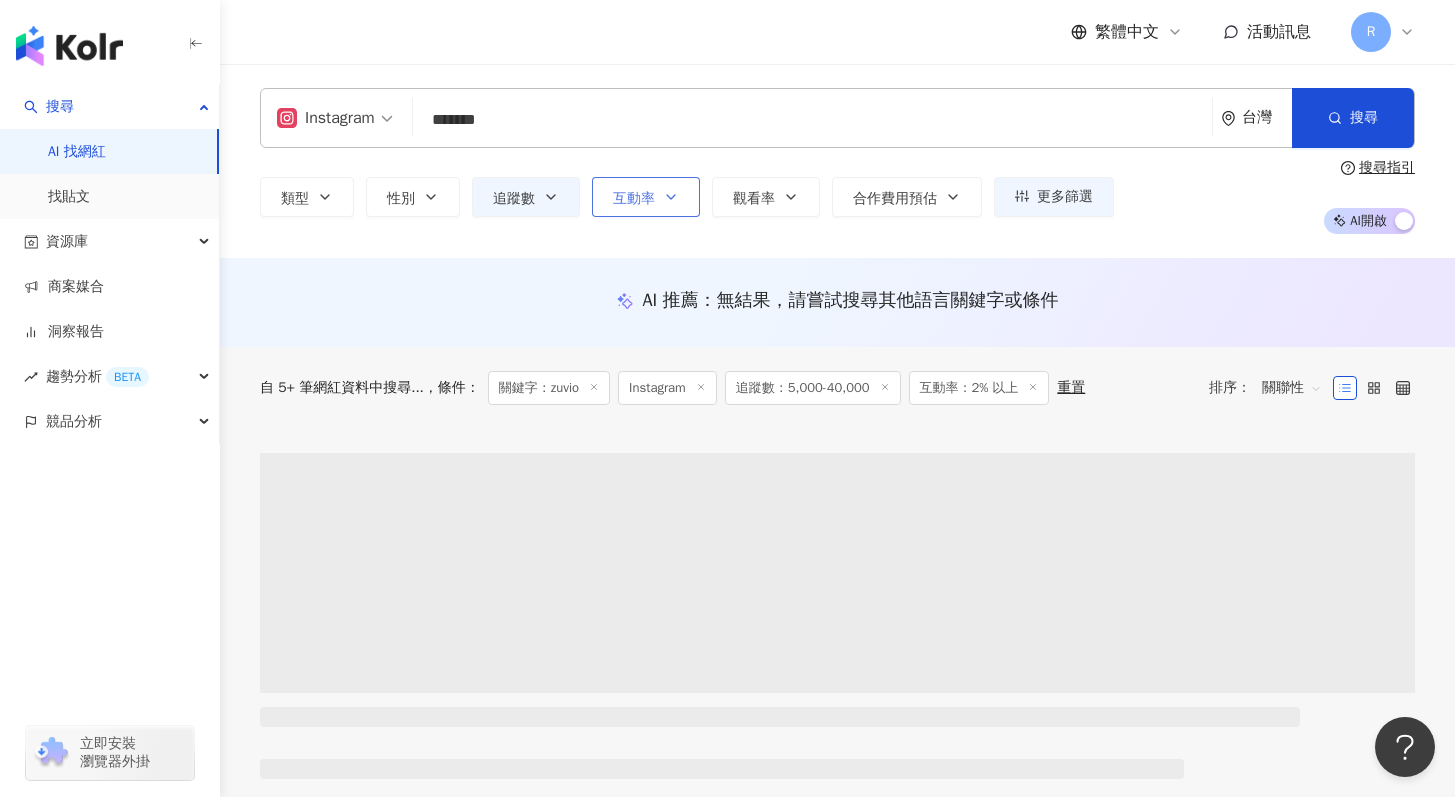 click on "互動率" at bounding box center [646, 197] 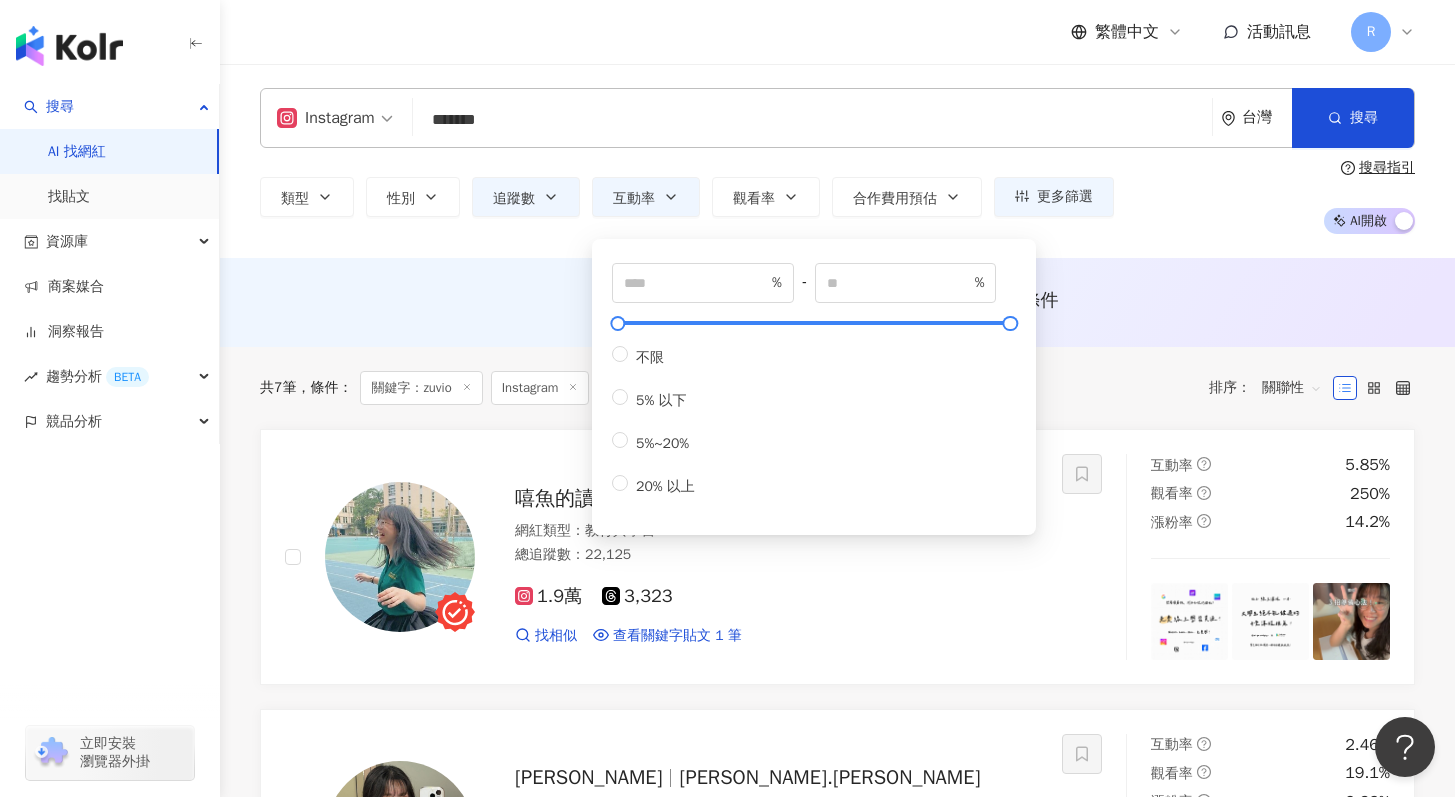 click on "Instagram ******* 台灣 搜尋 loading 搜尋名稱、敘述、貼文含有關鍵字 “ zuvio校園 ” 的網紅" at bounding box center (837, 118) 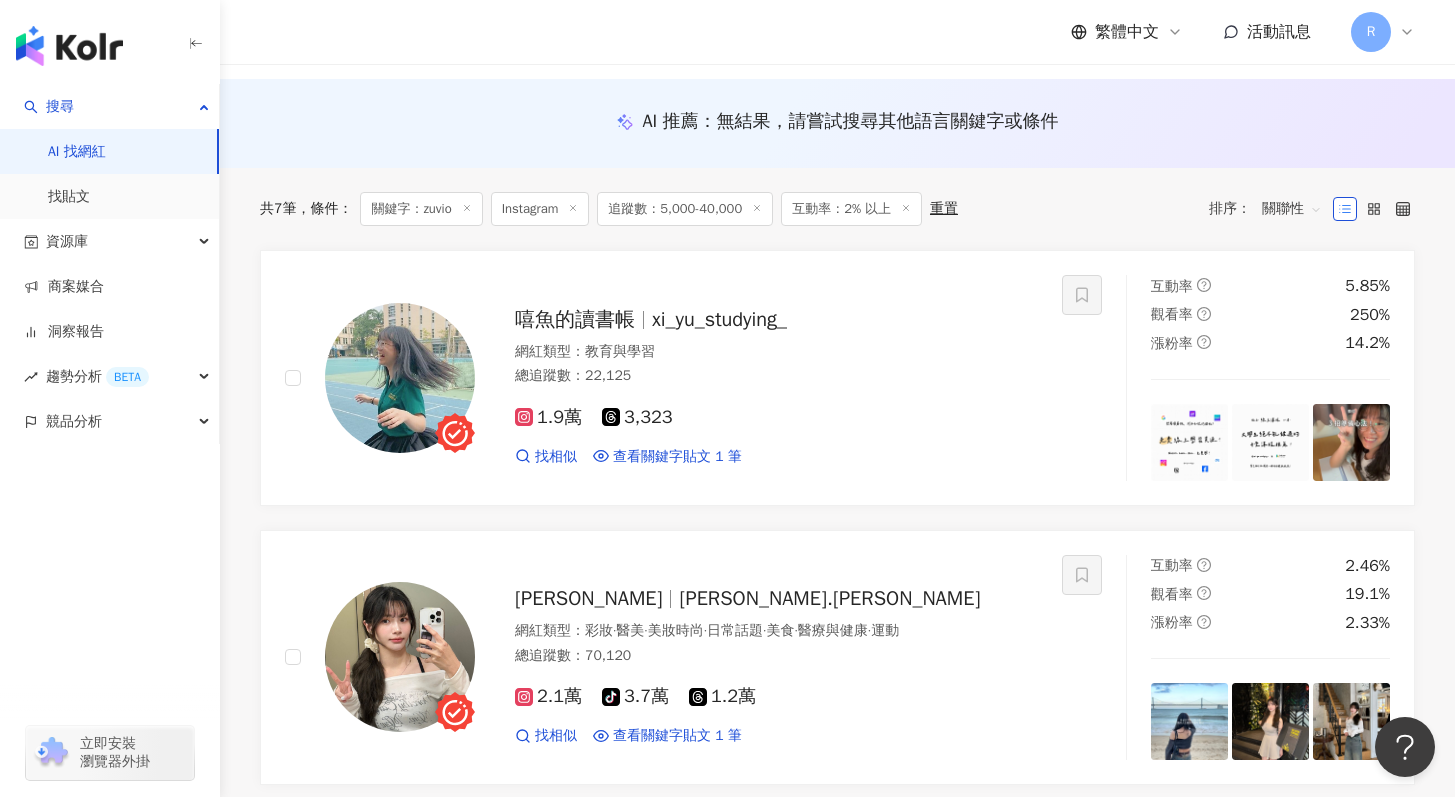 scroll, scrollTop: 0, scrollLeft: 0, axis: both 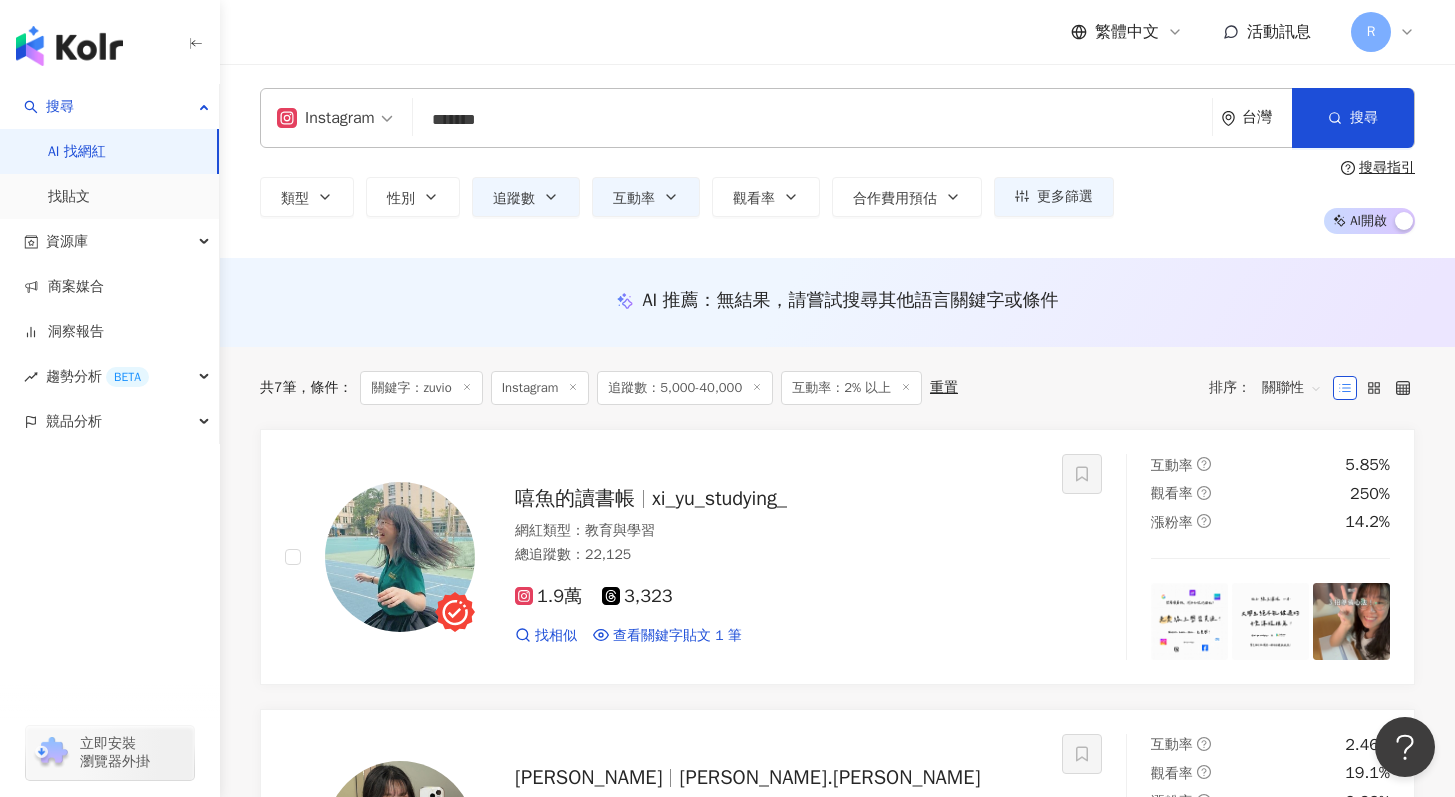 click on "*******" at bounding box center [812, 120] 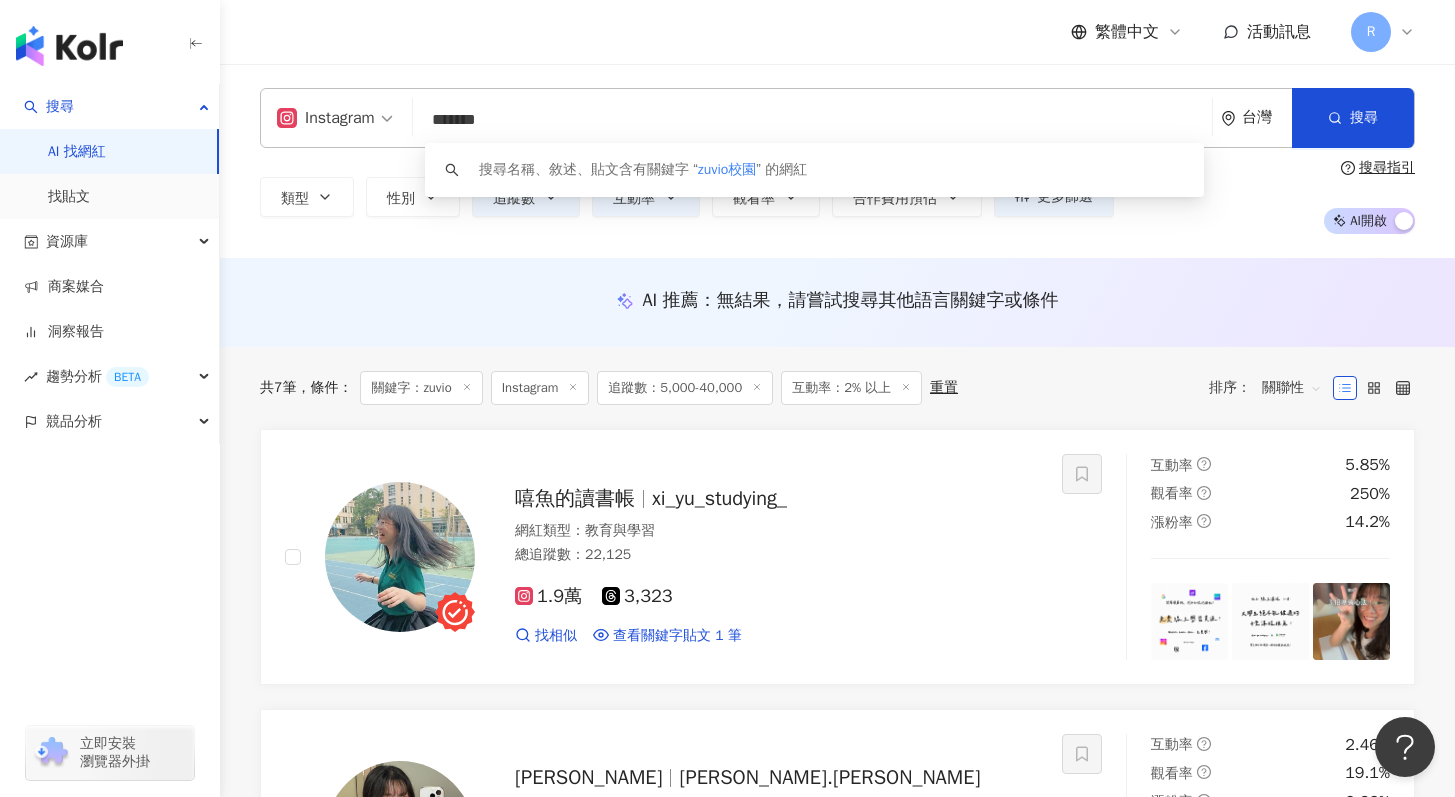 click on "*******" at bounding box center (812, 120) 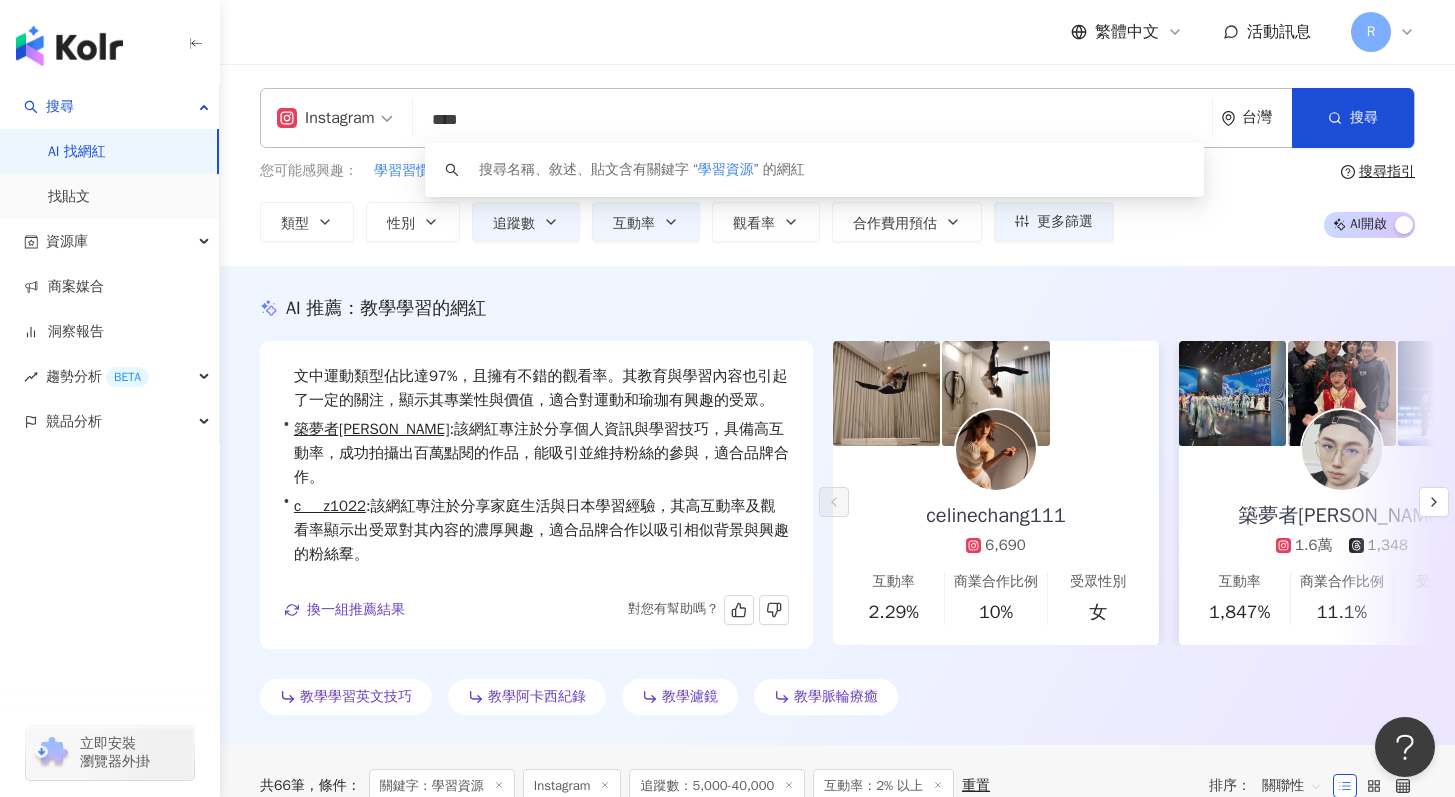 scroll, scrollTop: 49, scrollLeft: 0, axis: vertical 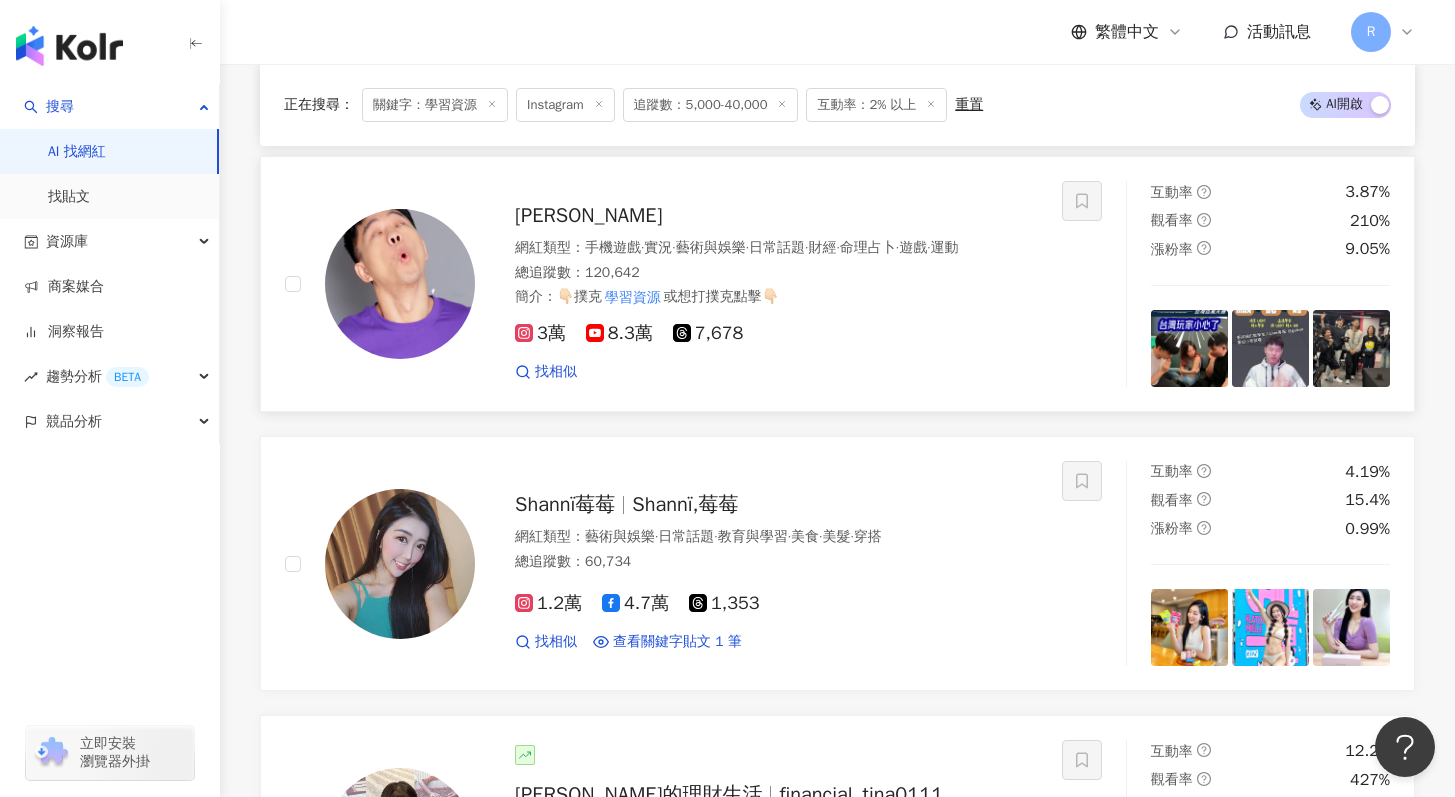 type on "****" 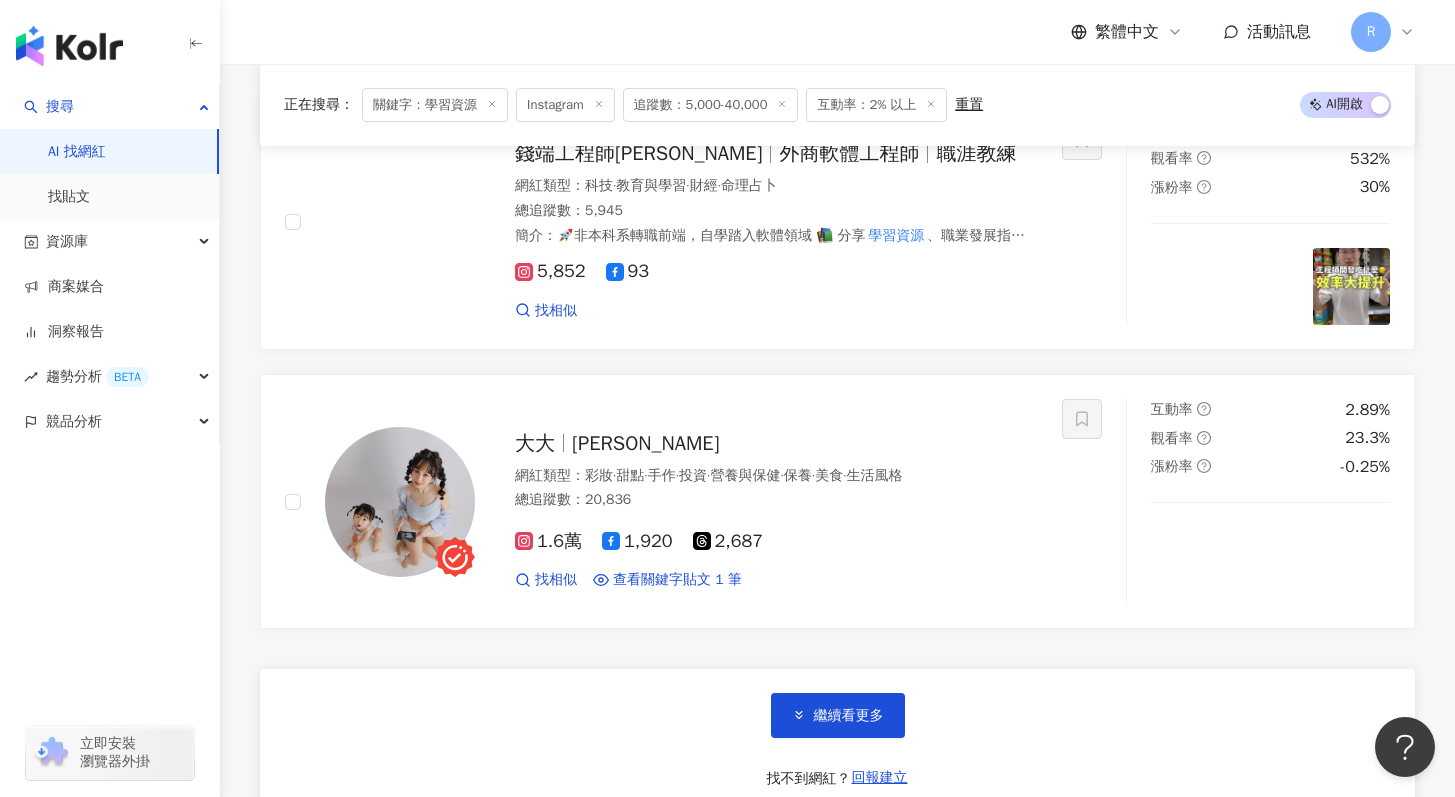 scroll, scrollTop: 3577, scrollLeft: 0, axis: vertical 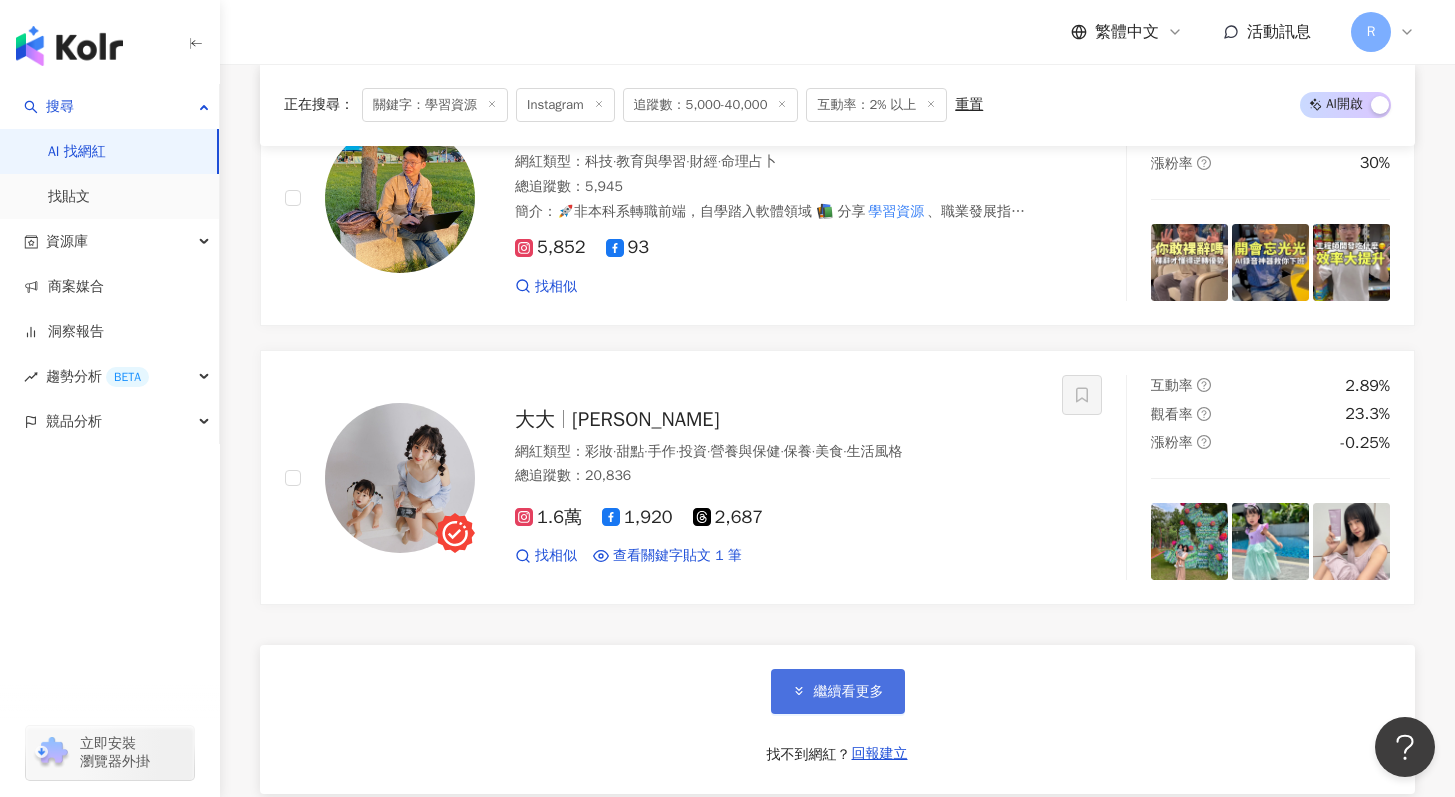 click on "繼續看更多" at bounding box center [838, 691] 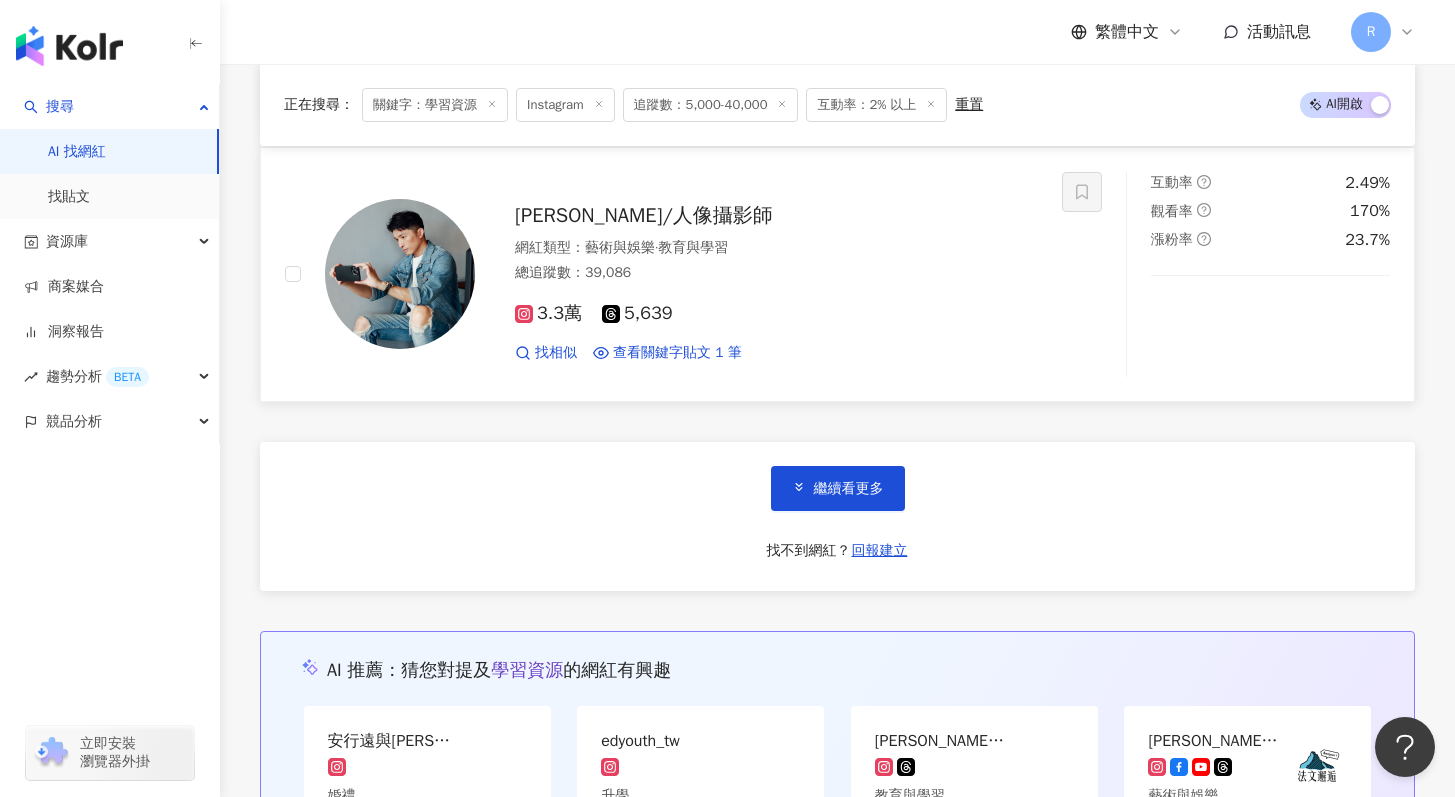 scroll, scrollTop: 7133, scrollLeft: 0, axis: vertical 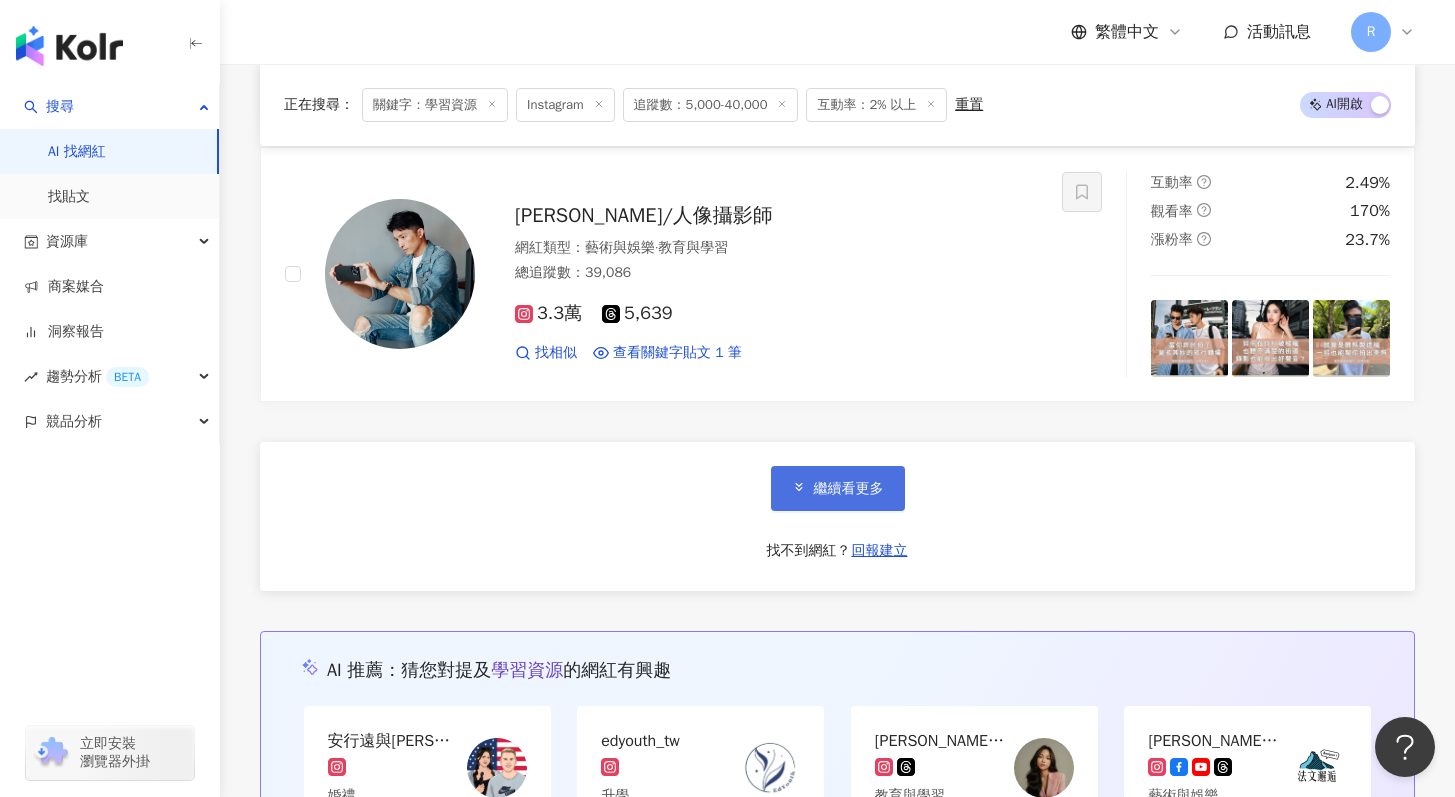 click on "繼續看更多" at bounding box center (838, 488) 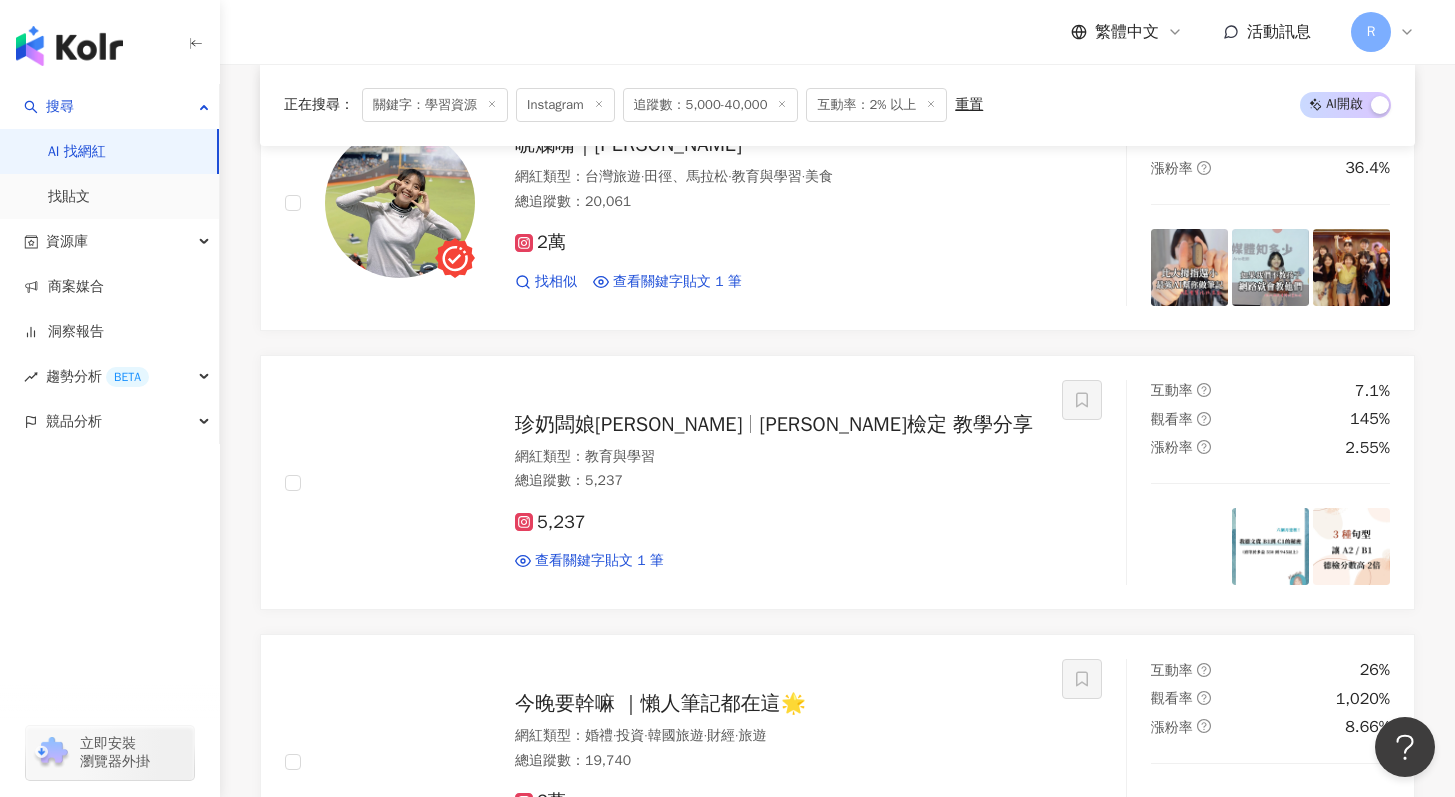 scroll, scrollTop: 8601, scrollLeft: 0, axis: vertical 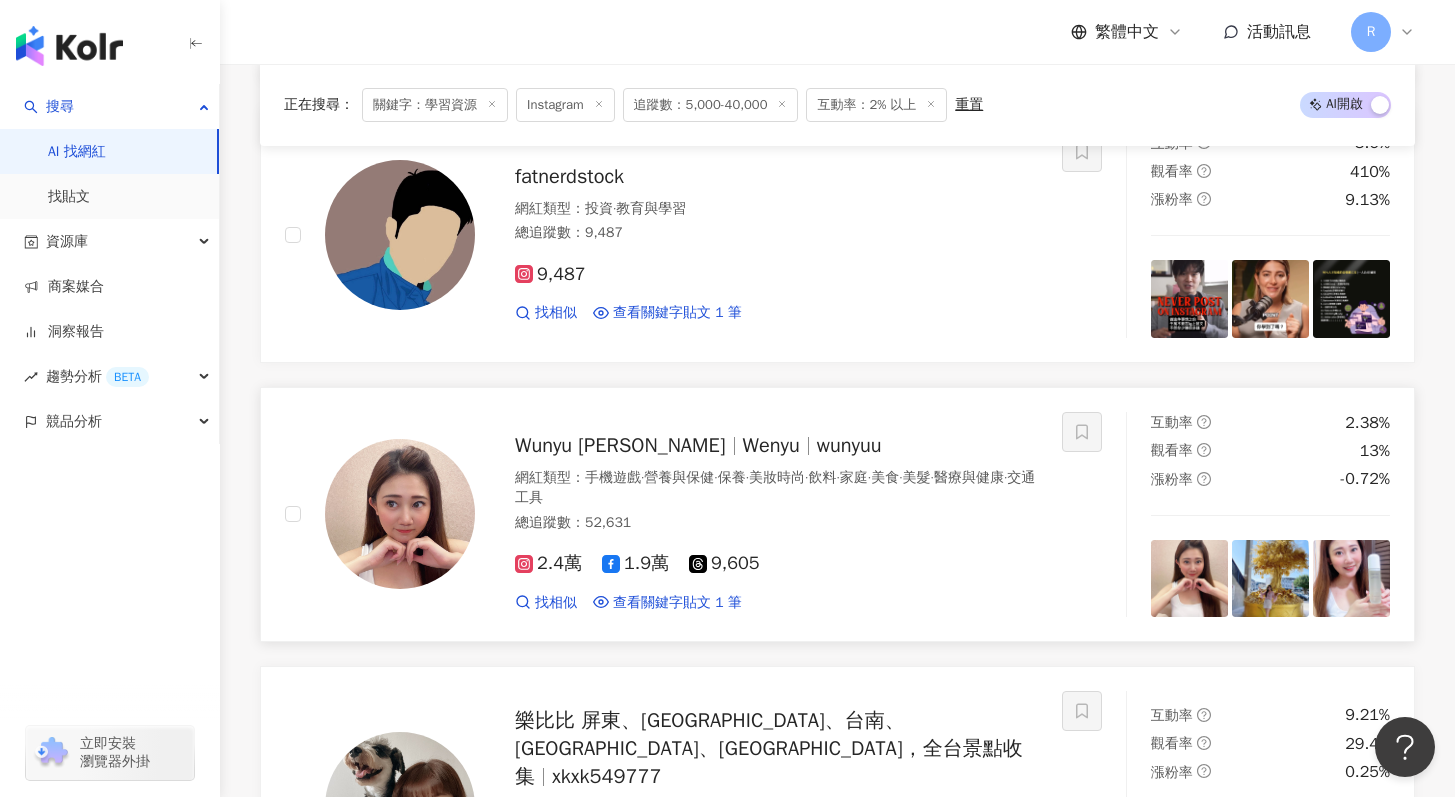 click on "2.4萬 1.9萬 9,605 找相似 查看關鍵字貼文 1 筆" at bounding box center [776, 574] 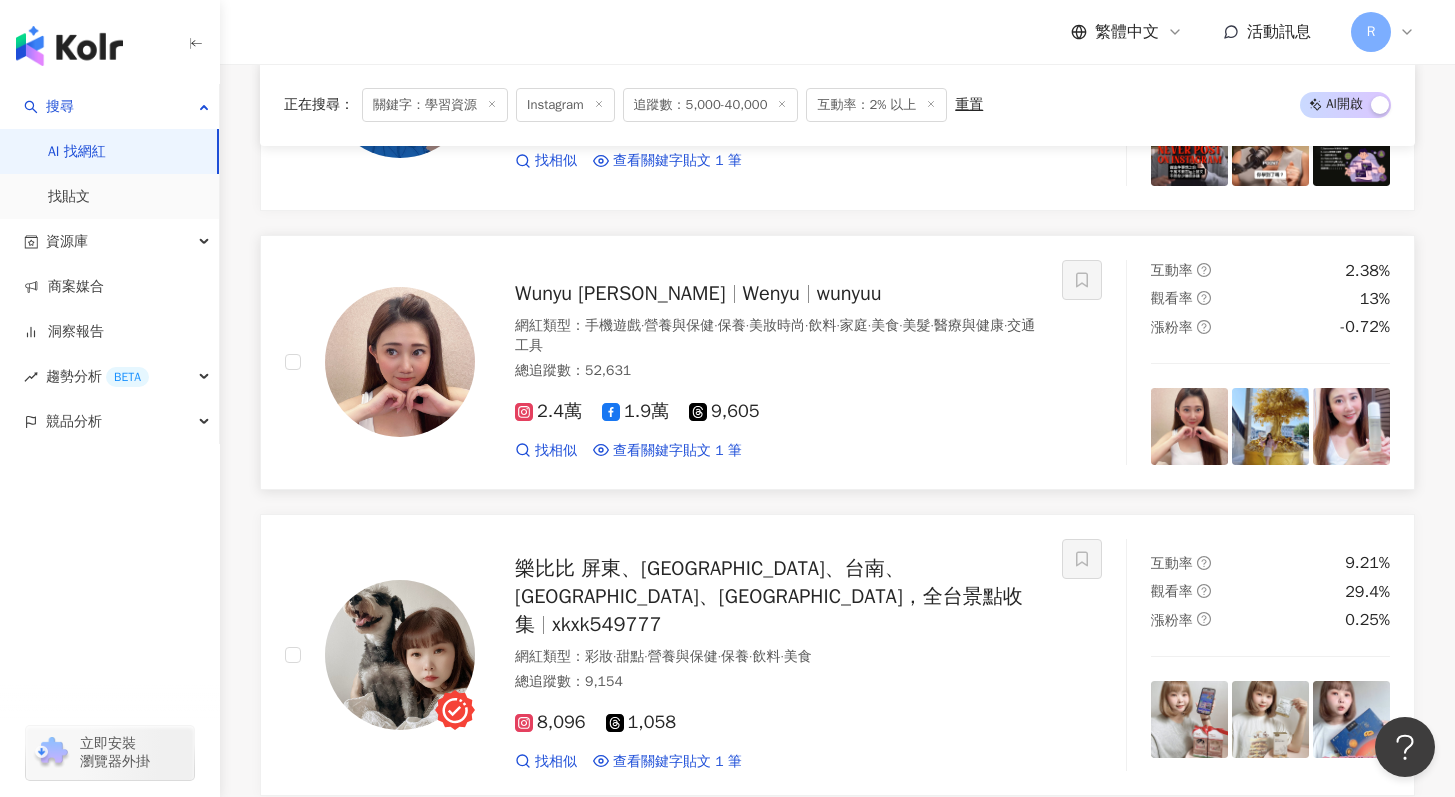 scroll, scrollTop: 10326, scrollLeft: 0, axis: vertical 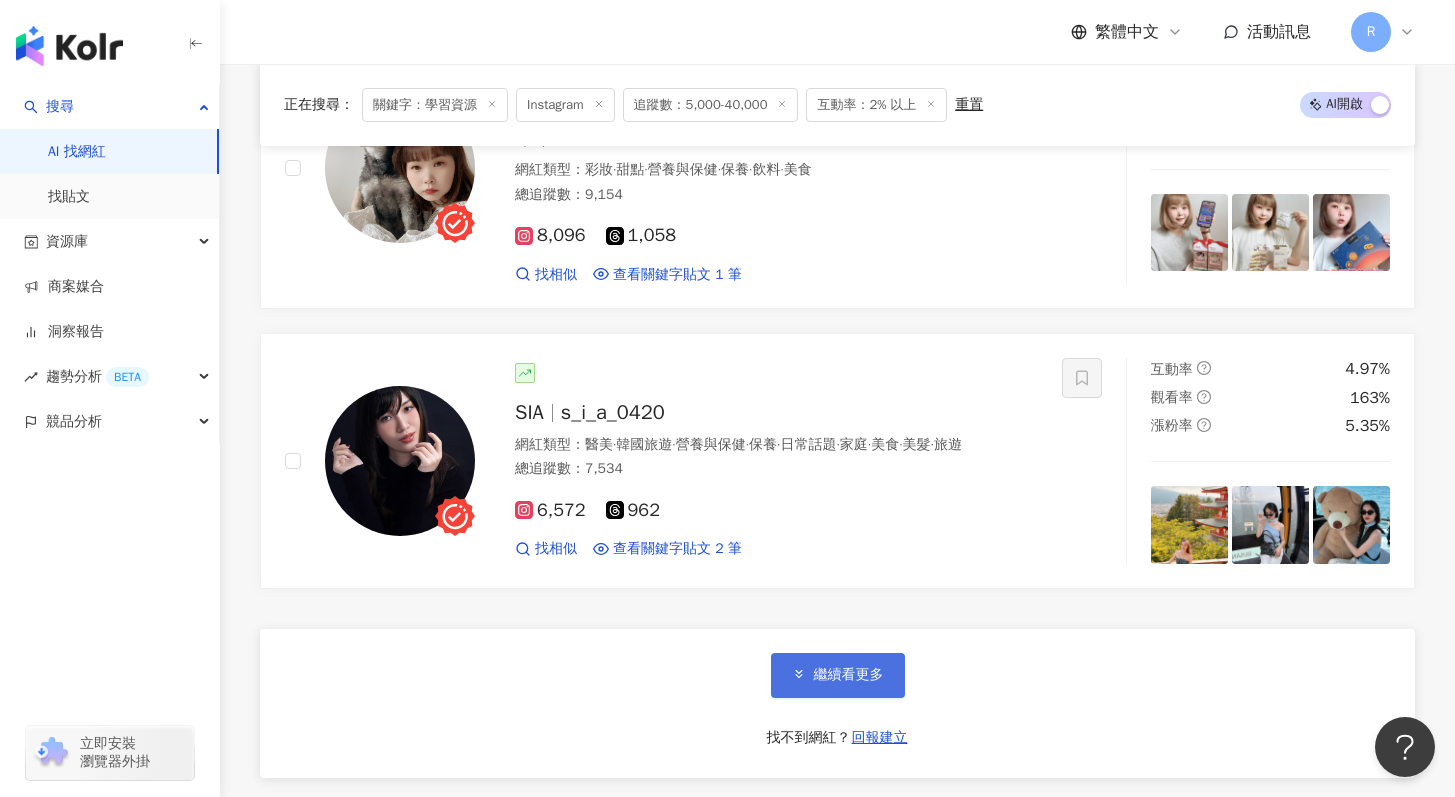 click 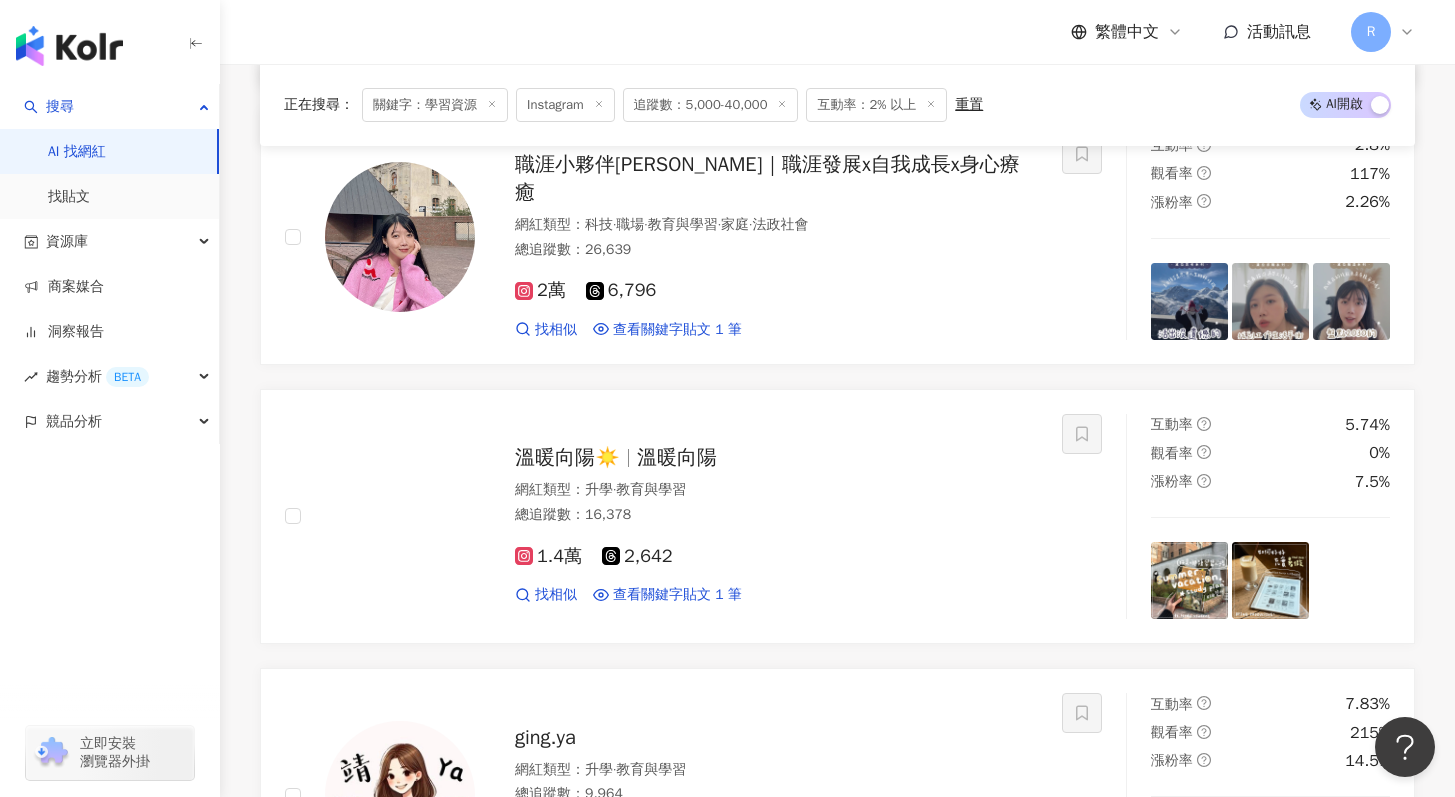 scroll, scrollTop: 11392, scrollLeft: 0, axis: vertical 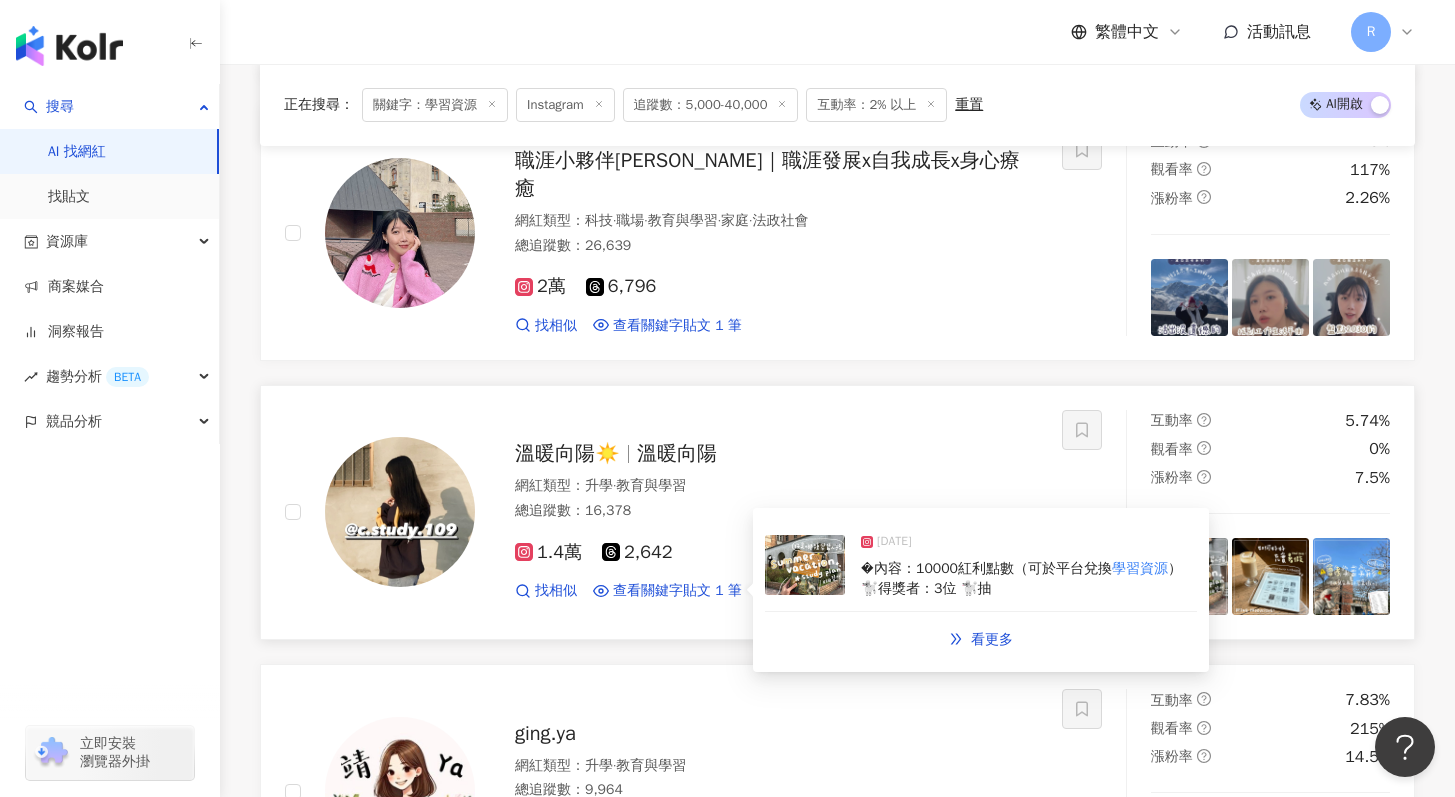 click at bounding box center [805, 565] 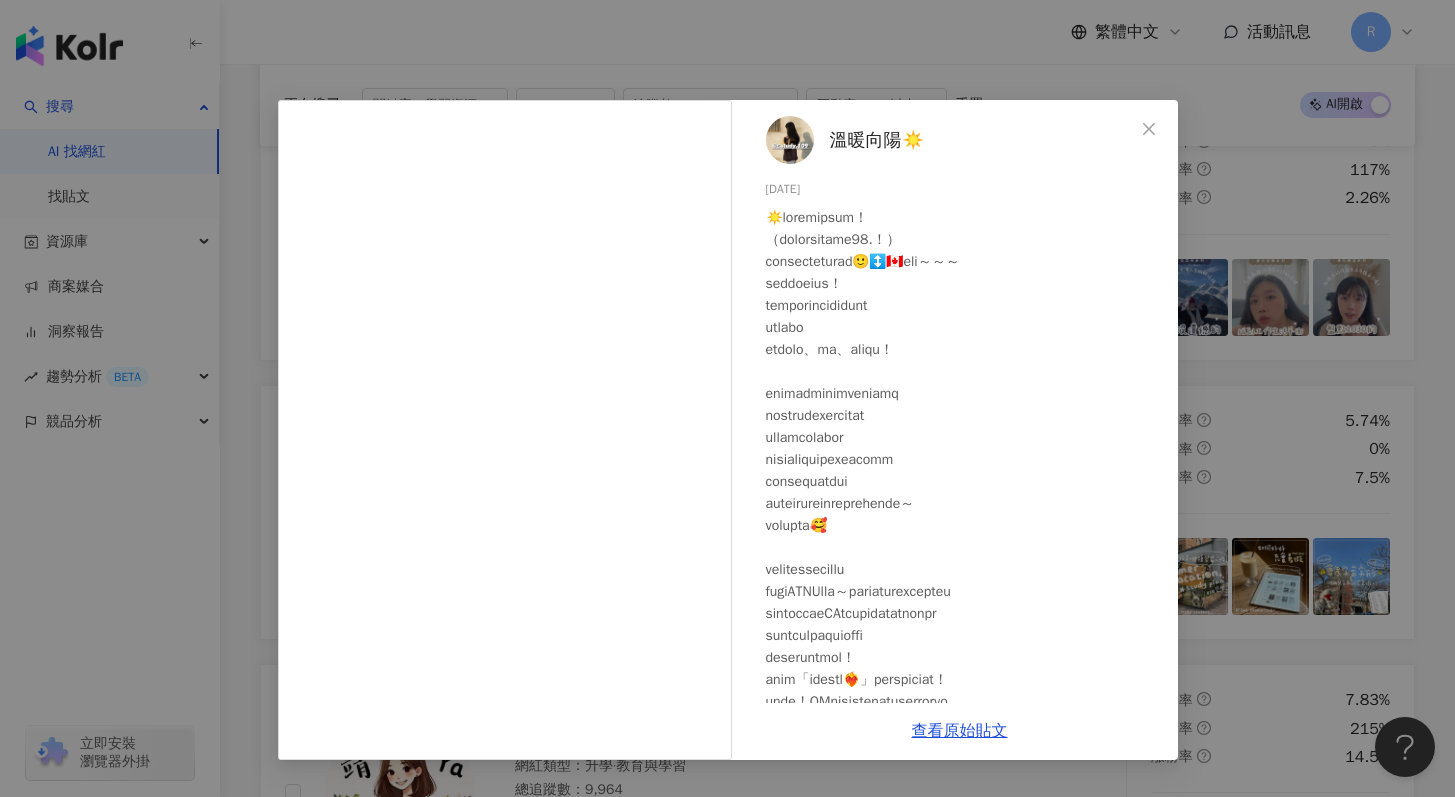 click on "溫暖向陽☀️ 2025/6/27 361 5 查看原始貼文" at bounding box center (727, 398) 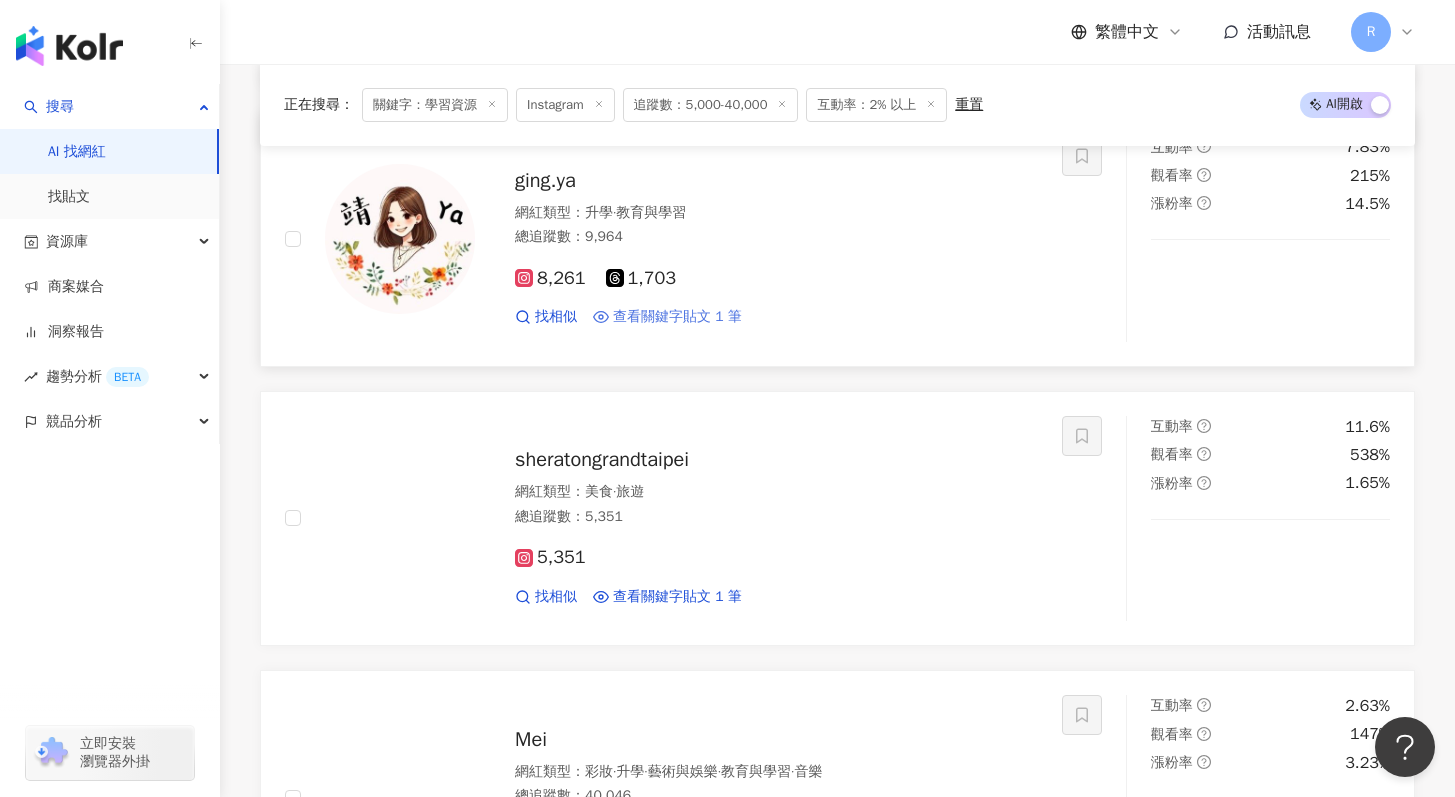 scroll, scrollTop: 11926, scrollLeft: 0, axis: vertical 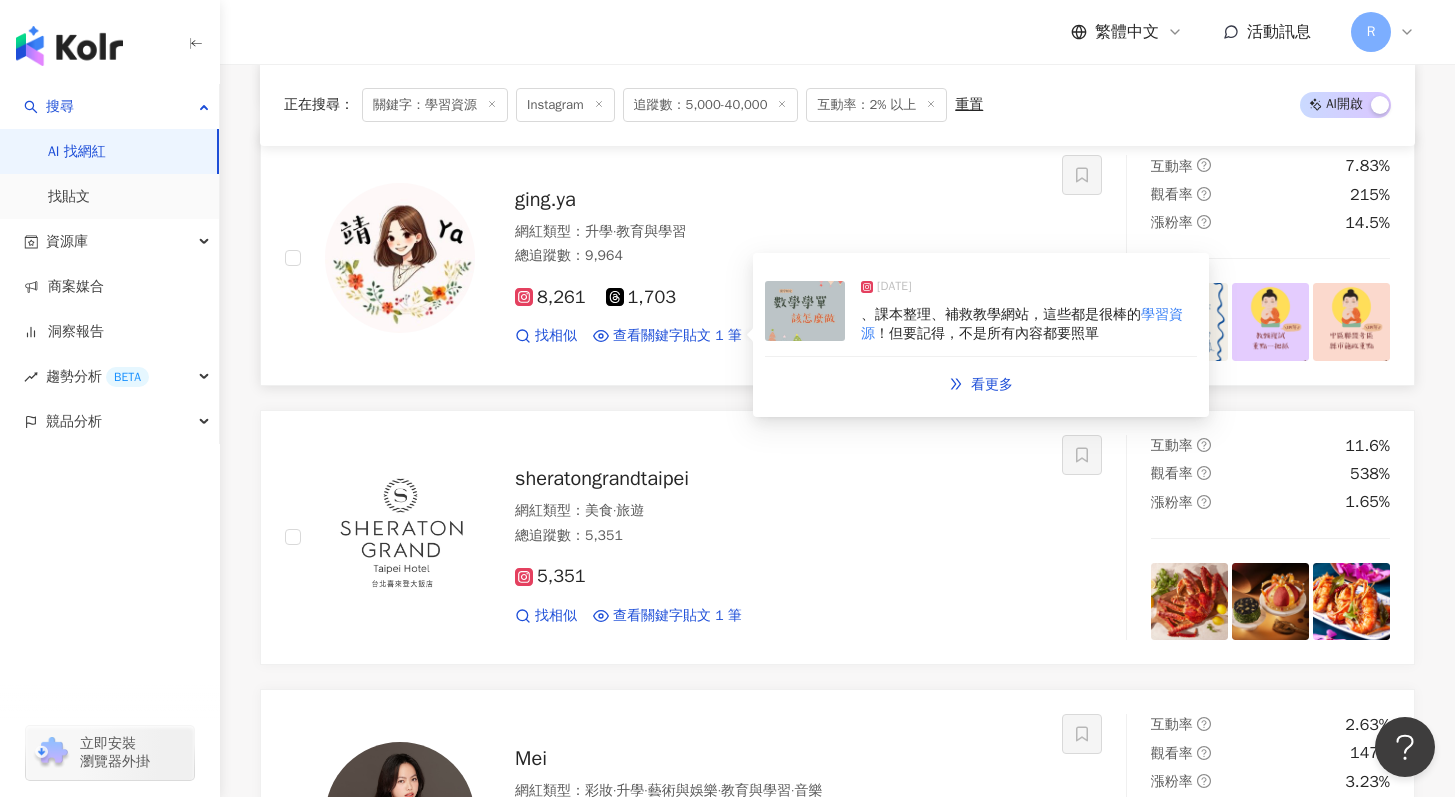 click on "2025/3/5 、課本整理、補救教學網站，這些都是很棒的 學習資源 ！但要記得，不是所有內容都要照單" at bounding box center [981, 311] 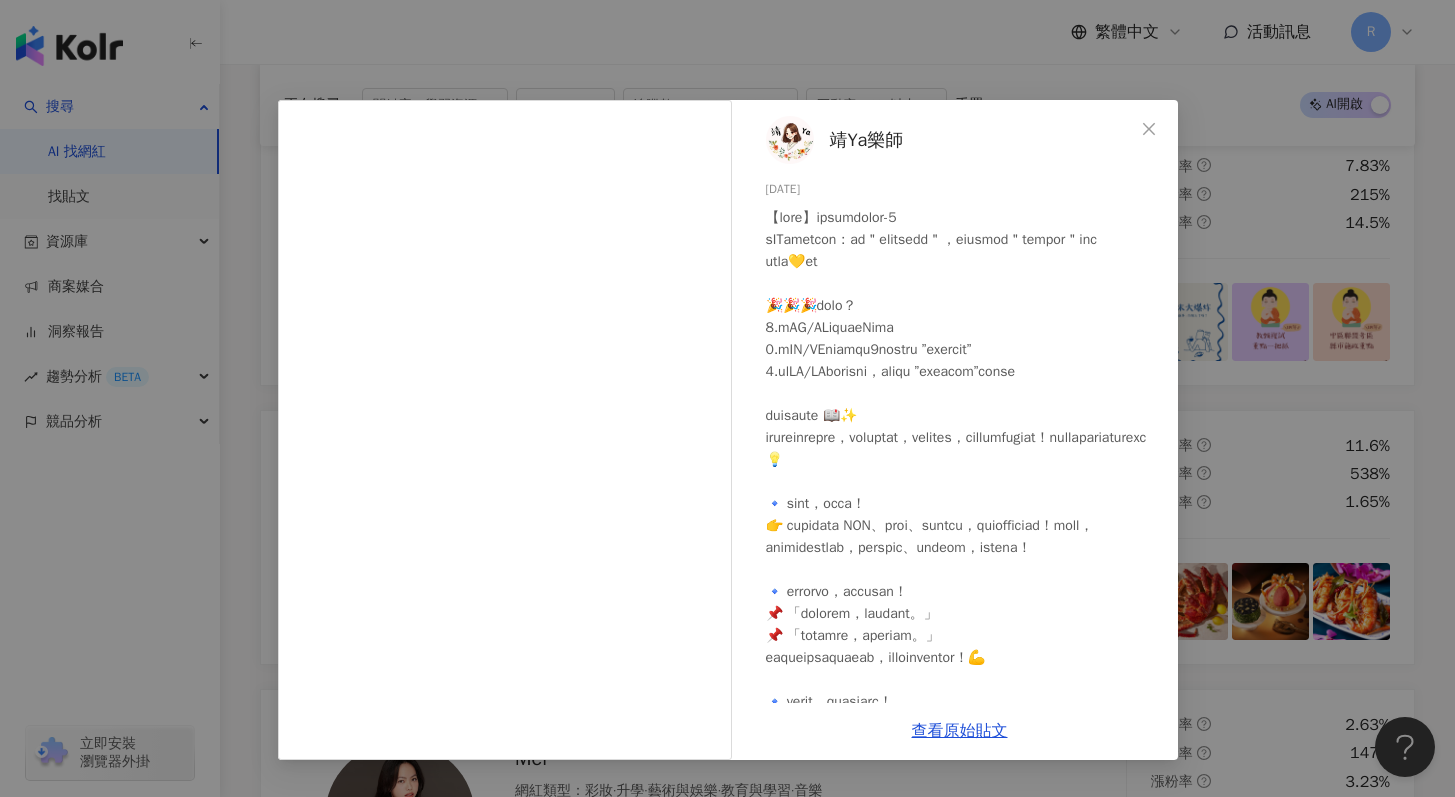 click on "靖Ya樂師 2025/3/5 406 203 查看原始貼文" at bounding box center (727, 398) 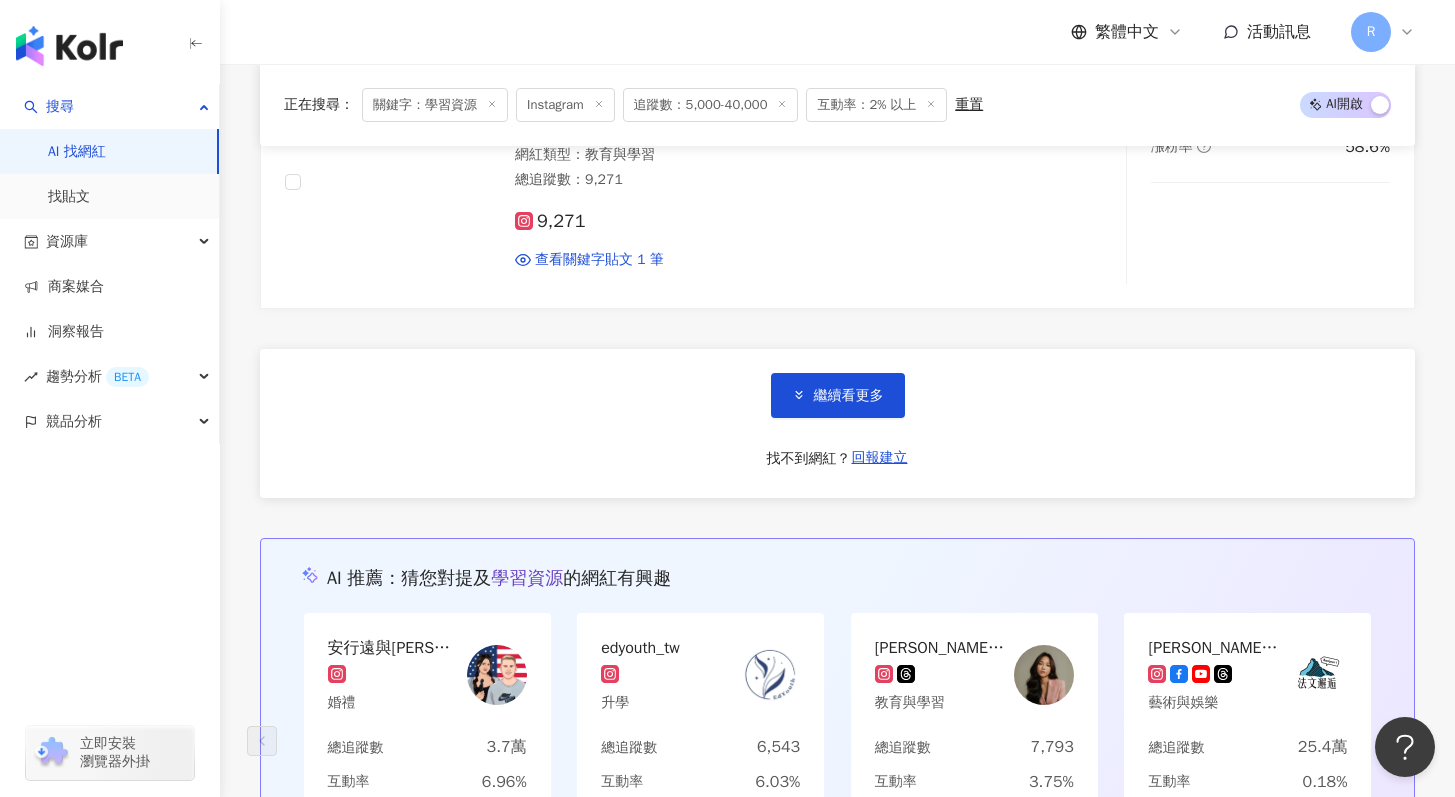 scroll, scrollTop: 13959, scrollLeft: 0, axis: vertical 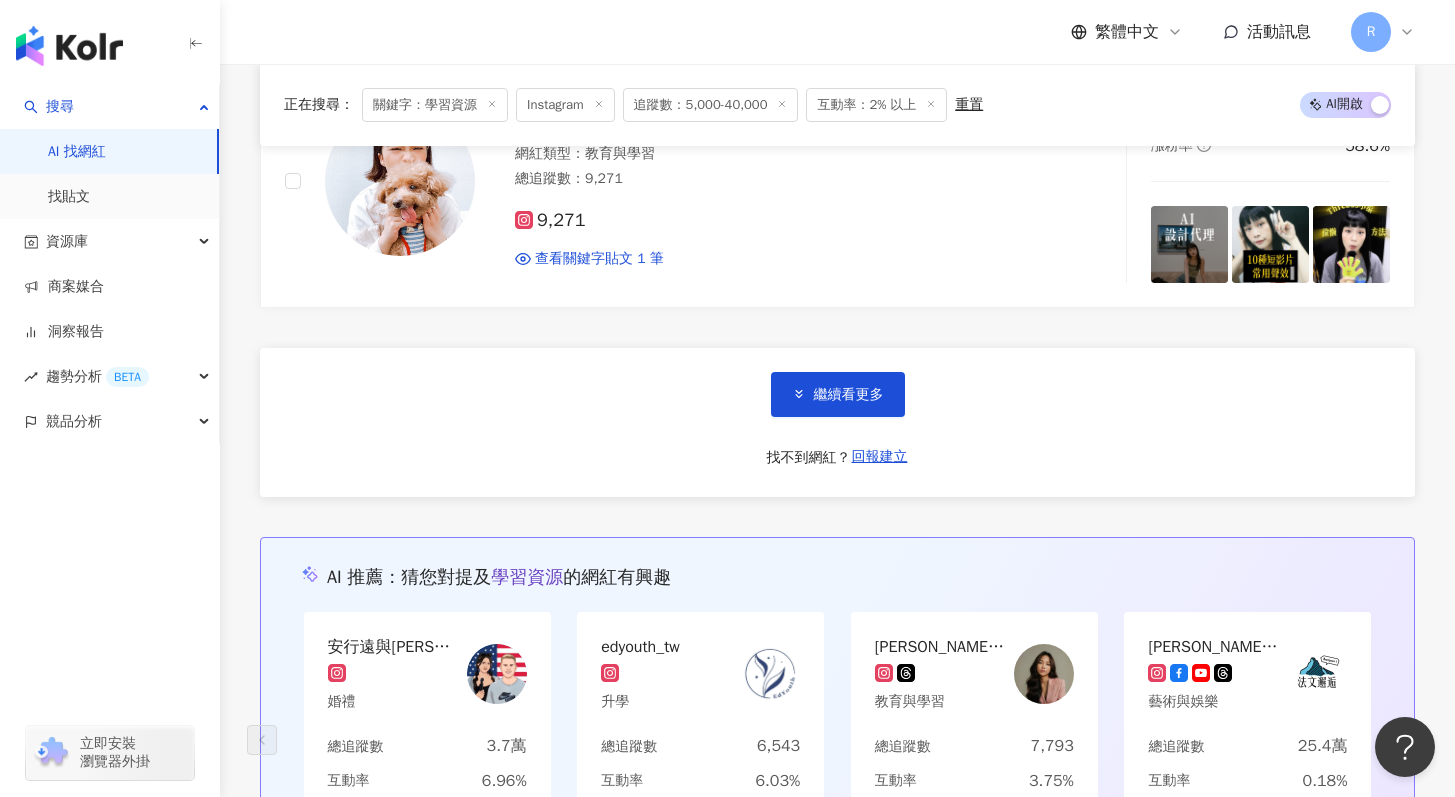 click on "繼續看更多 找不到網紅？ 回報建立" at bounding box center [837, 422] 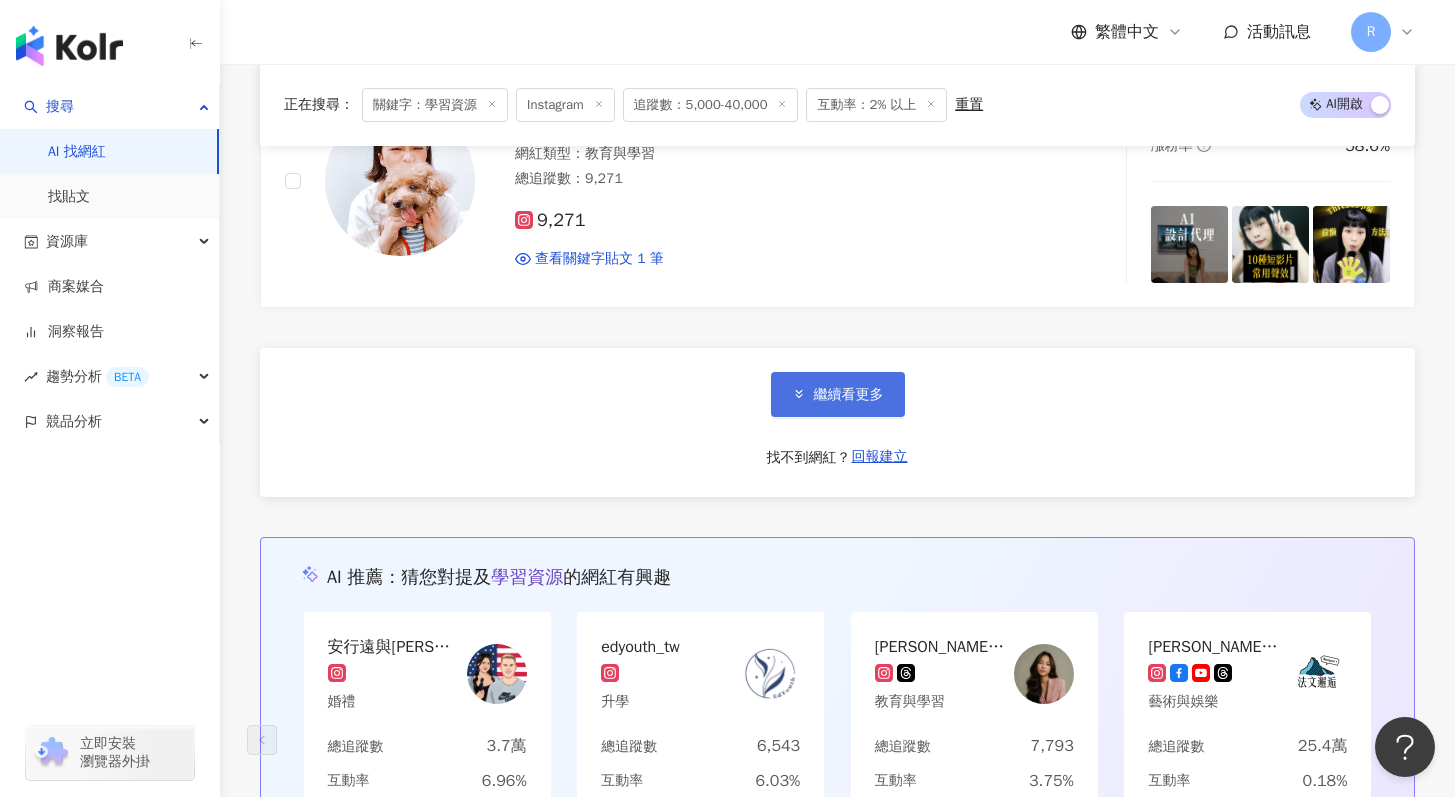 click on "繼續看更多" at bounding box center (838, 394) 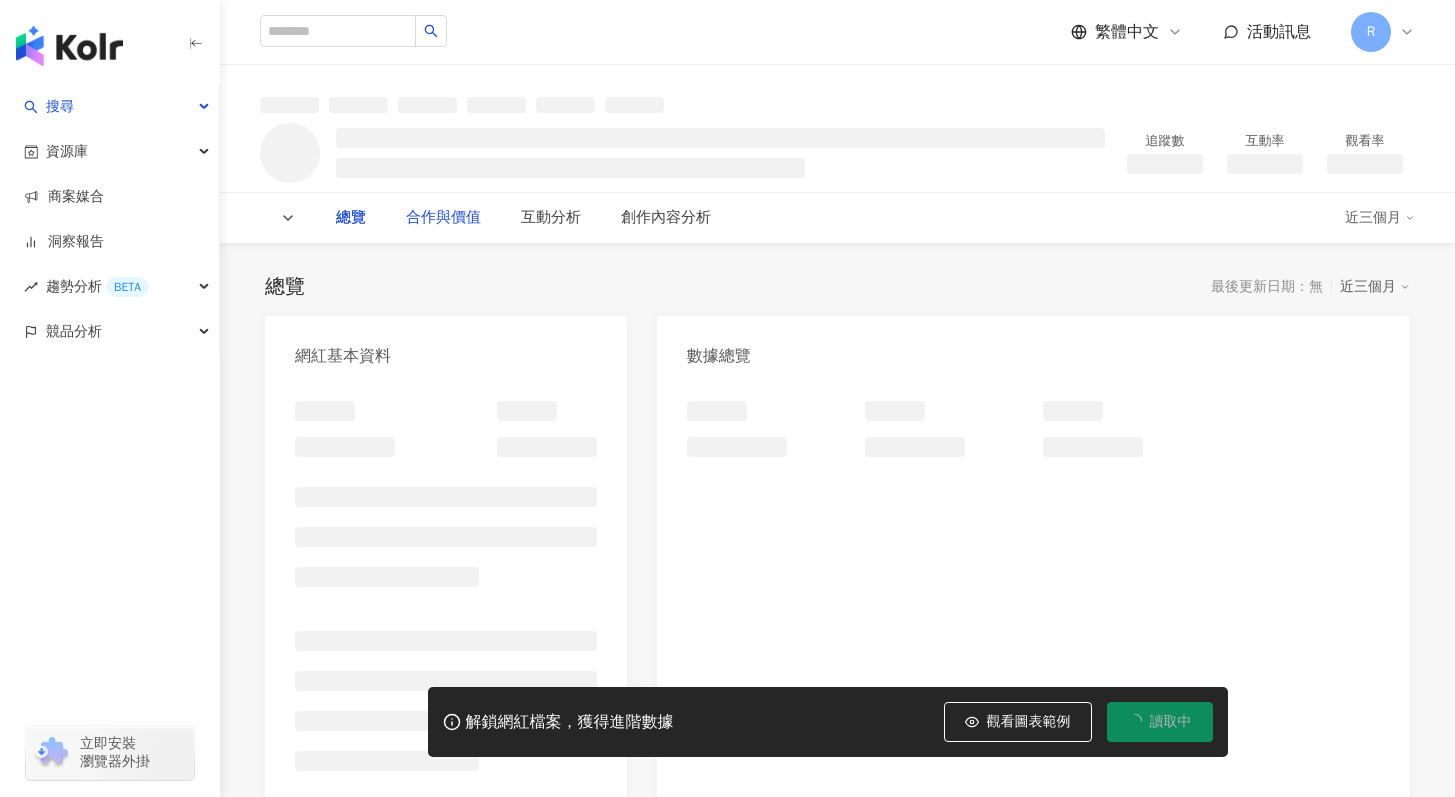 scroll, scrollTop: 0, scrollLeft: 0, axis: both 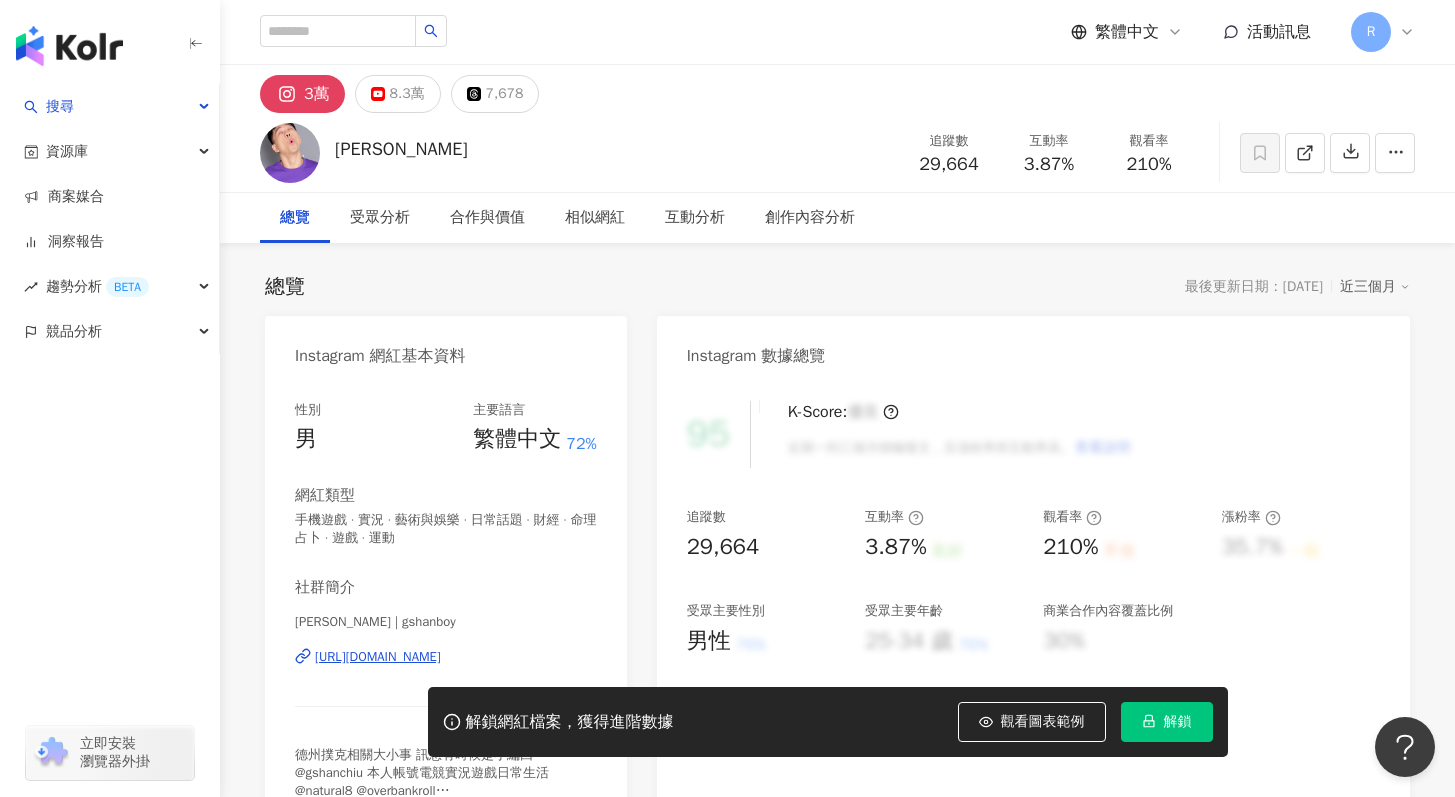 click on "https://www.instagram.com/gshanboy/" at bounding box center [378, 657] 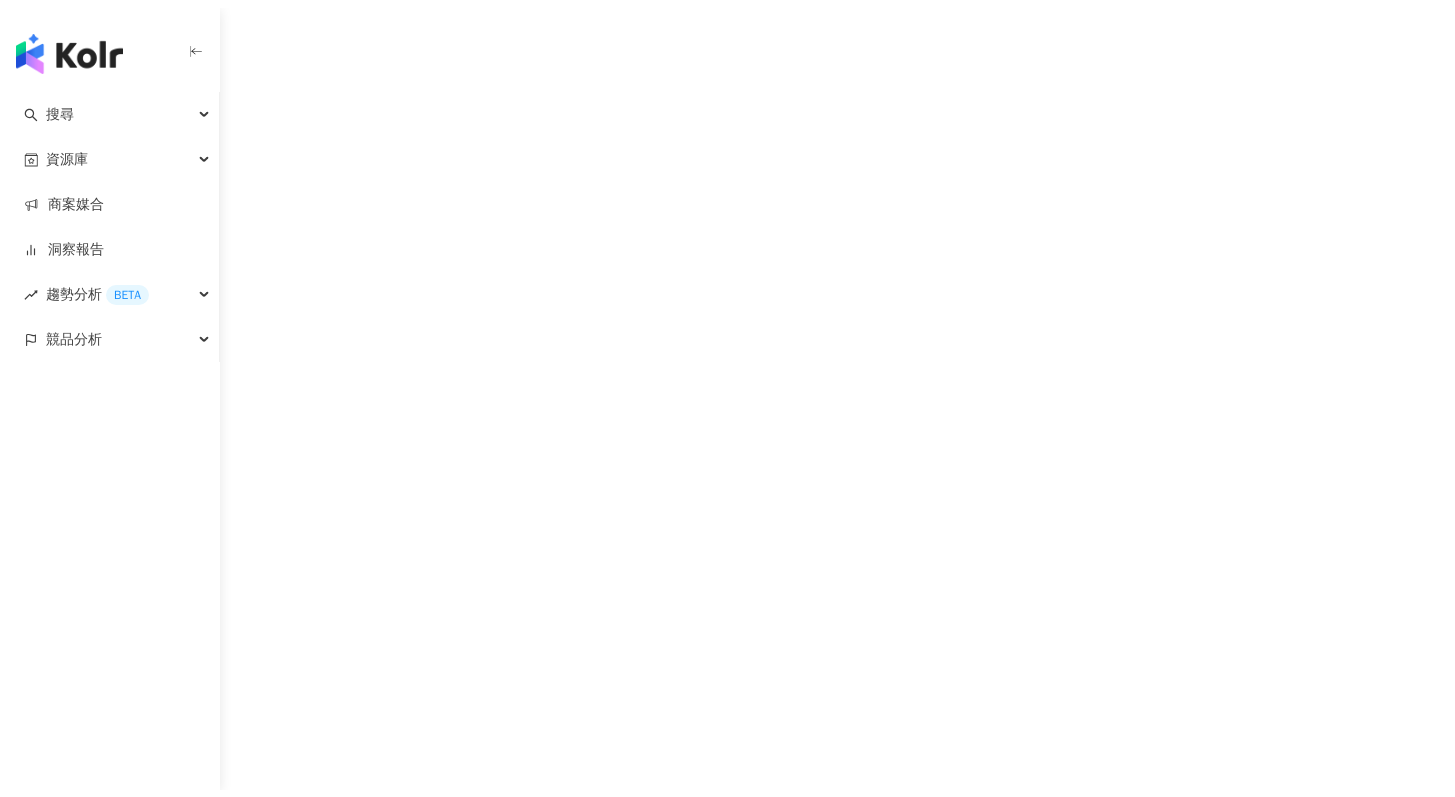 scroll, scrollTop: 0, scrollLeft: 0, axis: both 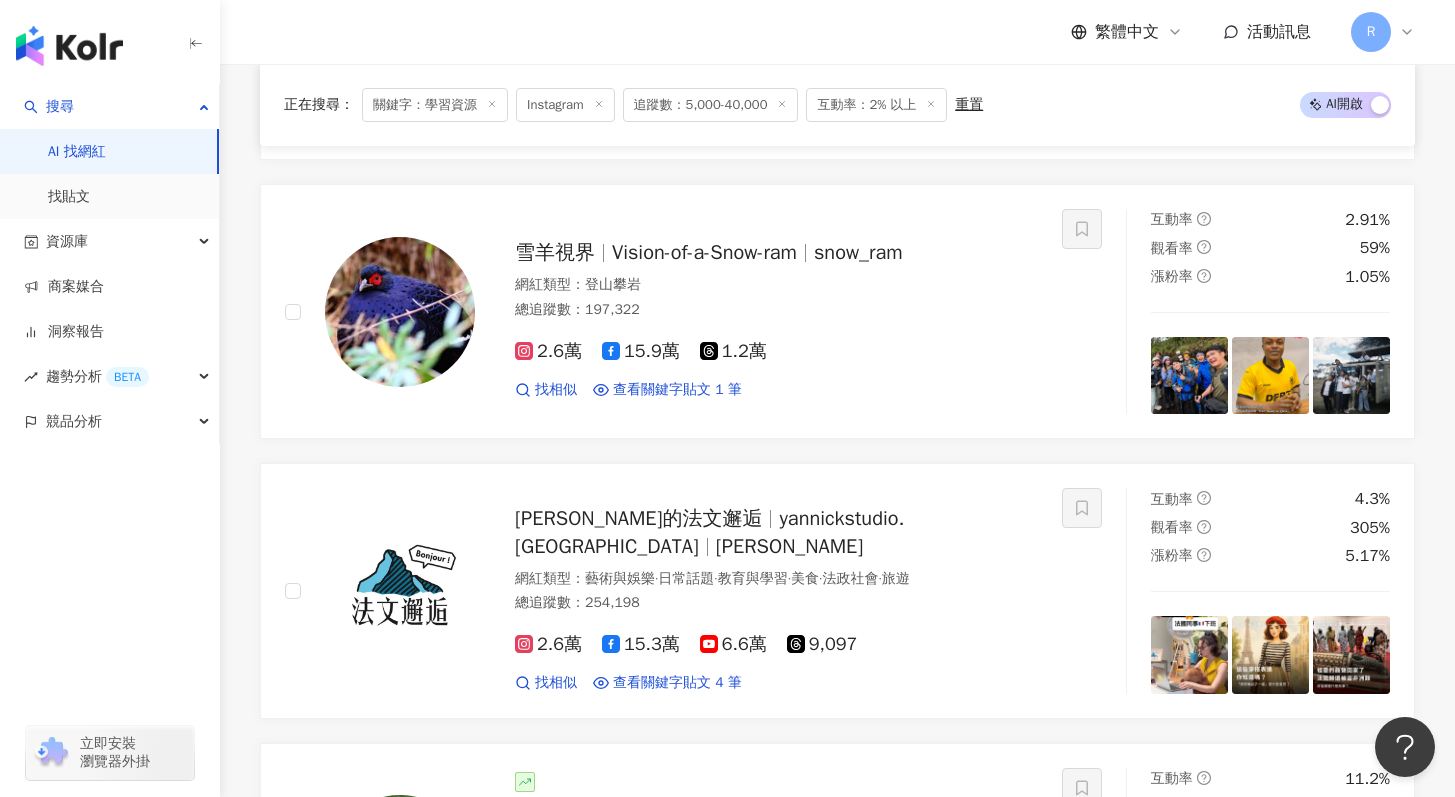 click on "關鍵字：學習資源" at bounding box center (435, 105) 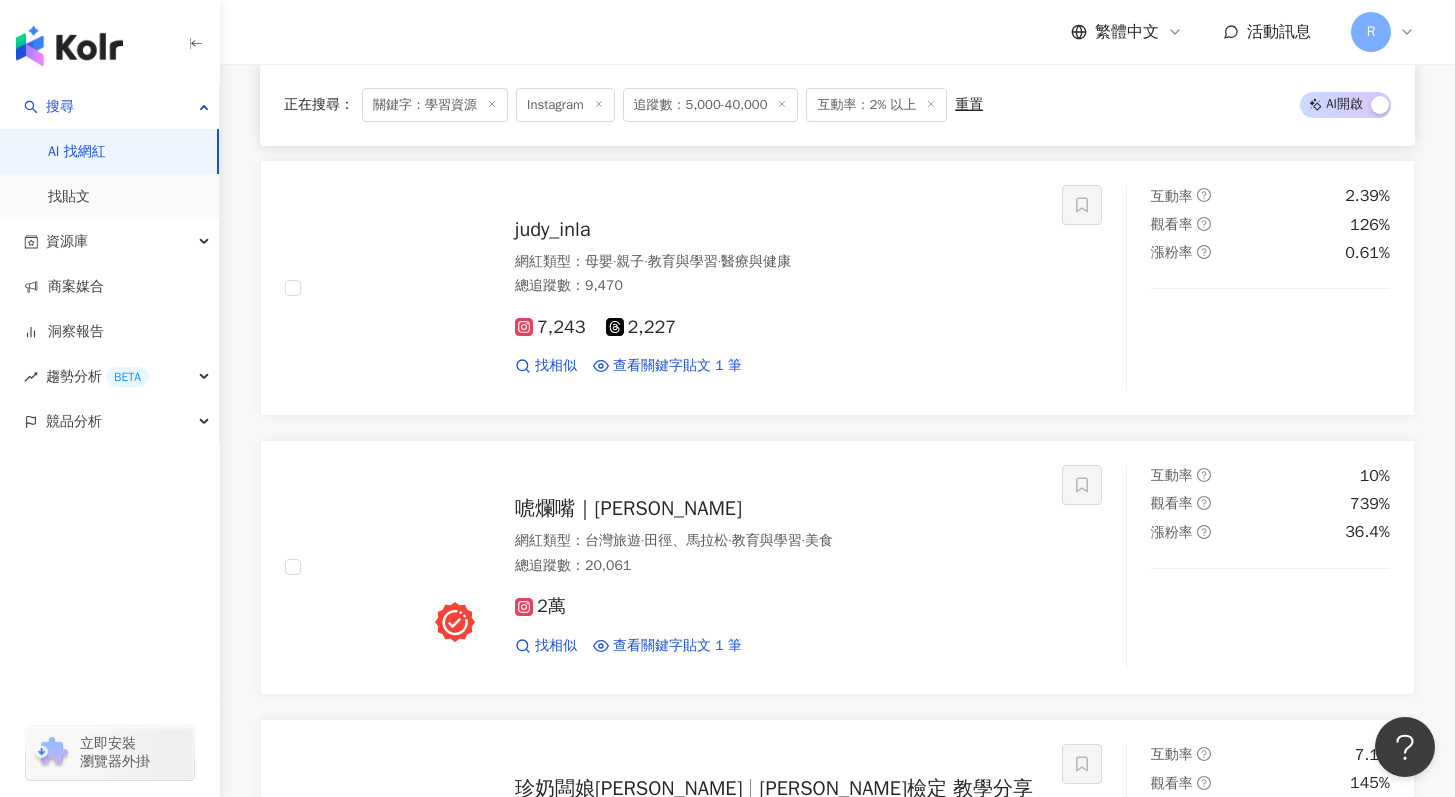 scroll, scrollTop: 622, scrollLeft: 0, axis: vertical 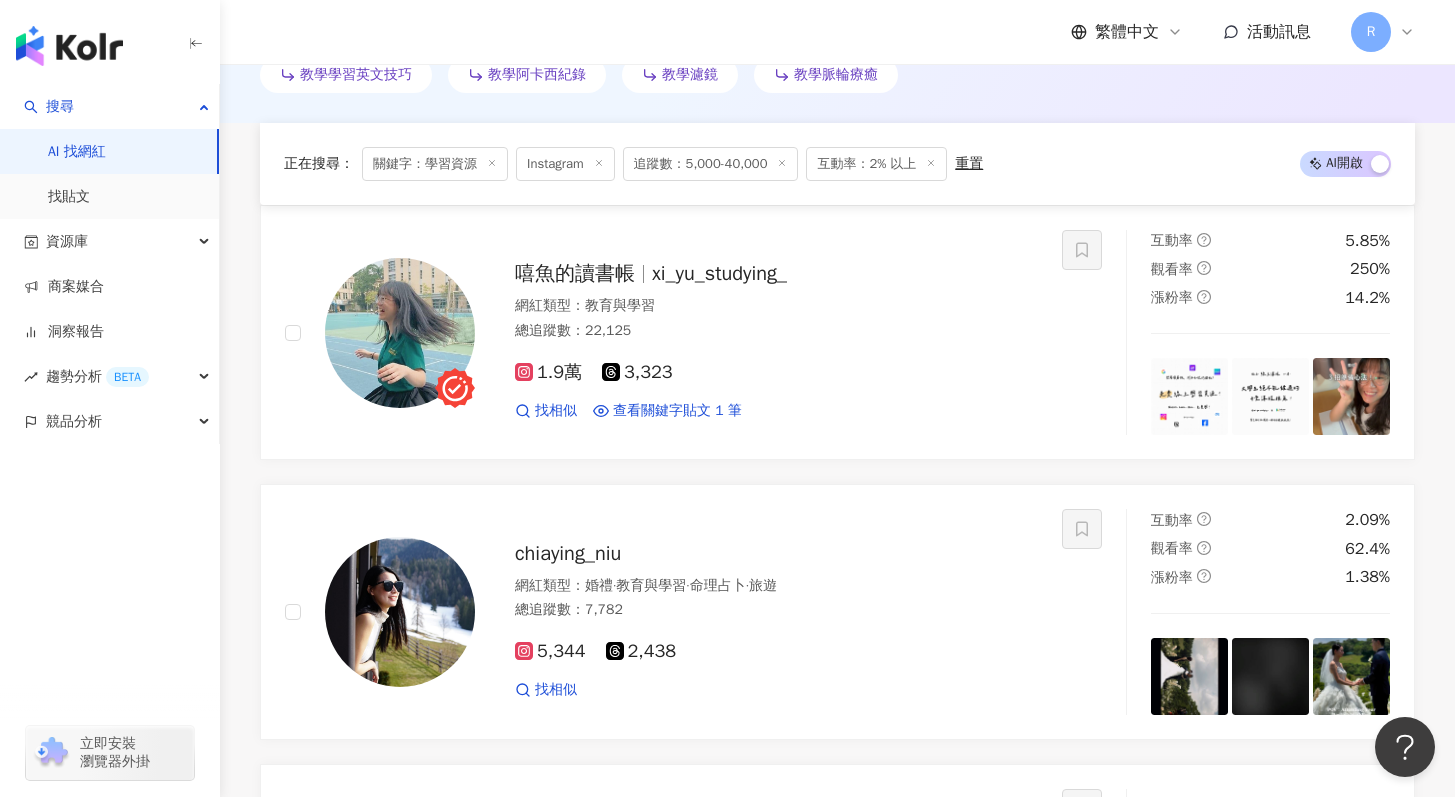 click on "Instagram **** 台灣 搜尋 keyword 搜尋名稱、敘述、貼文含有關鍵字 “ 學習資源 ” 的網紅" at bounding box center [837, -504] 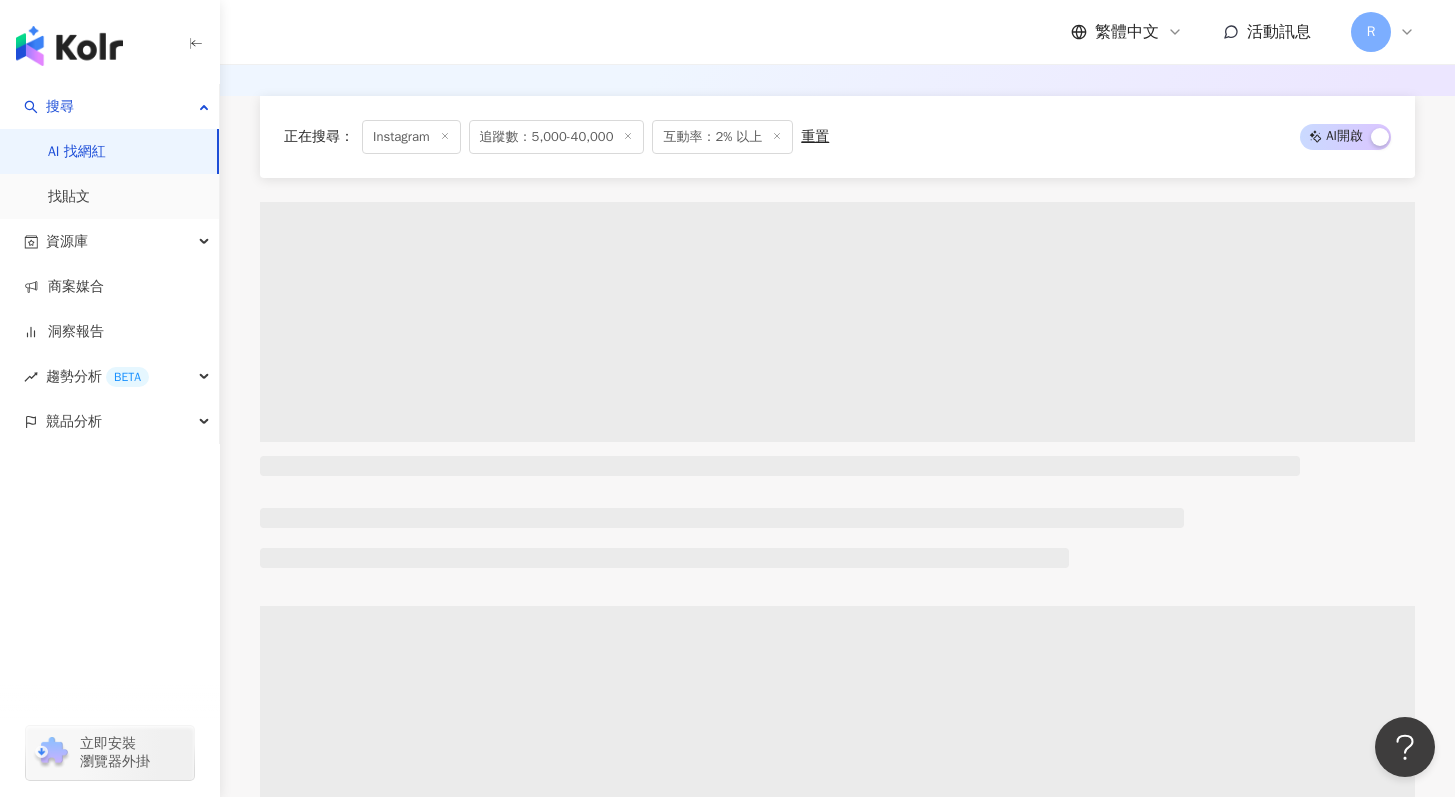 scroll, scrollTop: 0, scrollLeft: 0, axis: both 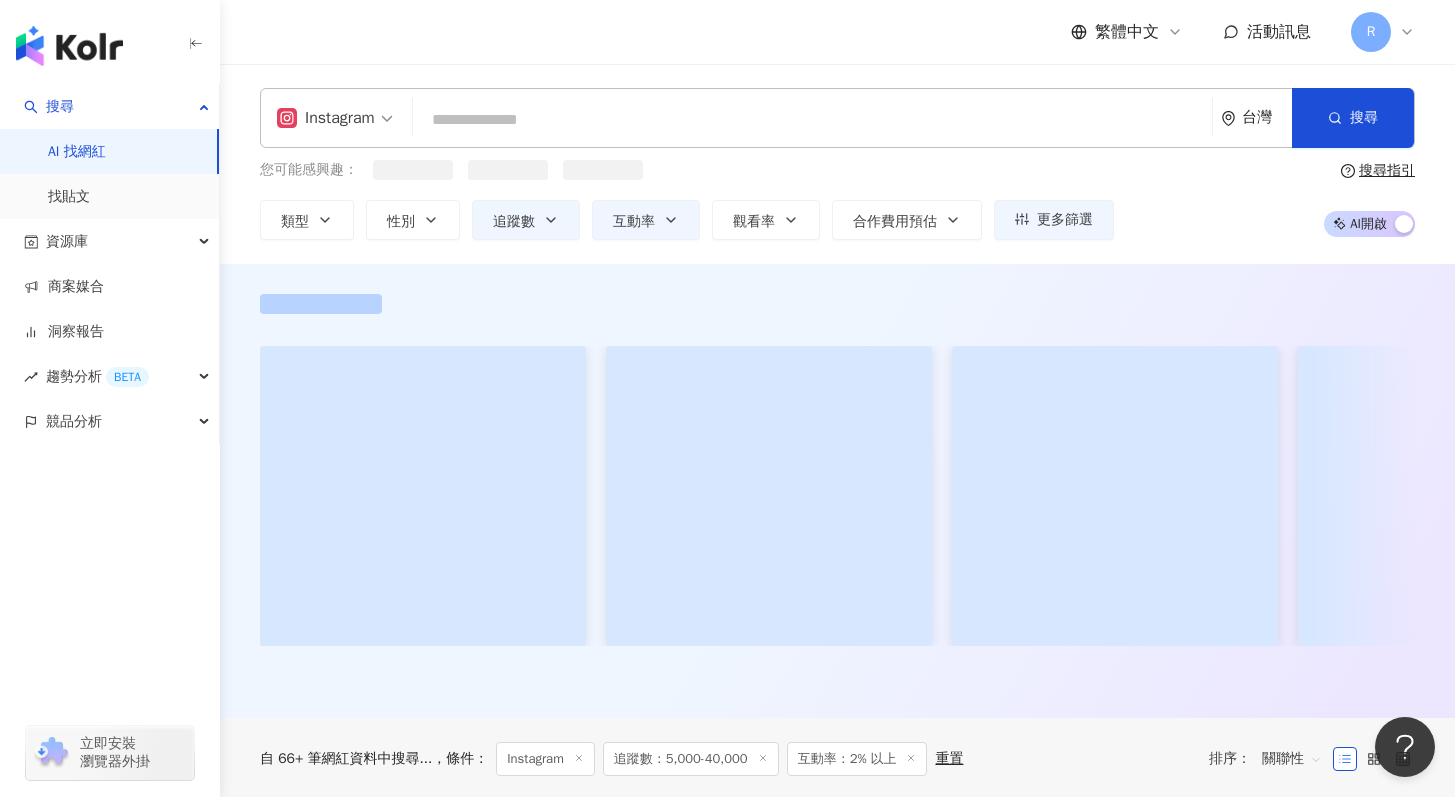click at bounding box center (812, 120) 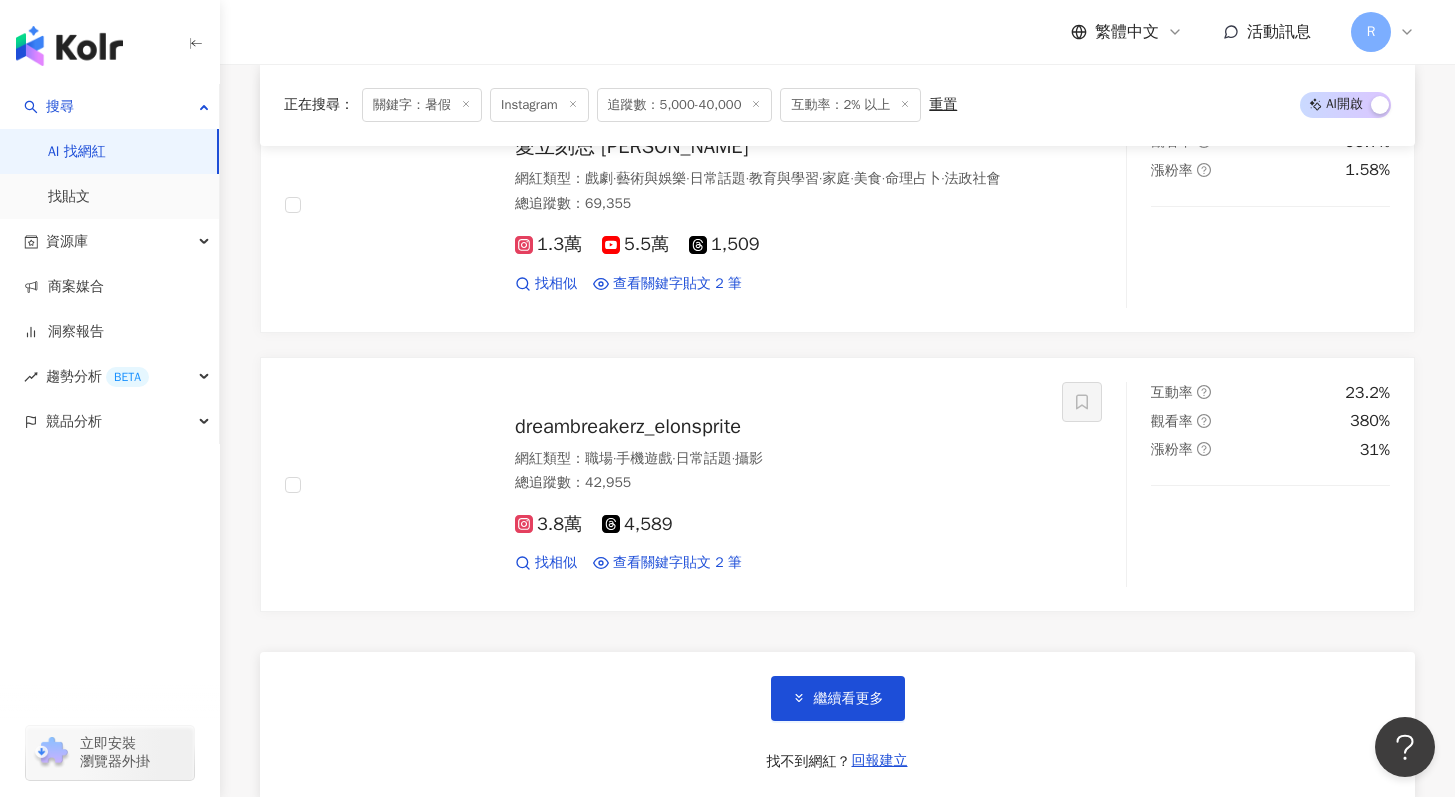scroll, scrollTop: 3594, scrollLeft: 0, axis: vertical 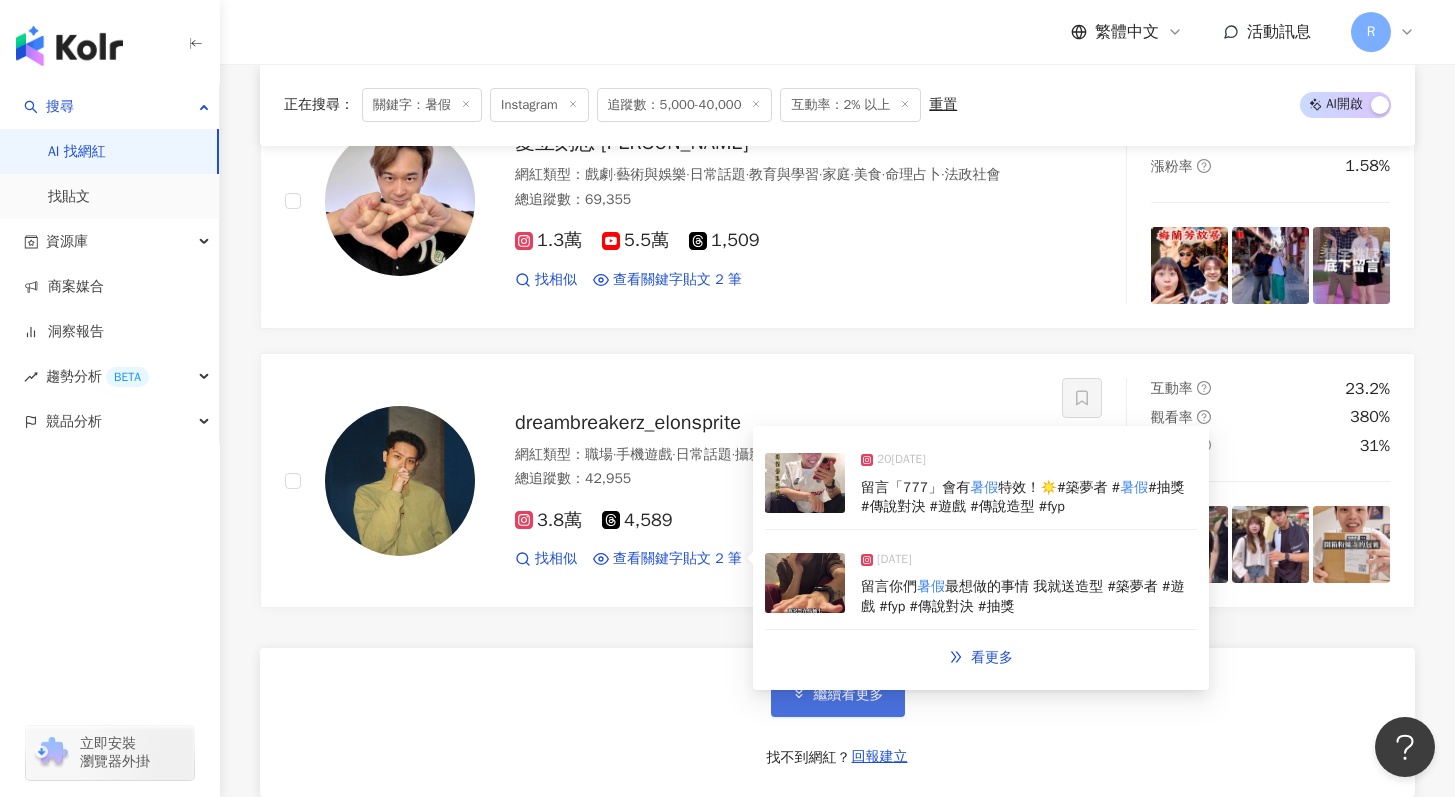 type on "**" 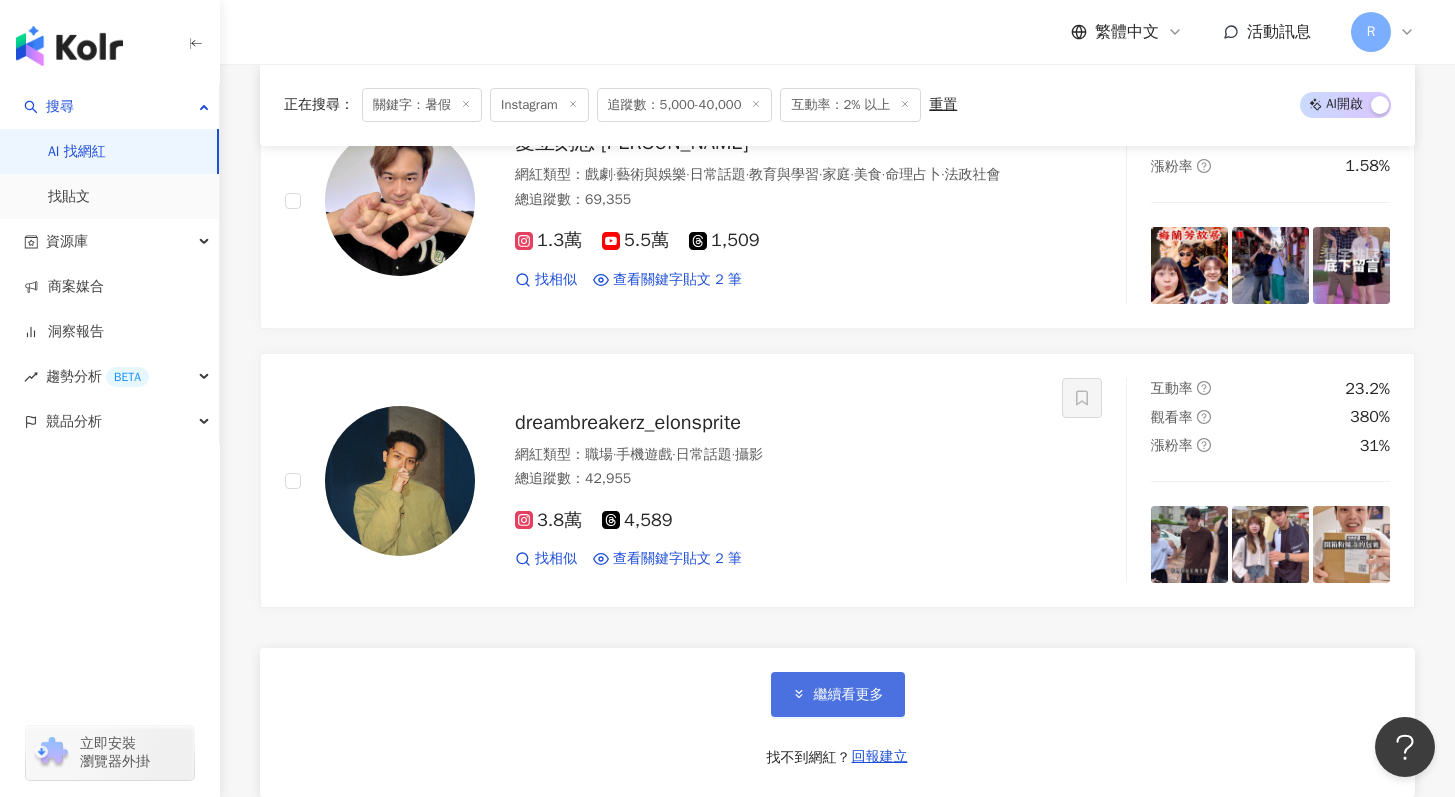 click on "繼續看更多" at bounding box center [838, 694] 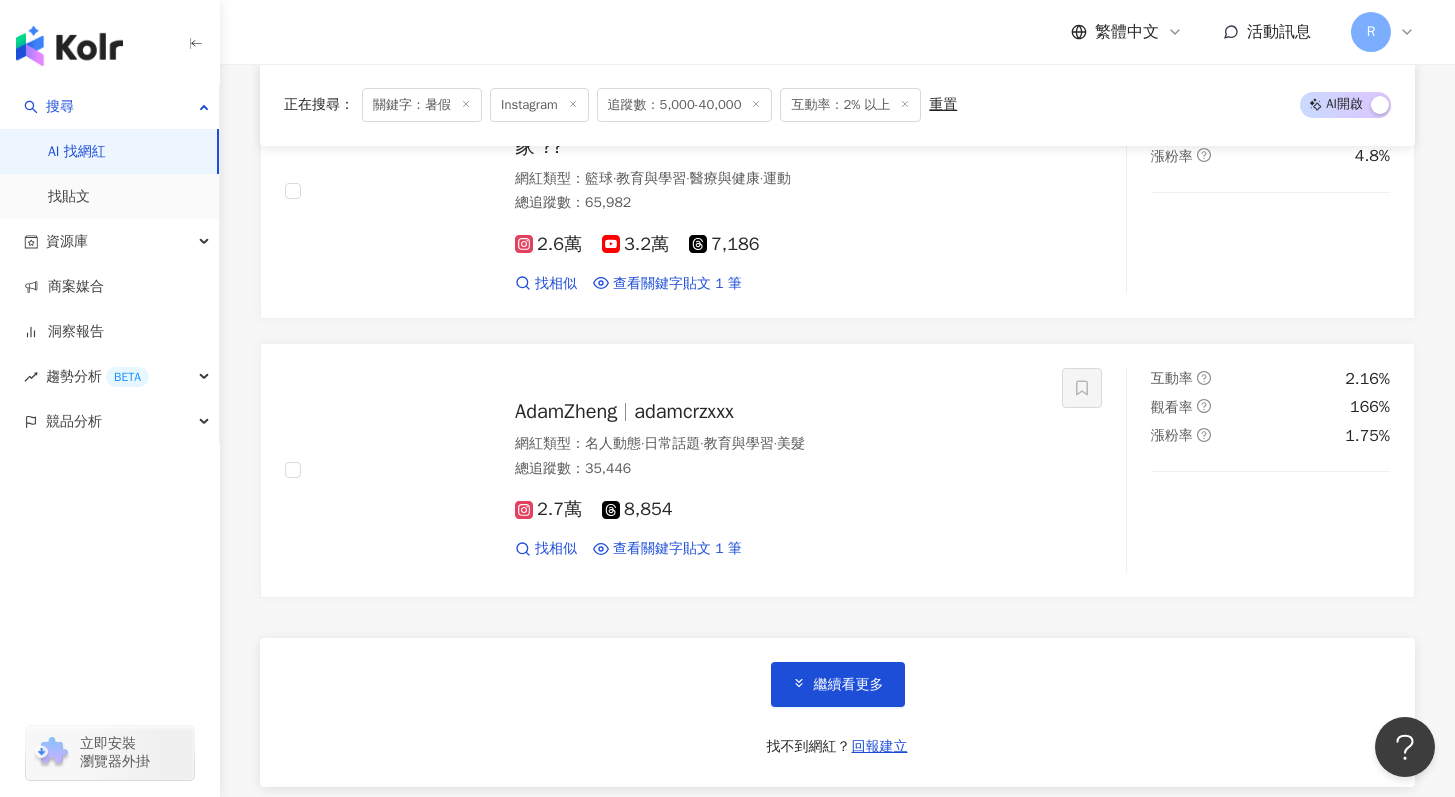 scroll, scrollTop: 6964, scrollLeft: 0, axis: vertical 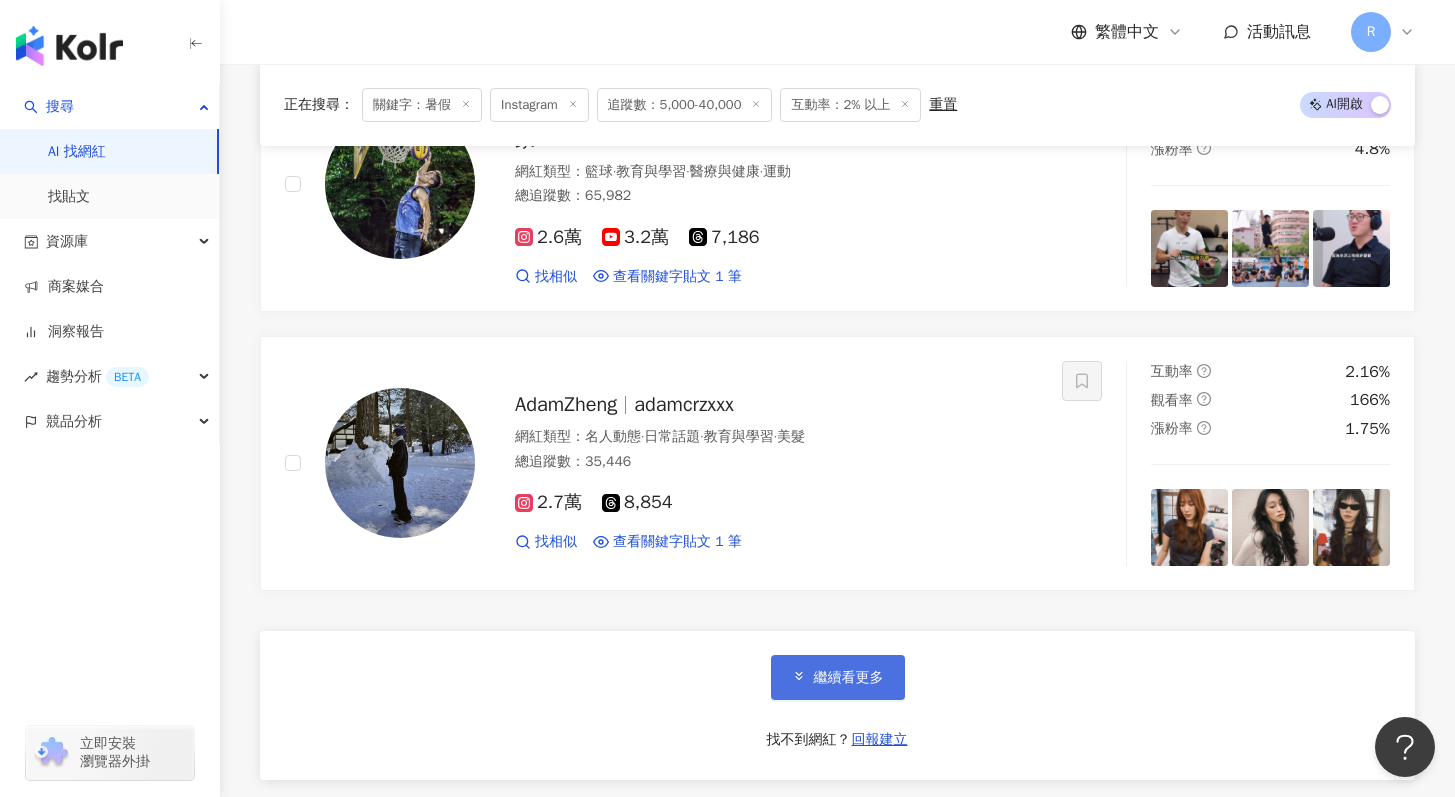 click on "繼續看更多" at bounding box center (849, 678) 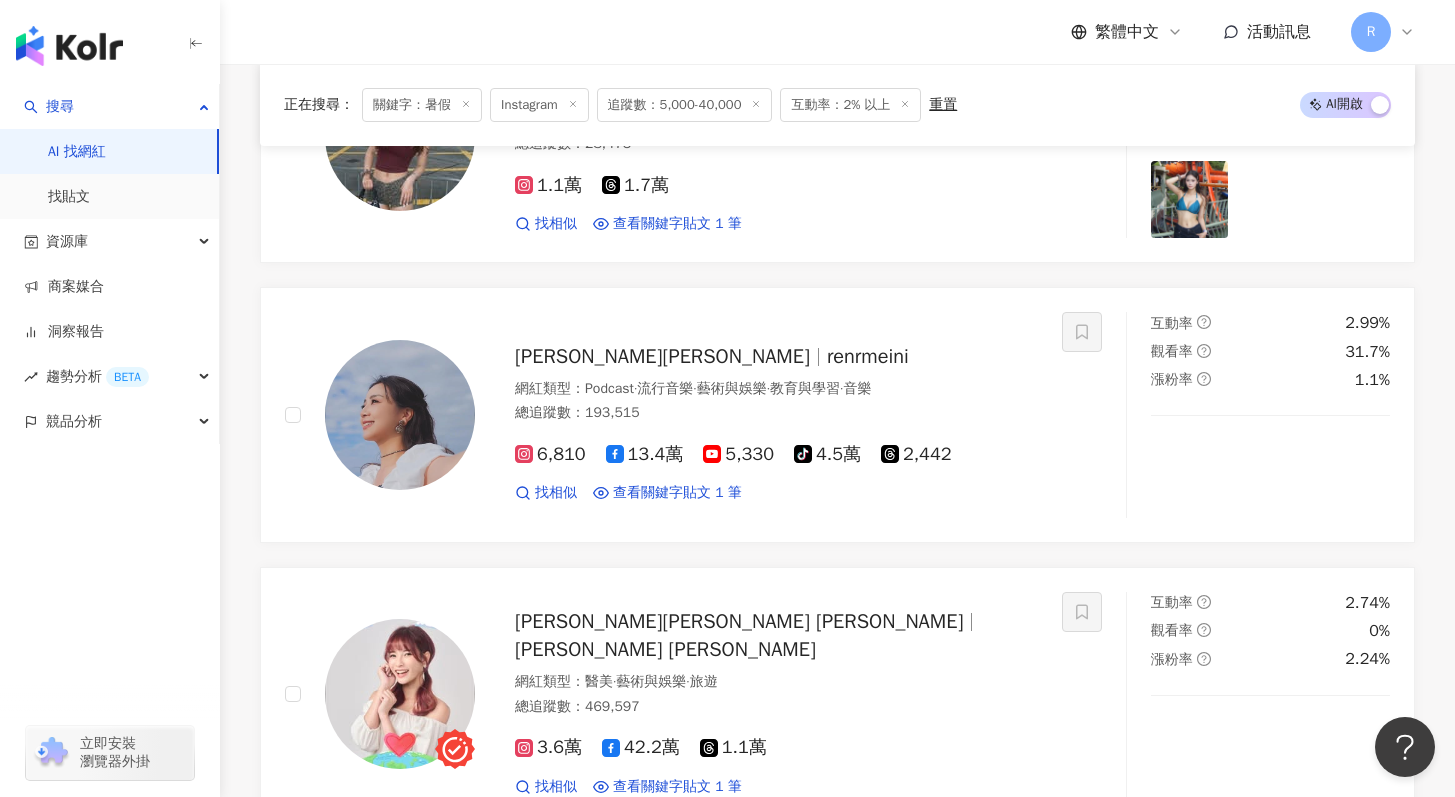 scroll, scrollTop: 8180, scrollLeft: 0, axis: vertical 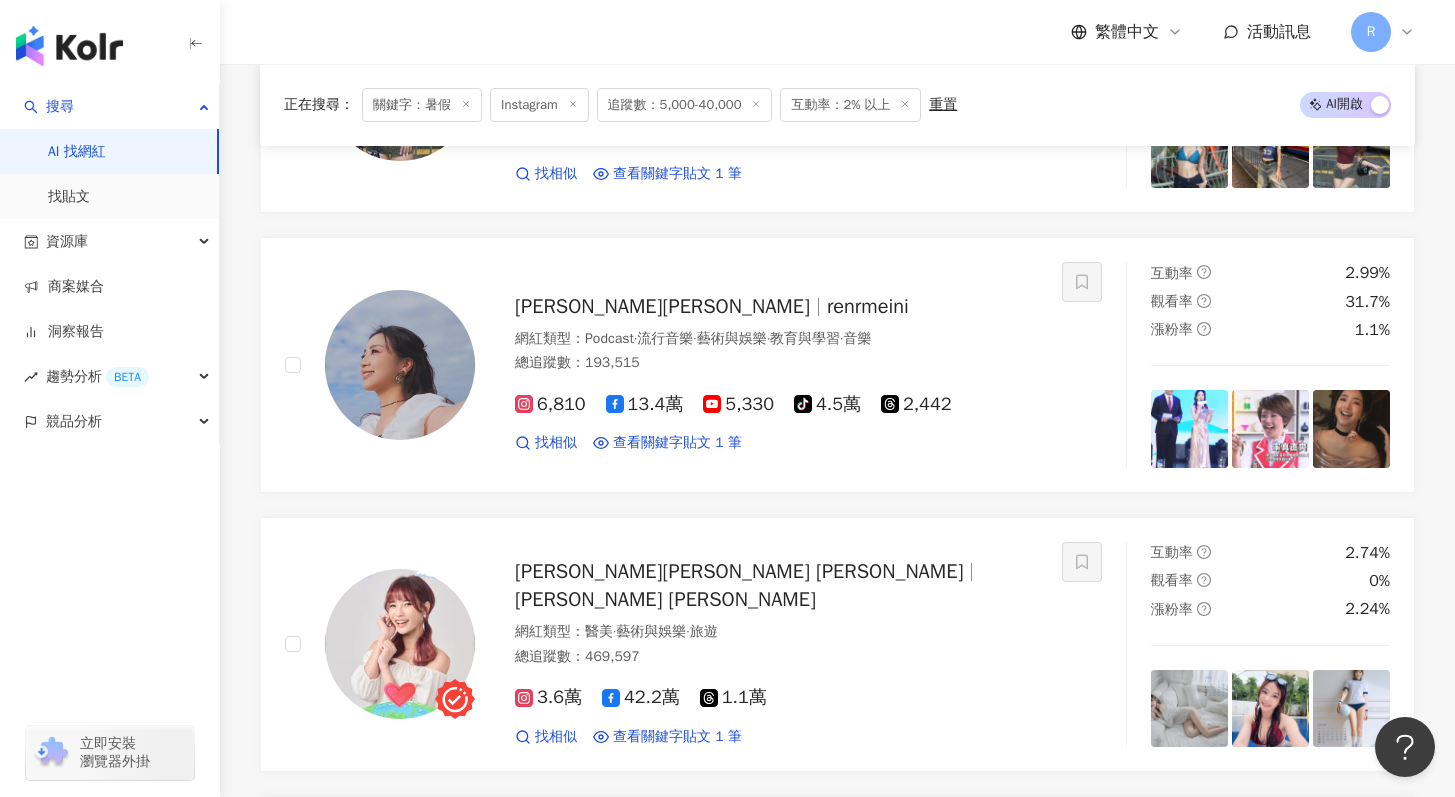 click 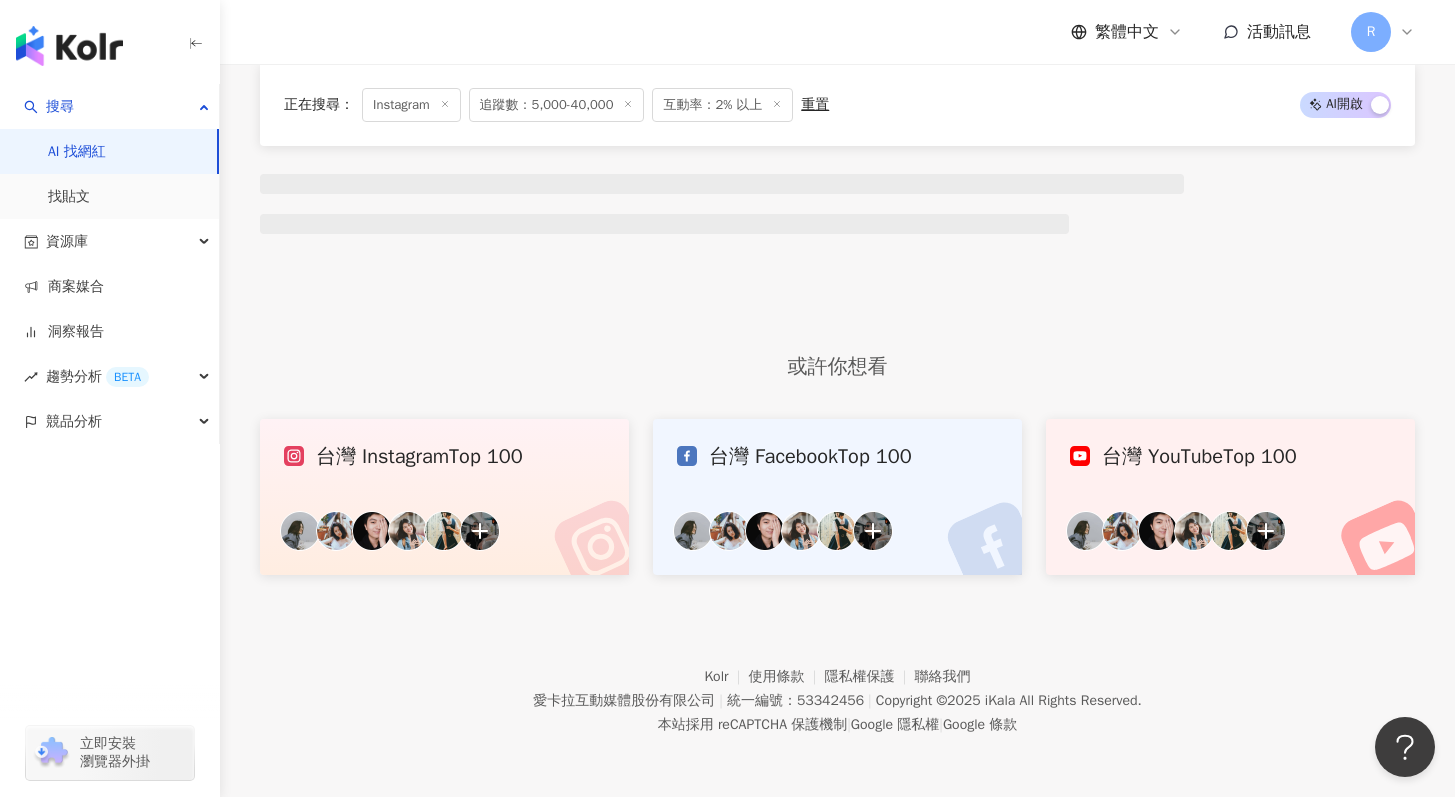 scroll, scrollTop: 0, scrollLeft: 0, axis: both 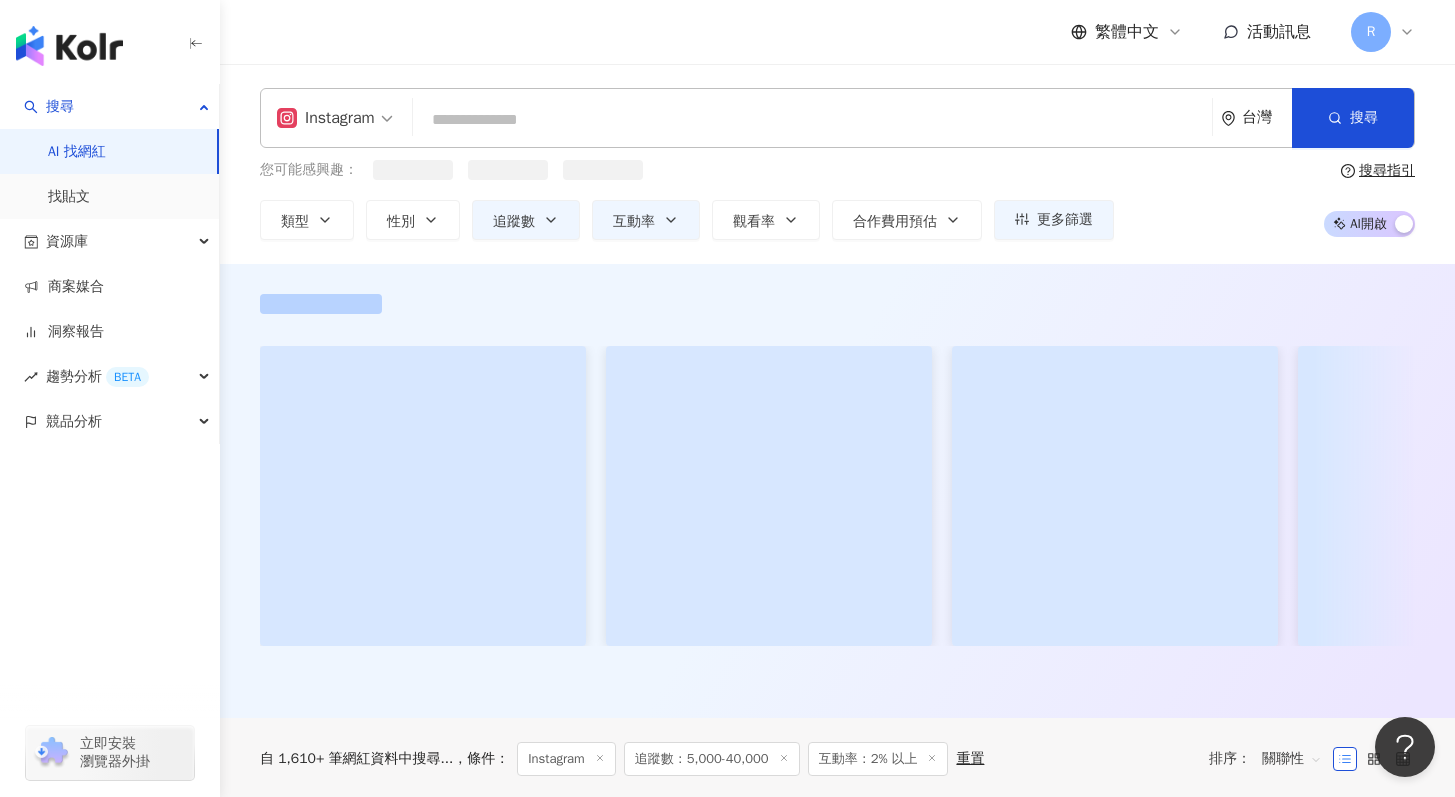 click at bounding box center [812, 120] 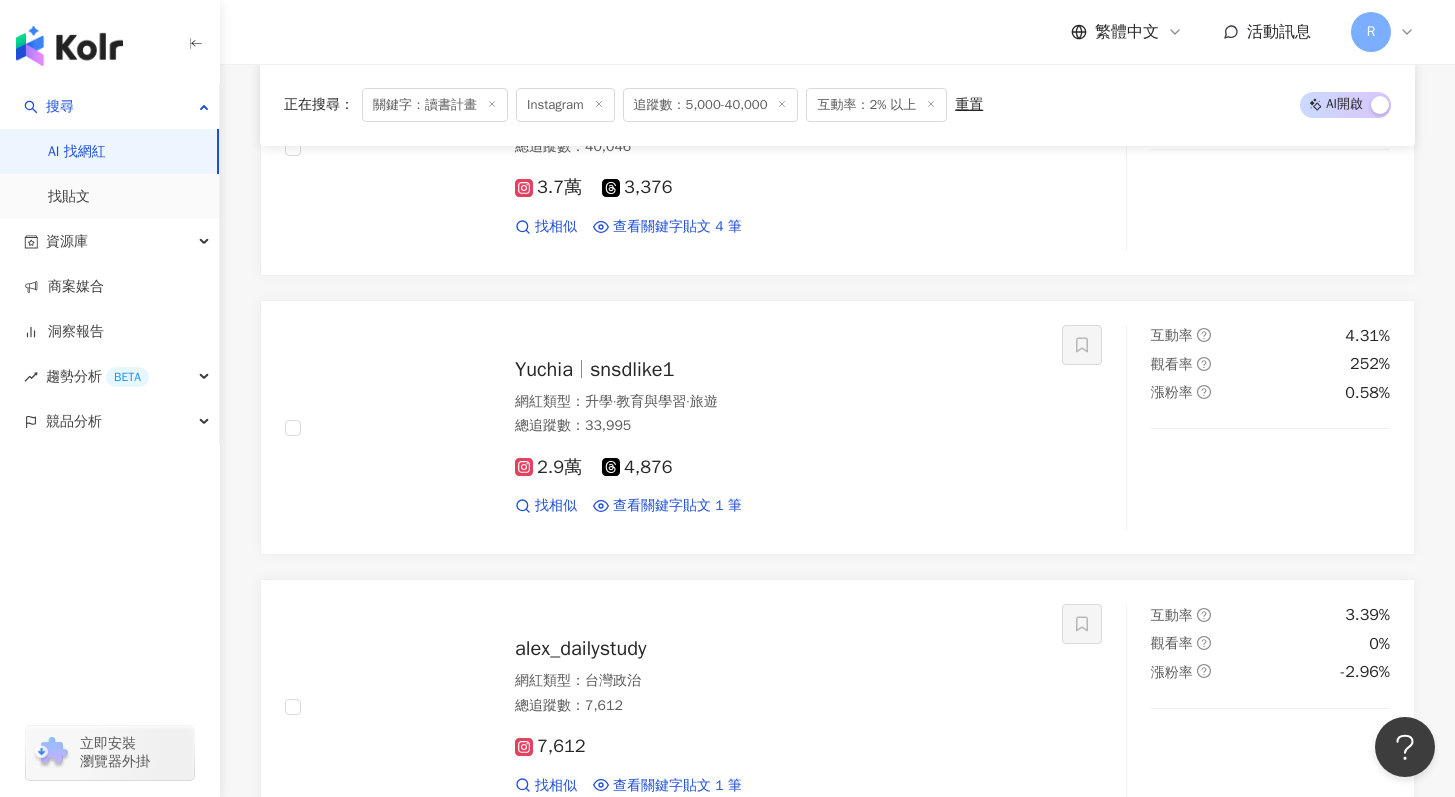 scroll, scrollTop: 2770, scrollLeft: 0, axis: vertical 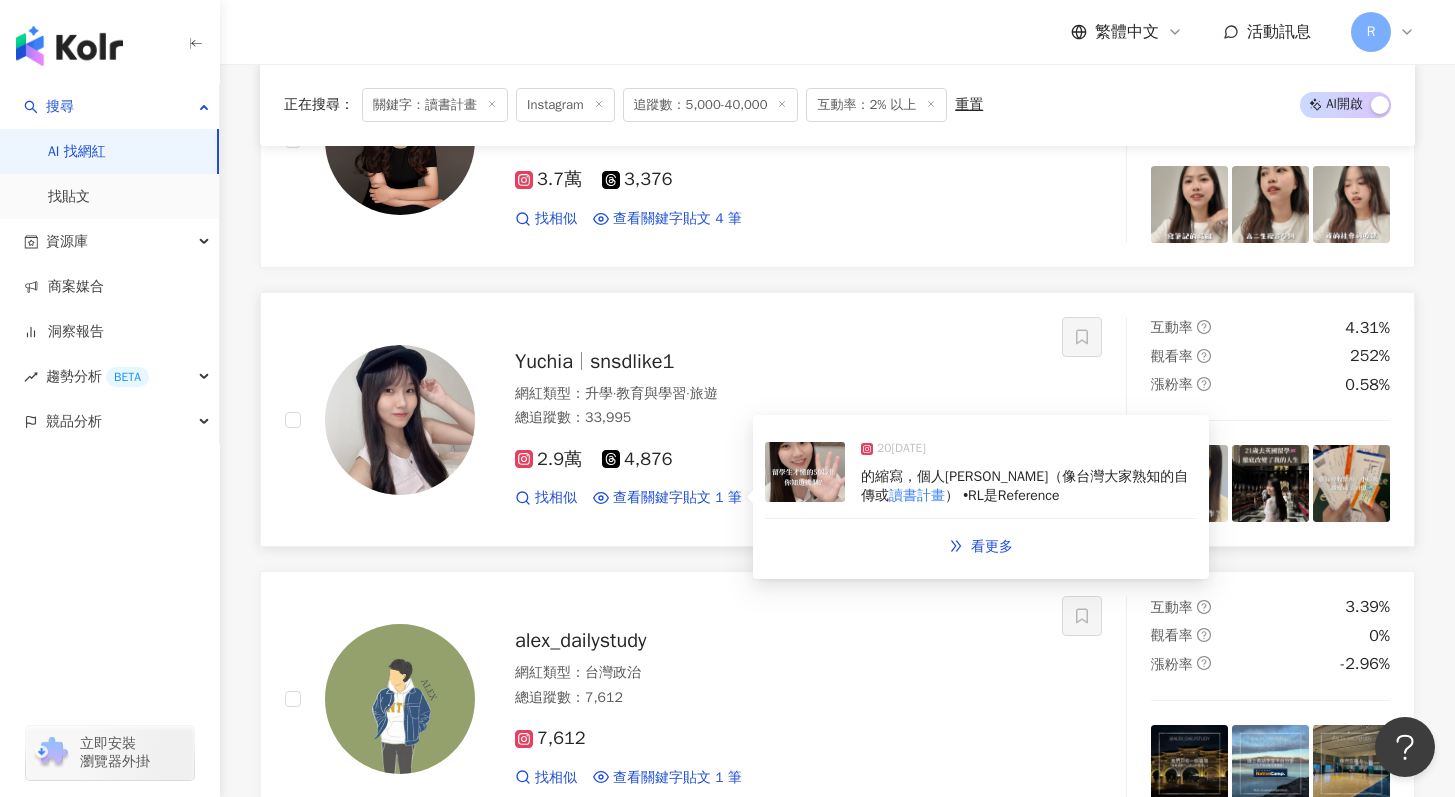 click at bounding box center (805, 472) 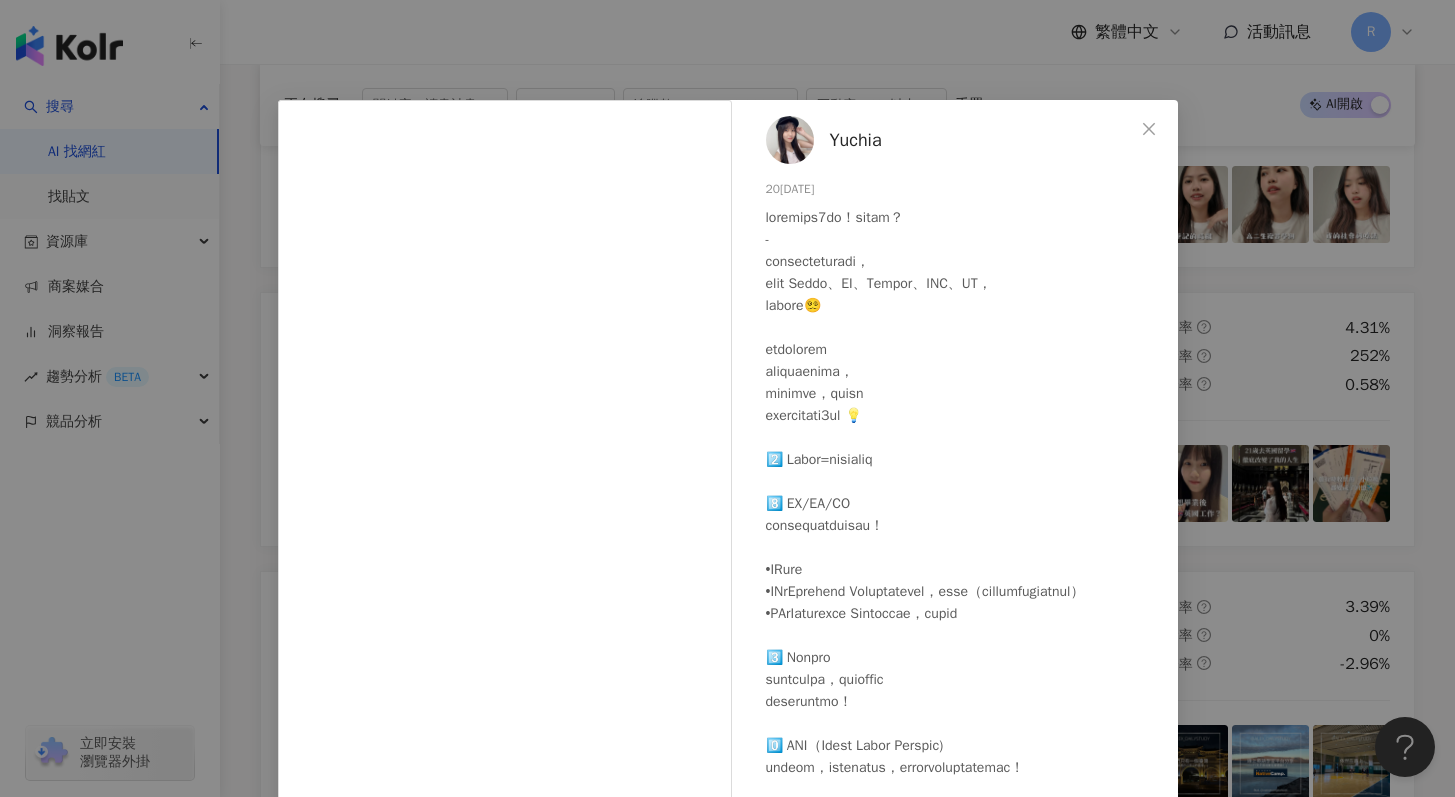 click on "Yuchia [DATE] 525 6 1.9萬 查看原始貼文" at bounding box center [727, 398] 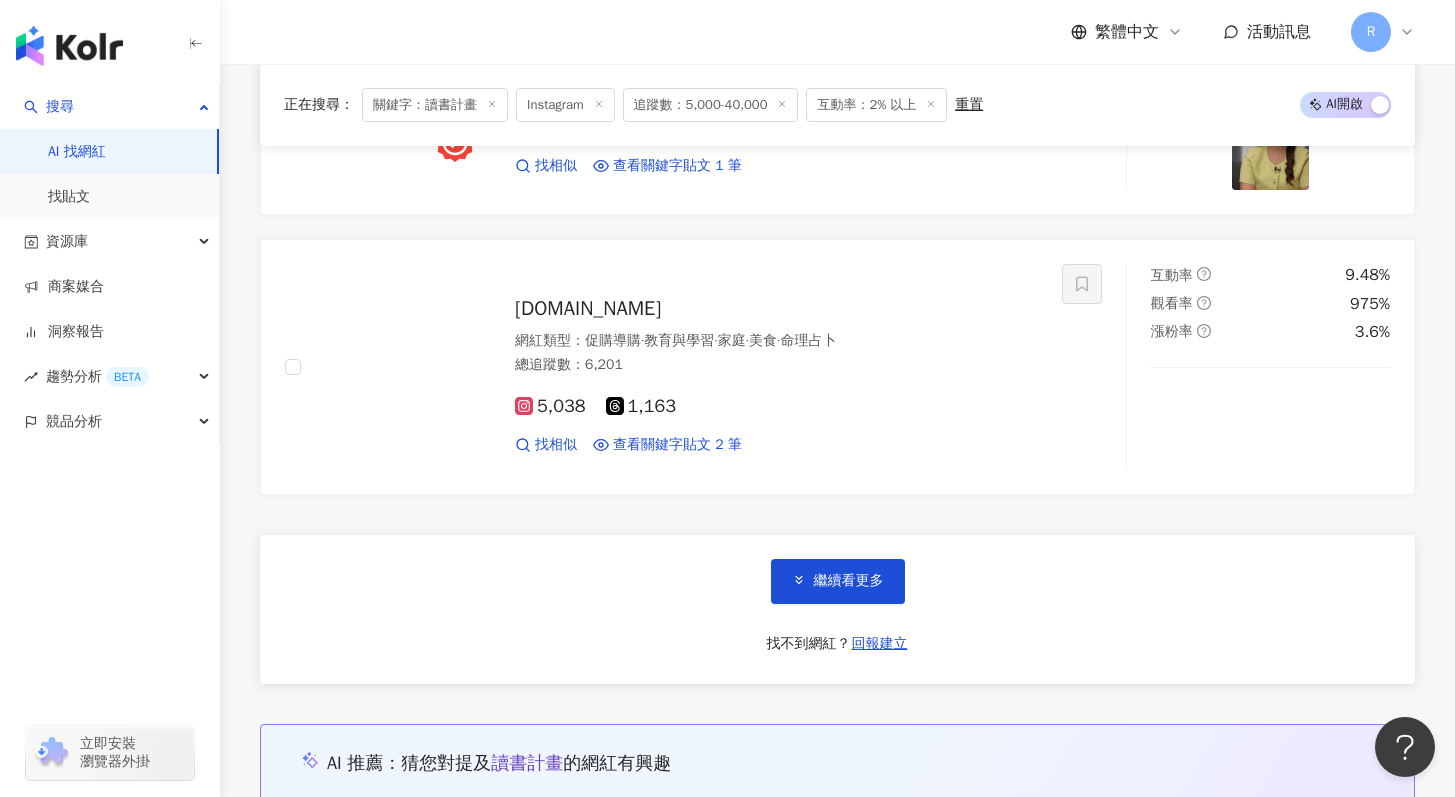 scroll, scrollTop: 3664, scrollLeft: 0, axis: vertical 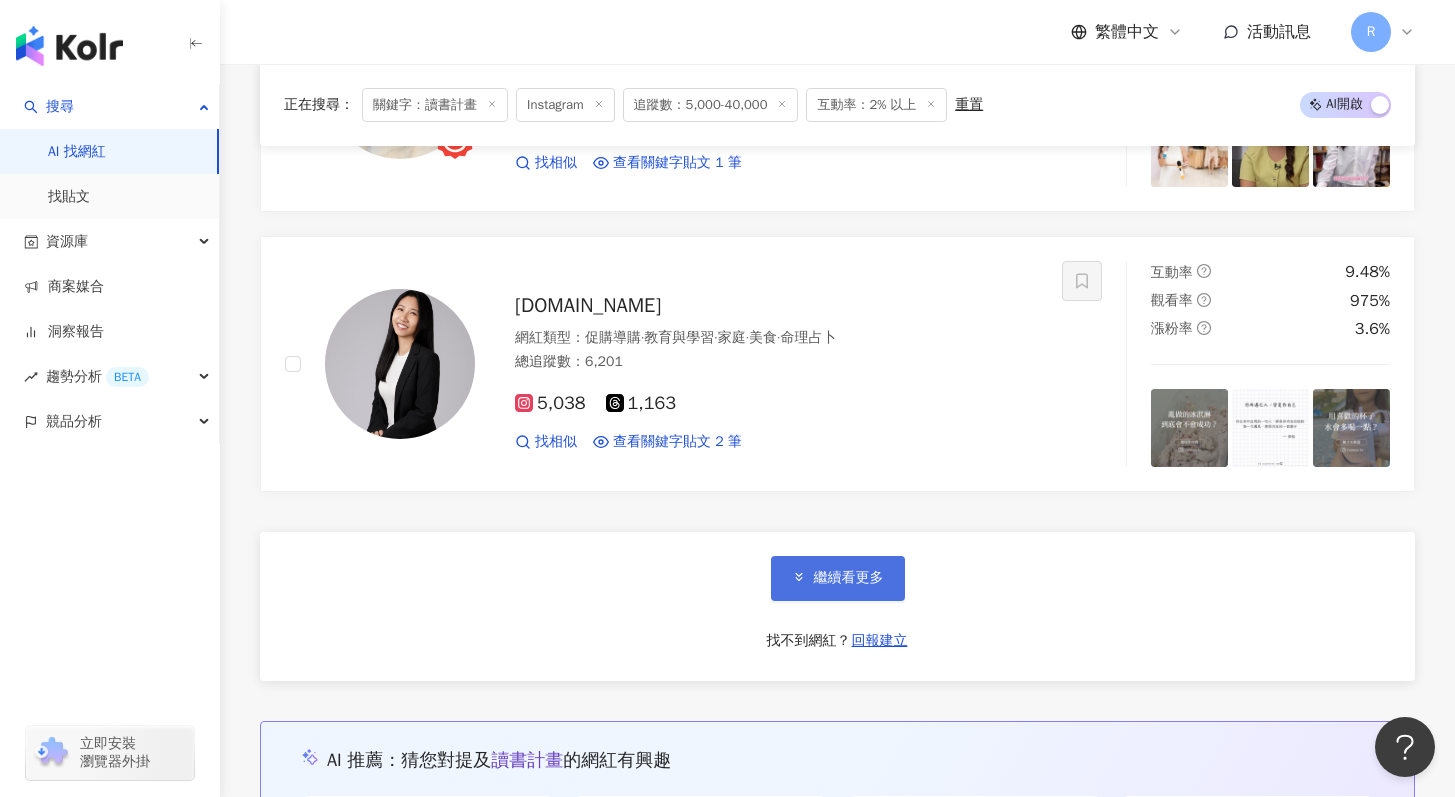 click on "繼續看更多" at bounding box center [849, 578] 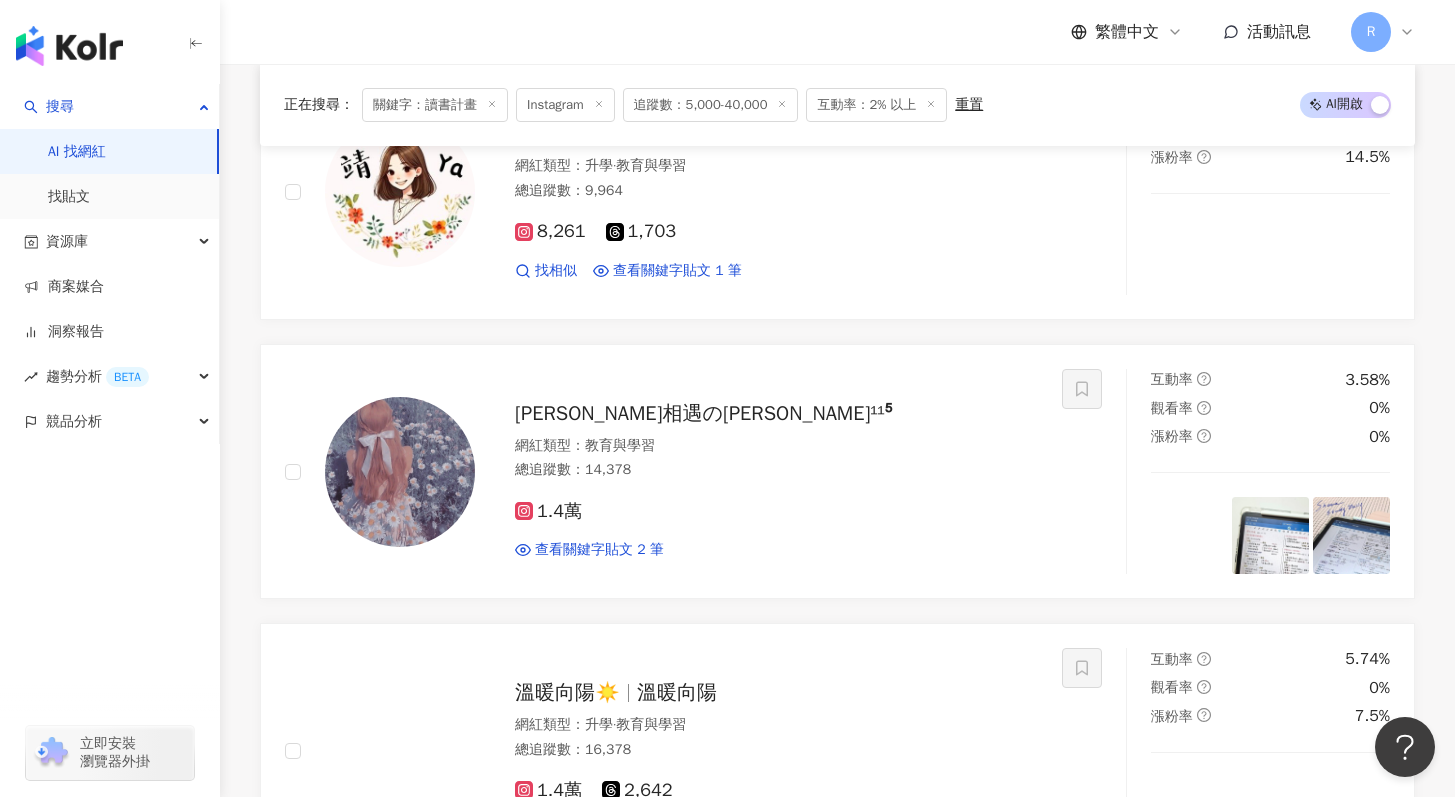 scroll, scrollTop: 4163, scrollLeft: 0, axis: vertical 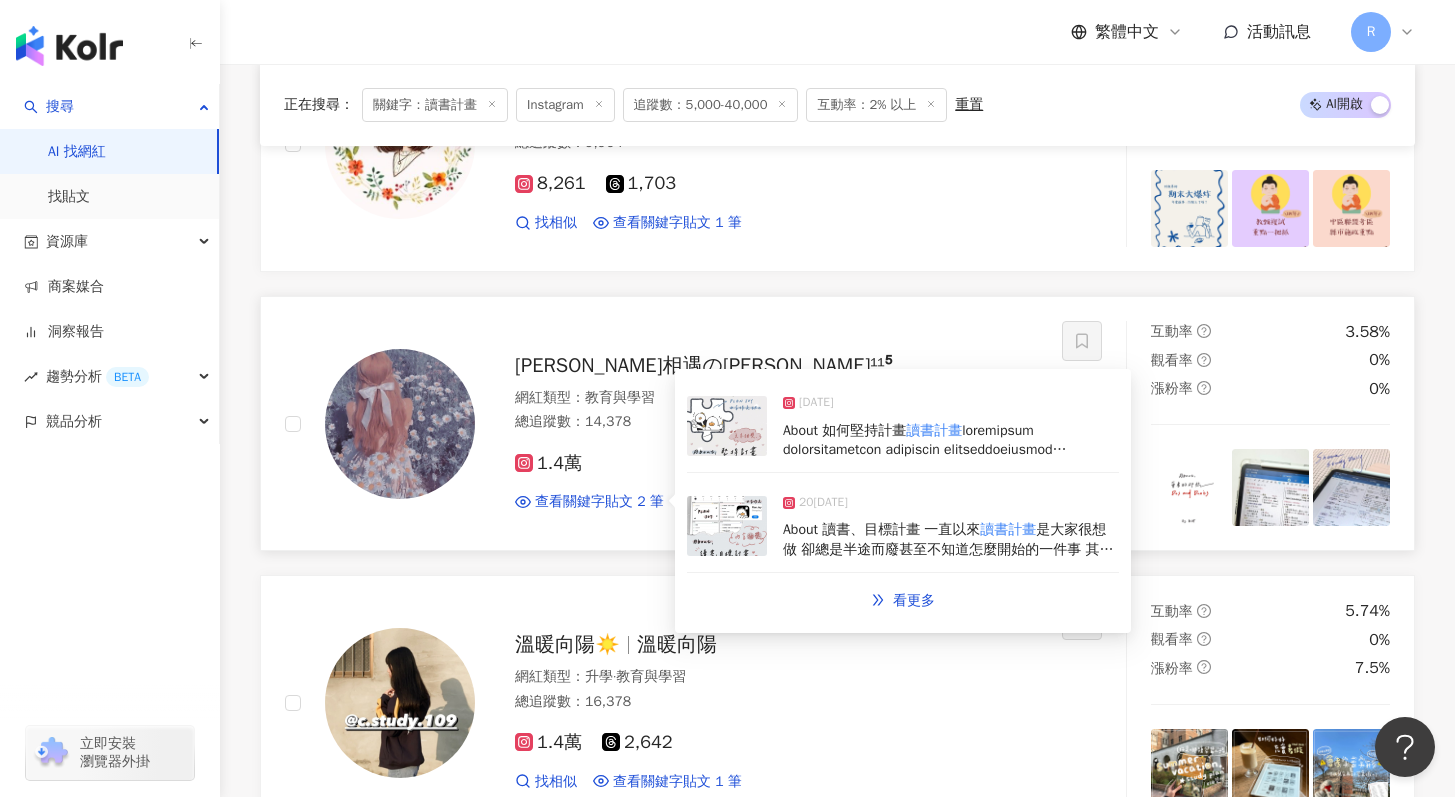 click at bounding box center [727, 426] 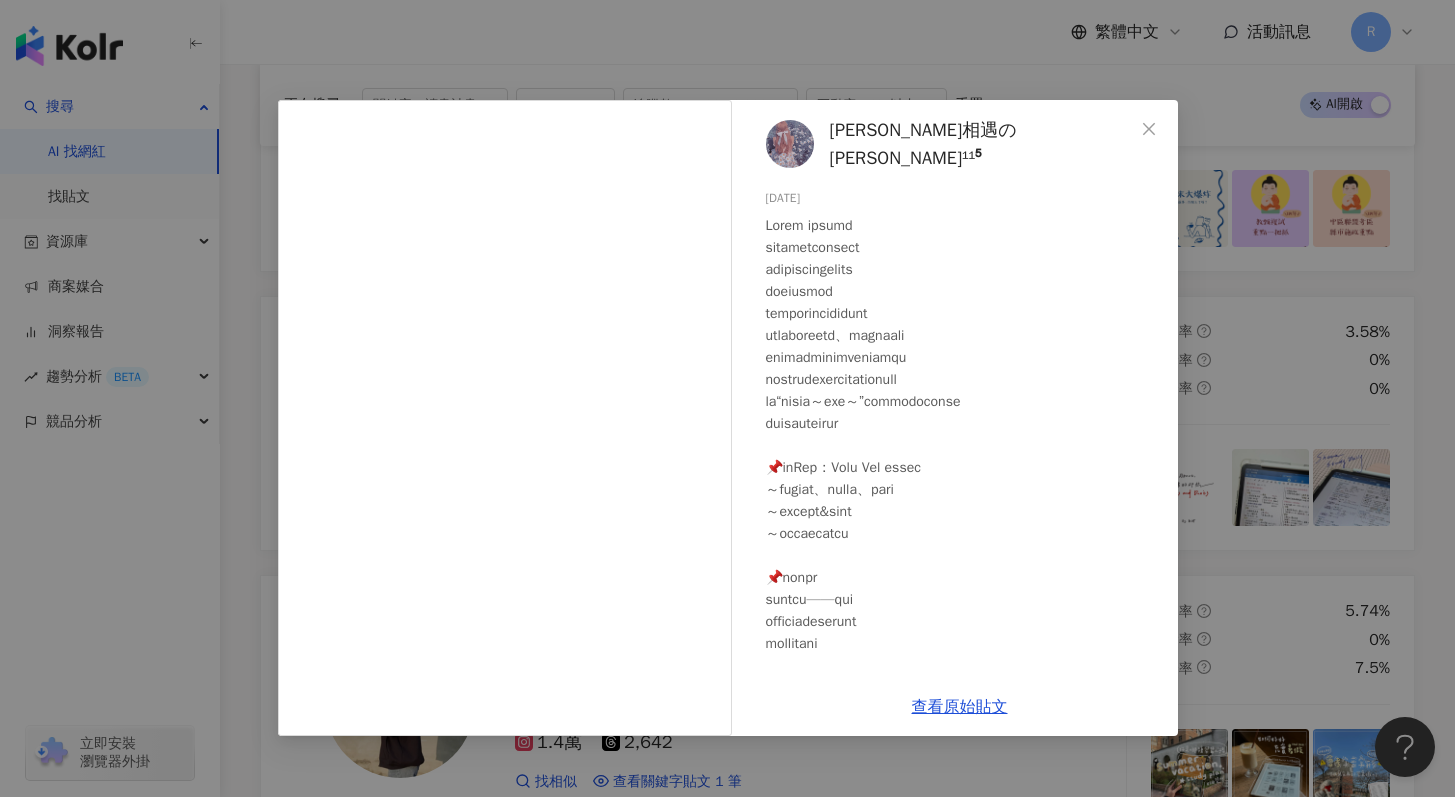 click on "羽尼相遇の[PERSON_NAME]¹¹⁵ 20[DATE]藏 61 查看原始貼文" at bounding box center (727, 398) 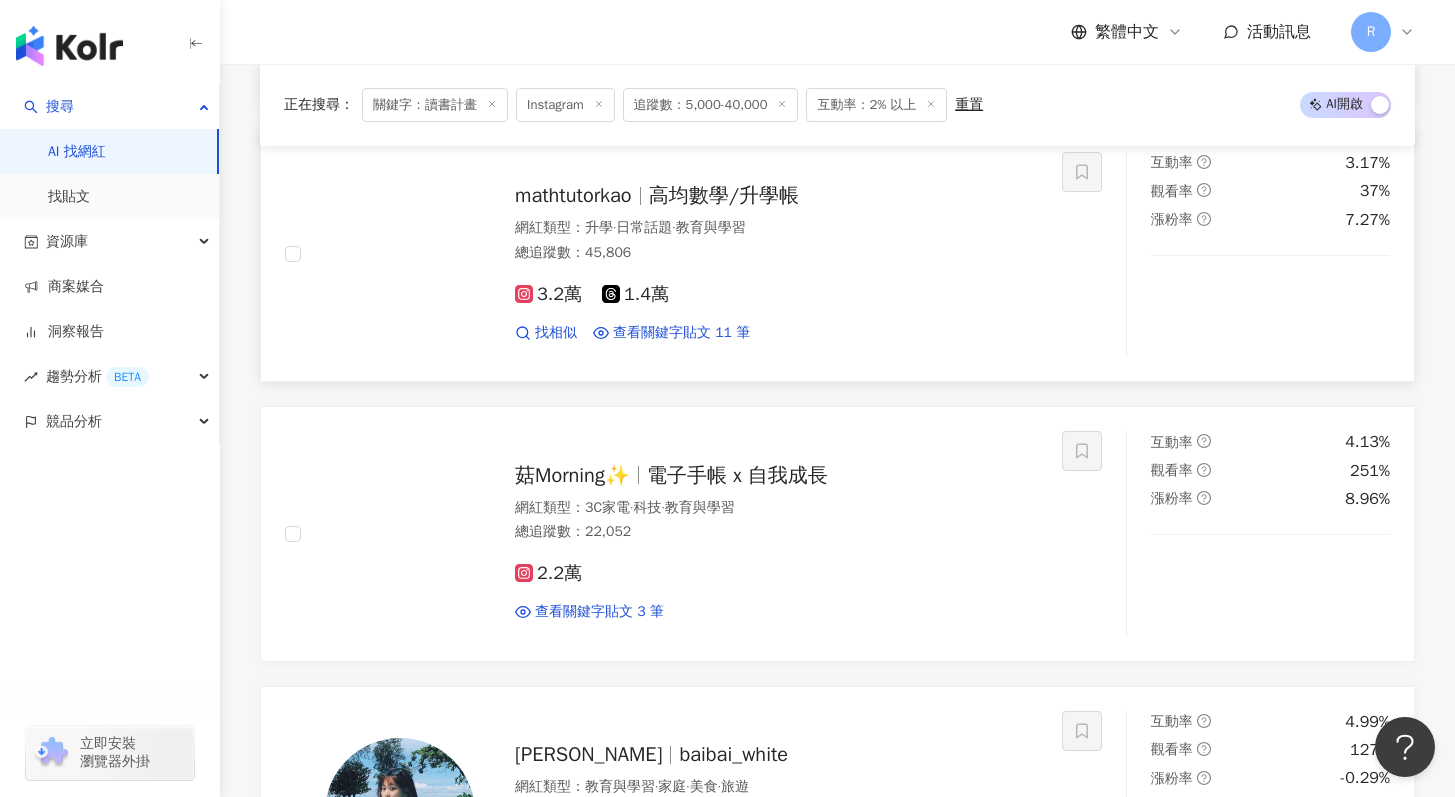 scroll, scrollTop: 4906, scrollLeft: 0, axis: vertical 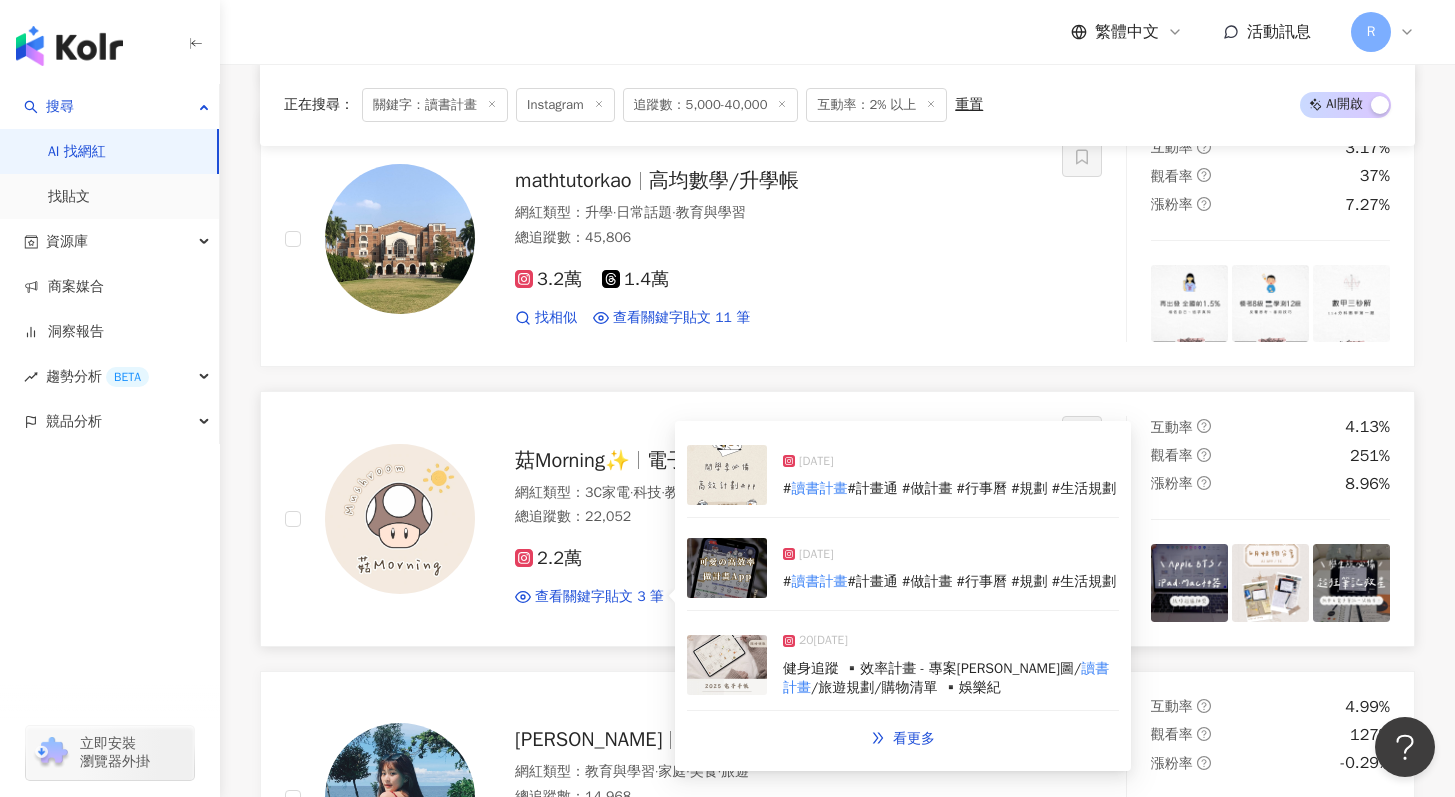 click at bounding box center [727, 568] 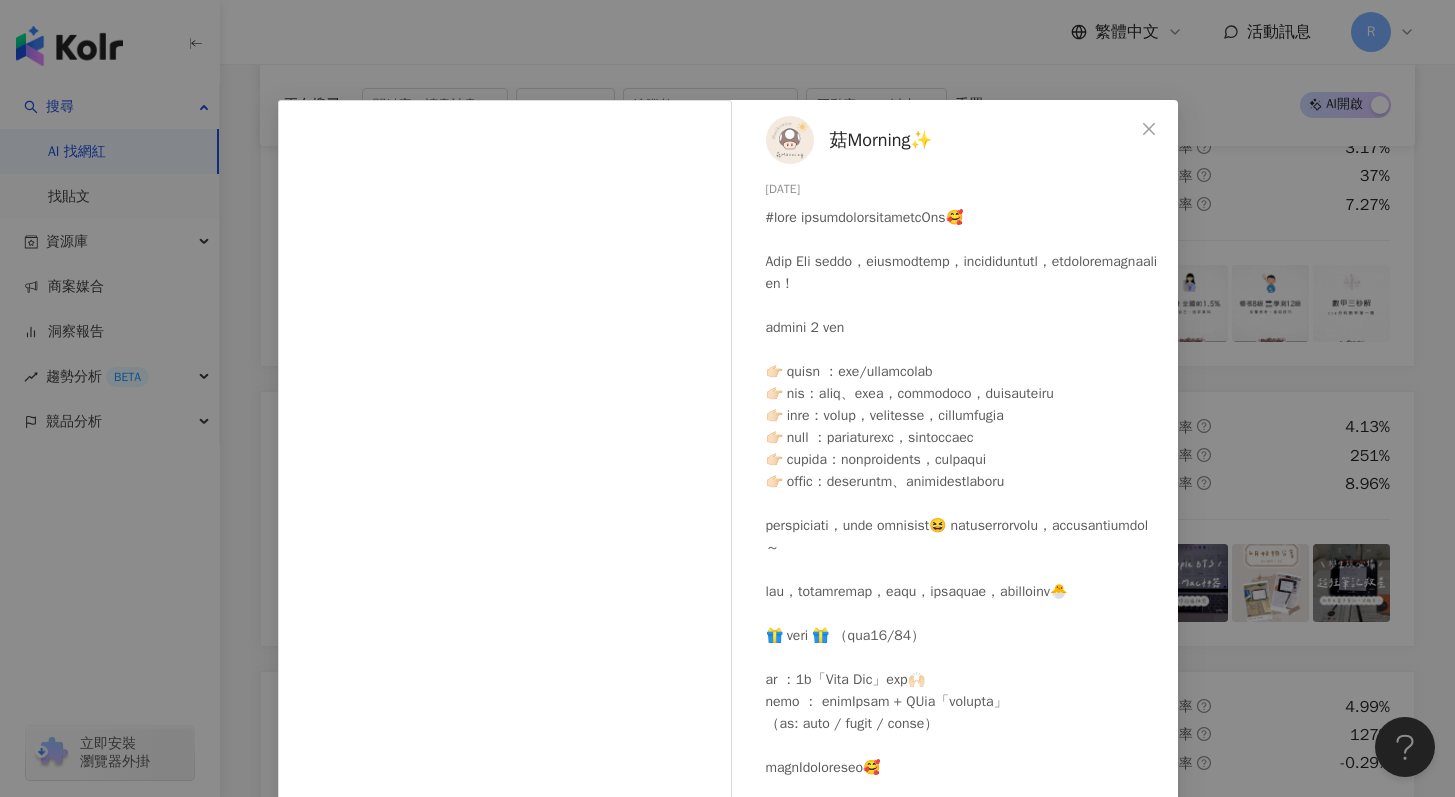 click on "菇Morning✨  [DATE] 373 78 1.6萬 查看原始貼文" at bounding box center [727, 398] 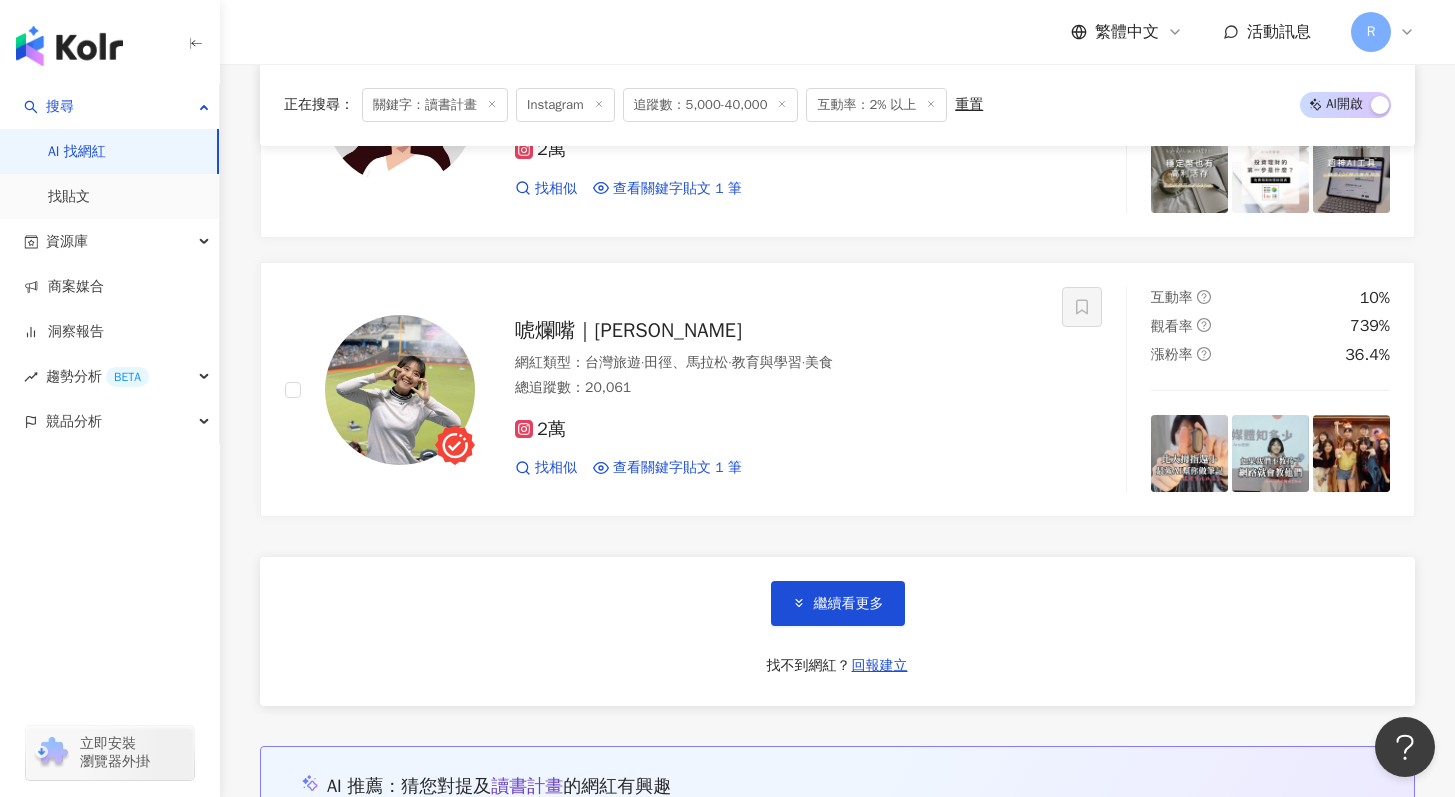 scroll, scrollTop: 7017, scrollLeft: 0, axis: vertical 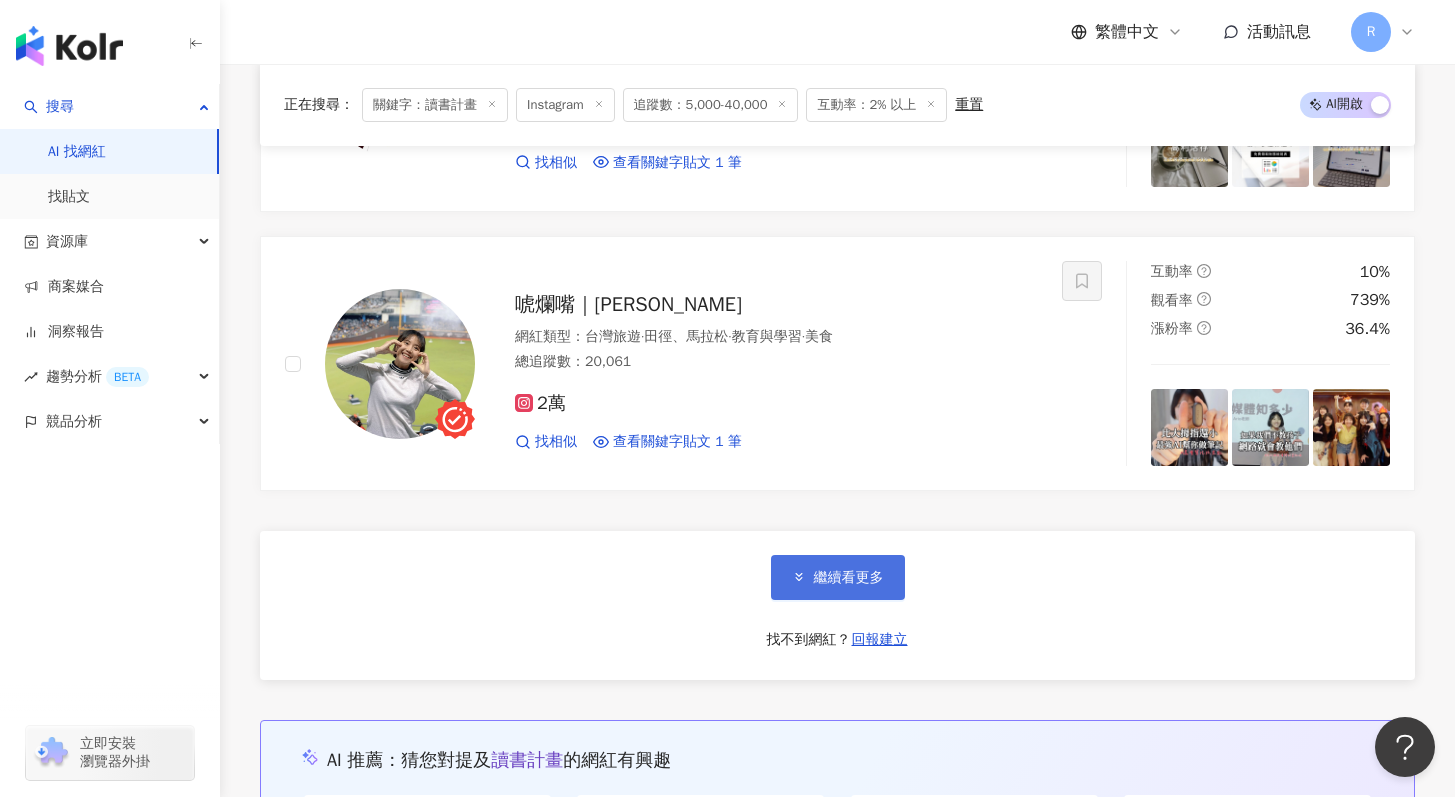 click on "繼續看更多" at bounding box center (838, 577) 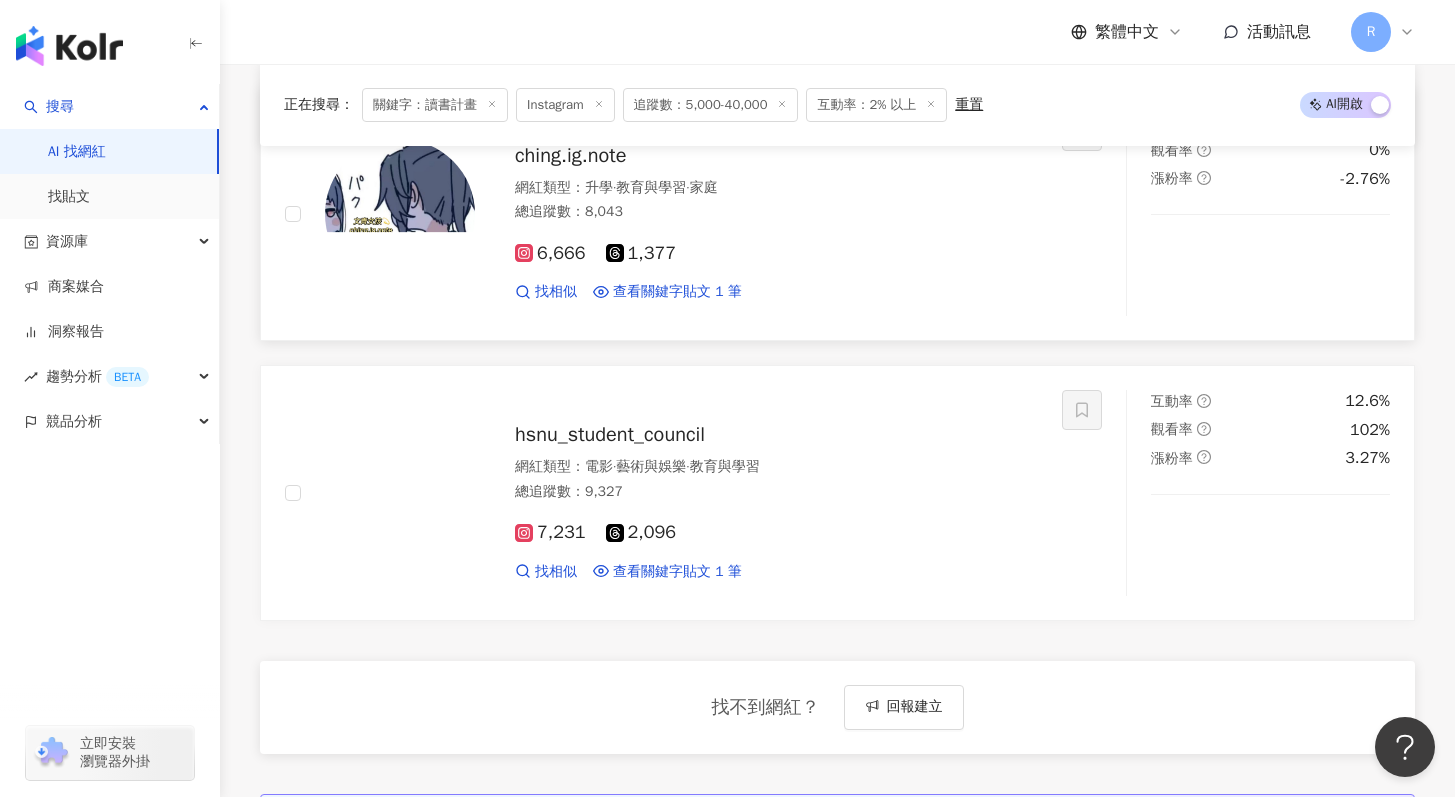 scroll, scrollTop: 8007, scrollLeft: 0, axis: vertical 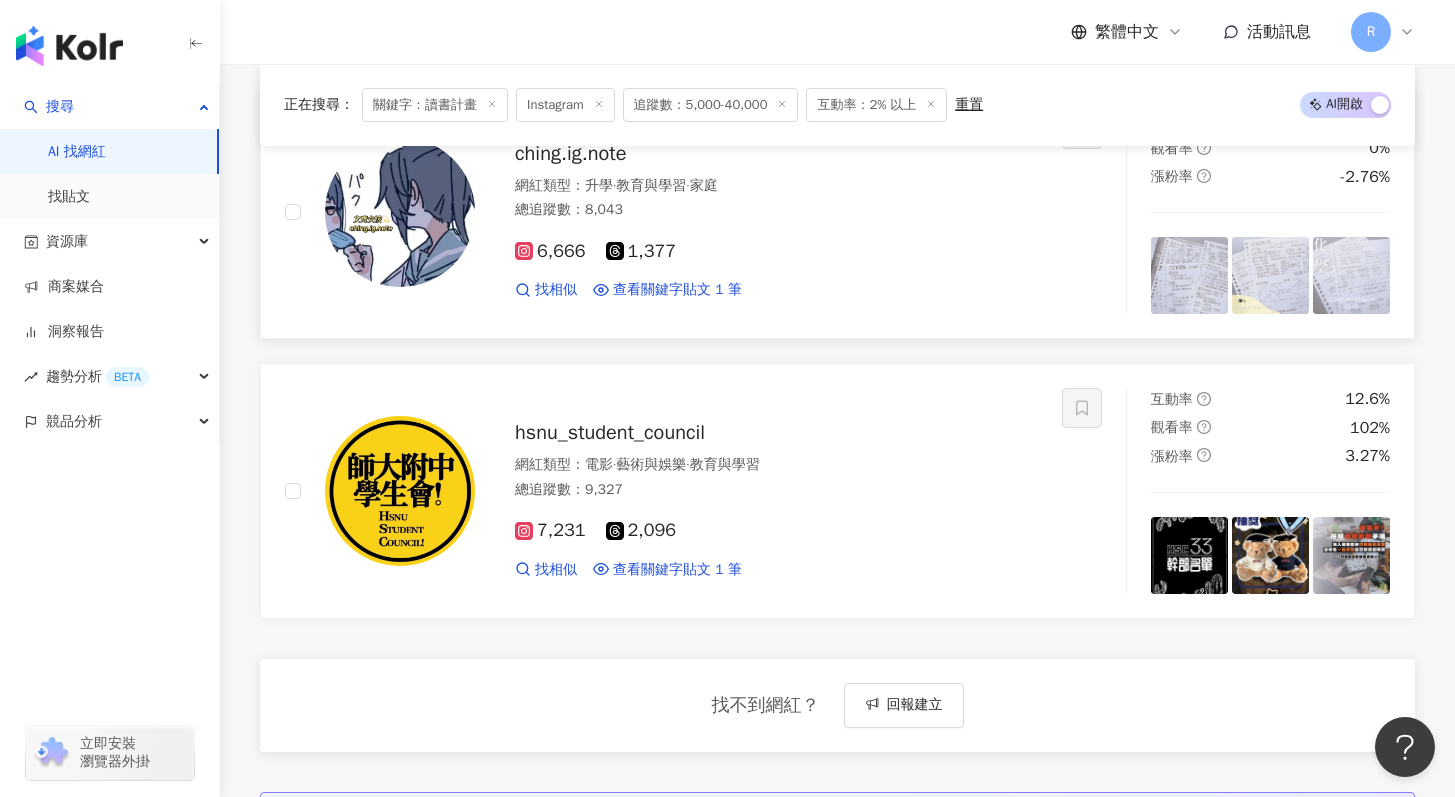 click on "hsnu_student_council 網紅類型 ： 電影  ·  藝術與娛樂  ·  教育與學習 總追蹤數 ： 9,327 7,231 2,096 找相似 查看關鍵字貼文 1 筆 互動率 12.6% 觀看率 102% 漲粉率 3.27%" at bounding box center (837, 490) 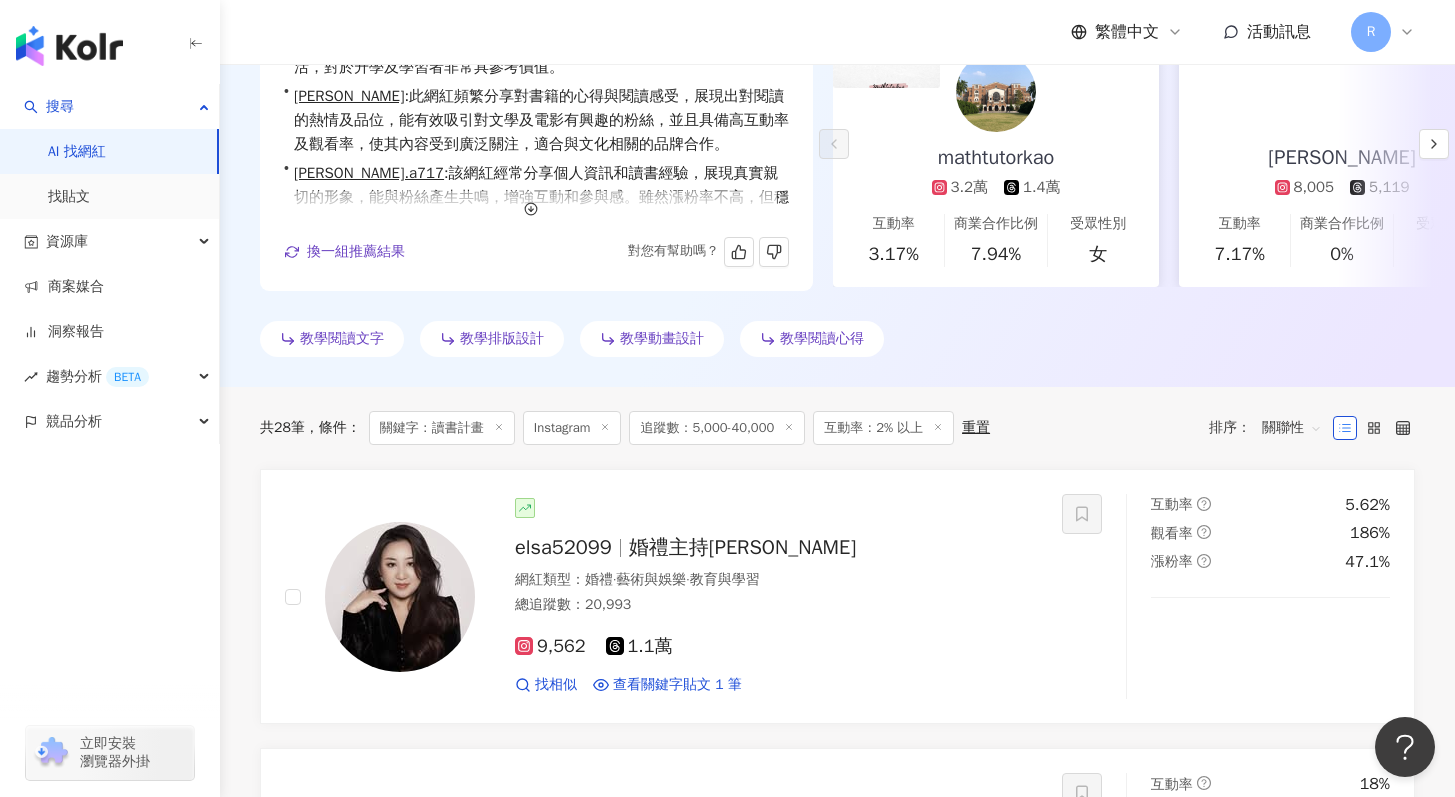 scroll, scrollTop: 0, scrollLeft: 0, axis: both 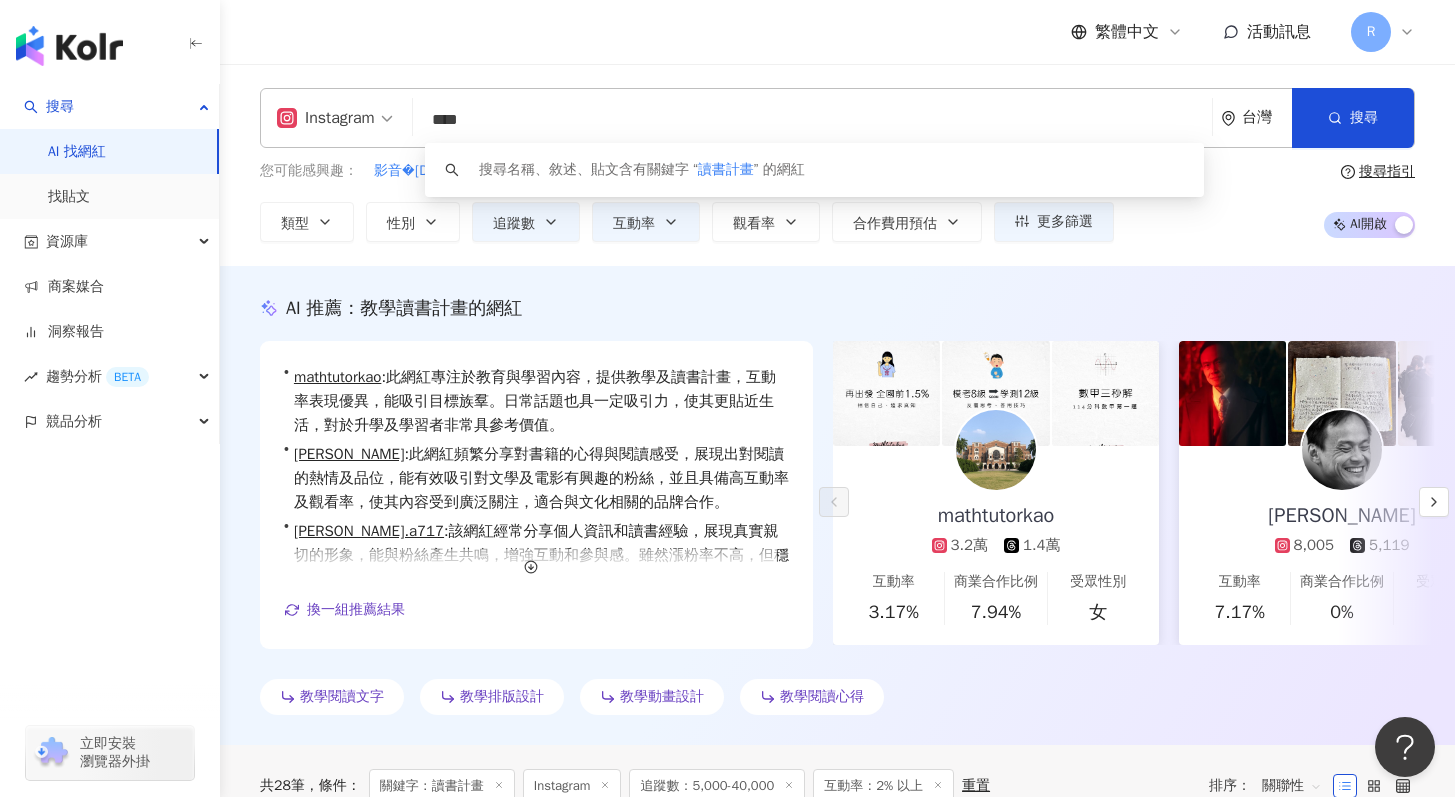 click on "****" at bounding box center (812, 120) 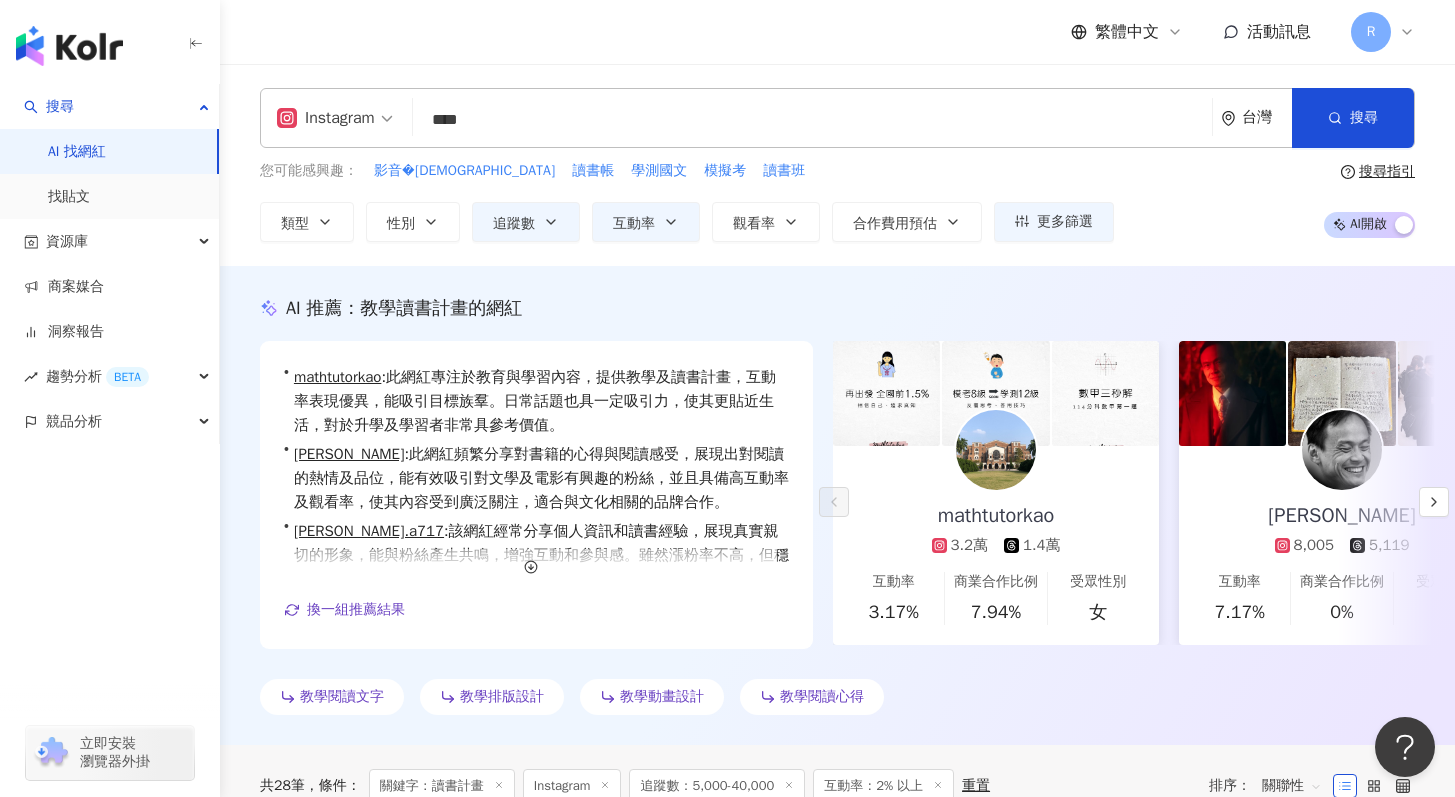 click on "****" at bounding box center (812, 120) 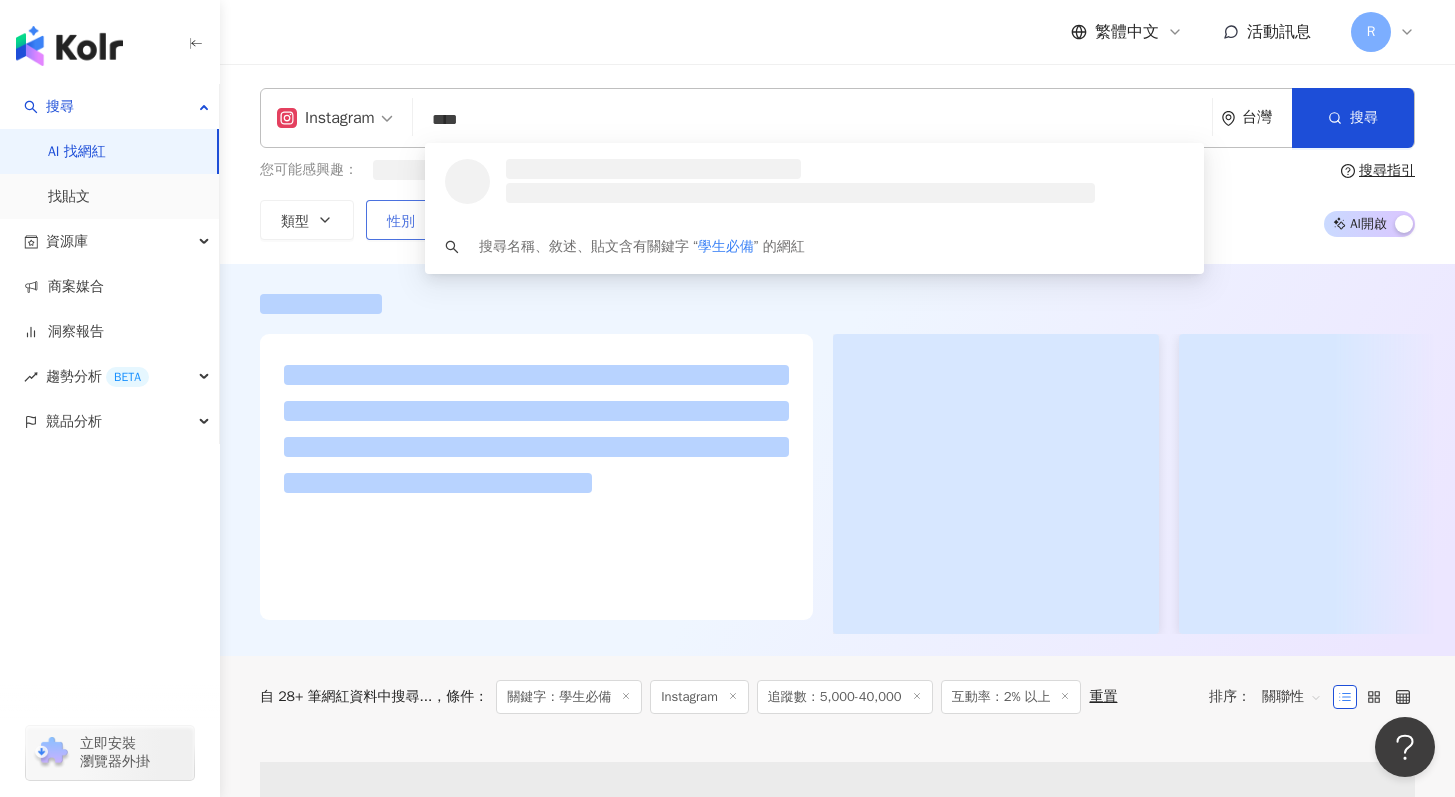 type on "****" 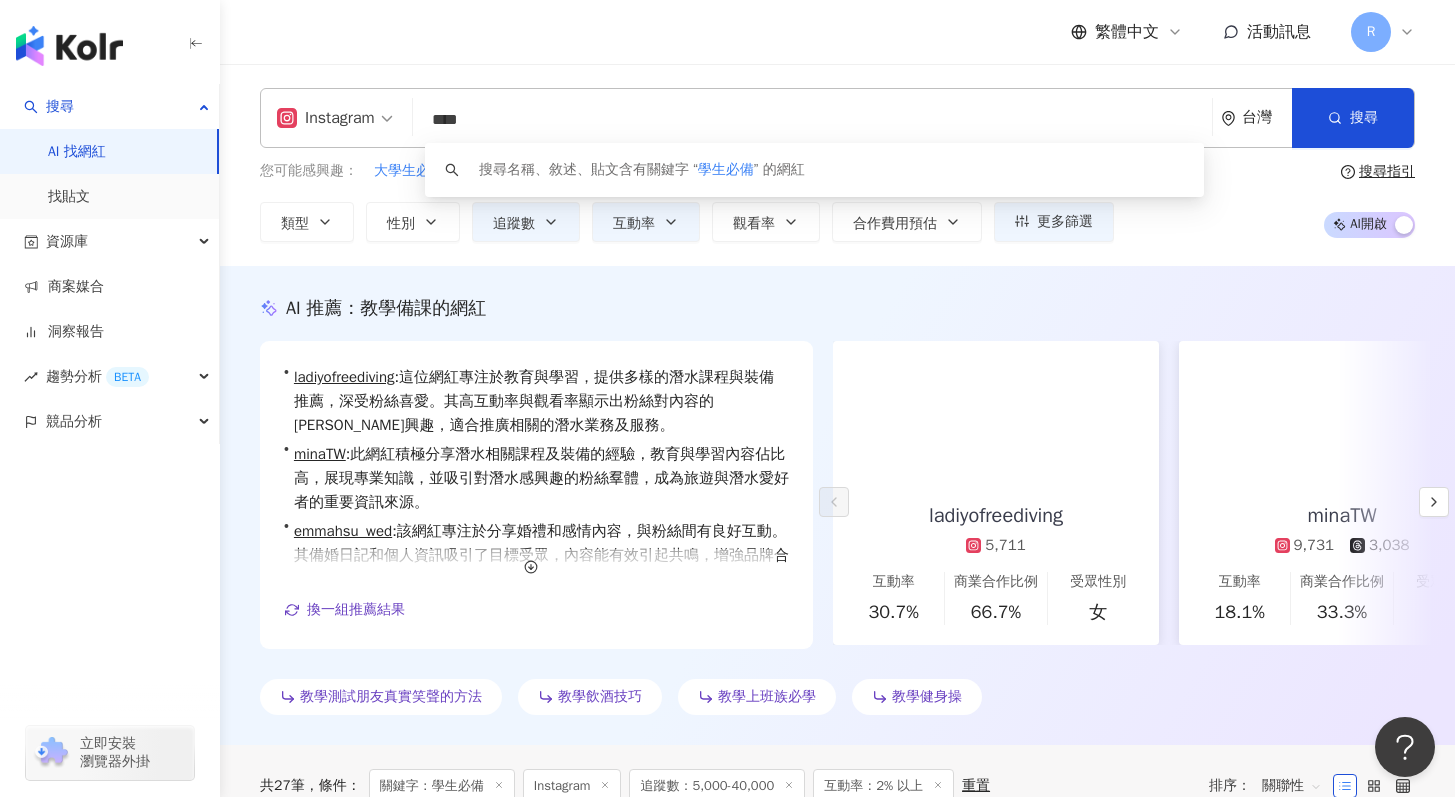 scroll, scrollTop: 49, scrollLeft: 0, axis: vertical 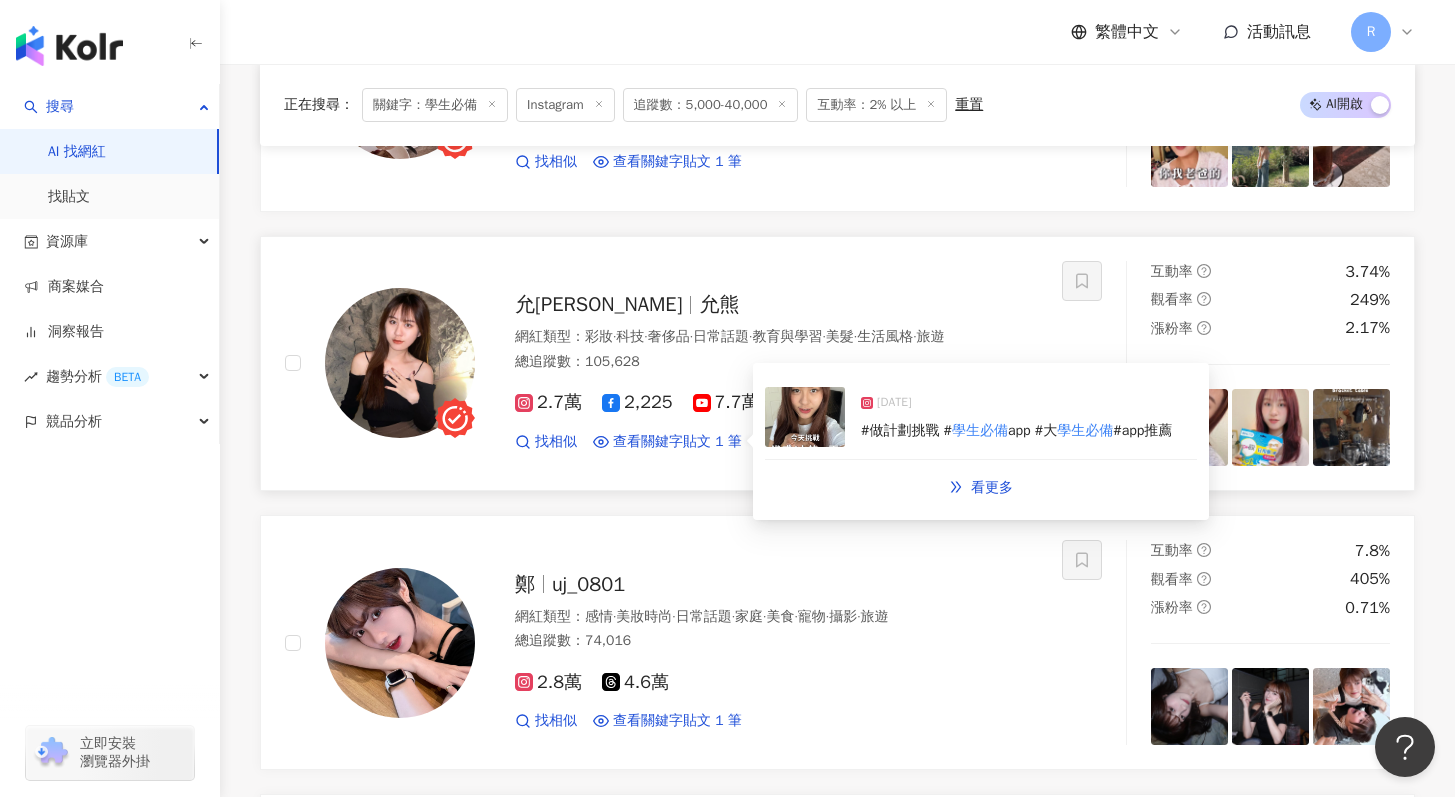 click at bounding box center (805, 417) 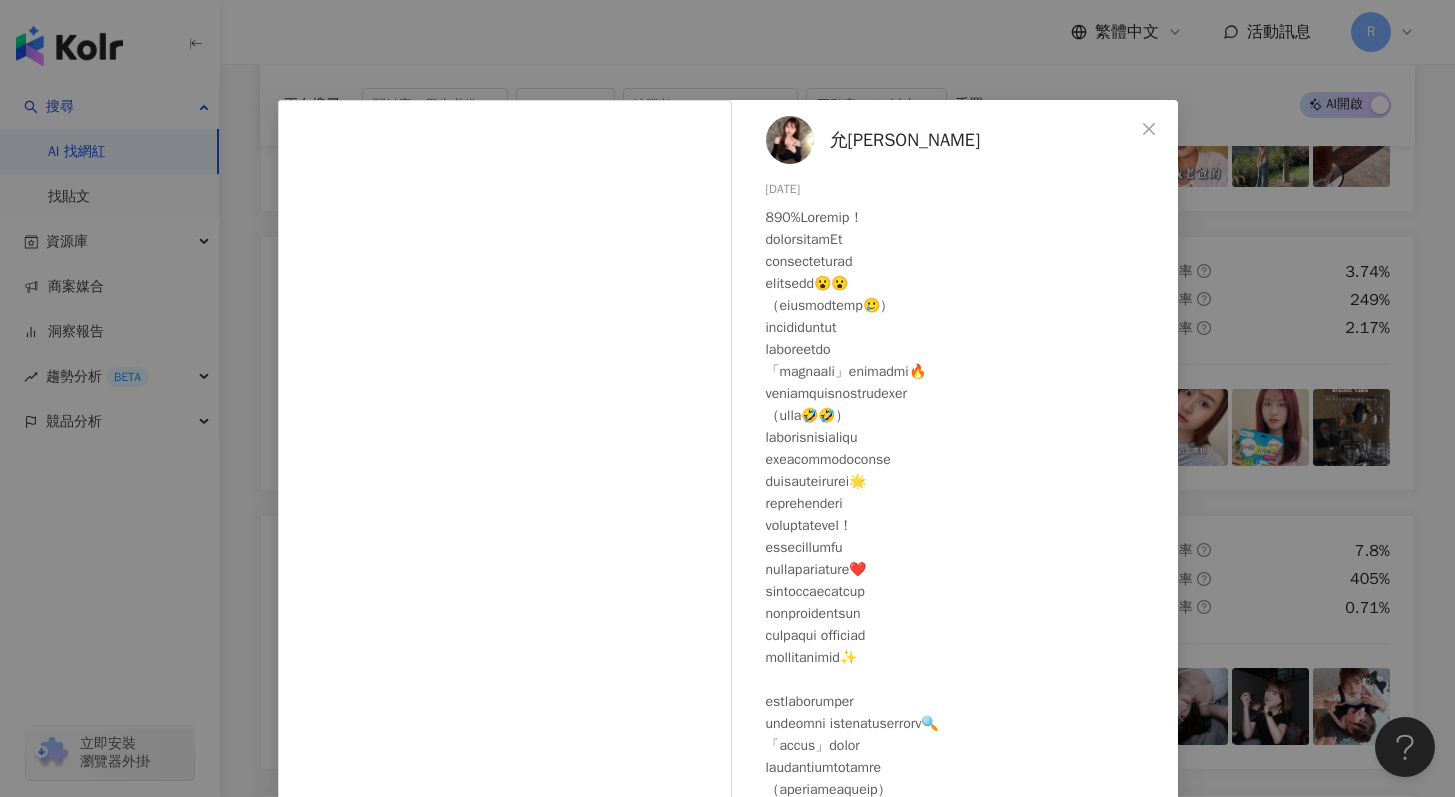 click on "允[PERSON_NAME] [DATE] 812 5 3.8萬 查看原始貼文" at bounding box center [727, 398] 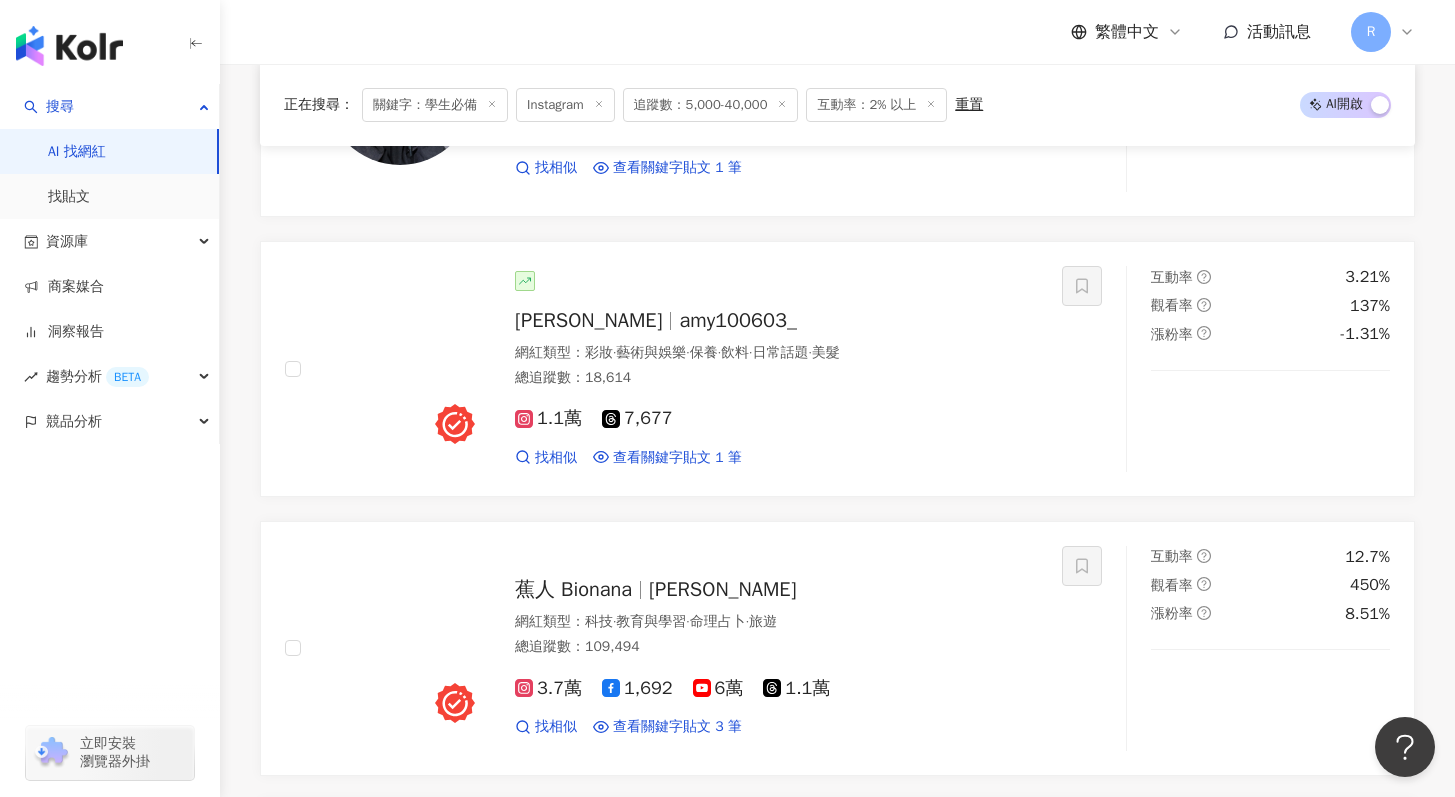 scroll, scrollTop: 3106, scrollLeft: 0, axis: vertical 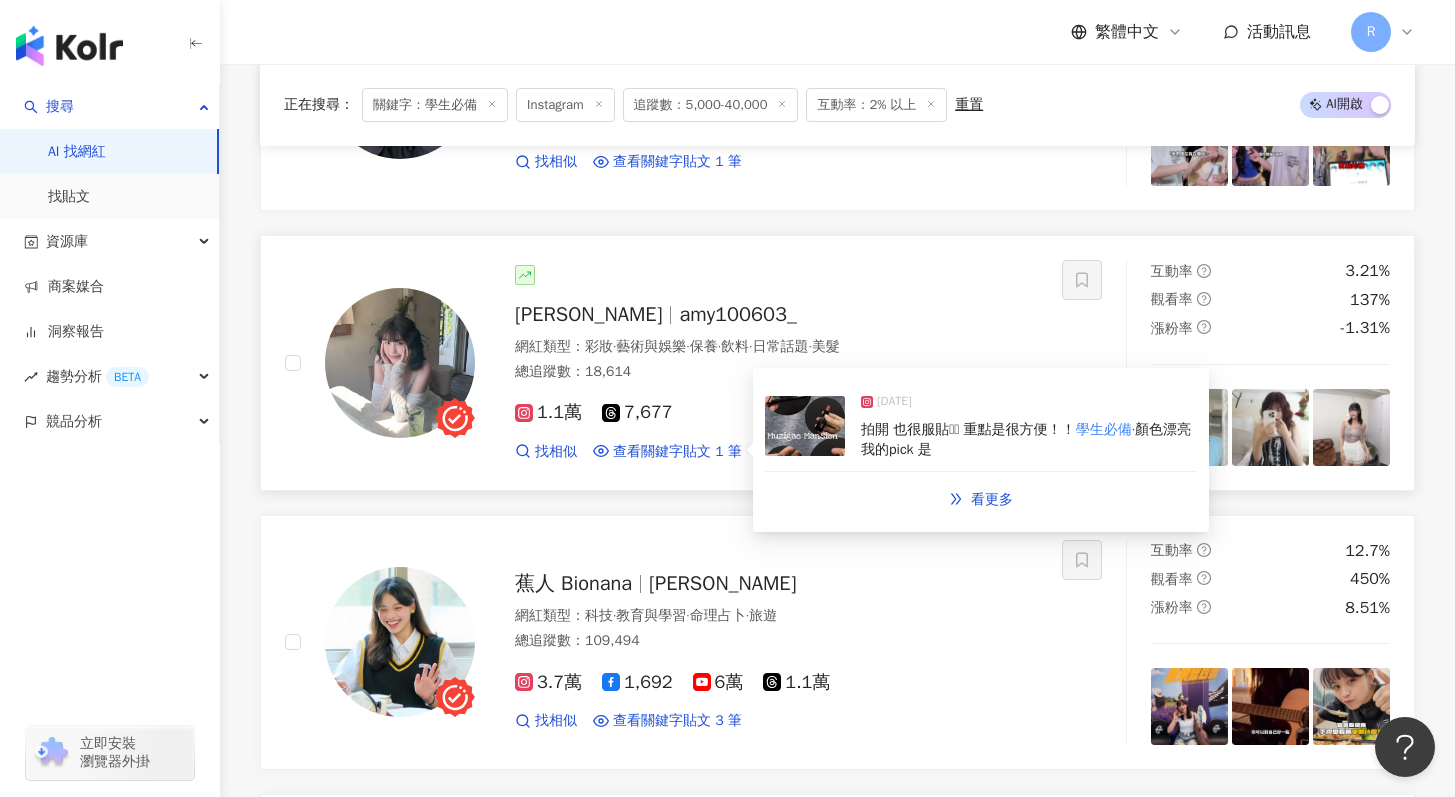 click at bounding box center (805, 426) 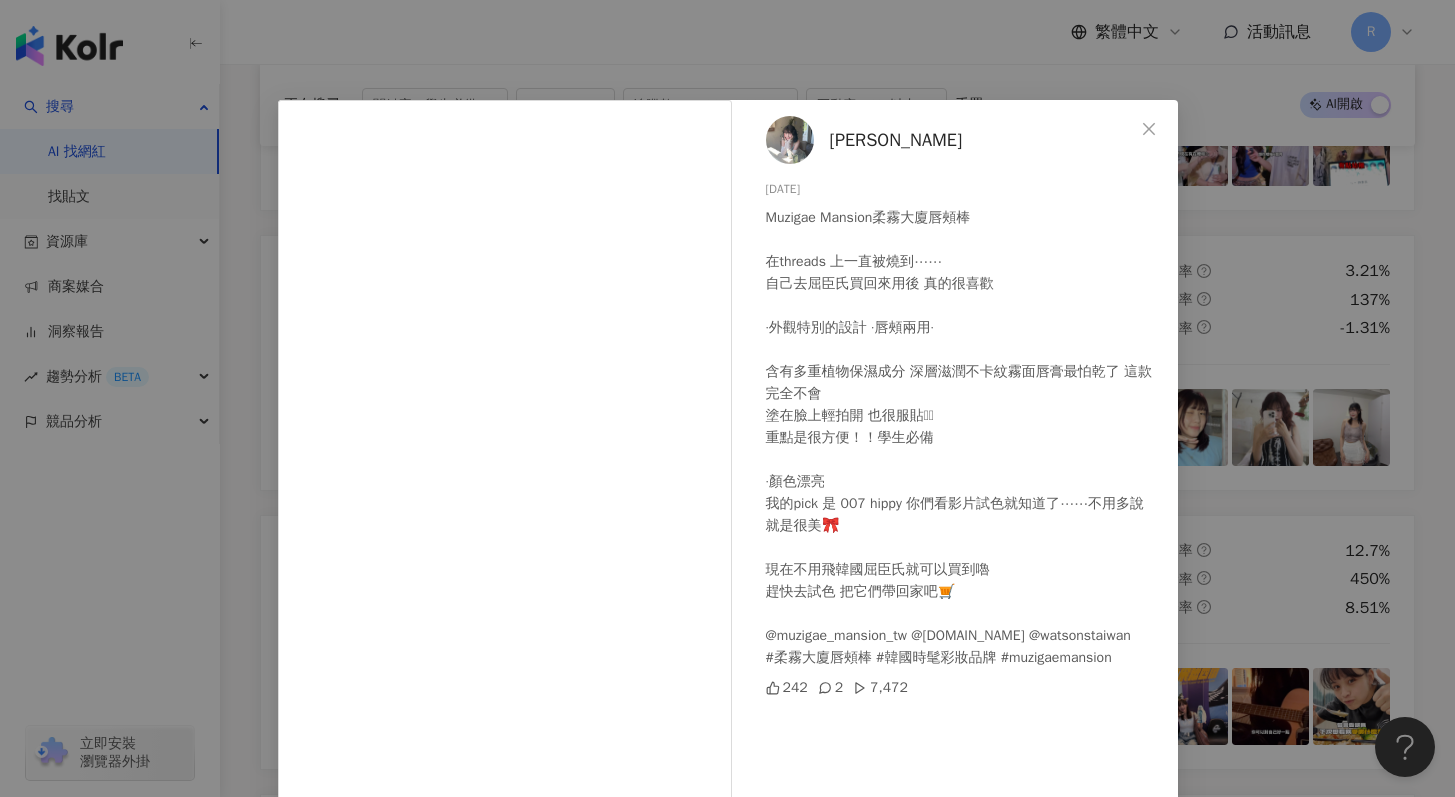 click on "[PERSON_NAME] 20[DATE]uzigae Mansion柔霧大廈唇頰棒
在threads 上一直被燒到⋯⋯
自己去屈臣氏買回來用後 真的很喜歡
·外觀特別的設計 ·唇頰兩用·
含有多重植物保濕成分 深層滋潤不卡紋霧面唇膏最怕乾了 這款完全不會
塗在臉上輕拍開 也很服貼🫰🏻
重點是很方便！！學生必備
·顏色漂亮
我的pick 是 007 hippy  你們看影片試色就知道了⋯⋯不用多說 就是很美🎀
現在不用飛韓國屈臣氏就可以買到嚕
趕快去試色 把它們帶回家吧🛒
@muzigae_mansion_tw @[DOMAIN_NAME] @watsonstaiwan
#柔霧大廈唇頰棒 #韓國時髦彩妝品牌 #muzigaemansion 242 2 7,472 查看原始貼文" at bounding box center (727, 398) 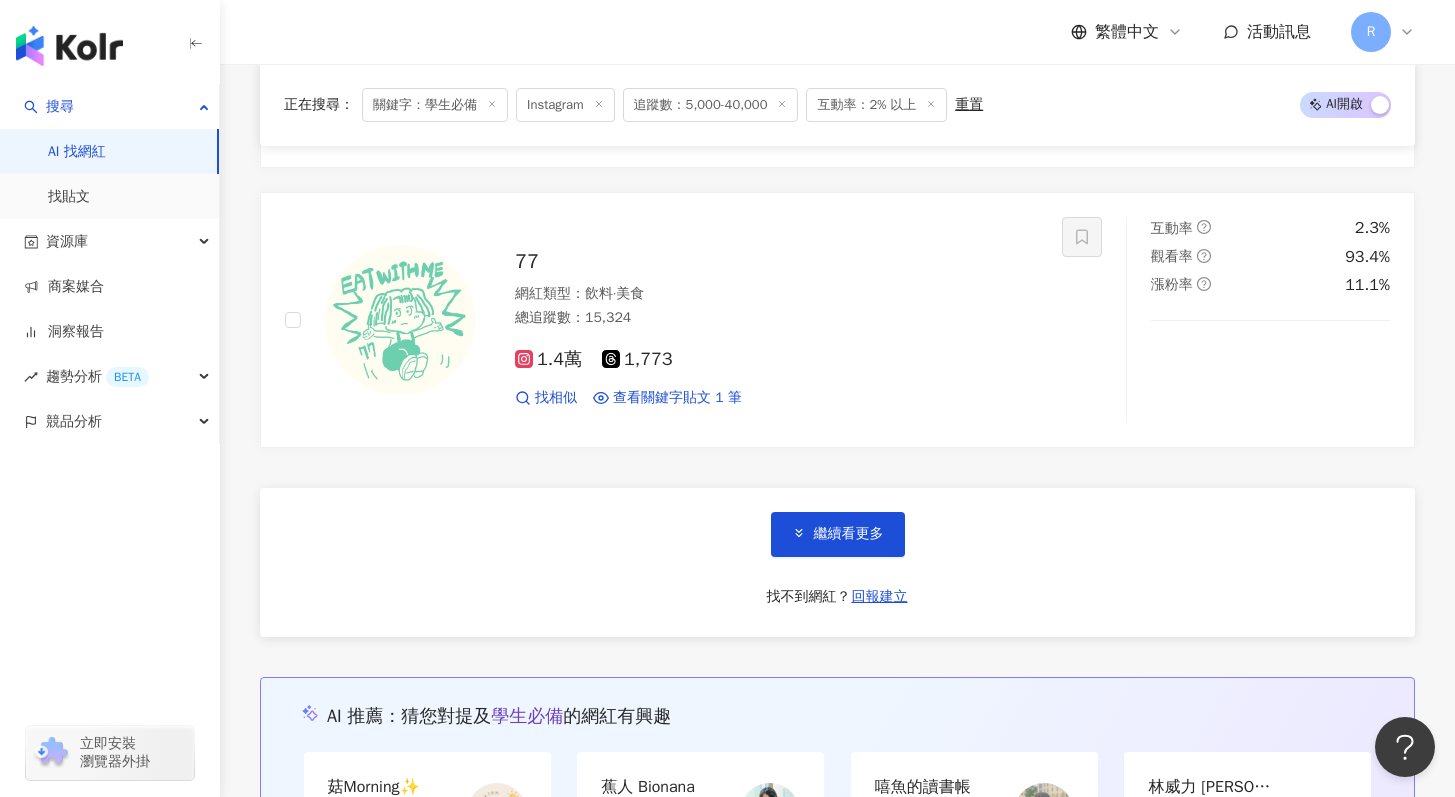 scroll, scrollTop: 3723, scrollLeft: 0, axis: vertical 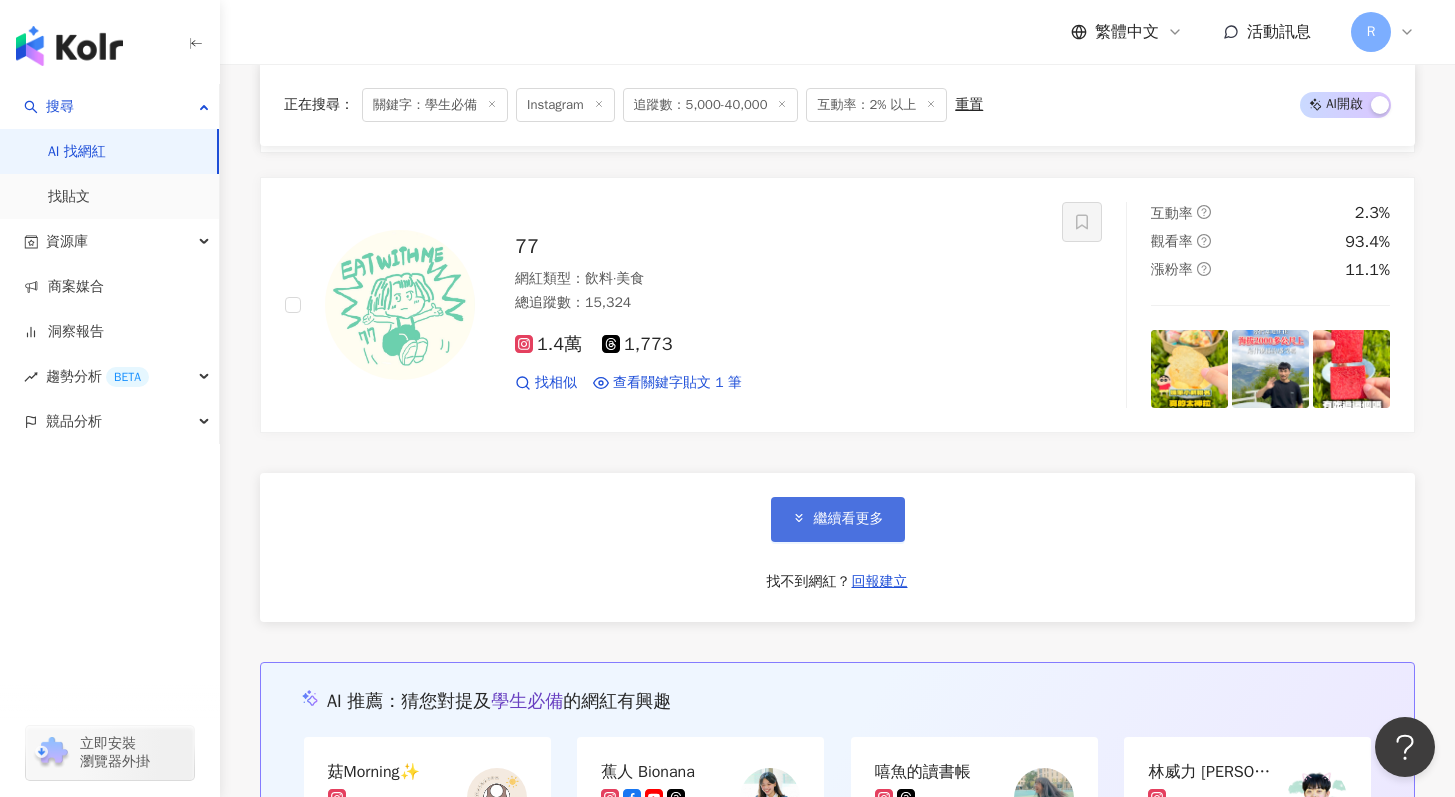click 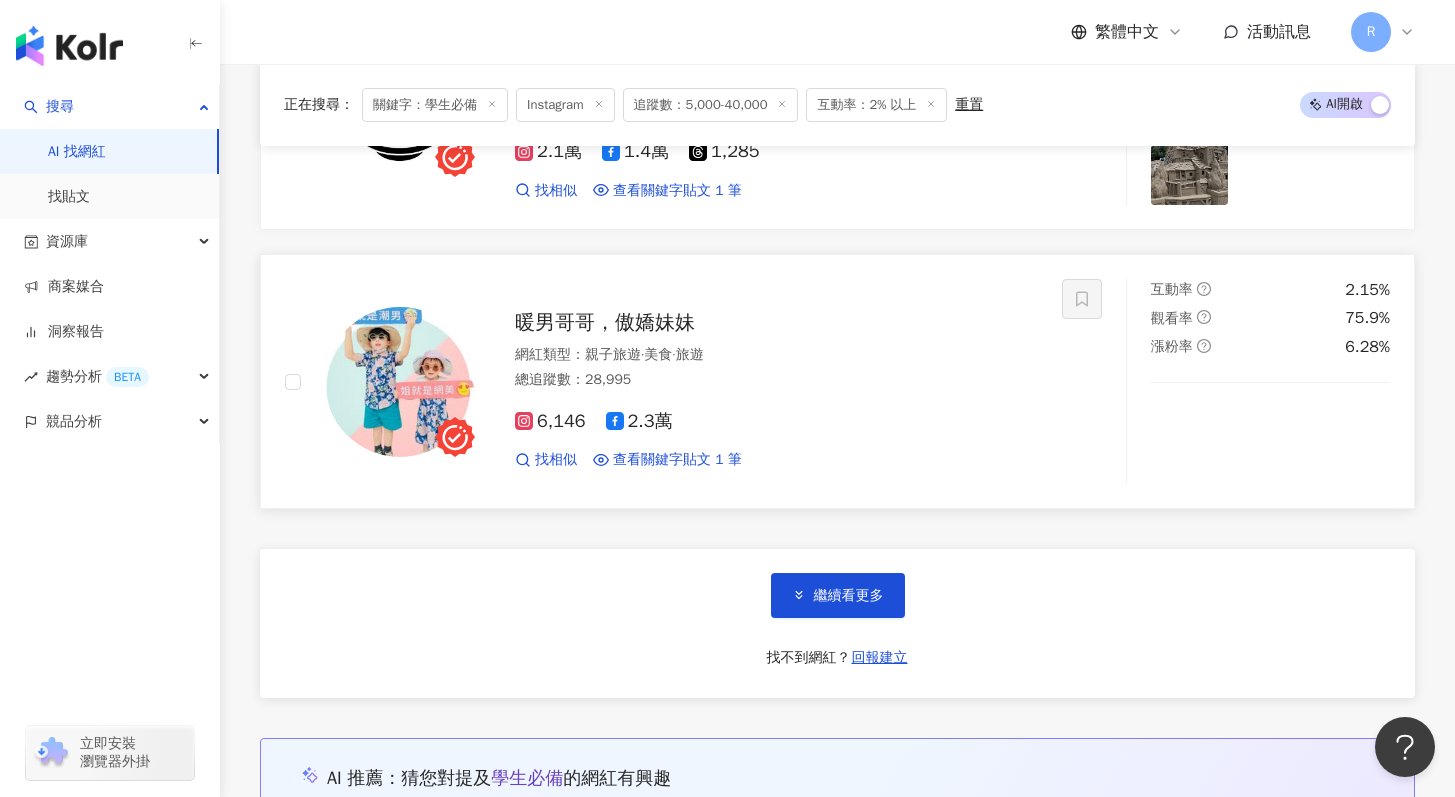 scroll, scrollTop: 7061, scrollLeft: 0, axis: vertical 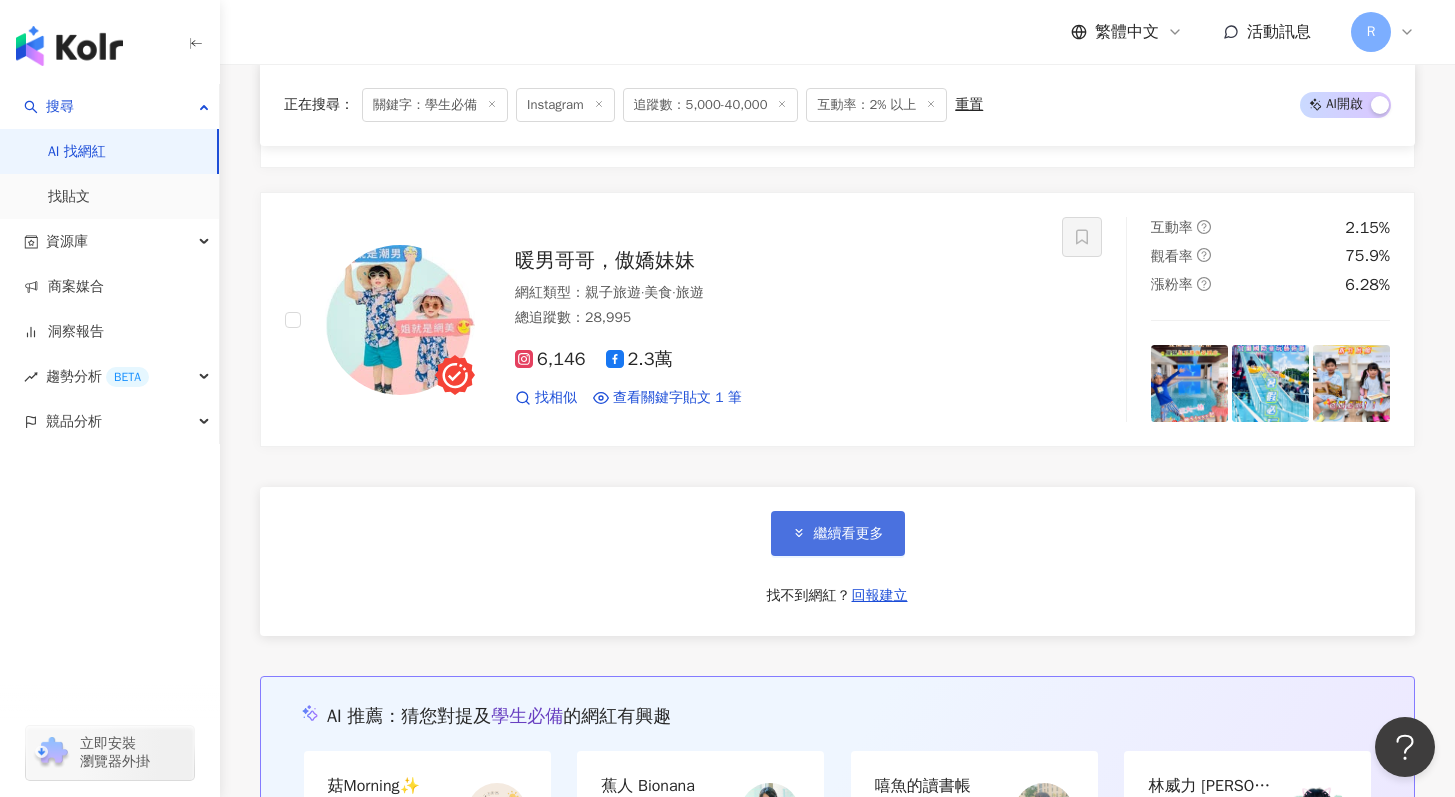 click on "繼續看更多" at bounding box center [838, 533] 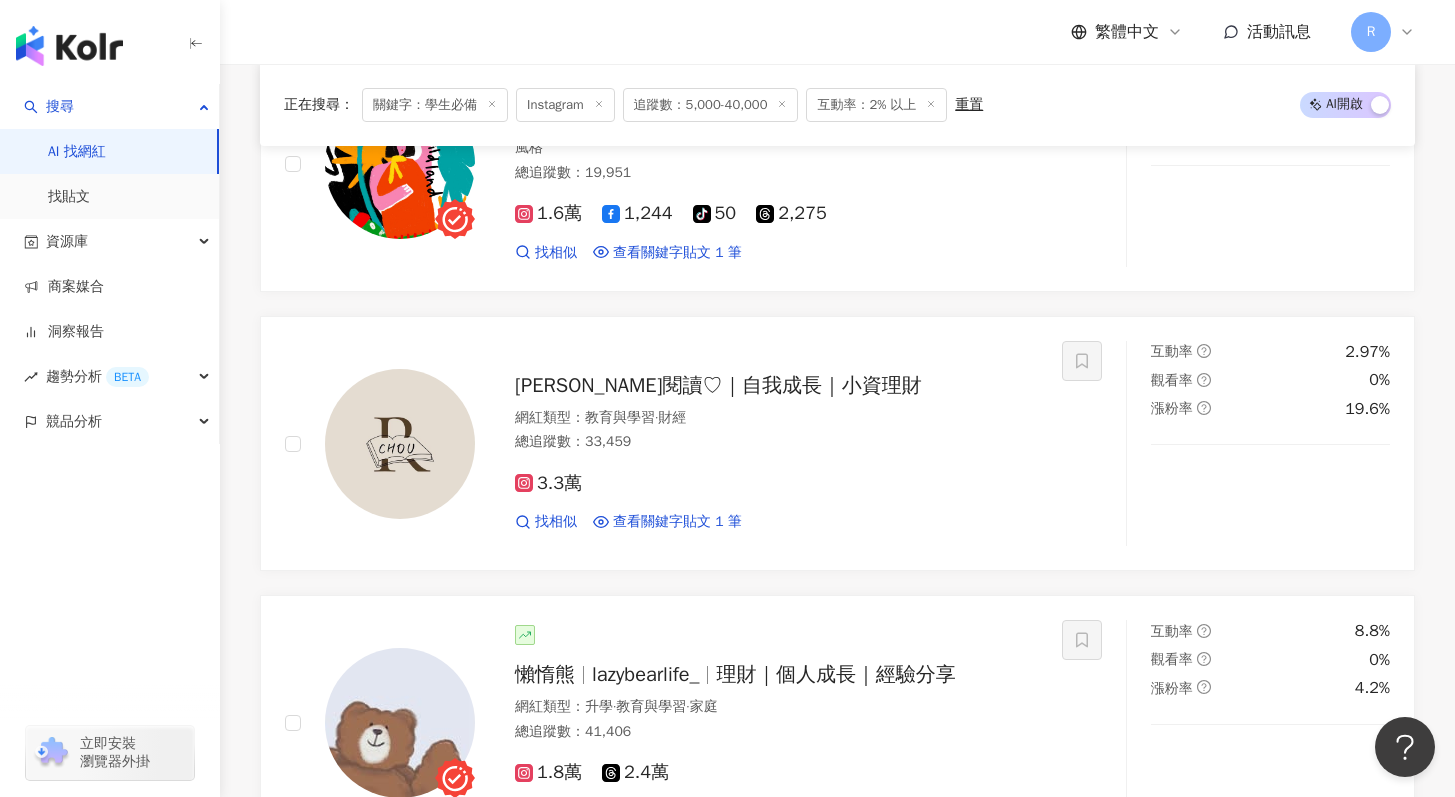 scroll, scrollTop: 7782, scrollLeft: 0, axis: vertical 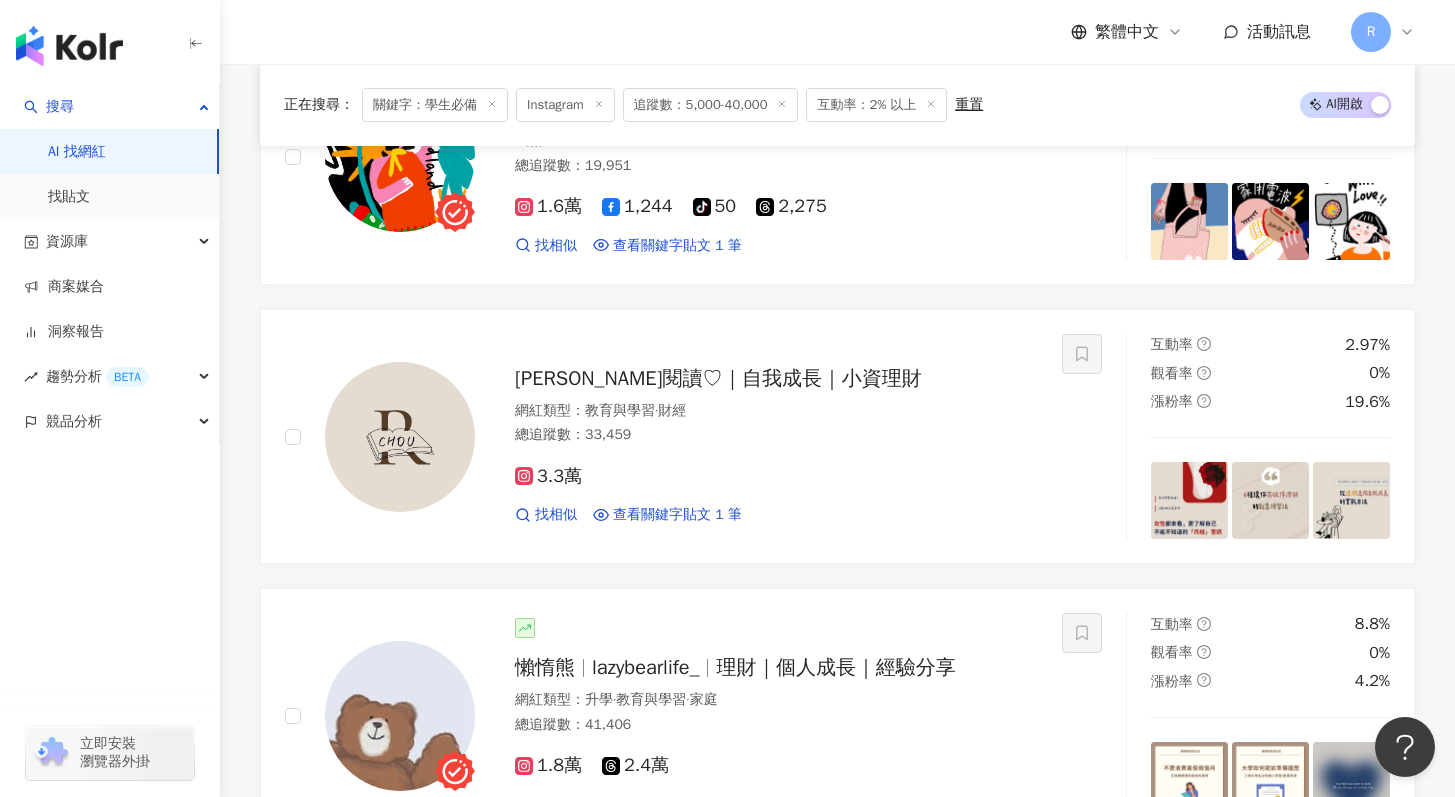 click on "找相似 查看關鍵字貼文 1 筆" at bounding box center (776, 515) 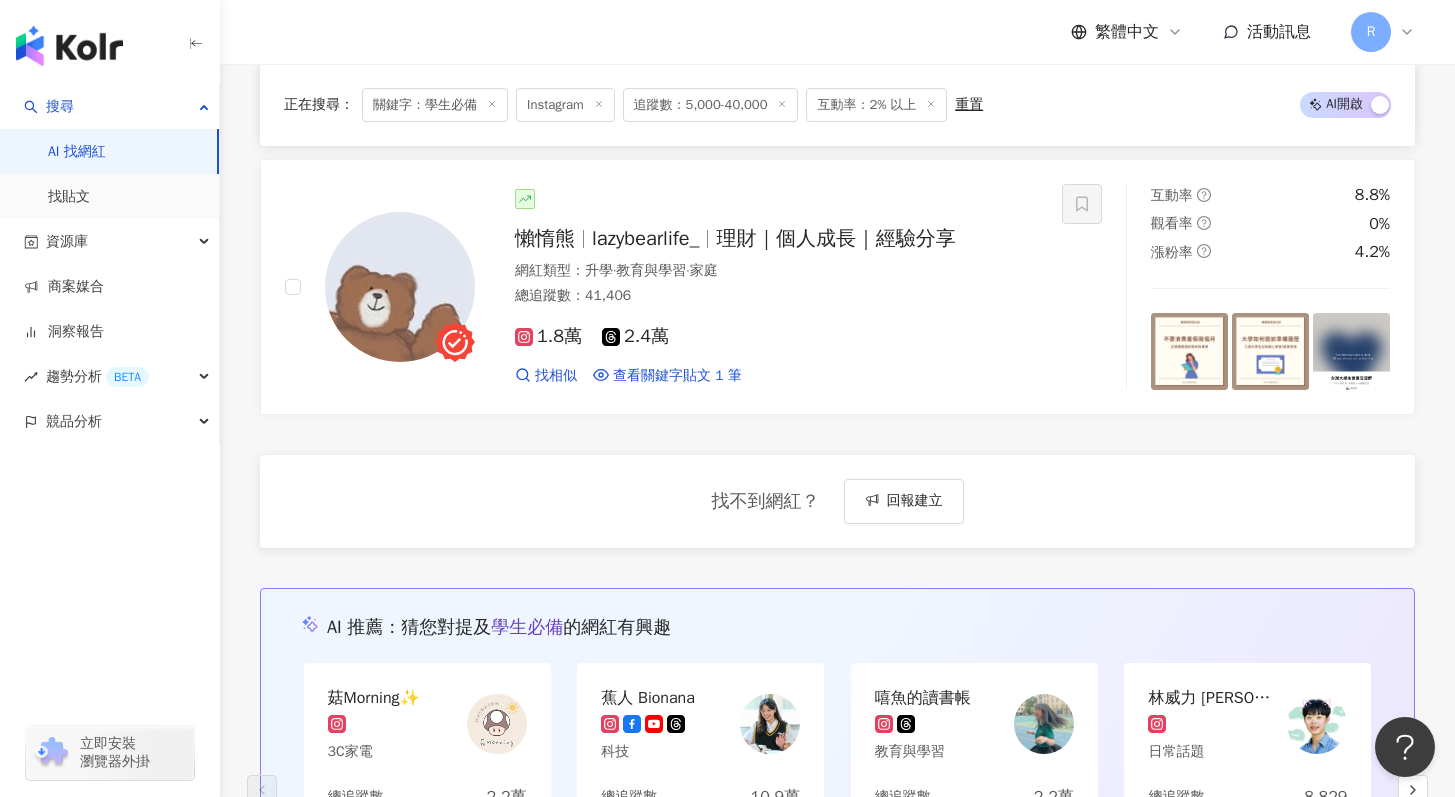 scroll, scrollTop: 8219, scrollLeft: 0, axis: vertical 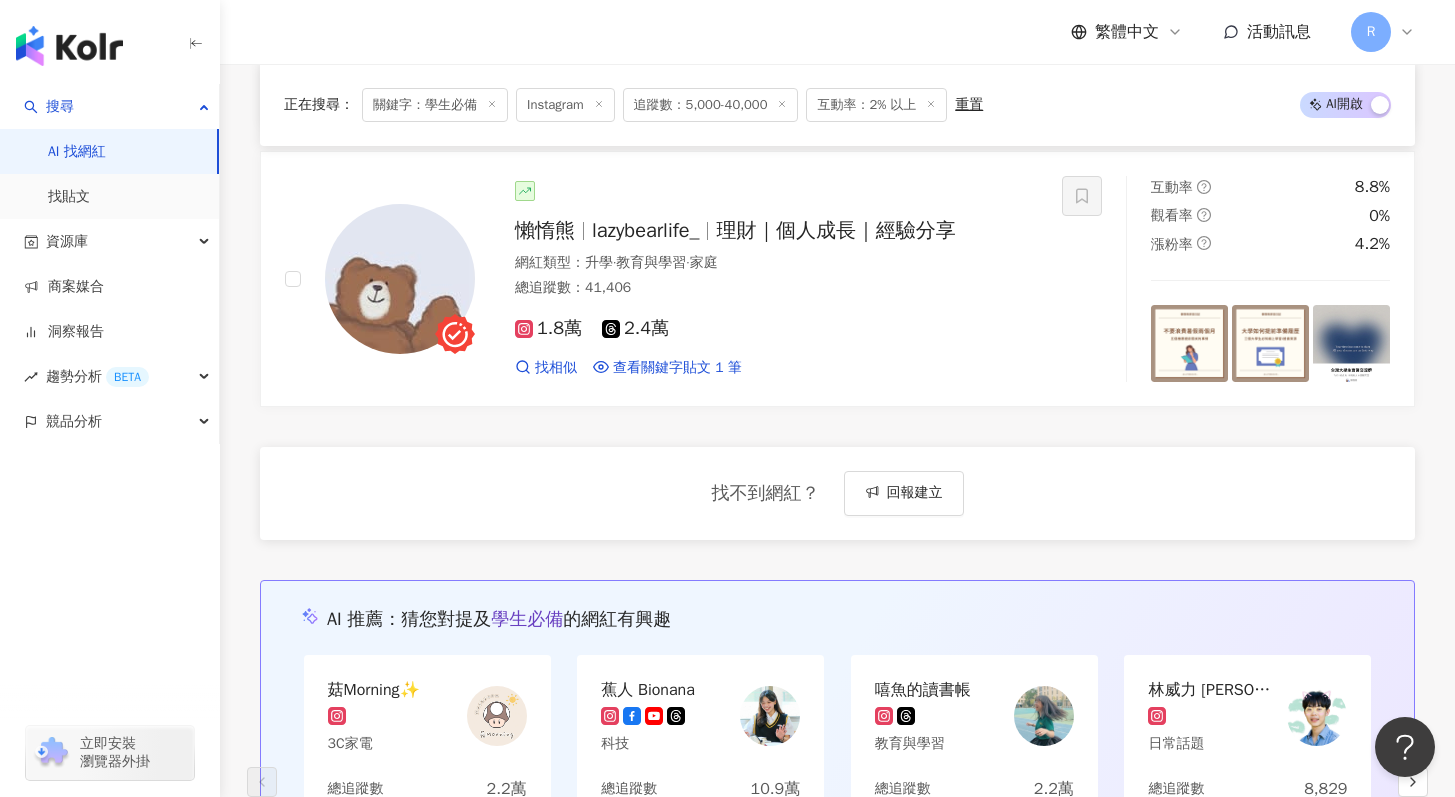 click on "關鍵字：學生必備" at bounding box center (435, 105) 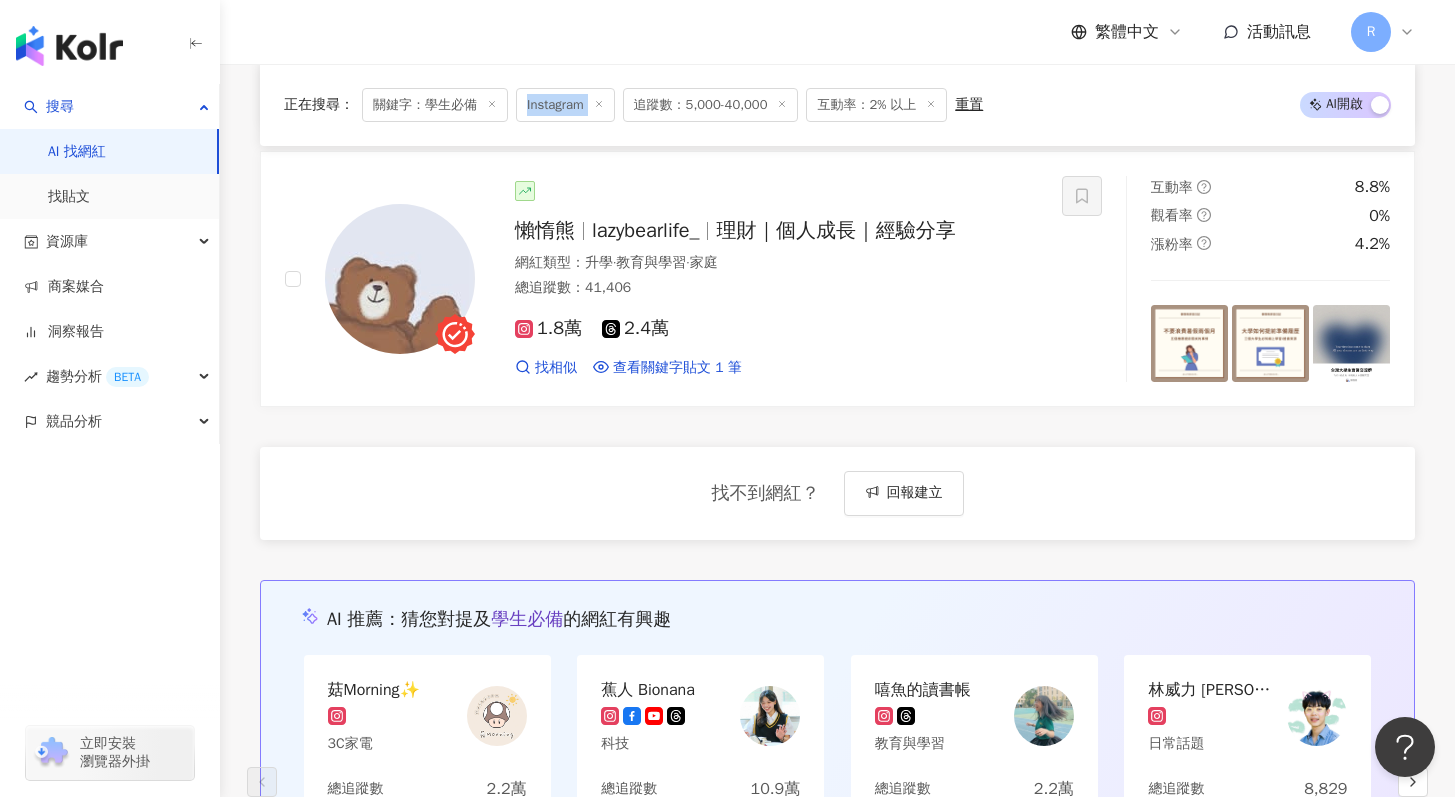 click 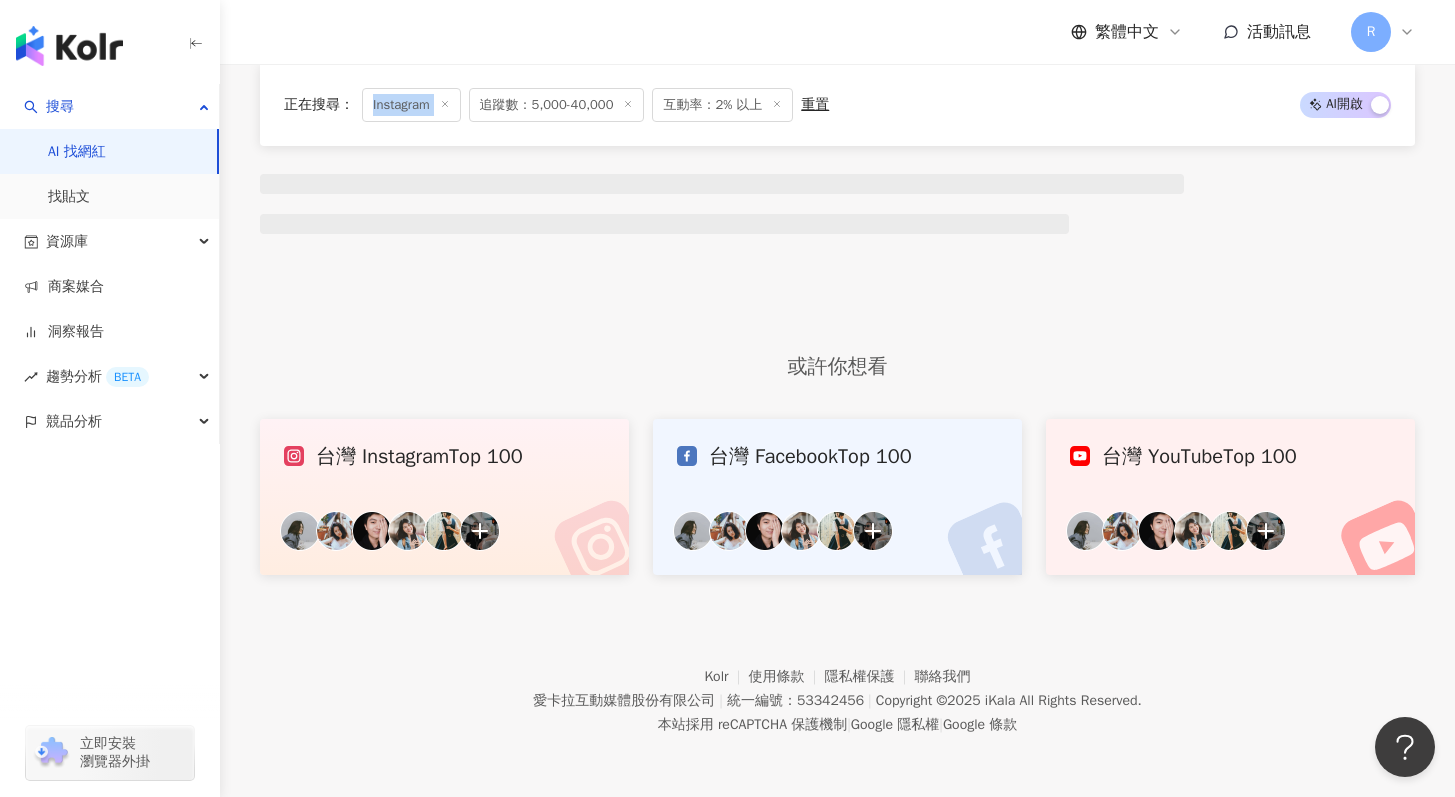 scroll, scrollTop: 0, scrollLeft: 0, axis: both 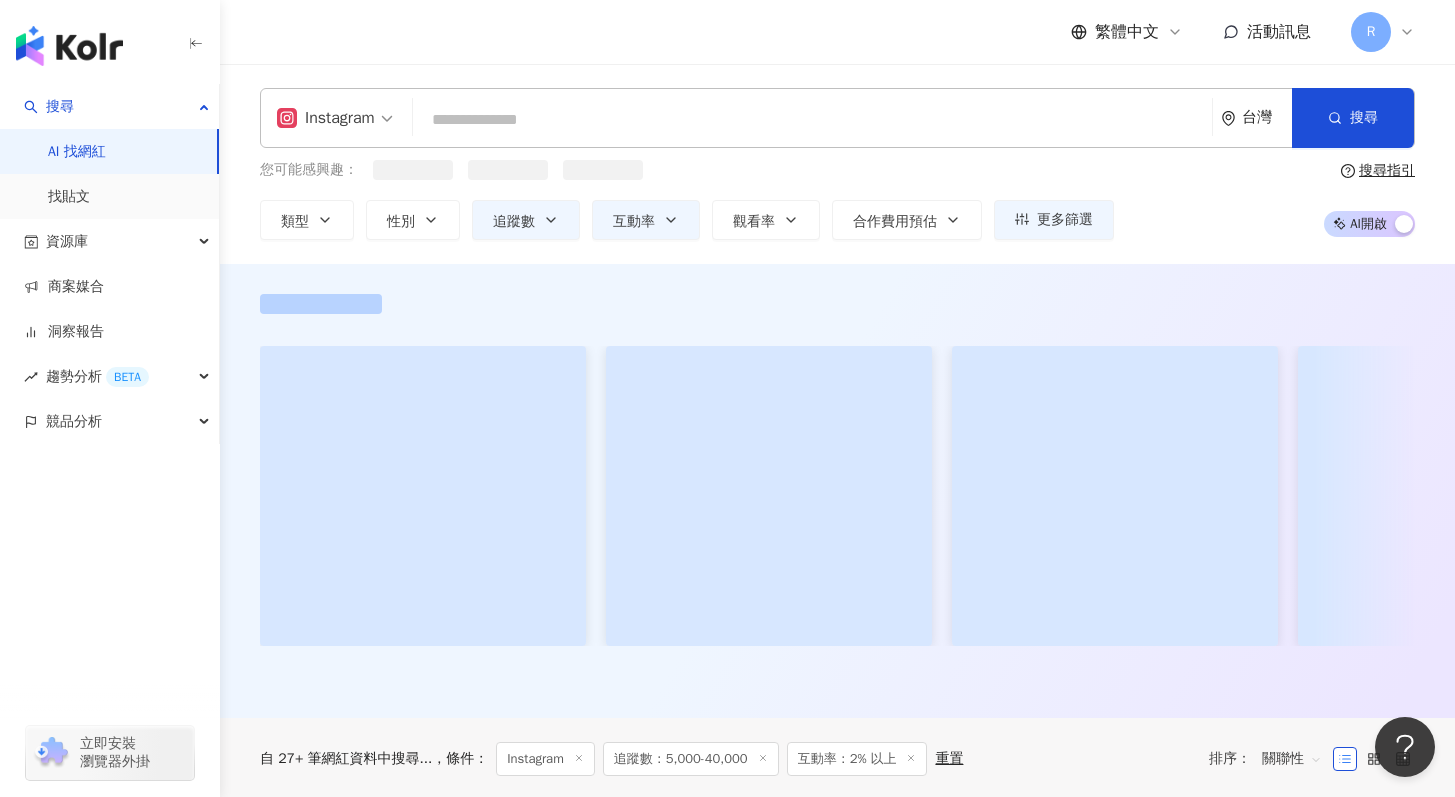 click at bounding box center [812, 120] 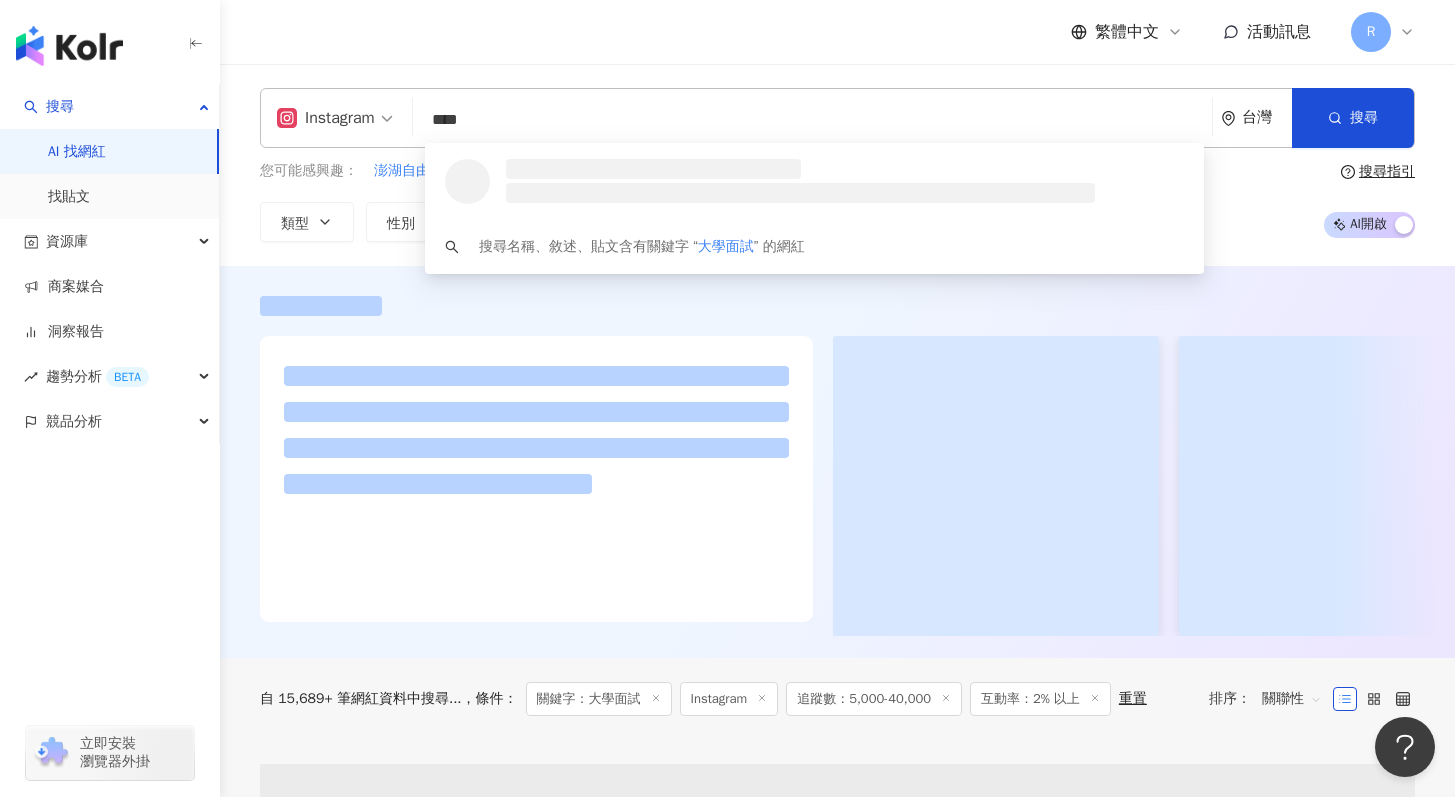 type on "****" 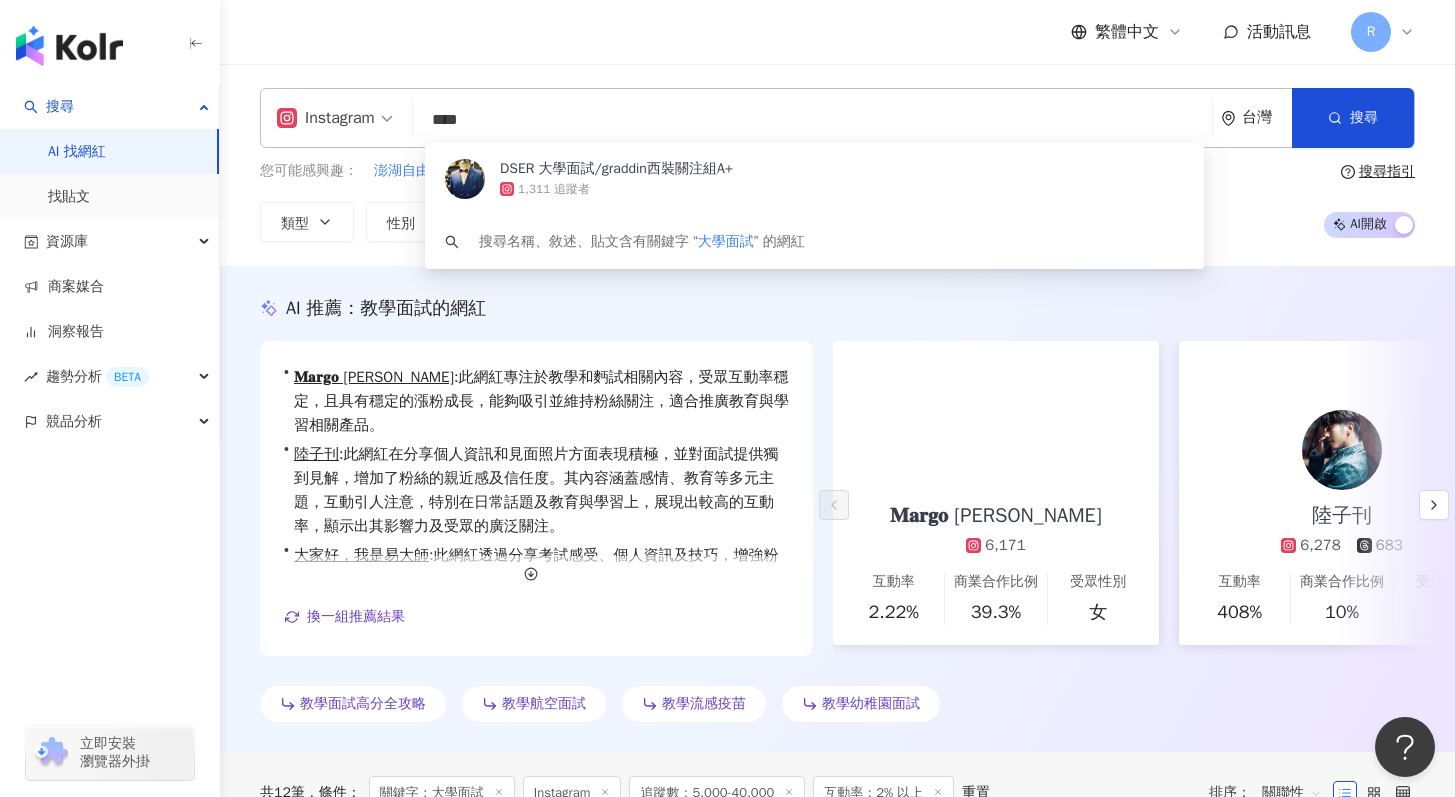scroll, scrollTop: 73, scrollLeft: 0, axis: vertical 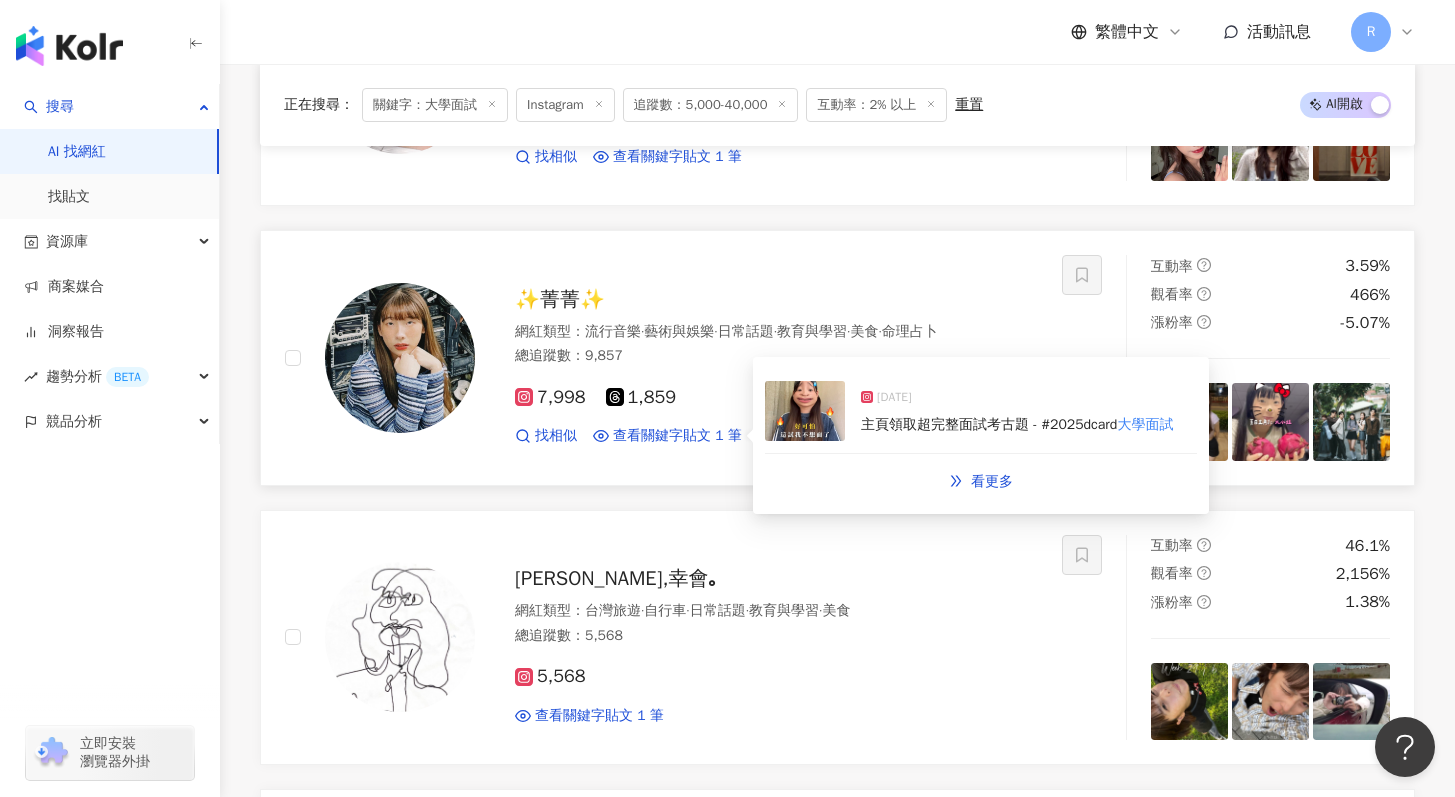 click at bounding box center (805, 411) 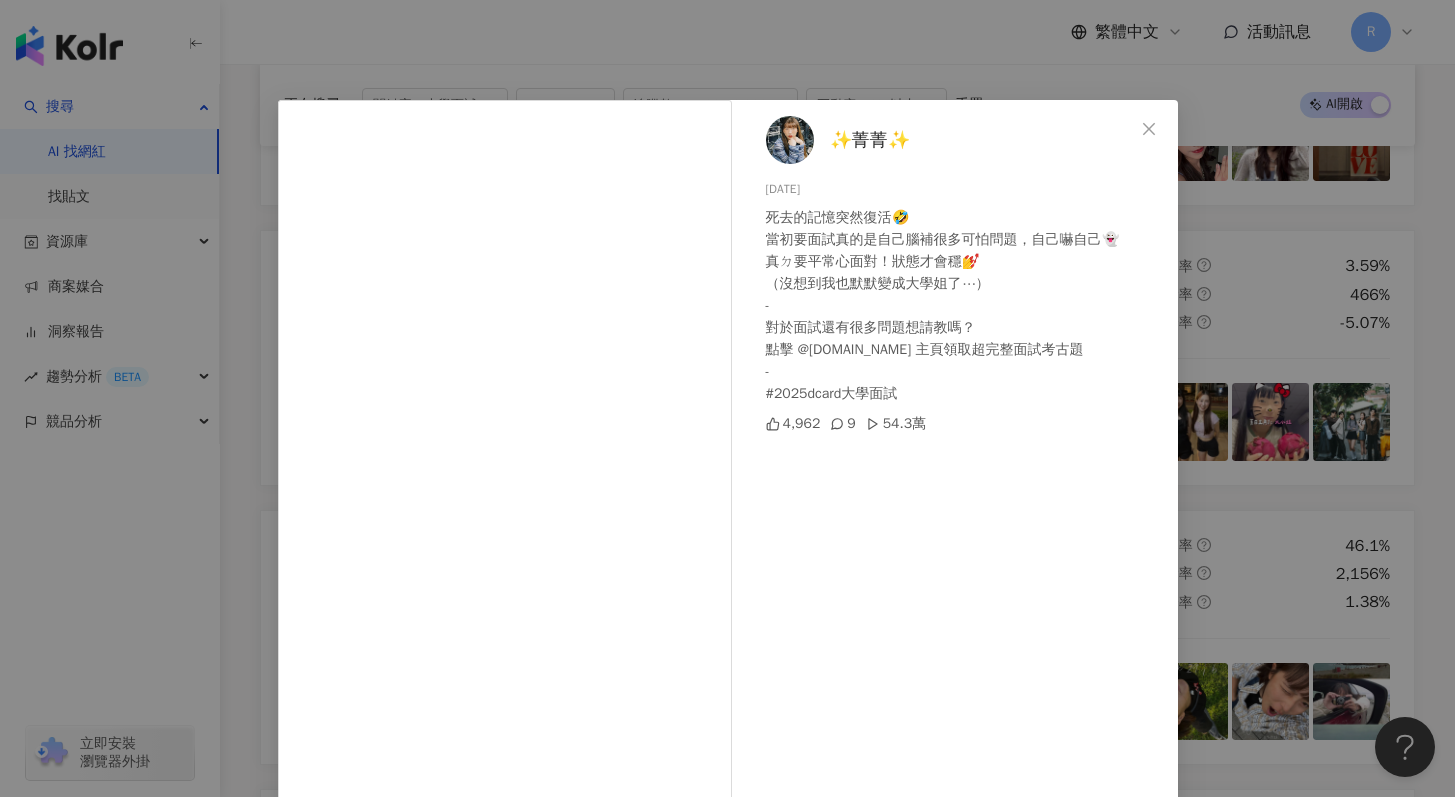 click on "✨菁菁✨ [DATE] 死去的記憶突然復活🤣
當初要面試真的是自己腦補很多可怕問題，自己嚇自己👻
真ㄉ要平常心面對！狀態才會穩💅
（沒想到我也默默變成大學姐了⋯）
-
對於面試還有很多問題想請教嗎？
點擊 @[DOMAIN_NAME] 主頁領取超完整面試考古題
-
#2025dcard大學面試 4,962 9 54.3萬 查看原始貼文" at bounding box center (727, 398) 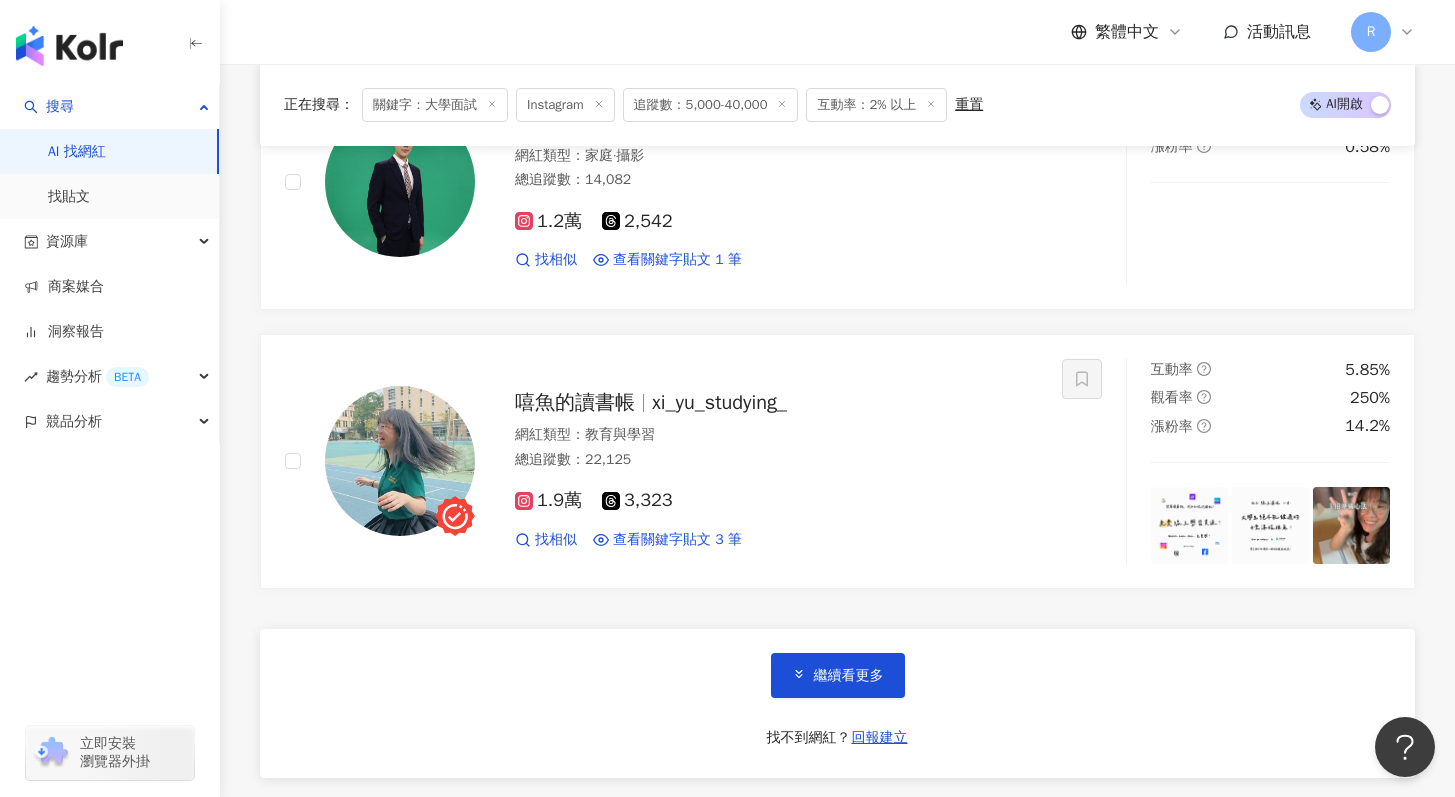 scroll, scrollTop: 3625, scrollLeft: 0, axis: vertical 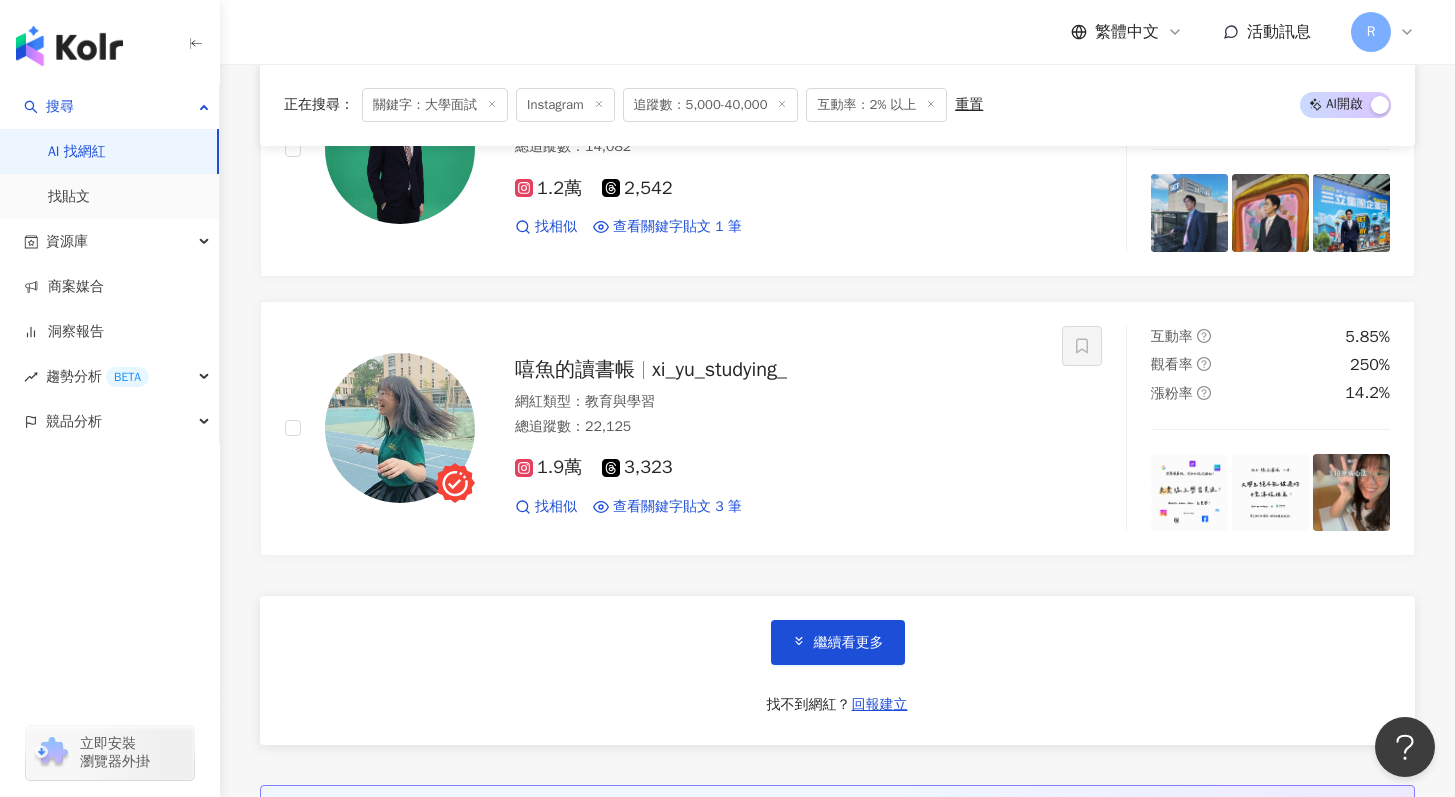 click 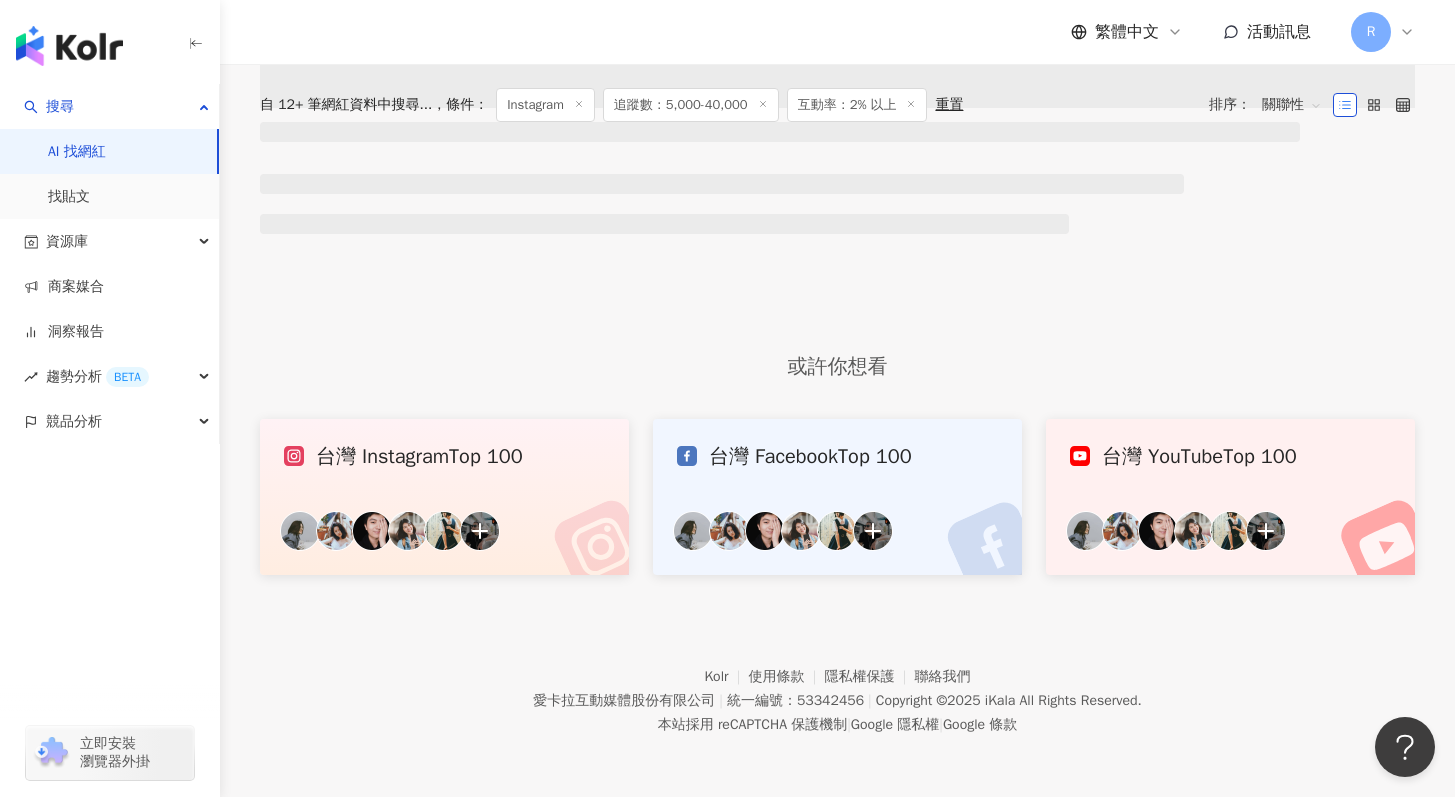 scroll, scrollTop: 0, scrollLeft: 0, axis: both 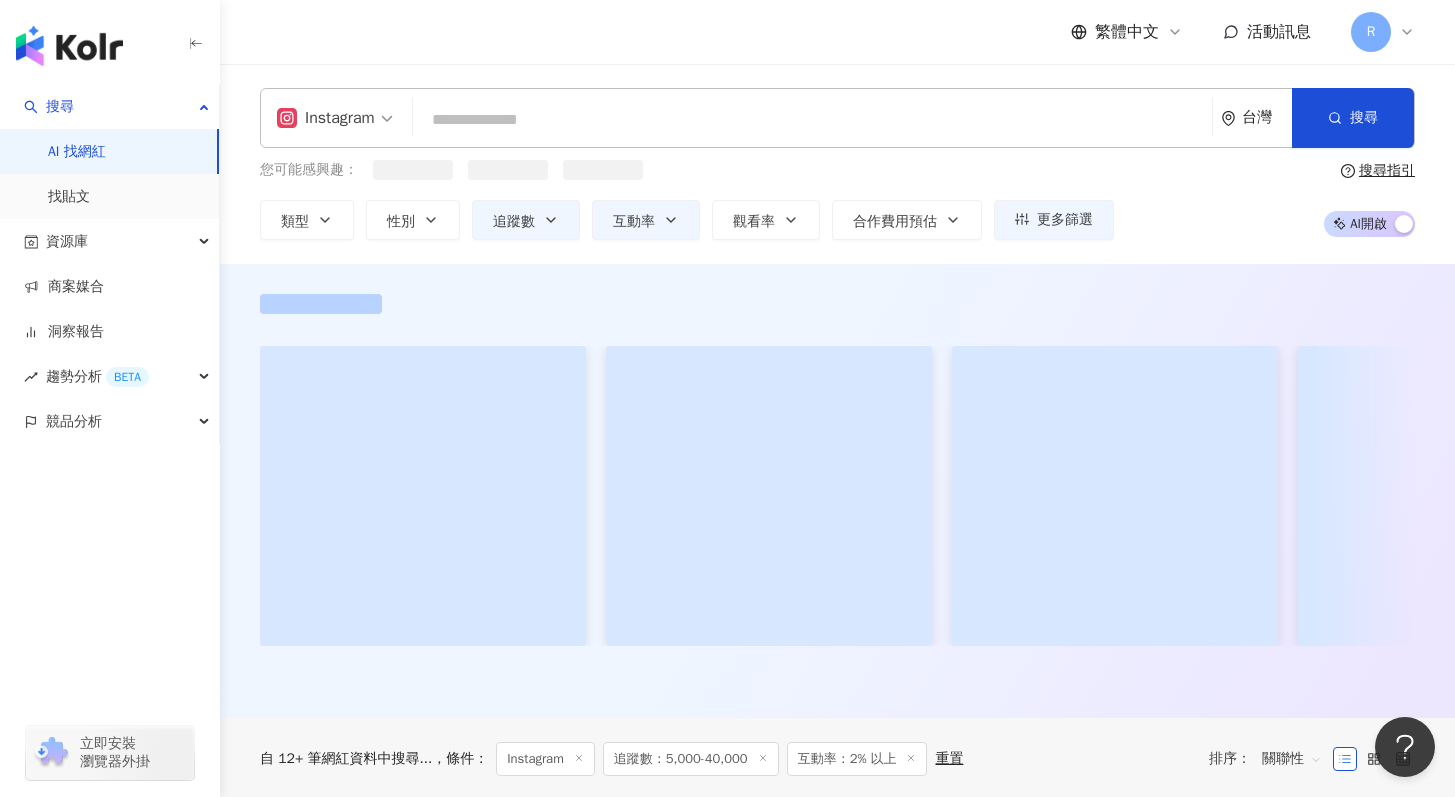 click at bounding box center (812, 120) 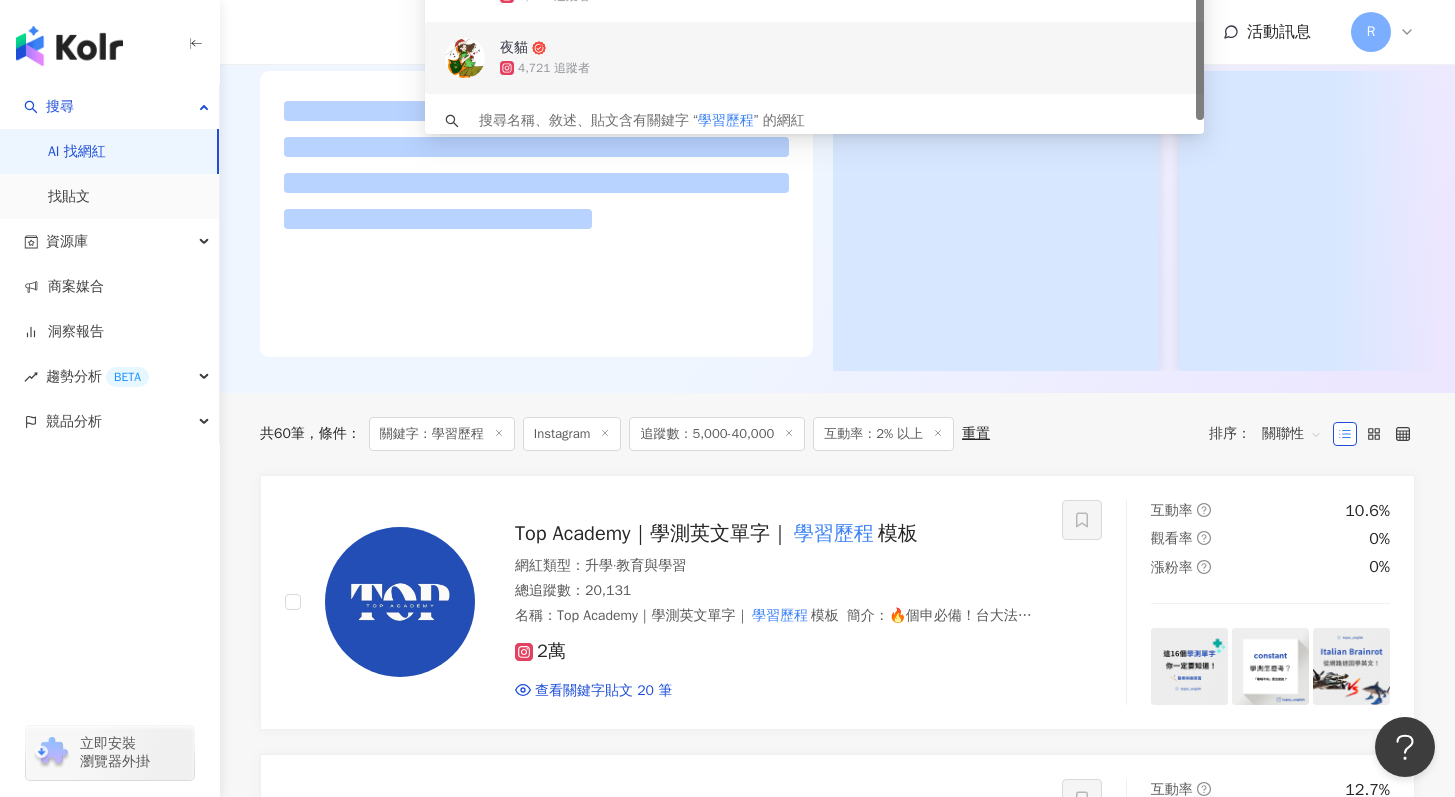 scroll, scrollTop: 330, scrollLeft: 0, axis: vertical 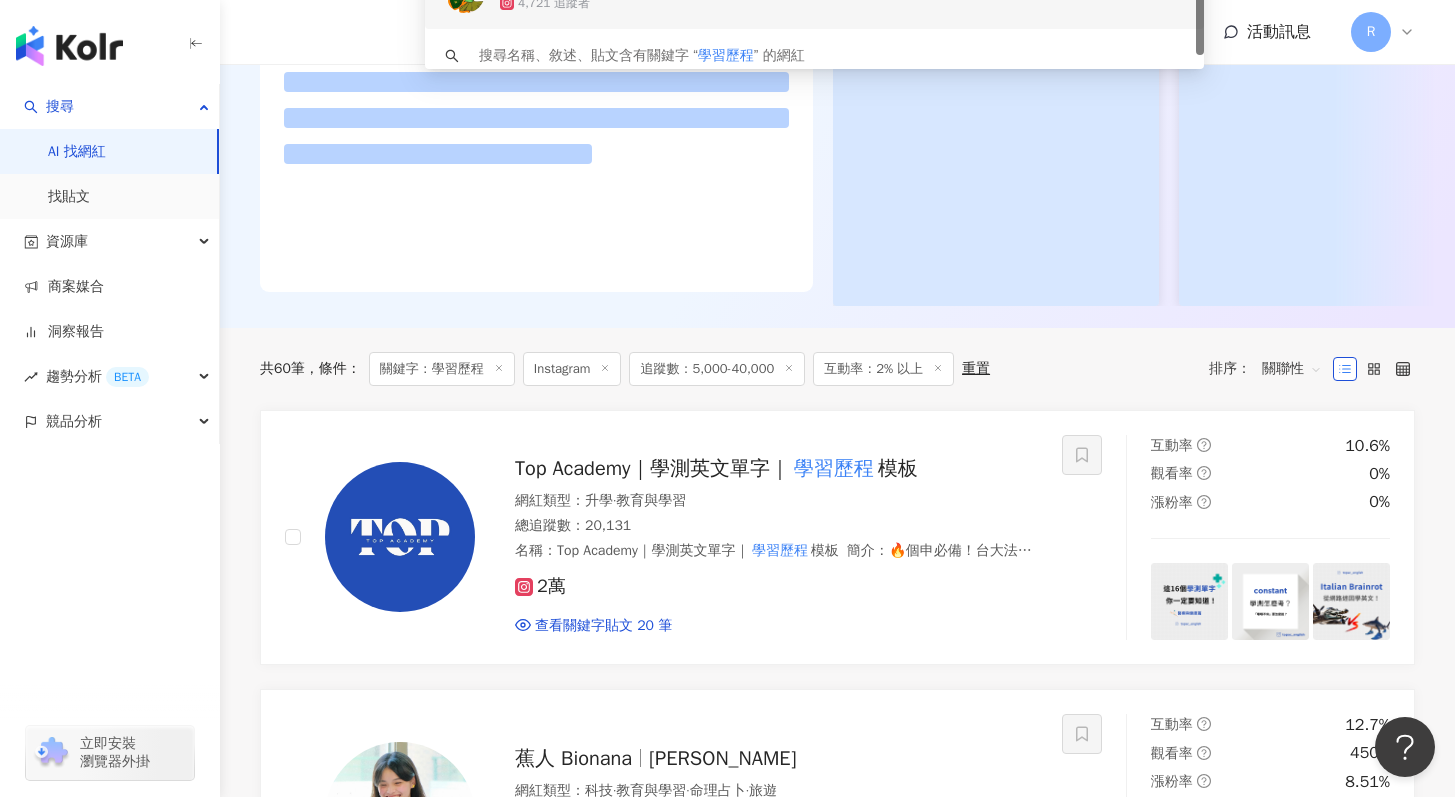type on "****" 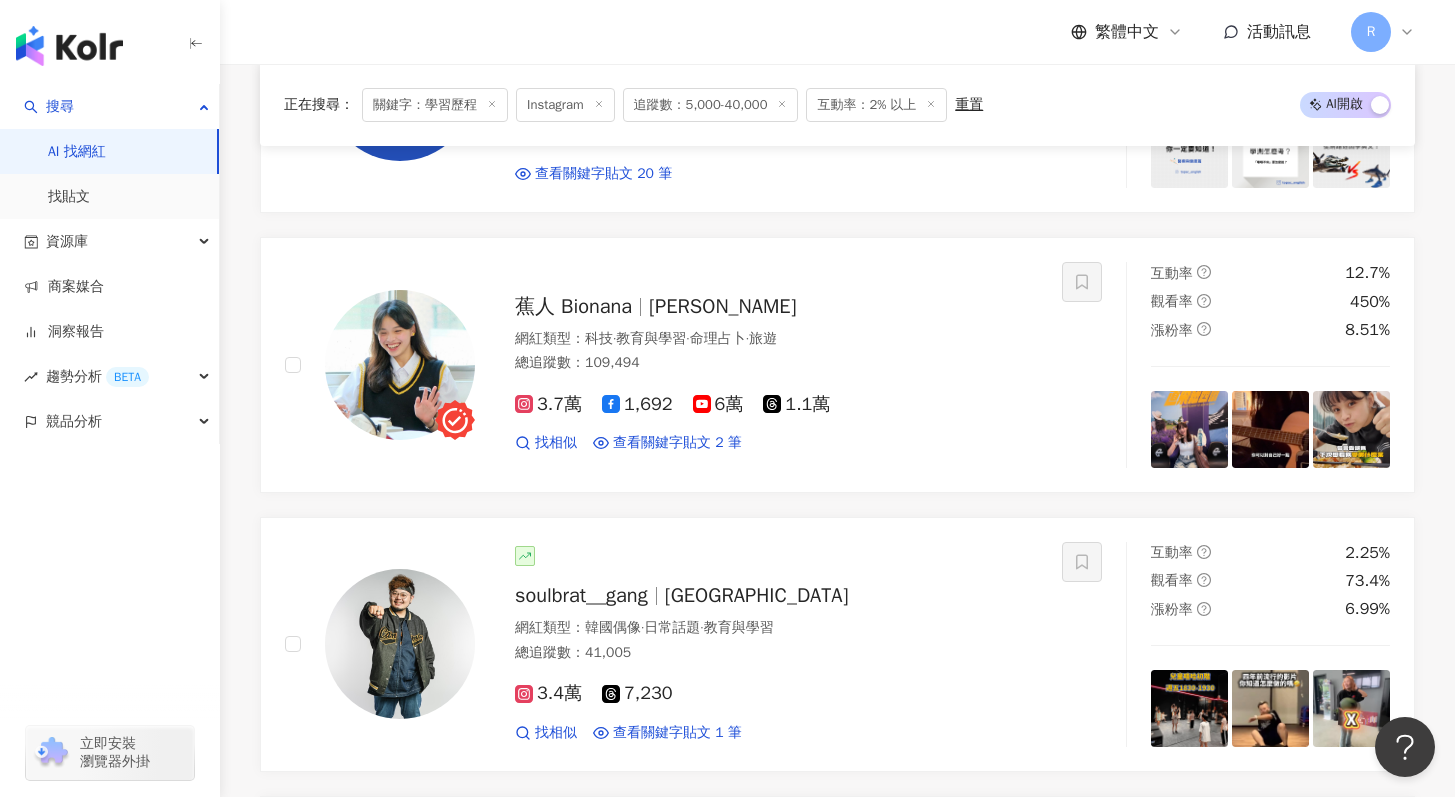 scroll, scrollTop: 872, scrollLeft: 0, axis: vertical 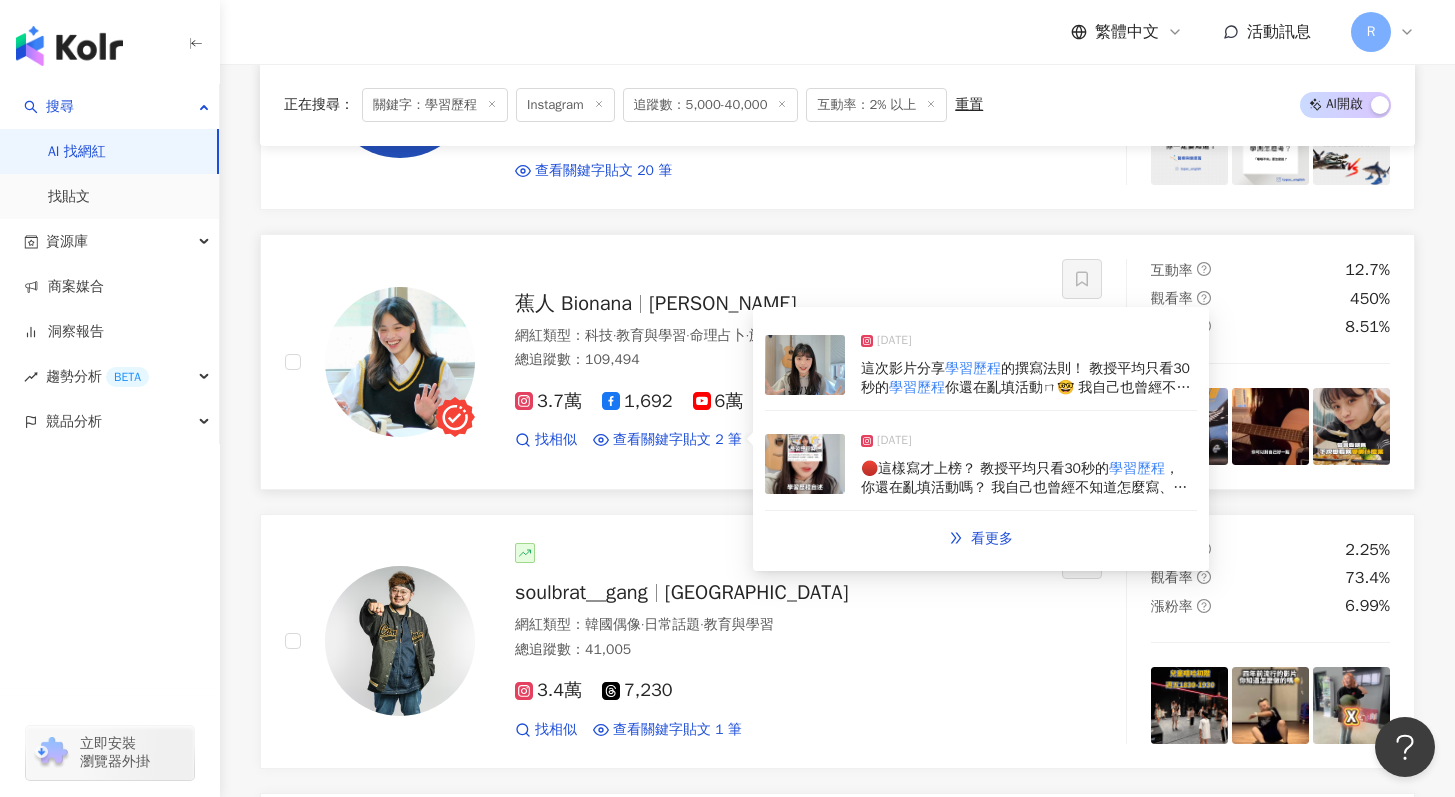 click at bounding box center [805, 365] 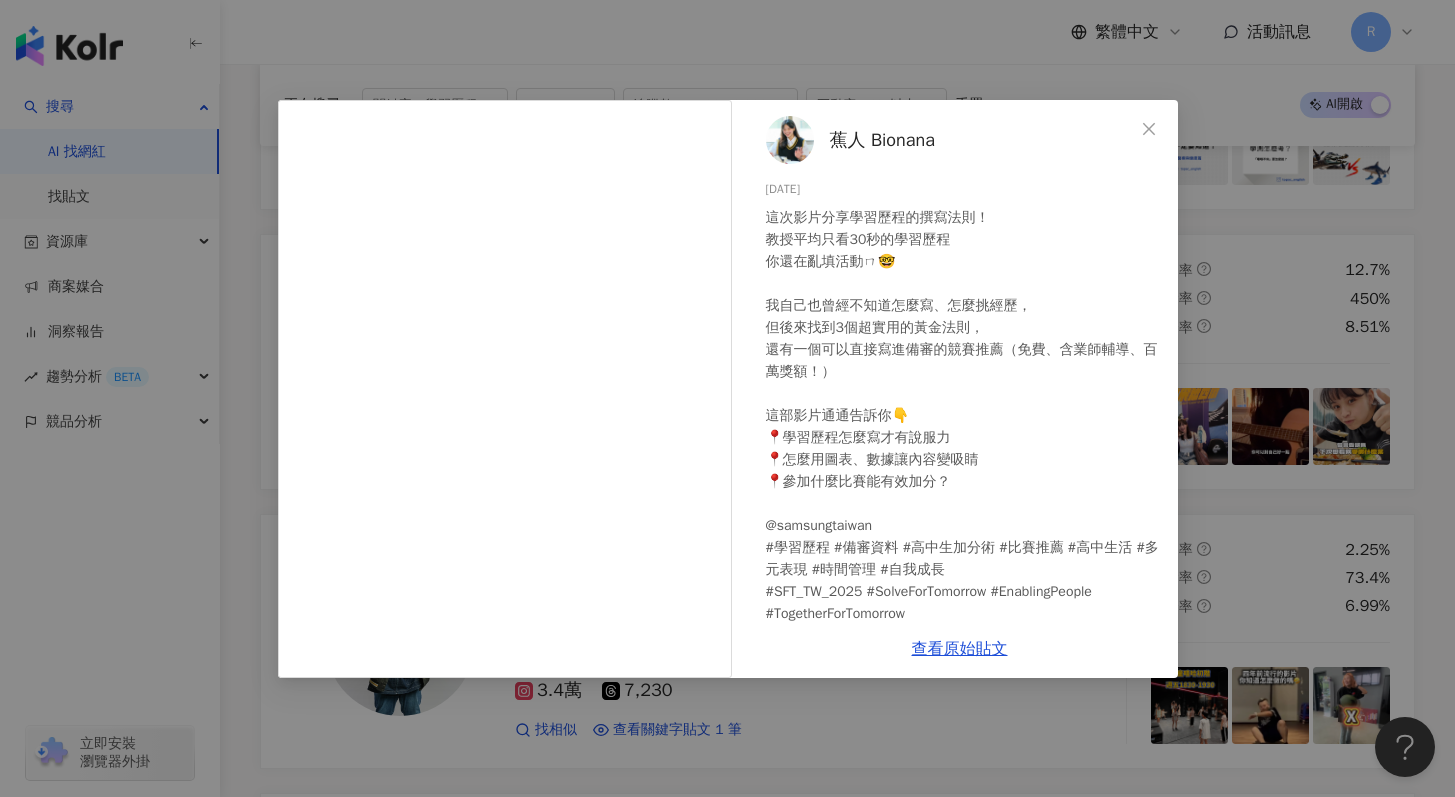 click on "蕉人 Bionana 20[DATE]次影片分享學習歷程的撰寫法則！
教授平均只看30秒的學習歷程
你還在亂填活動ㄇ🤓
我自己也曾經不知道怎麼寫、怎麼挑經歷，
但後來找到3個超實用的黃金法則，
還有一個可以直接寫進備審的競賽推薦（免費、含業師輔導、百萬獎額！）
這部影片通通告訴你👇
📍學習歷程怎麼寫才有說服力
📍怎麼用圖表、數據讓內容變吸睛
📍參加什麼比賽能有效加分？
@samsungtaiwan
#學習歷程 #備審資料 #高中生加分術 #比賽推薦 #高中生活 #多元表現 #時間管理 #自我成長
#SFT_TW_2025 #SolveForTomorrow #EnablingPeople #TogetherForTomorrow
#用科技改變世界 #青年創新挑戰 #新思維心技術永續星未來 2,013 2 查看原始貼文" at bounding box center (727, 398) 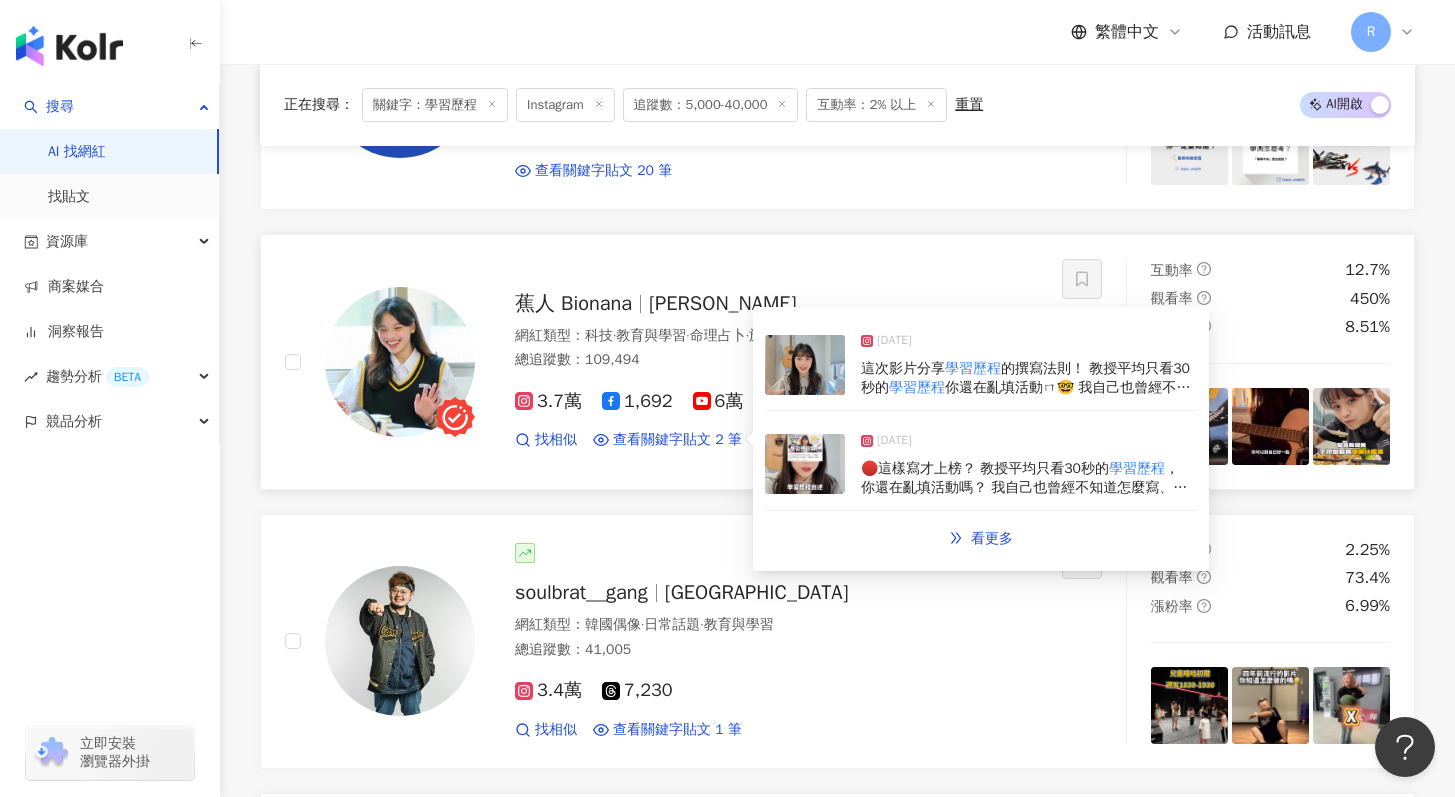 click at bounding box center (805, 464) 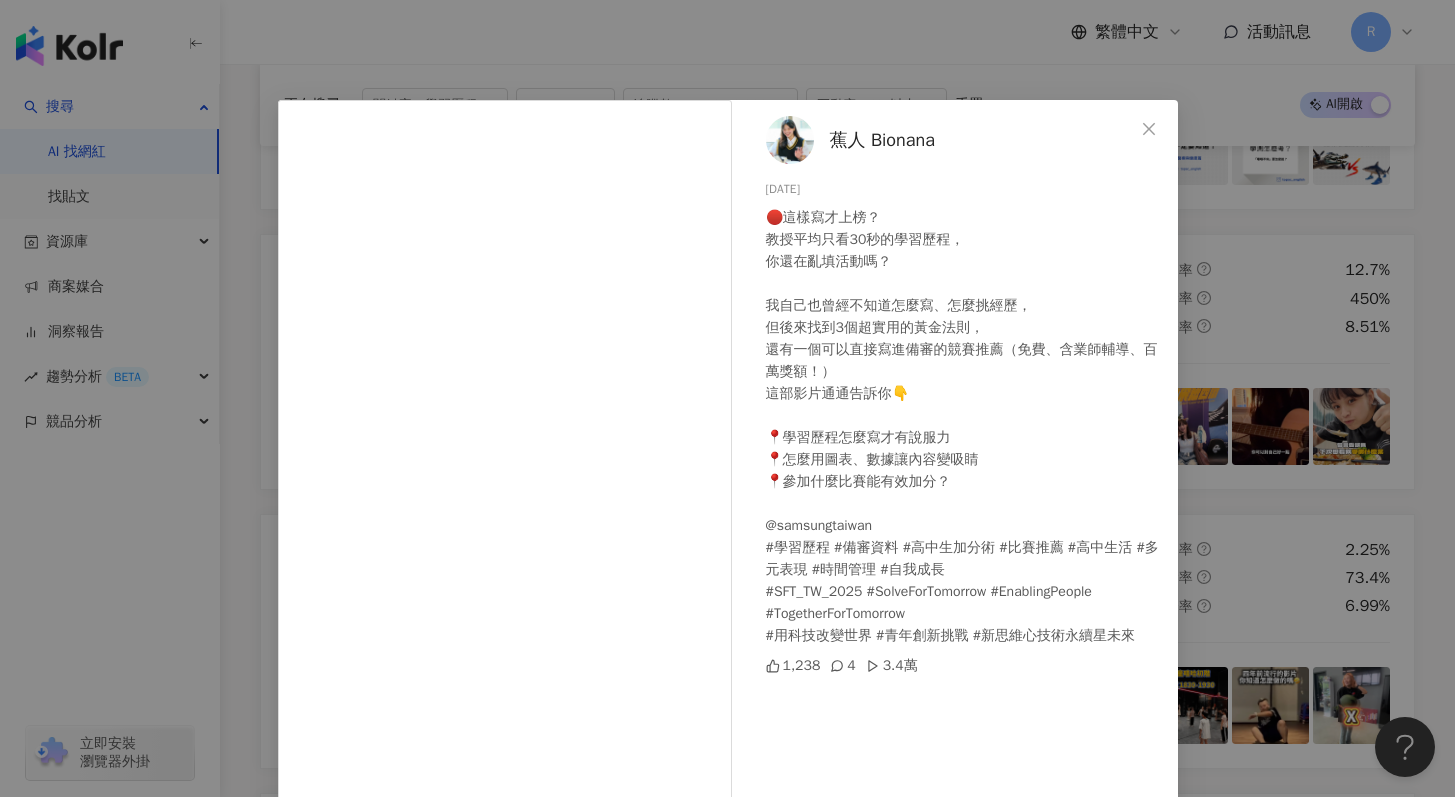 click on "蕉人 Bionana [DATE] 🔴這樣寫才上榜？
教授平均只看30秒的學習歷程，
你還在亂填活動嗎？
我自己也曾經不知道怎麼寫、怎麼挑經歷，
但後來找到3個超實用的黃金法則，
還有一個可以直接寫進備審的競賽推薦（免費、含業師輔導、百萬獎額！）
這部影片通通告訴你👇
📍學習歷程怎麼寫才有說服力
📍怎麼用圖表、數據讓內容變吸睛
📍參加什麼比賽能有效加分？
@samsungtaiwan
#學習歷程 #備審資料 #高中生加分術 #比賽推薦 #高中生活 #多元表現 #時間管理 #自我成長
#SFT_TW_2025 #SolveForTomorrow #EnablingPeople #TogetherForTomorrow
#用科技改變世界 #青年創新挑戰 #新思維心技術永續星未來 1,238 4 3.4萬 查看原始貼文" at bounding box center (727, 398) 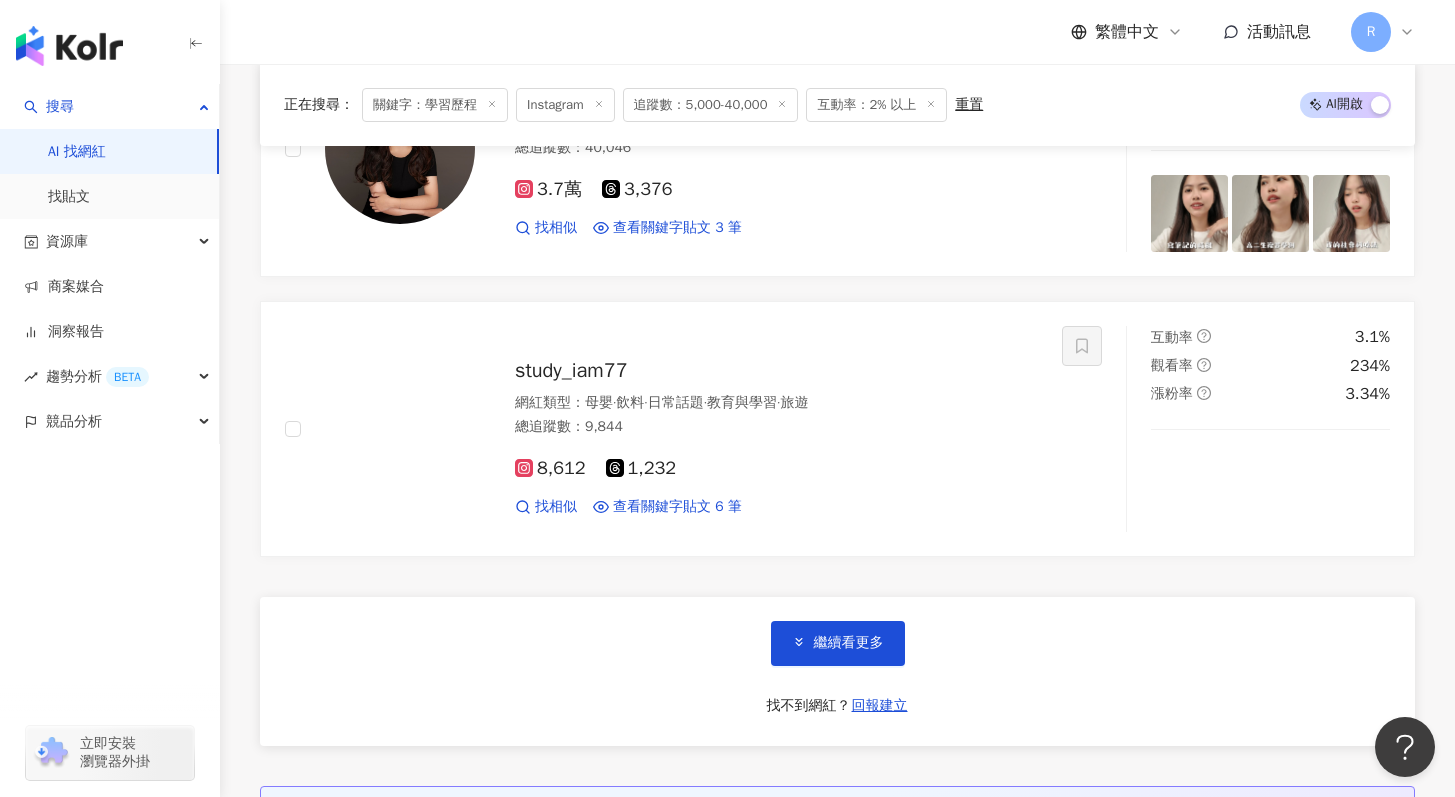 scroll, scrollTop: 3663, scrollLeft: 0, axis: vertical 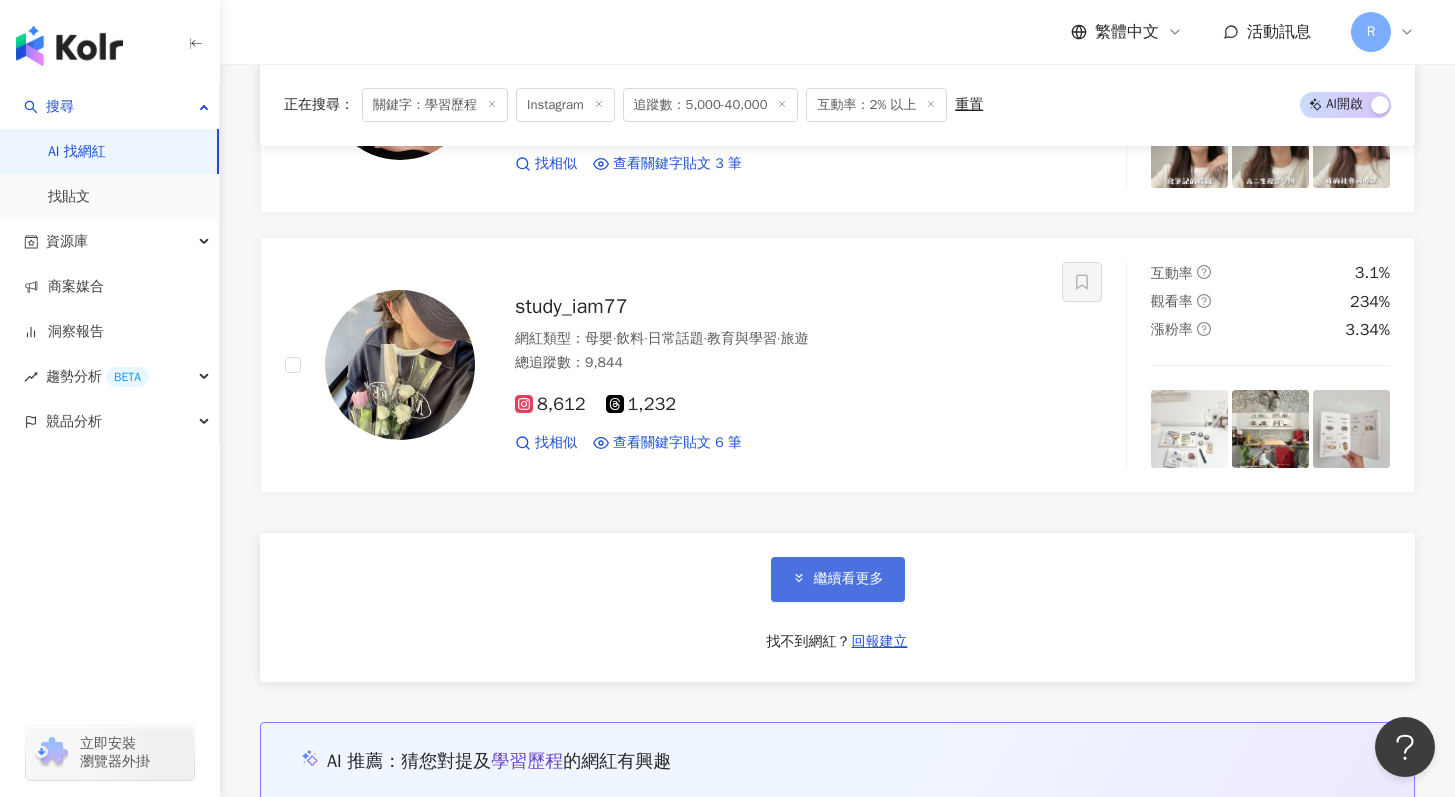 click on "繼續看更多" at bounding box center (849, 579) 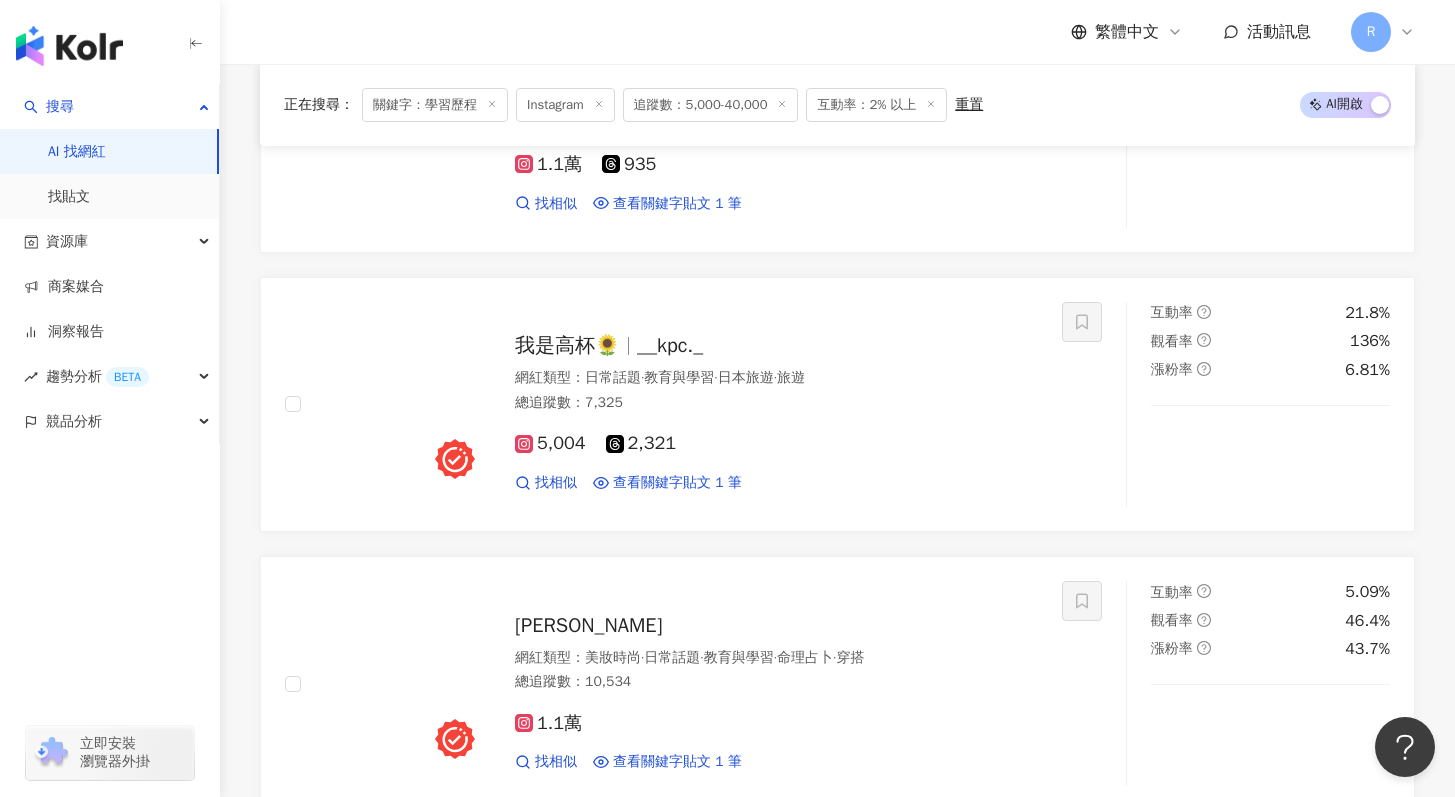 scroll, scrollTop: 6141, scrollLeft: 0, axis: vertical 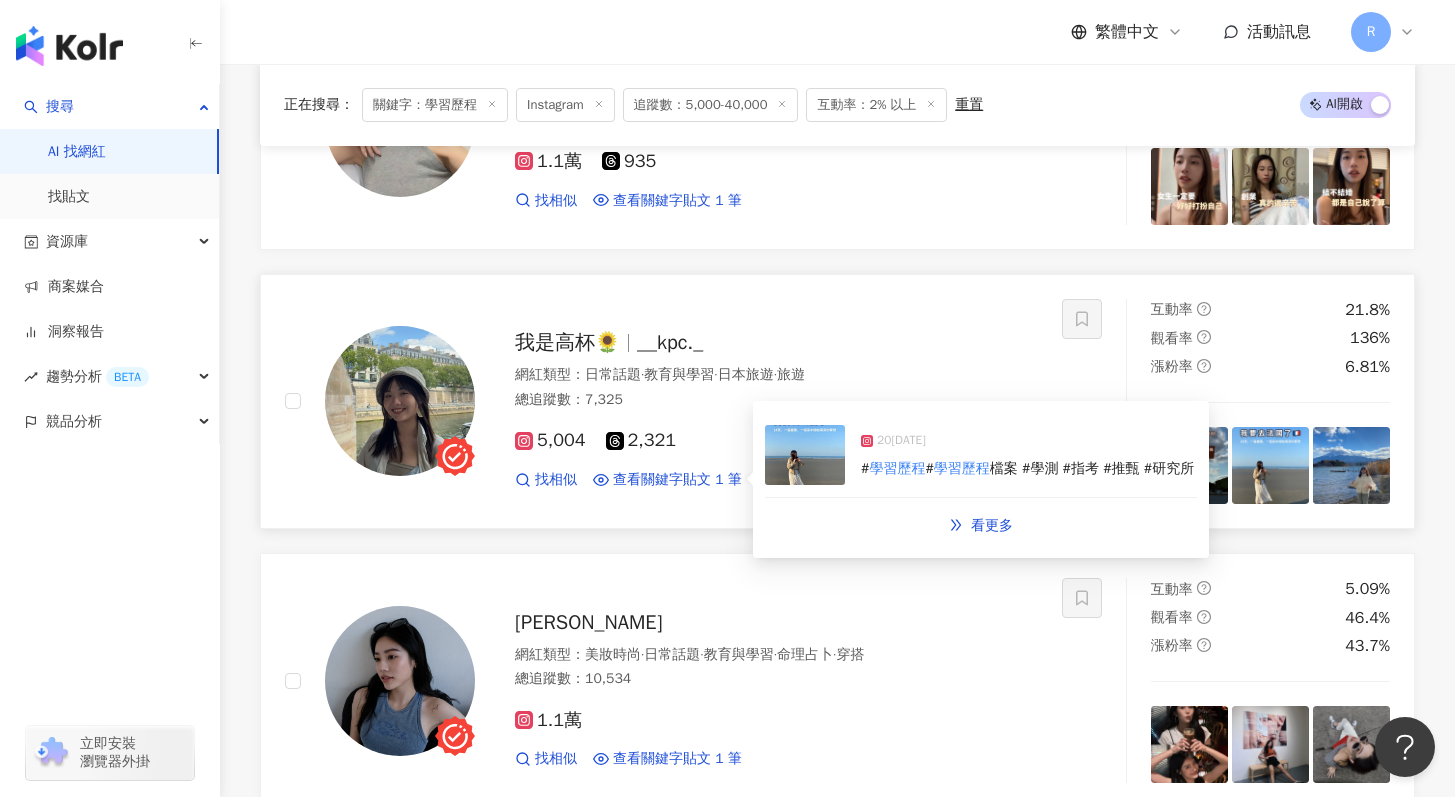 click at bounding box center (805, 455) 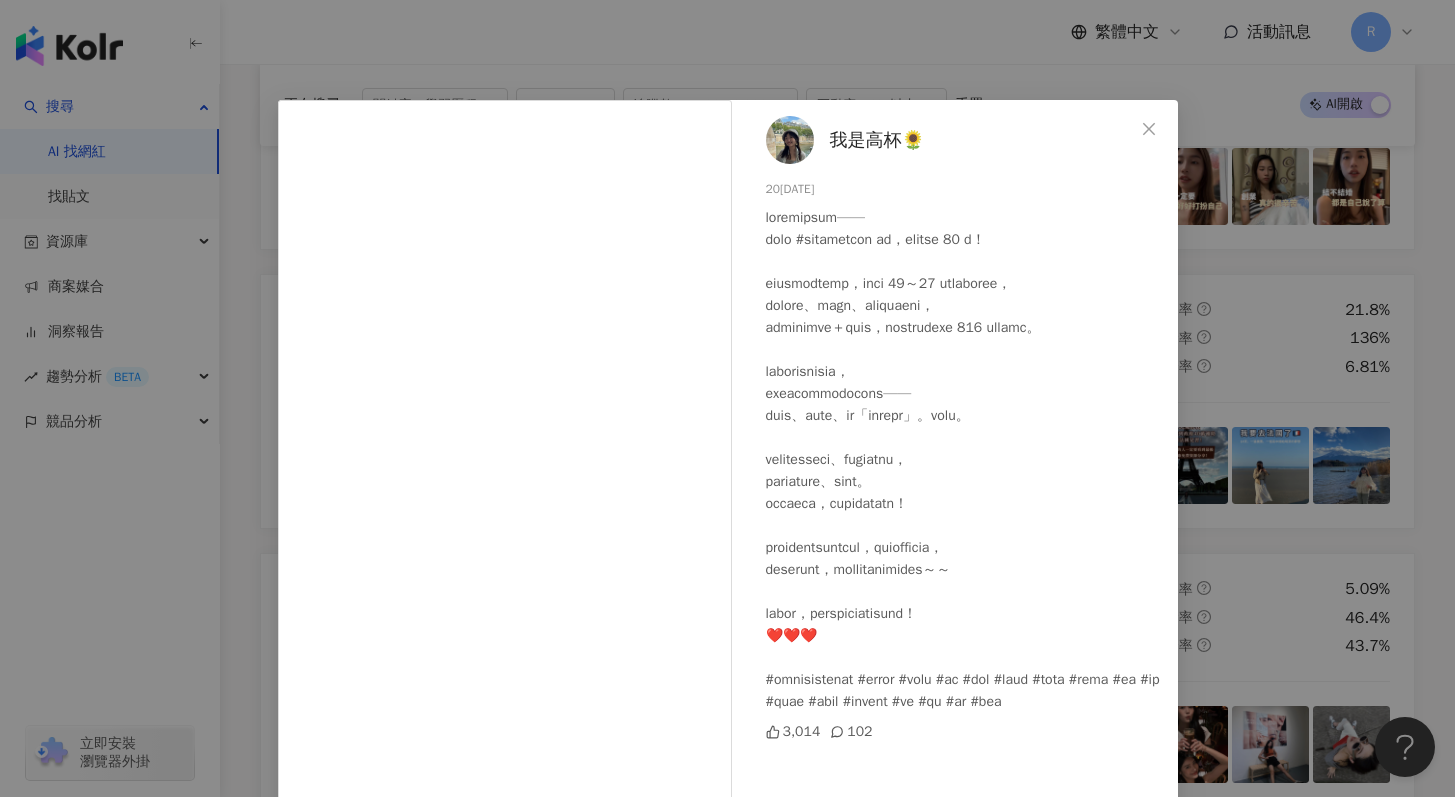 click on "我是高杯🌻 [DATE] 3,014 102 查看原始貼文" at bounding box center (727, 398) 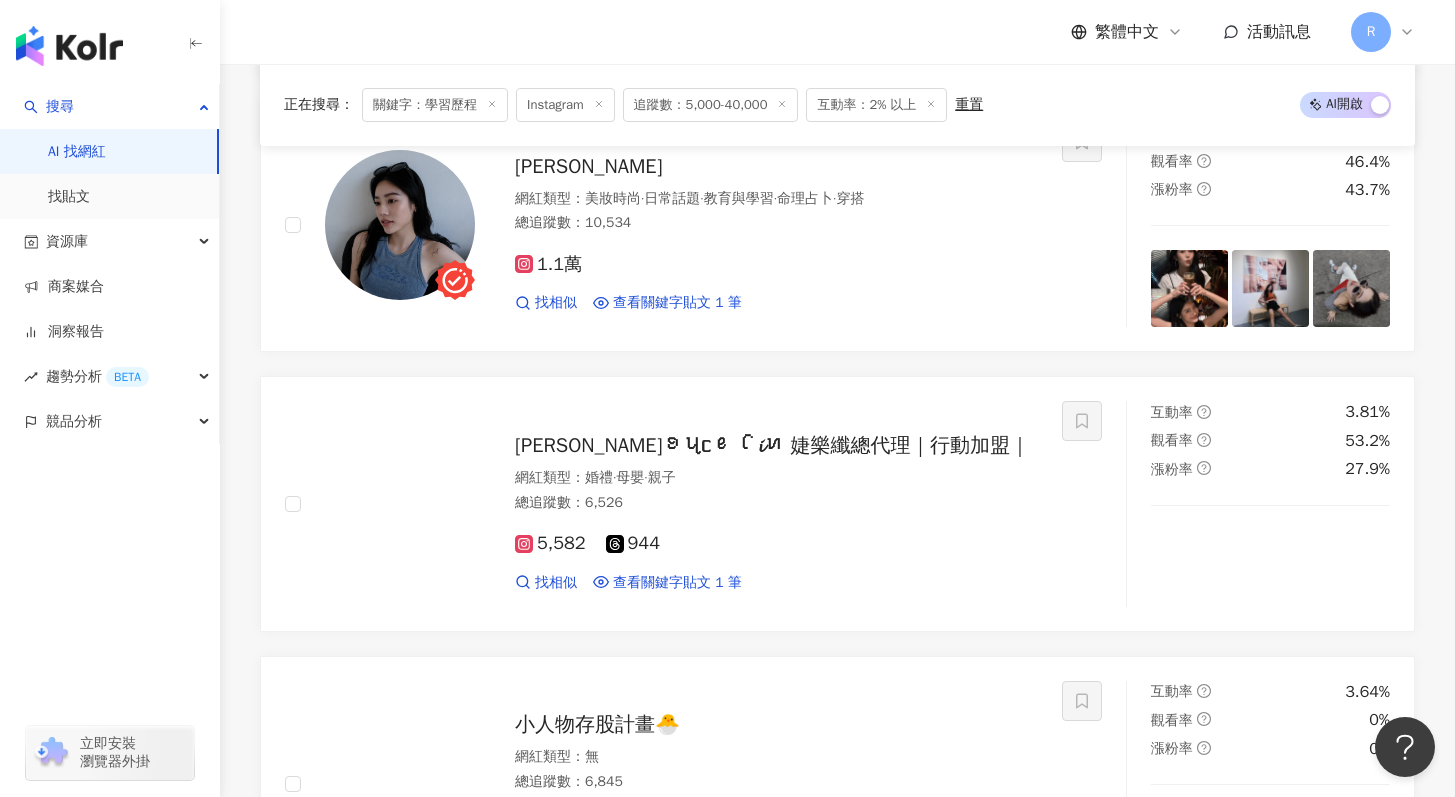 scroll, scrollTop: 6657, scrollLeft: 0, axis: vertical 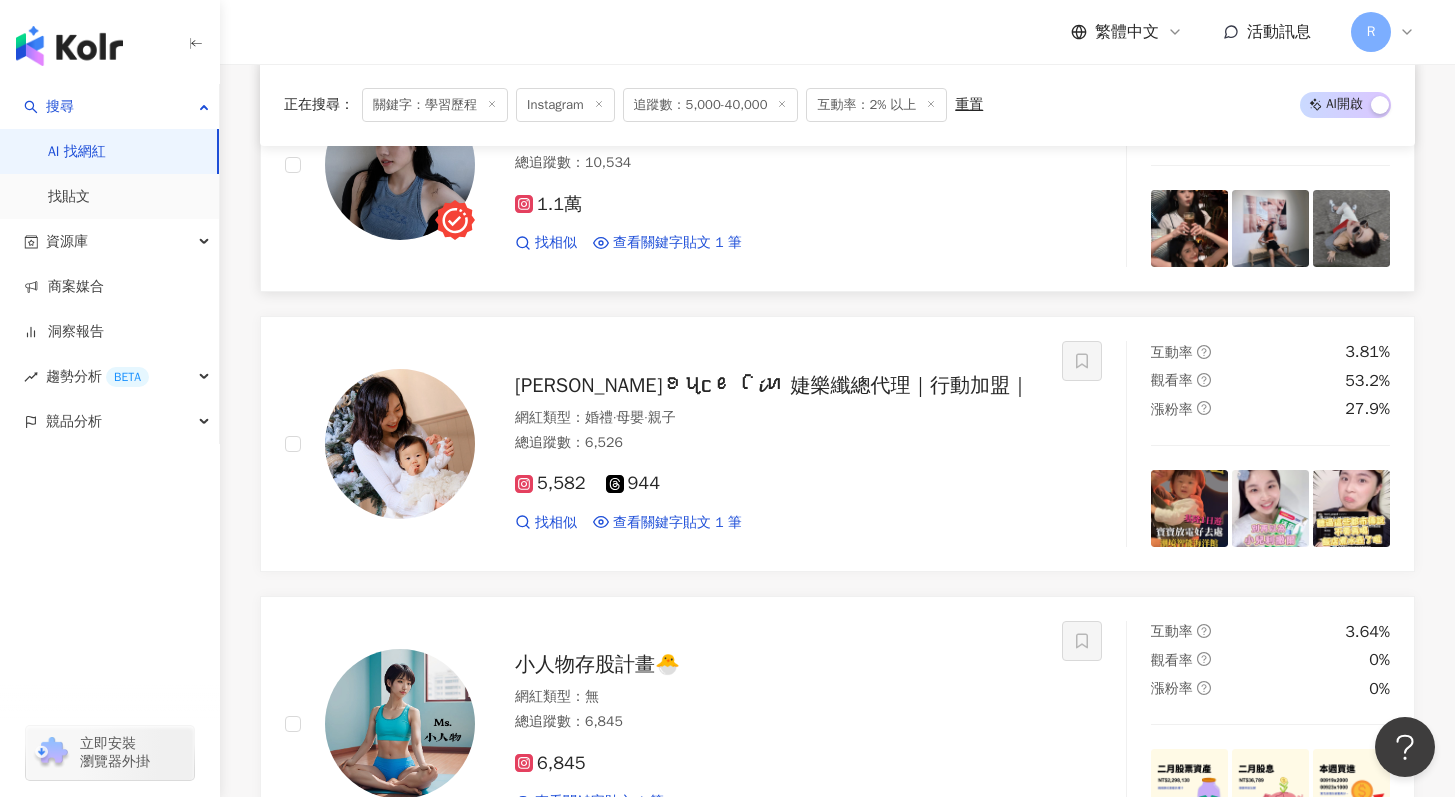 click on "[PERSON_NAME]Zoe 網紅類型 ： 美妝時尚  ·  日常話題  ·  教育與學習  ·  命理占卜  ·  穿搭 總追蹤數 ： 10,534 1.1萬 找相似 查看關鍵字貼文 1 筆 互動率 5.09% 觀看率 46.4% 漲粉率 43.7%" at bounding box center [837, 164] 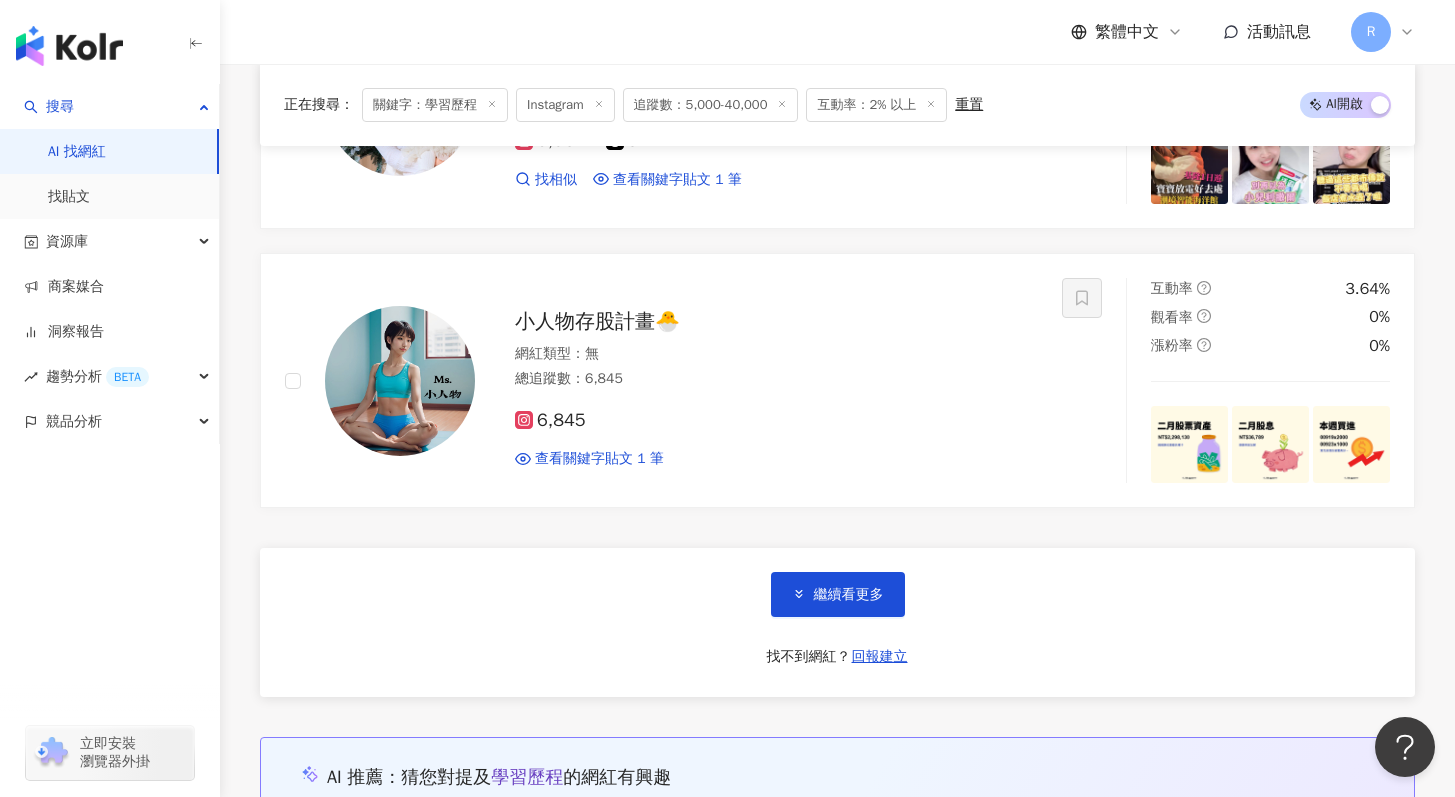 scroll, scrollTop: 7028, scrollLeft: 0, axis: vertical 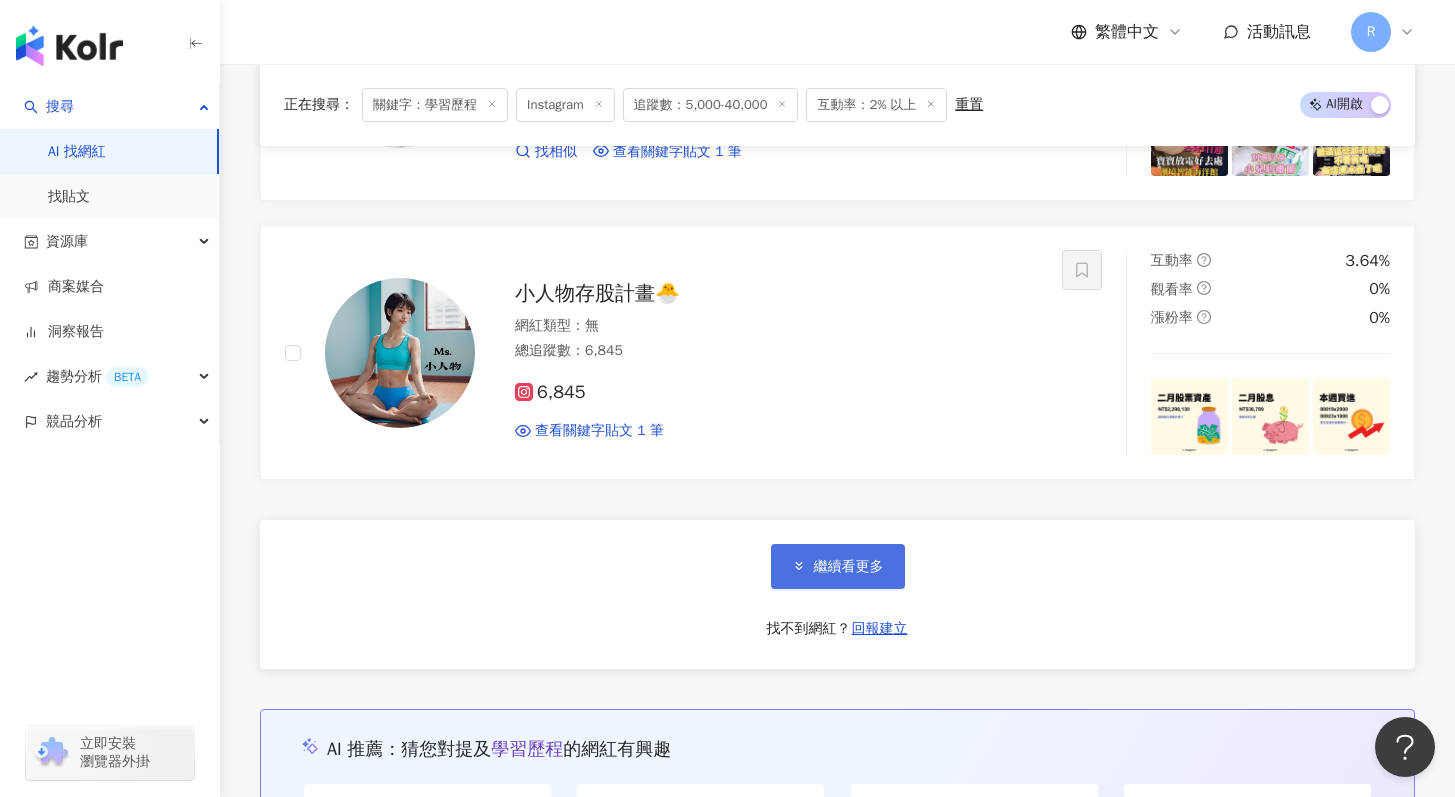 click on "繼續看更多" at bounding box center (849, 567) 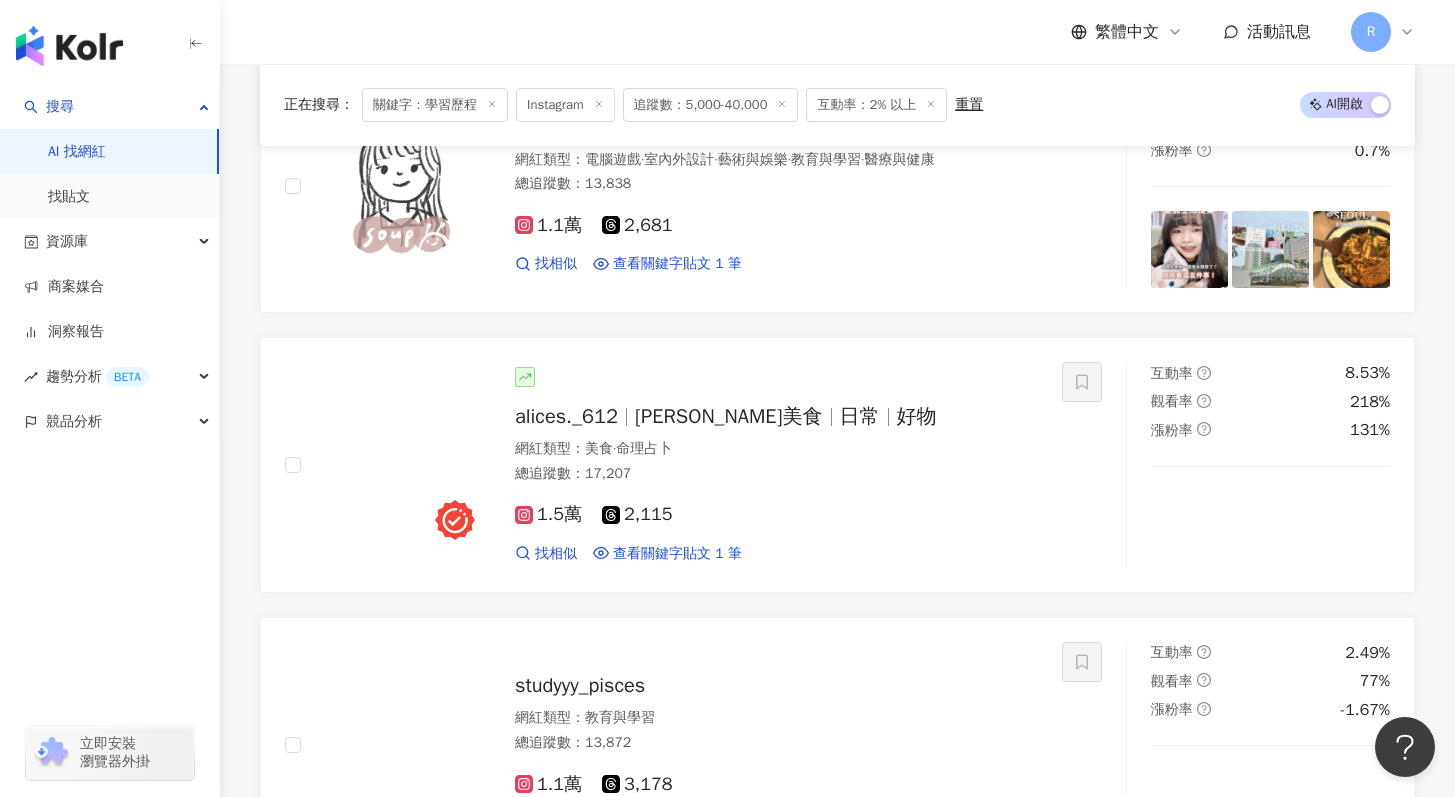 scroll, scrollTop: 7976, scrollLeft: 0, axis: vertical 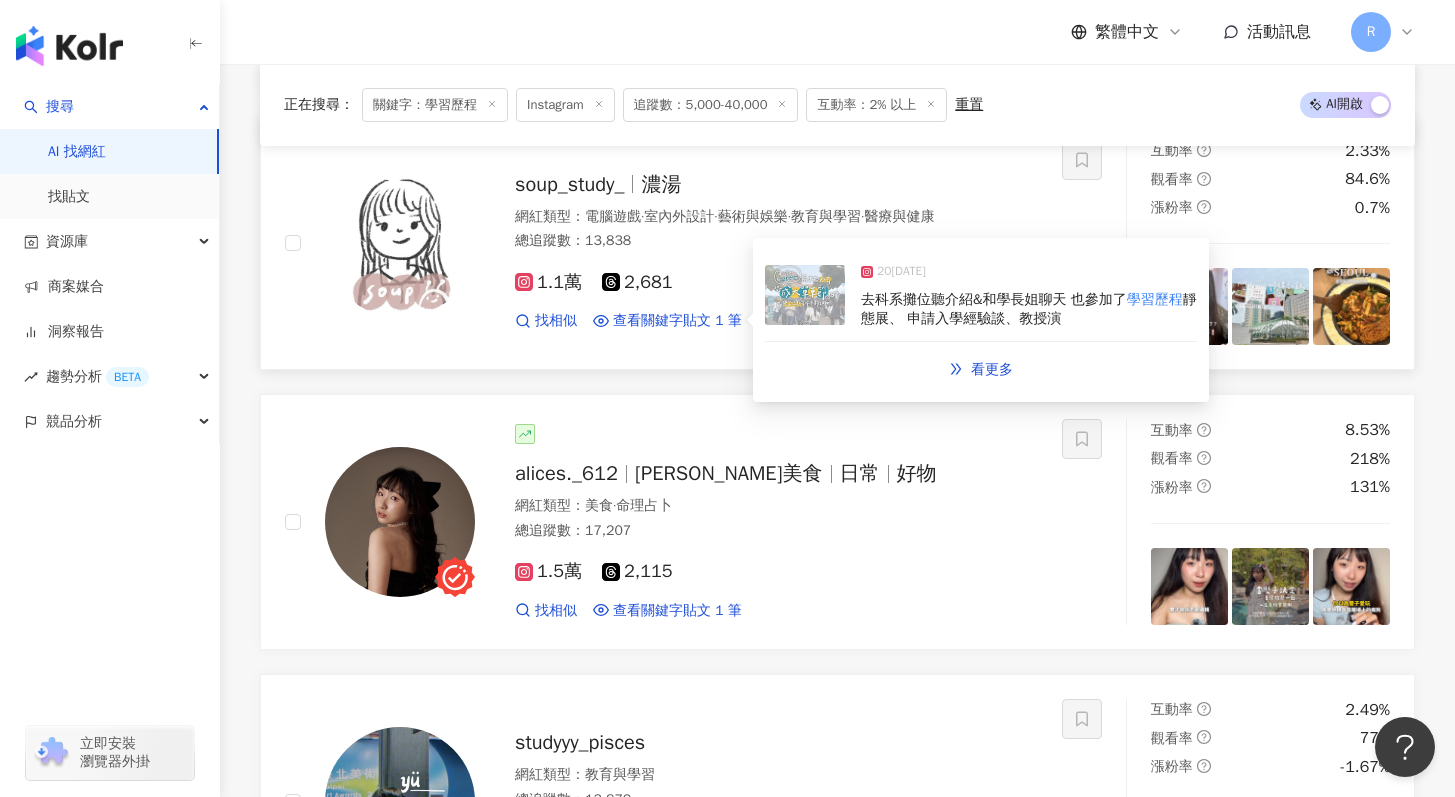 click at bounding box center (805, 295) 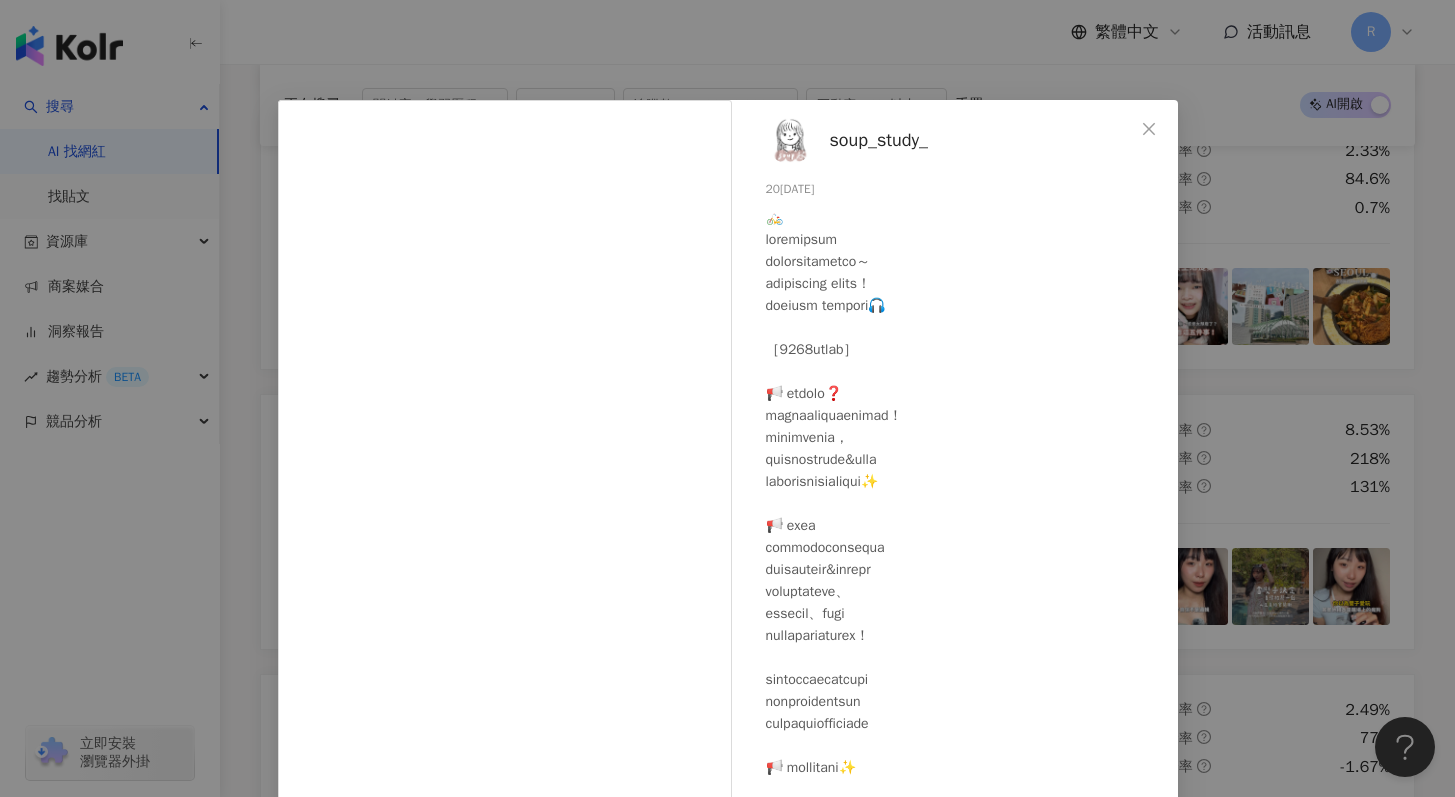 click on "soup_study_ [DATE] 280 1 查看原始貼文" at bounding box center (727, 398) 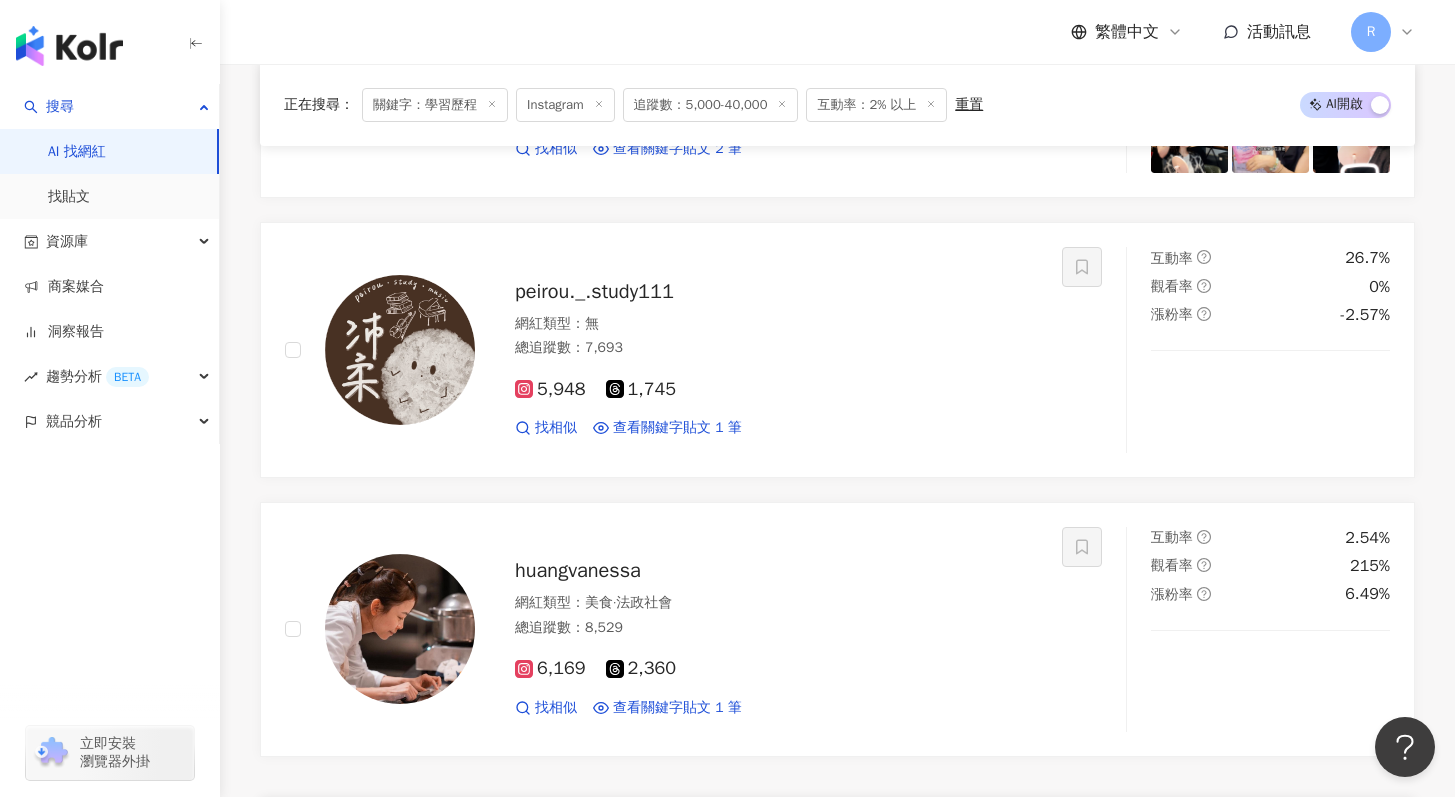 scroll, scrollTop: 10111, scrollLeft: 0, axis: vertical 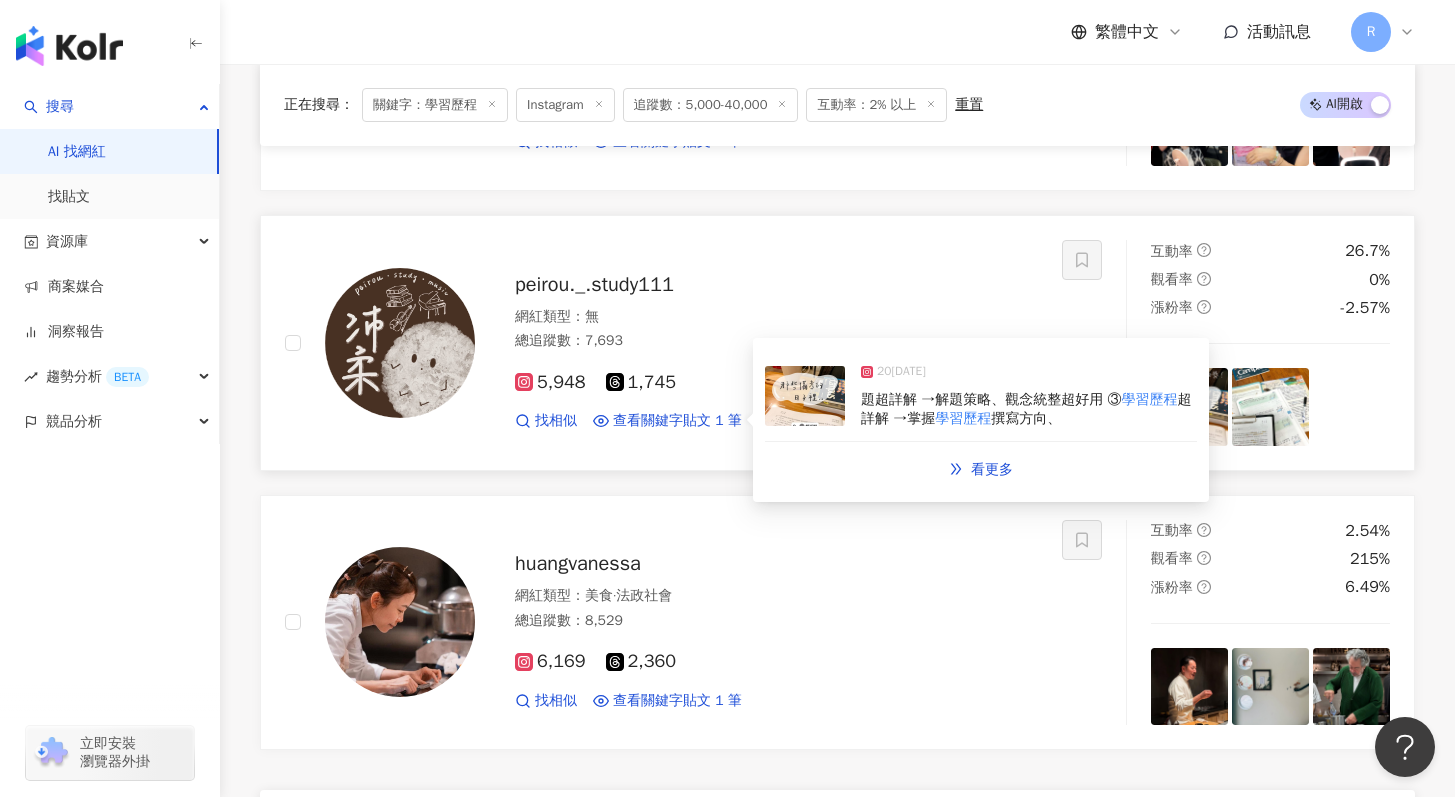 click at bounding box center (805, 396) 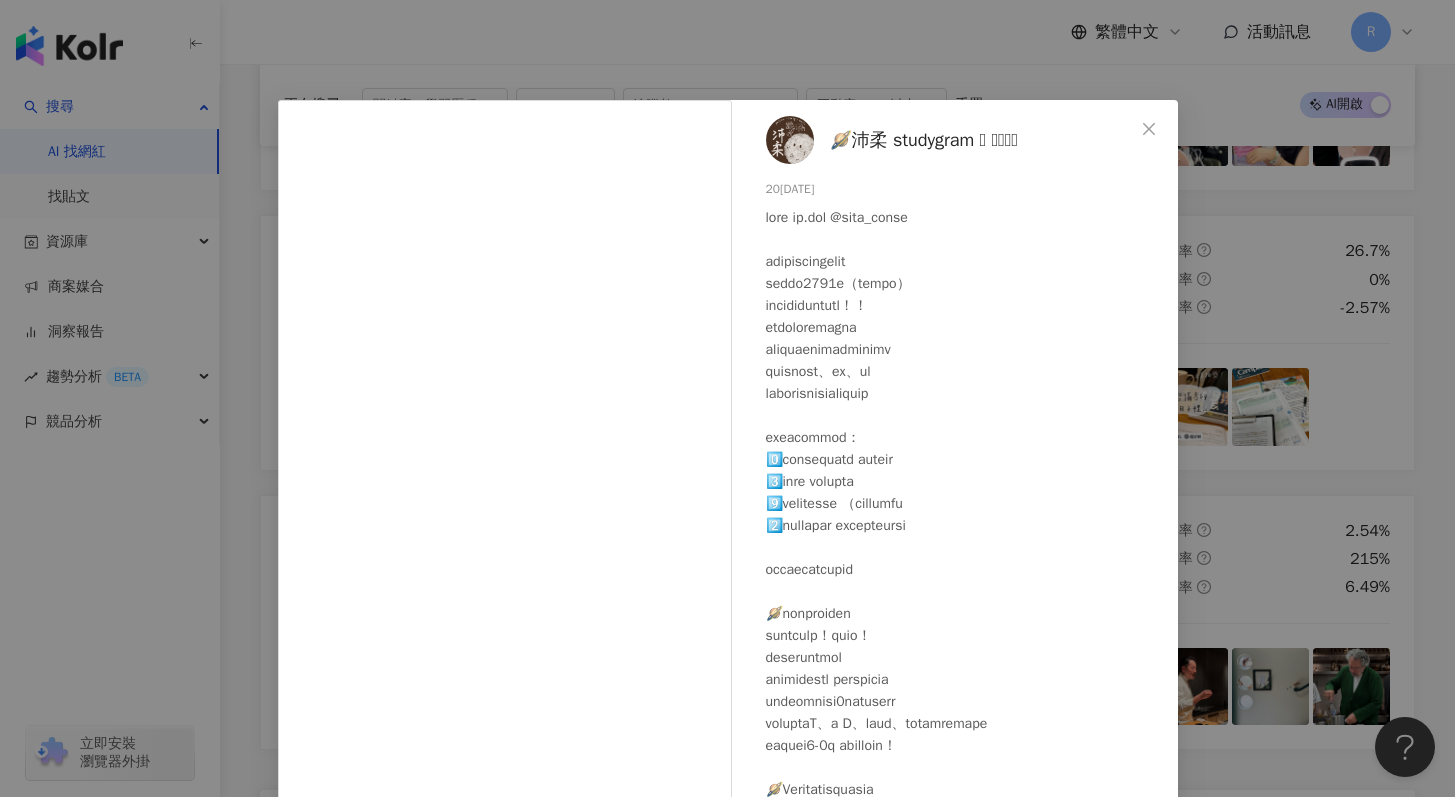 click on "🪐沛柔 studygram 𓈒 𓏸𓈒𓂂𓂃 [DATE] 1,474 113 查看原始貼文" at bounding box center (727, 398) 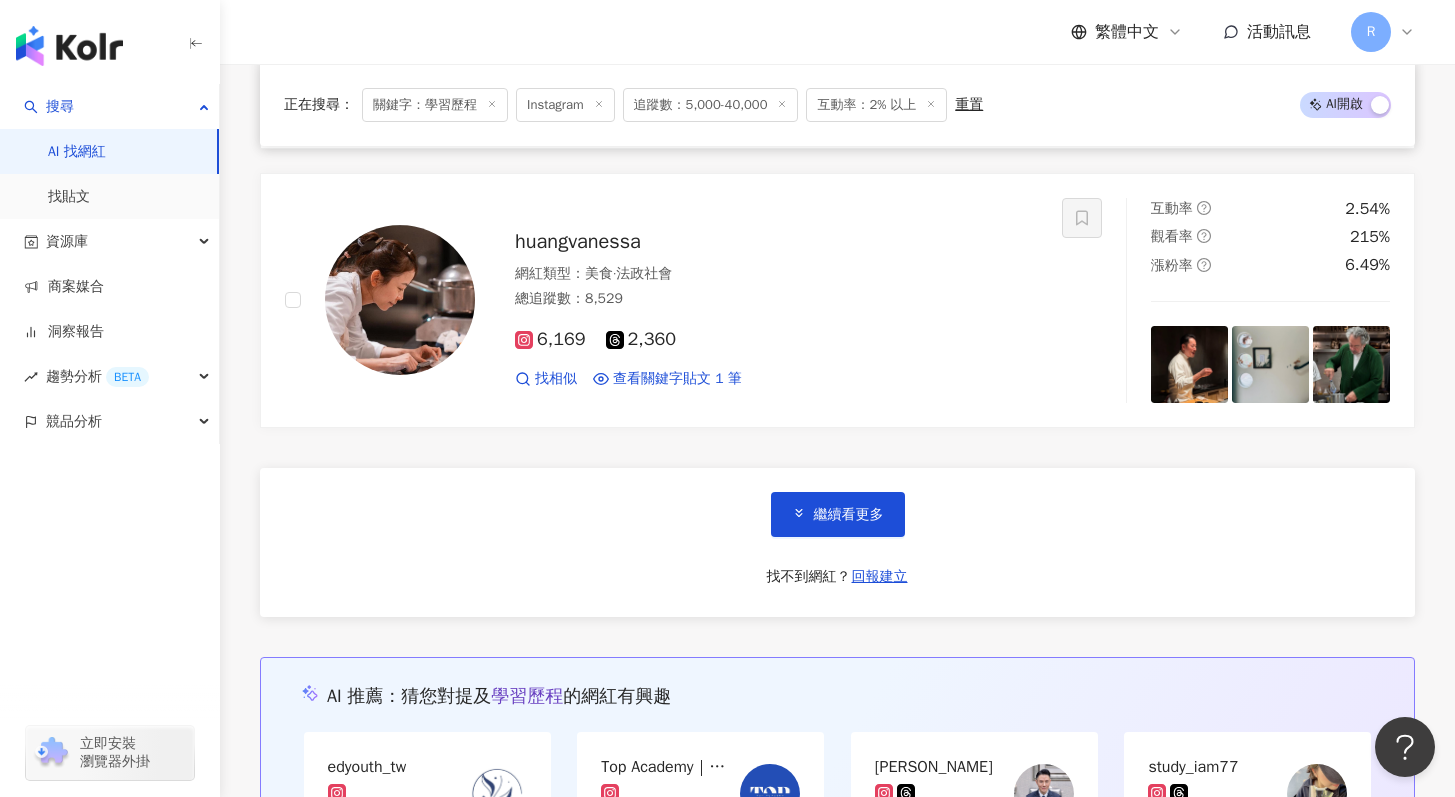 scroll, scrollTop: 10435, scrollLeft: 0, axis: vertical 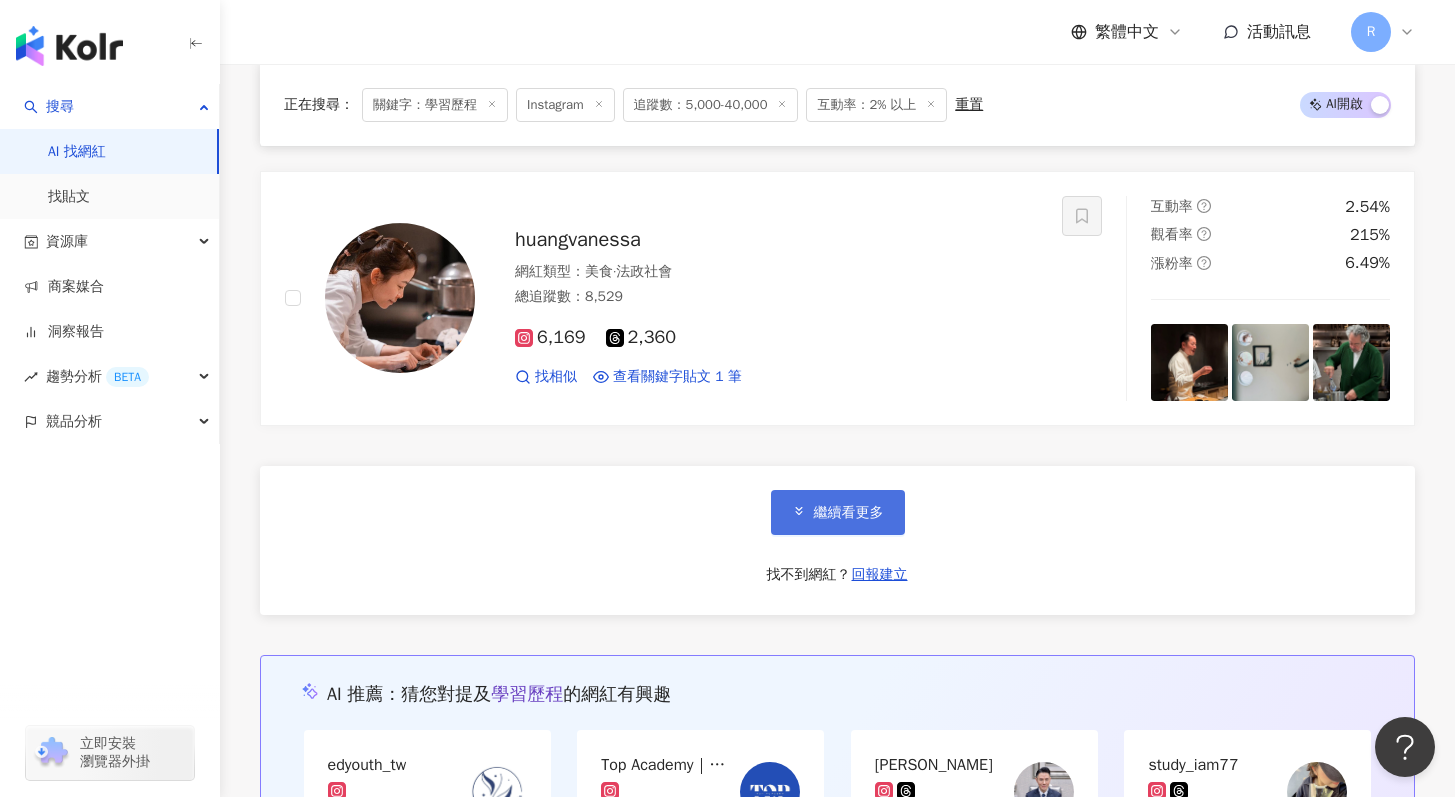 click on "繼續看更多" at bounding box center (838, 512) 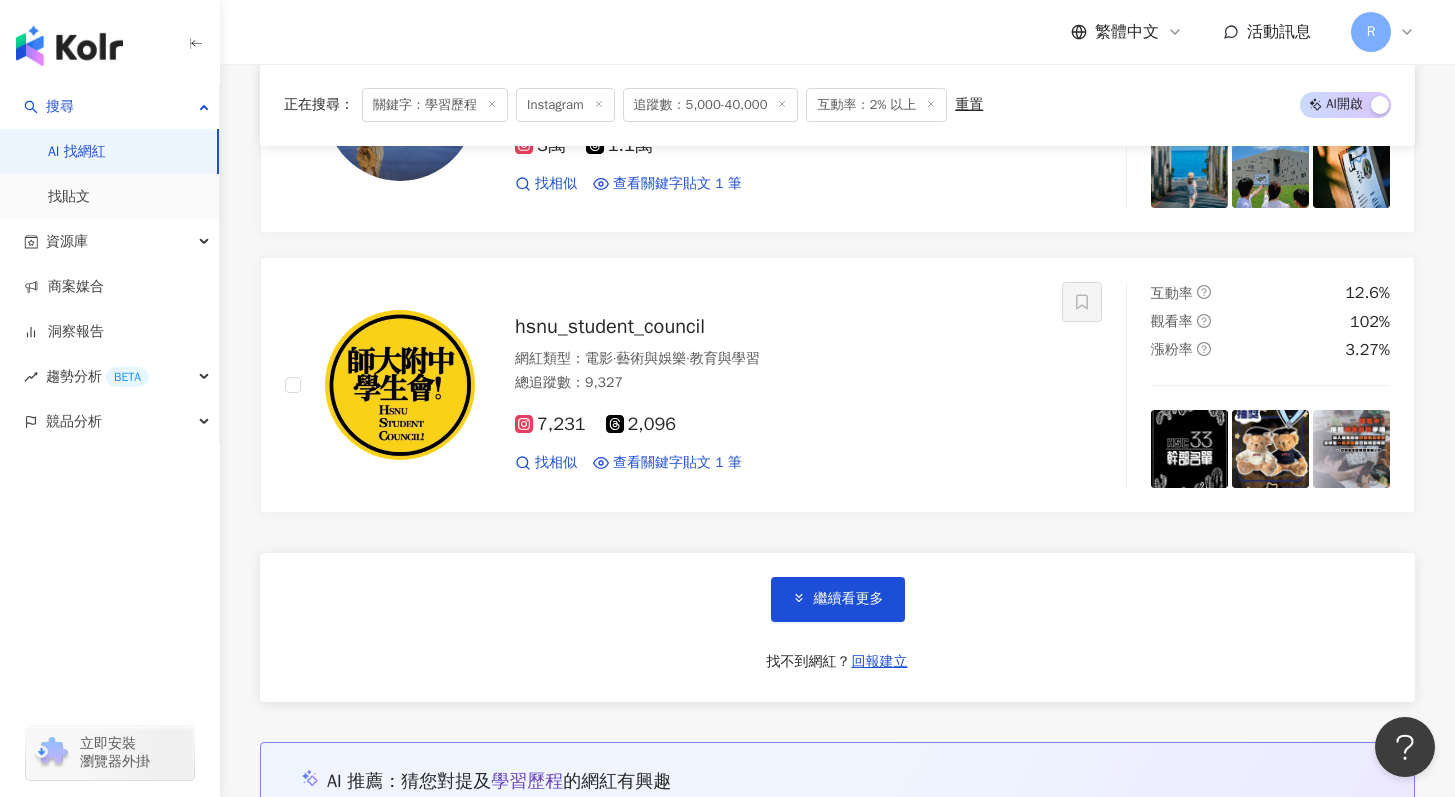 scroll, scrollTop: 13717, scrollLeft: 0, axis: vertical 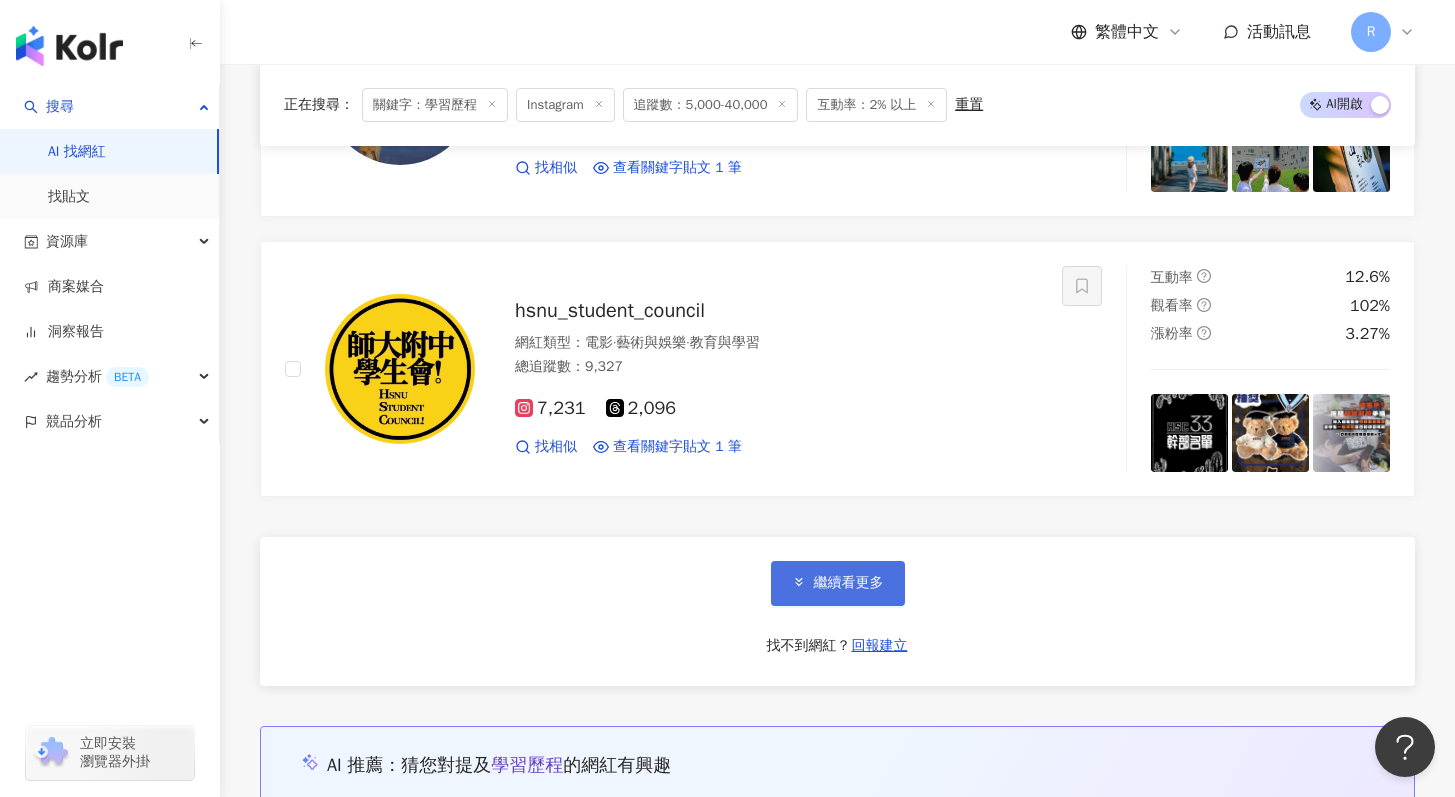 click on "繼續看更多" at bounding box center [849, 583] 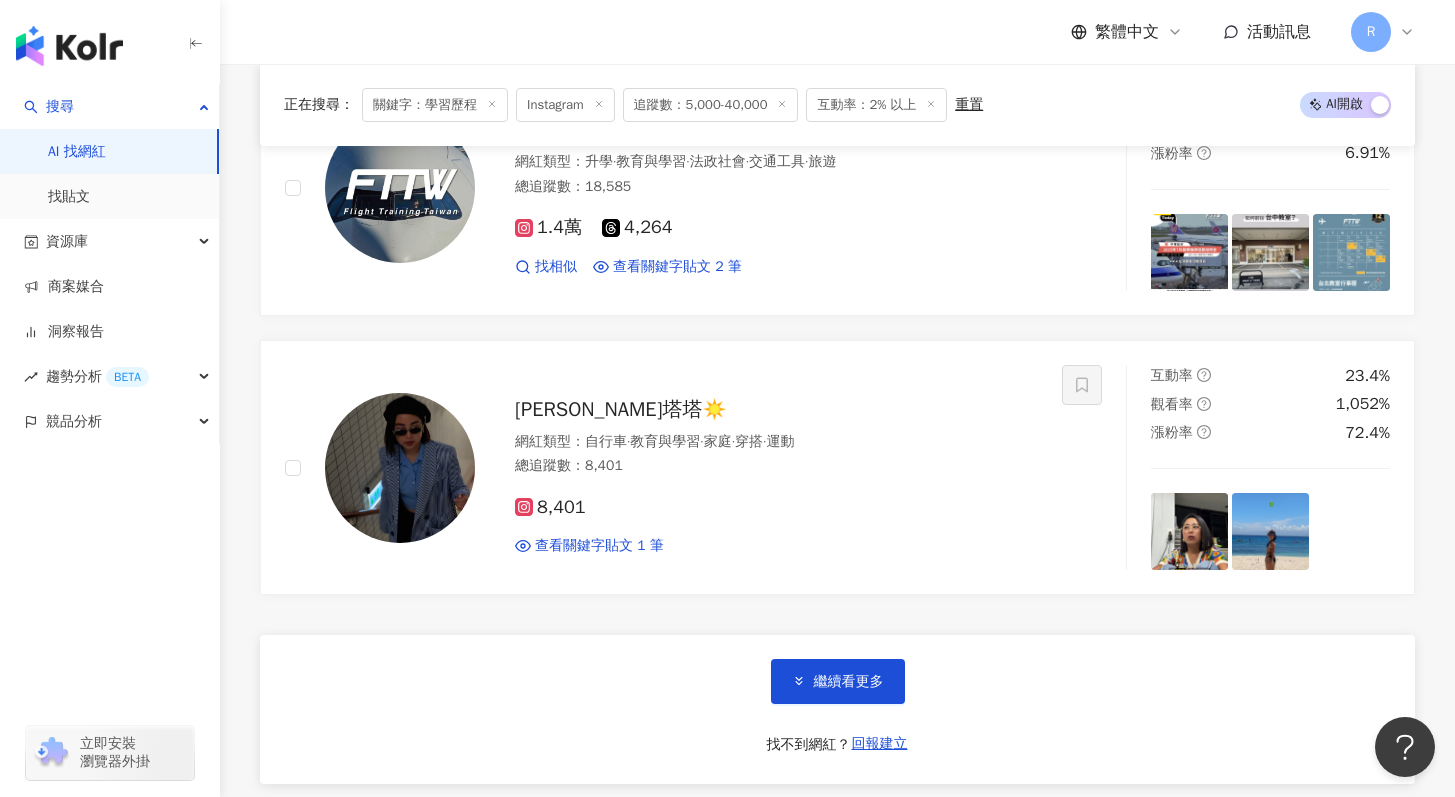 scroll, scrollTop: 16986, scrollLeft: 0, axis: vertical 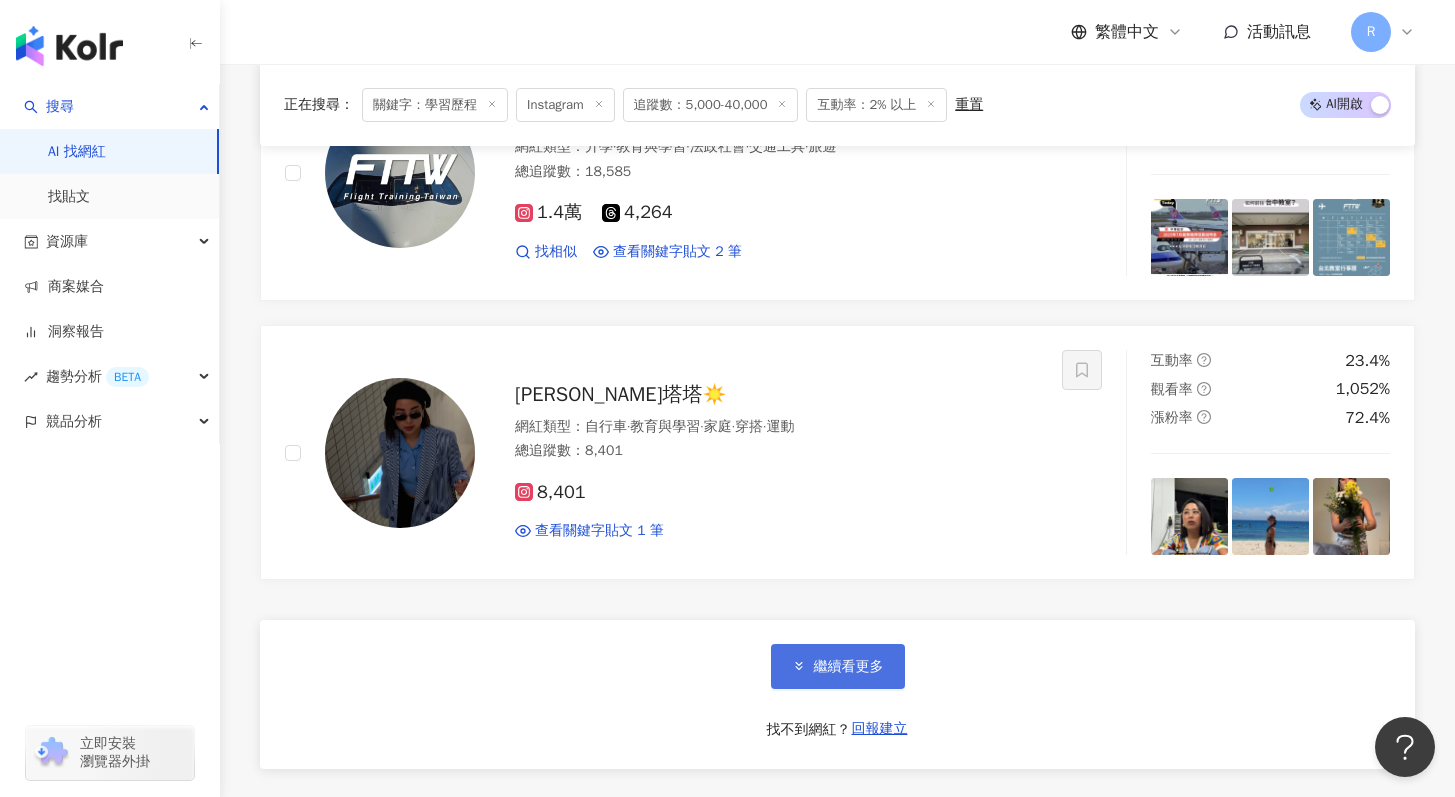 click on "繼續看更多" at bounding box center [838, 666] 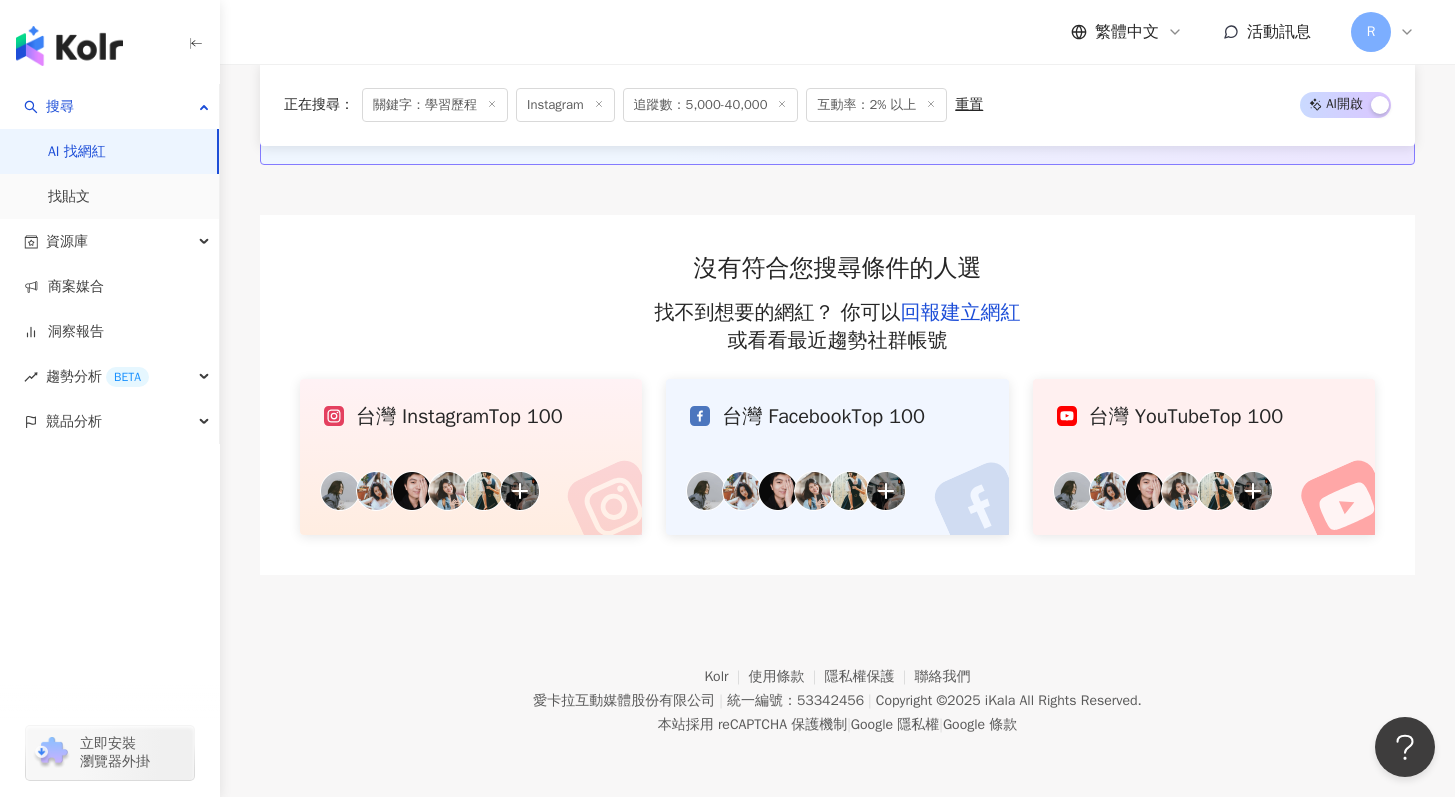 scroll, scrollTop: 1066, scrollLeft: 0, axis: vertical 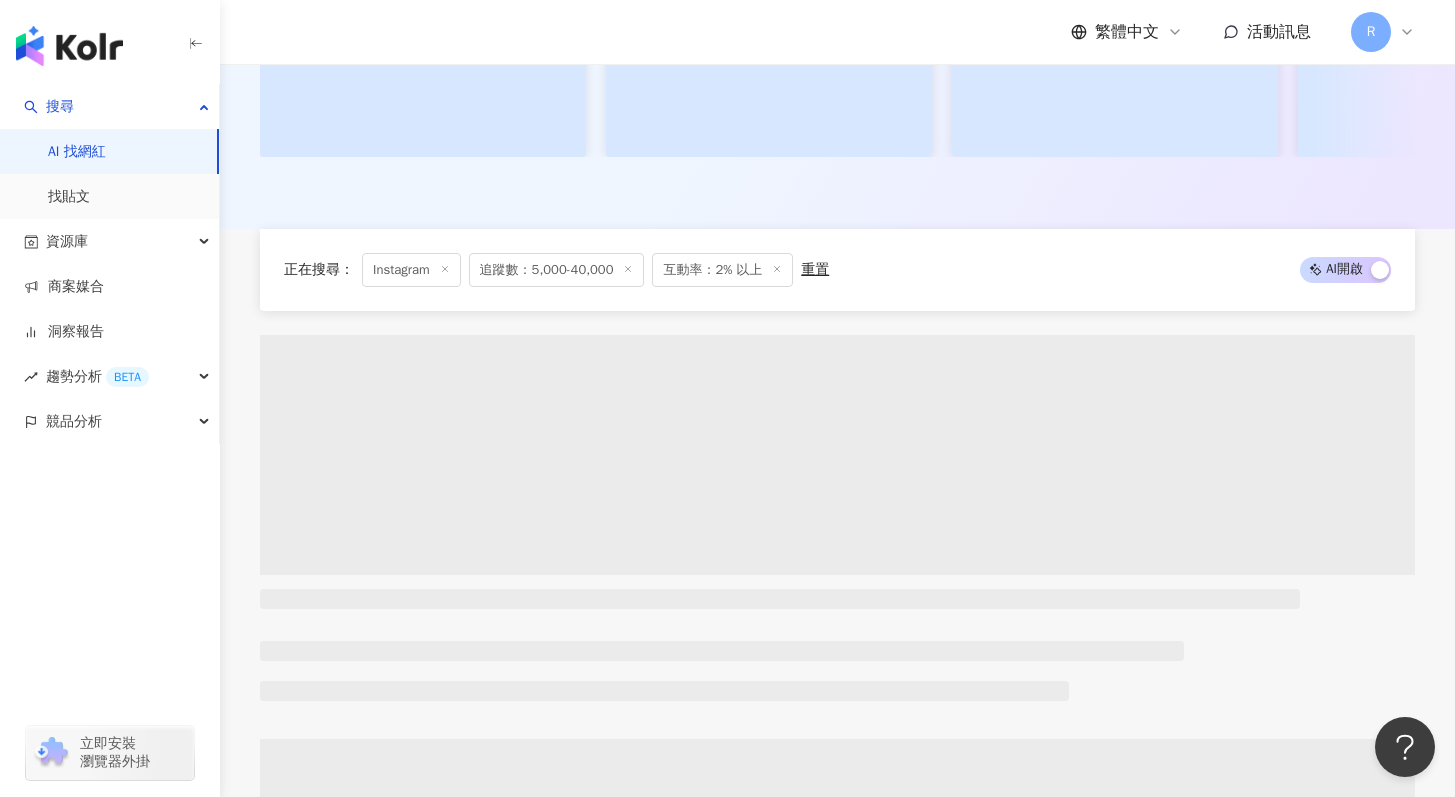 type 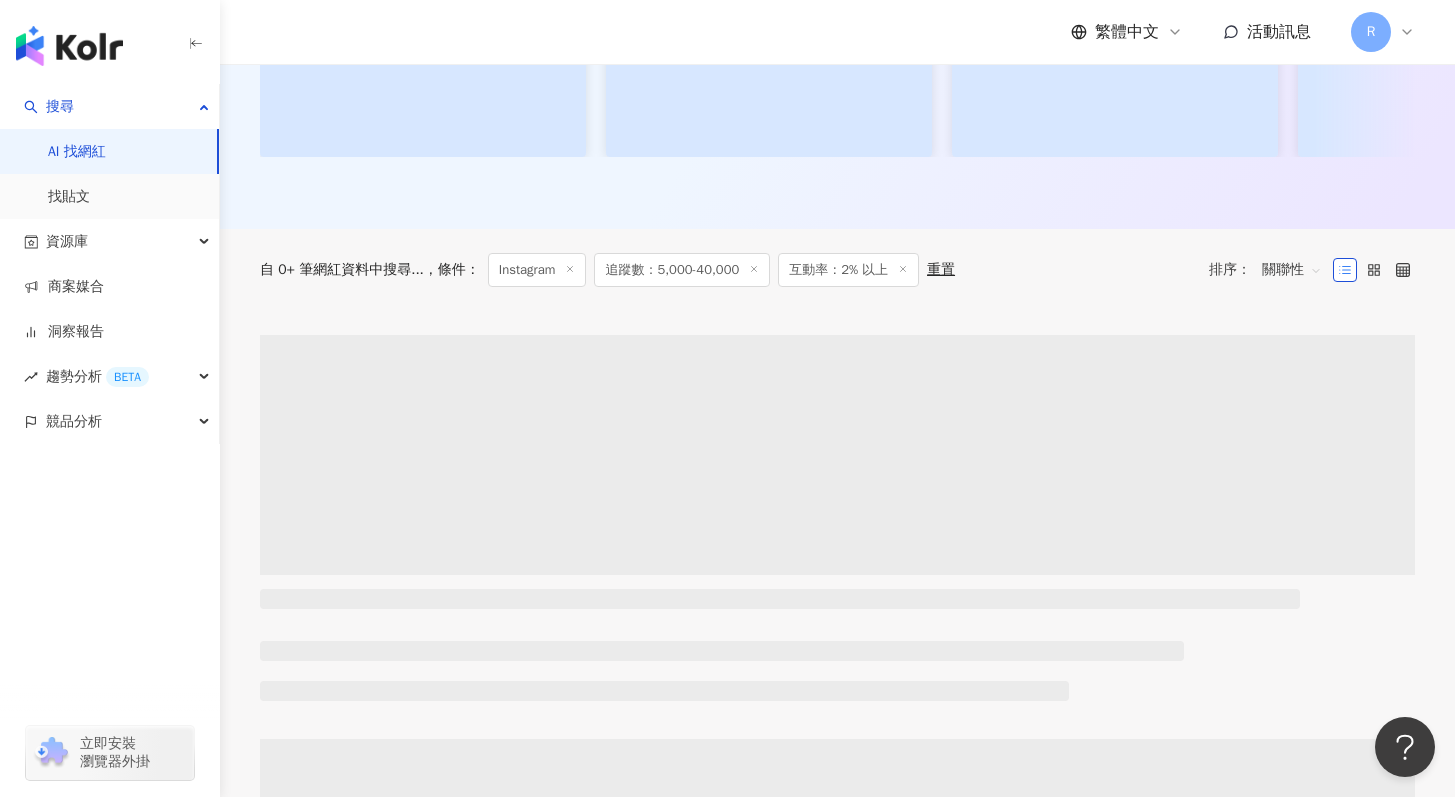 scroll, scrollTop: 0, scrollLeft: 0, axis: both 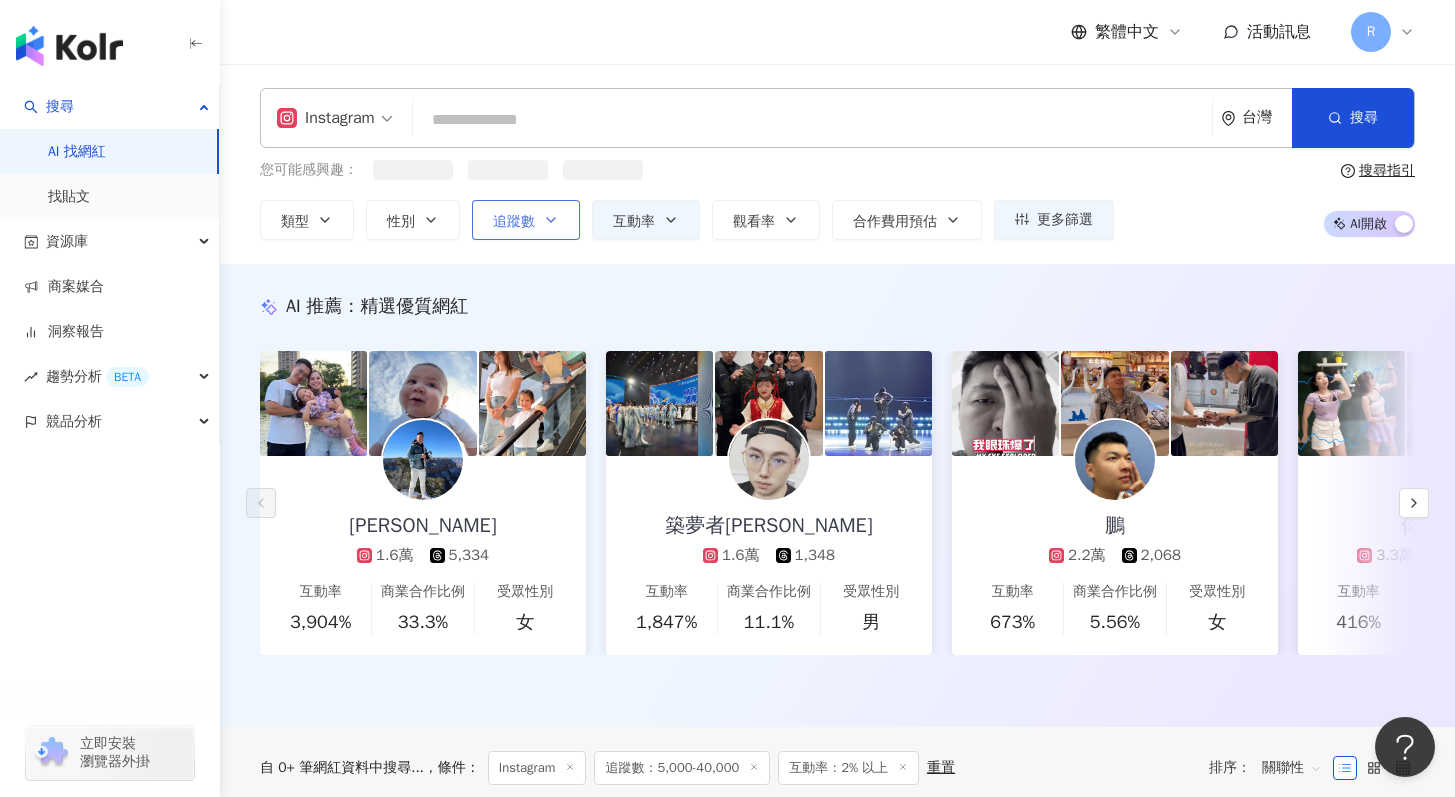click 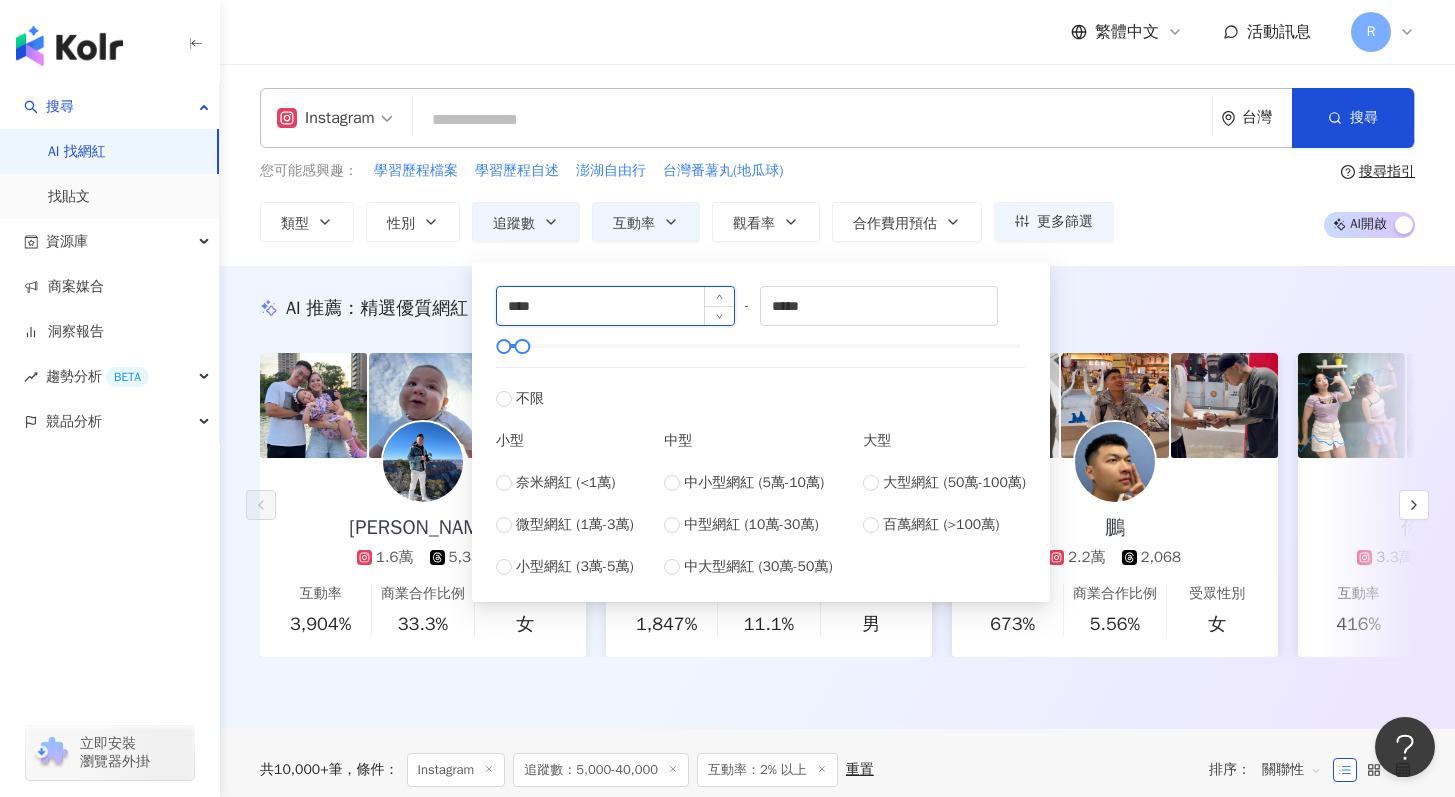 click on "****" at bounding box center (615, 306) 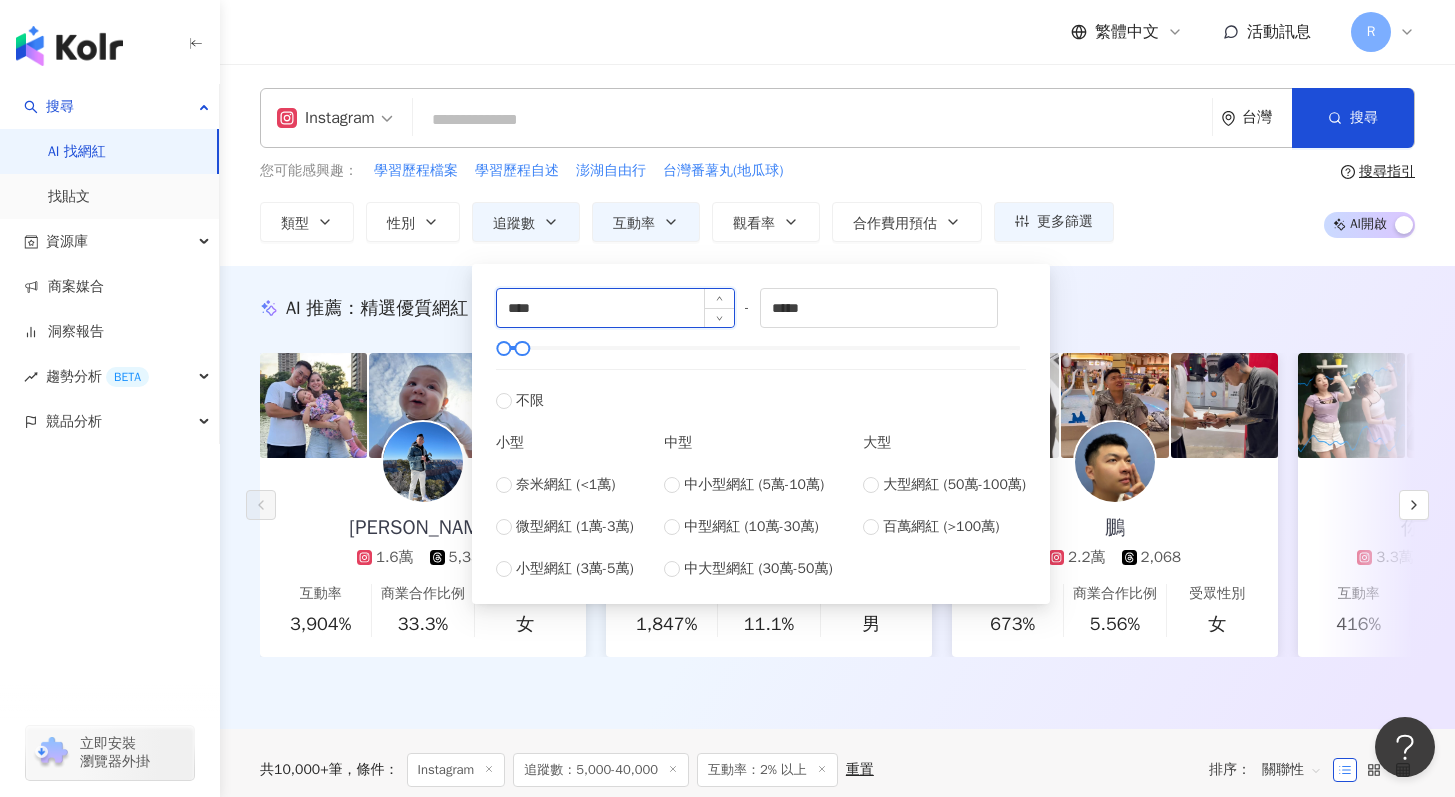 click on "****" at bounding box center (615, 308) 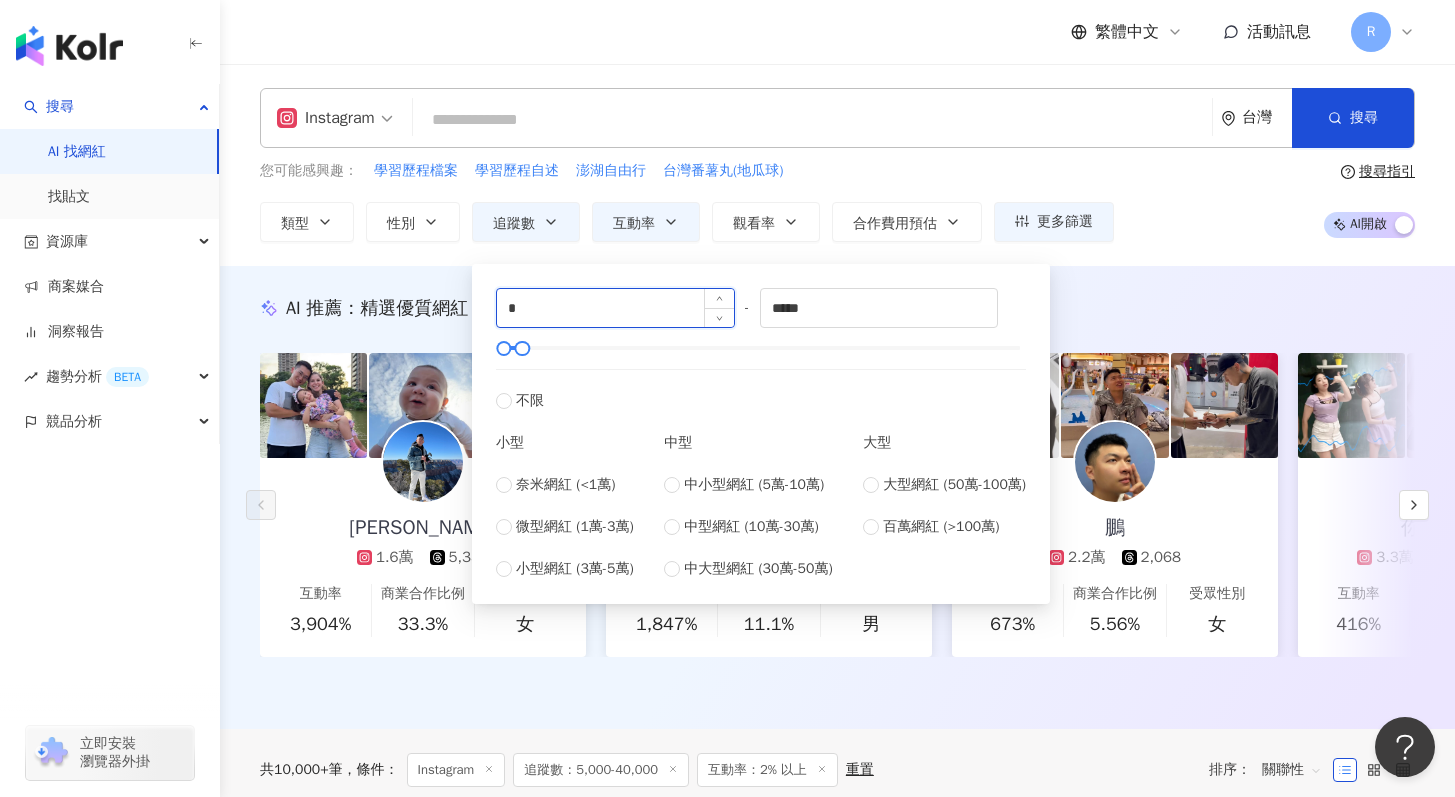 type on "*" 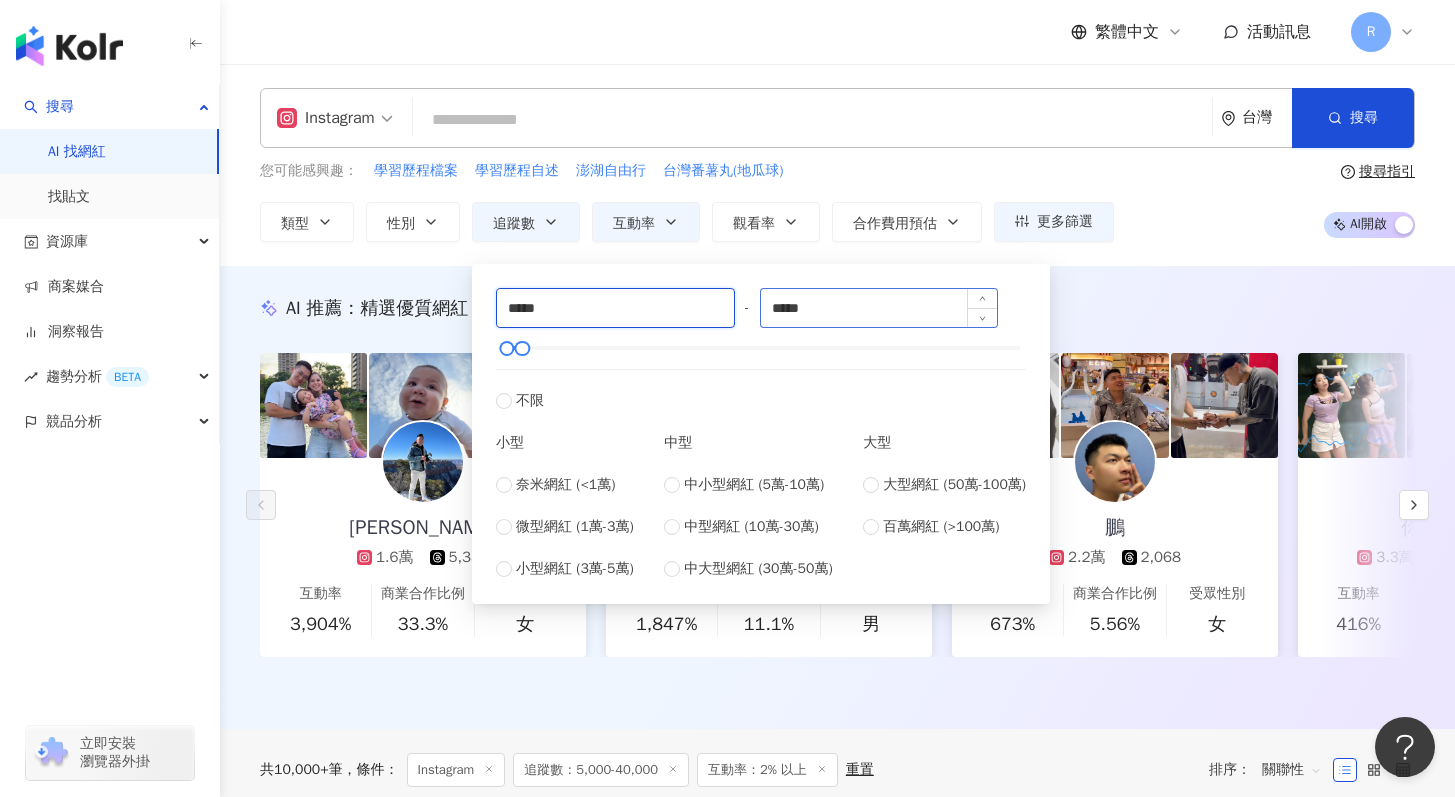 type on "*****" 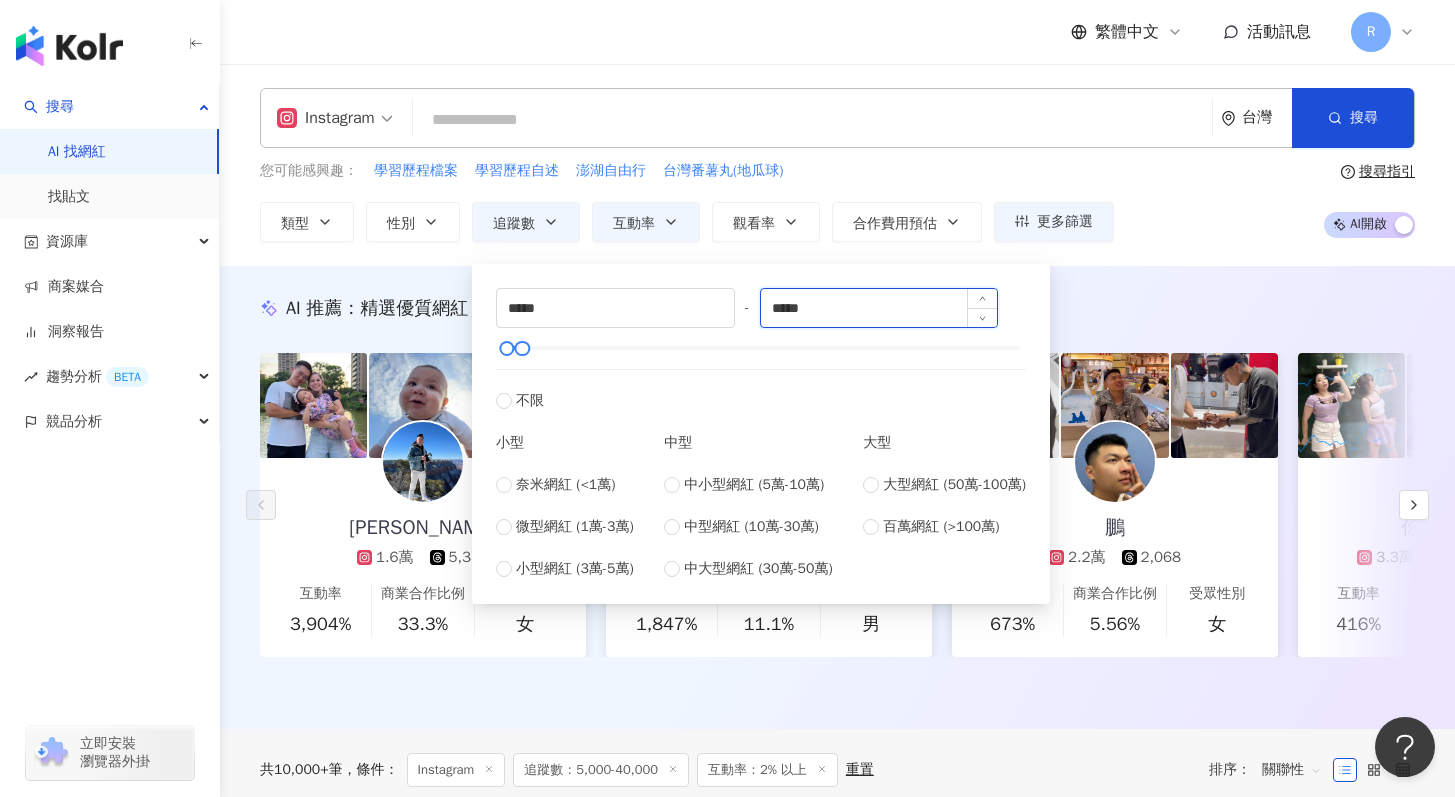 click on "*****" at bounding box center (879, 308) 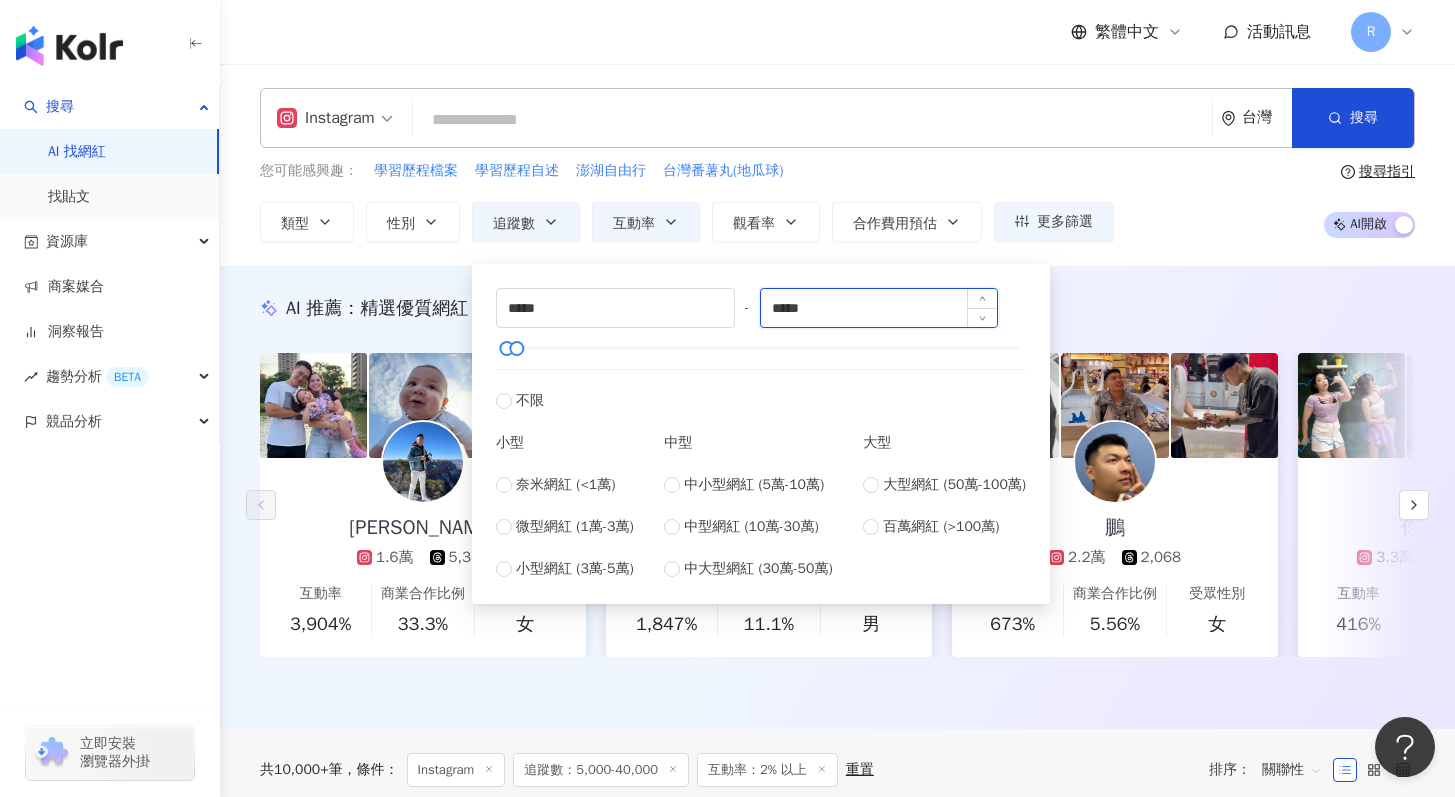type on "*****" 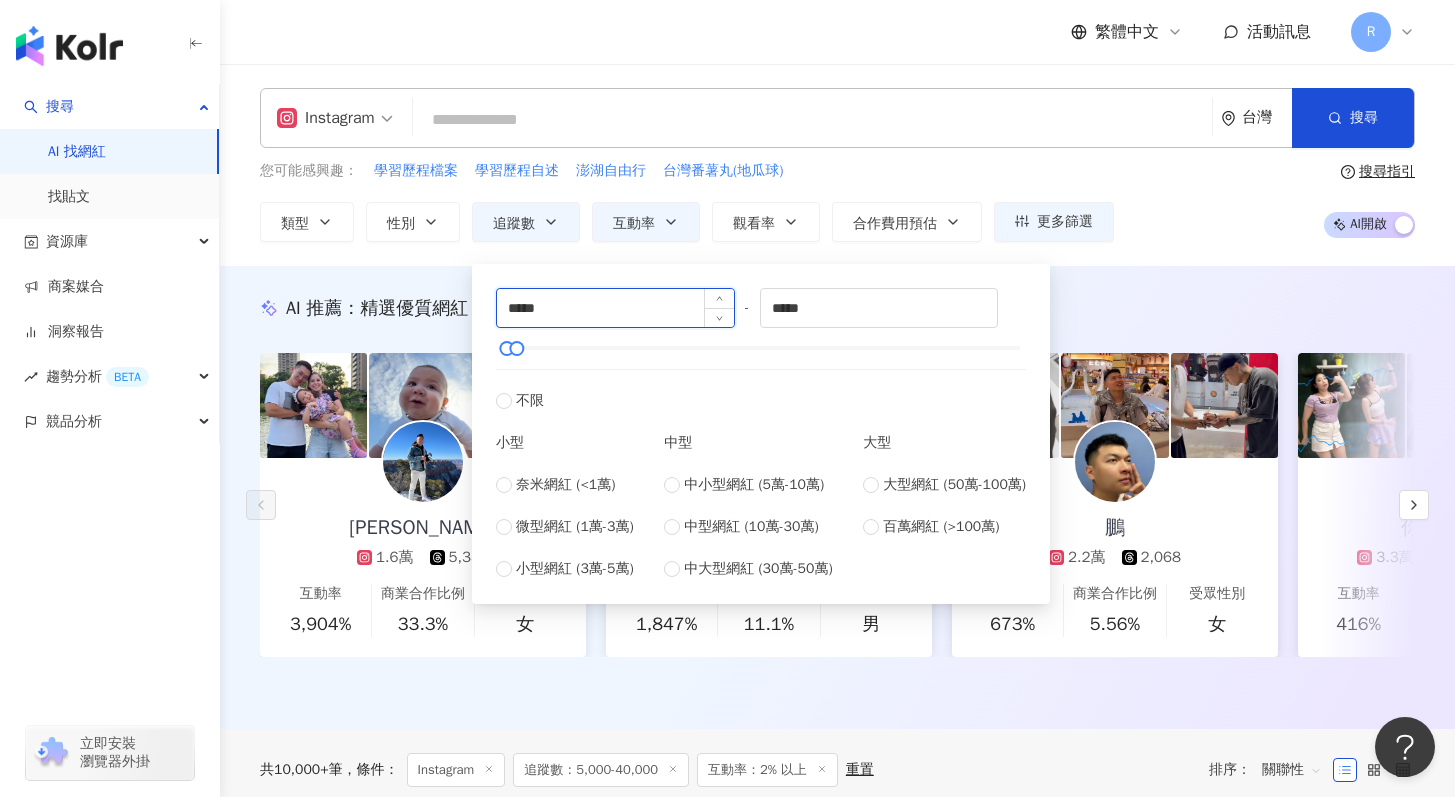 click on "*****" at bounding box center [615, 308] 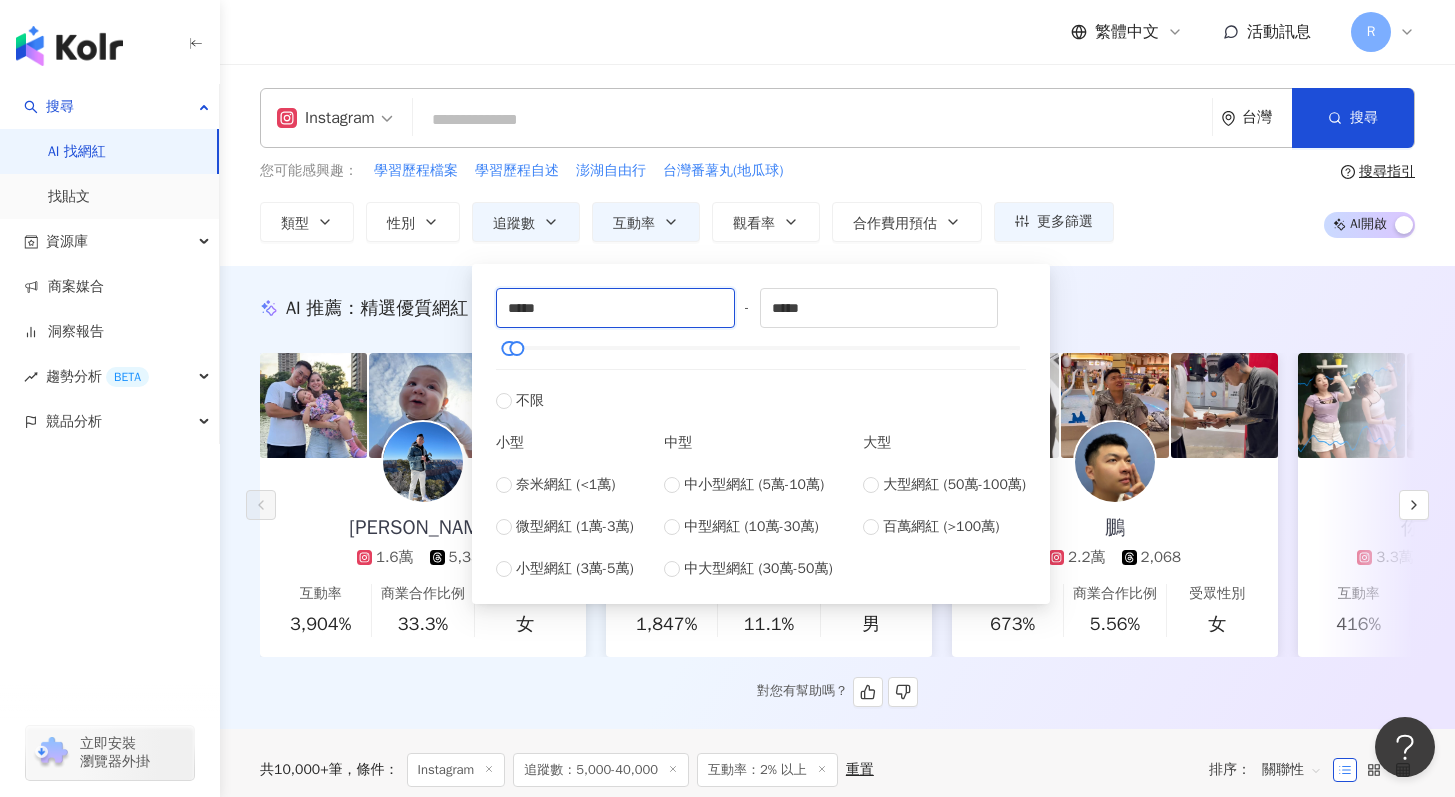 type on "*****" 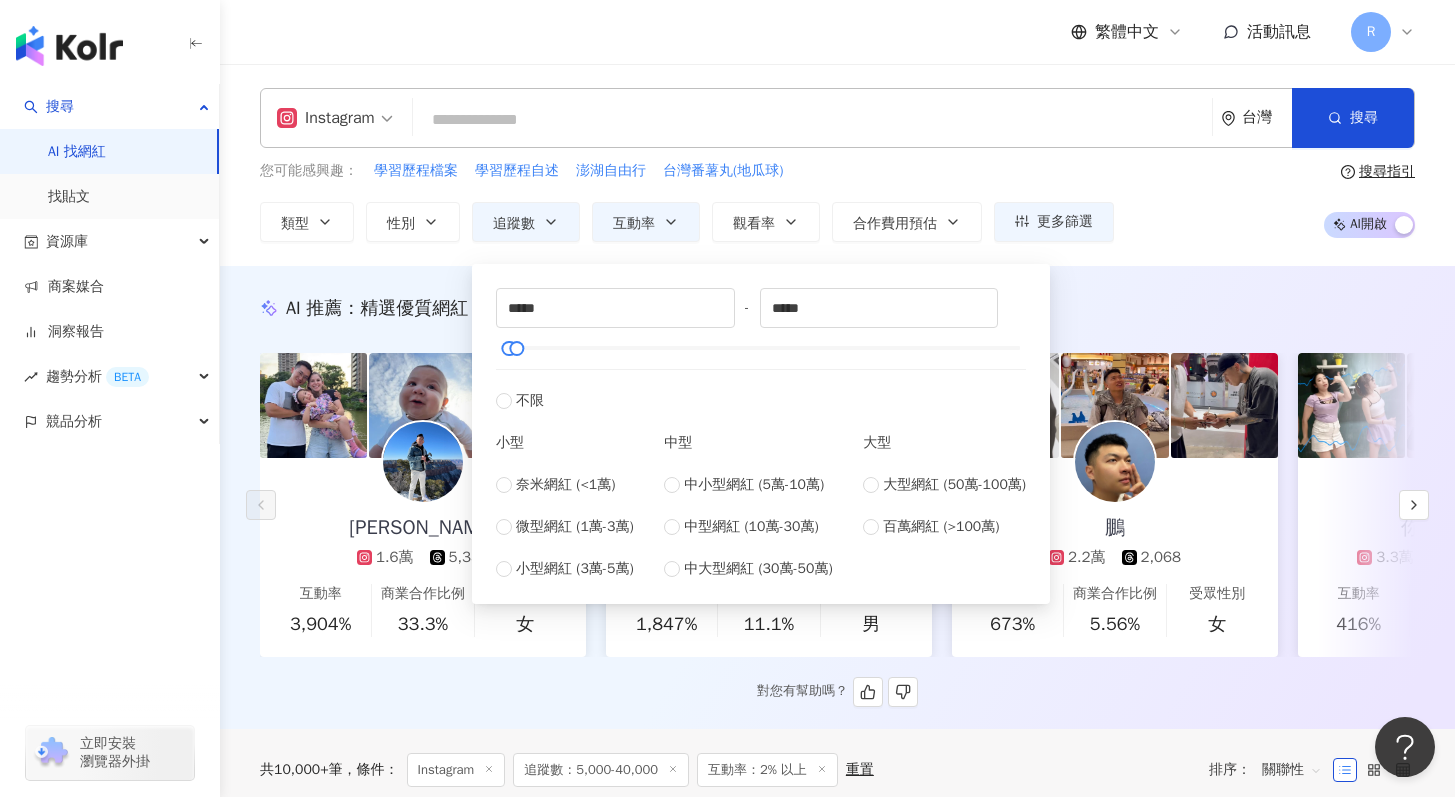 click on "AI 推薦 ： 精選優質網紅" at bounding box center (837, 308) 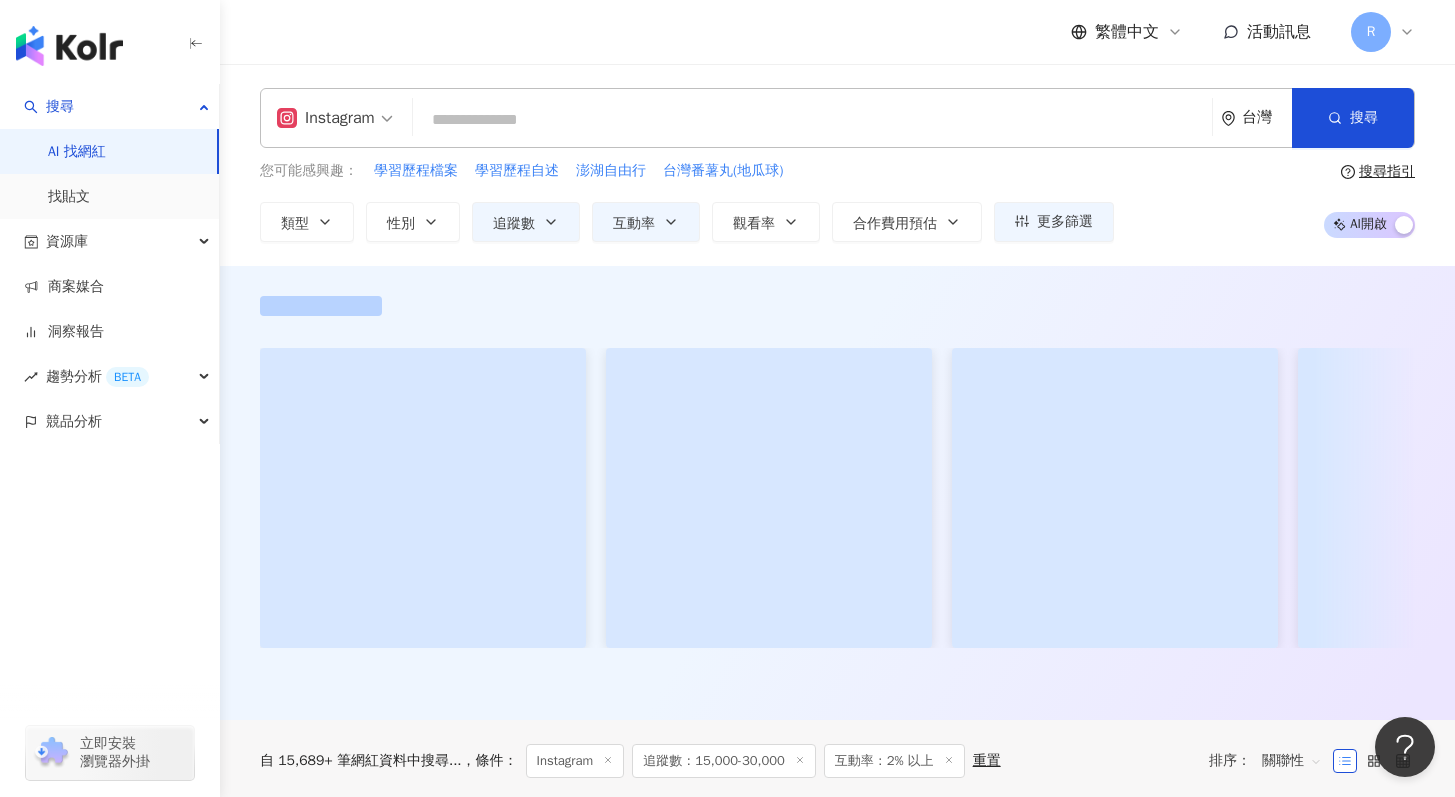 click at bounding box center [812, 120] 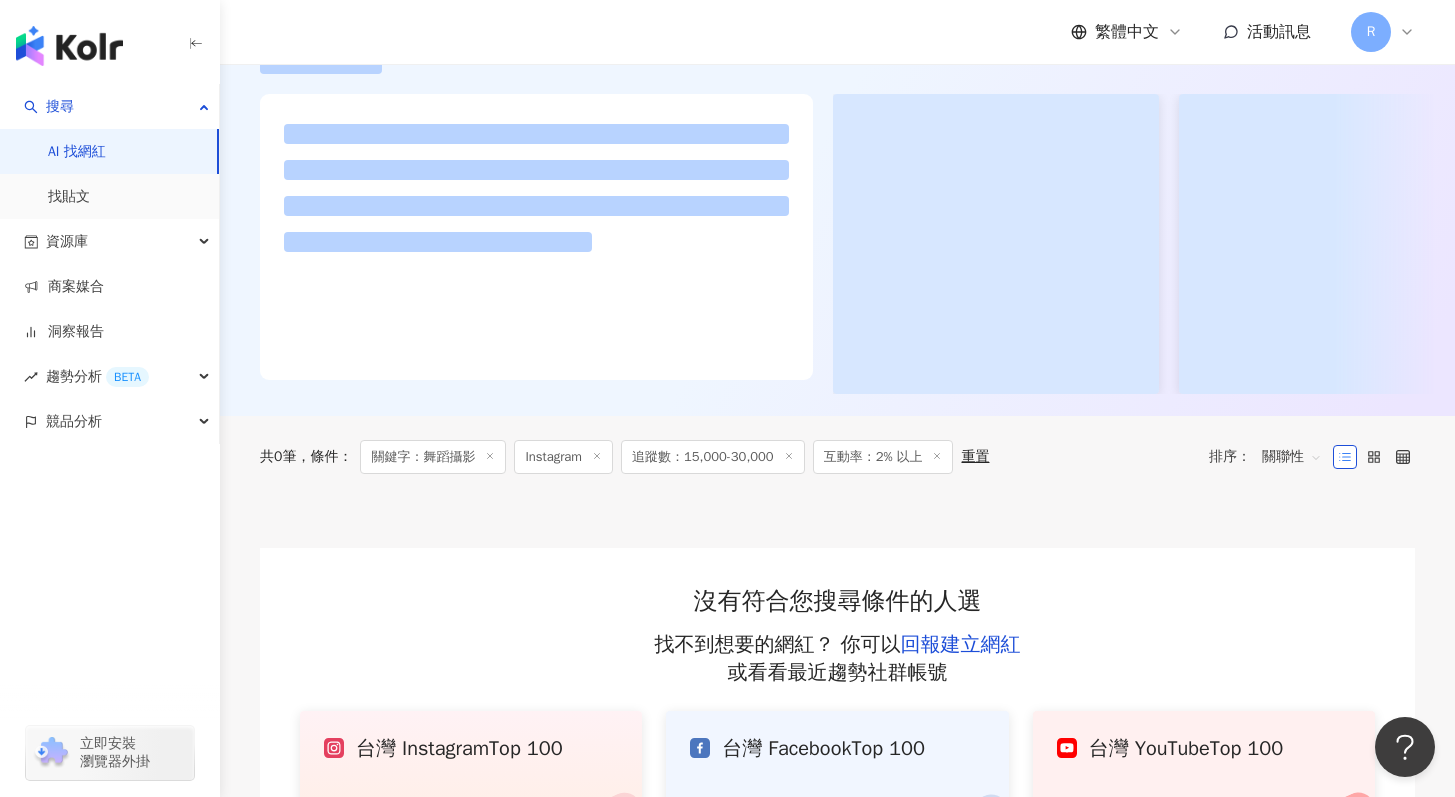 scroll, scrollTop: 0, scrollLeft: 0, axis: both 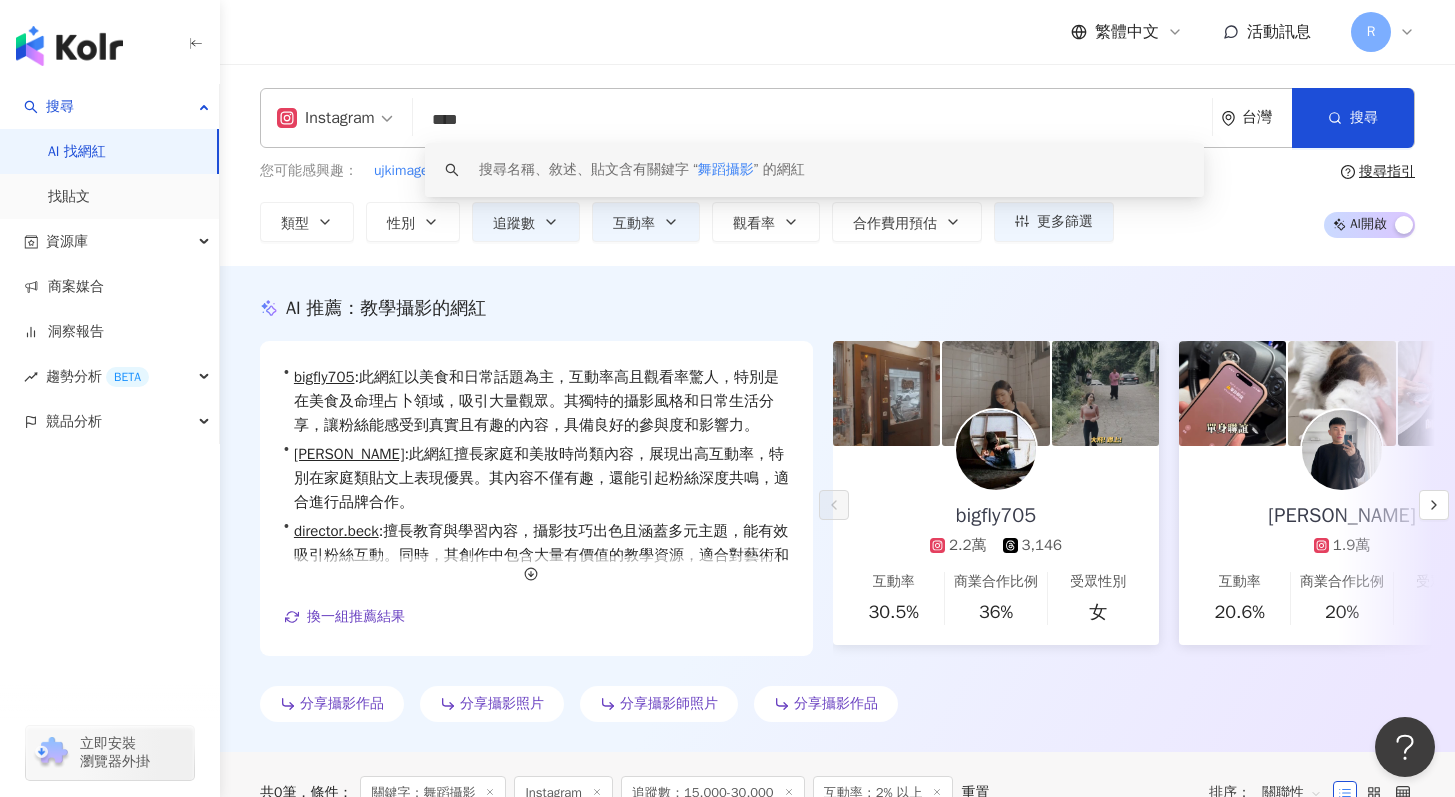 click on "****" at bounding box center [812, 120] 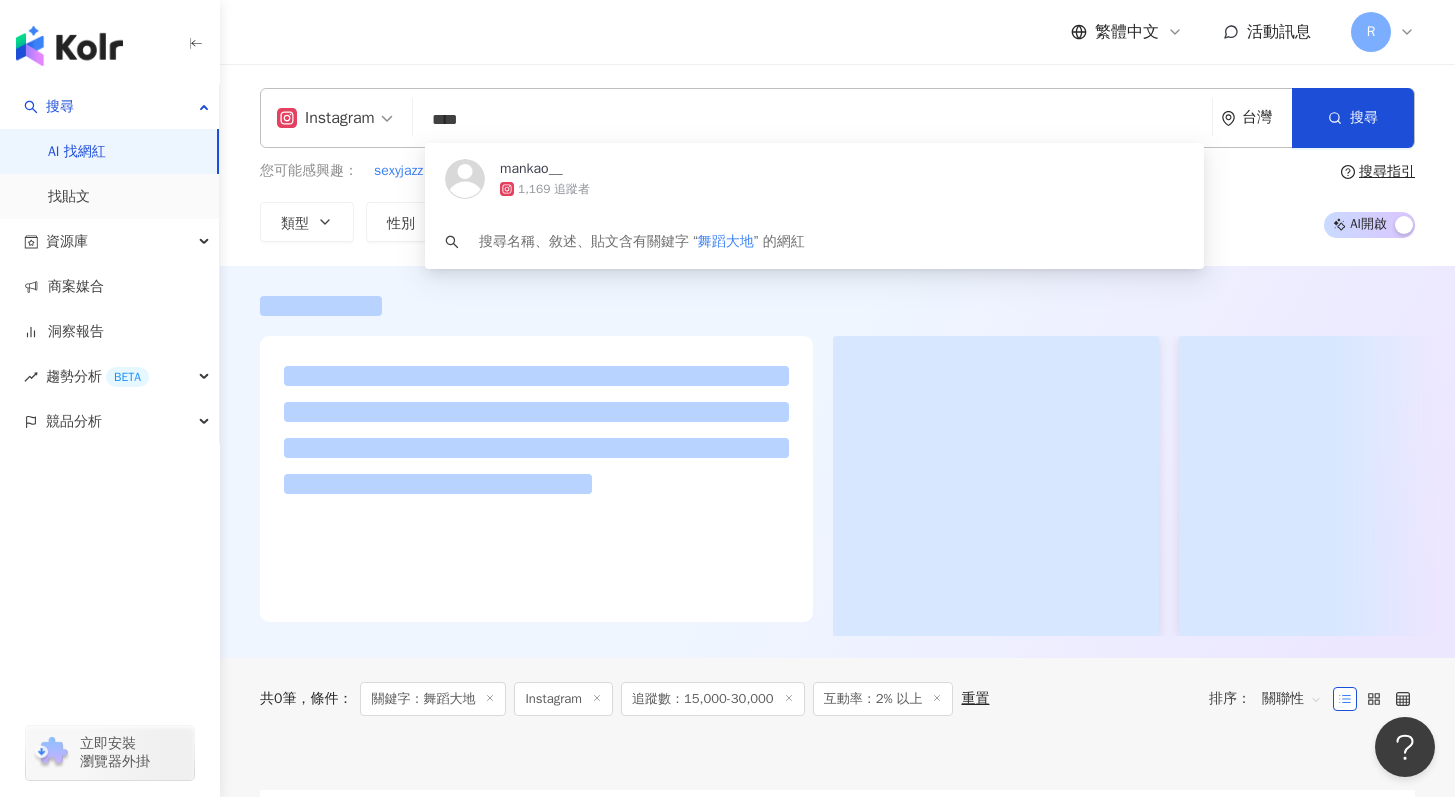 click on "****" at bounding box center (812, 120) 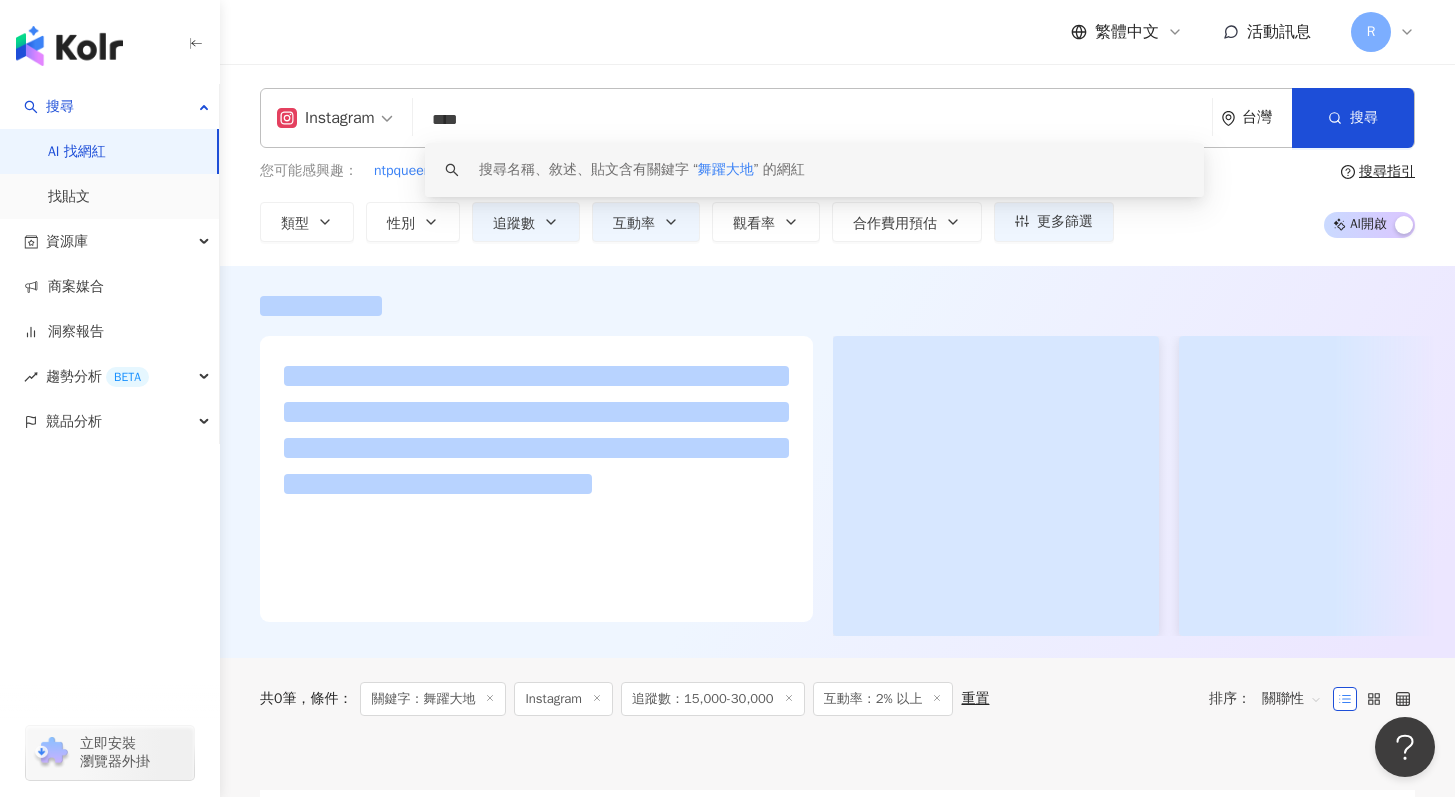 click on "****" at bounding box center (812, 120) 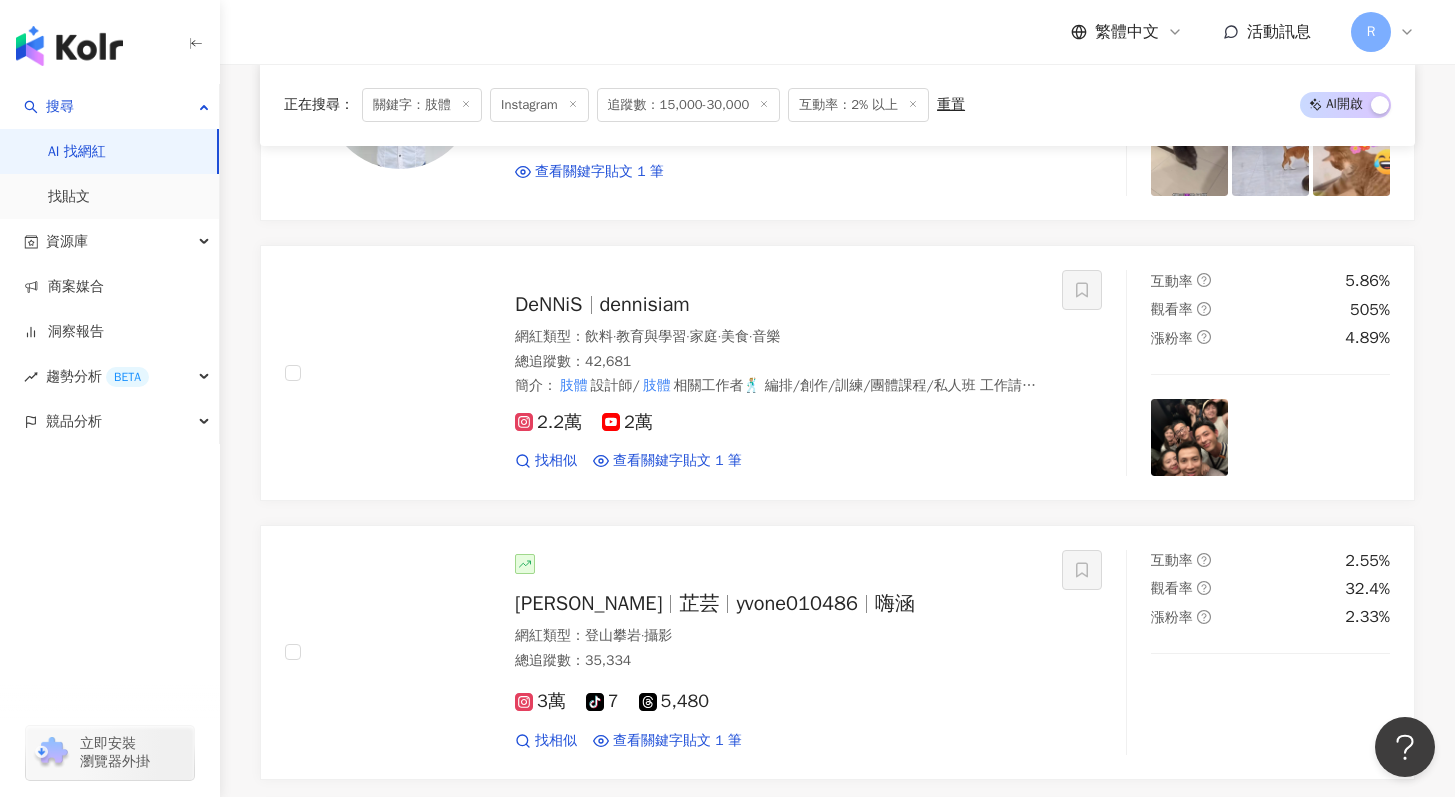 scroll, scrollTop: 866, scrollLeft: 0, axis: vertical 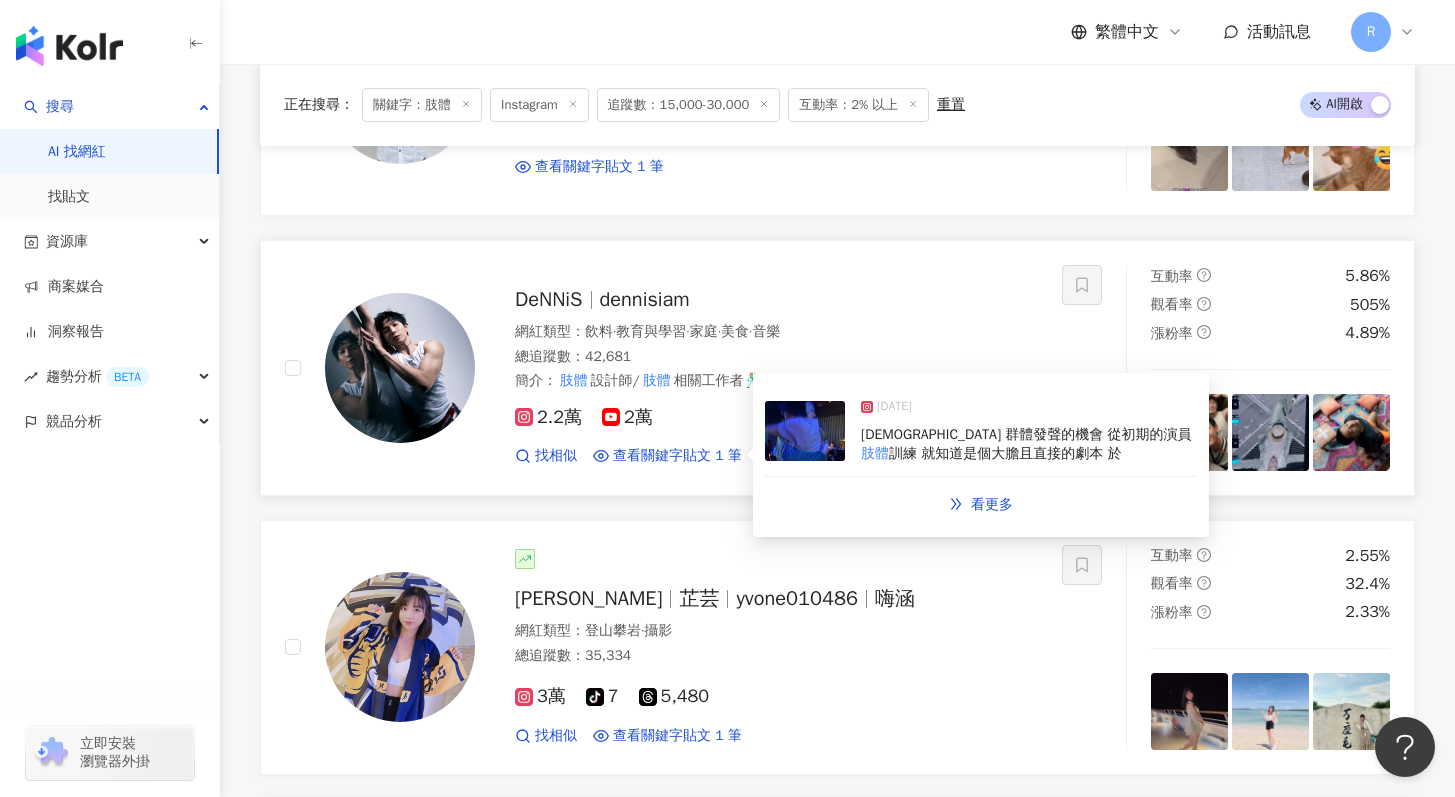 type on "**" 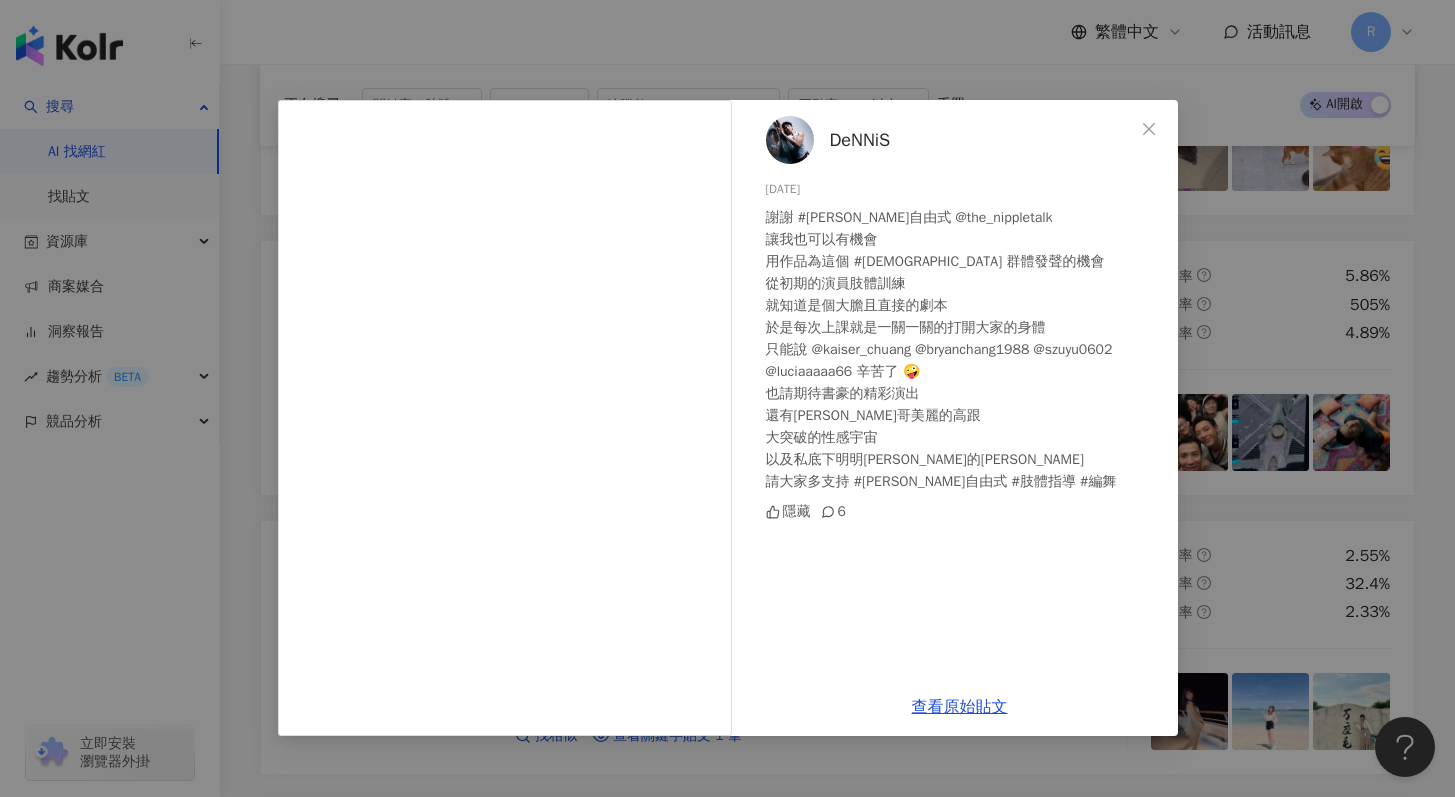 drag, startPoint x: 460, startPoint y: 40, endPoint x: 460, endPoint y: 84, distance: 44 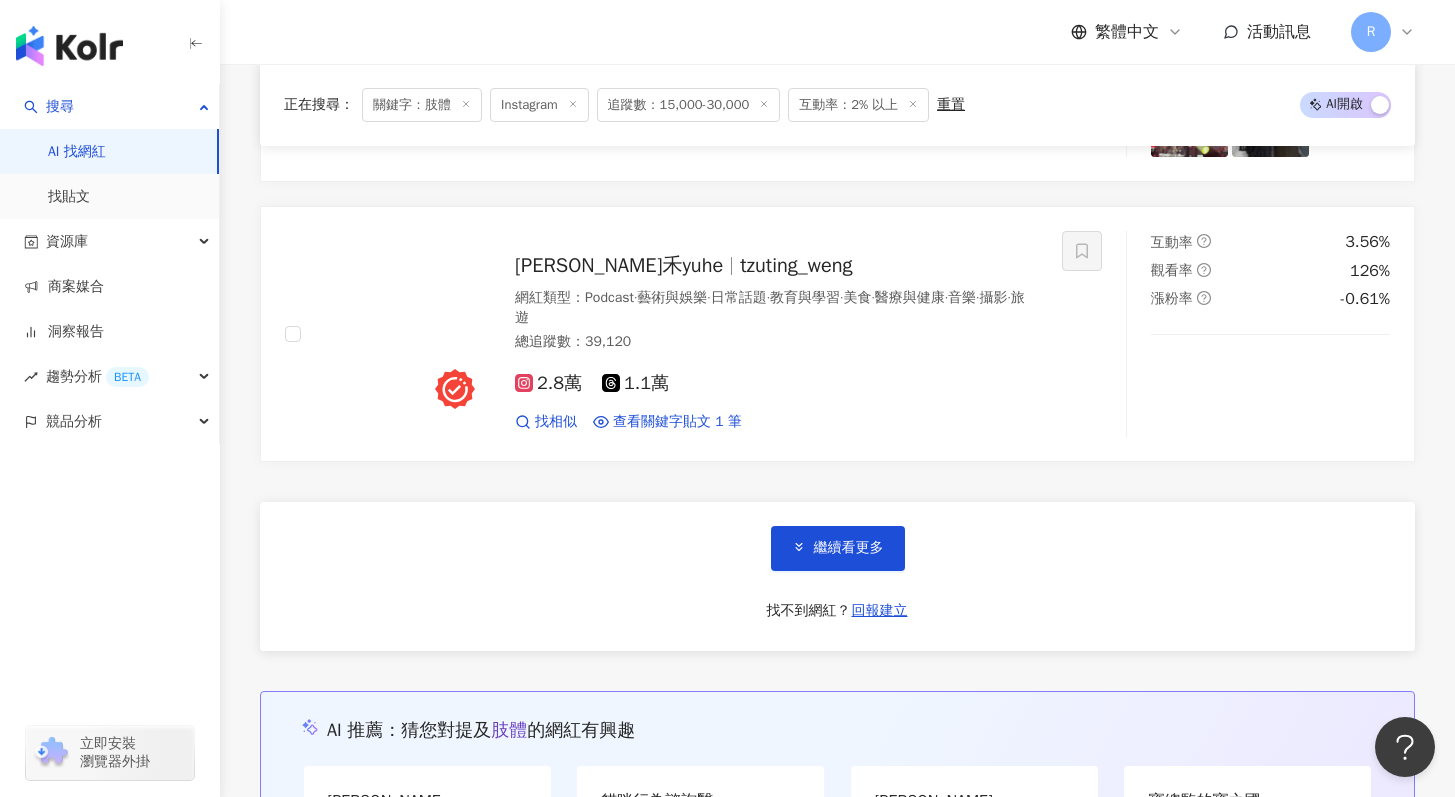 scroll, scrollTop: 3827, scrollLeft: 0, axis: vertical 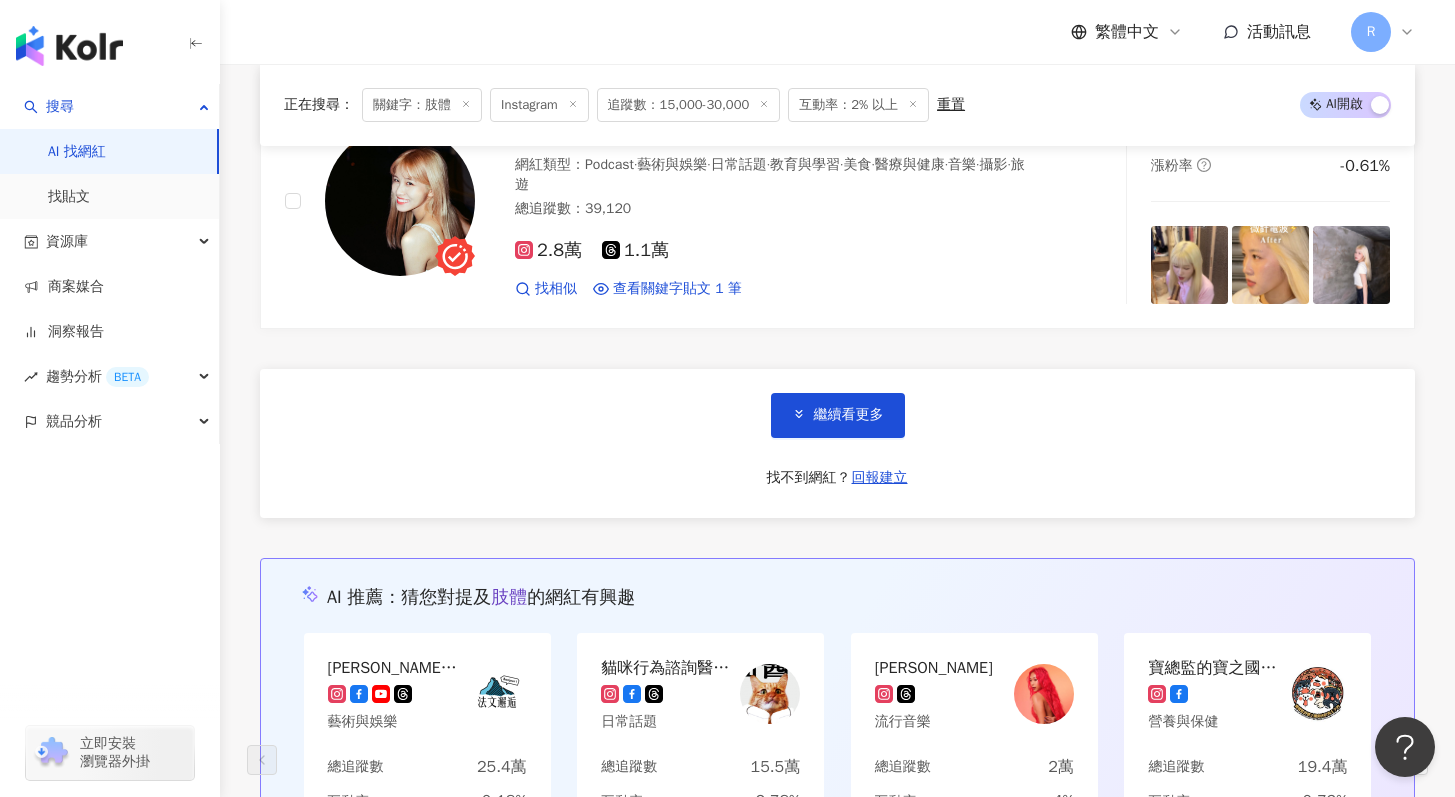 click on "繼續看更多 找不到網紅？ 回報建立" at bounding box center [837, 443] 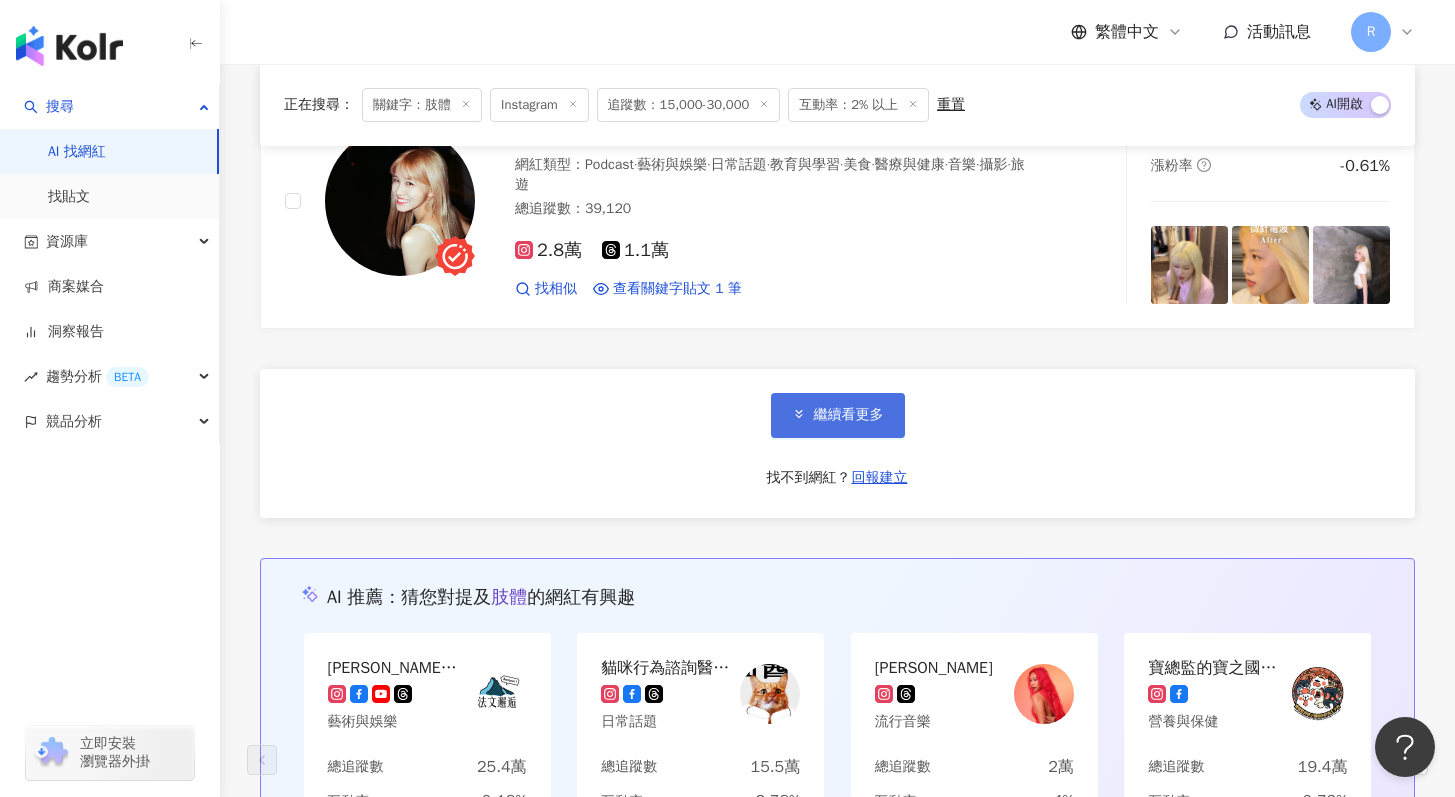 click on "繼續看更多" at bounding box center [838, 415] 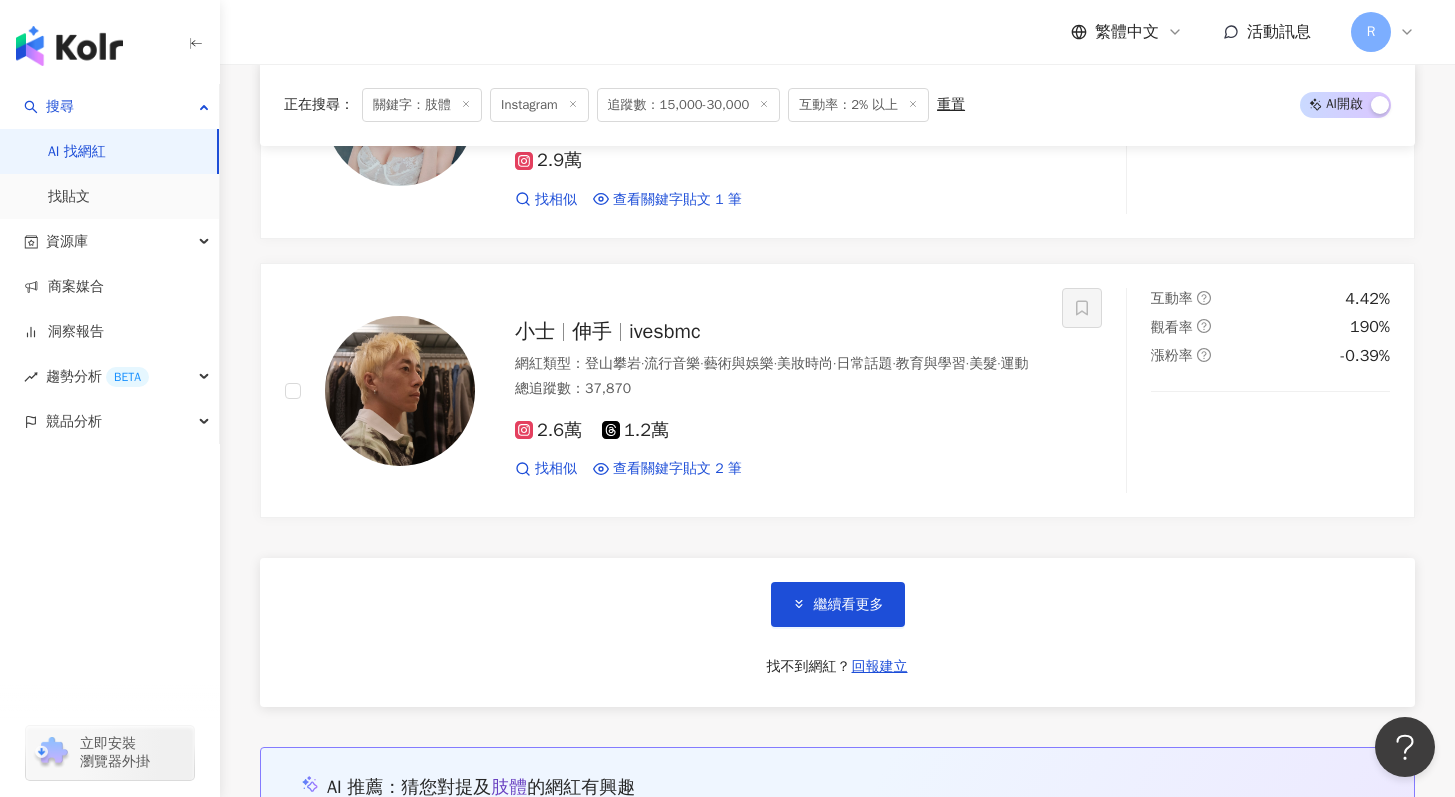 scroll, scrollTop: 6999, scrollLeft: 0, axis: vertical 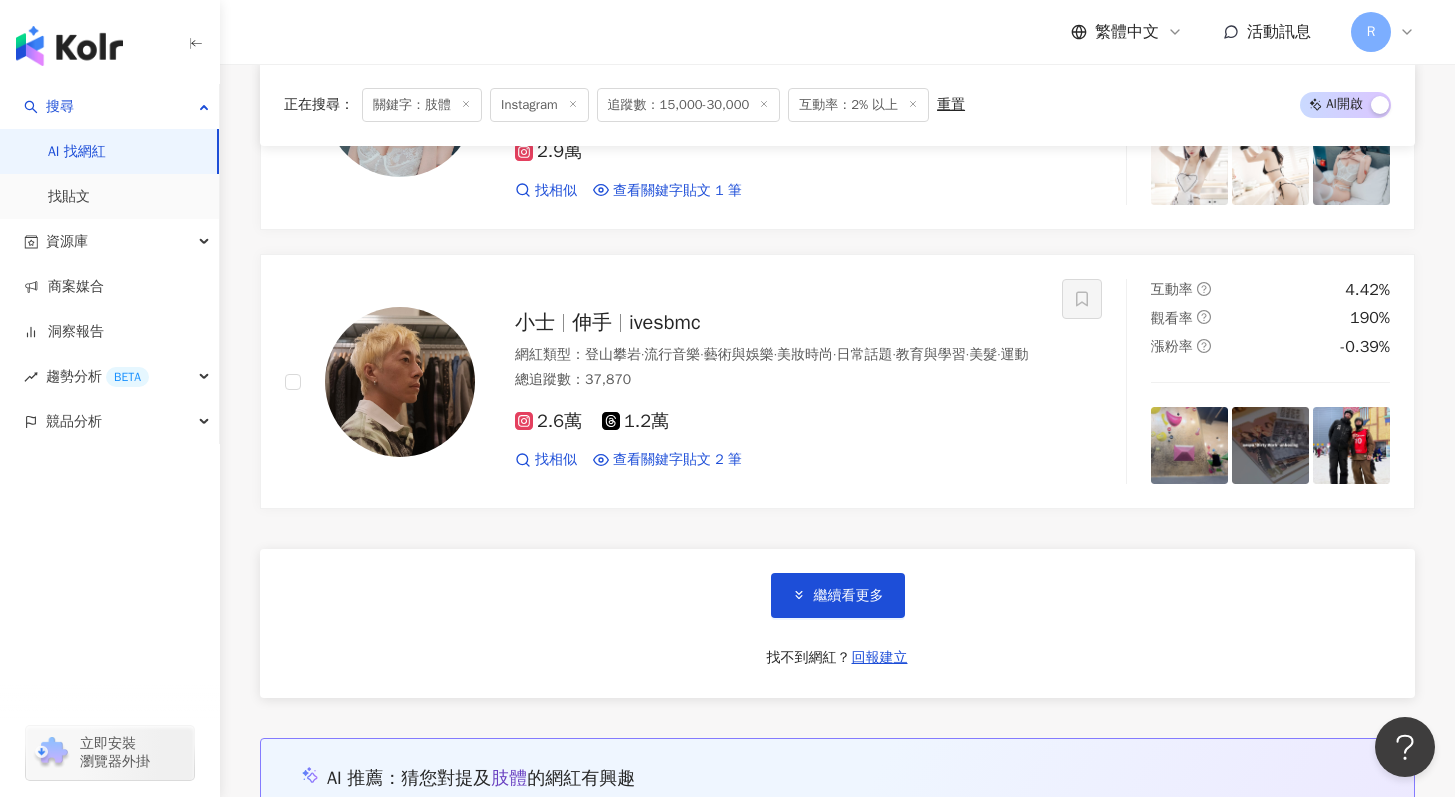 click 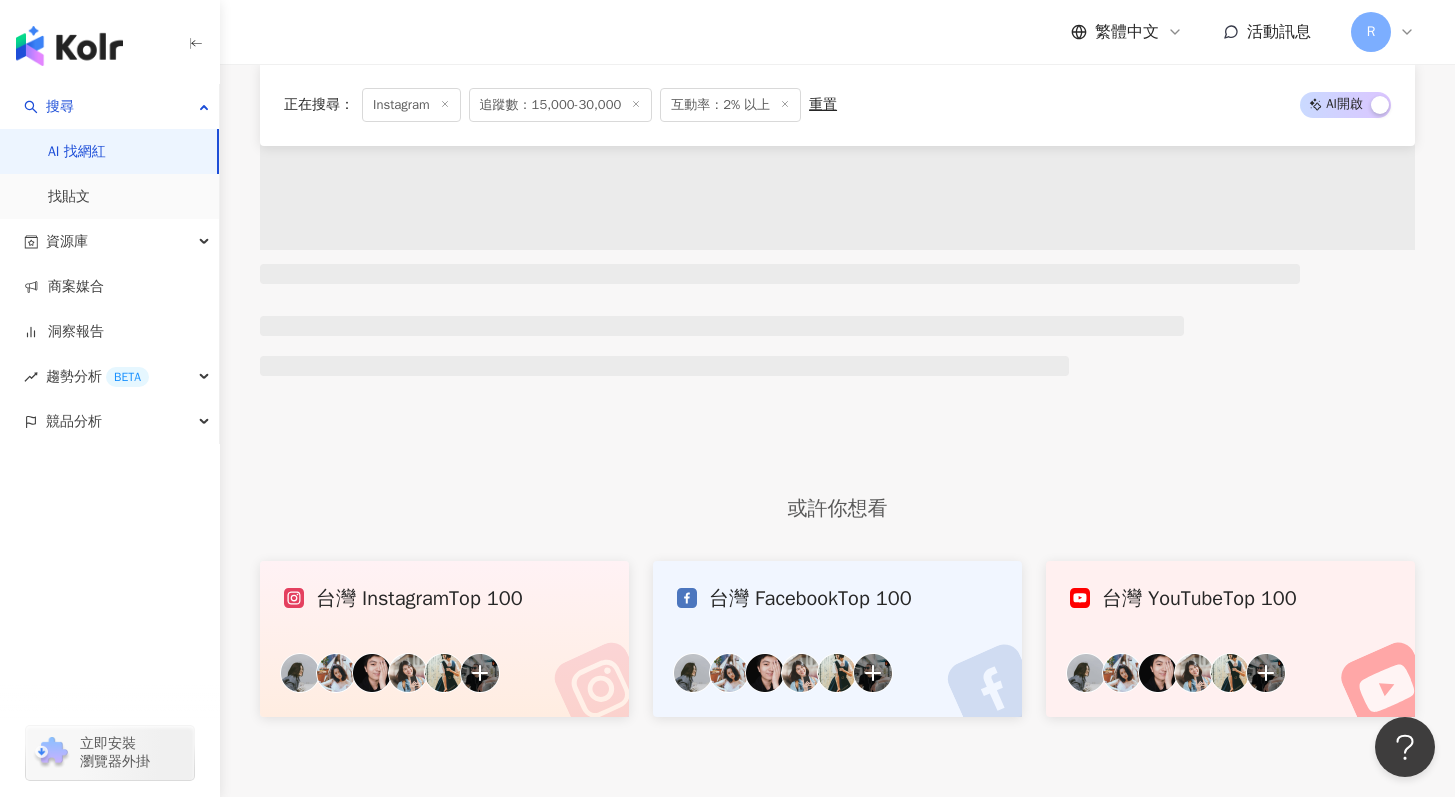 scroll, scrollTop: 0, scrollLeft: 0, axis: both 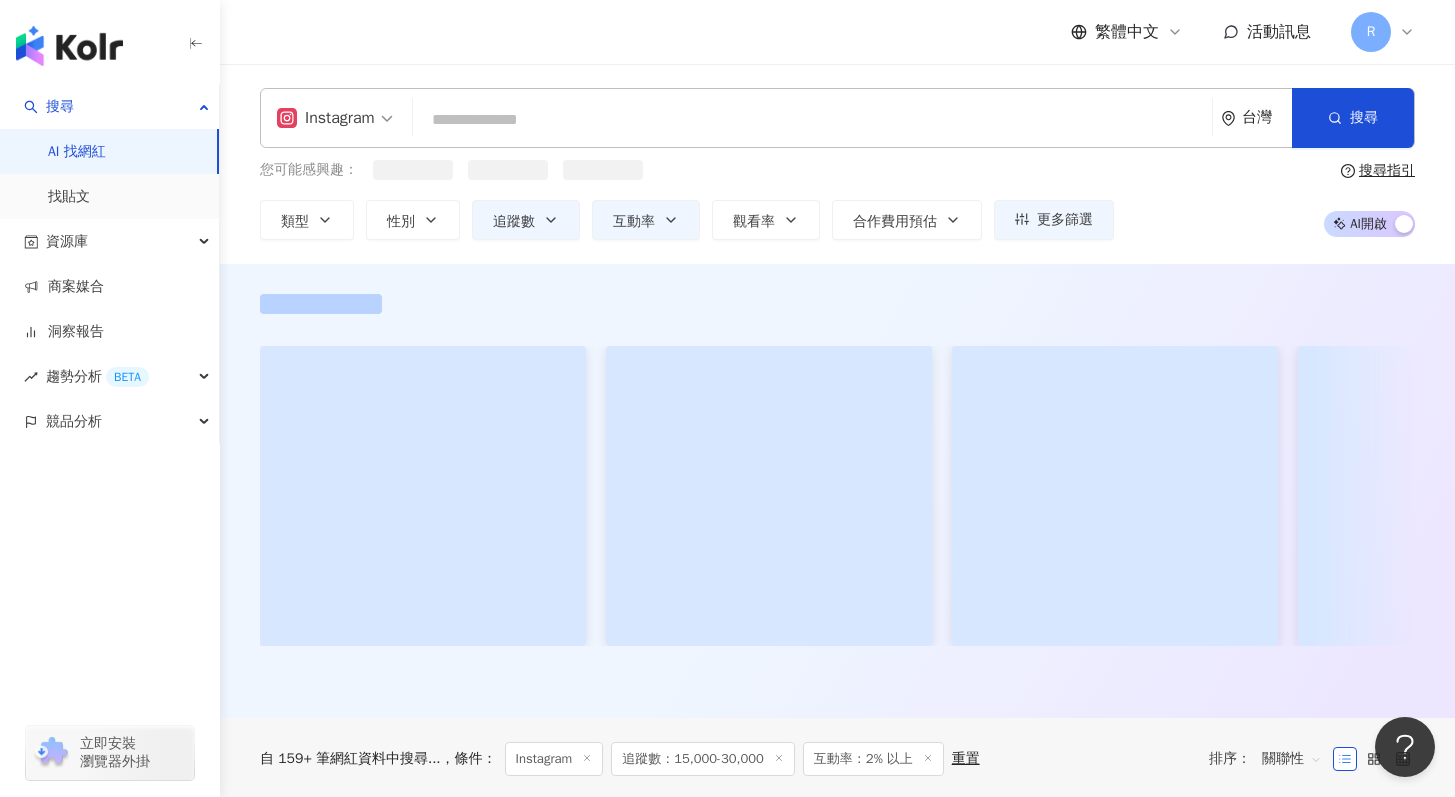 click at bounding box center (812, 120) 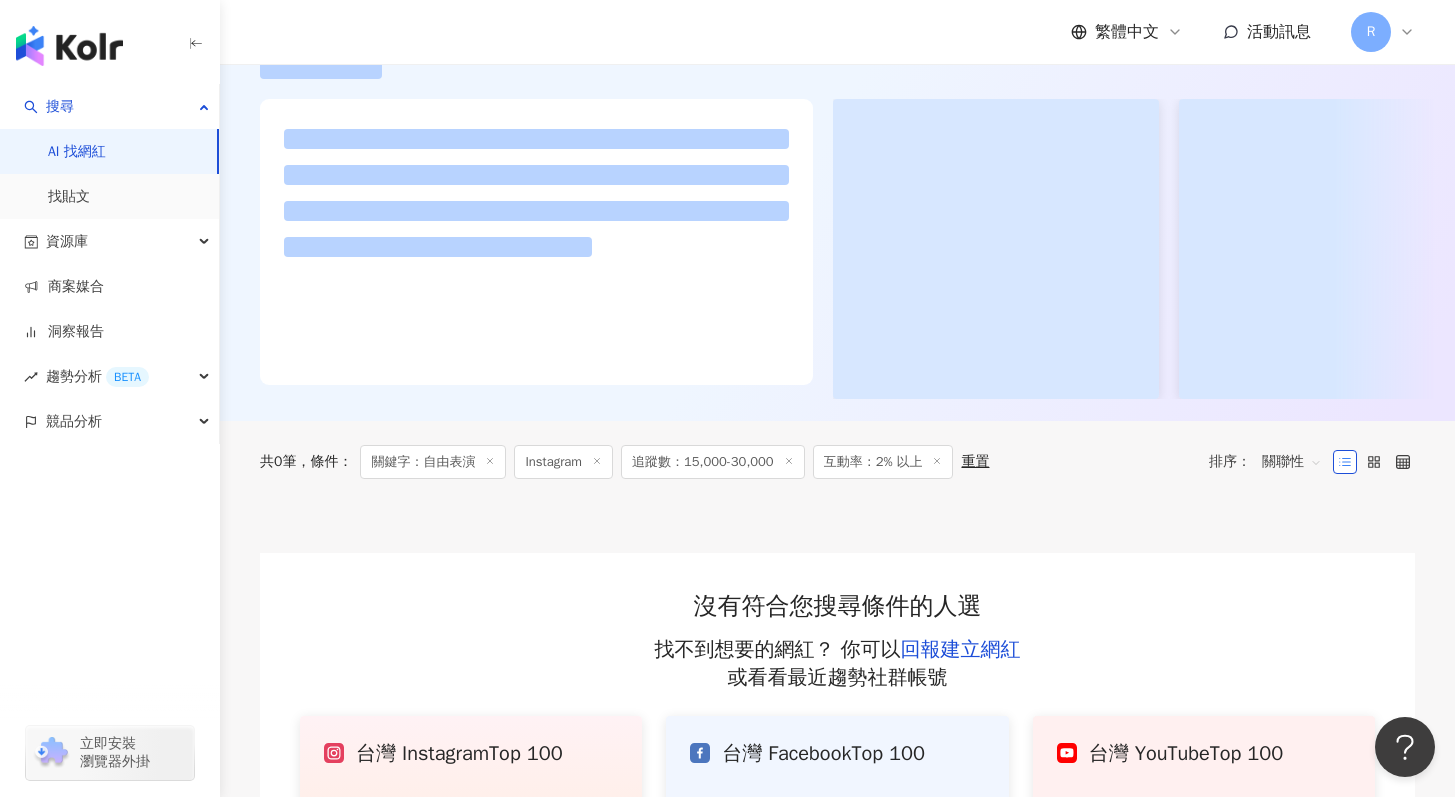 scroll, scrollTop: 0, scrollLeft: 0, axis: both 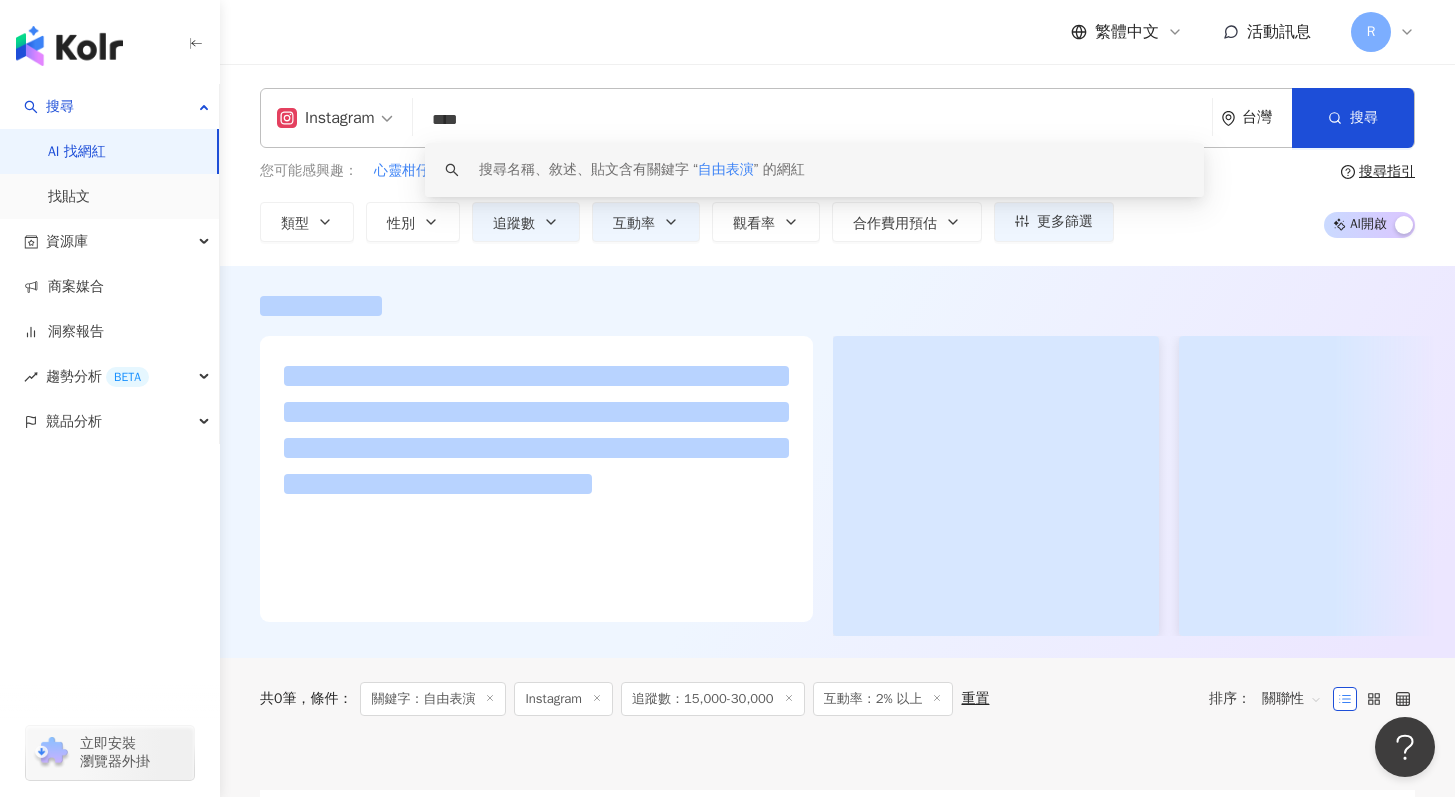 click on "****" at bounding box center (812, 120) 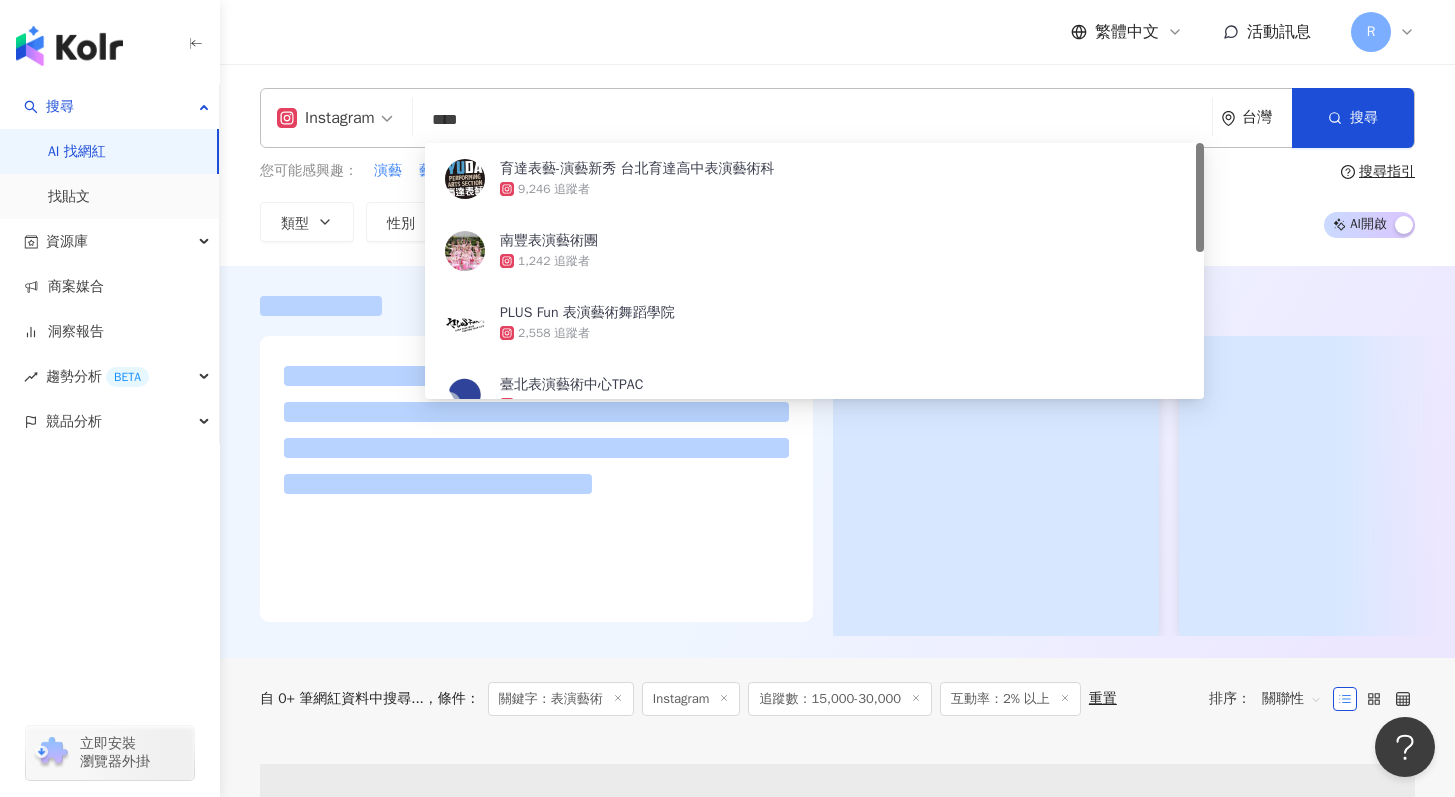 scroll, scrollTop: 1, scrollLeft: 0, axis: vertical 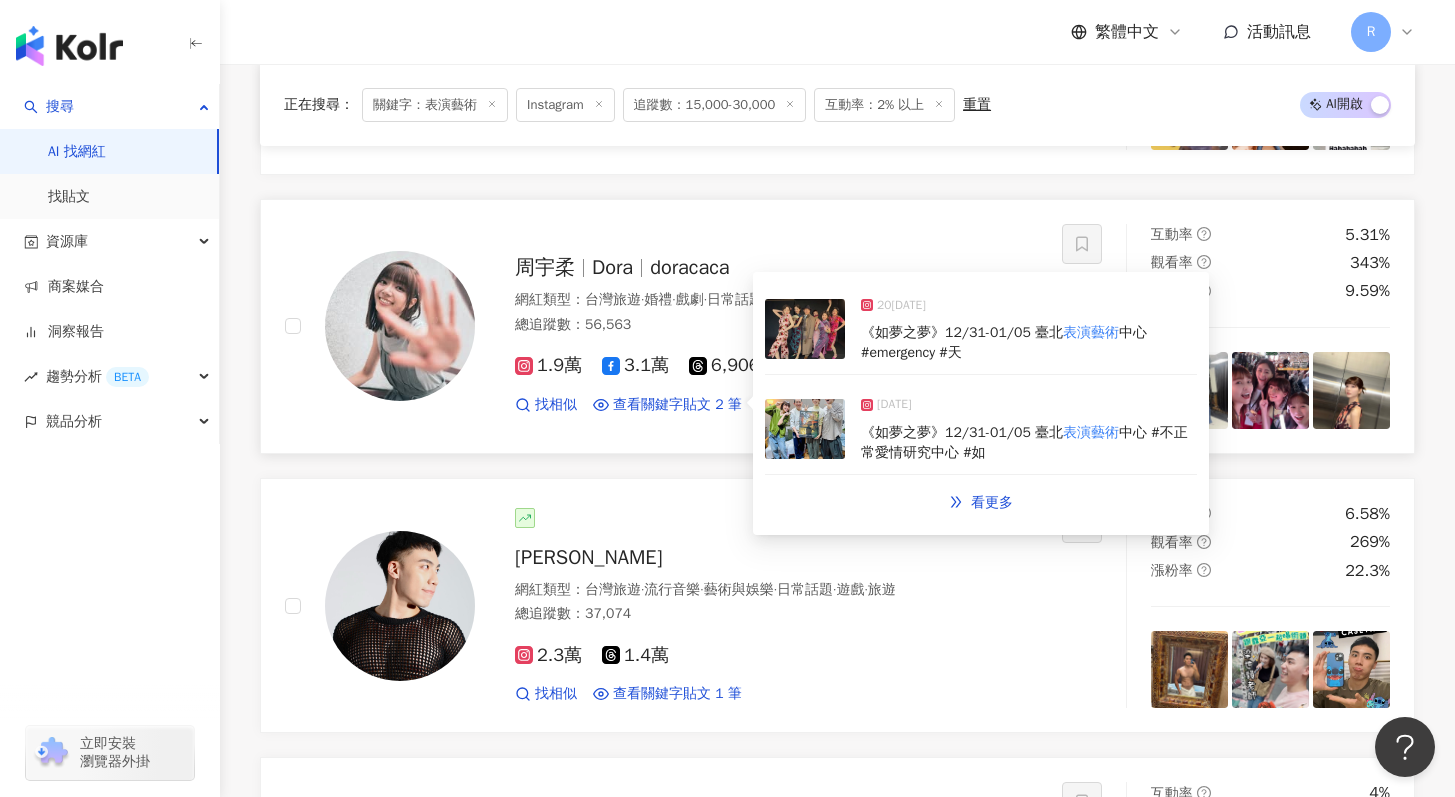 type on "****" 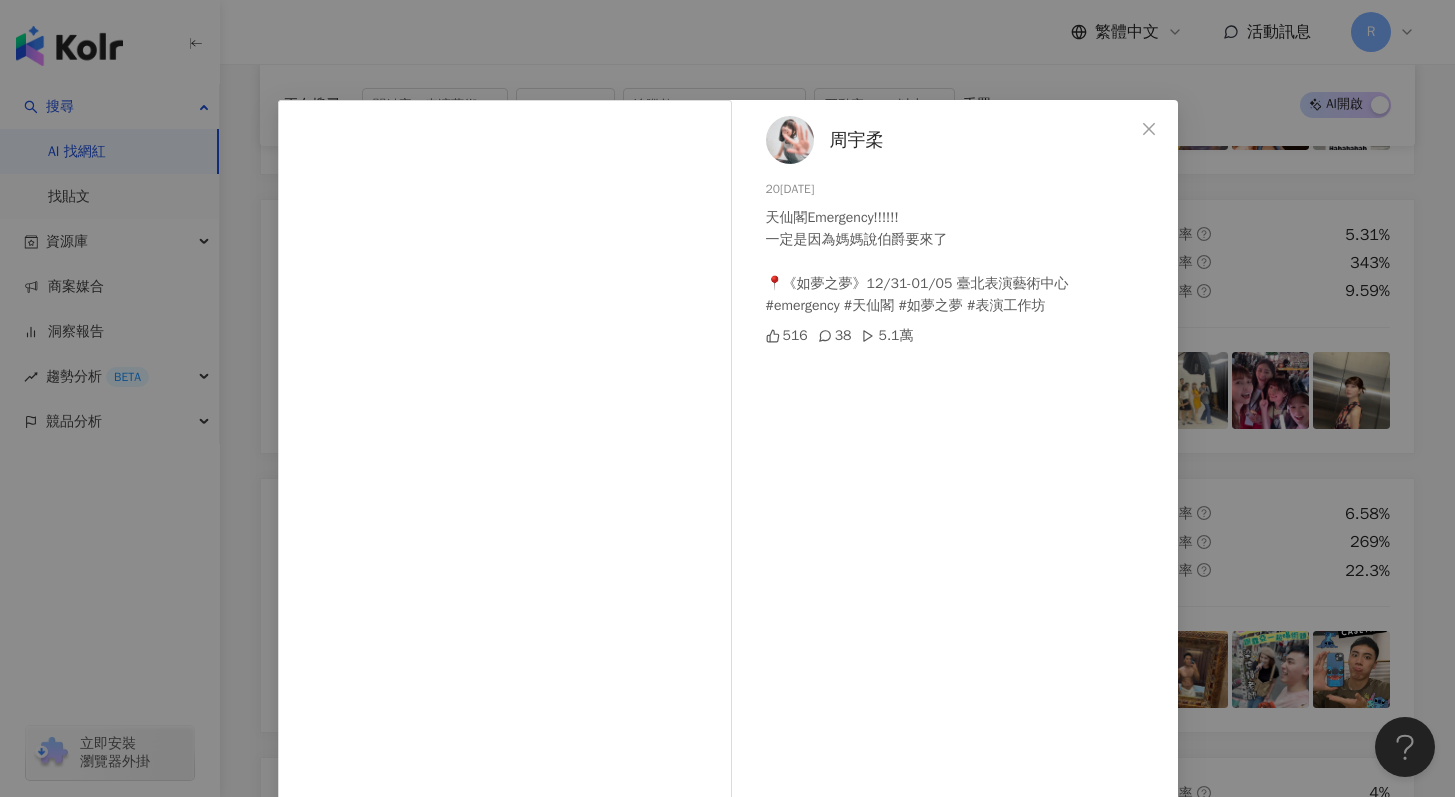 click on "周宇柔 20[DATE]仙閣Emergency!!!!!!
一定是因為媽媽說伯爵要來了
📍《如夢之夢》12/31-01/05 臺北表演藝術中心
#emergency #天仙閣 #如夢之夢 #表演工作坊 516 38 5.1萬 查看原始貼文" at bounding box center [727, 398] 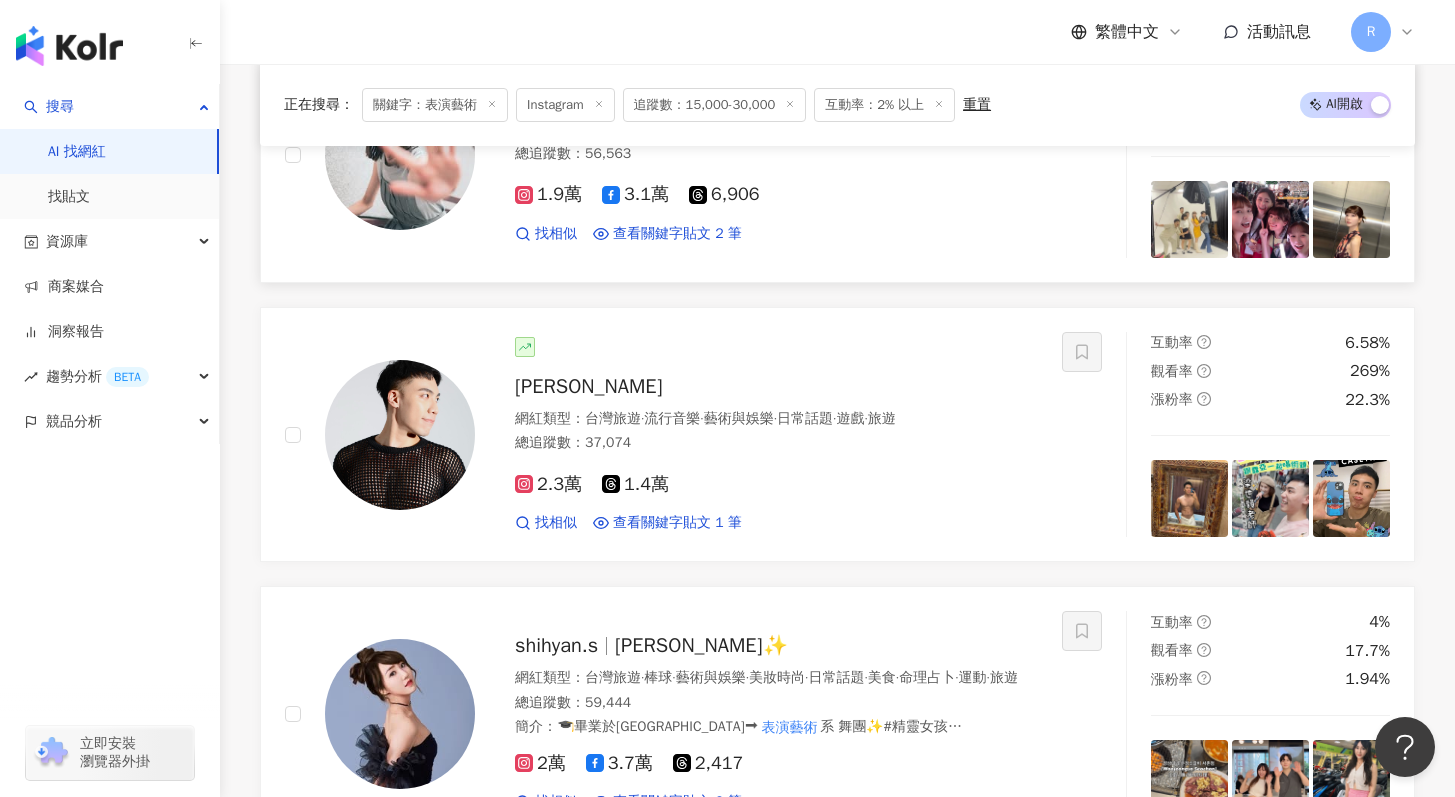 scroll, scrollTop: 1374, scrollLeft: 0, axis: vertical 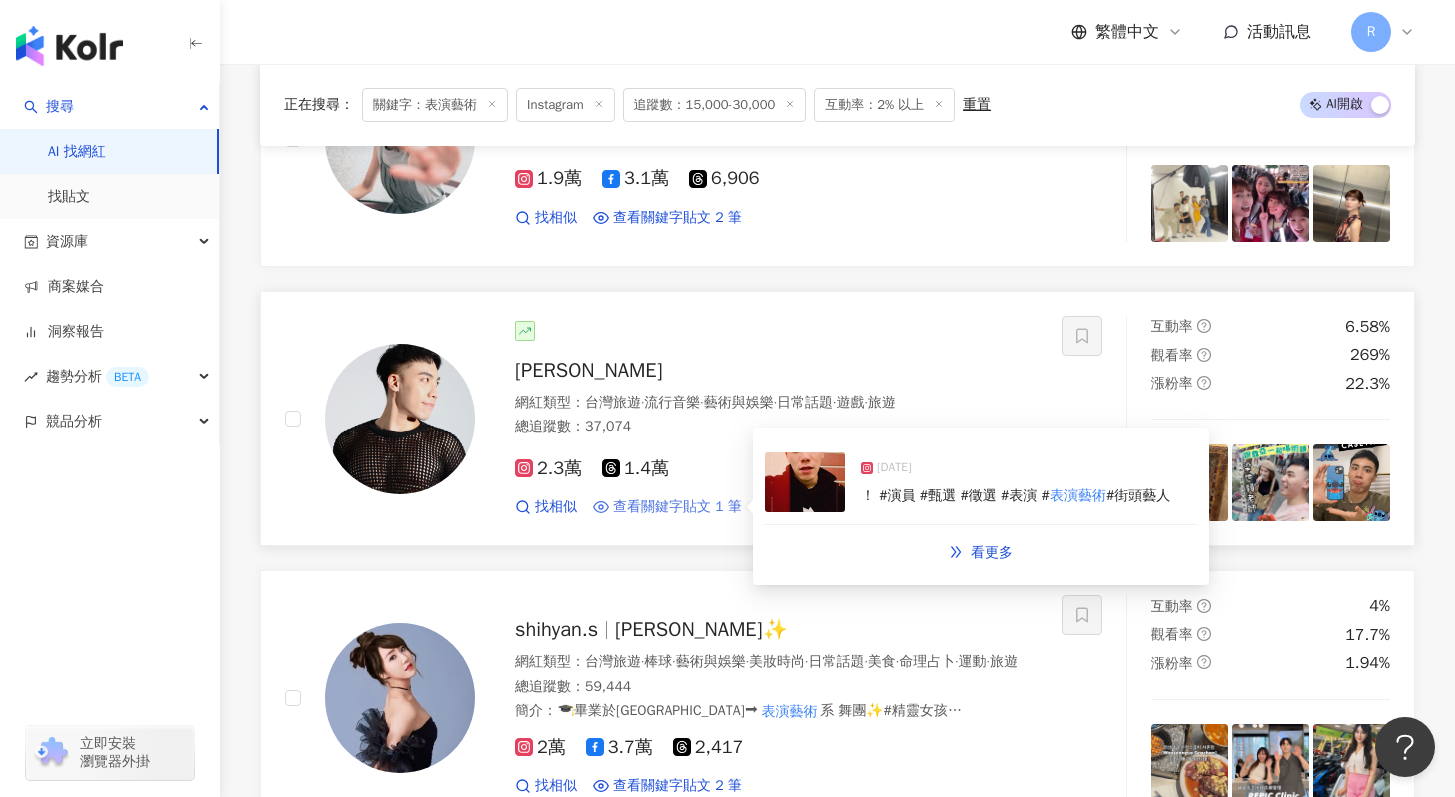 click on "查看關鍵字貼文 1 筆" at bounding box center (677, 507) 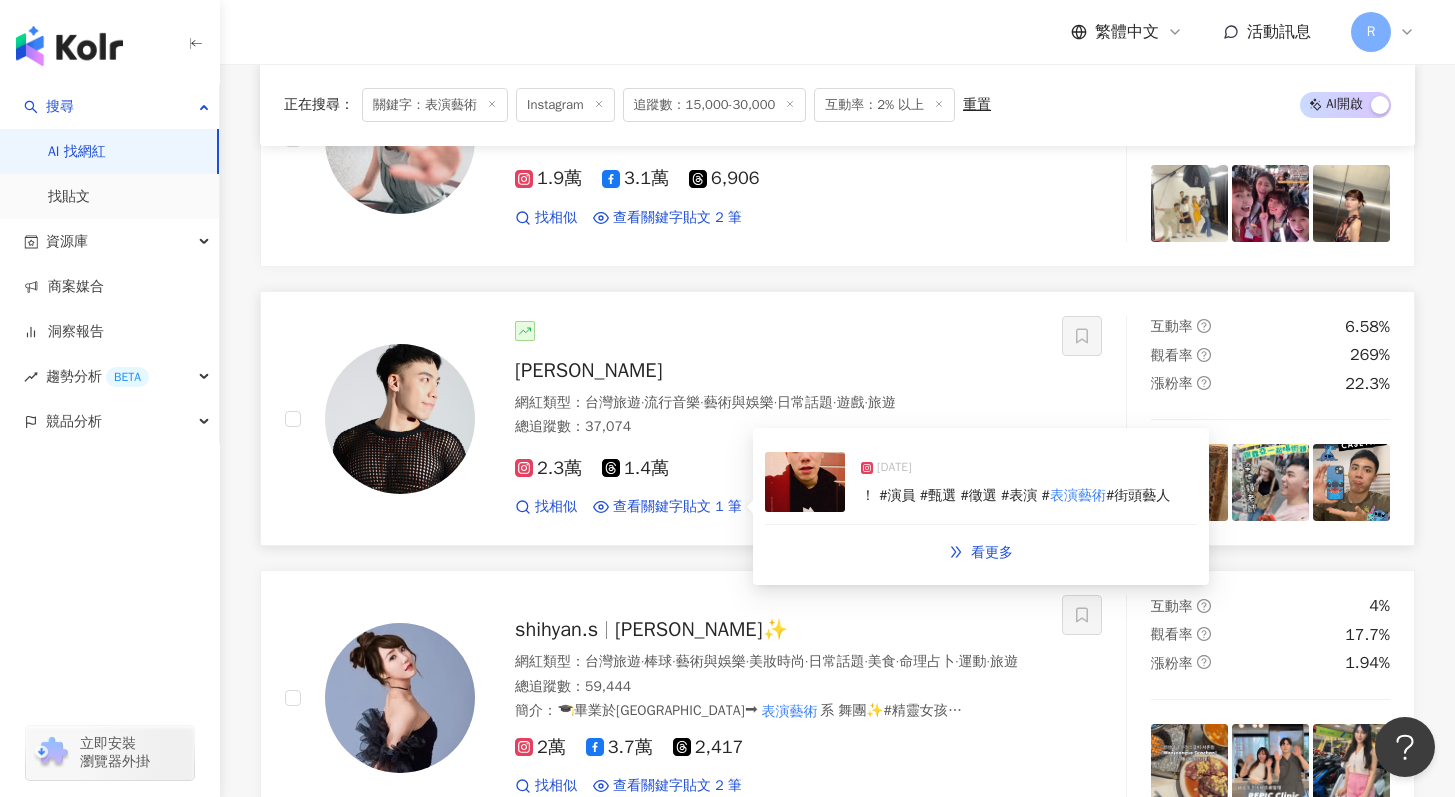 click at bounding box center [805, 482] 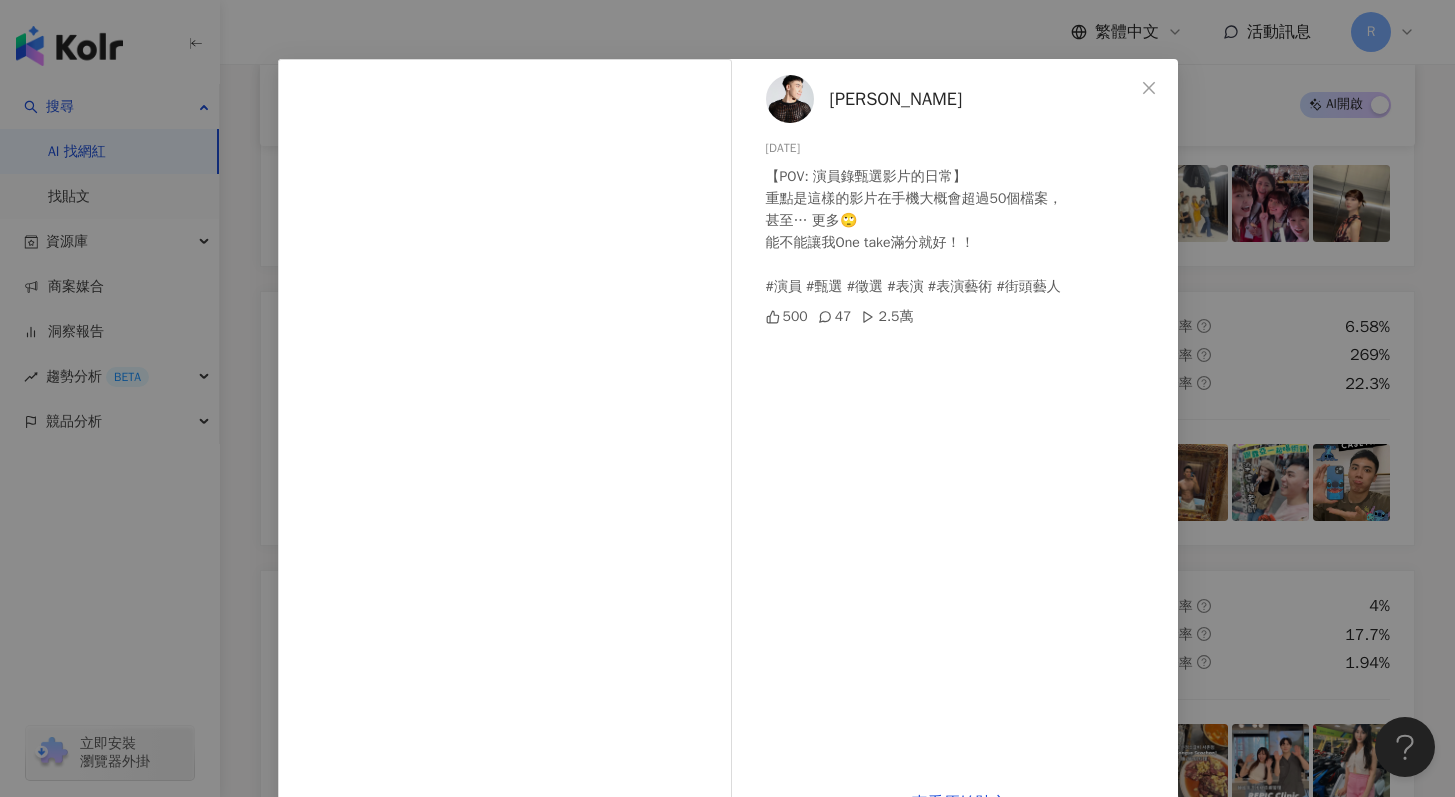 scroll, scrollTop: 100, scrollLeft: 0, axis: vertical 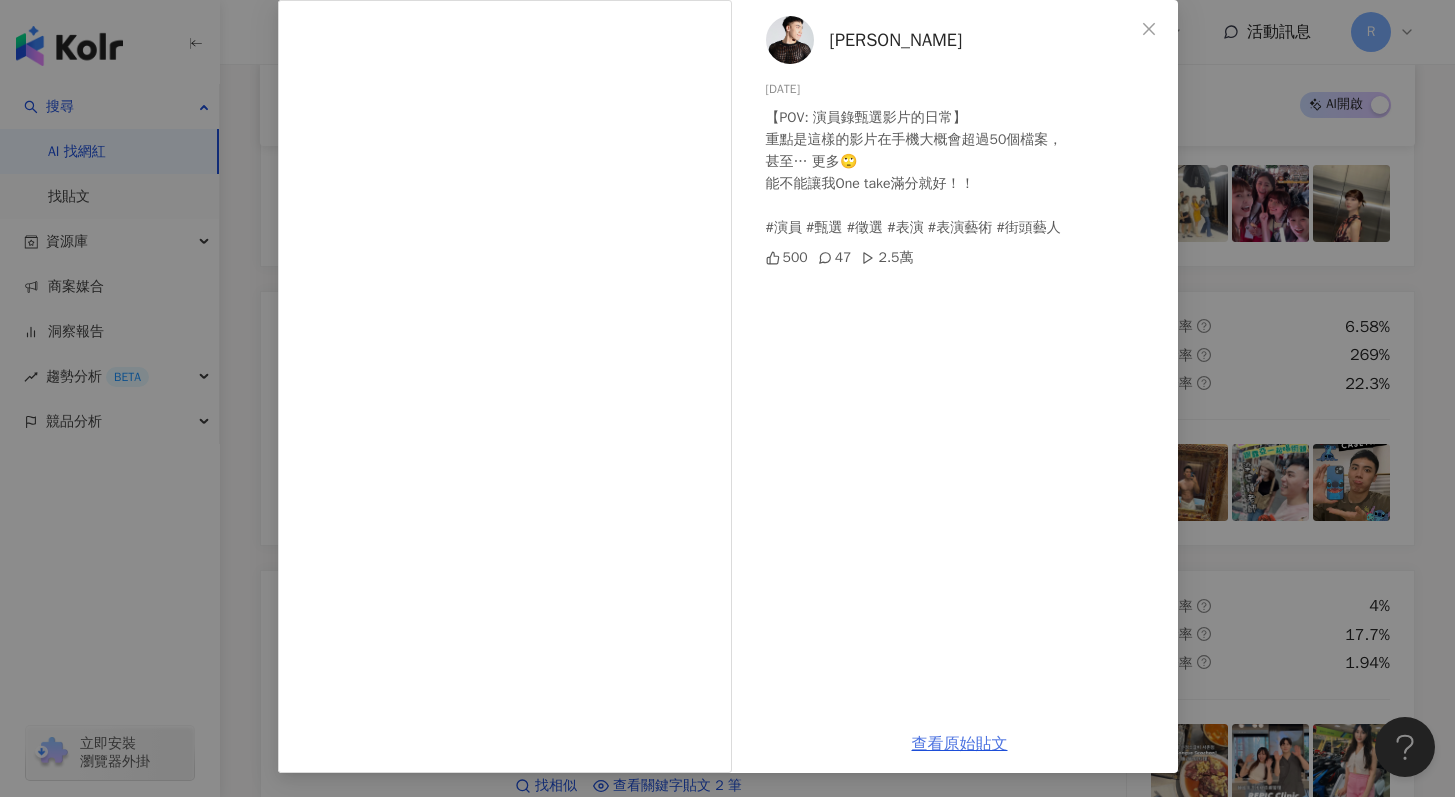 click on "查看原始貼文" at bounding box center [960, 744] 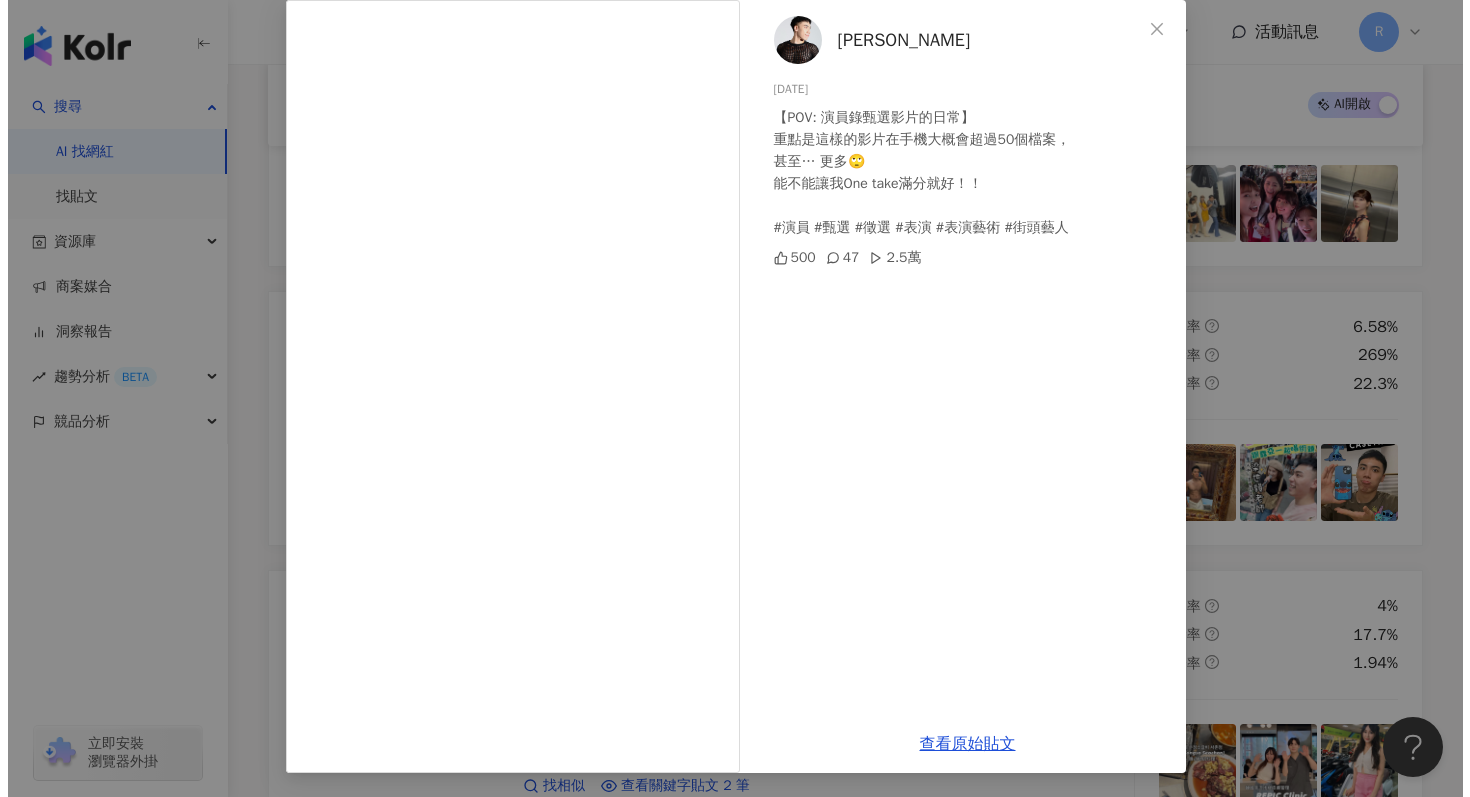 scroll, scrollTop: 1376, scrollLeft: 0, axis: vertical 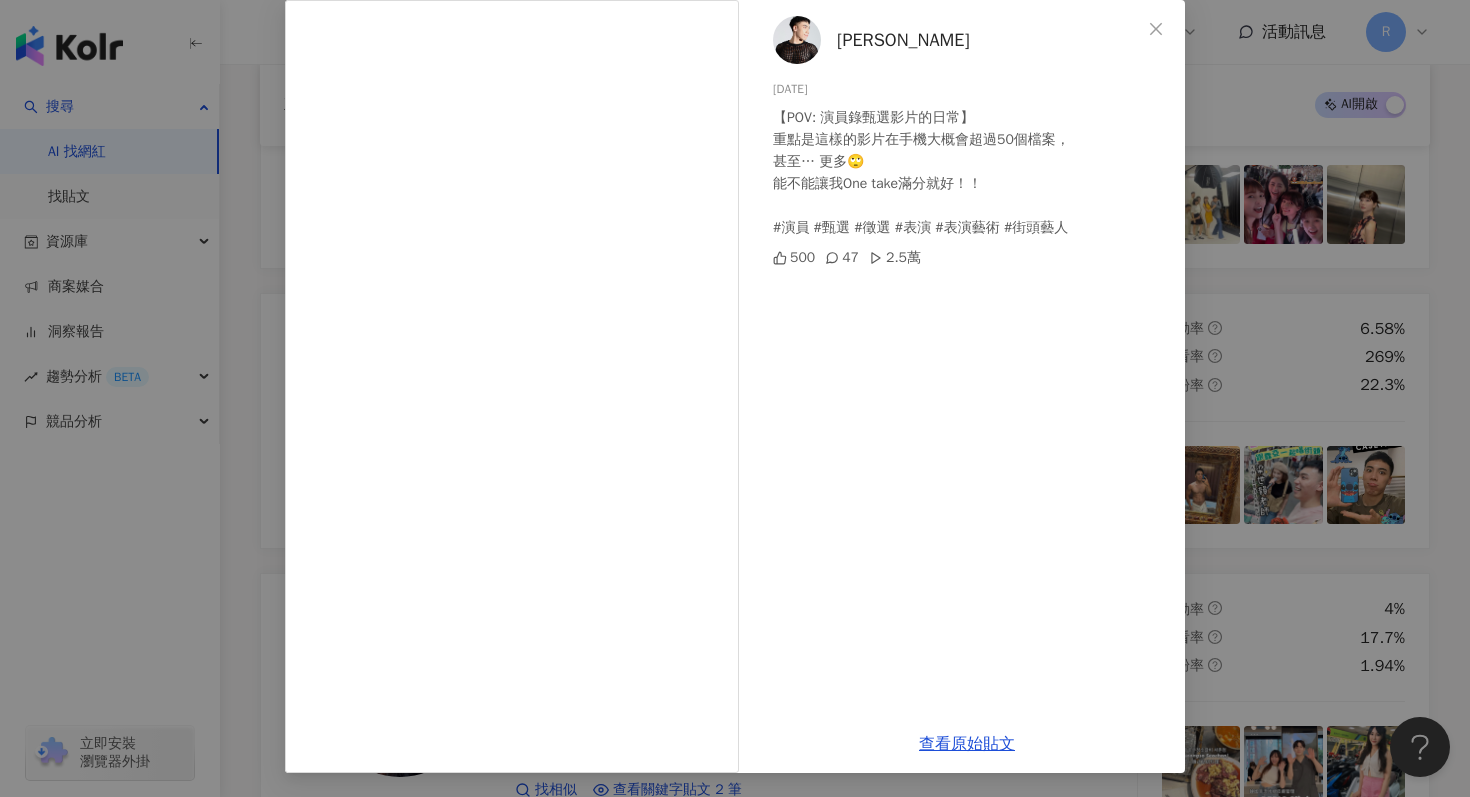 click on "[PERSON_NAME] [DATE] 【POV: 演員錄甄選影片的日常】
重點是這樣的影片在手機大概會超過50個檔案，
甚至… 更多🙄
能不能讓我One take滿分就好！！
#演員 #甄選 #徵選 #表演 #表演藝術 #街頭藝人 500 47 2.5萬 查看原始貼文" at bounding box center (735, 398) 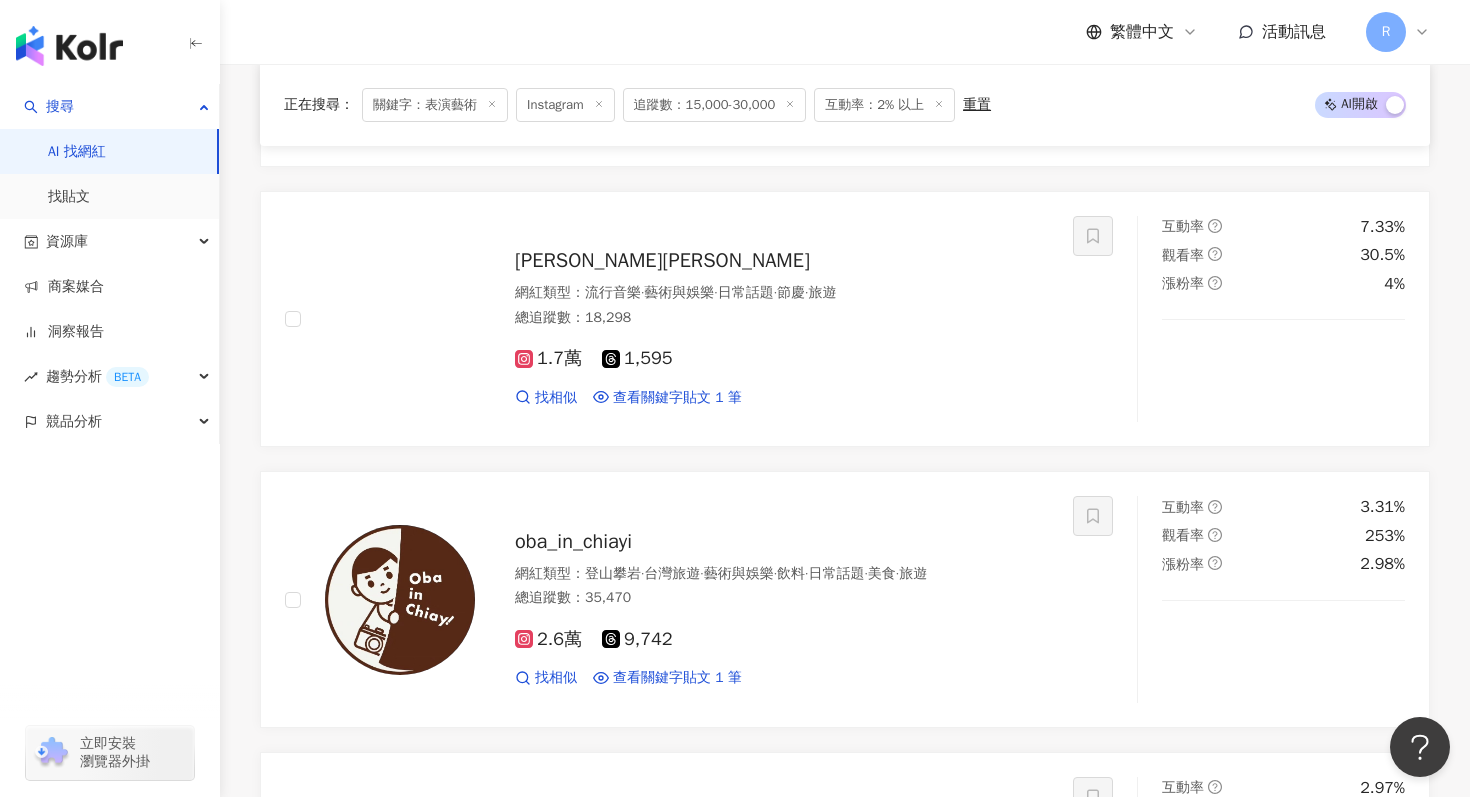 scroll, scrollTop: 2040, scrollLeft: 0, axis: vertical 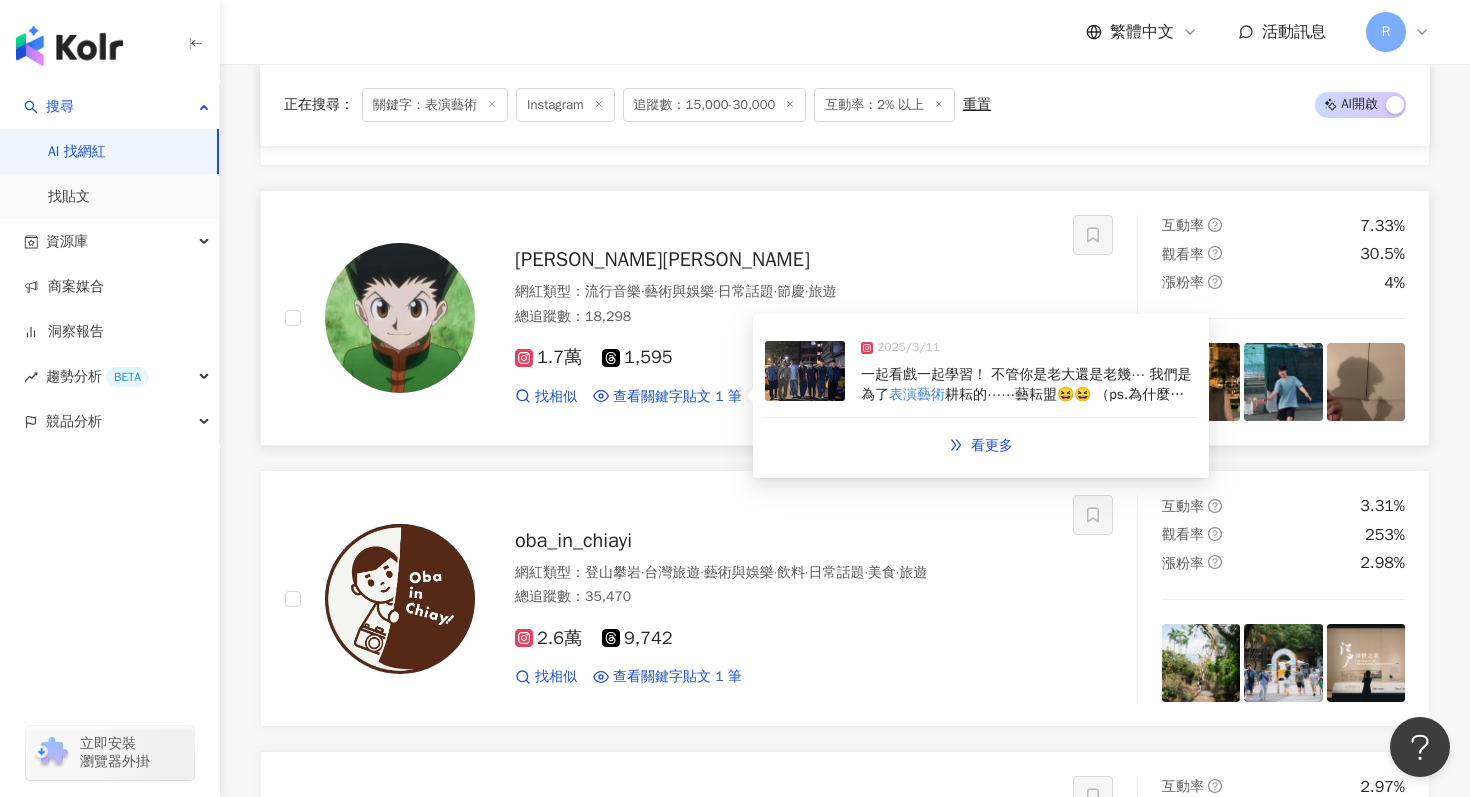 click at bounding box center (805, 371) 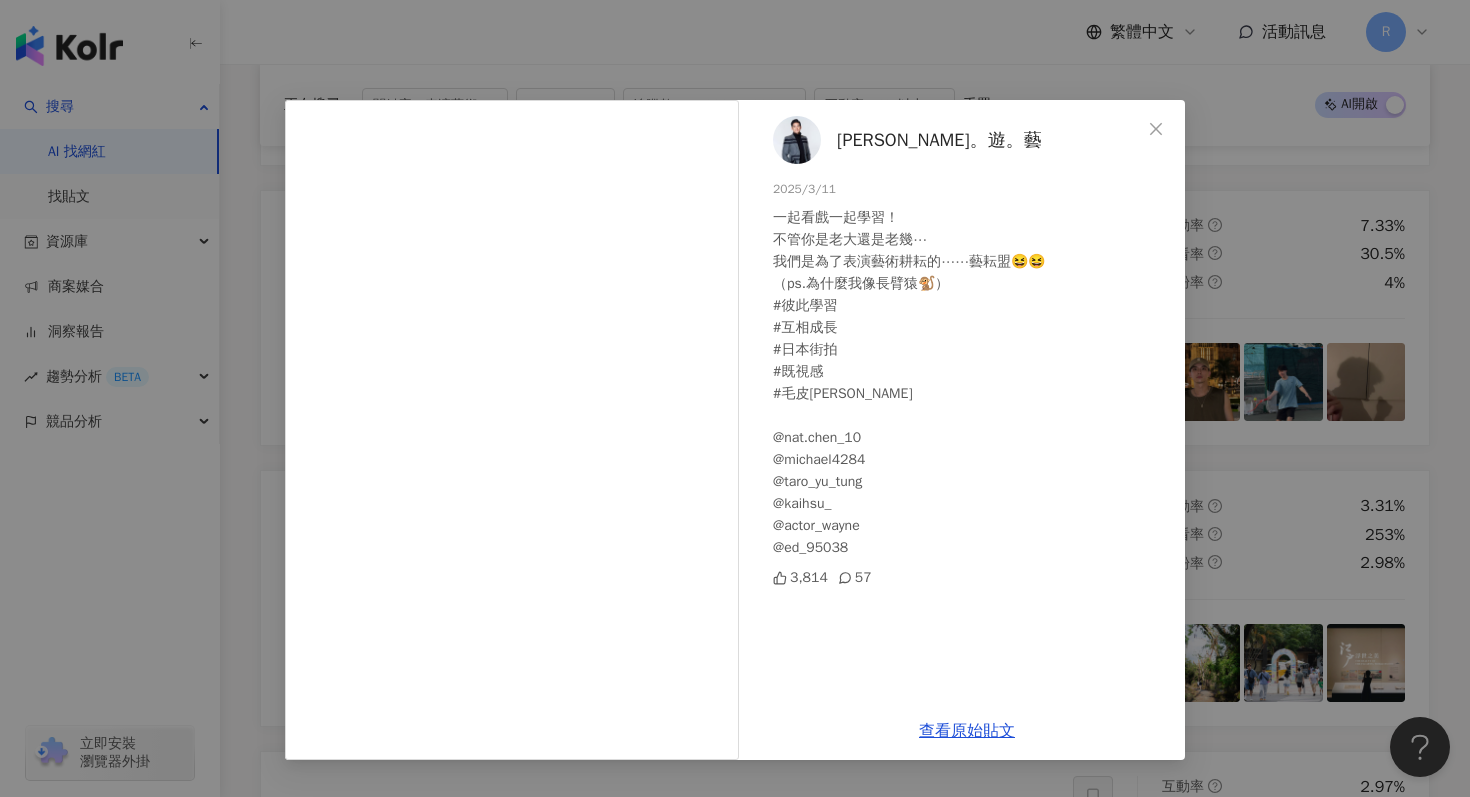 click on "[PERSON_NAME]。遊。藝 20[DATE]起看戲一起學習！
不管你是老大還是老幾⋯
我們是為了表演藝術耕耘的⋯⋯藝耘盟😆😆
（ps.為什麼我像長臂猿🐒）
#彼此學習
#互相成長
#日本街拍
#既視感
#毛皮[PERSON_NAME]
@nat.chen_10
@michael4284
@taro_yu_tung
@kaihsu_
@actor_wayne
@ed_95038 3,814 57 查看原始貼文" at bounding box center (735, 398) 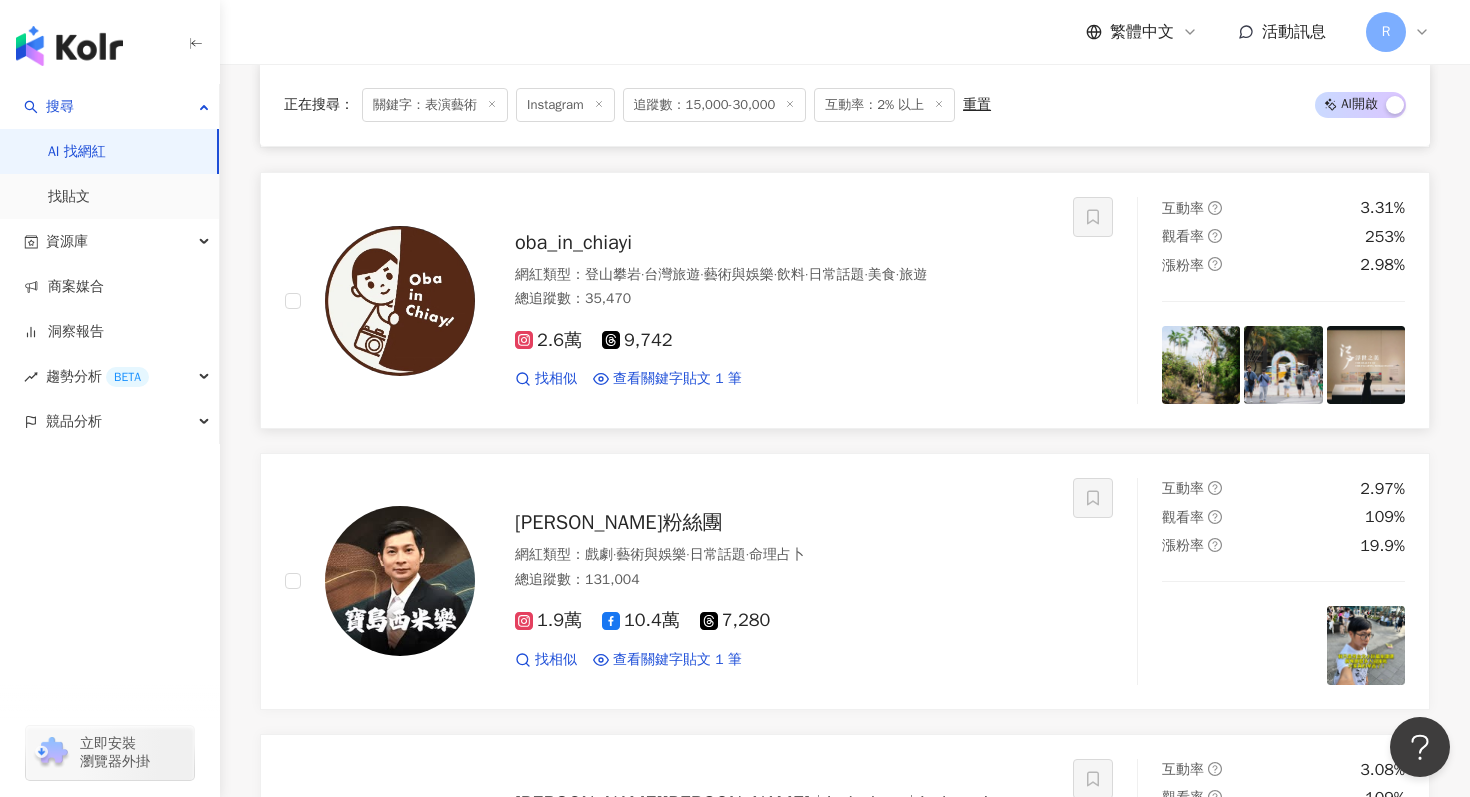 scroll, scrollTop: 2340, scrollLeft: 0, axis: vertical 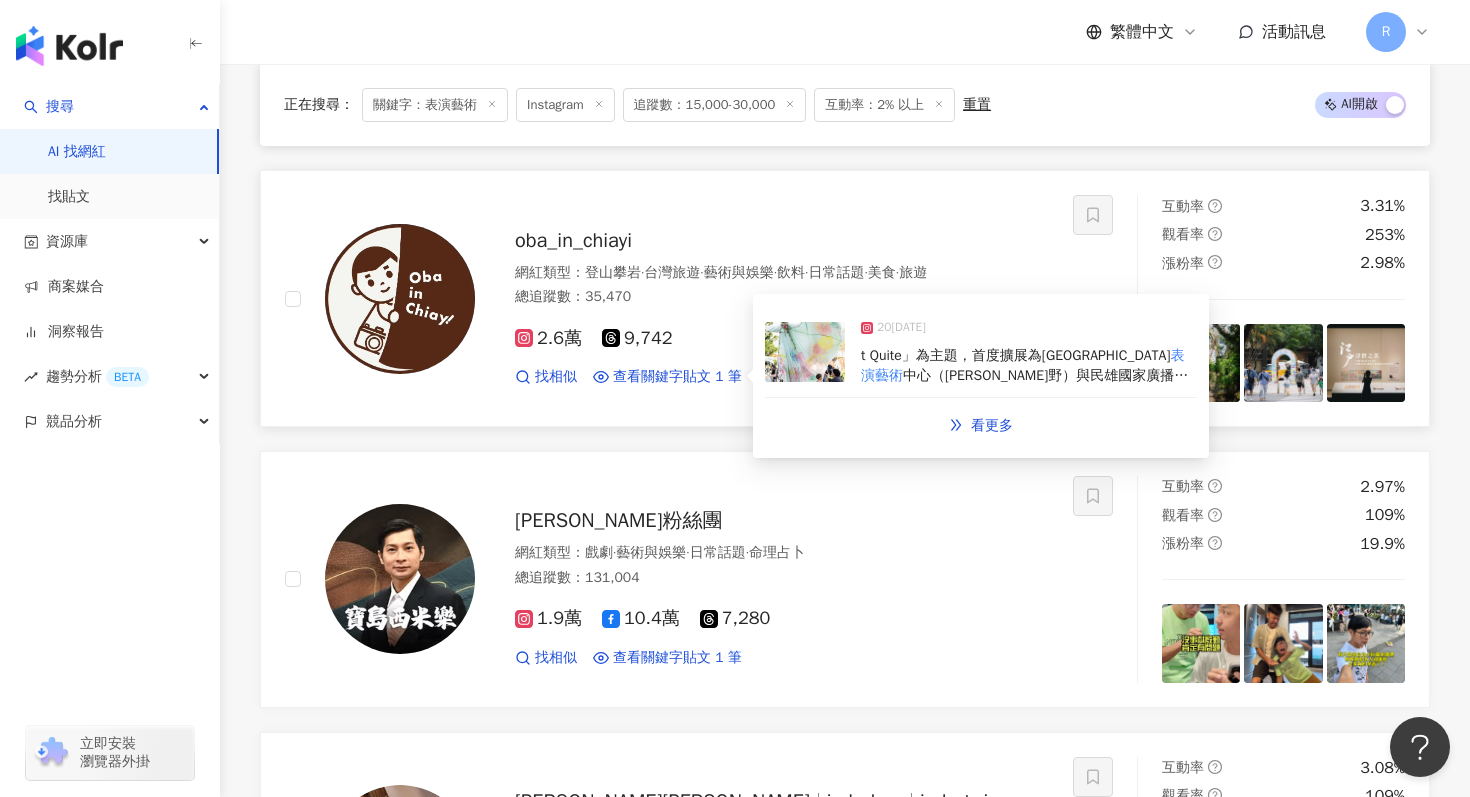 click at bounding box center (805, 352) 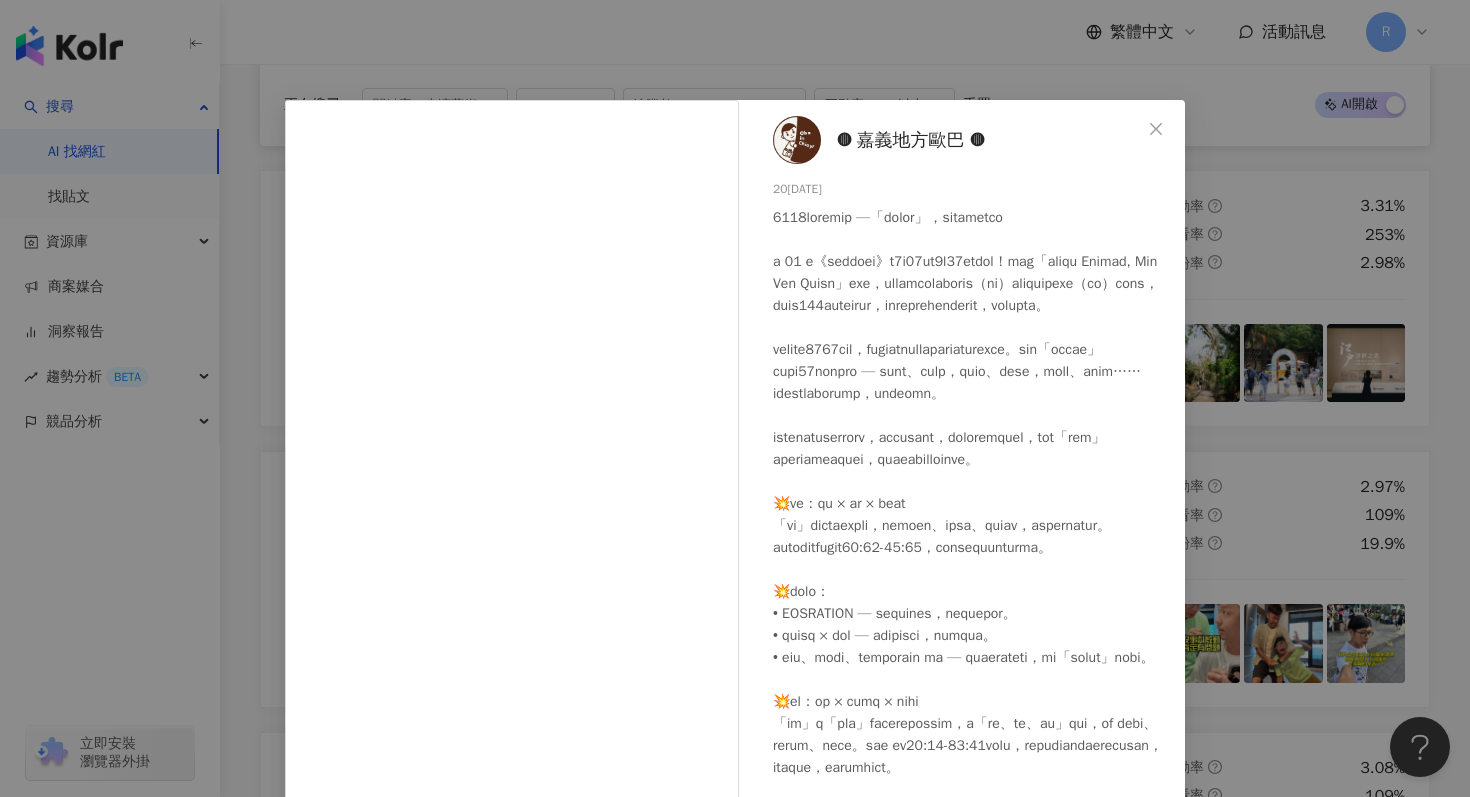 click on "◍ 嘉義地方歐巴 ◍ 20[DATE]藏 6 查看原始貼文" at bounding box center [735, 398] 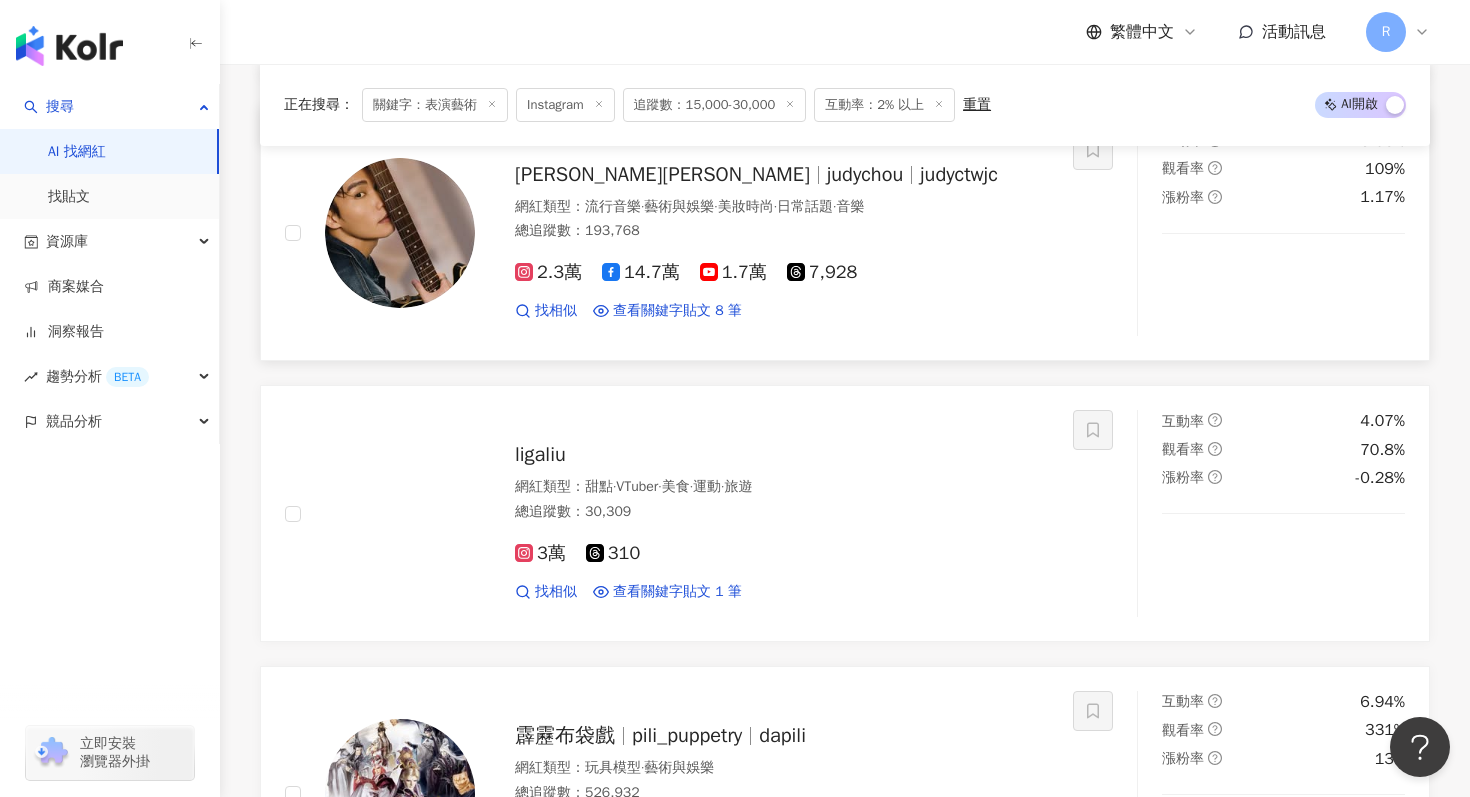 scroll, scrollTop: 2900, scrollLeft: 0, axis: vertical 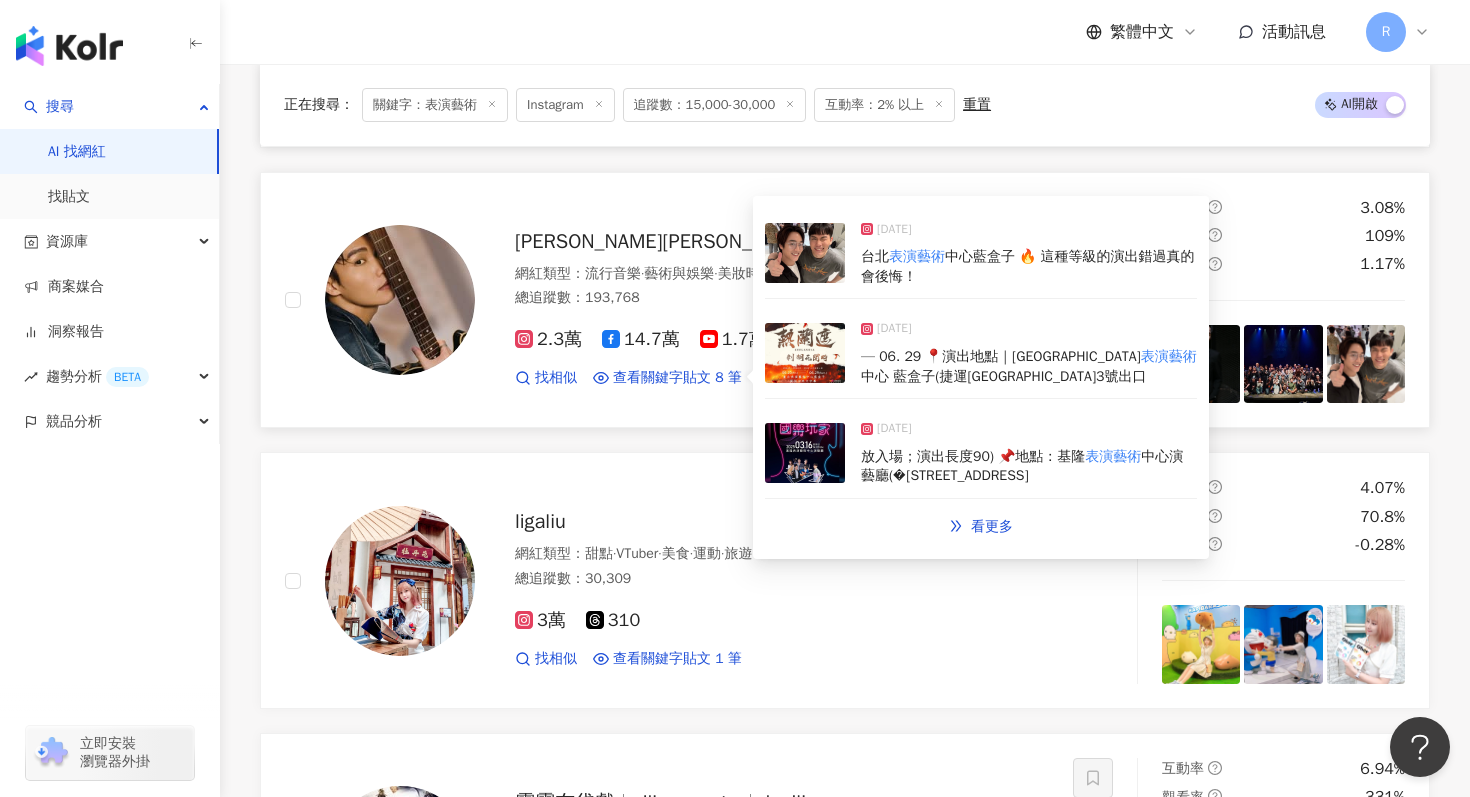 click at bounding box center (805, 253) 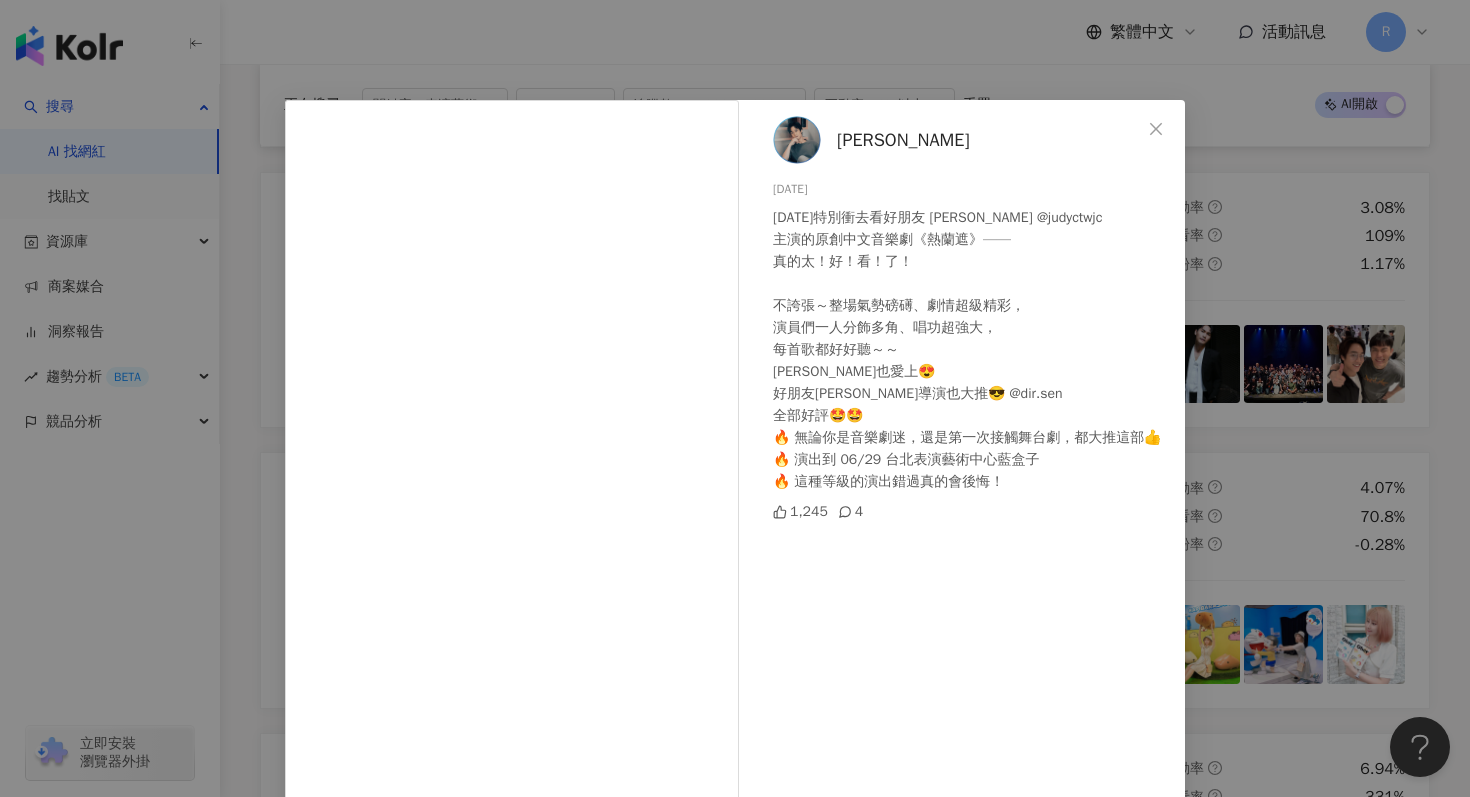 click on "[PERSON_NAME] [DATE] [DATE]特別衝去看好朋友 [PERSON_NAME] @judyctwjc
主演的原創中文音樂劇《熱蘭遮》——
真的太！好！看！了！
不誇張～整場氣勢磅礡、劇情超級精彩，
演員們一人分飾多角、唱功超強大，
每首歌都好好聽～～
[PERSON_NAME]也愛上😍
好朋友[PERSON_NAME]導演也大推😎 @dir.sen
全部好評🤩🤩
🔥 無論你是音樂劇迷，還是第一次接觸舞台劇，都大推這部👍
🔥 演出到 06/29 台北表演藝術中心藍盒子
🔥 這種等級的演出錯過真的會後悔！ 1,245 4 查看原始貼文" at bounding box center [735, 398] 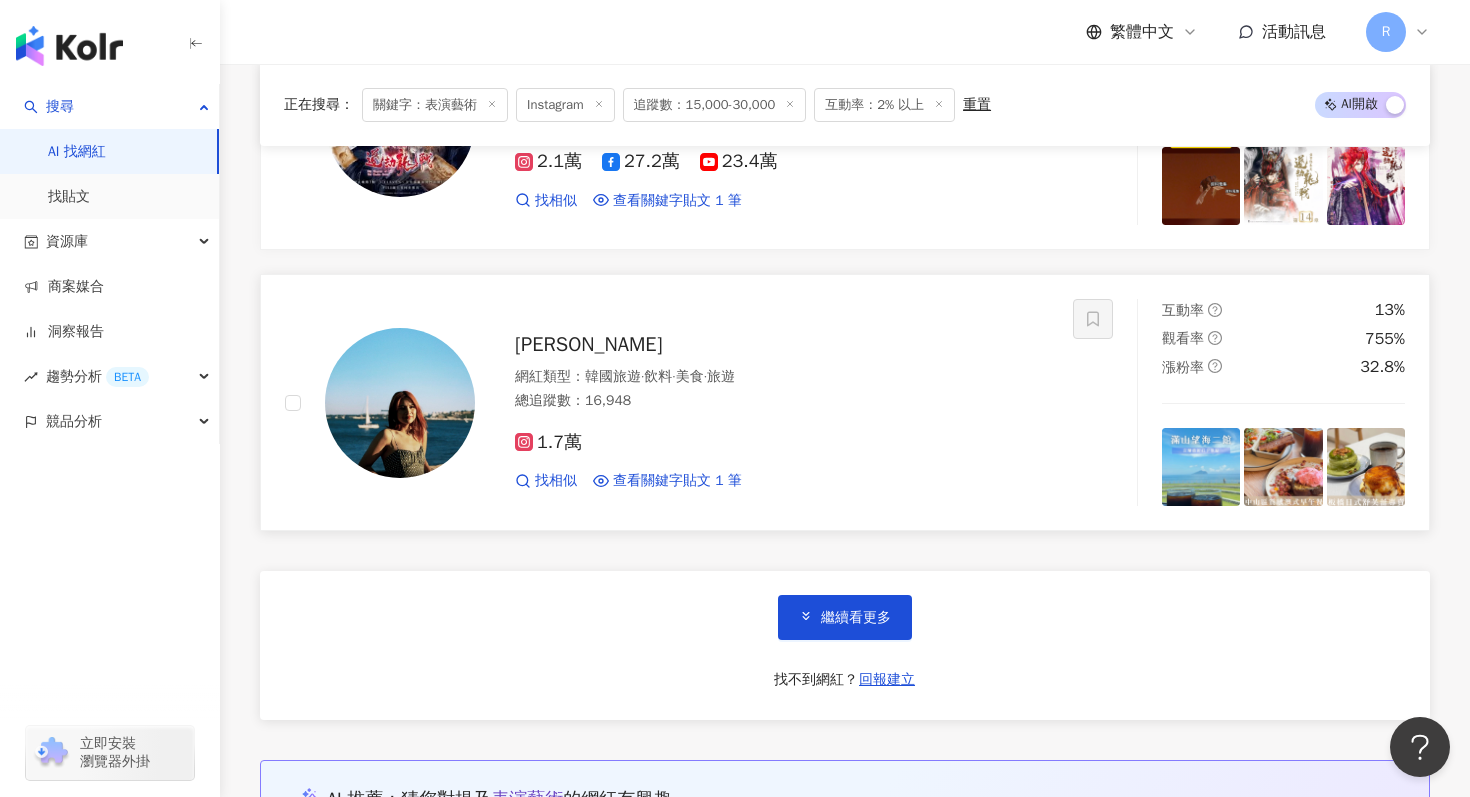 scroll, scrollTop: 3681, scrollLeft: 0, axis: vertical 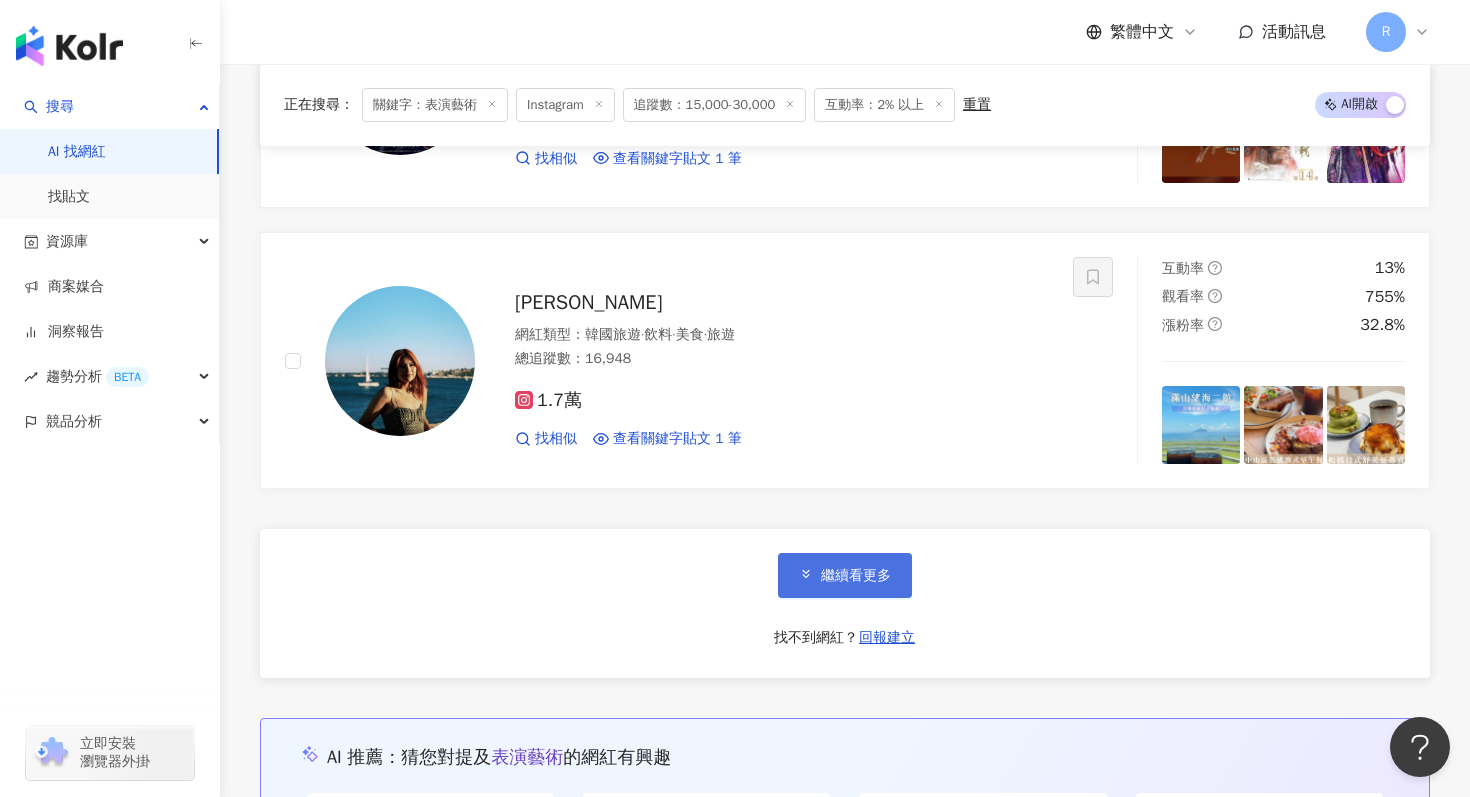click on "繼續看更多" at bounding box center (856, 576) 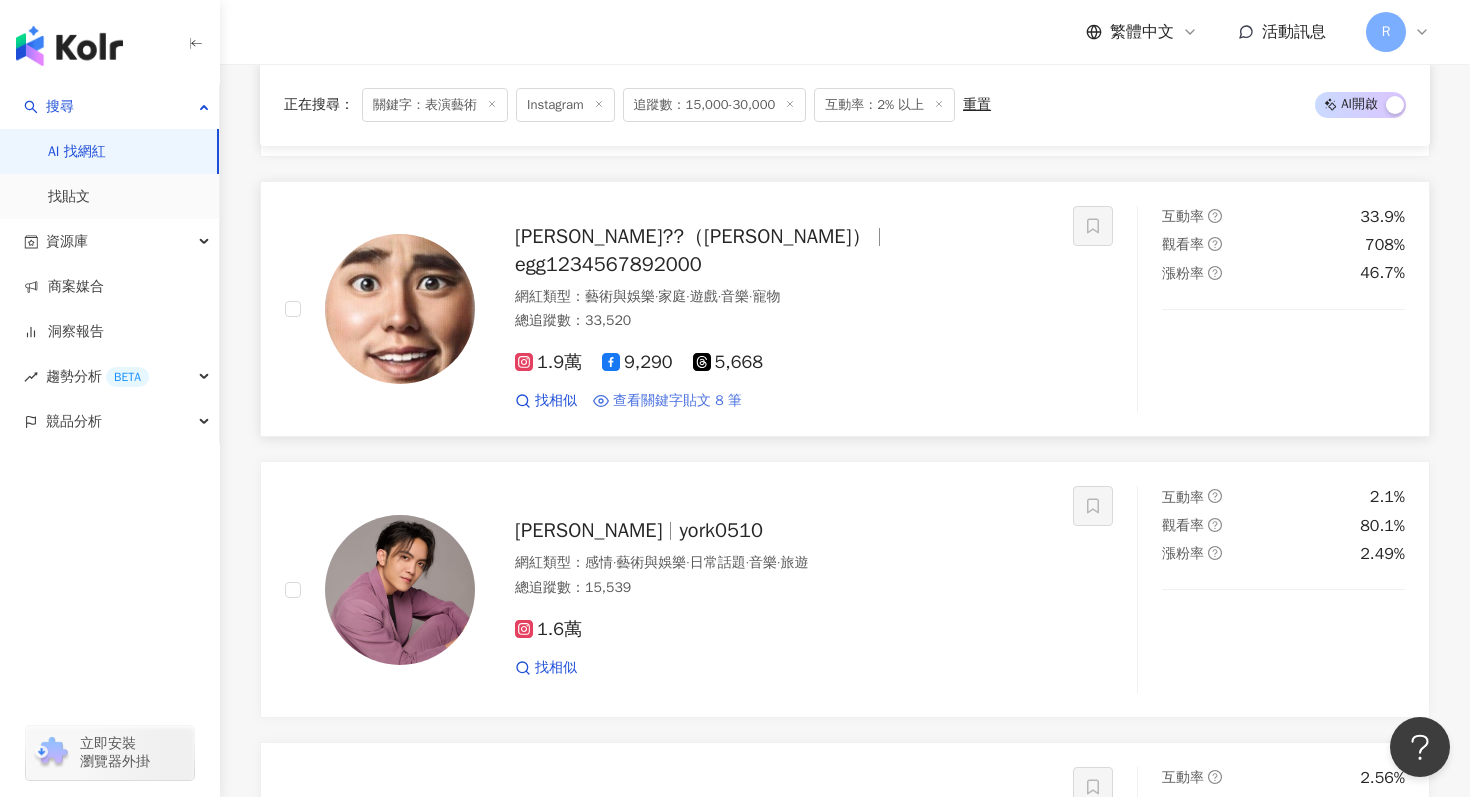 scroll, scrollTop: 4267, scrollLeft: 0, axis: vertical 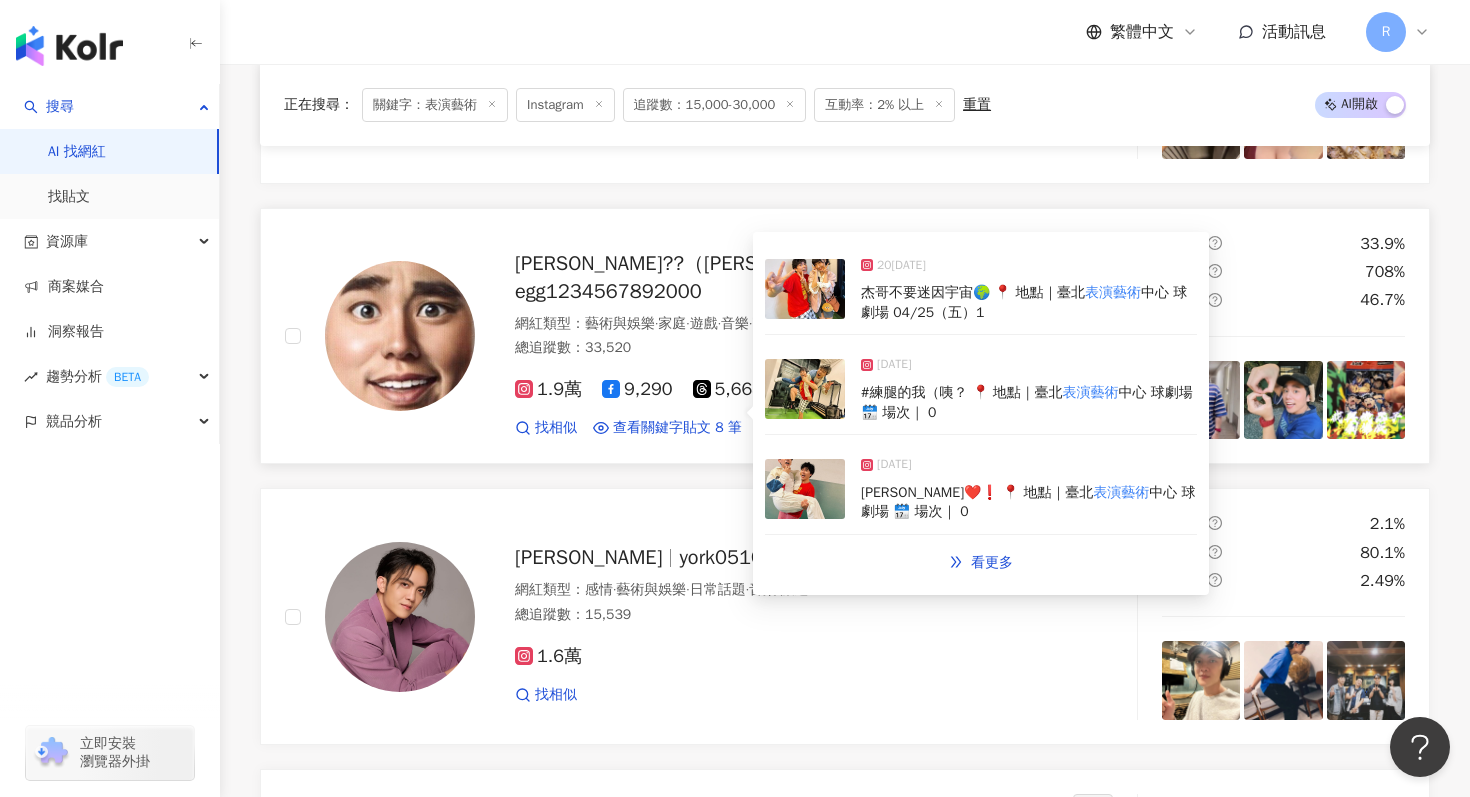 click on "20[DATE]   #練腿的我（咦？
📍 地點｜[GEOGRAPHIC_DATA]
🗓️ 場次｜
0" at bounding box center (981, 389) 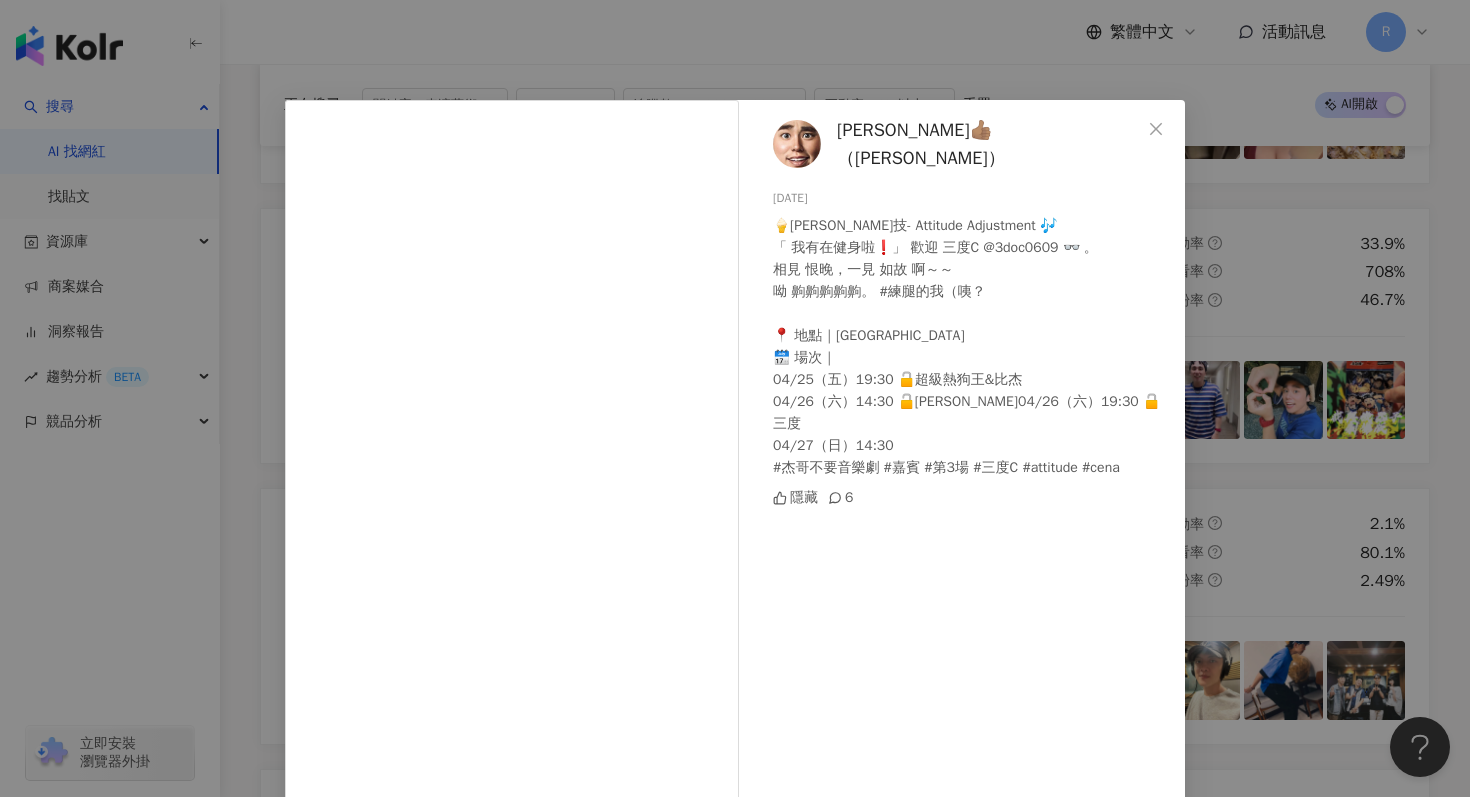 click on "[PERSON_NAME]👍🏽（[PERSON_NAME]） 20[DATE]�[PERSON_NAME]技- Attitude Adjustment 🎶
「 我有在健身啦❗️」 歡迎 三度C @3doc0609 👓 。
相見 恨晚，一見 如故 啊～～
呦  齁齁齁齁齁。  #練腿的我（咦？
📍 地點｜臺北表演藝術中心 球劇場
🗓️ 場次｜
04/25（五）19:30 🔓超級熱狗王&比杰
04/26（六）14:30 🔓[PERSON_NAME]04/26（六）19:30 🔓三度
04/27（日）14:30
#杰哥不要音樂劇  #嘉賓  #第3場  #三度C  #attitude #cena 隱藏 6 查看原始貼文" at bounding box center [735, 398] 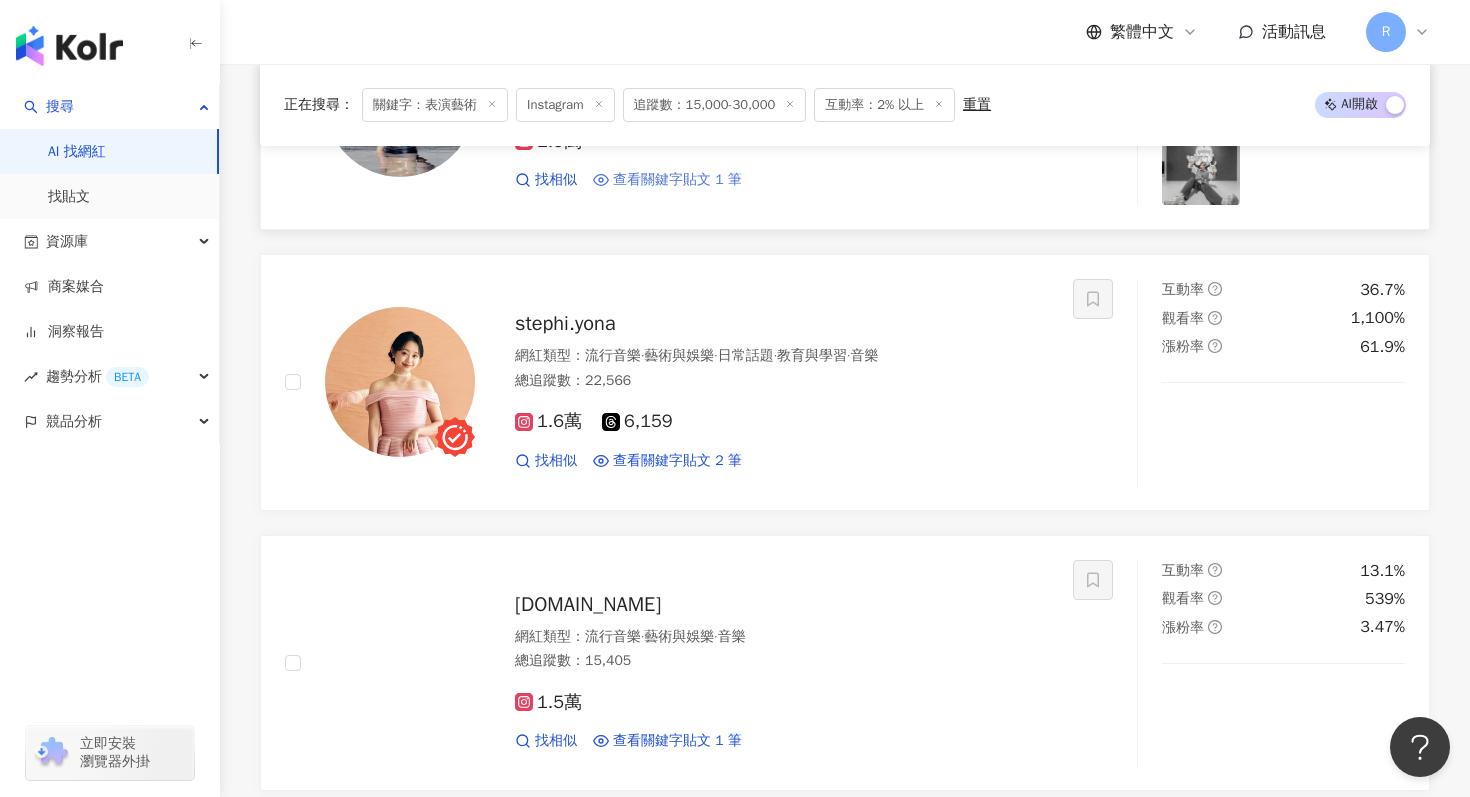 scroll, scrollTop: 6508, scrollLeft: 0, axis: vertical 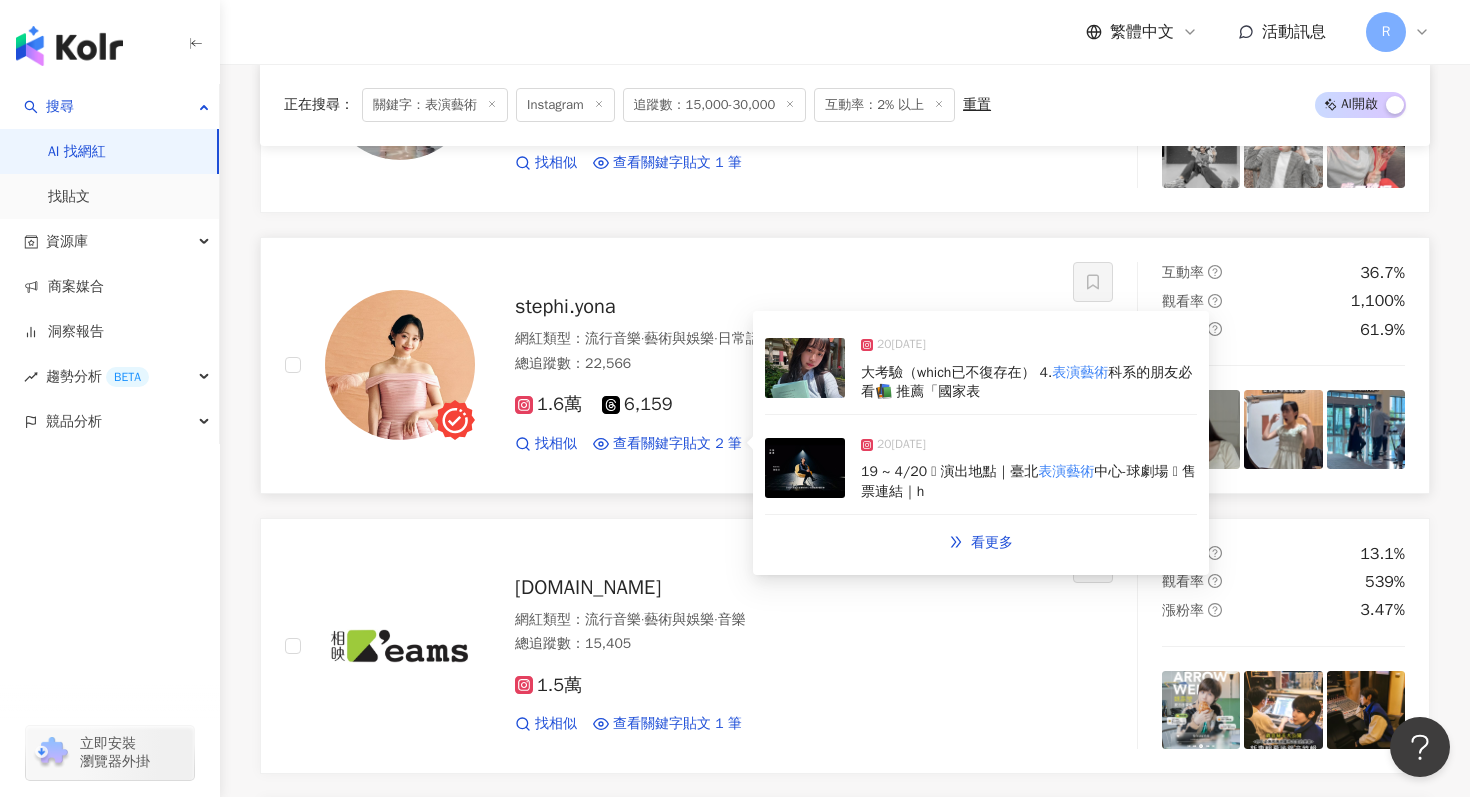 click at bounding box center [805, 468] 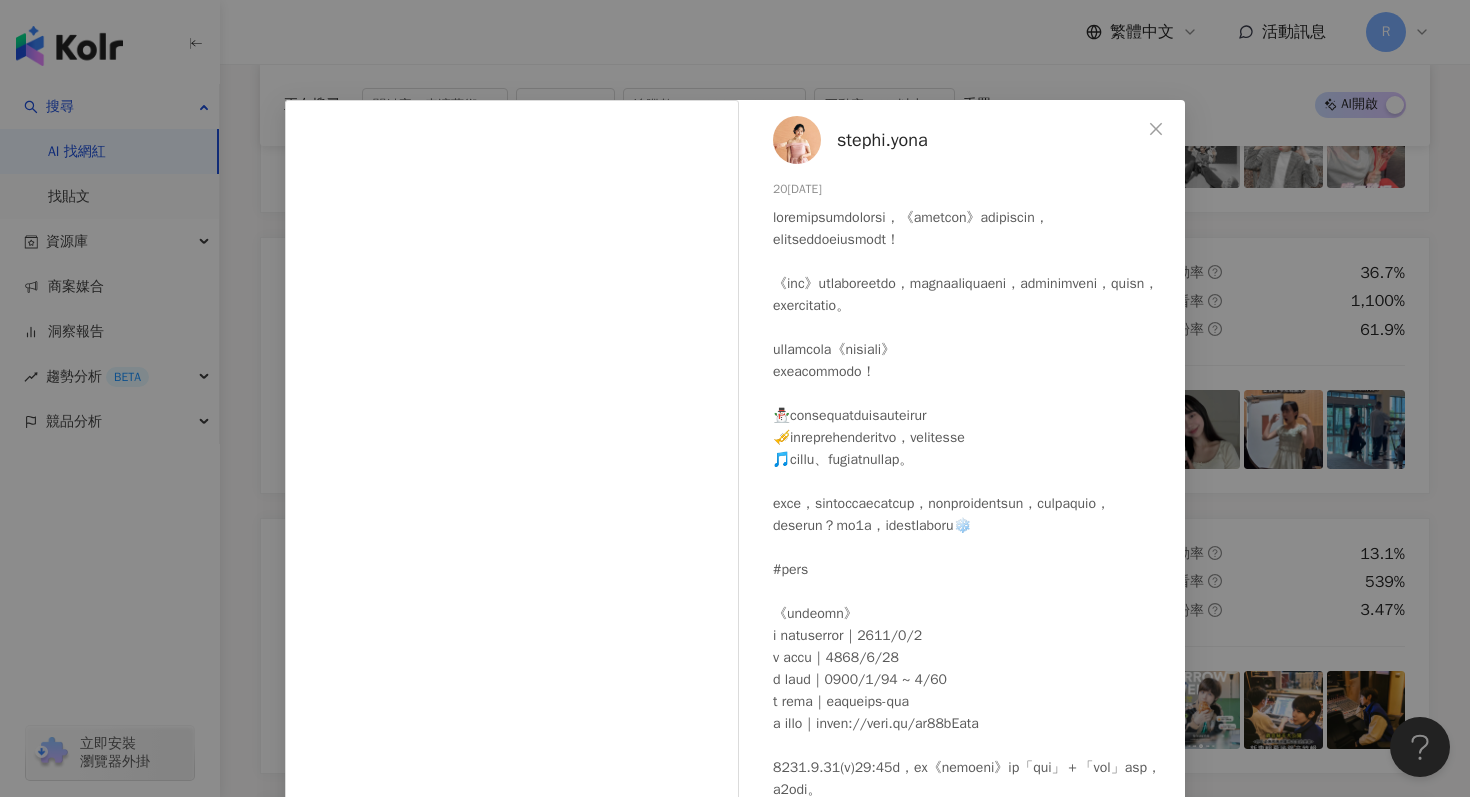 click on "stephi.yona [DATE] 245 3.7萬 查看原始貼文" at bounding box center (735, 398) 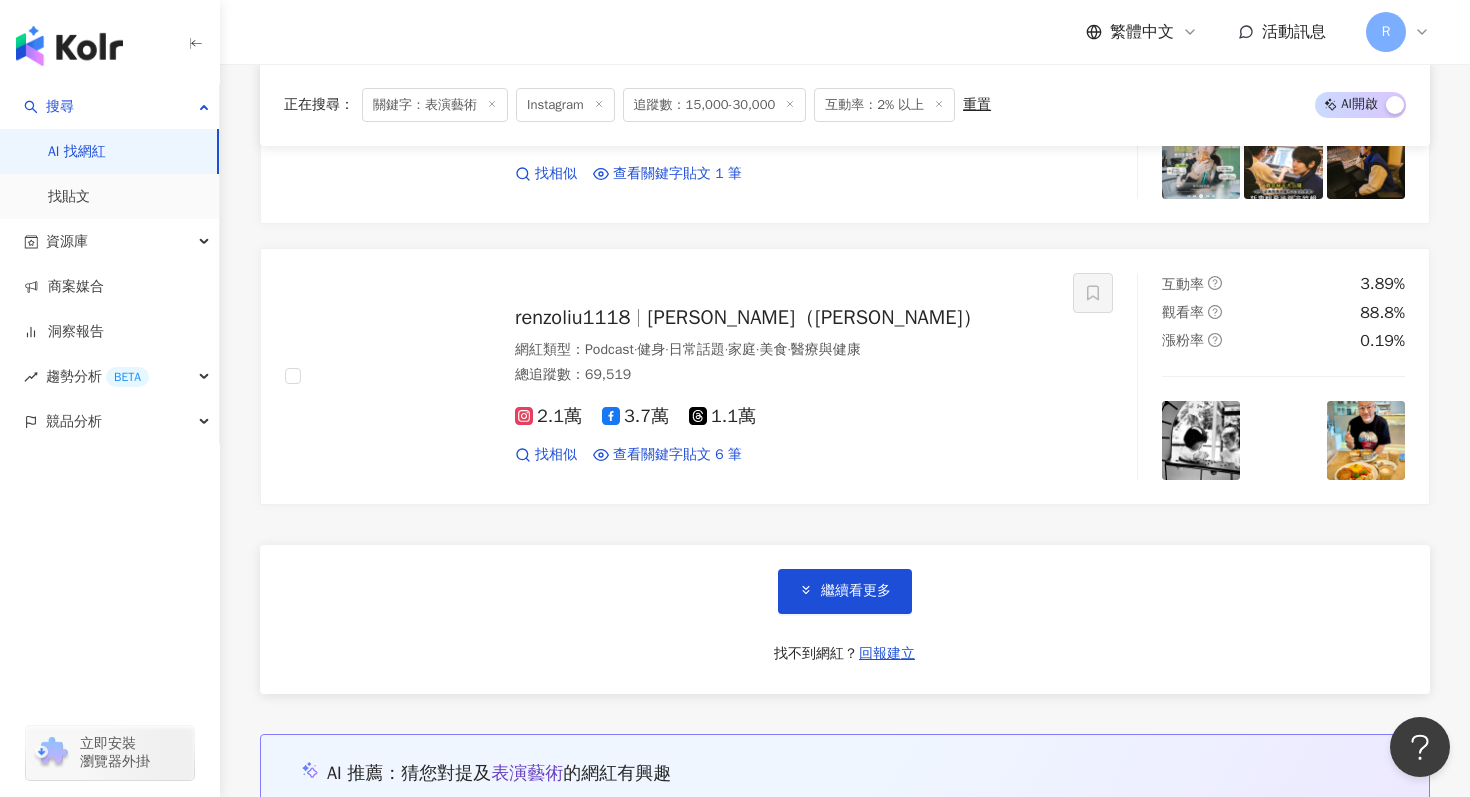 scroll, scrollTop: 7062, scrollLeft: 0, axis: vertical 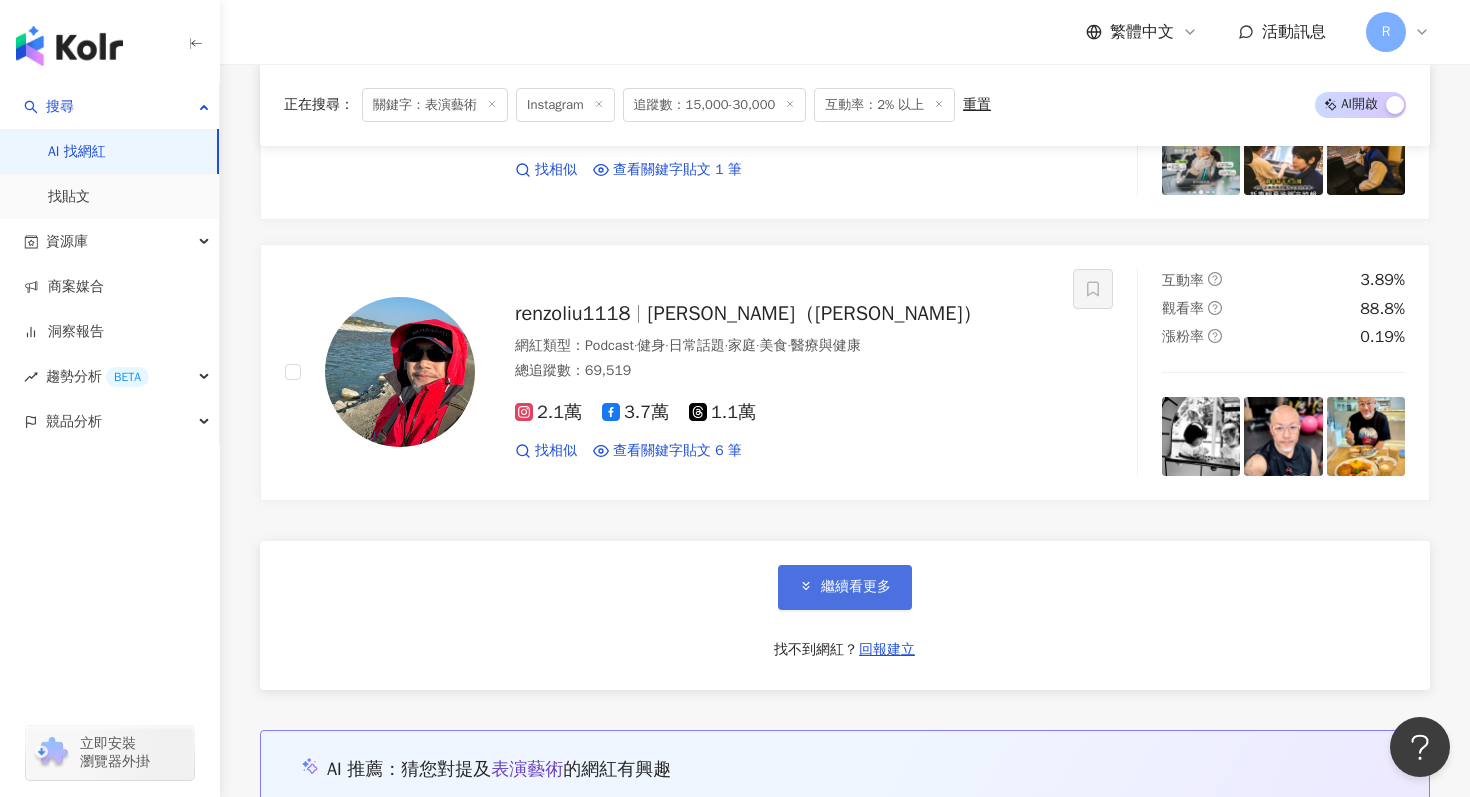 click on "繼續看更多" at bounding box center (845, 587) 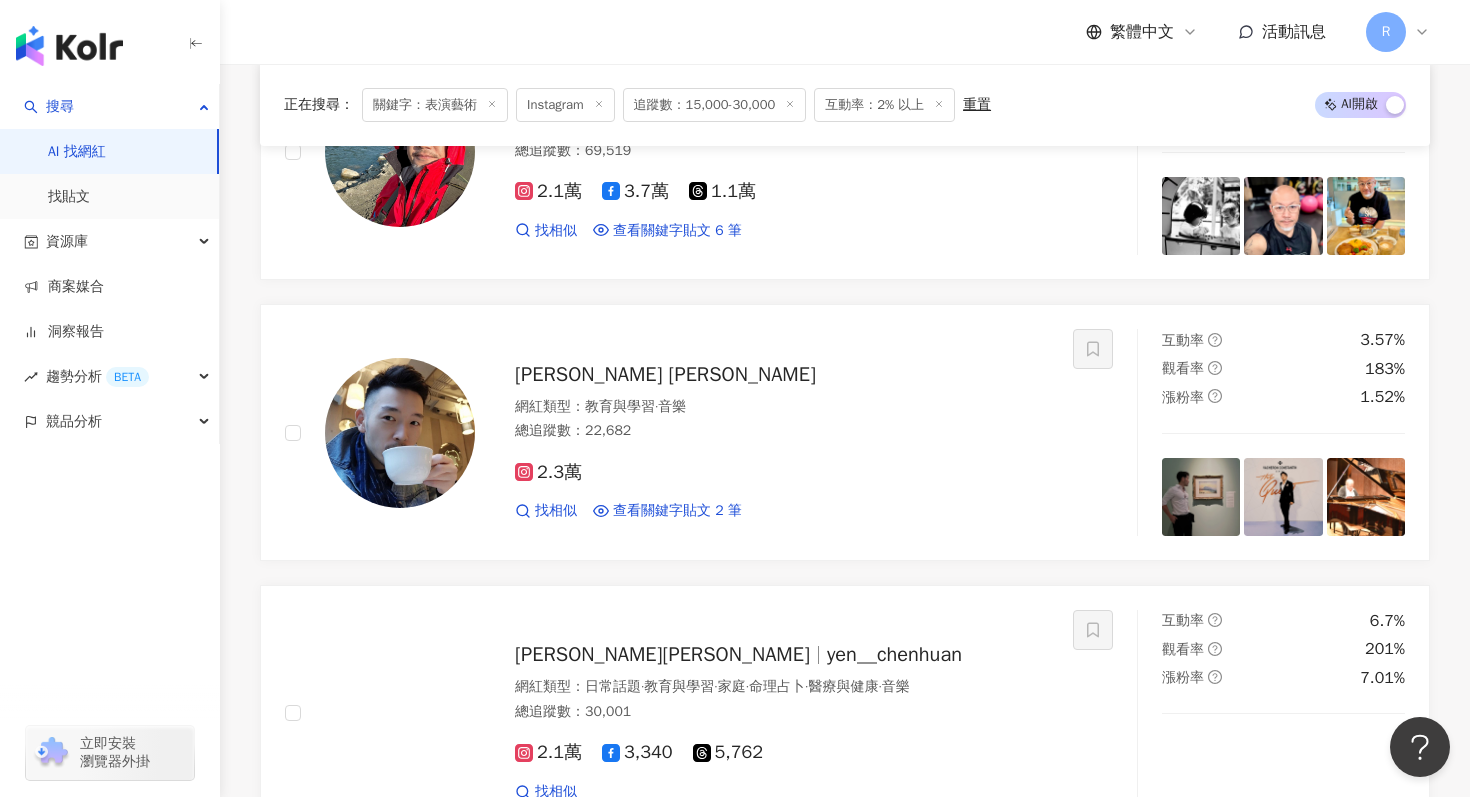 scroll, scrollTop: 7564, scrollLeft: 0, axis: vertical 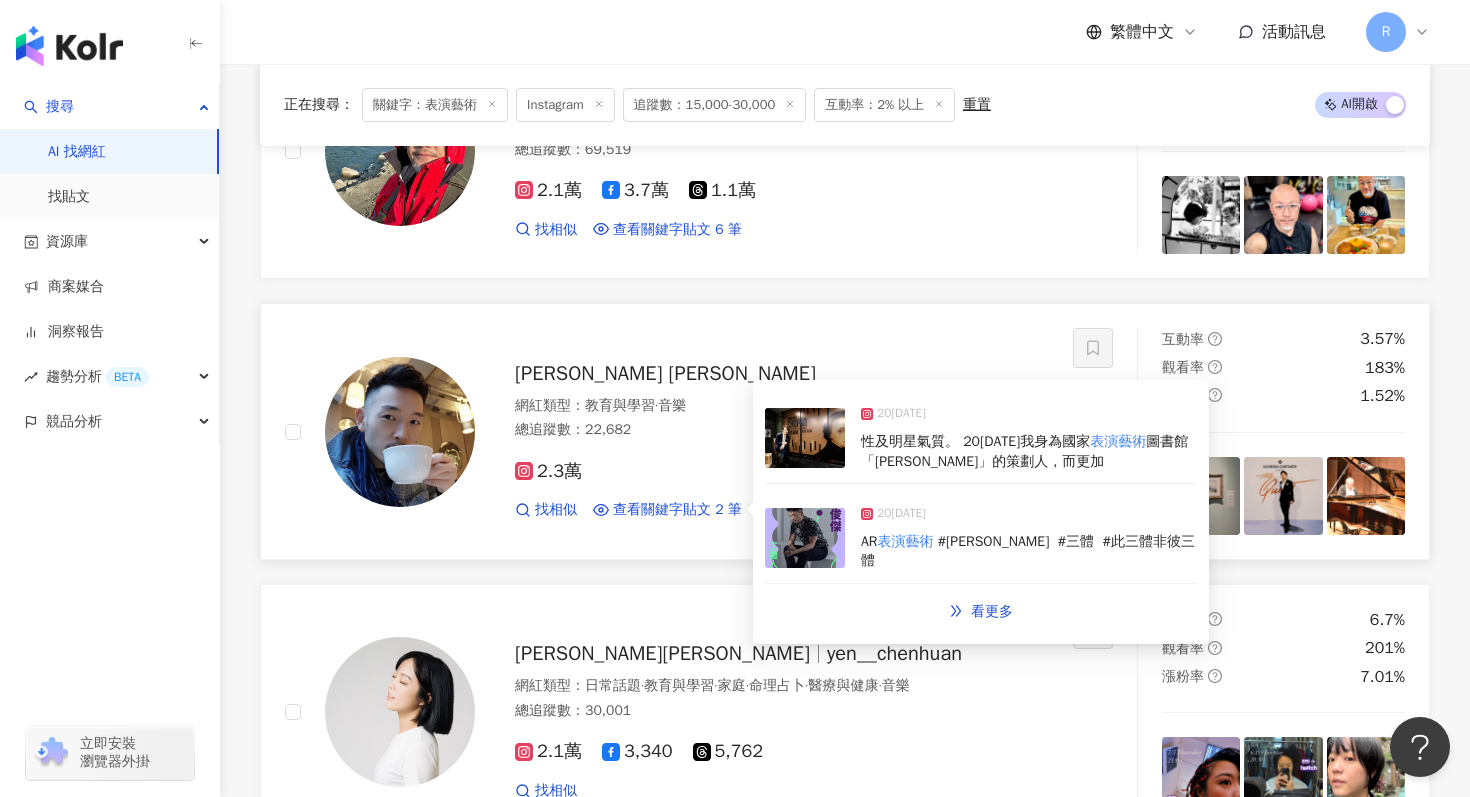 click at bounding box center (805, 438) 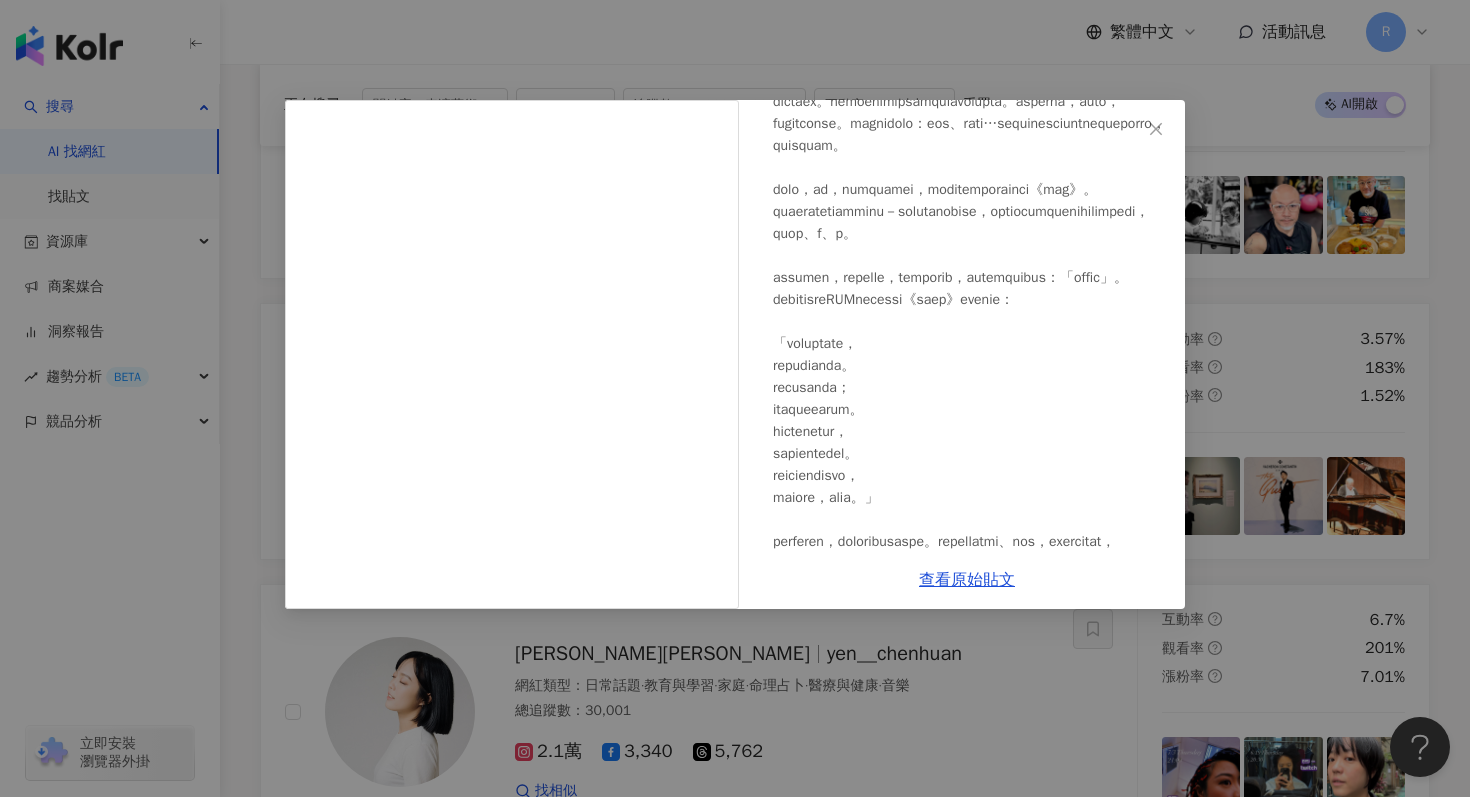 scroll, scrollTop: 614, scrollLeft: 0, axis: vertical 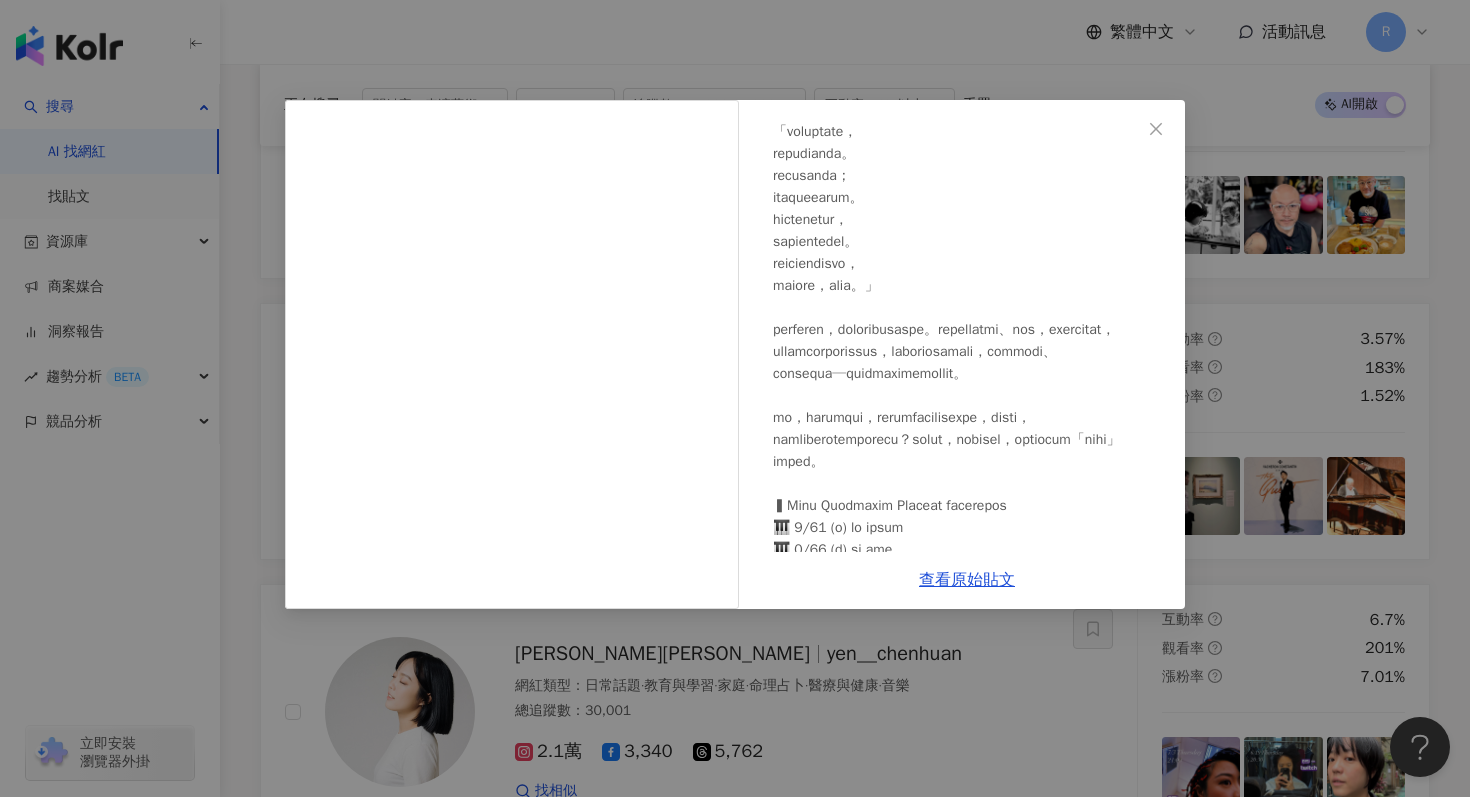 click on "[PERSON_NAME] [PERSON_NAME] 20[DATE]50 6 查看原始貼文" at bounding box center (735, 398) 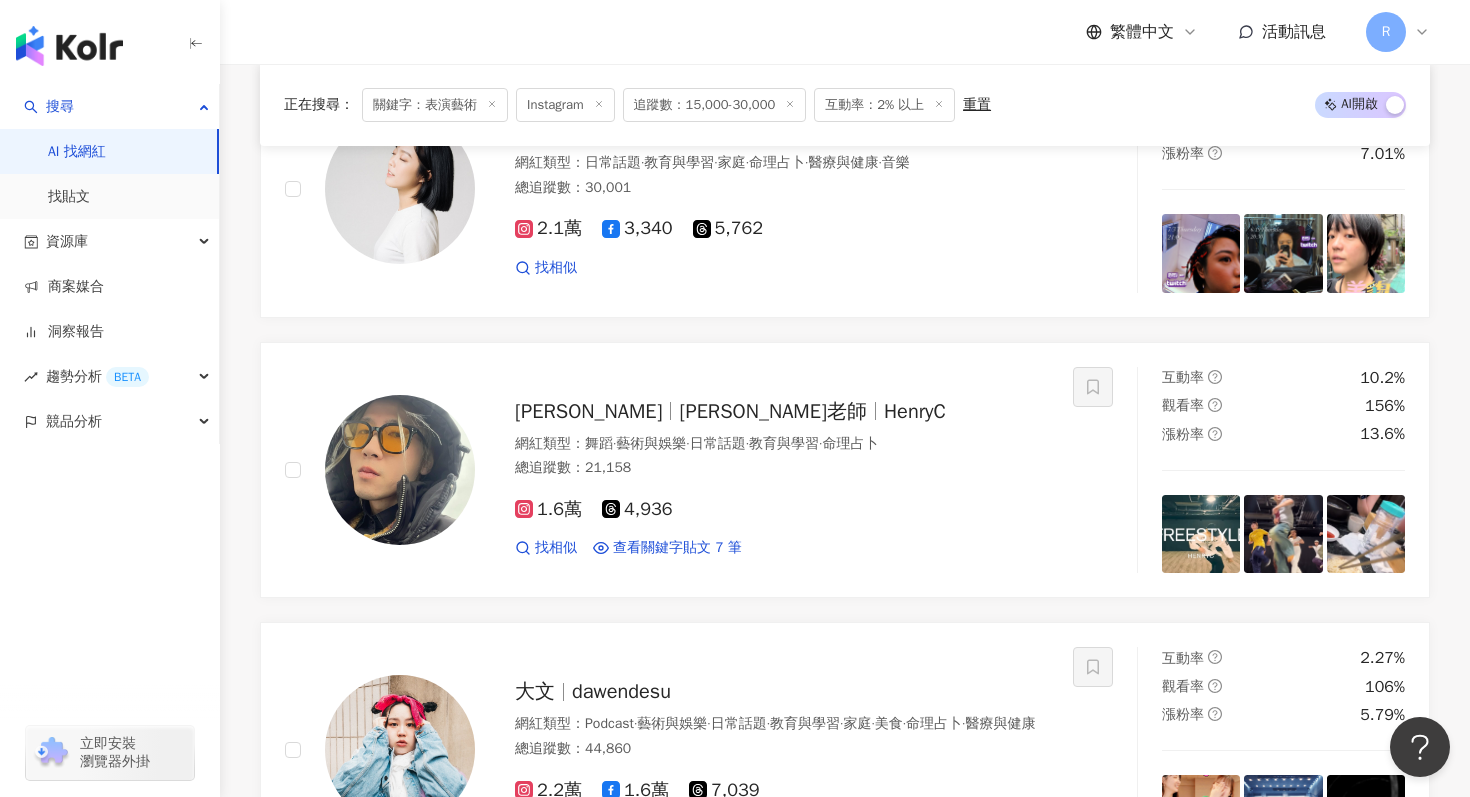 scroll, scrollTop: 8089, scrollLeft: 0, axis: vertical 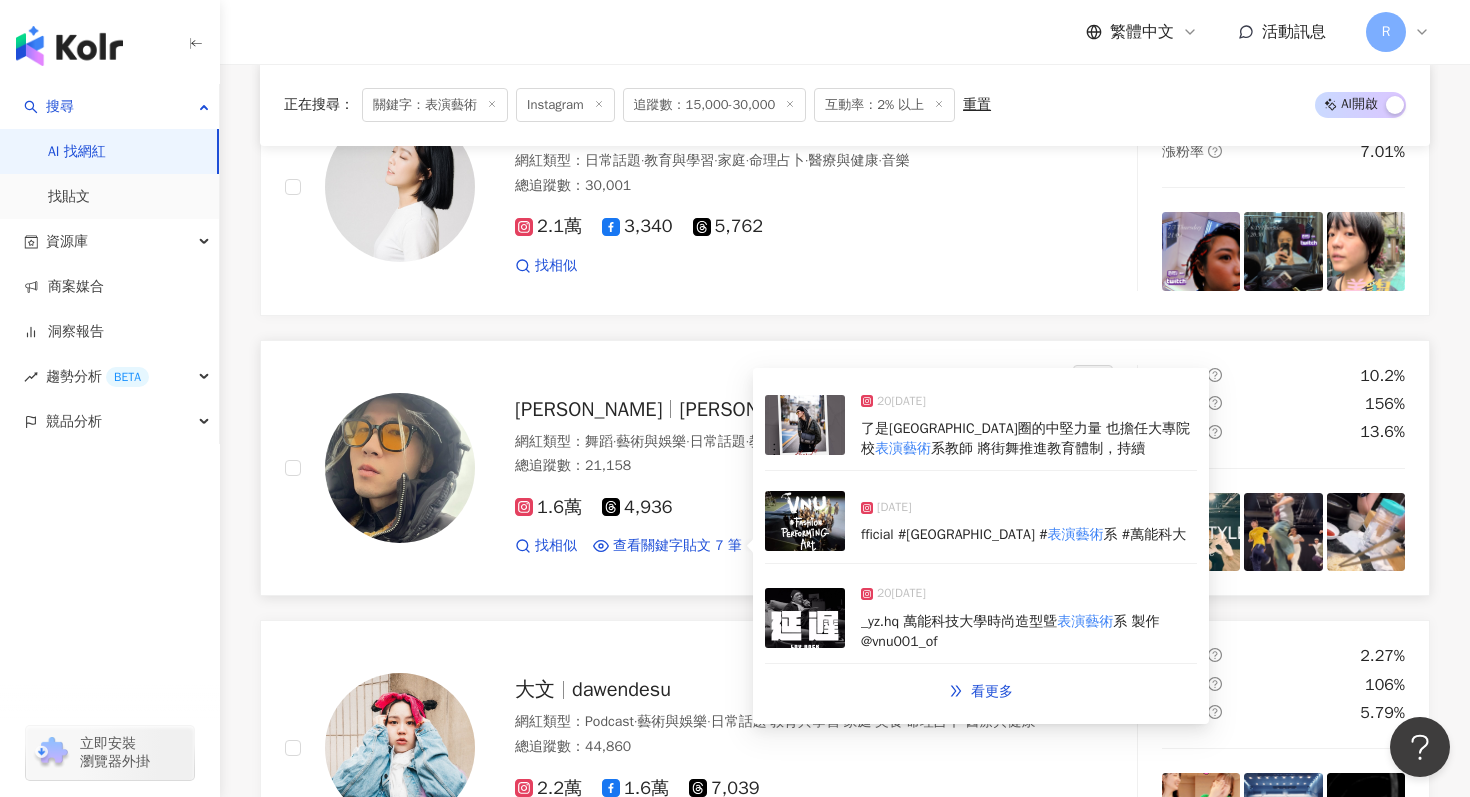 click at bounding box center (805, 425) 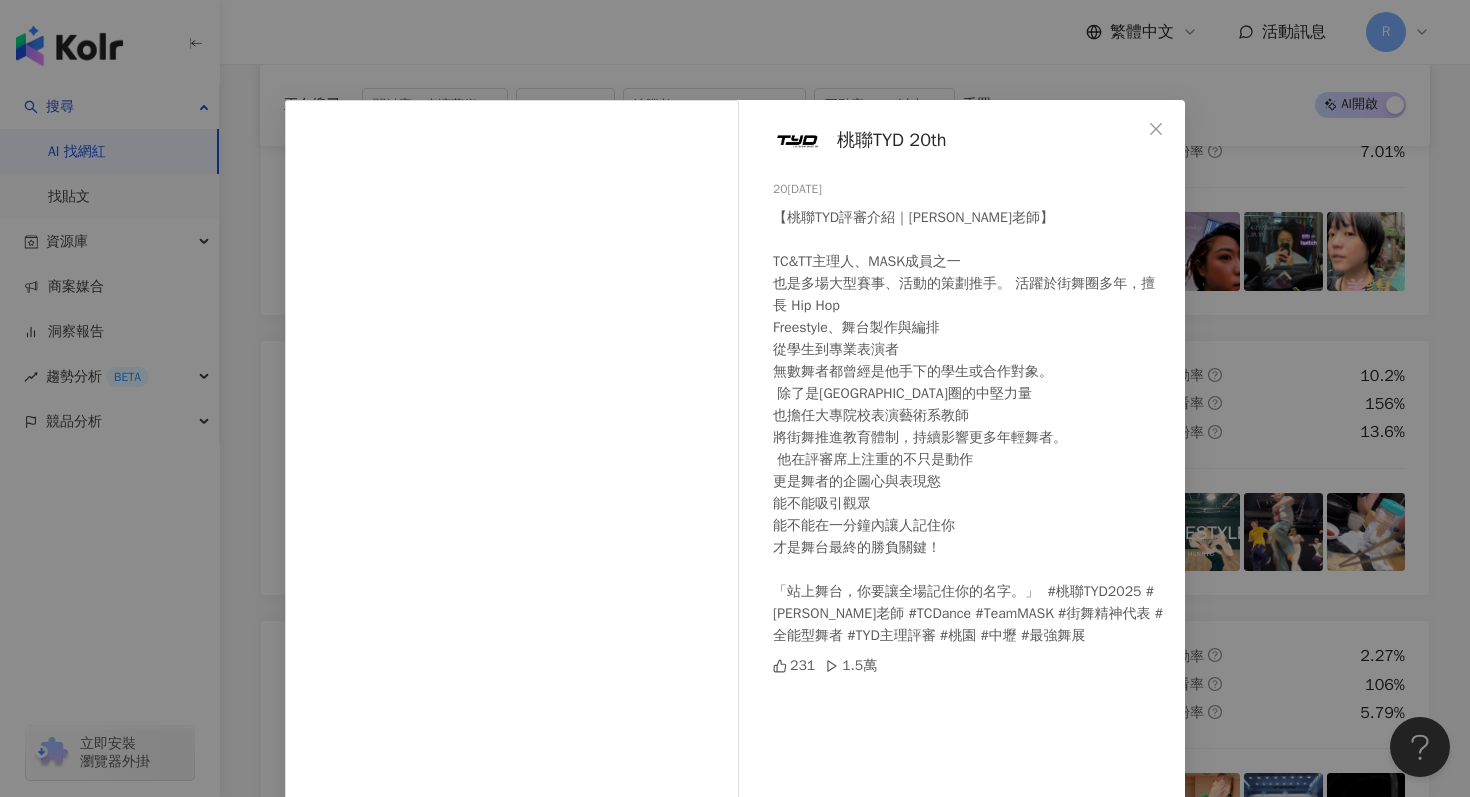 click on "桃聯TYD 20th 20[DATE]桃聯TYD評審介紹｜[PERSON_NAME]老師】
TC&TT主理人、MASK成員之一
也是多場大型賽事、活動的策劃推手。 活躍於街舞圈多年，擅長 Hip Hop
Freestyle、舞台製作與編排
從學生到專業表演者
無數舞者都曾經是他手下的學生或合作對象。
除了是[GEOGRAPHIC_DATA]圈的中堅力量
也擔任大專院校表演藝術系教師
將街舞推進教育體制，持續影響更多年輕舞者。
他在評審席上注重的不只是動作
更是舞者的企圖心與表現慾
能不能吸引觀眾
能不能在一分鐘內讓人記住你
才是舞台最終的勝負關鍵！
「站上舞台，你要讓全場記住你的名字。」  #桃聯TYD2025 #[PERSON_NAME]老師 #TCDance #TeamMASK #街舞精神代表 #全能型舞者 #TYD主理評審 #桃園 #中壢 #最強舞展 231 1.5萬 查看原始貼文" at bounding box center (735, 398) 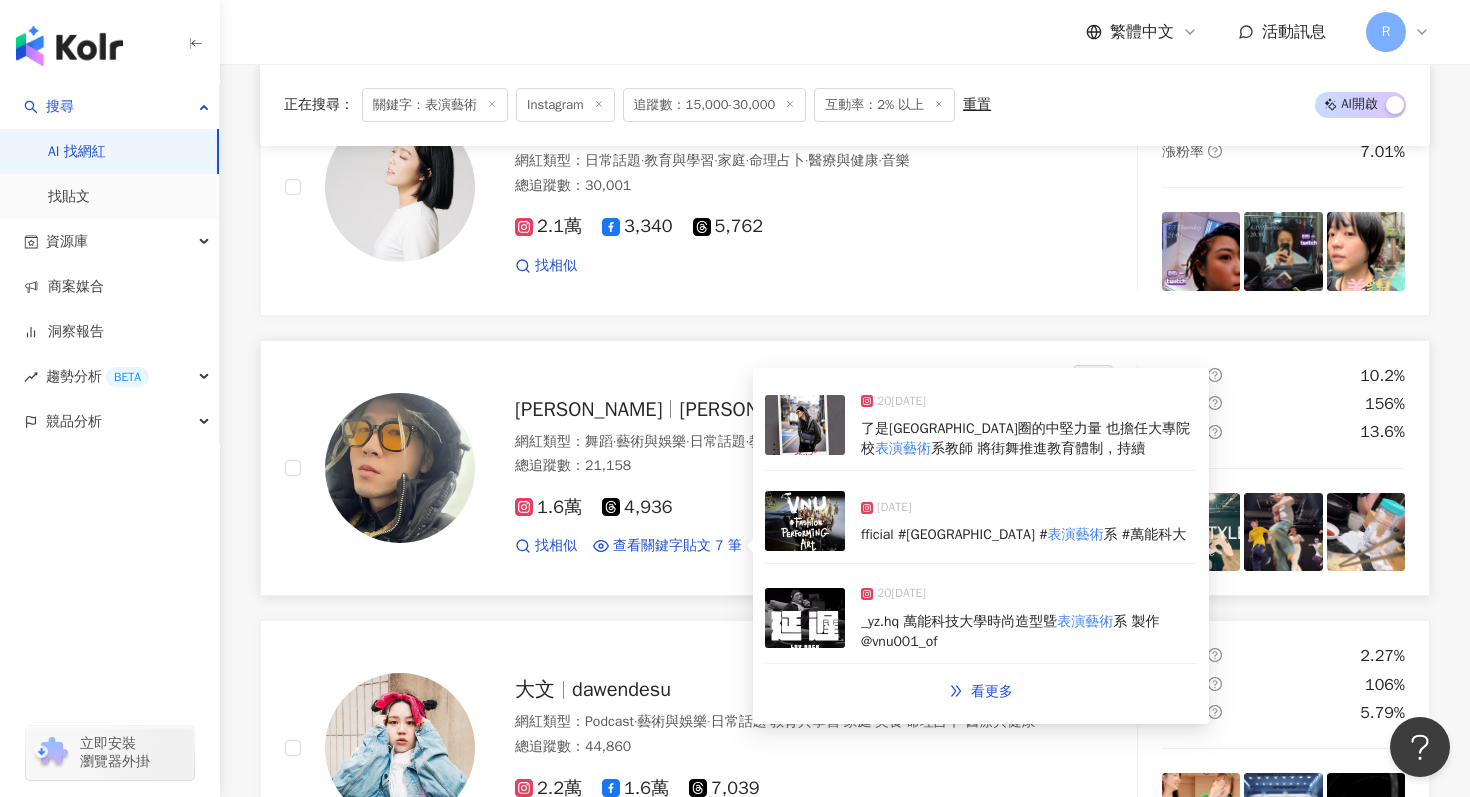 click at bounding box center [805, 425] 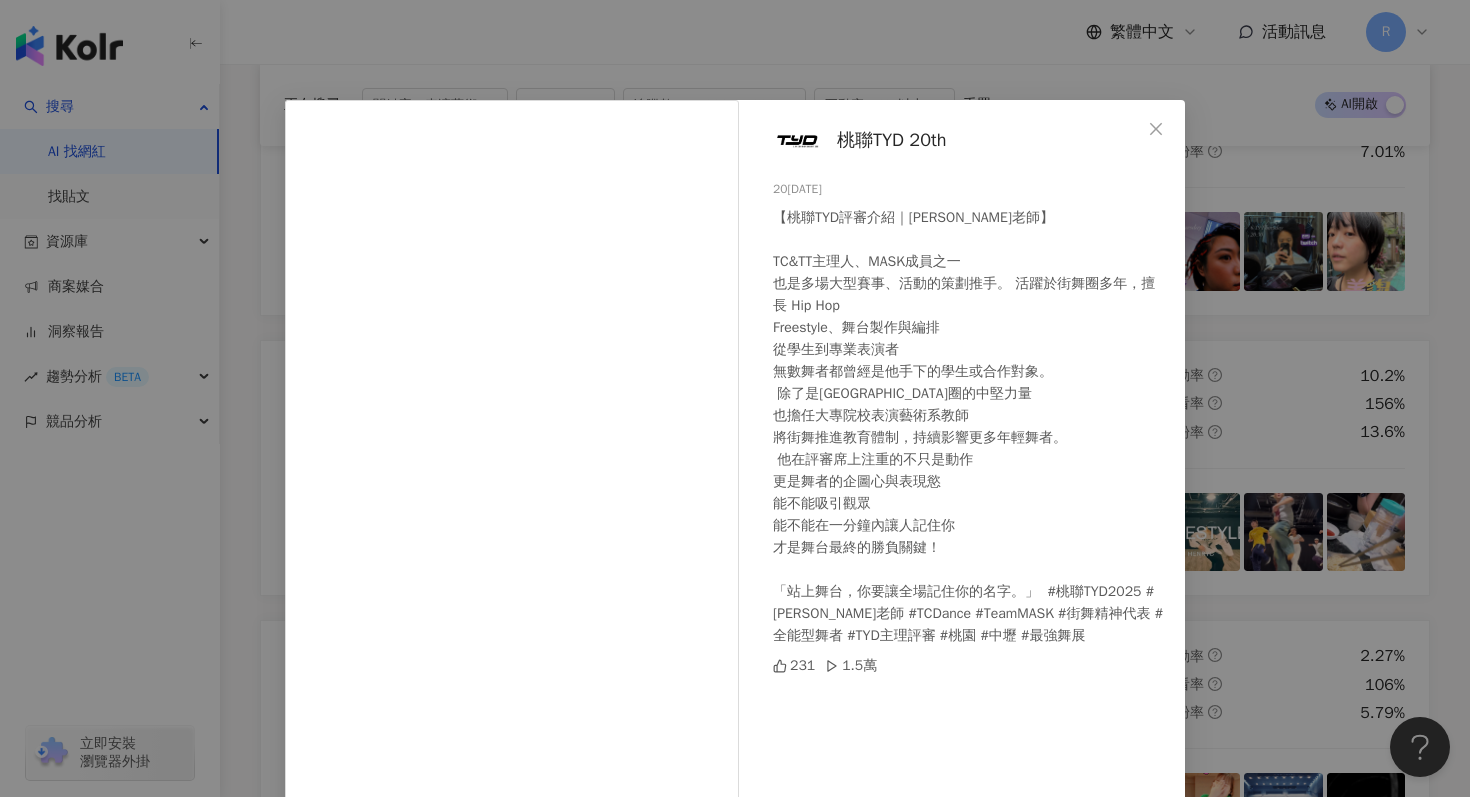 drag, startPoint x: 577, startPoint y: 39, endPoint x: 575, endPoint y: 99, distance: 60.033325 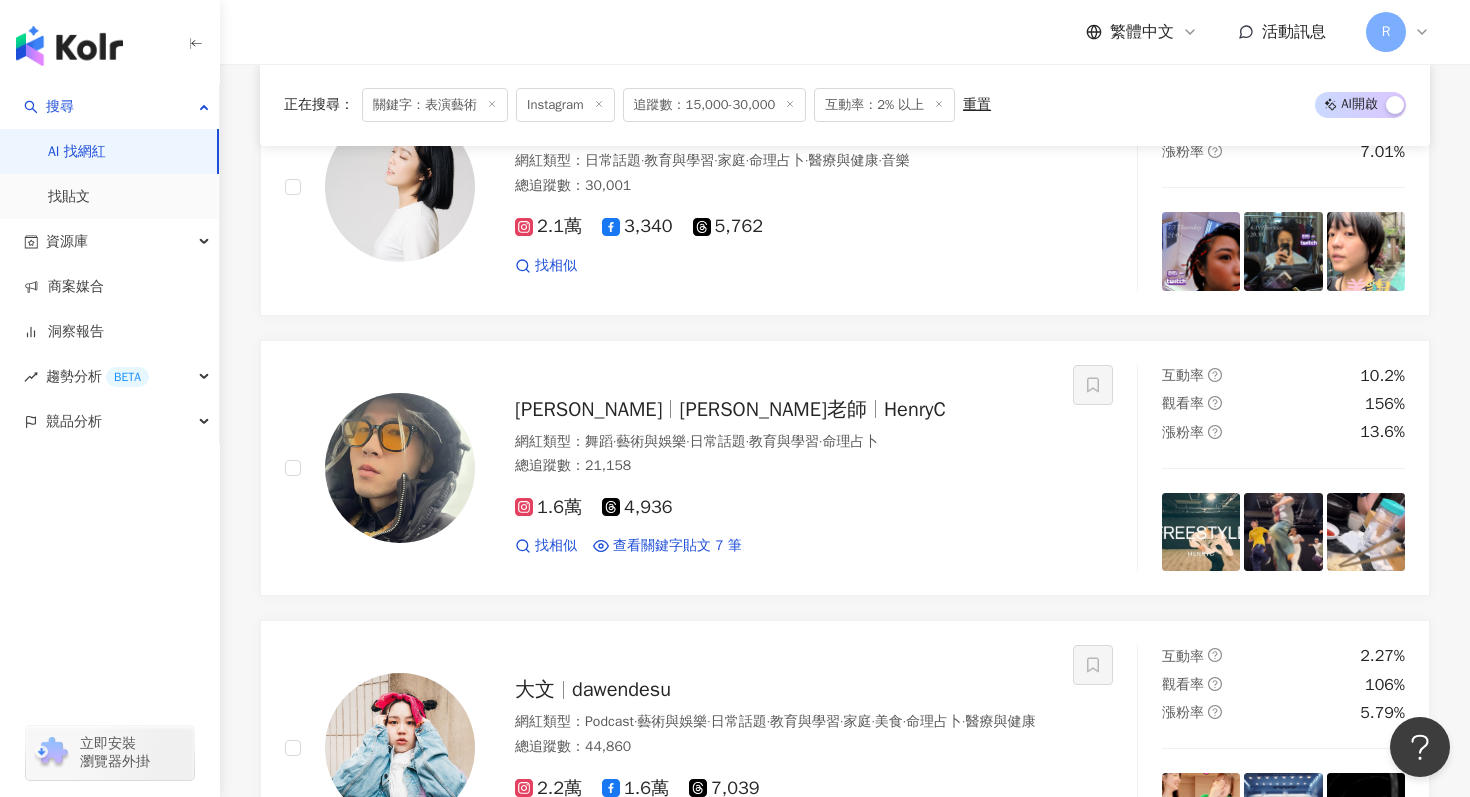 click on "正在搜尋 ： 關鍵字：表演藝術 Instagram 追蹤數：15,000-30,000 互動率：2% 以上 重置 AI  開啟 AI  關閉" at bounding box center [845, 105] 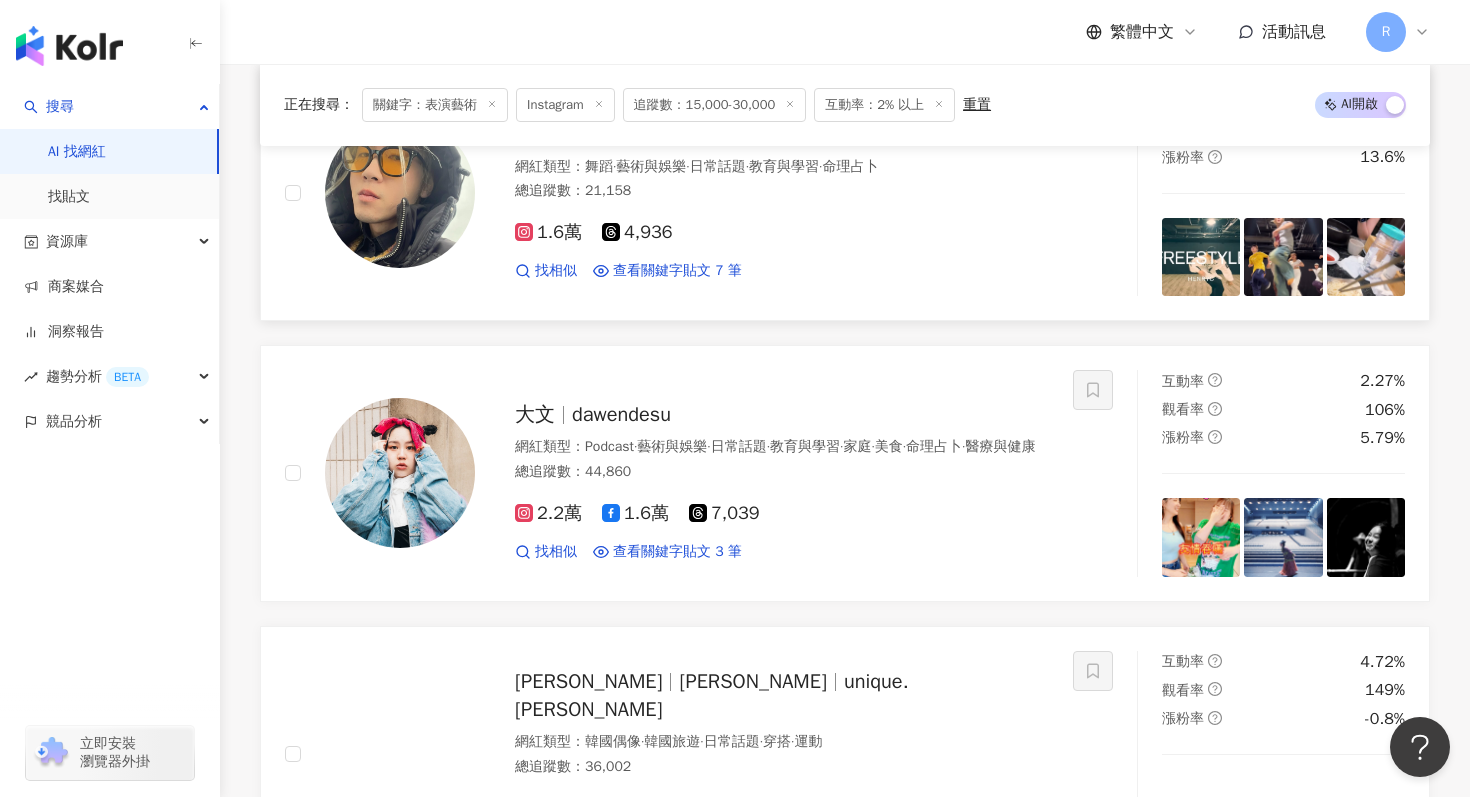 scroll, scrollTop: 8425, scrollLeft: 0, axis: vertical 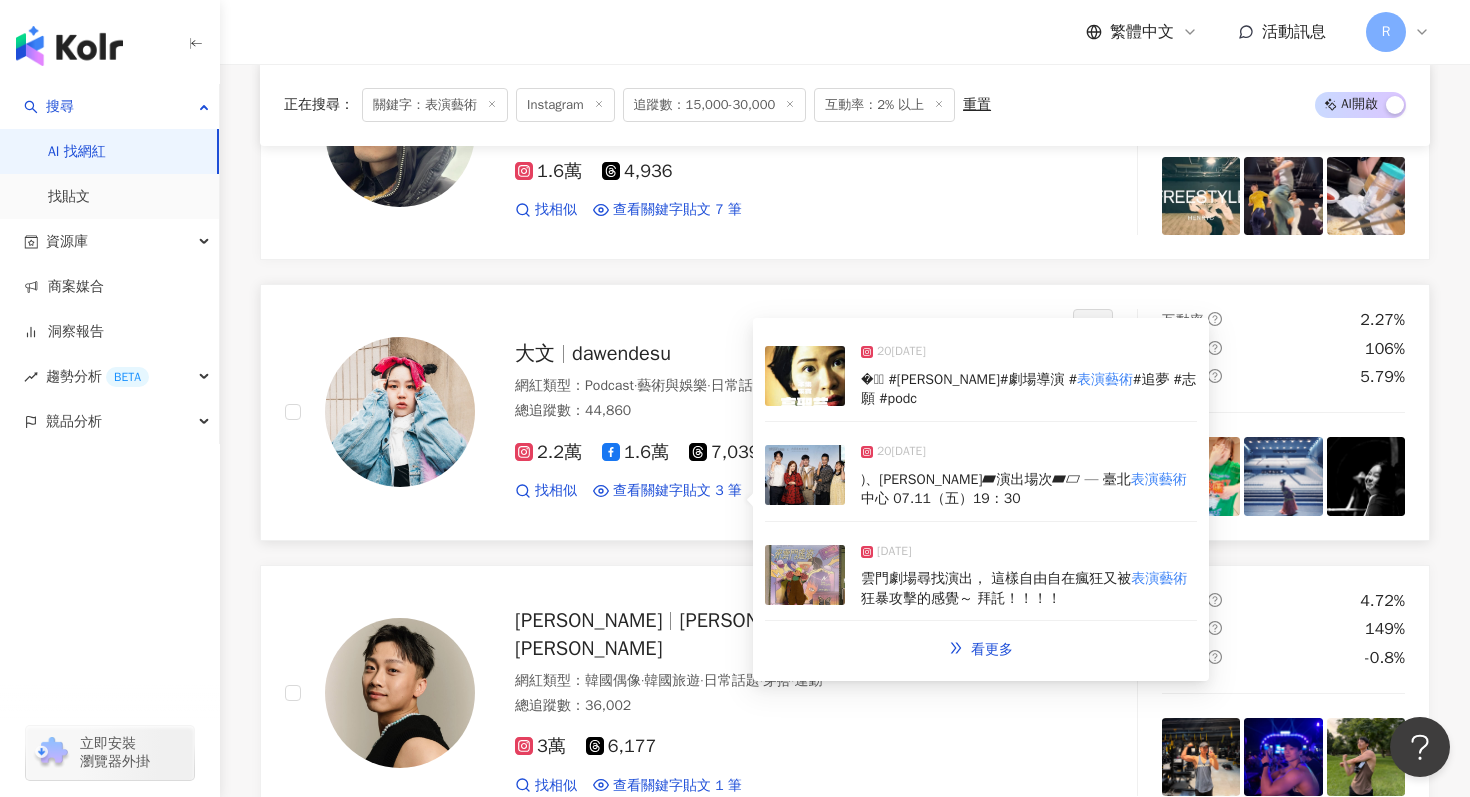 click at bounding box center [805, 475] 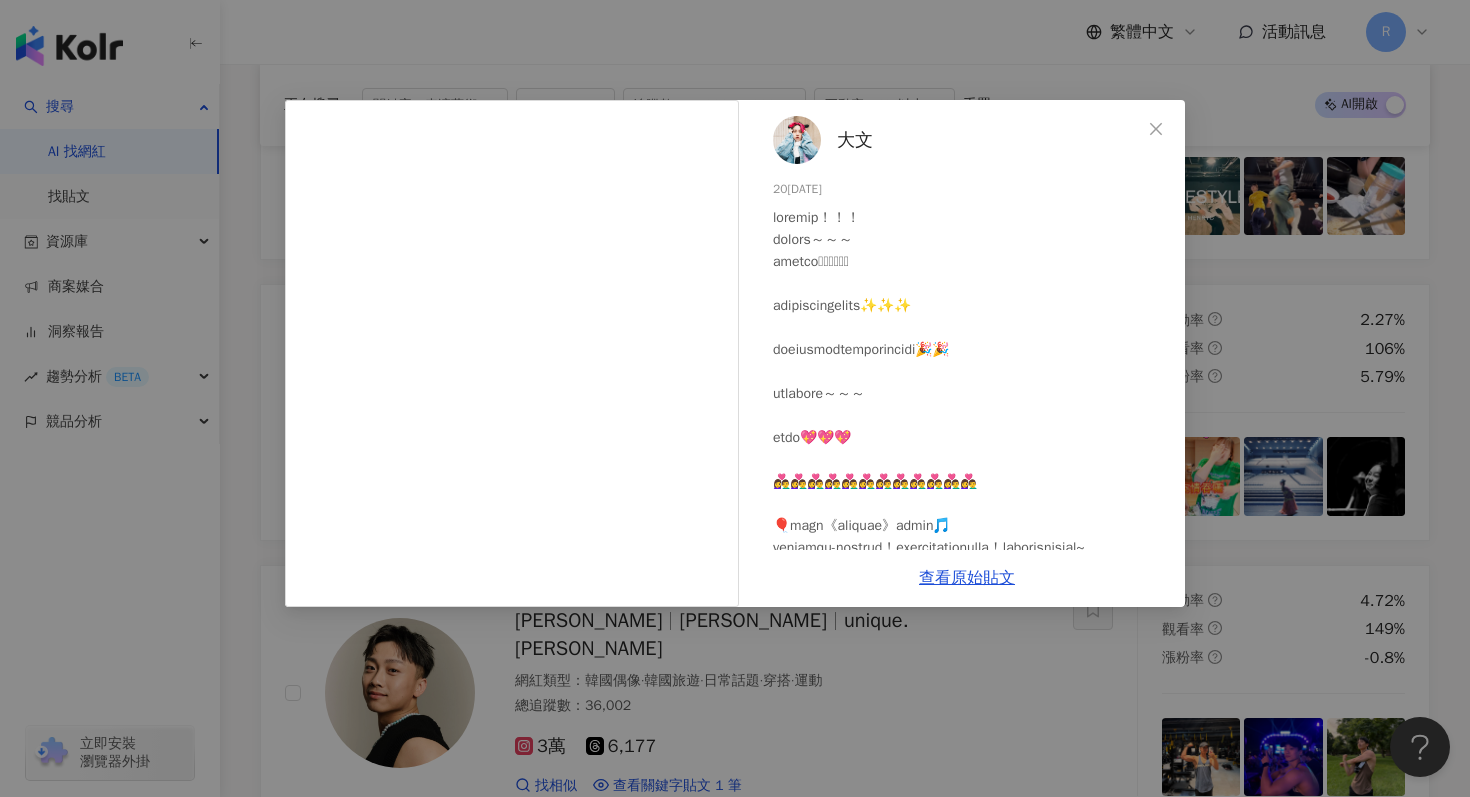 click on "大文 [DATE] 133 9 查看原始貼文" at bounding box center [735, 398] 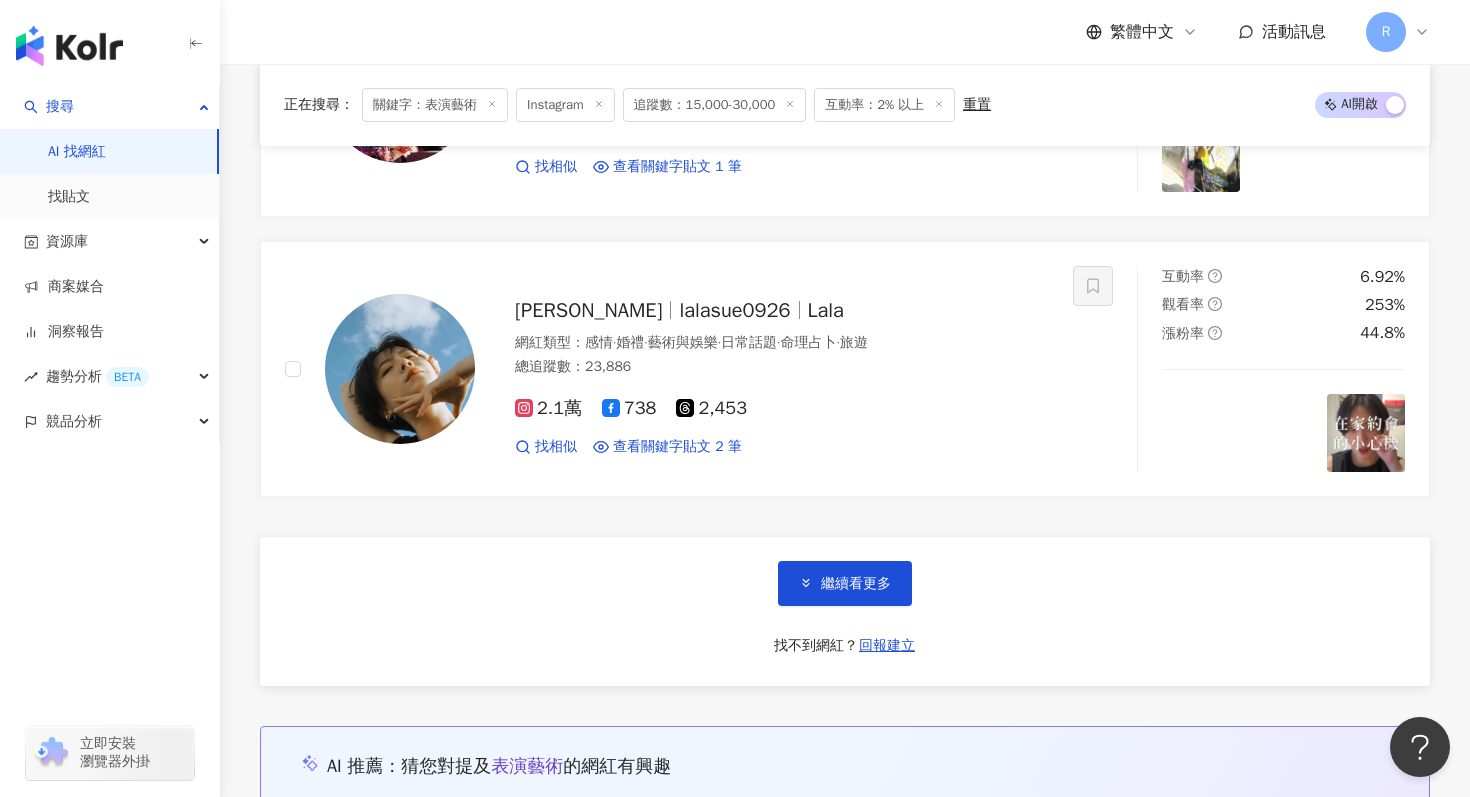 scroll, scrollTop: 10499, scrollLeft: 0, axis: vertical 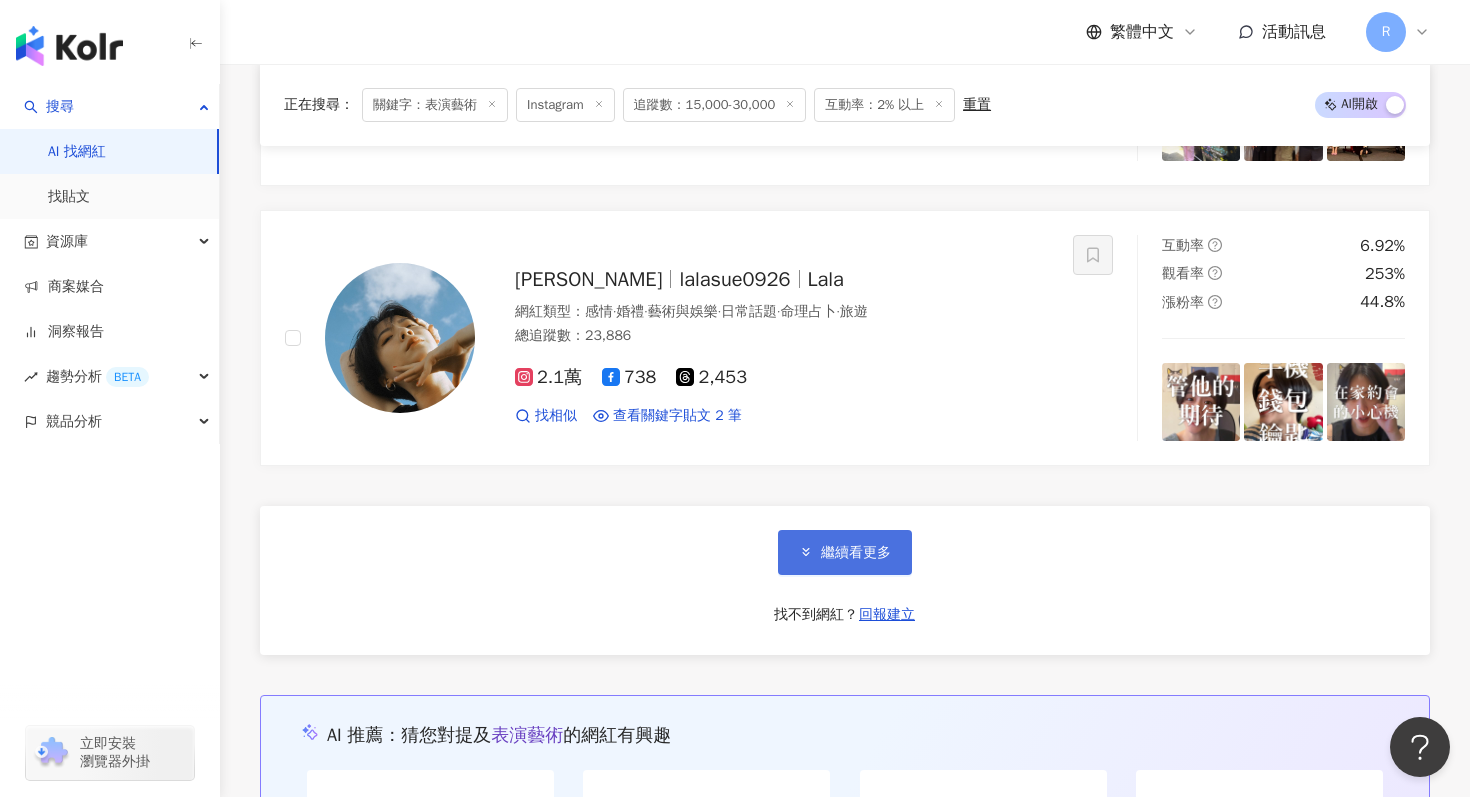 click on "繼續看更多" at bounding box center [845, 552] 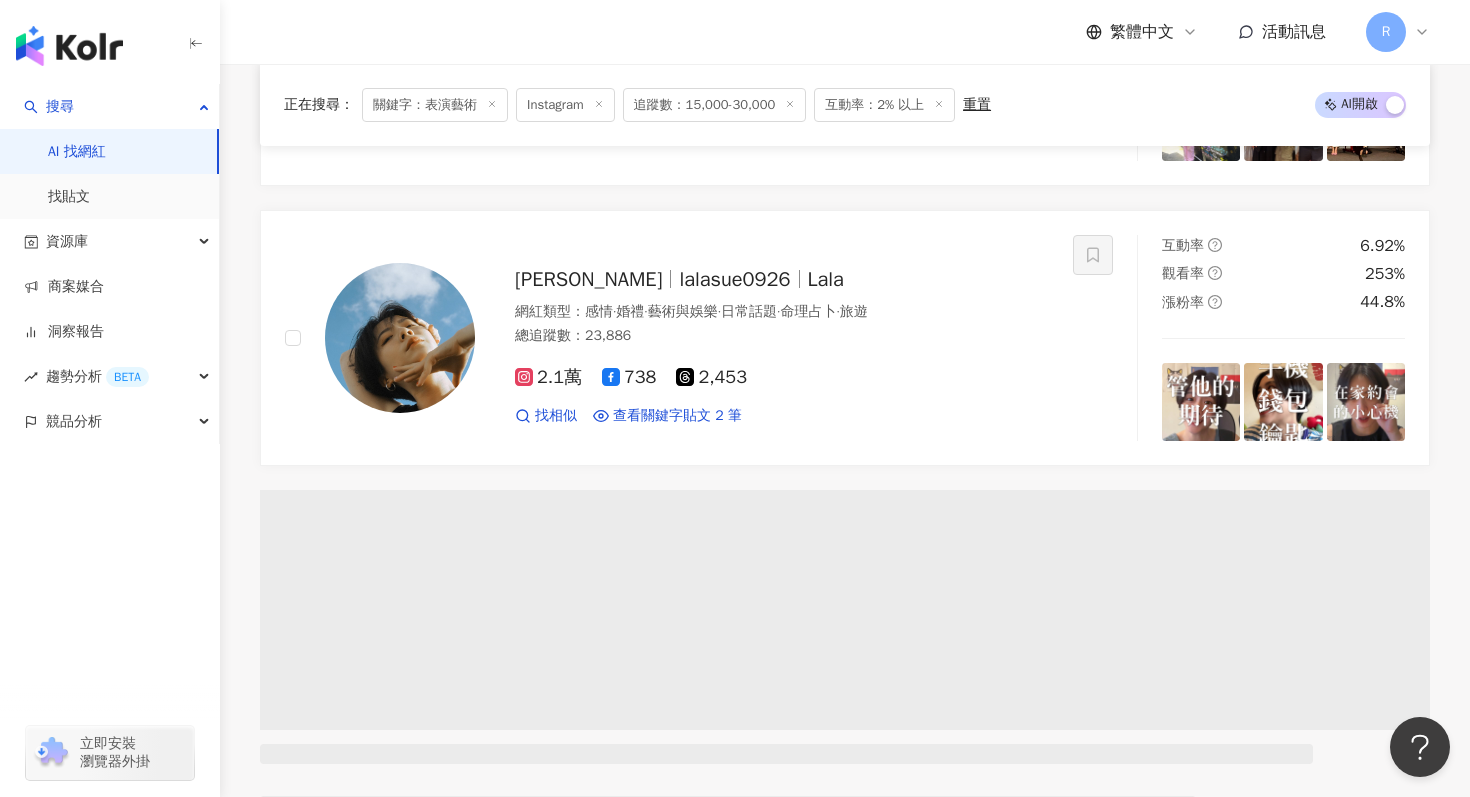 click at bounding box center [845, 610] 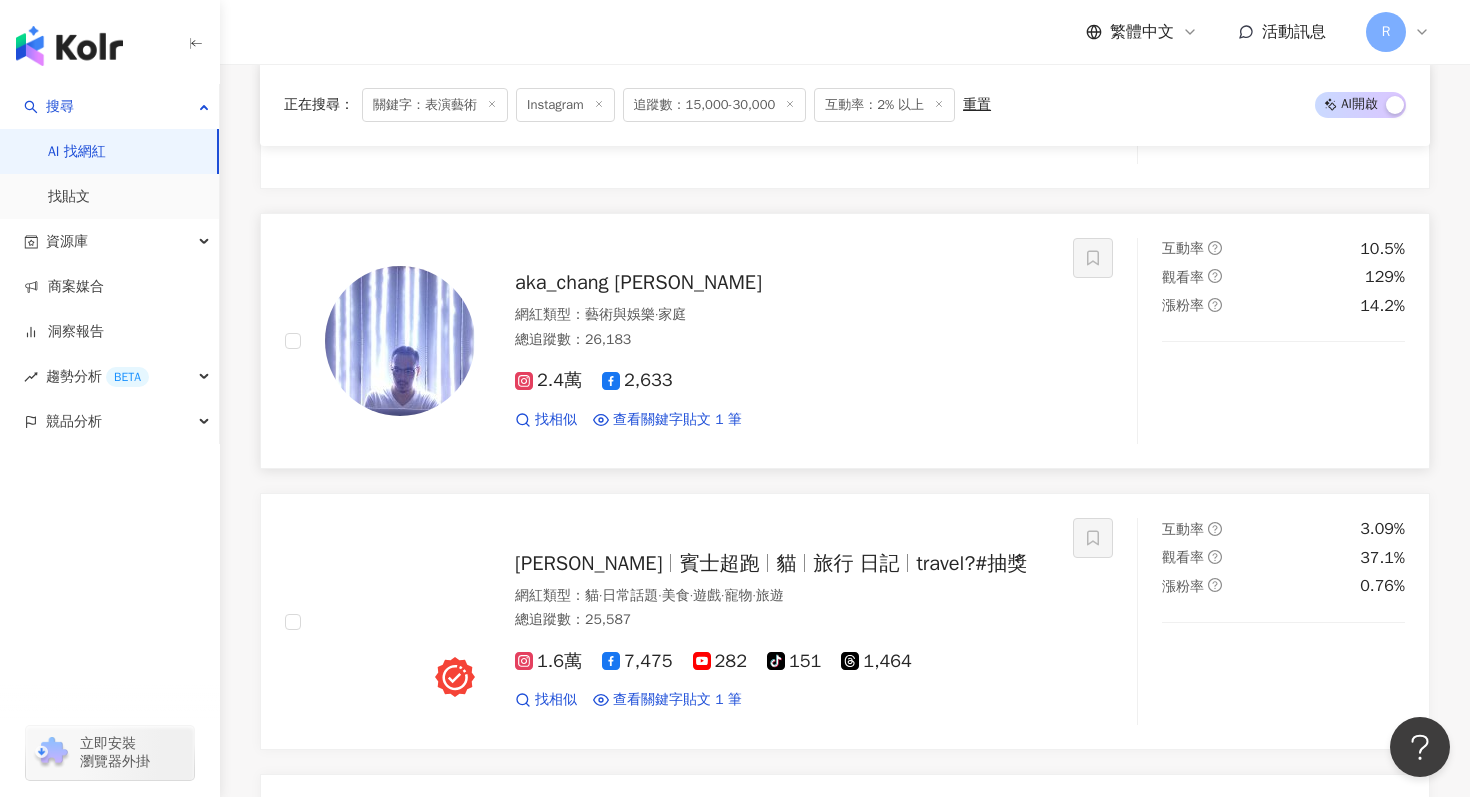 scroll, scrollTop: 13027, scrollLeft: 0, axis: vertical 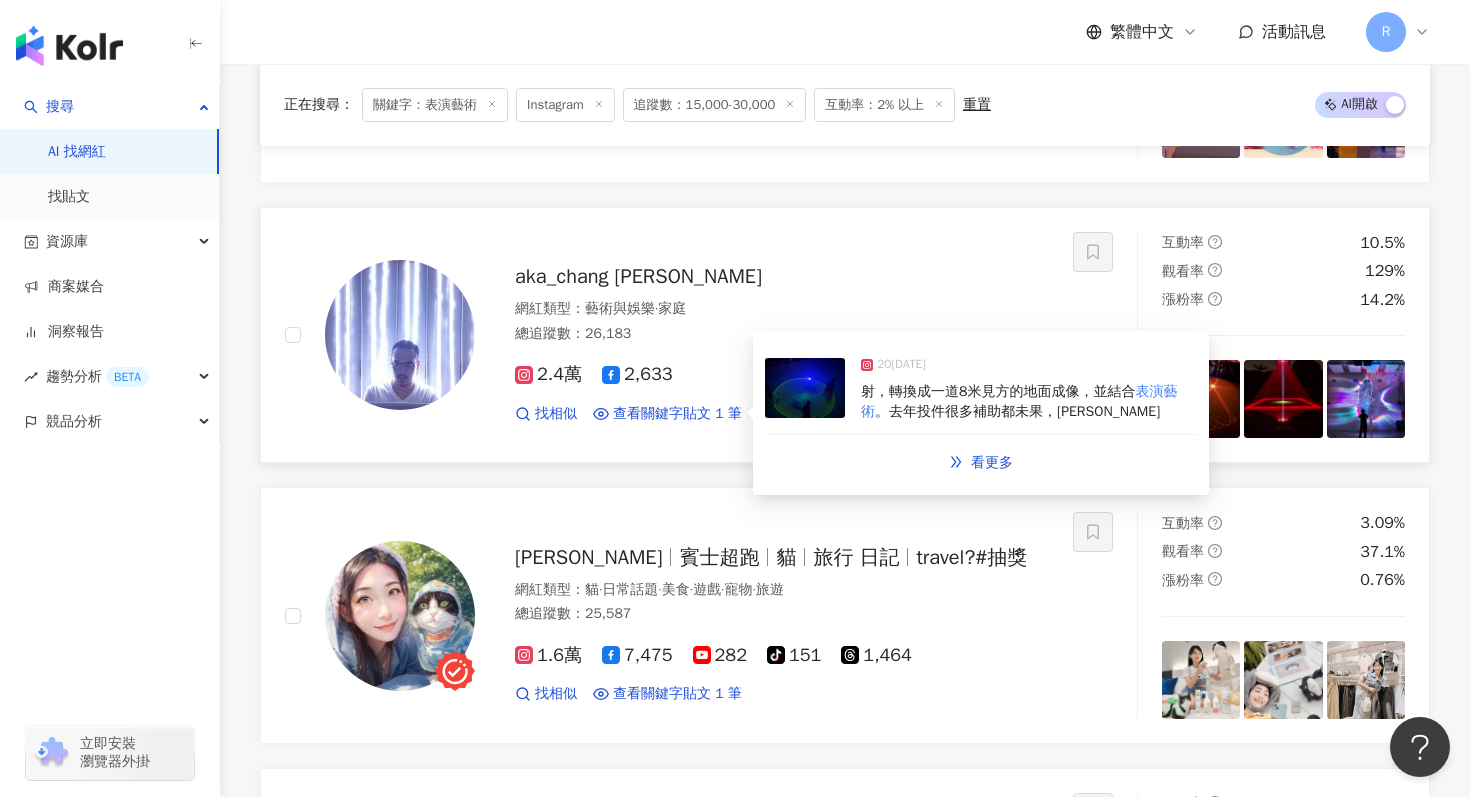 click at bounding box center [805, 388] 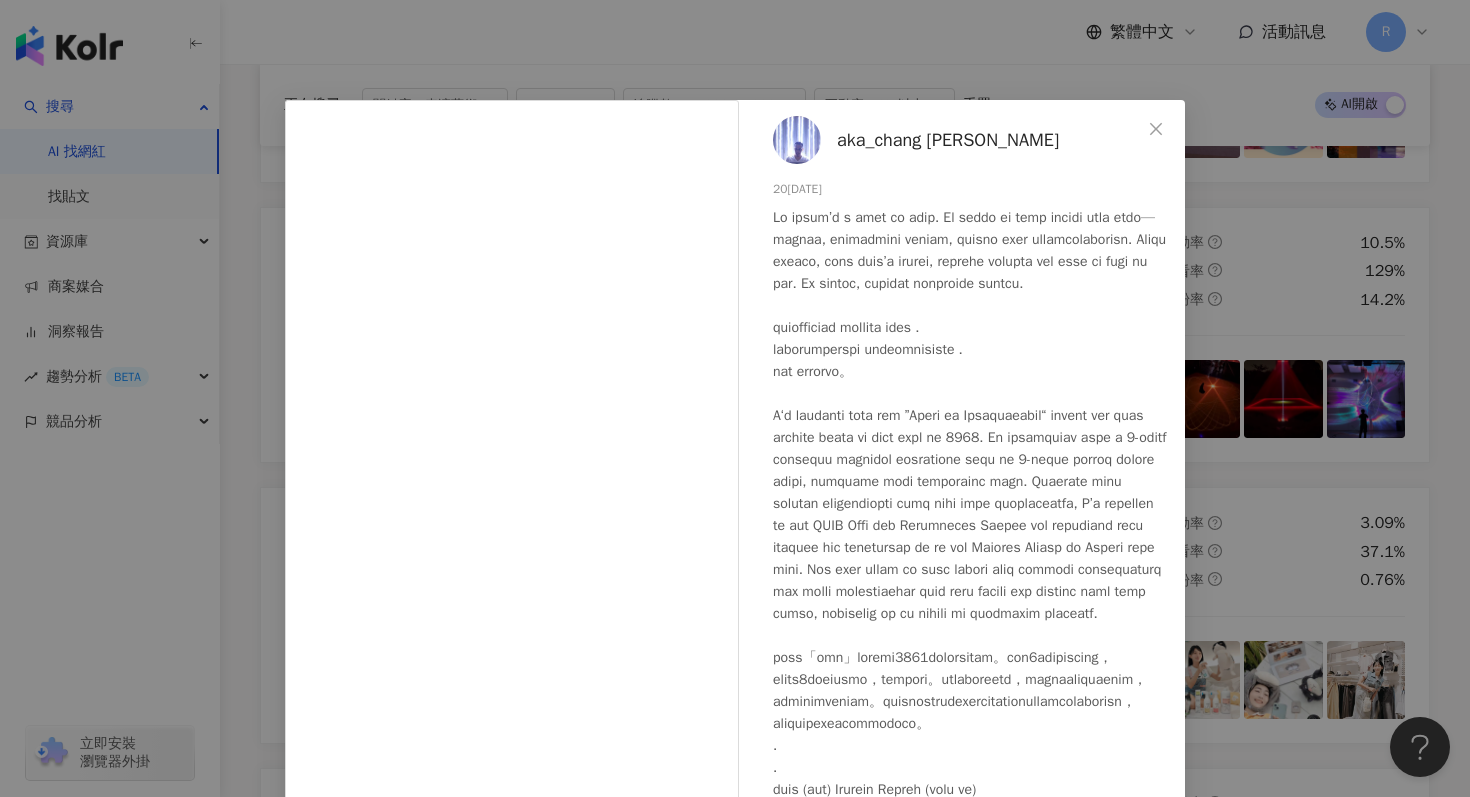 drag, startPoint x: 438, startPoint y: 51, endPoint x: 441, endPoint y: 94, distance: 43.104523 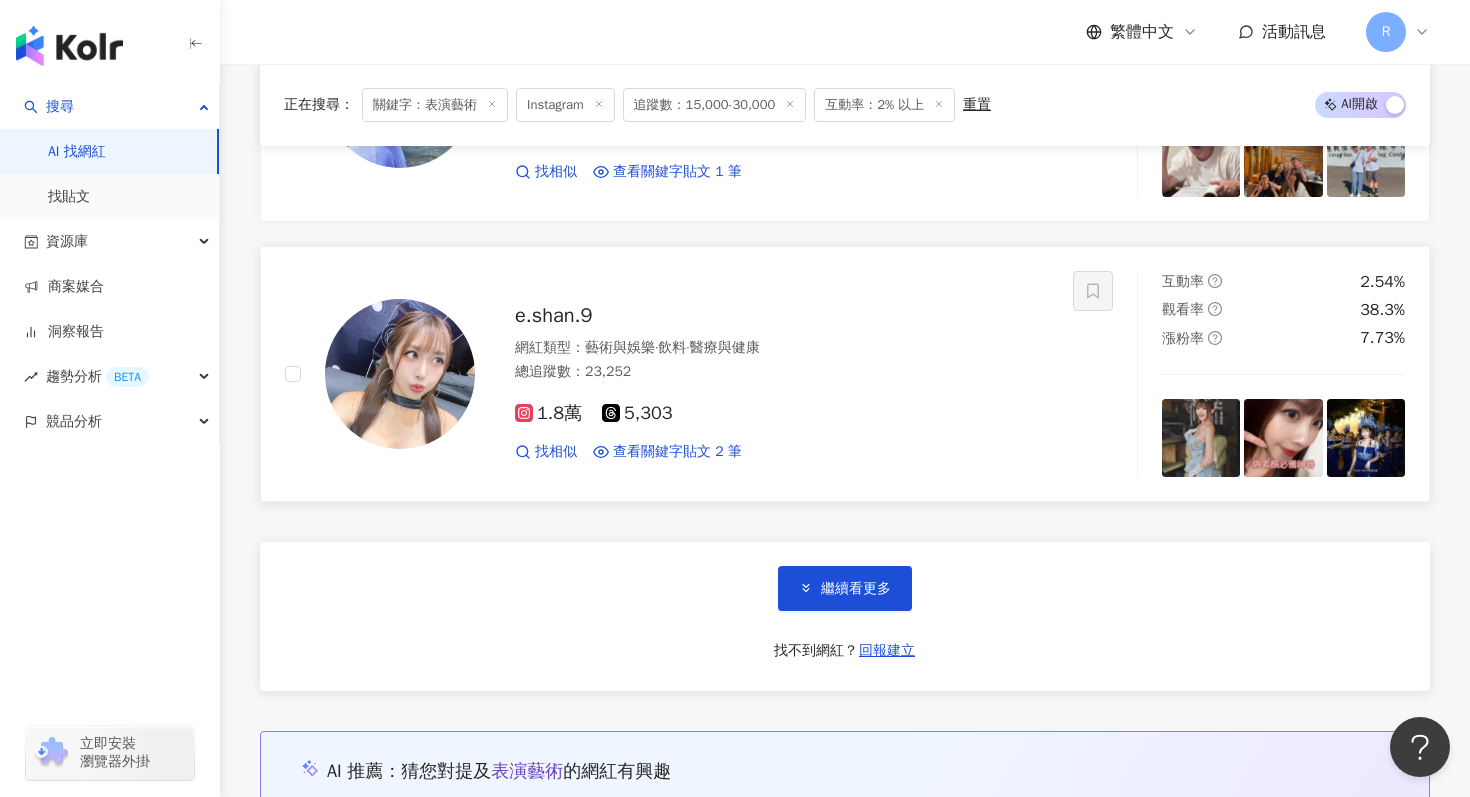 scroll, scrollTop: 13863, scrollLeft: 0, axis: vertical 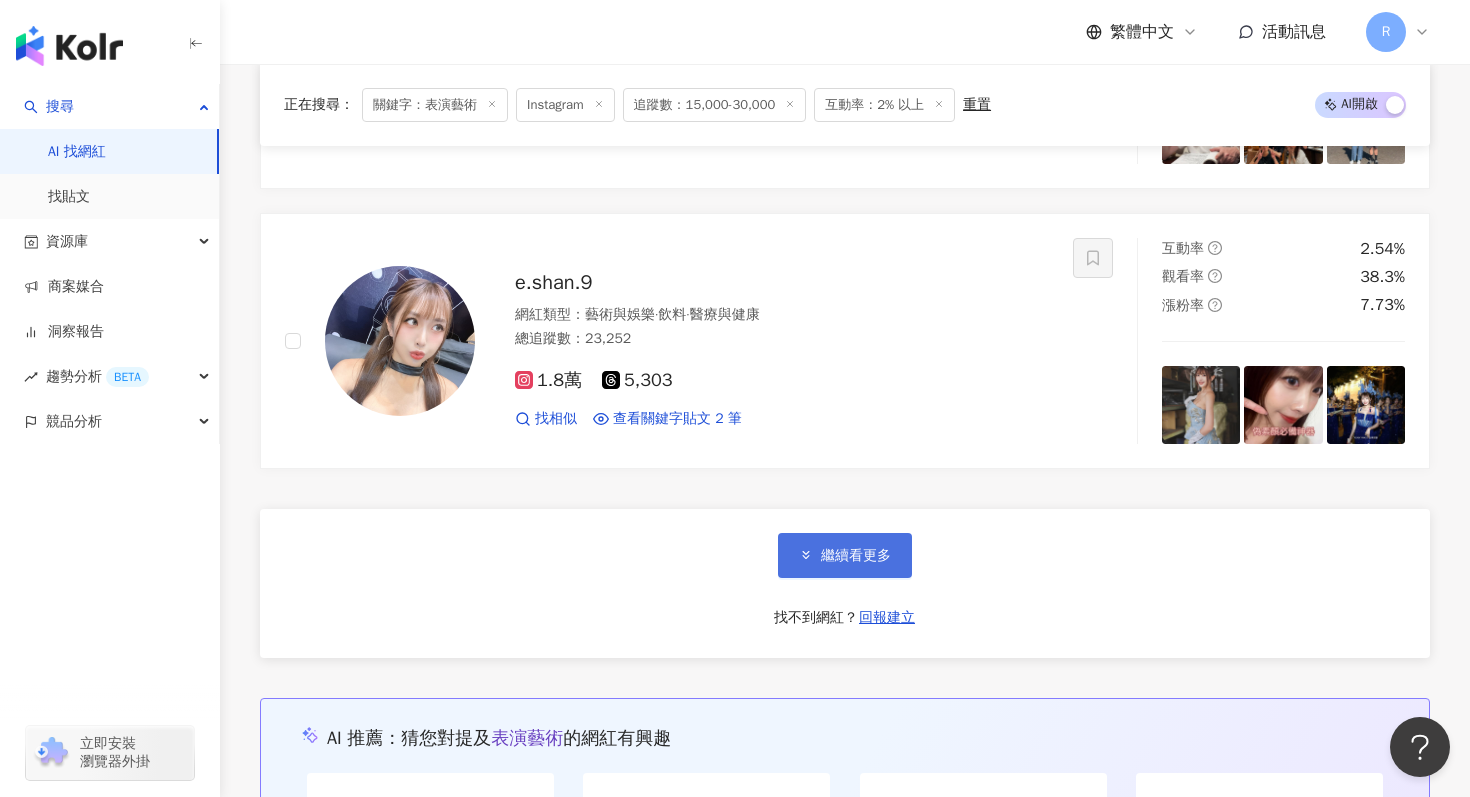 click on "繼續看更多" at bounding box center [845, 555] 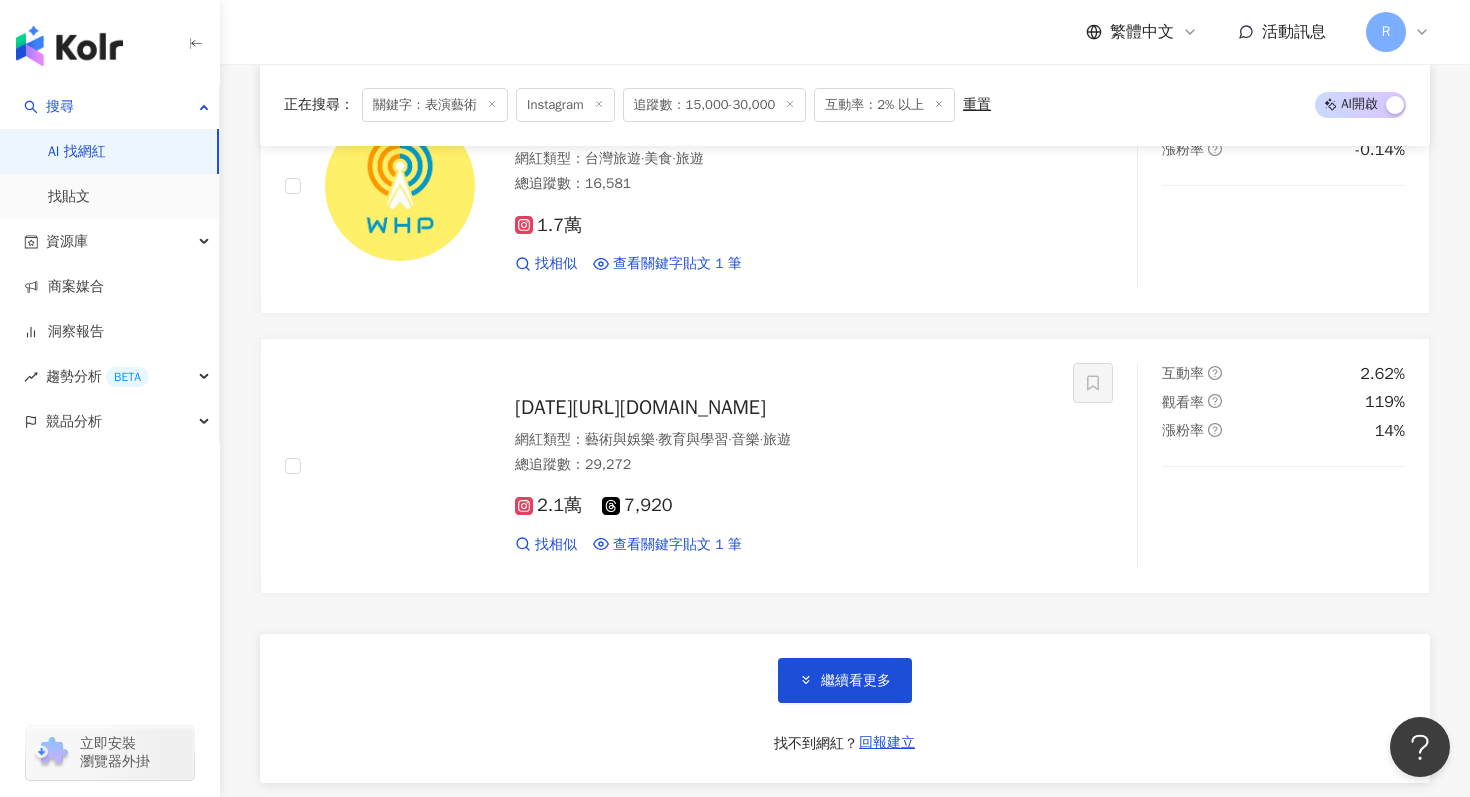 scroll, scrollTop: 17106, scrollLeft: 0, axis: vertical 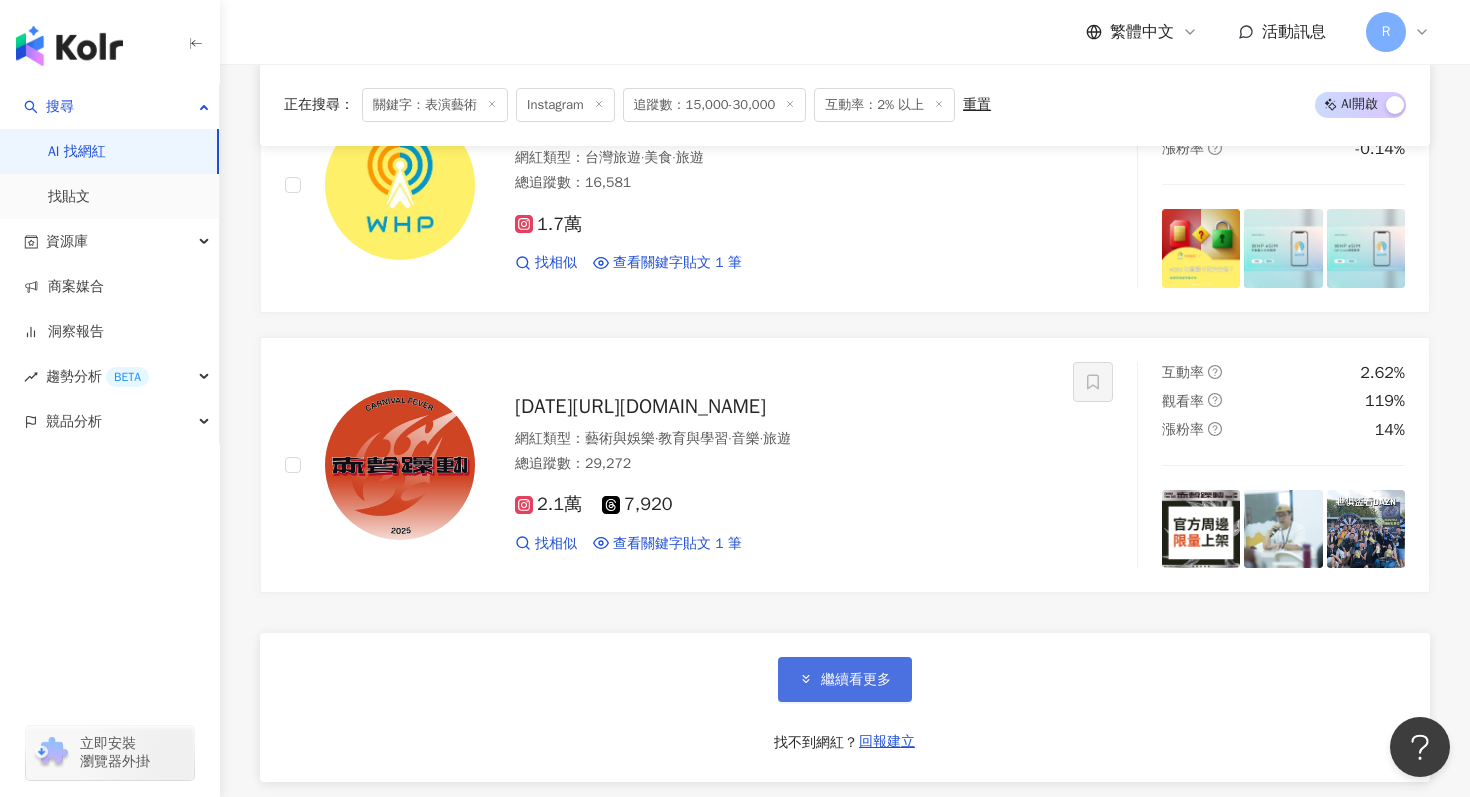 click 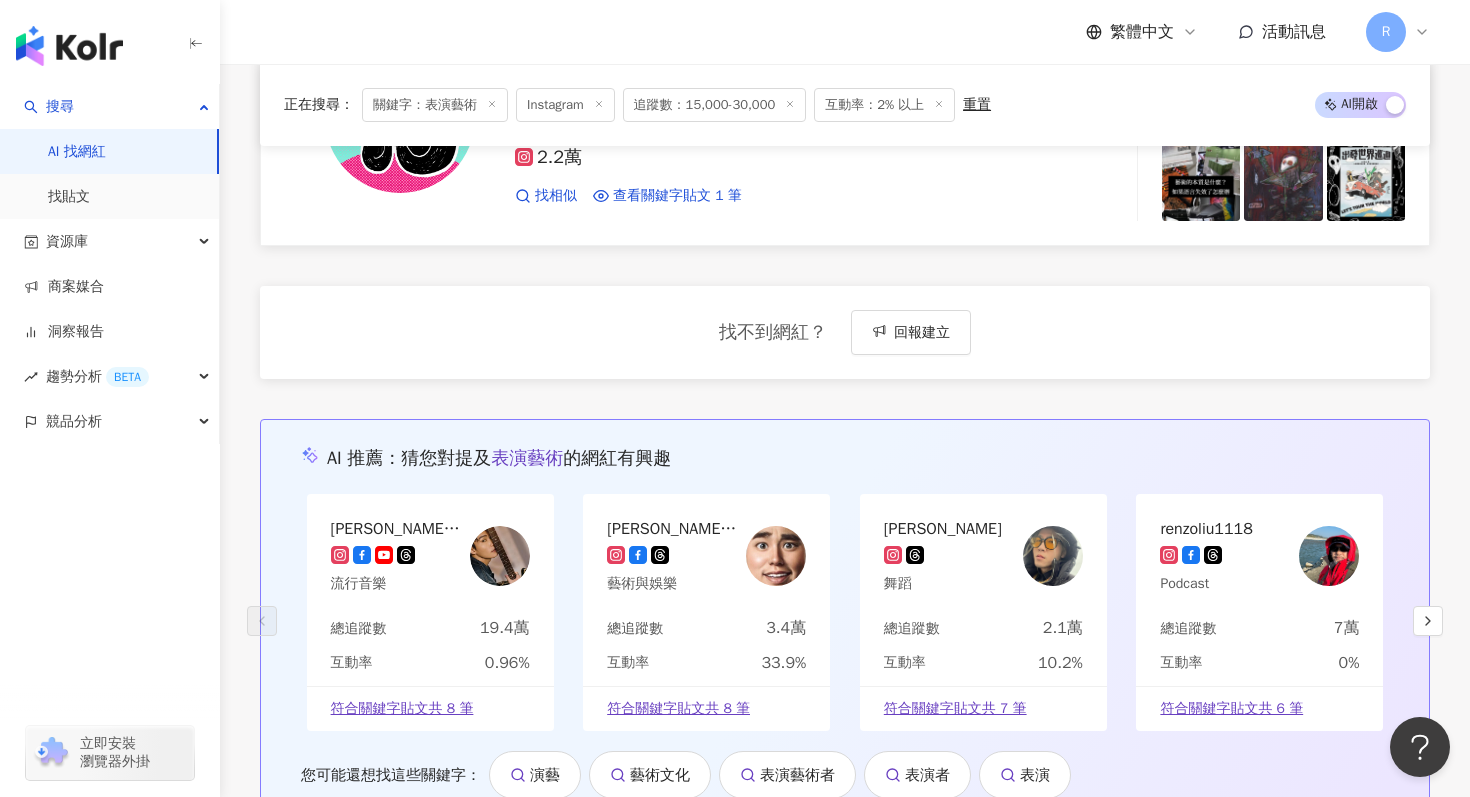 scroll, scrollTop: 19151, scrollLeft: 0, axis: vertical 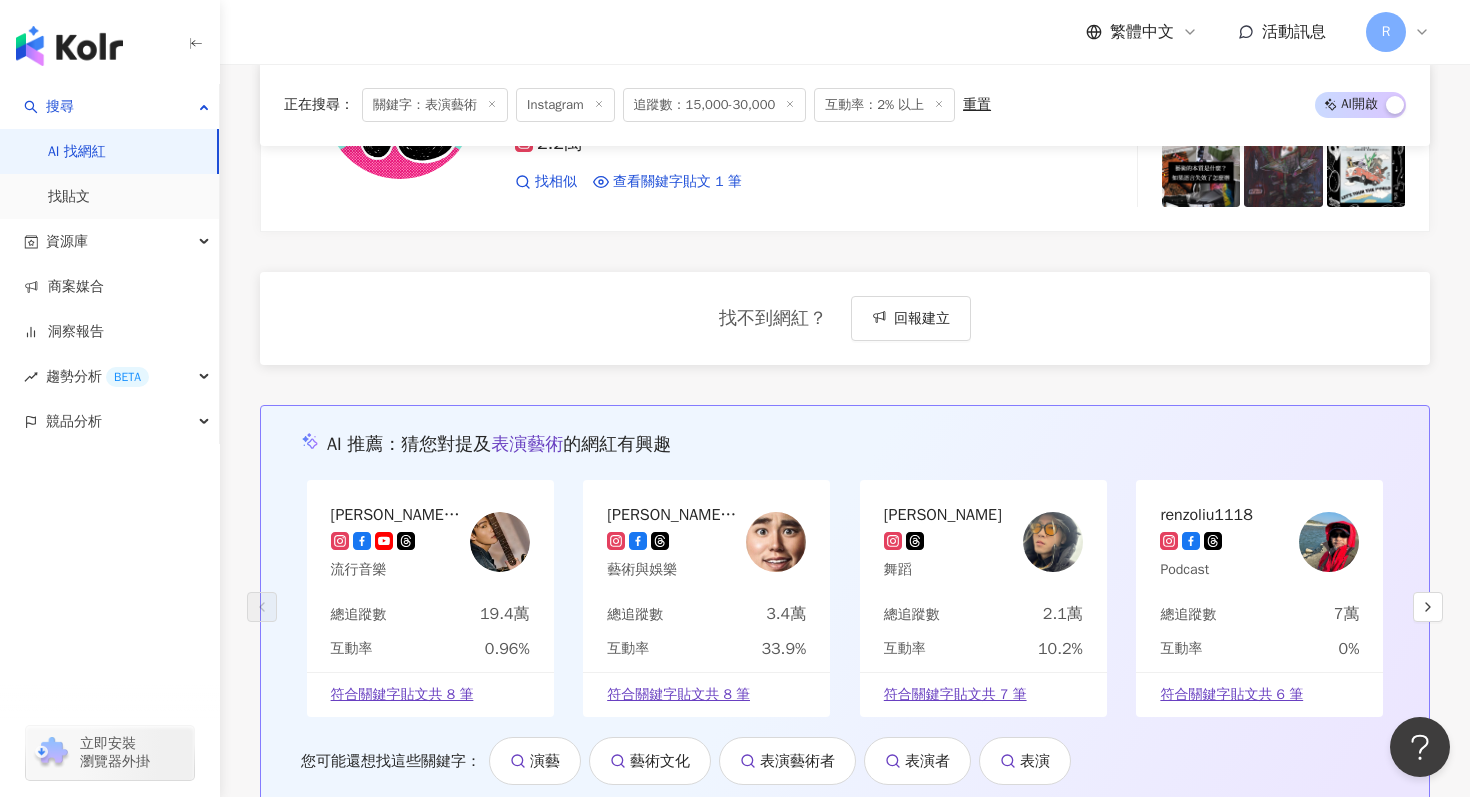 click 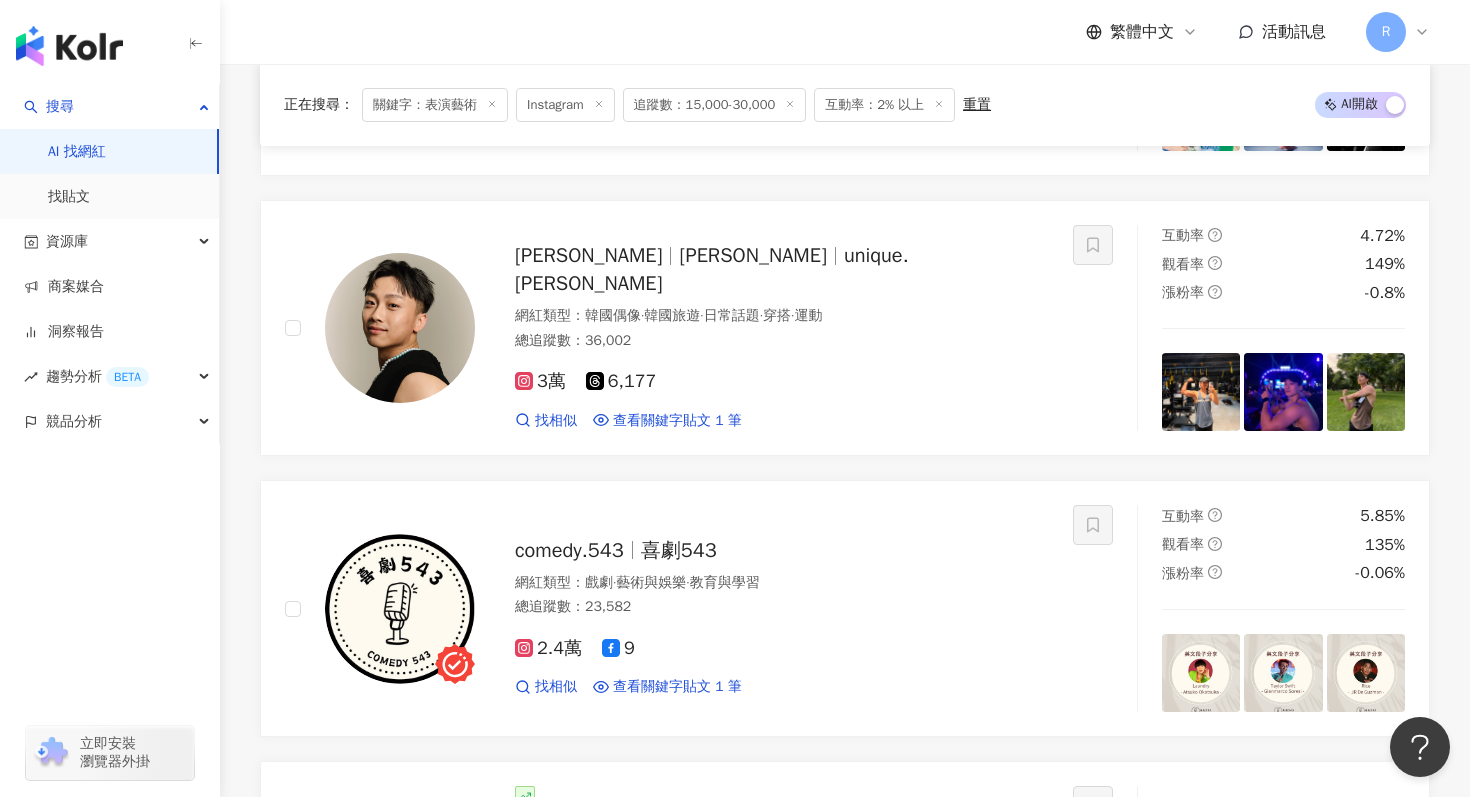 scroll, scrollTop: 0, scrollLeft: 0, axis: both 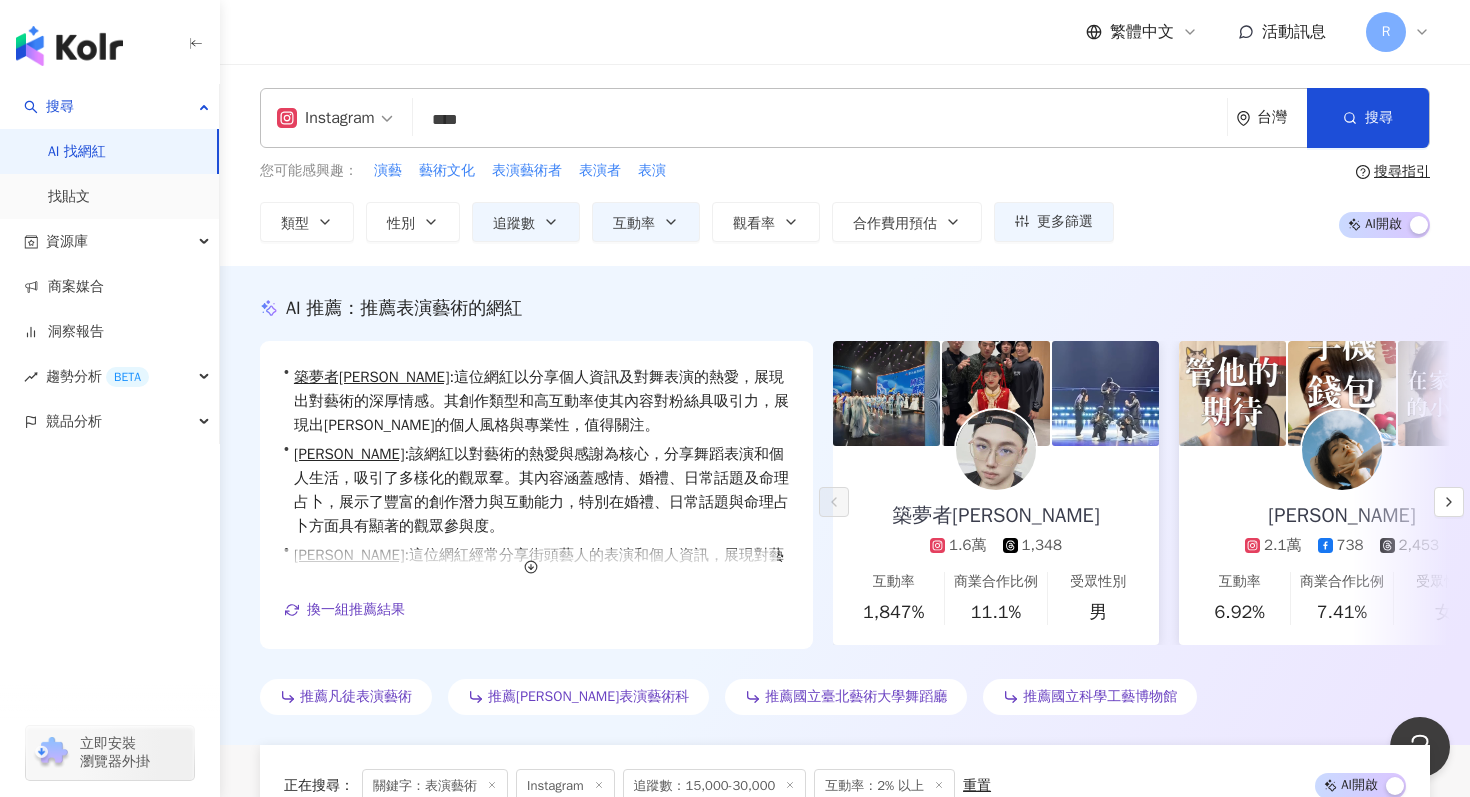 click on "****" at bounding box center [820, 120] 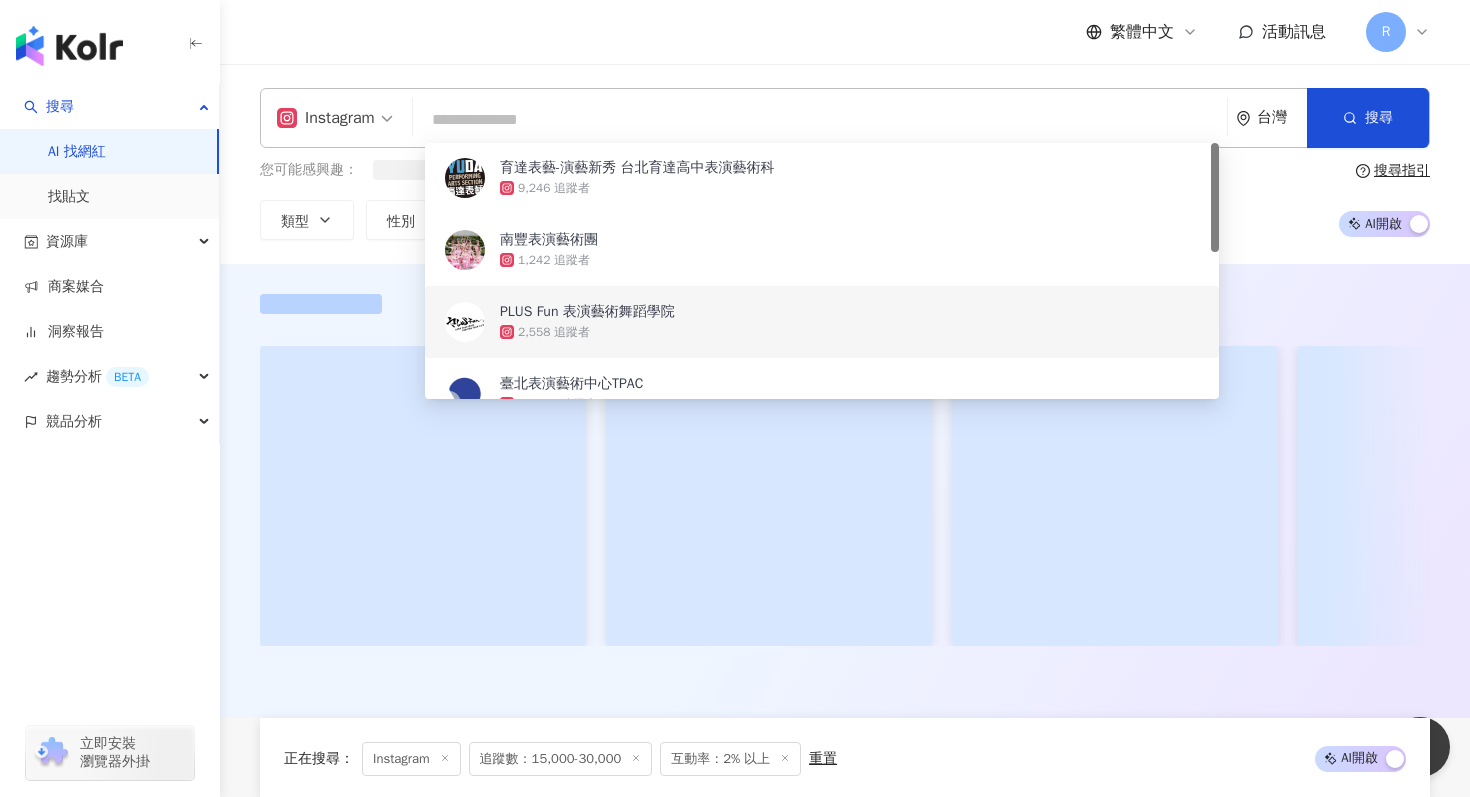 click at bounding box center (820, 120) 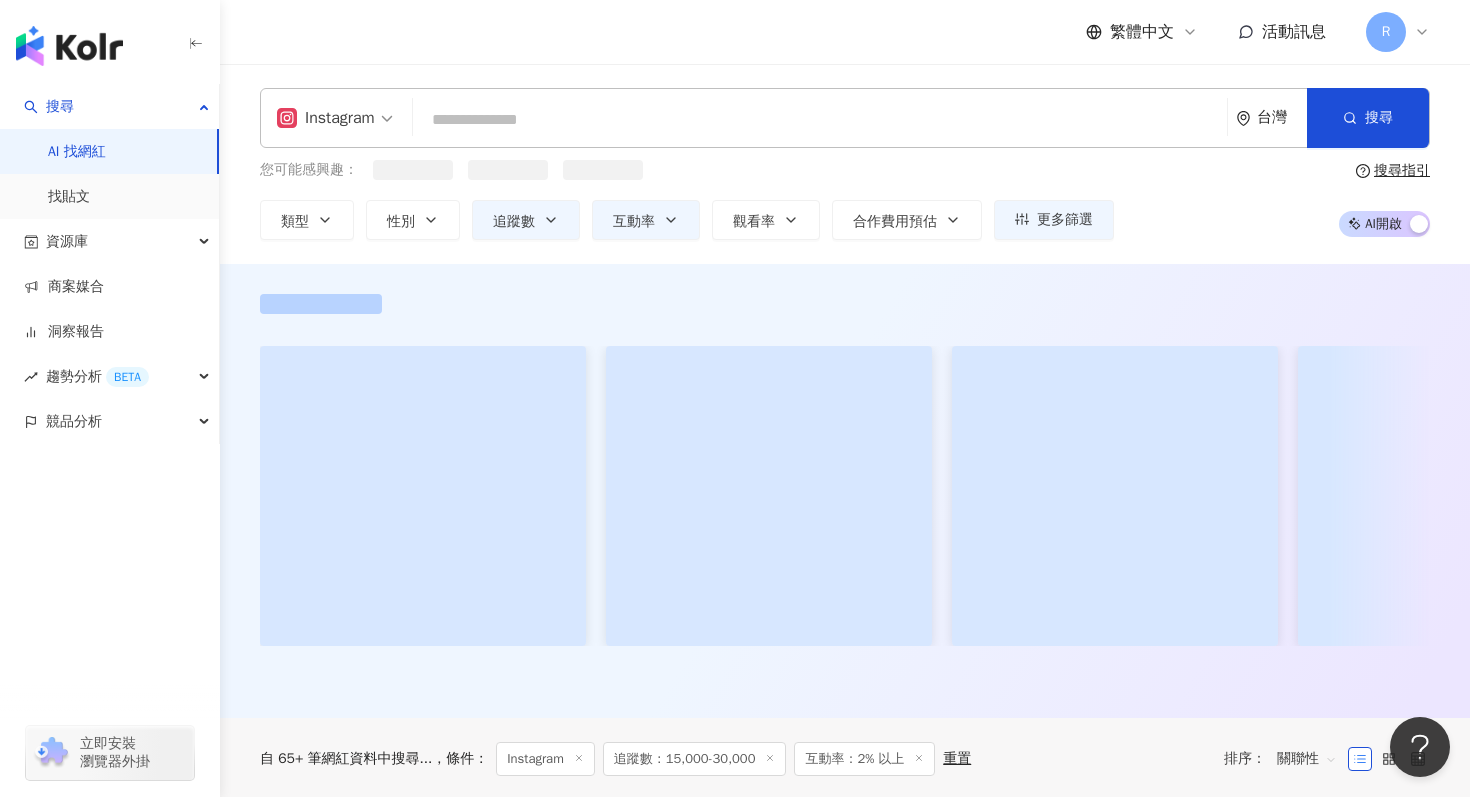 click at bounding box center [820, 120] 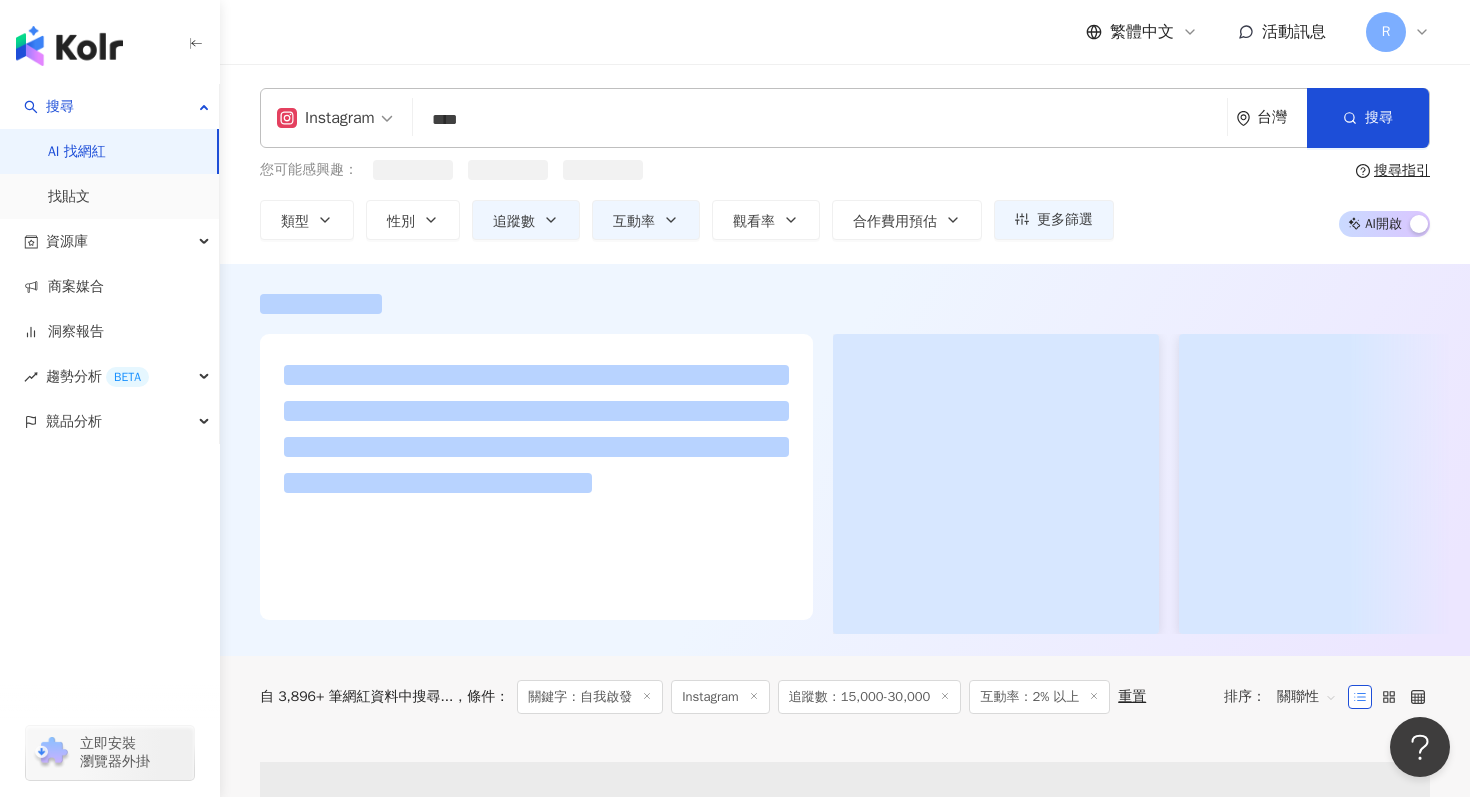 scroll, scrollTop: 0, scrollLeft: 0, axis: both 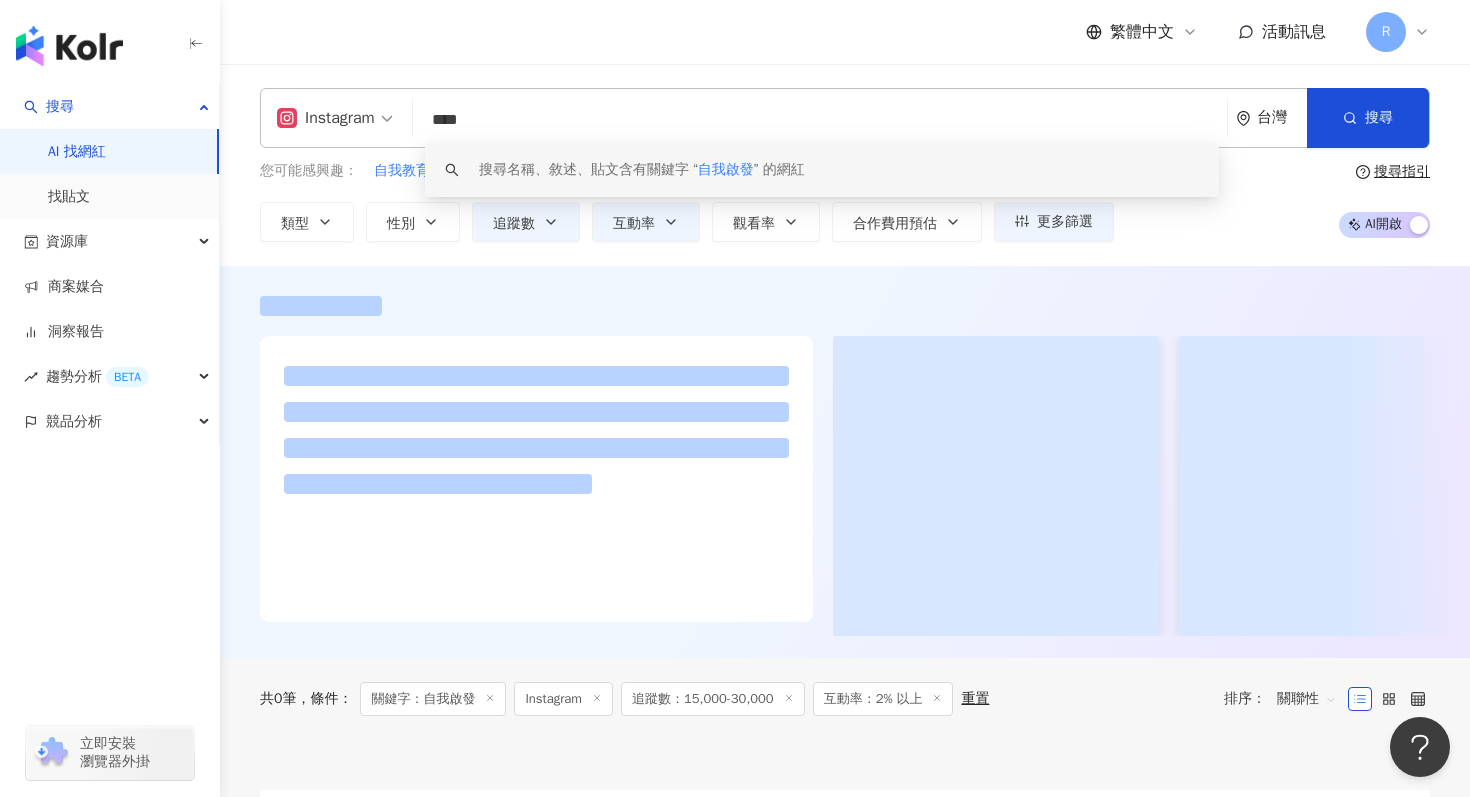 click on "****" at bounding box center (820, 120) 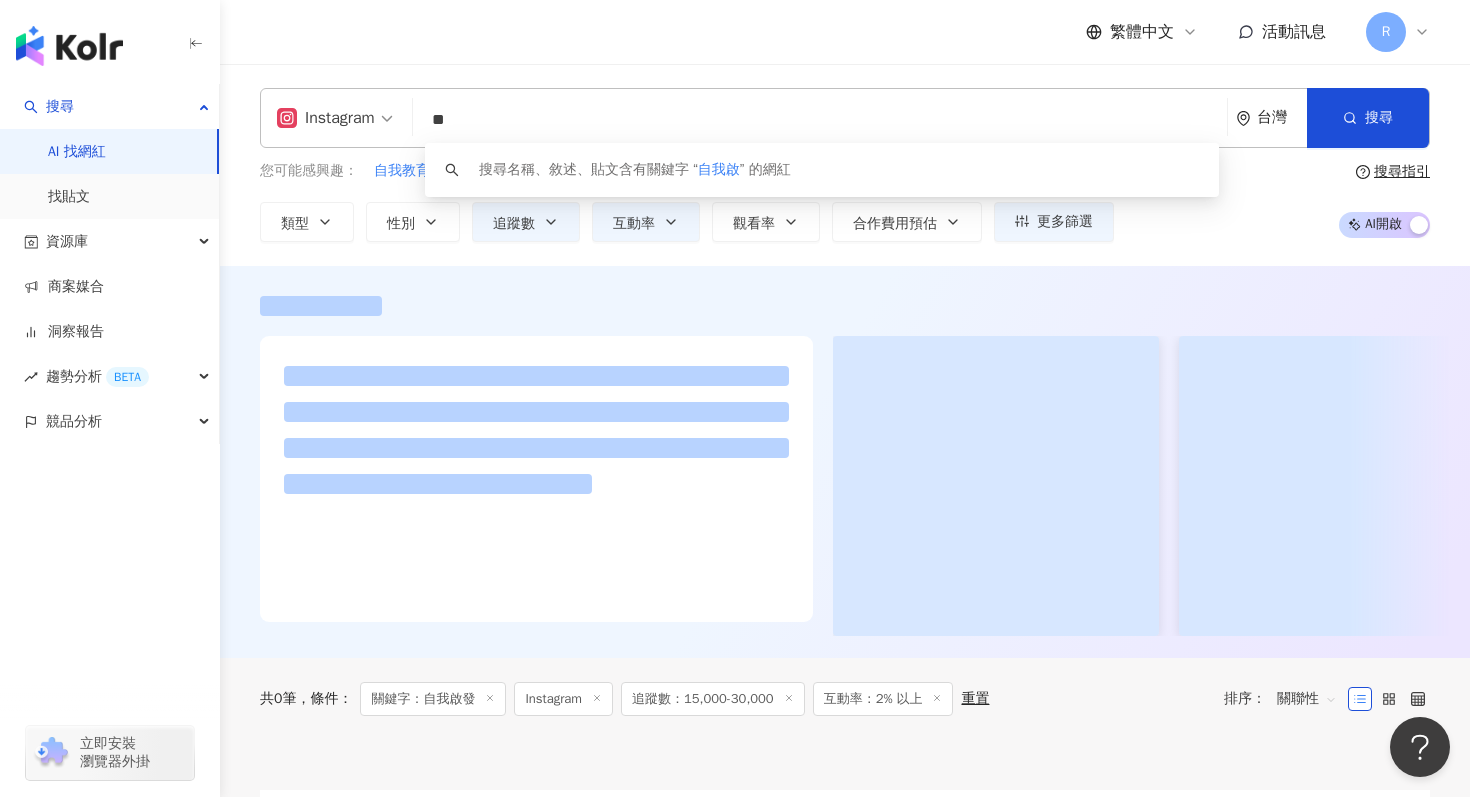 type on "*" 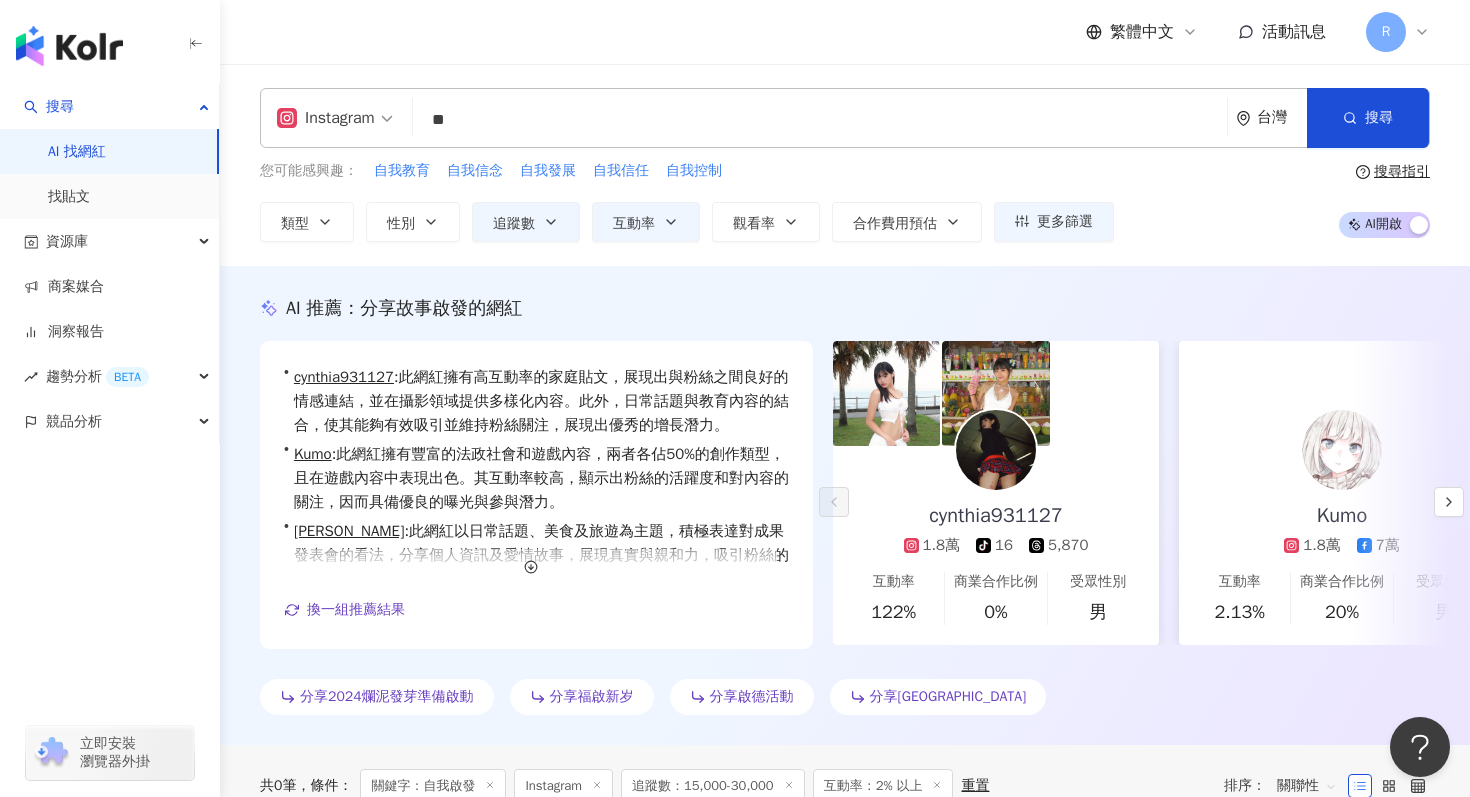 type on "**" 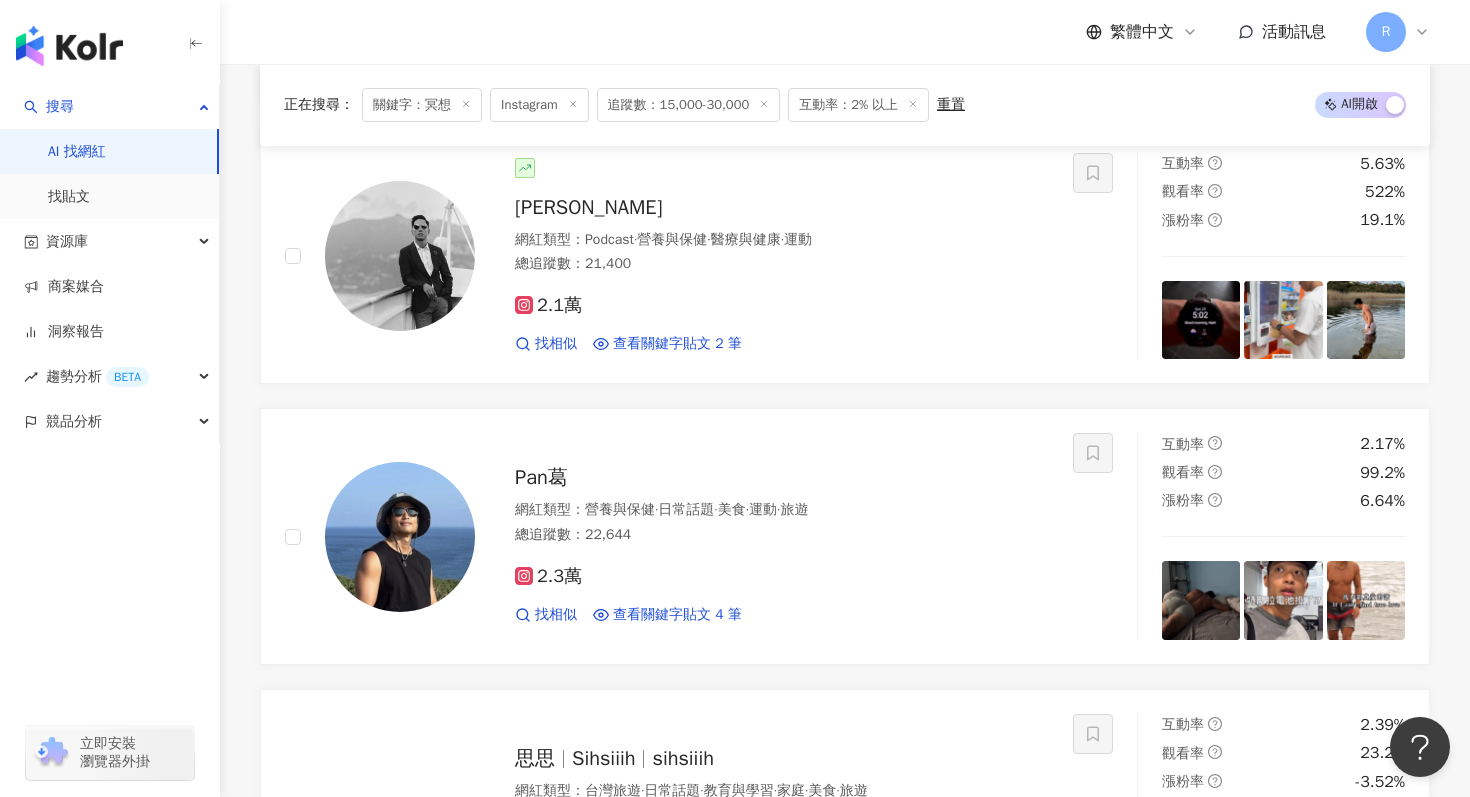 scroll, scrollTop: 3020, scrollLeft: 0, axis: vertical 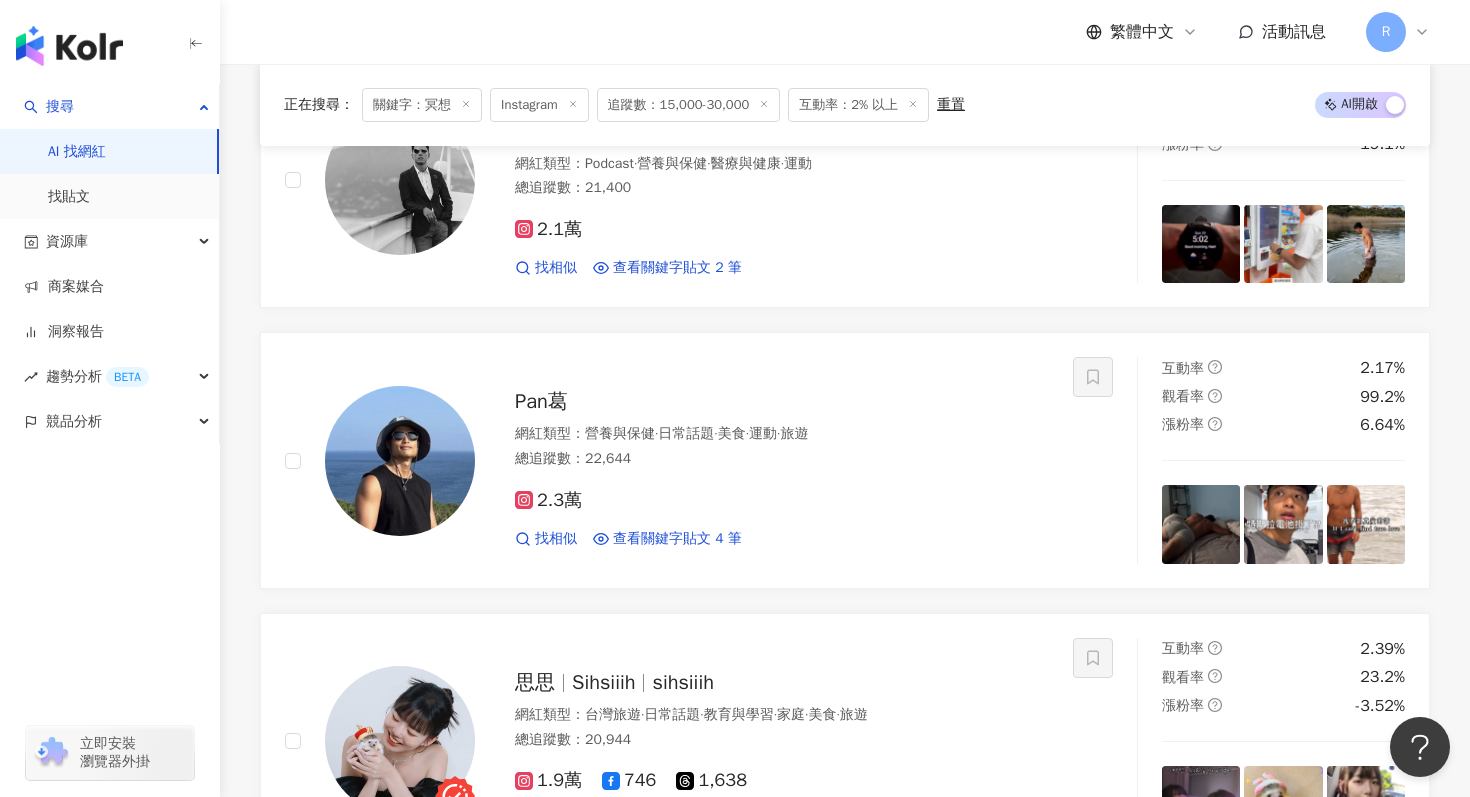 click 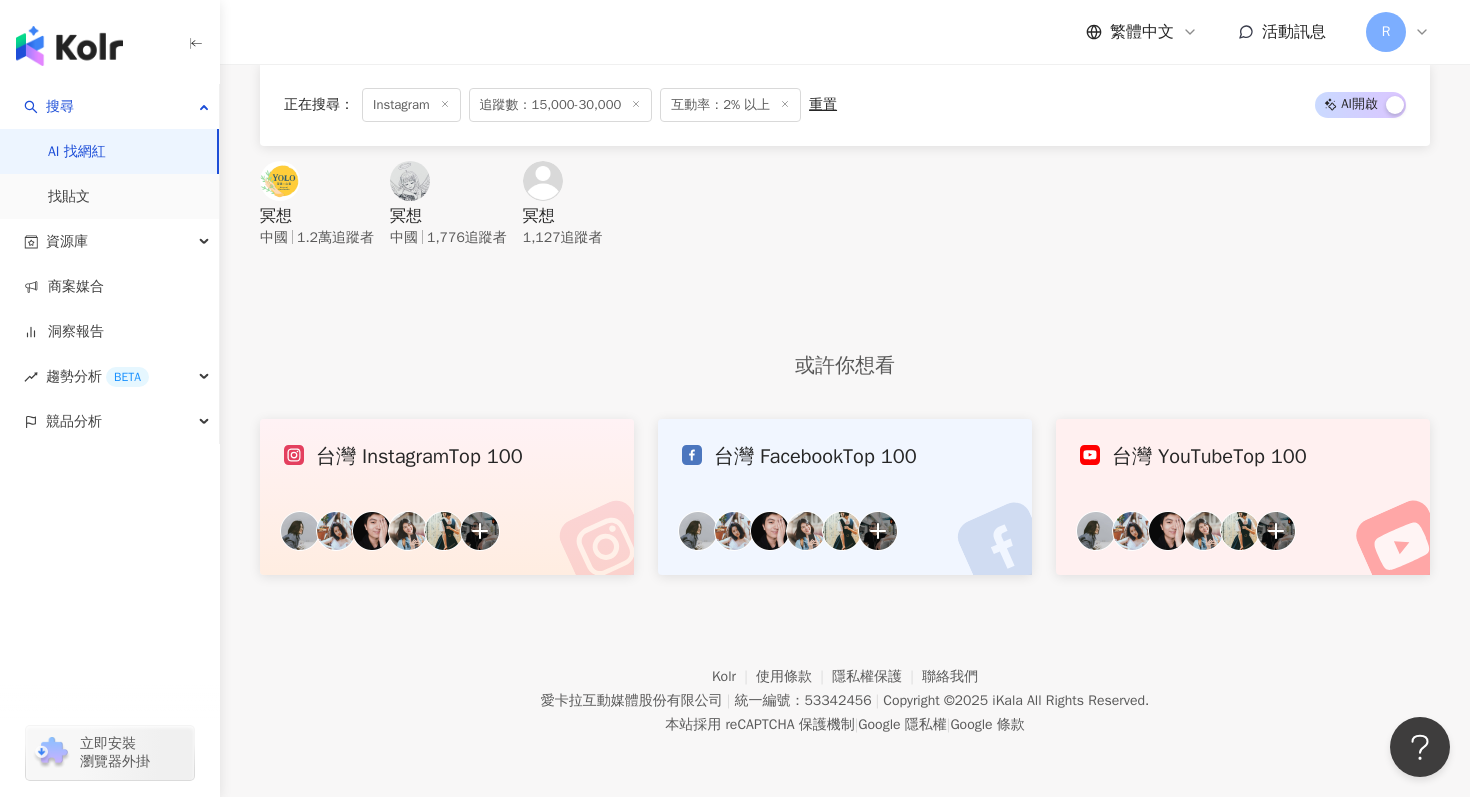 scroll, scrollTop: 0, scrollLeft: 0, axis: both 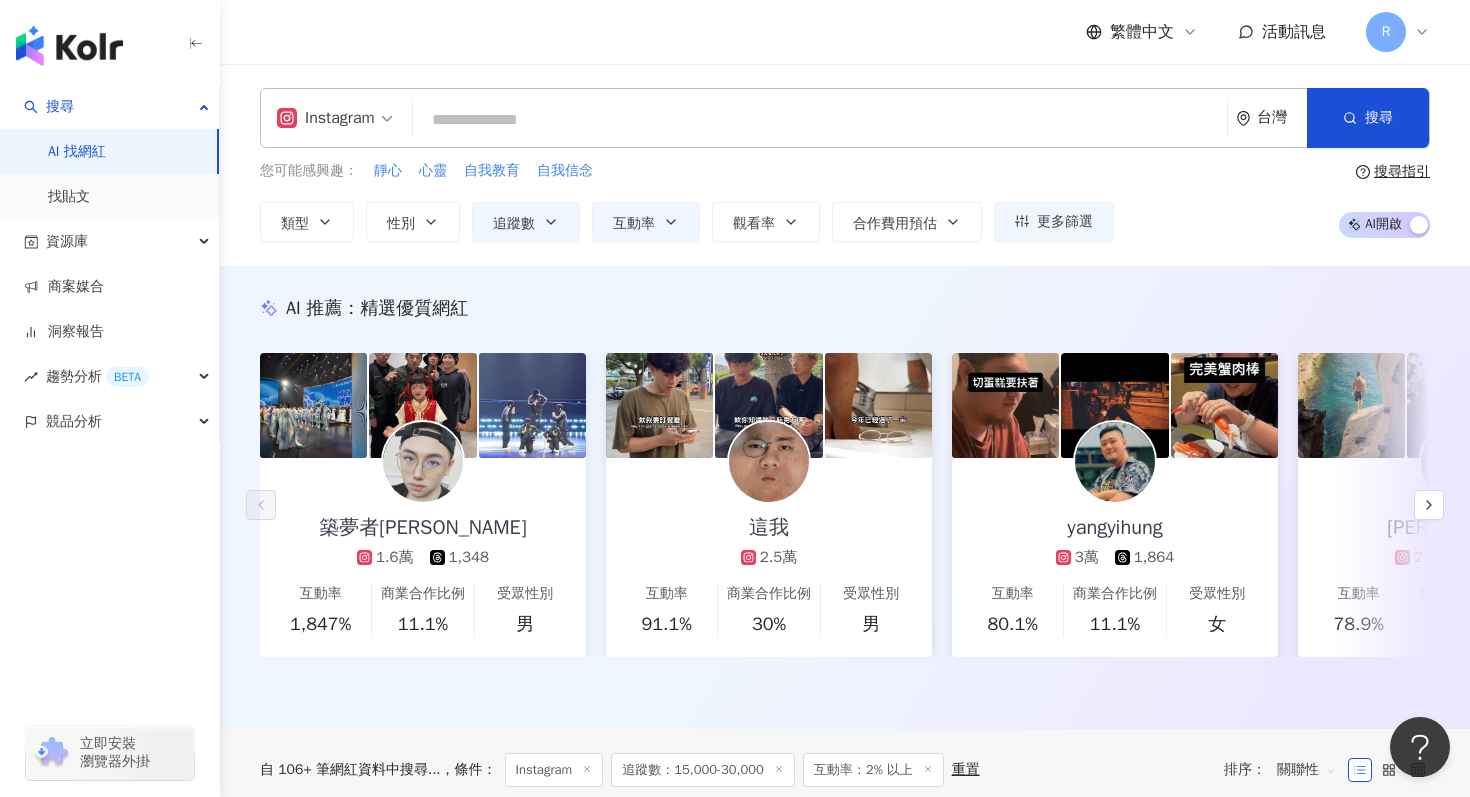 click at bounding box center (820, 120) 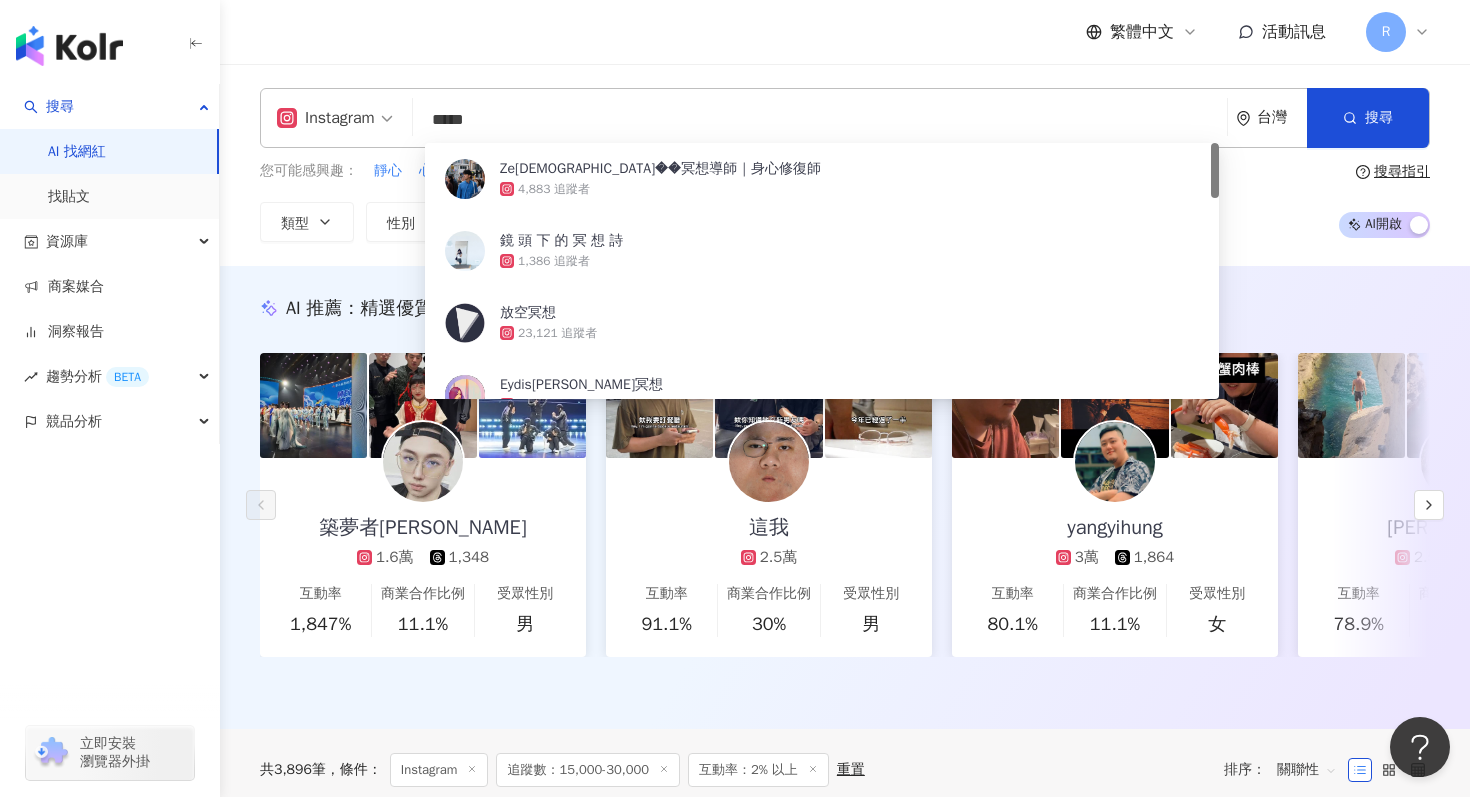 type on "****" 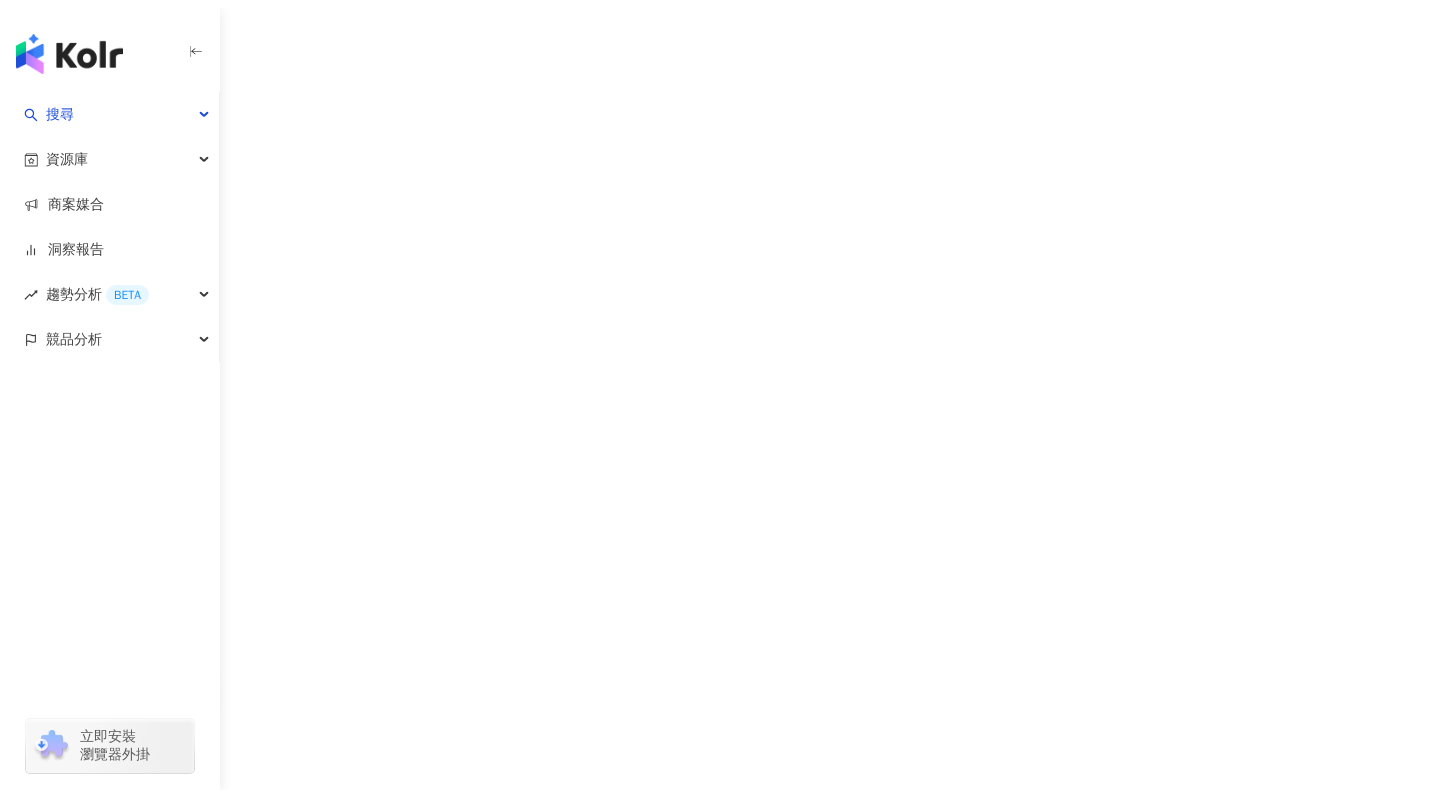 scroll, scrollTop: 0, scrollLeft: 0, axis: both 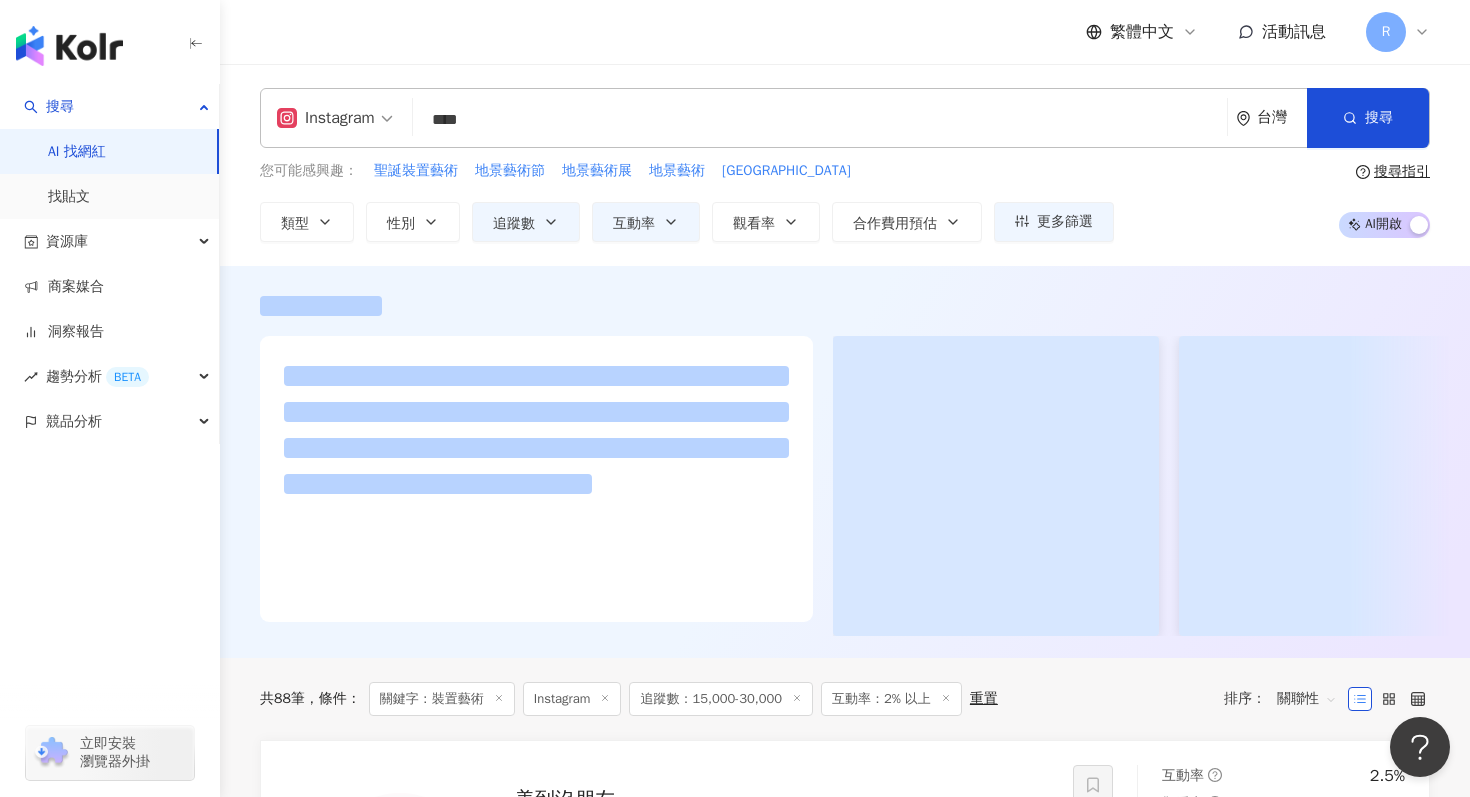 type on "****" 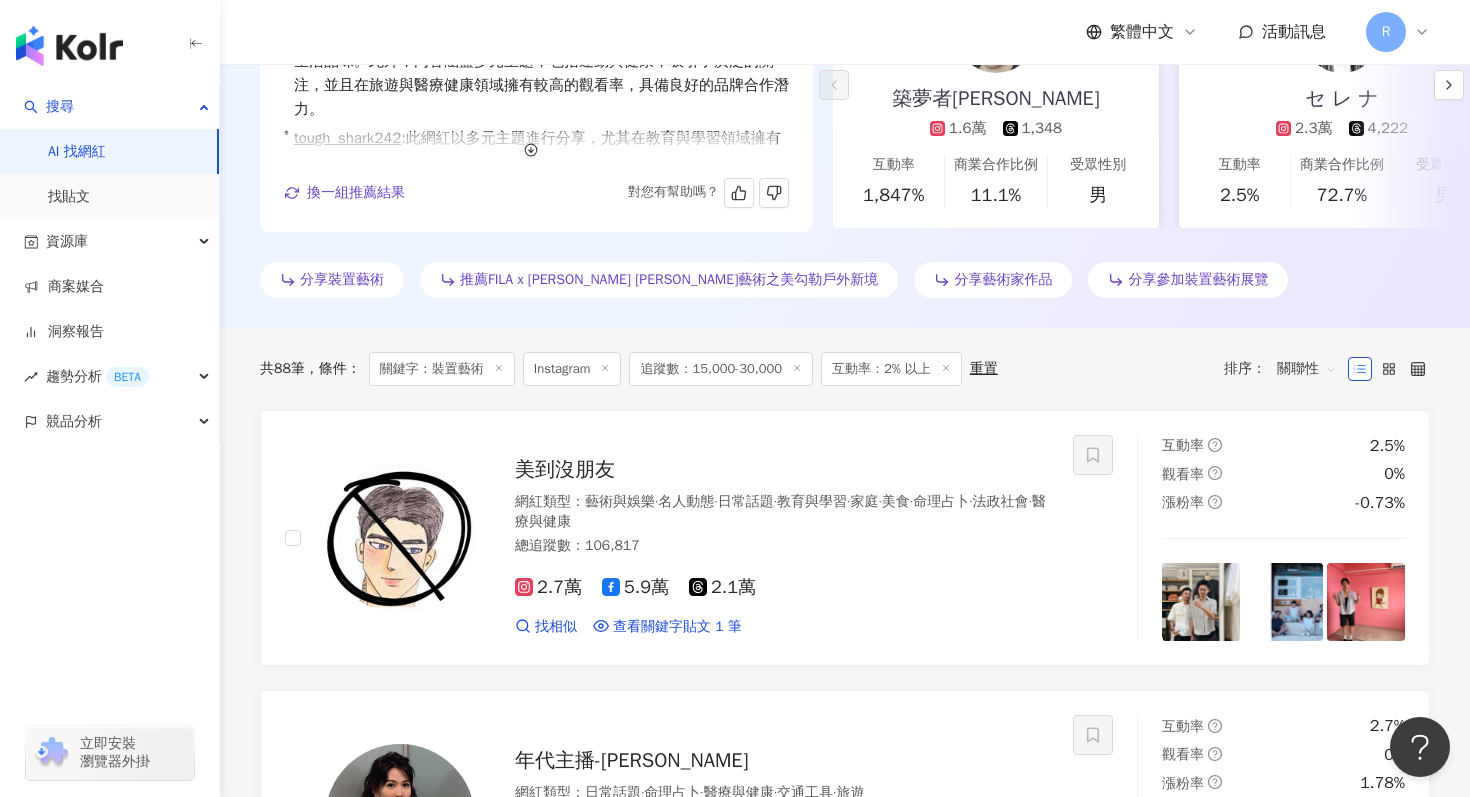 scroll, scrollTop: 560, scrollLeft: 0, axis: vertical 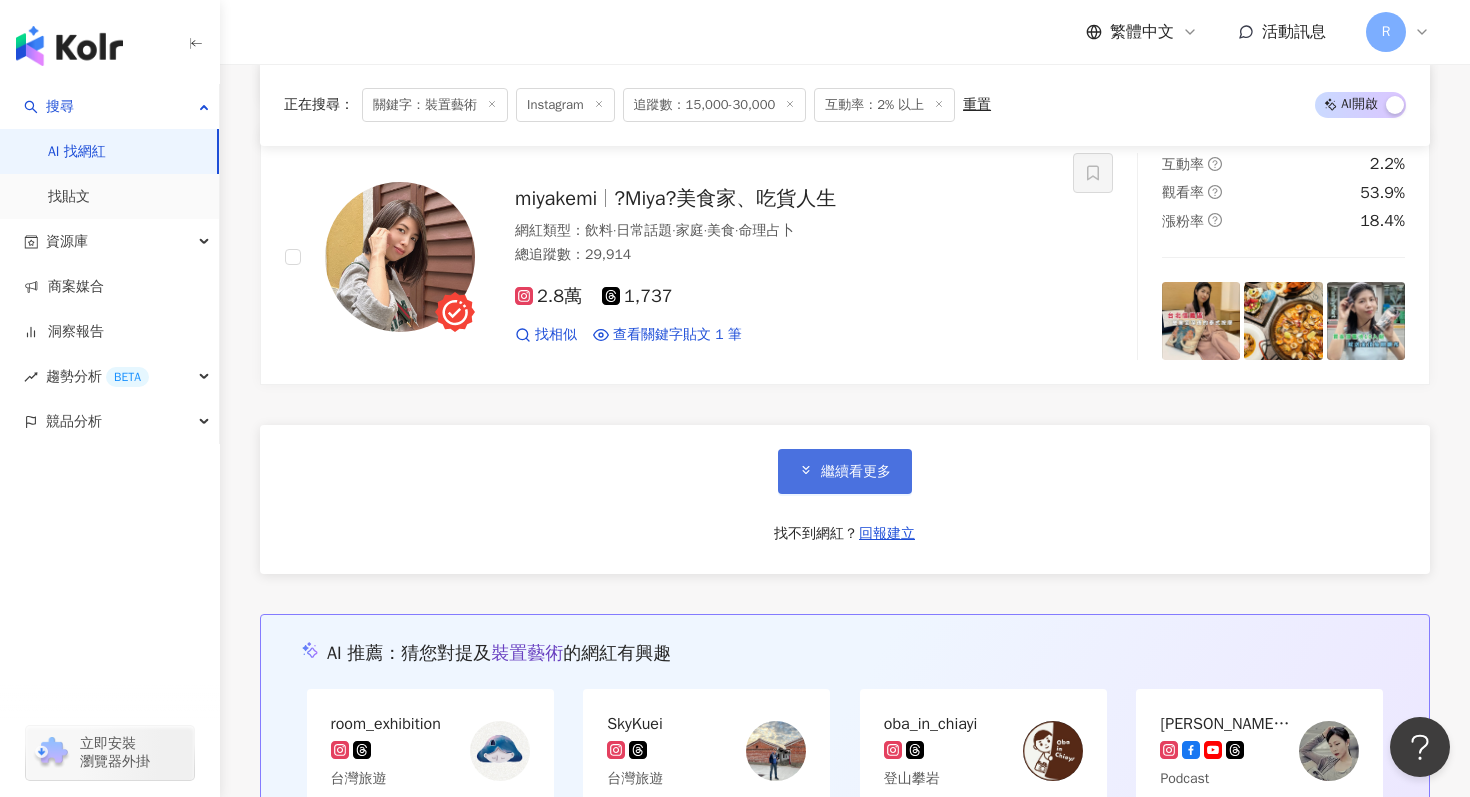 click on "繼續看更多" at bounding box center [845, 471] 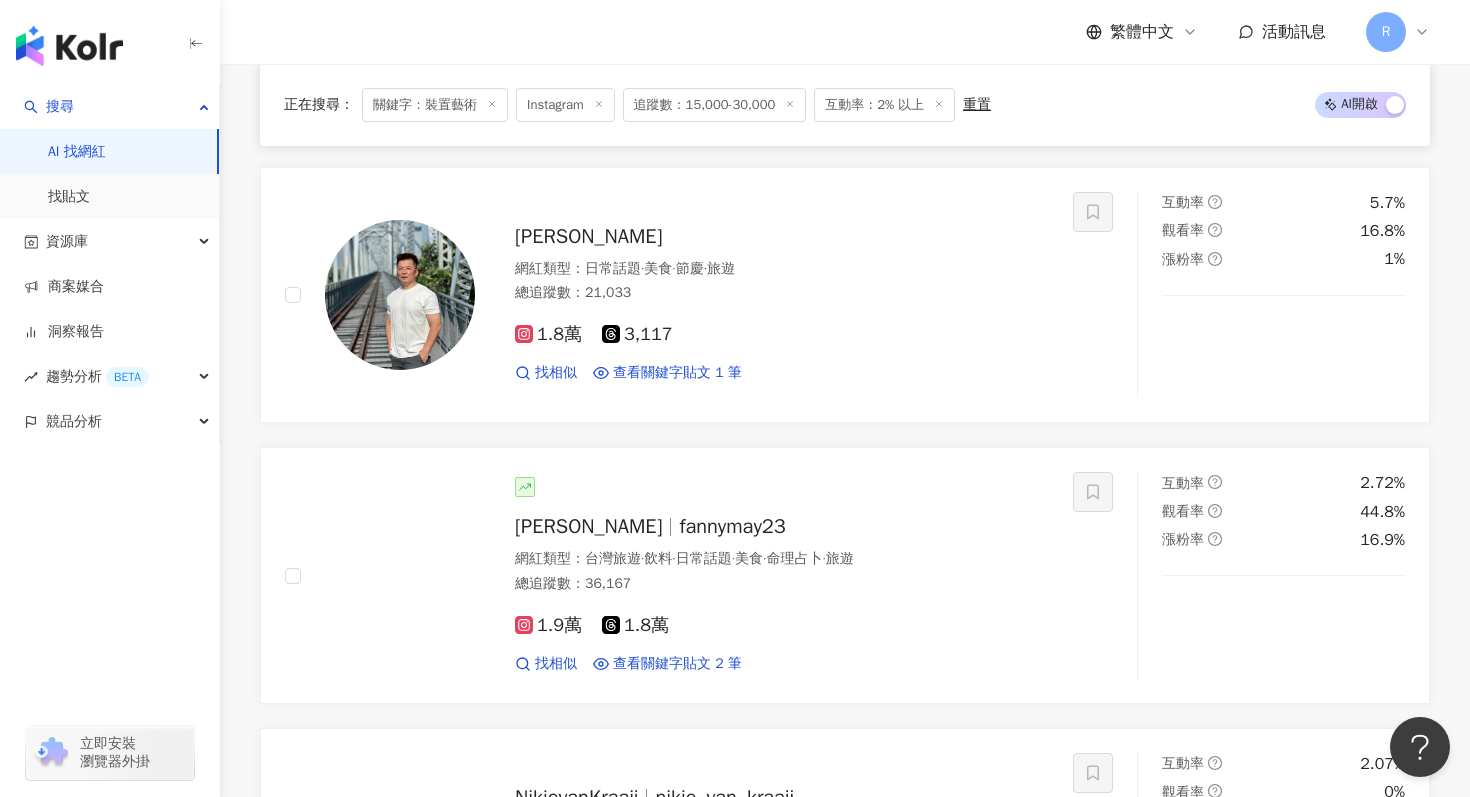 scroll, scrollTop: 4364, scrollLeft: 0, axis: vertical 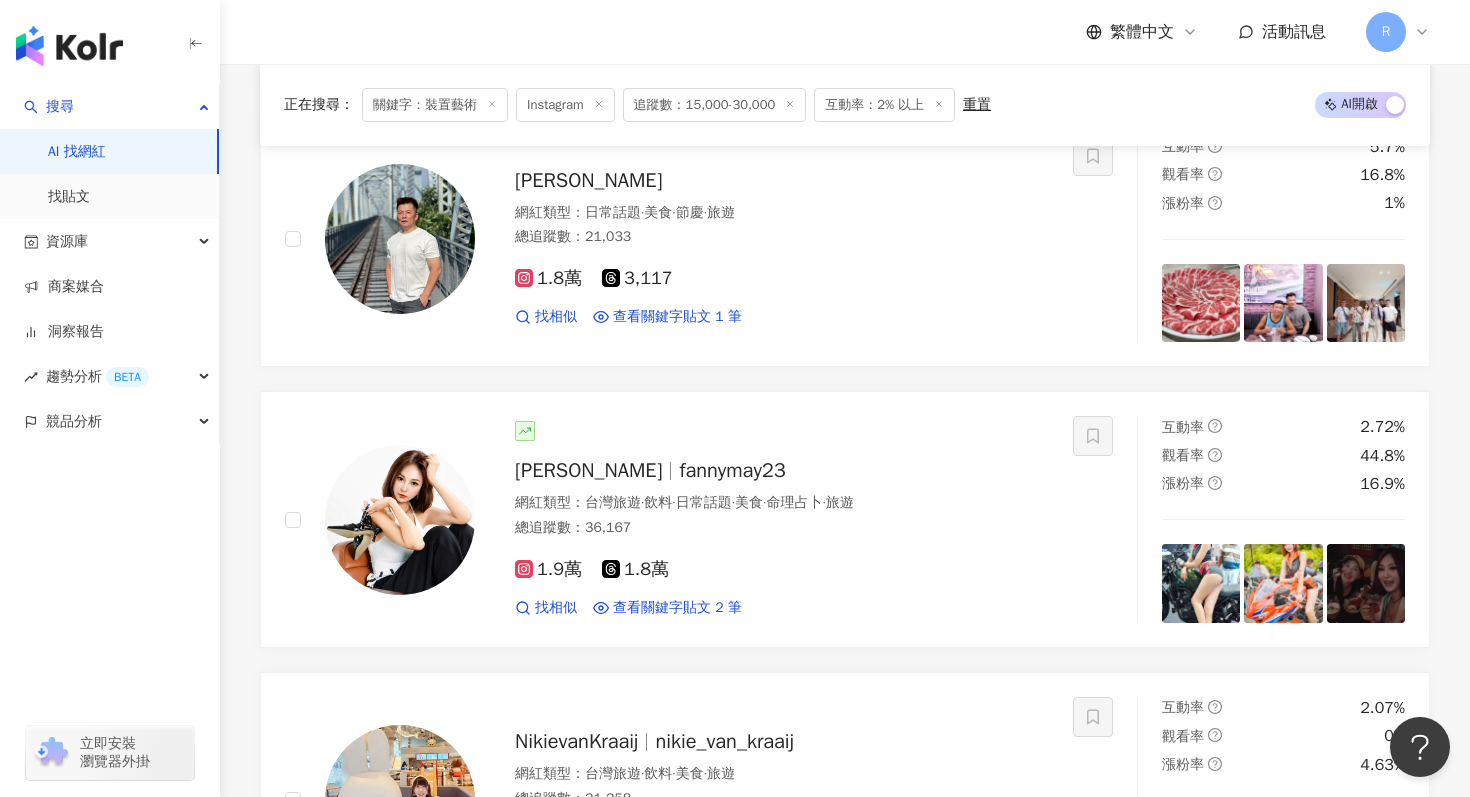 click 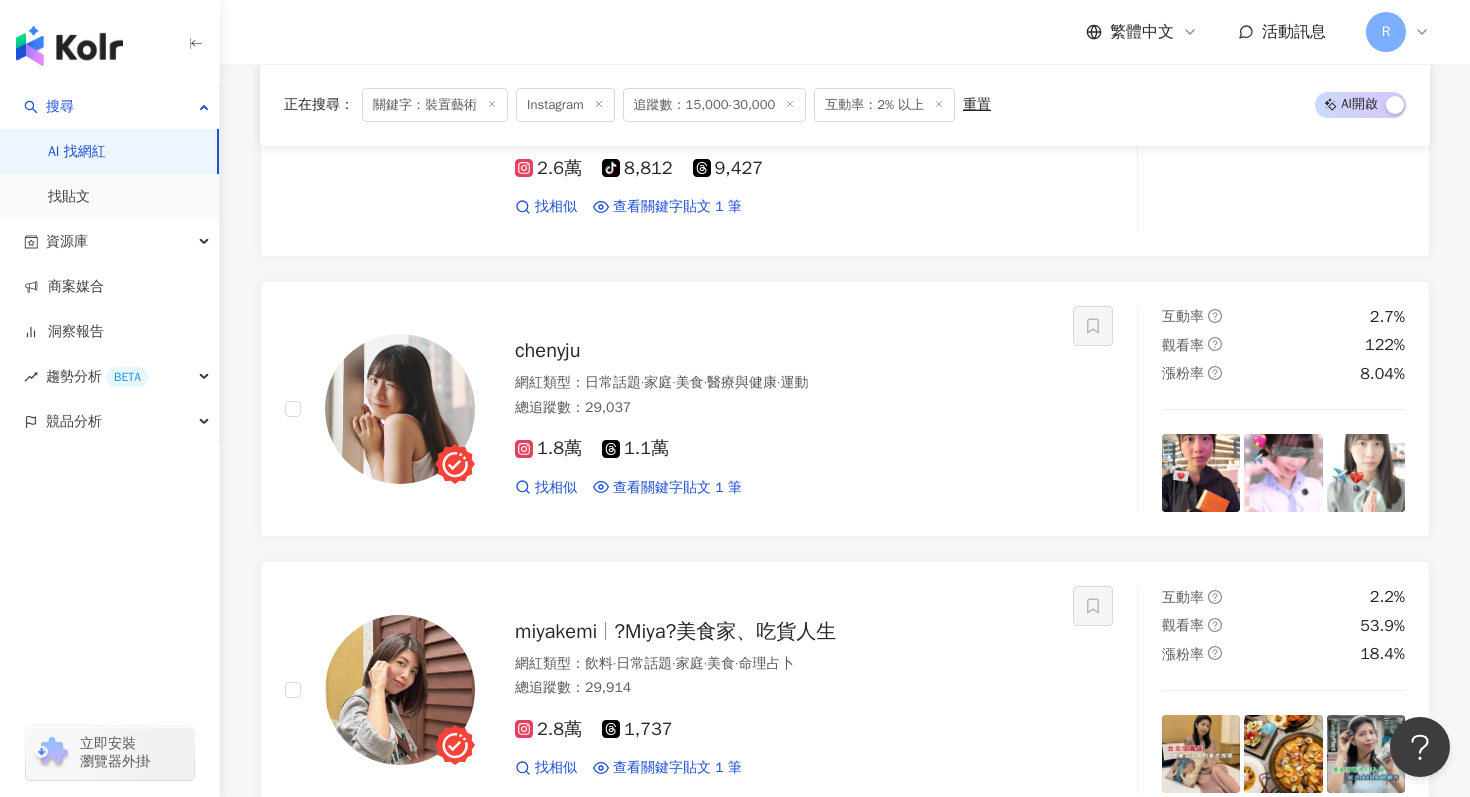 scroll, scrollTop: 0, scrollLeft: 0, axis: both 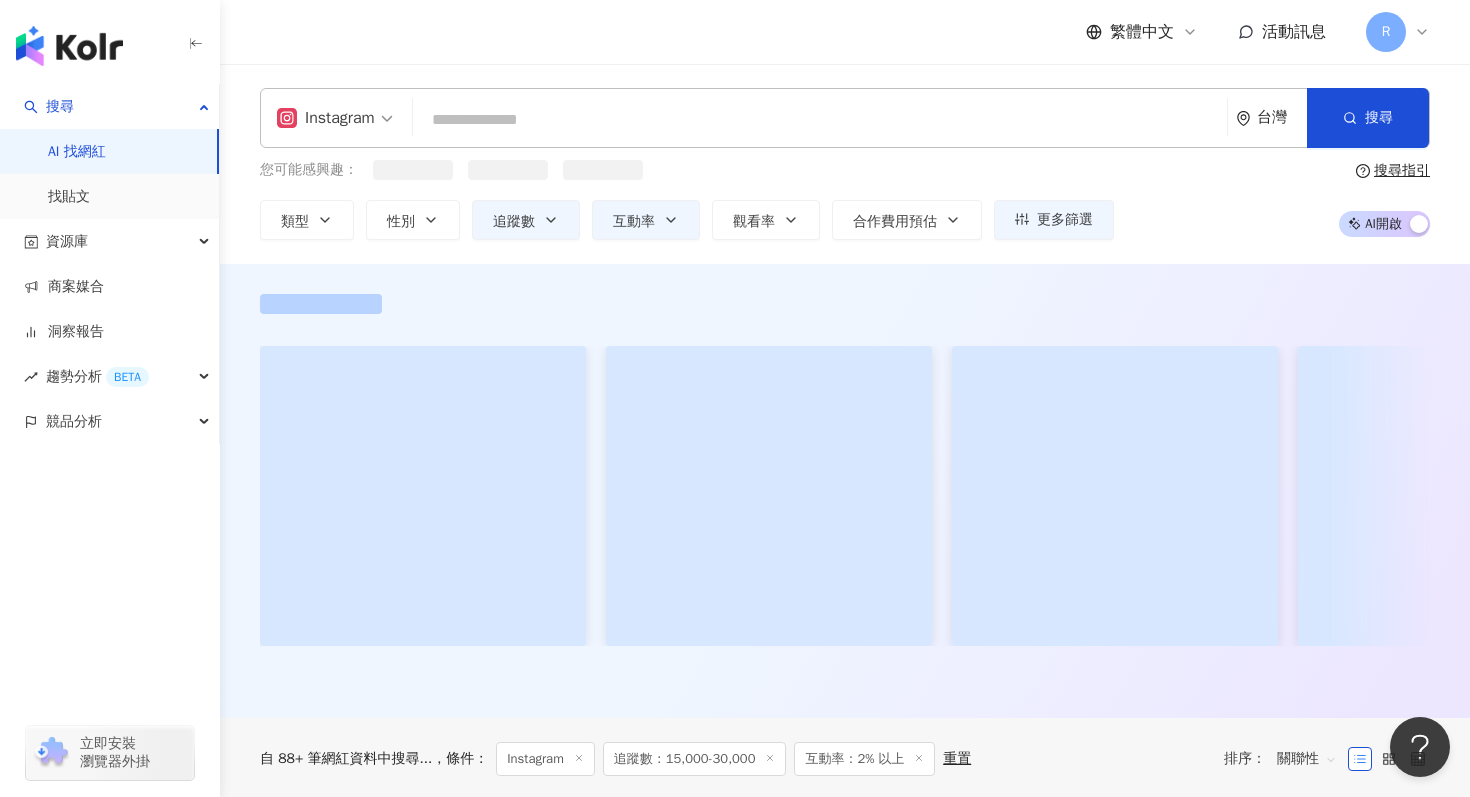 click at bounding box center (820, 120) 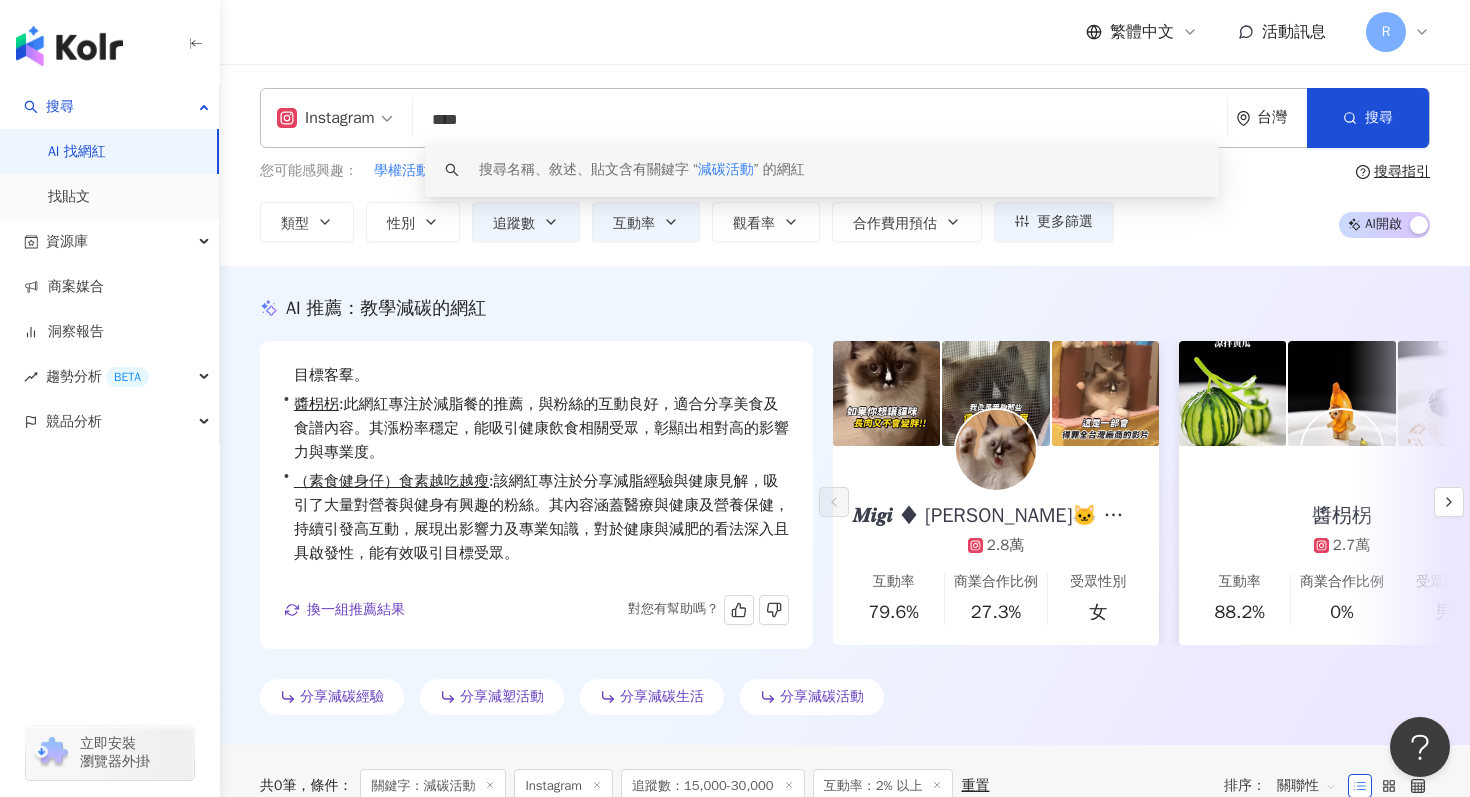 scroll, scrollTop: 97, scrollLeft: 0, axis: vertical 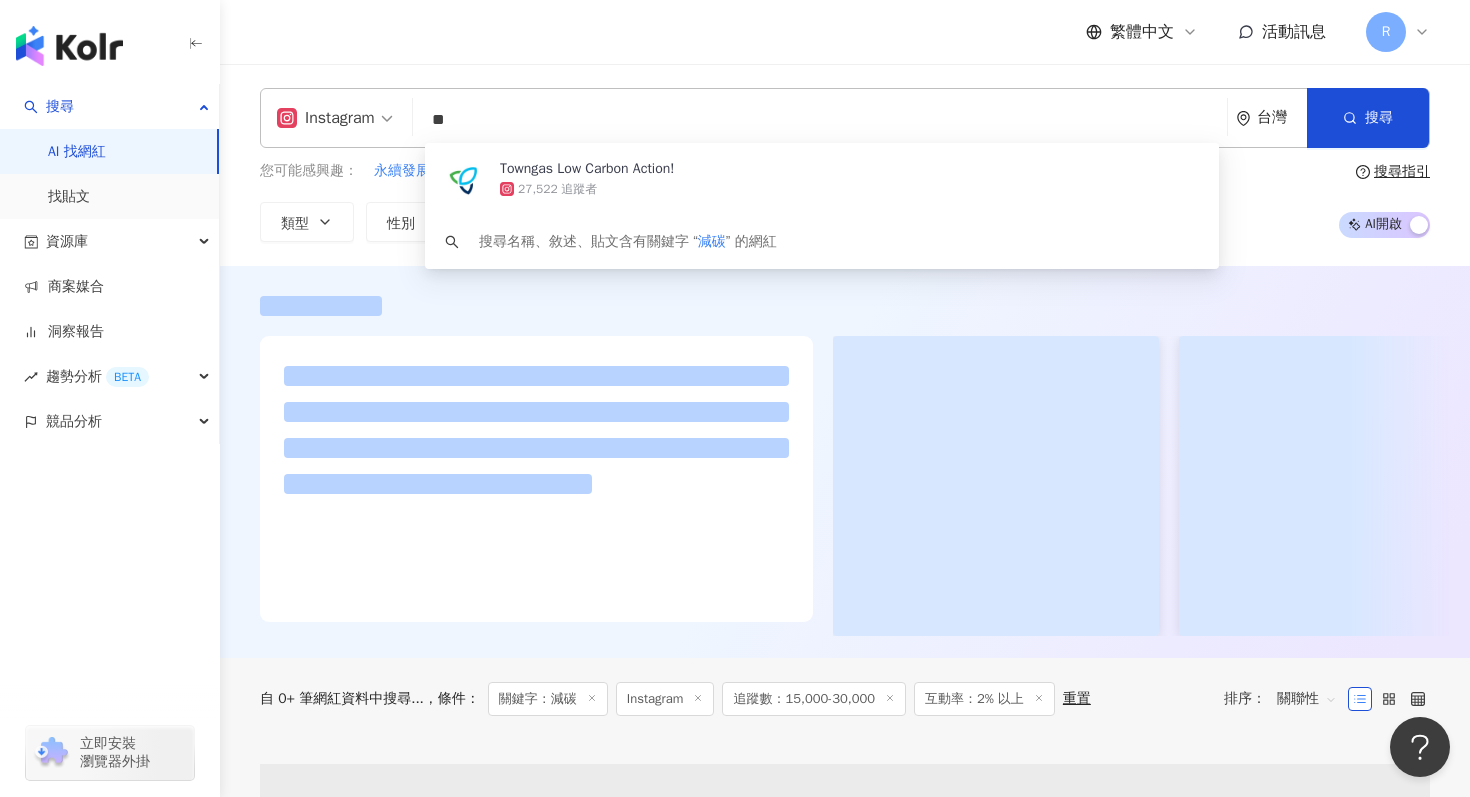 type on "**" 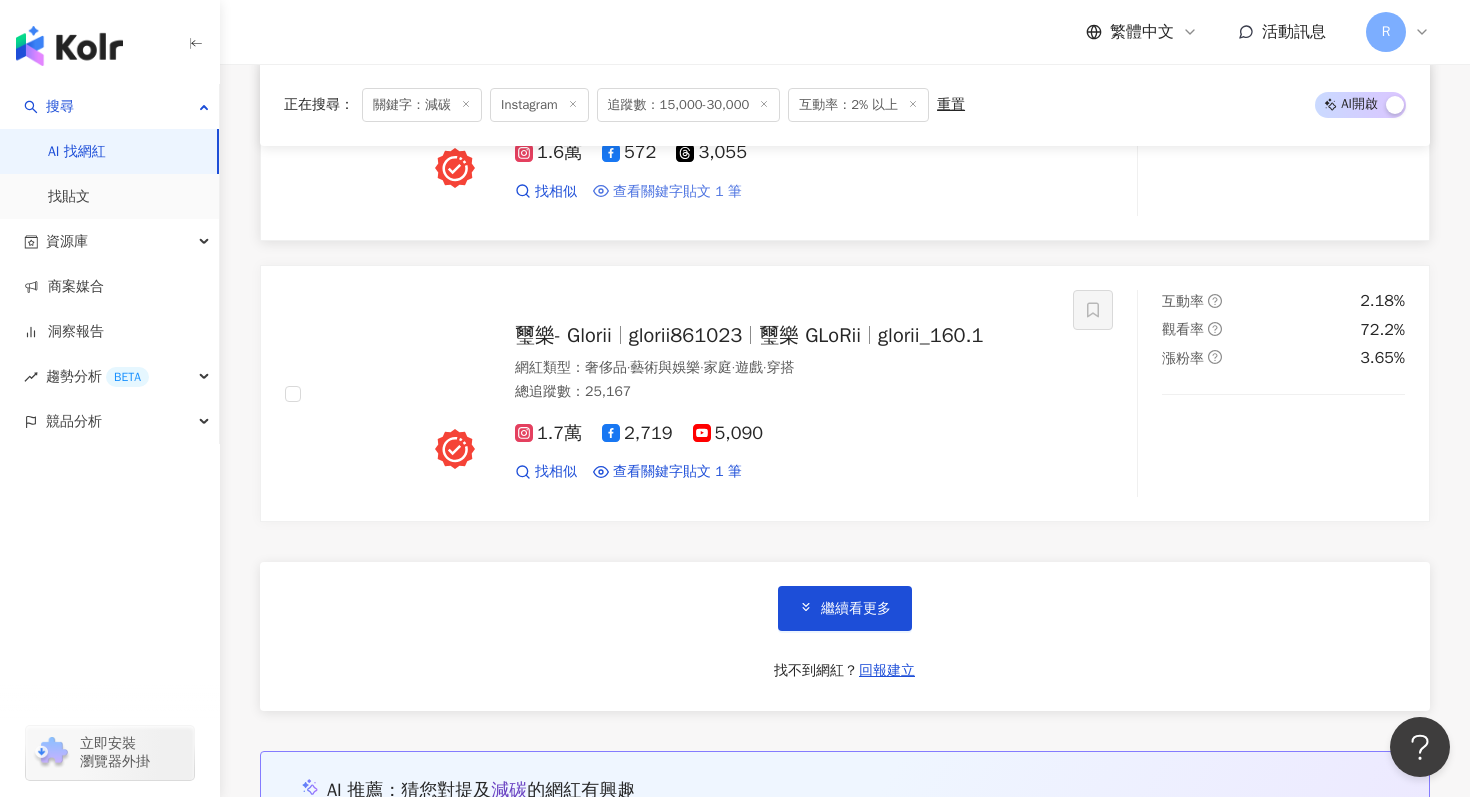 scroll, scrollTop: 3494, scrollLeft: 0, axis: vertical 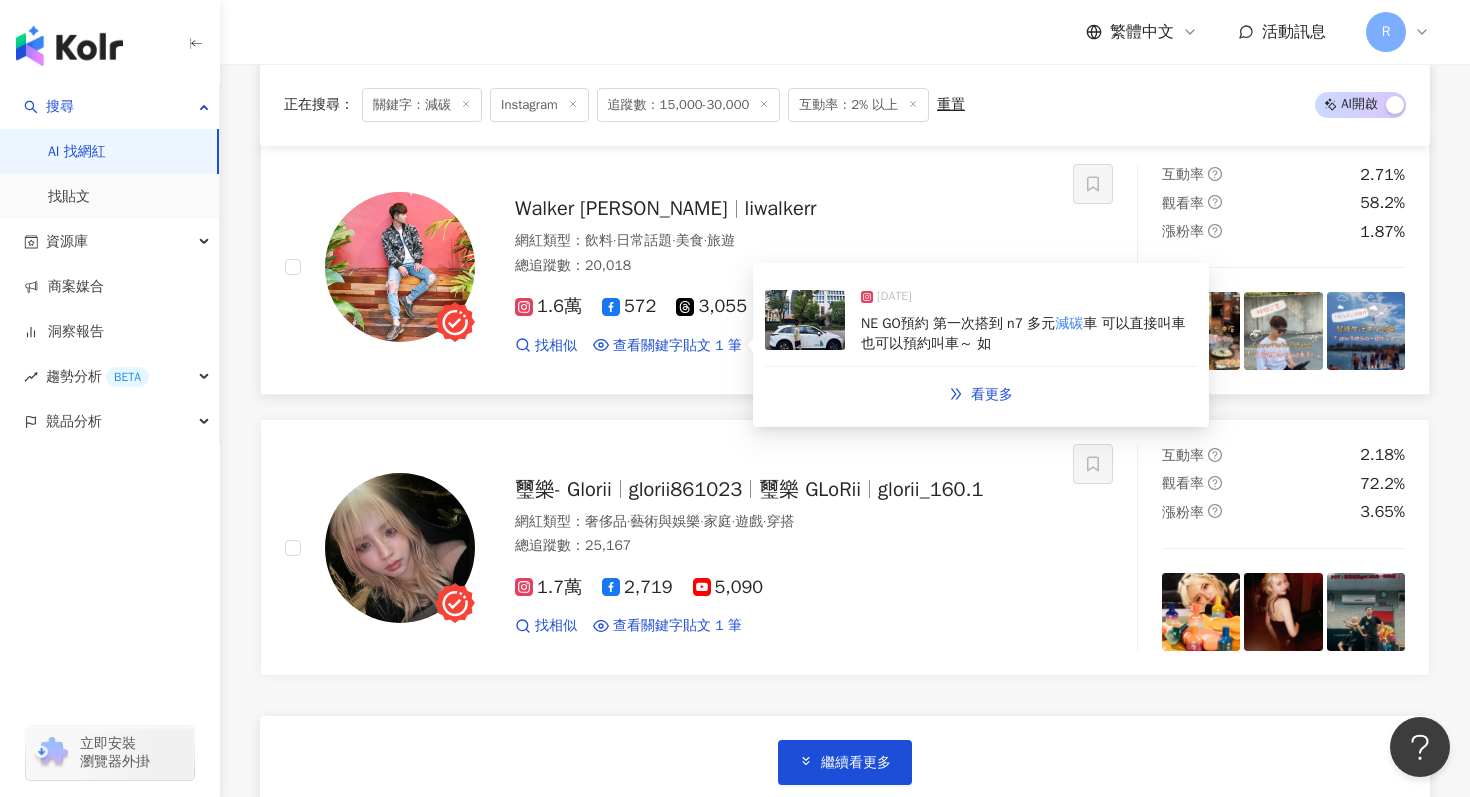 click at bounding box center (805, 320) 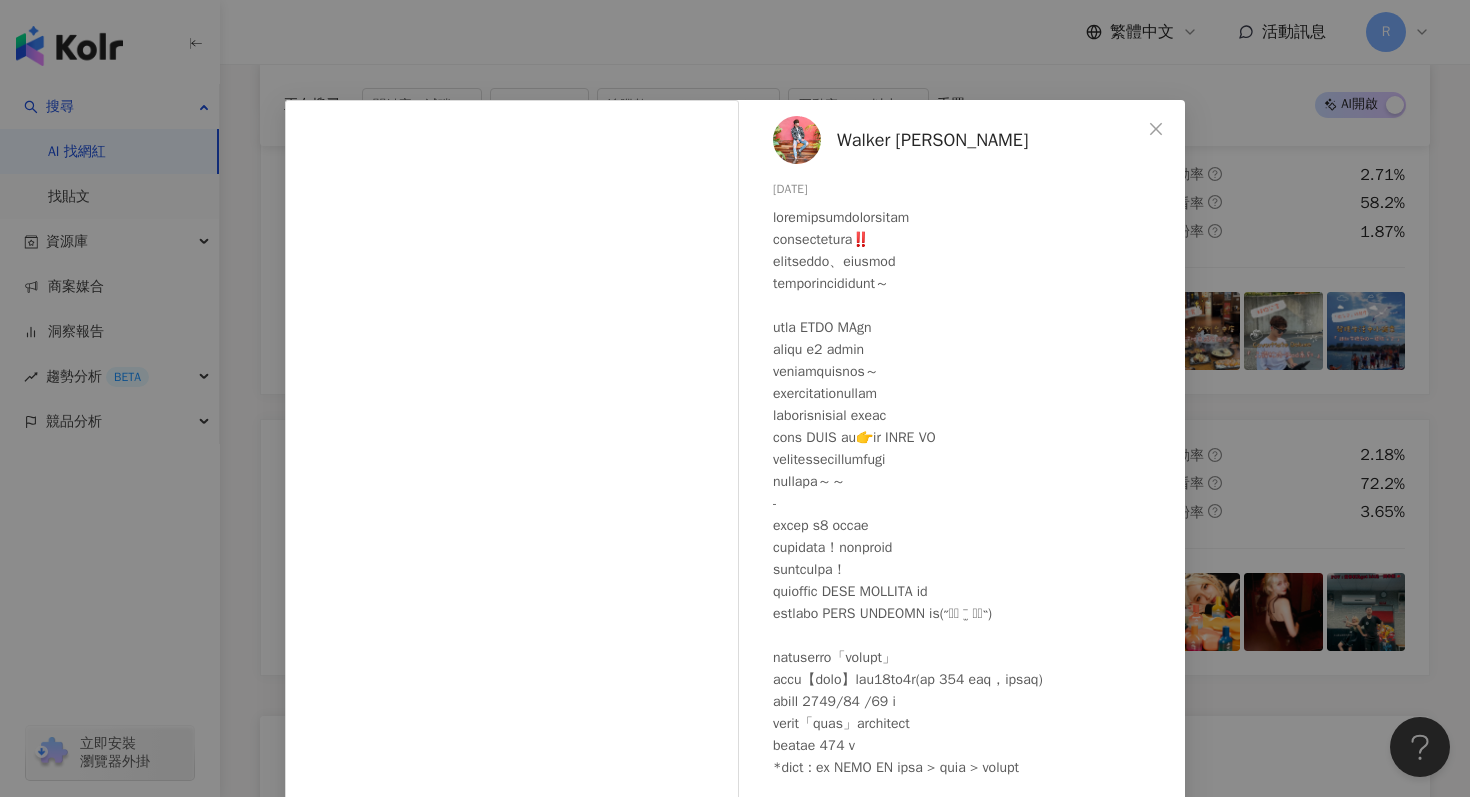 click on "Walker 沃克 2024/11/15 484 69 查看原始貼文" at bounding box center [735, 398] 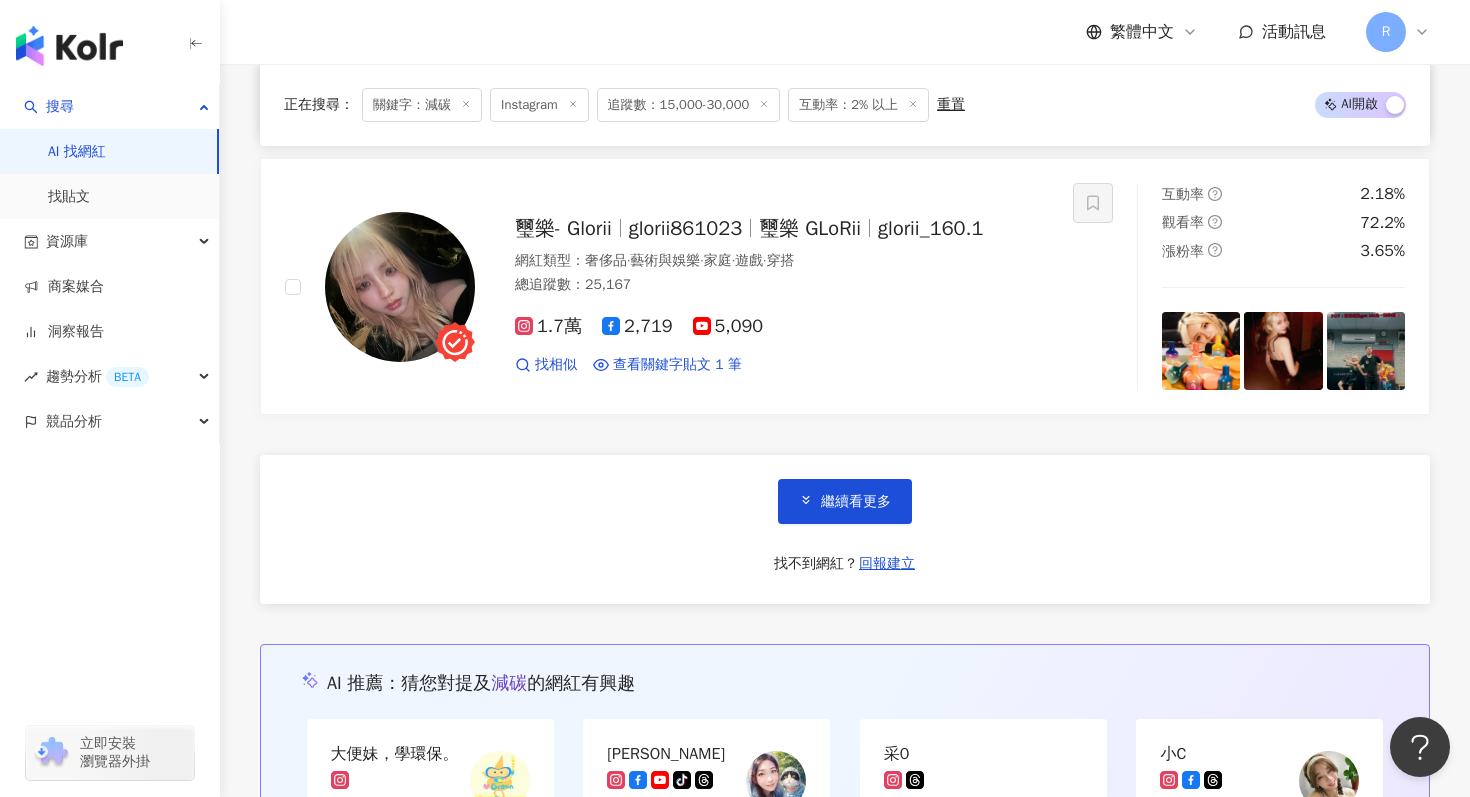 scroll, scrollTop: 3866, scrollLeft: 0, axis: vertical 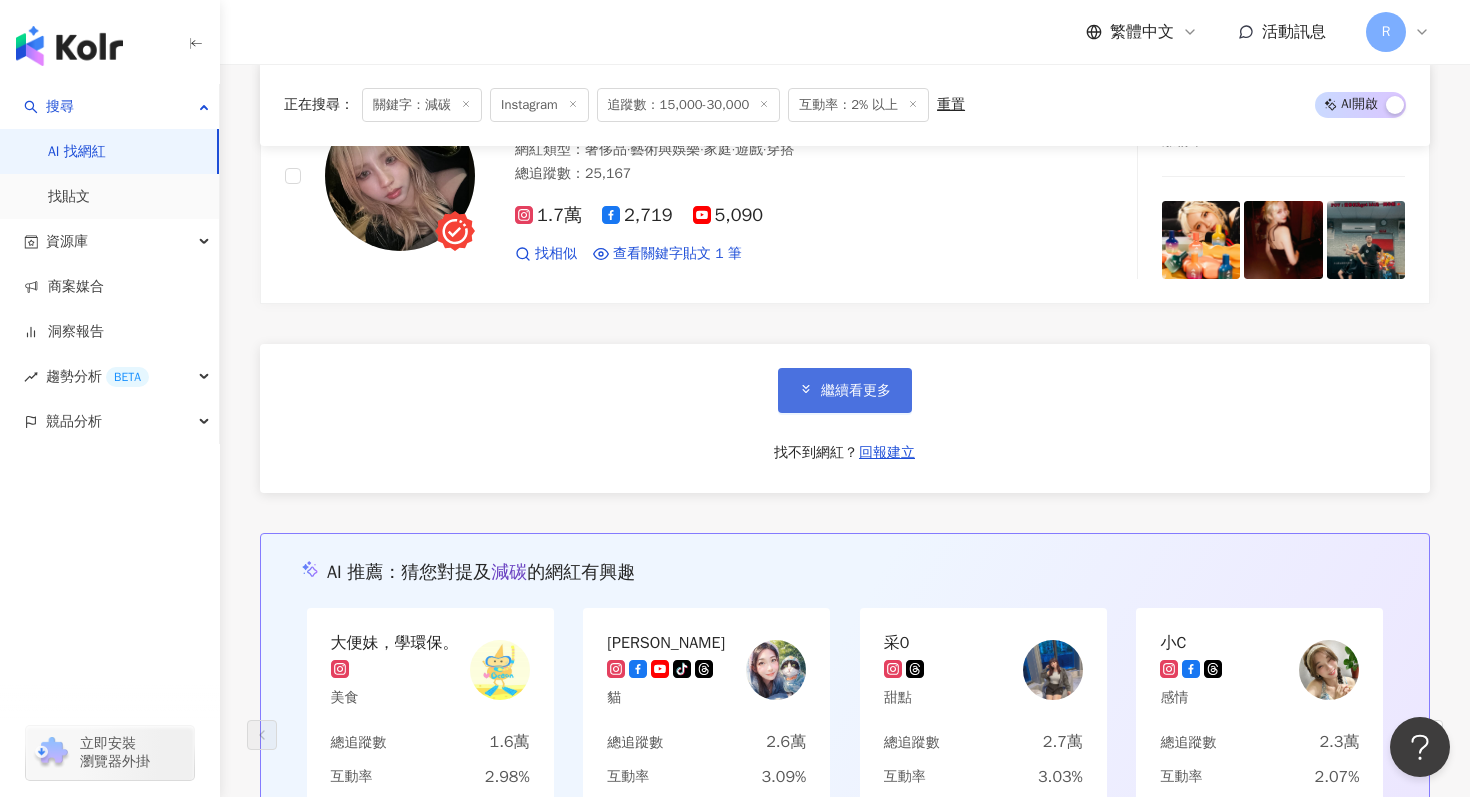 click on "繼續看更多" at bounding box center [856, 391] 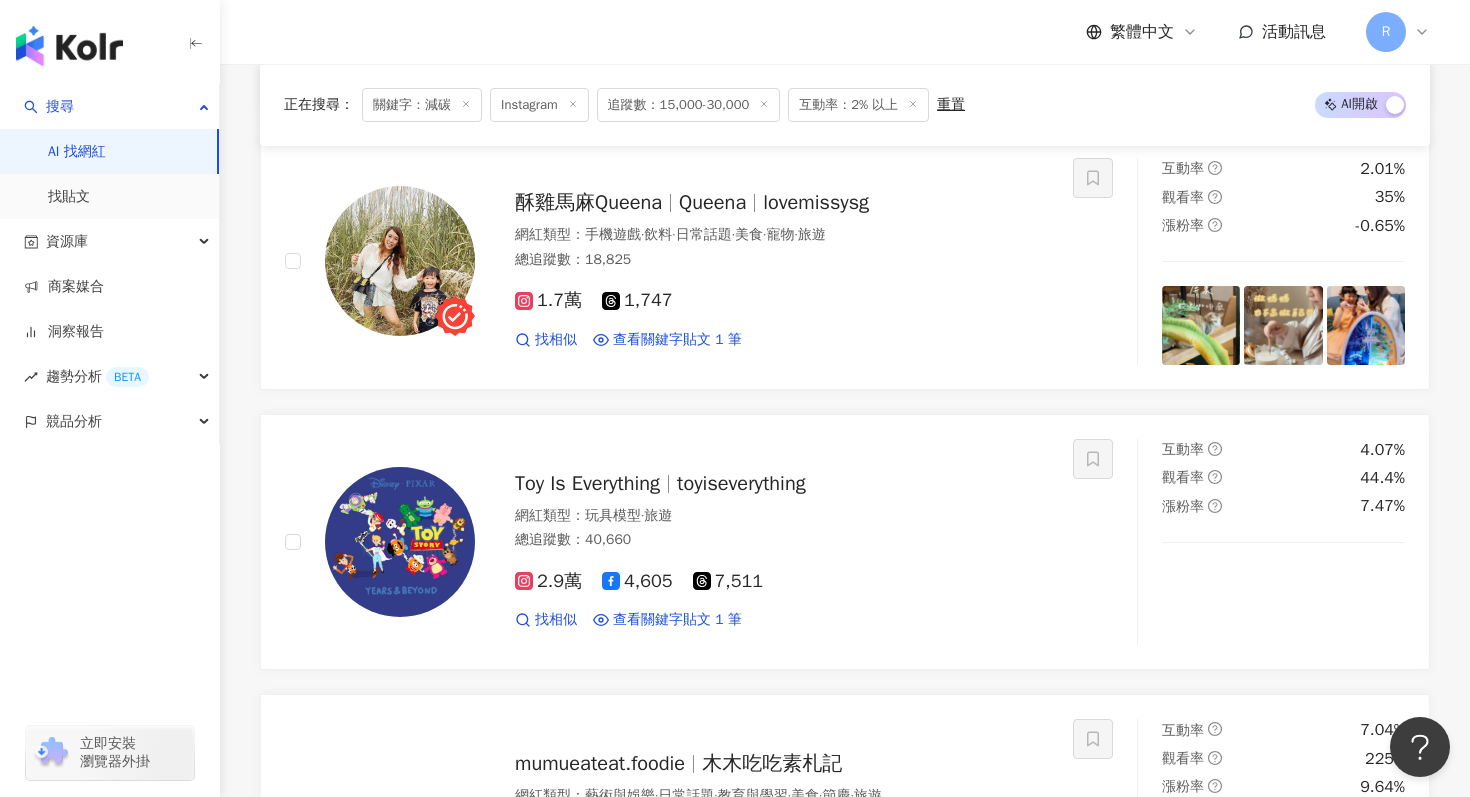 scroll, scrollTop: 5476, scrollLeft: 0, axis: vertical 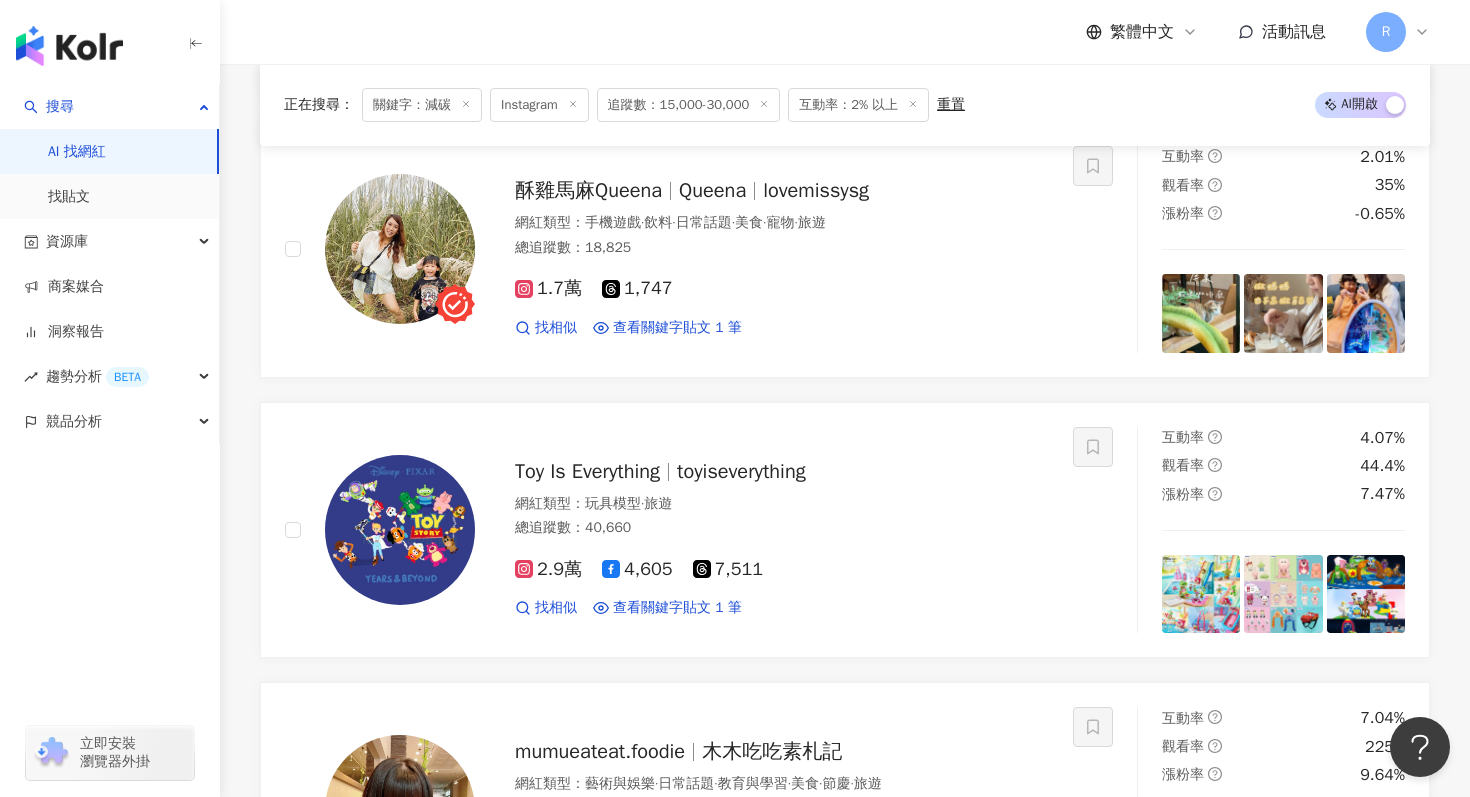 click on "關鍵字：減碳" at bounding box center [422, 105] 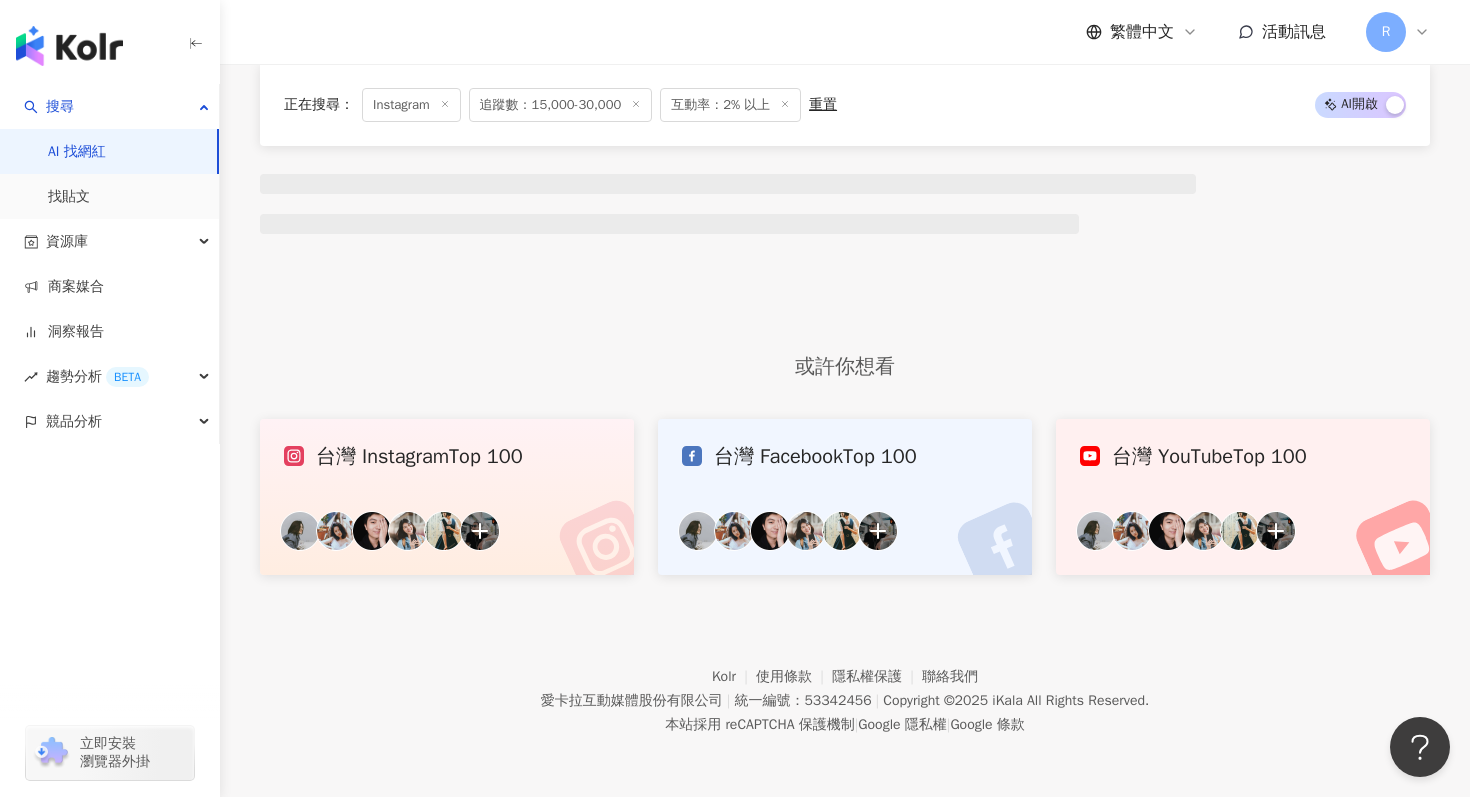 scroll, scrollTop: 0, scrollLeft: 0, axis: both 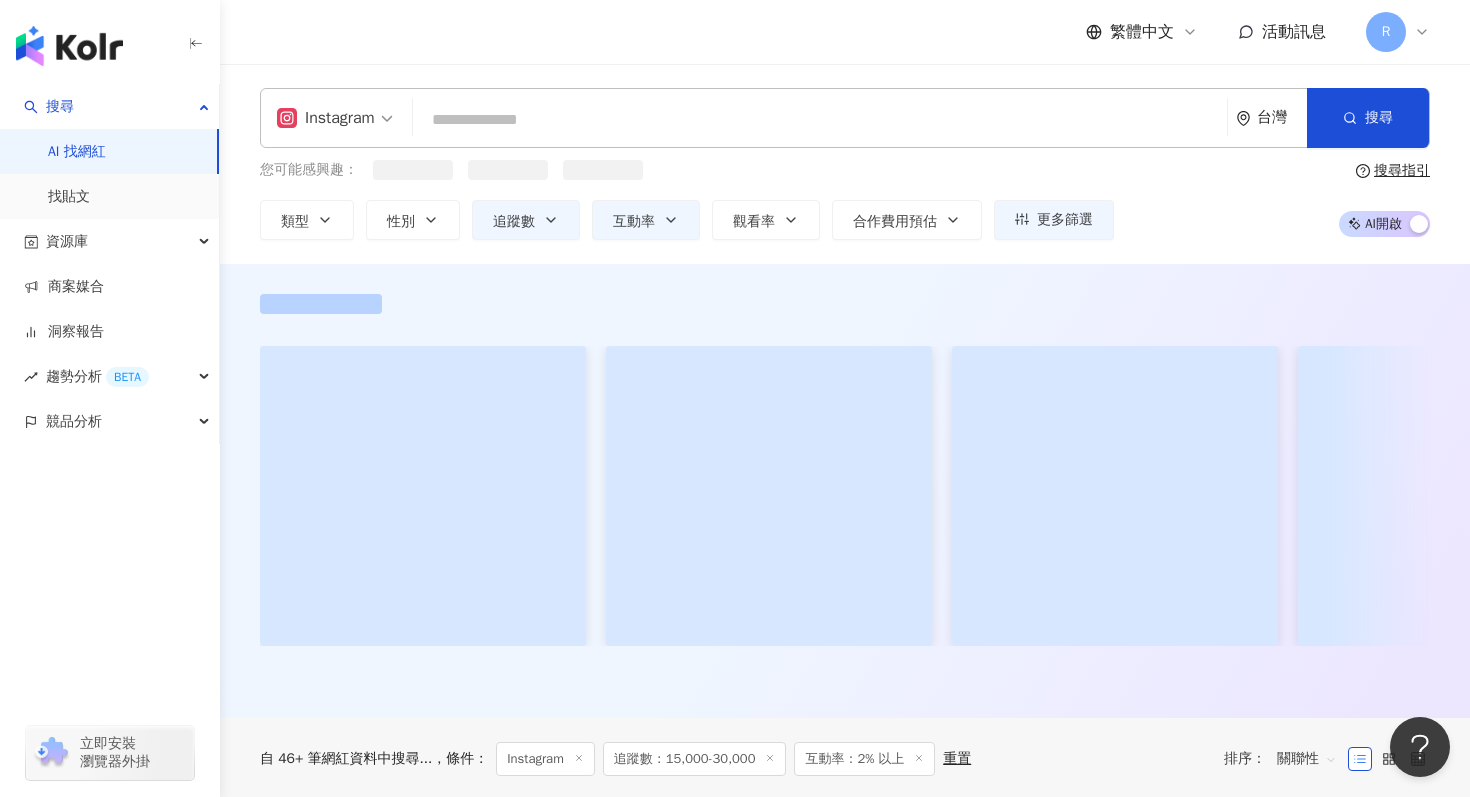 click at bounding box center (820, 120) 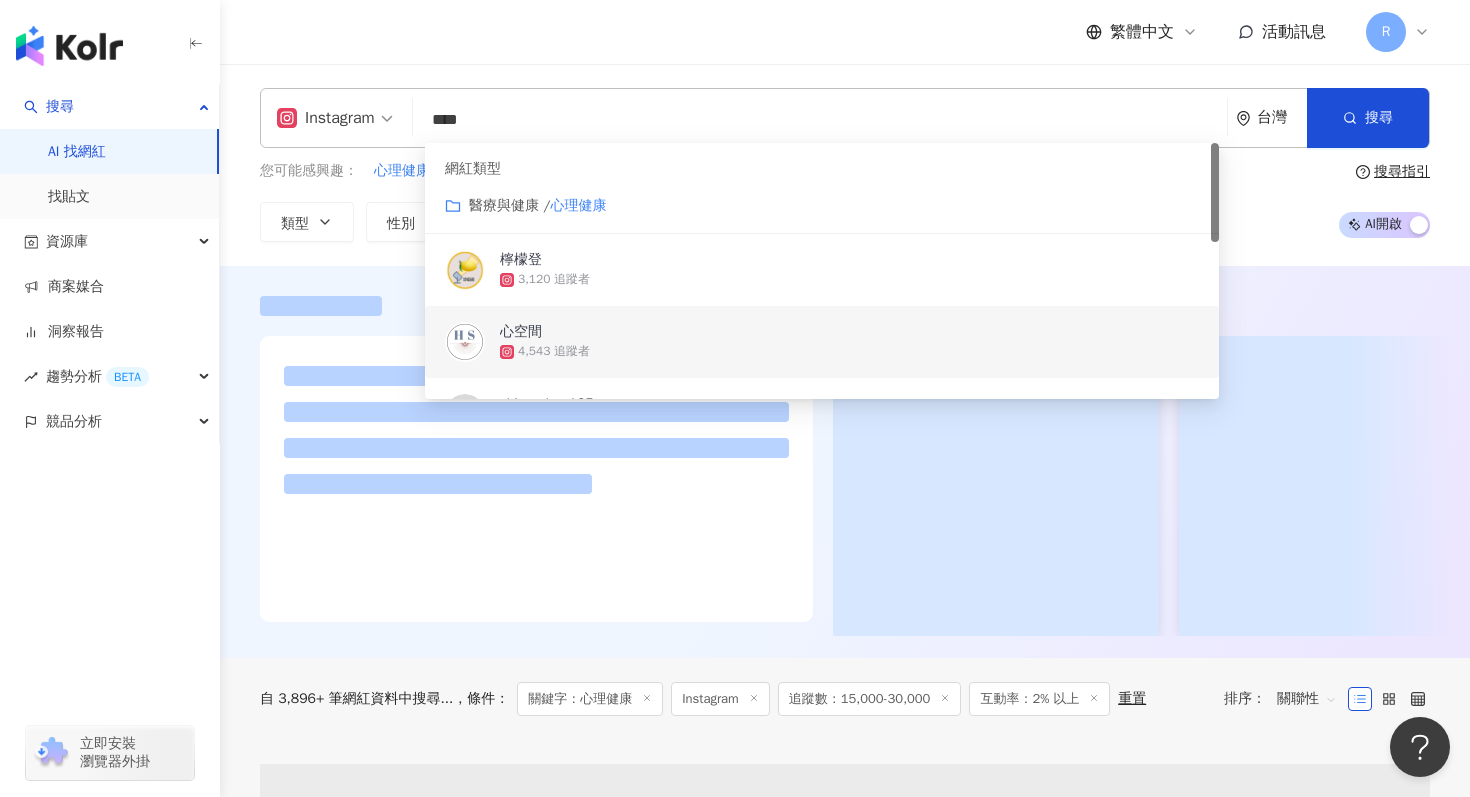 type on "****" 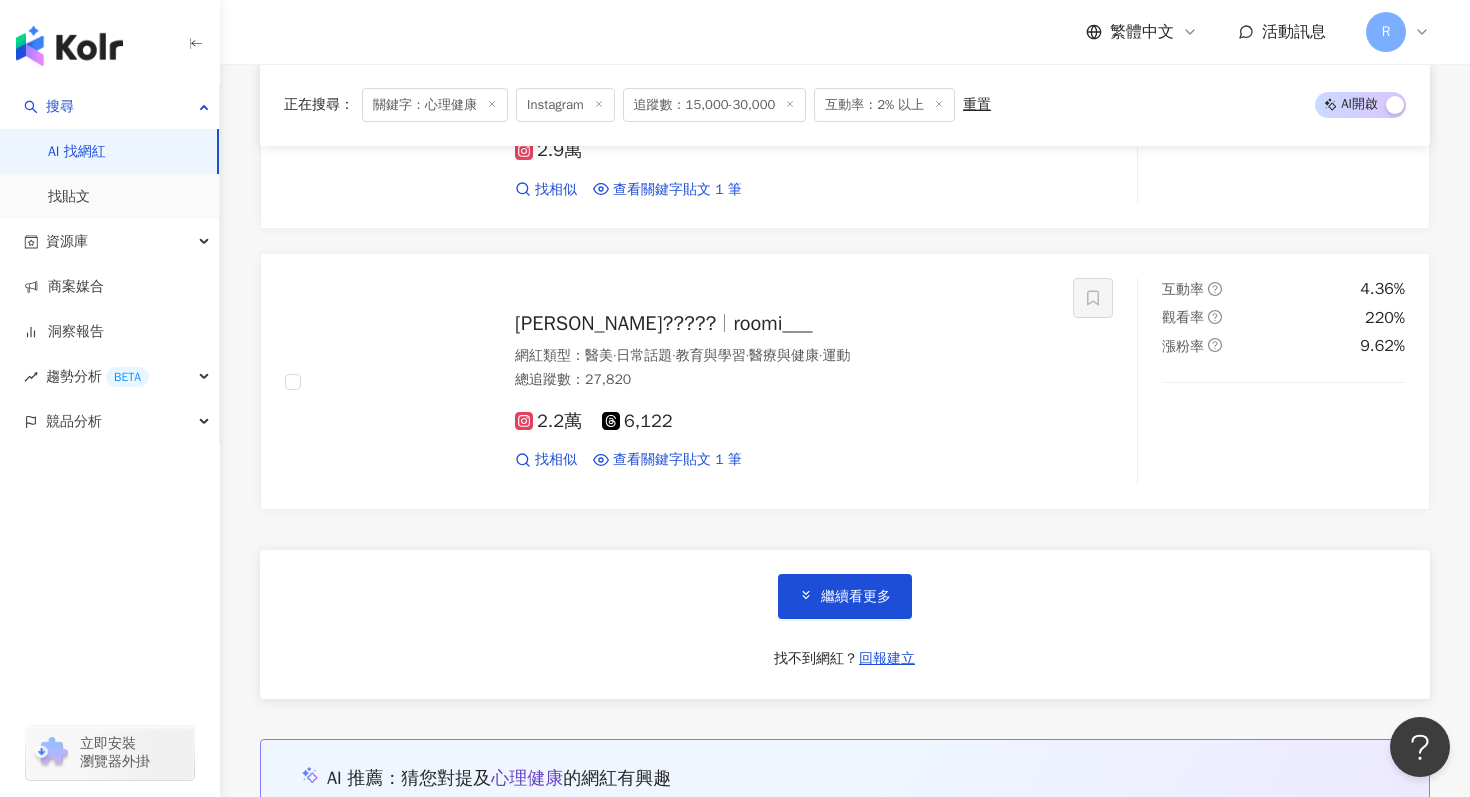 scroll, scrollTop: 3664, scrollLeft: 0, axis: vertical 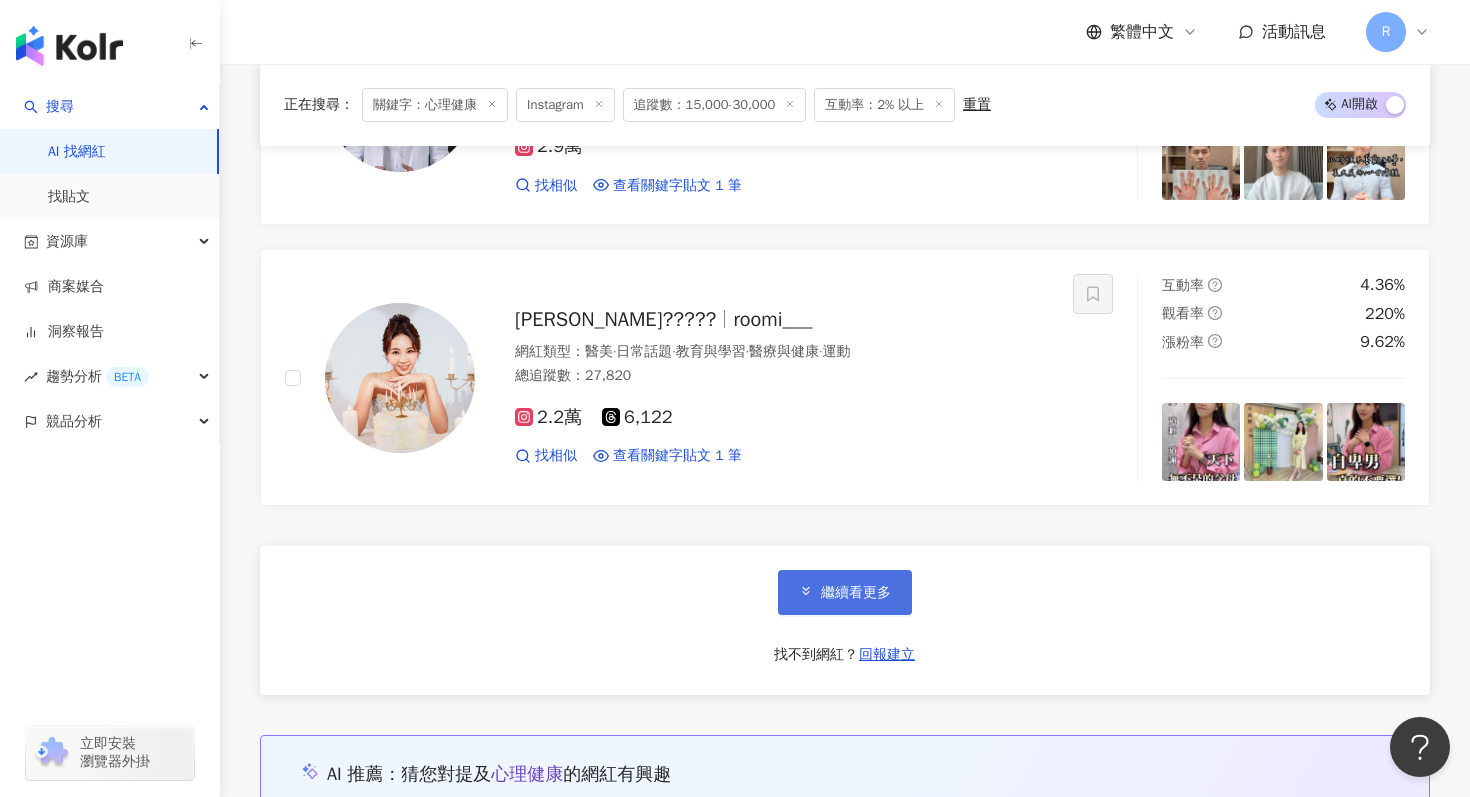 click on "繼續看更多" at bounding box center (856, 593) 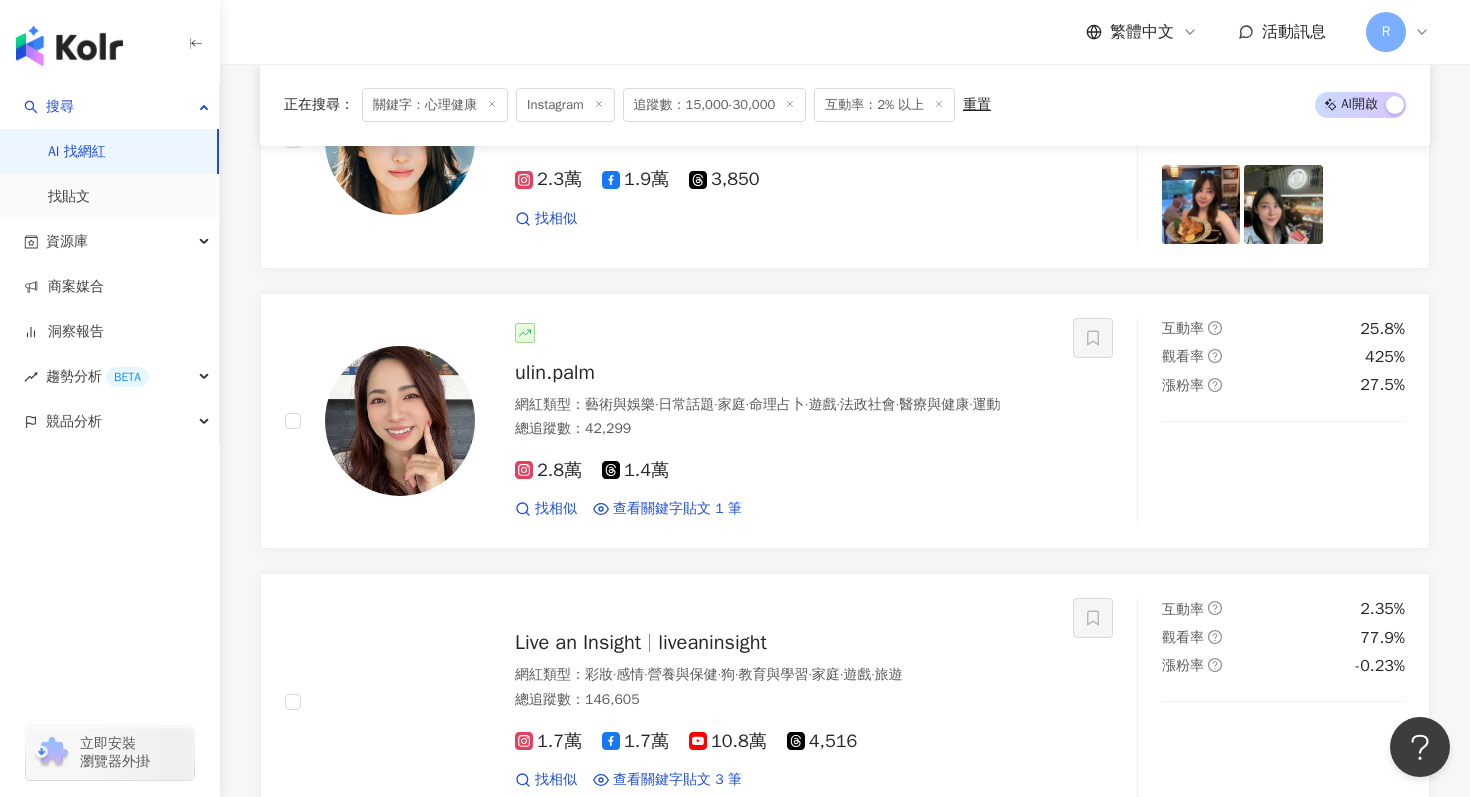 scroll, scrollTop: 4231, scrollLeft: 0, axis: vertical 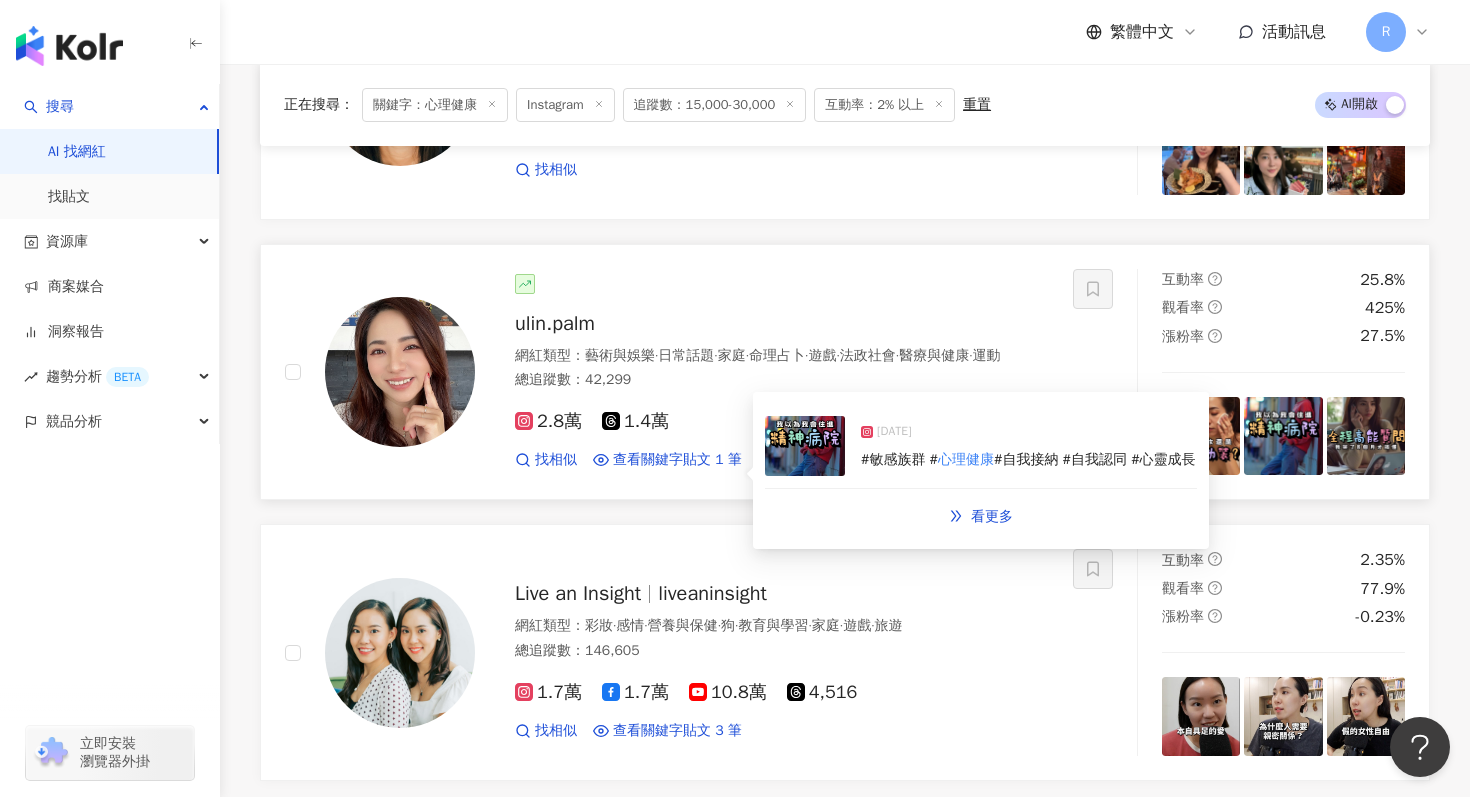 click at bounding box center [805, 446] 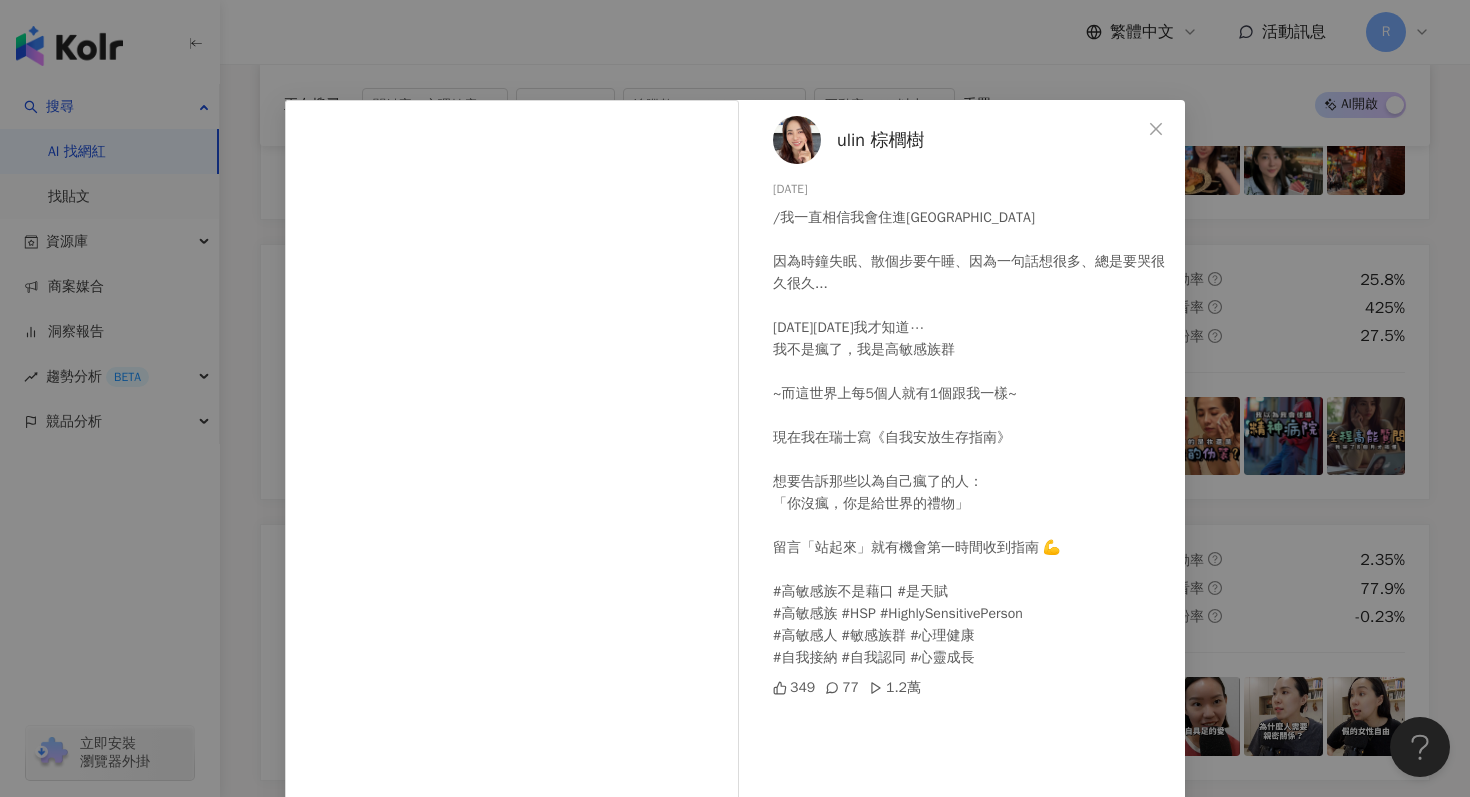 click on "ulin 棕櫚樹 2025/7/8 /我一直相信我會住進精神病院
因為時鐘失眠、散個步要午睡、因為一句話想很多、總是要哭很久很久...
30年後我才知道⋯
我不是瘋了，我是高敏感族群
~而這世界上每5個人就有1個跟我一樣~
現在我在瑞士寫《自我安放生存指南》
想要告訴那些以為自己瘋了的人：
「你沒瘋，你是給世界的禮物」
留言「站起來」就有機會第一時間收到指南 💪
#高敏感族不是藉口 #是天賦
#高敏感族 #HSP #HighlySensitivePerson
#高敏感人 #敏感族群 #心理健康
#自我接納 #自我認同 #心靈成長 349 77 1.2萬 查看原始貼文" at bounding box center [735, 398] 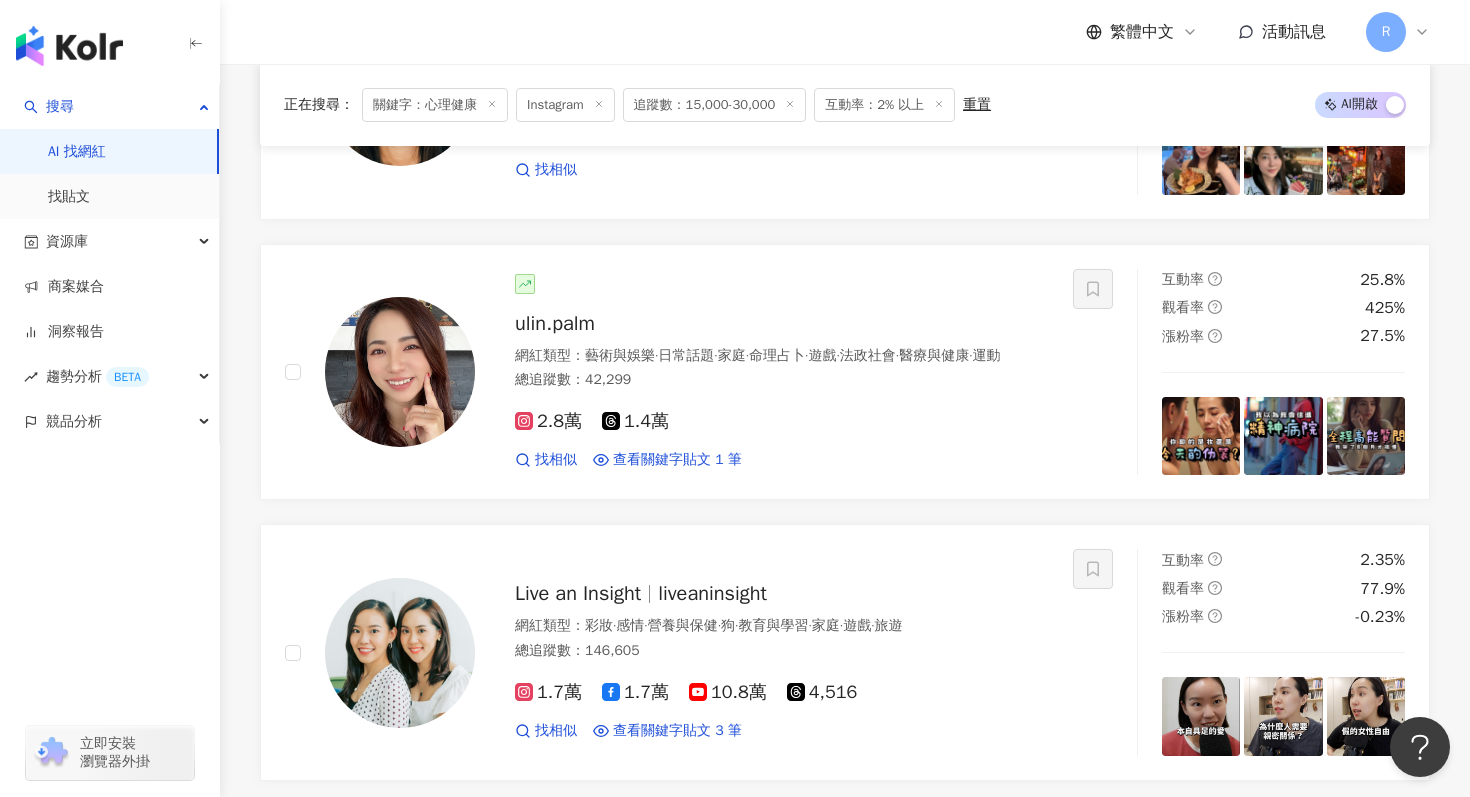 click 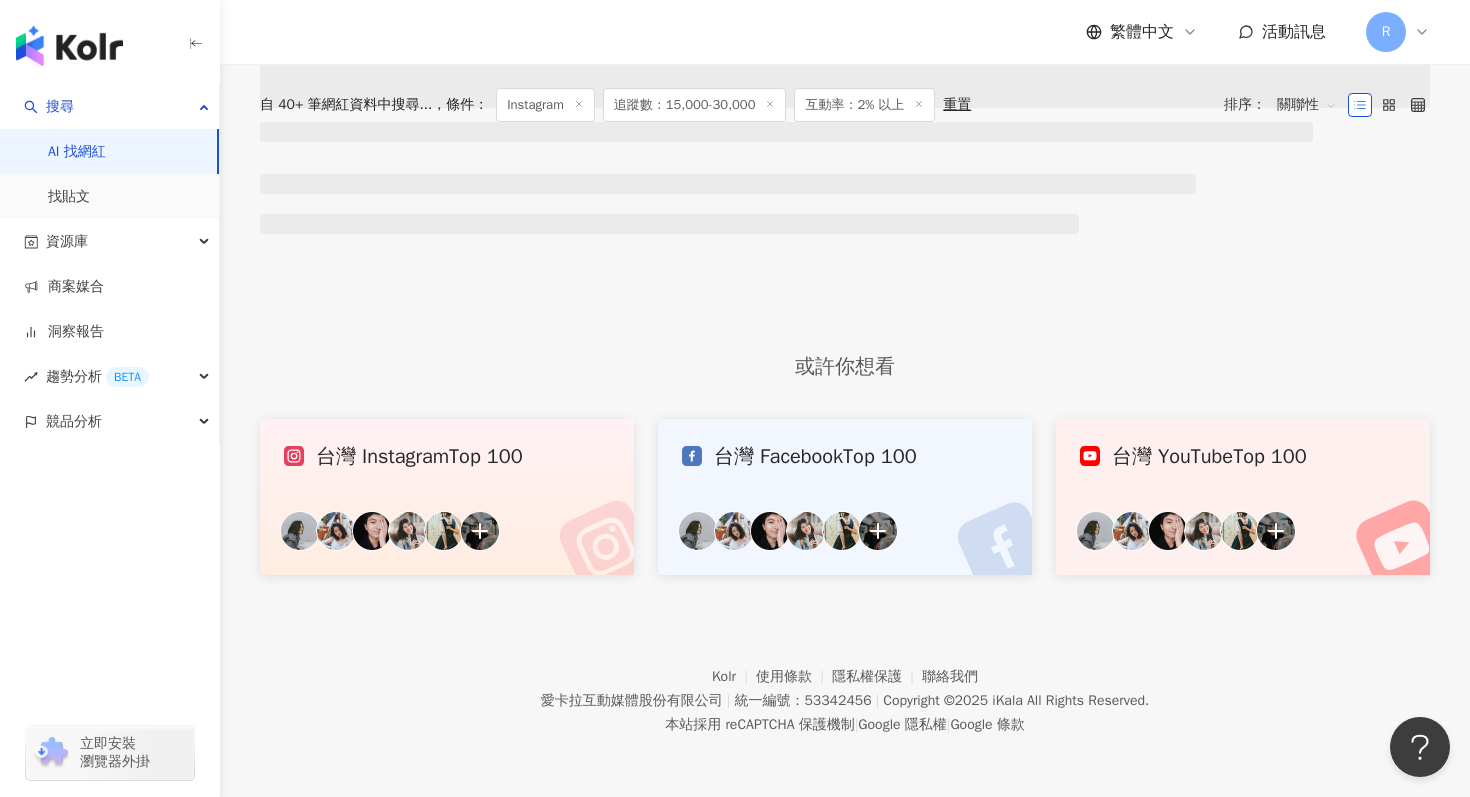 scroll, scrollTop: 0, scrollLeft: 0, axis: both 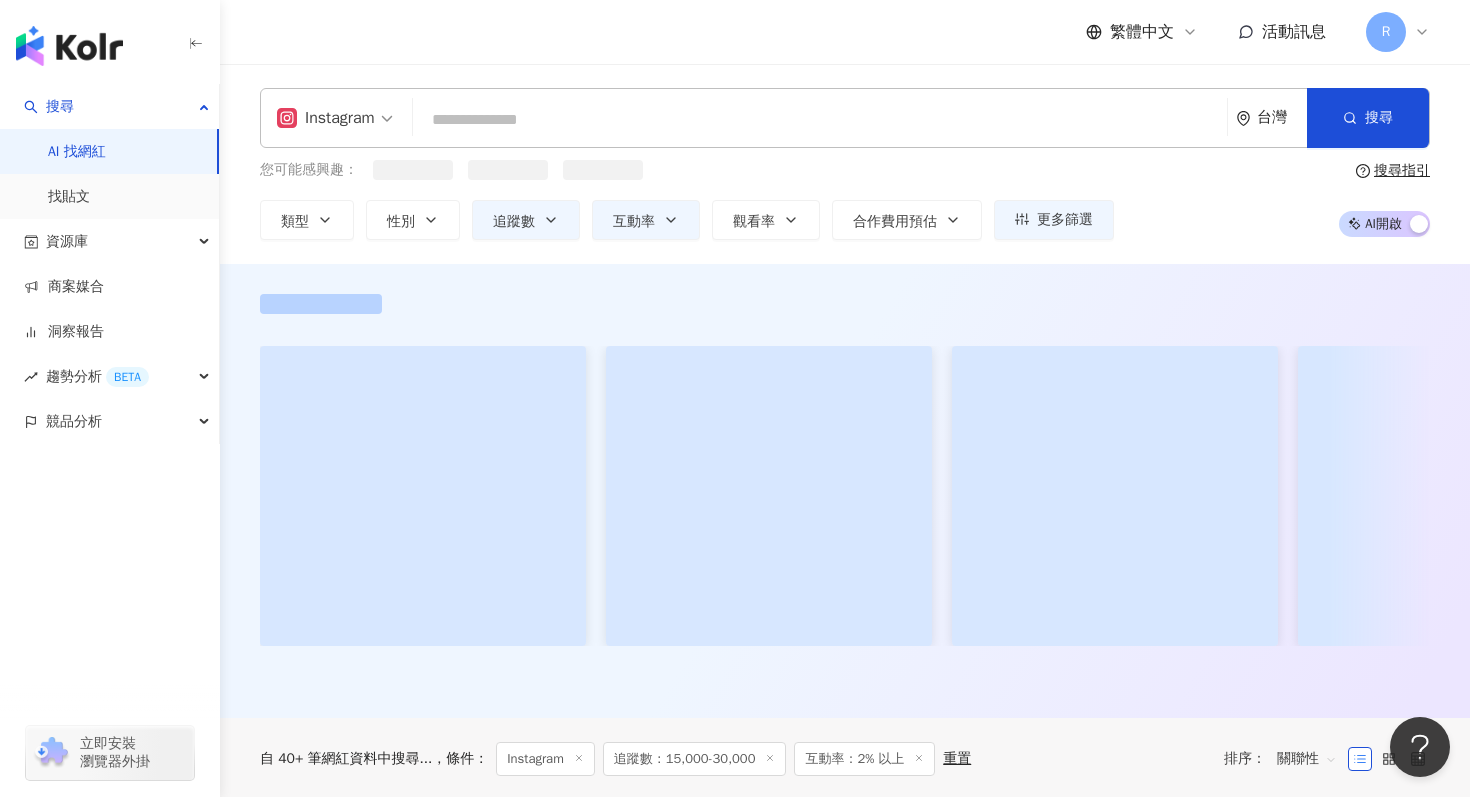 click at bounding box center (820, 120) 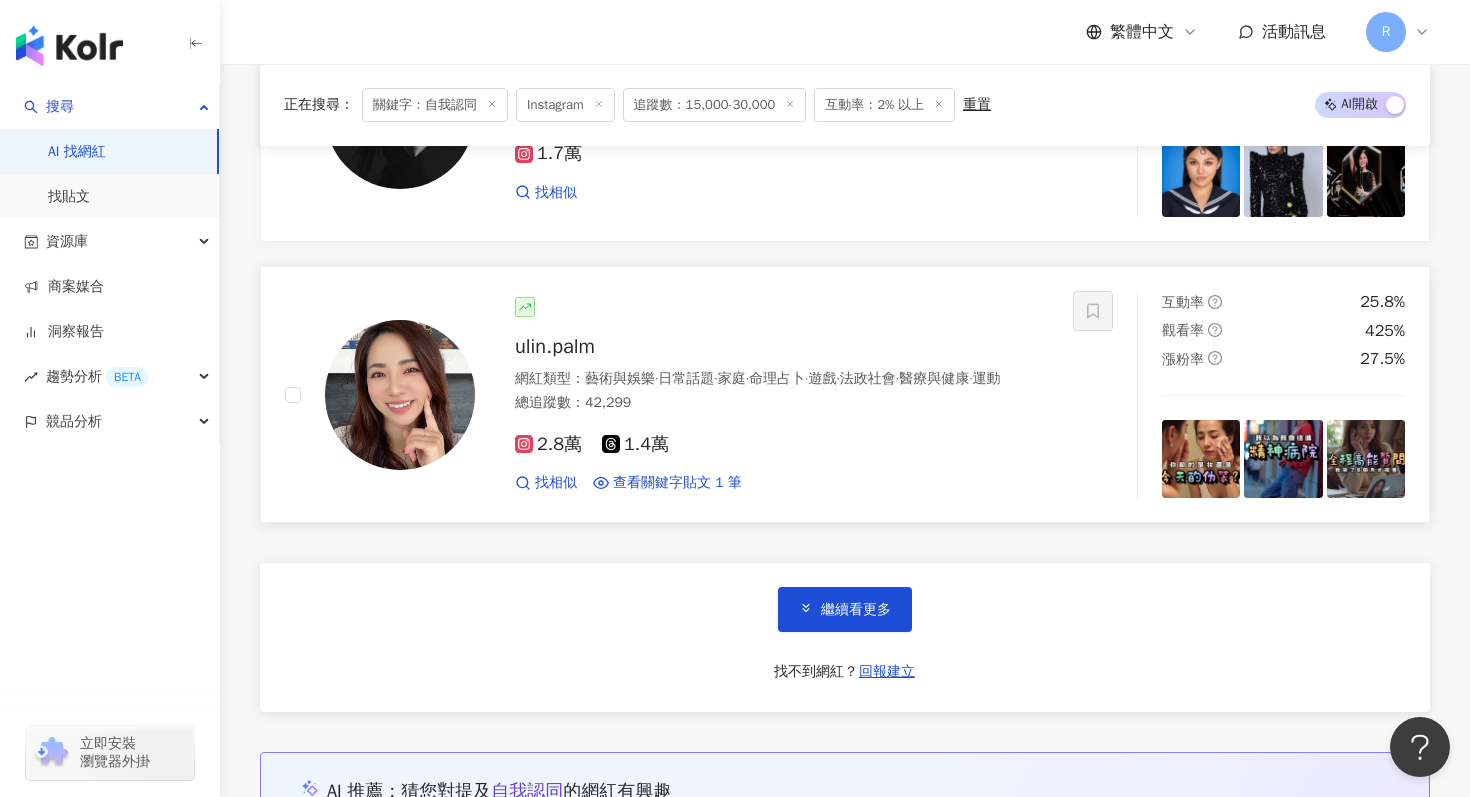 scroll, scrollTop: 3659, scrollLeft: 0, axis: vertical 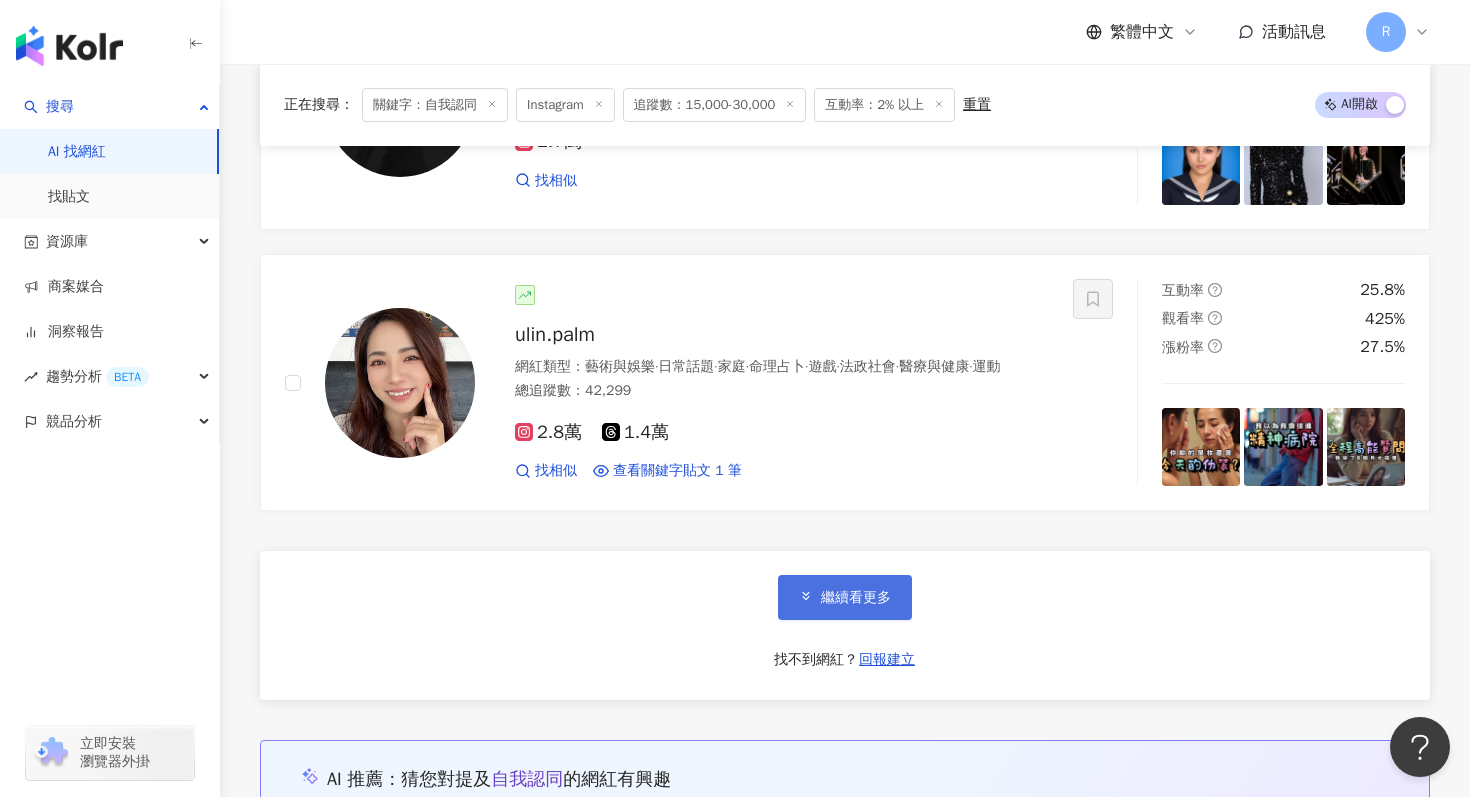 type on "****" 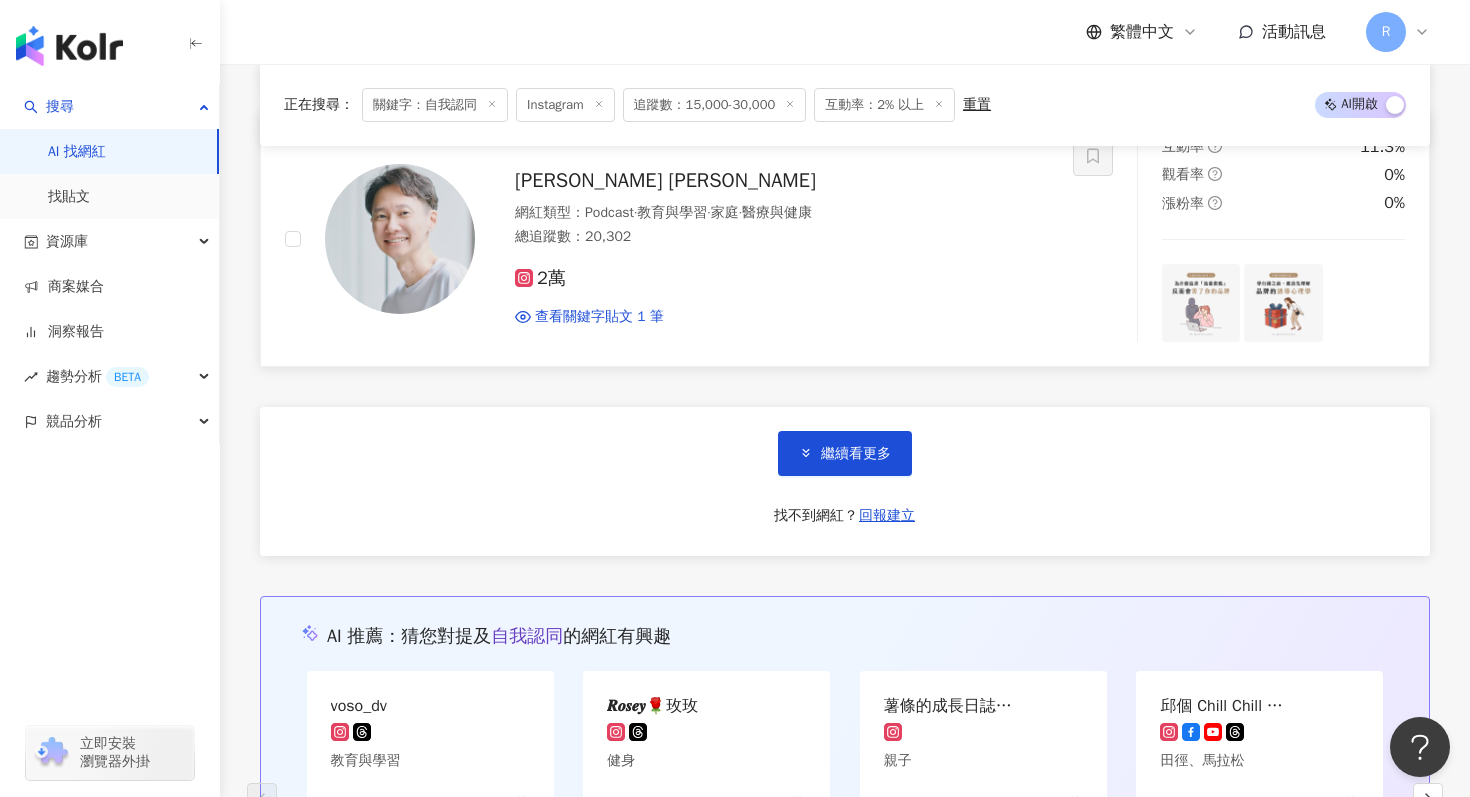 scroll, scrollTop: 7138, scrollLeft: 0, axis: vertical 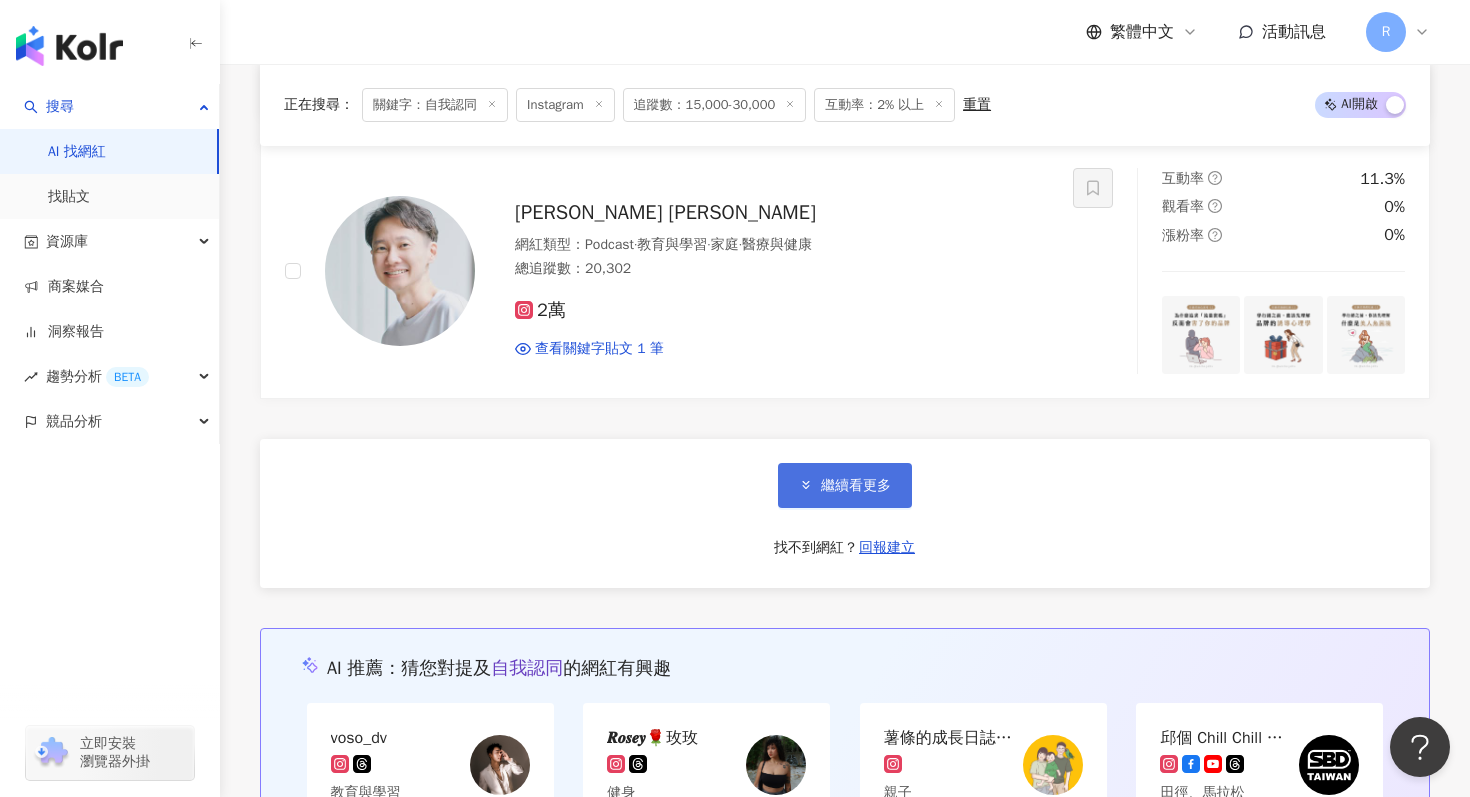 click on "繼續看更多" at bounding box center [856, 486] 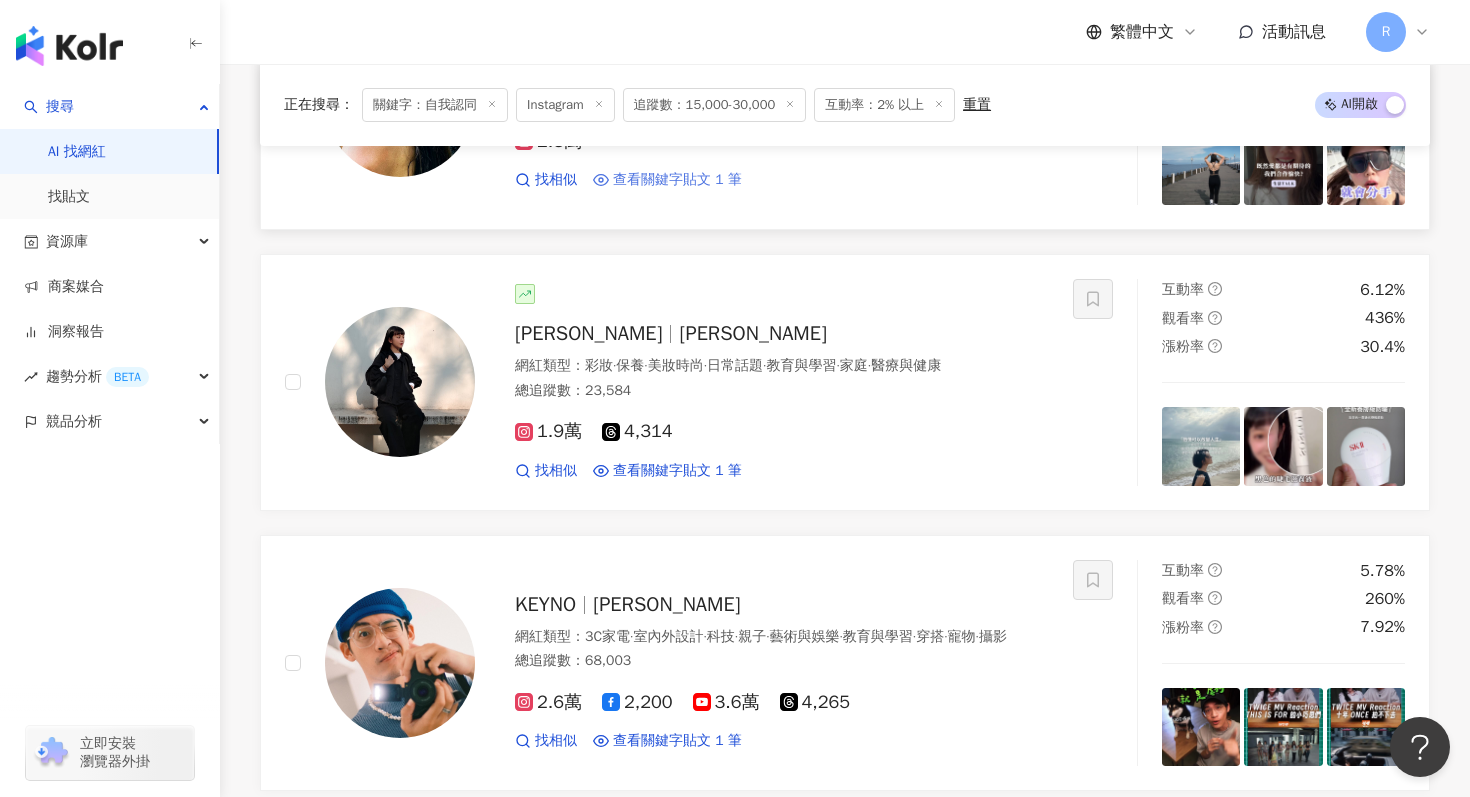 scroll, scrollTop: 10119, scrollLeft: 0, axis: vertical 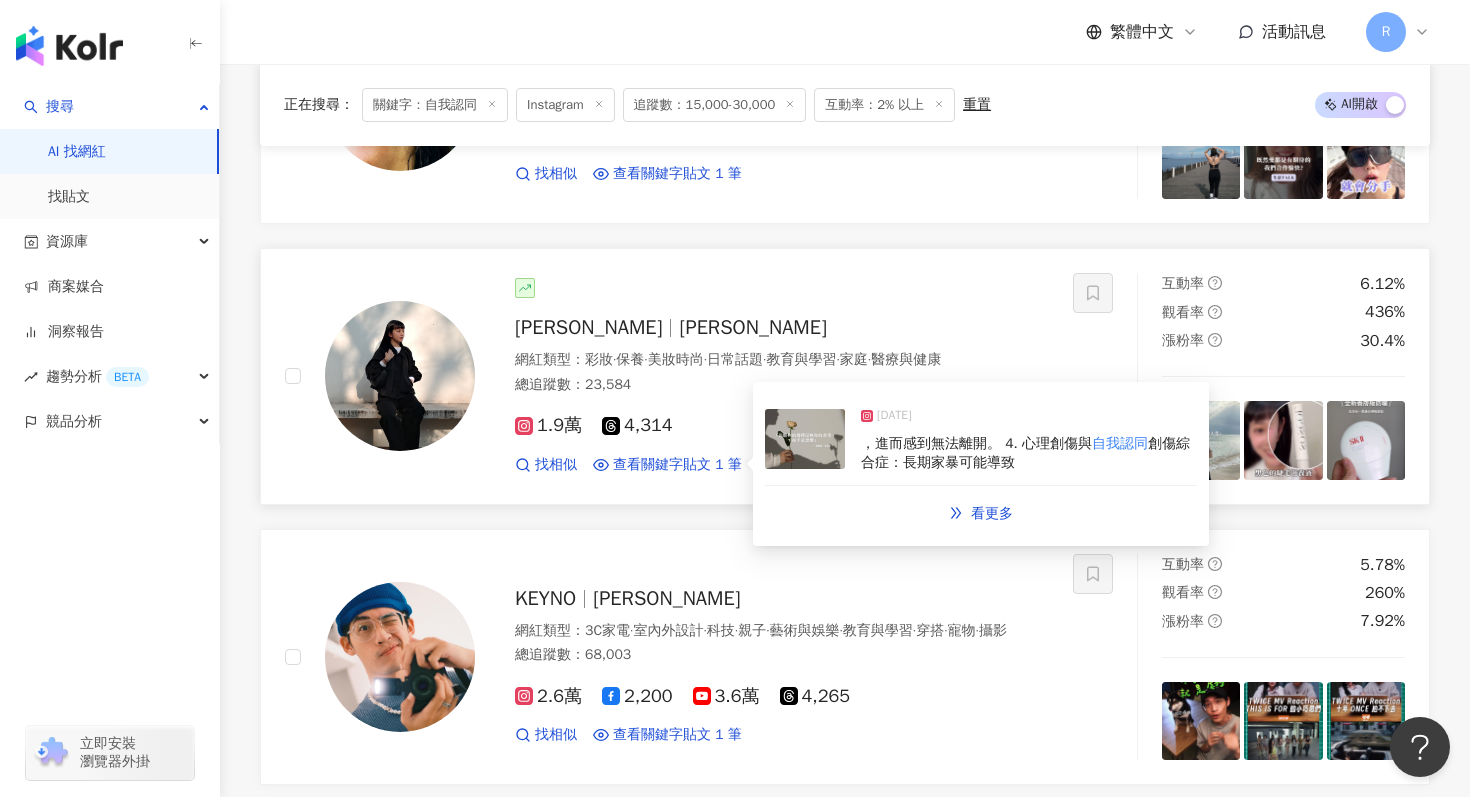 click on "，進而感到無法離開。
4. 心理創傷與" at bounding box center (976, 443) 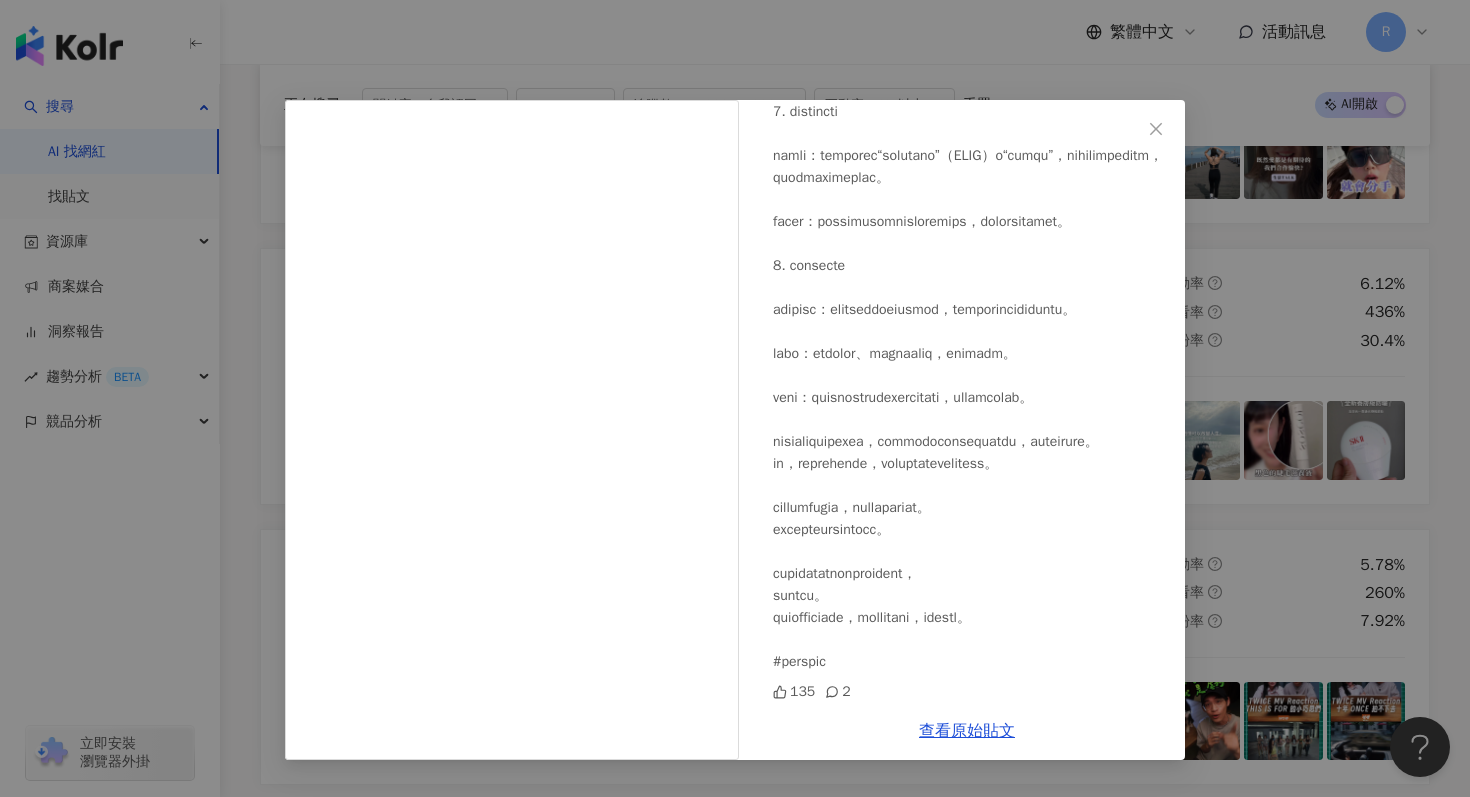 scroll, scrollTop: 1690, scrollLeft: 0, axis: vertical 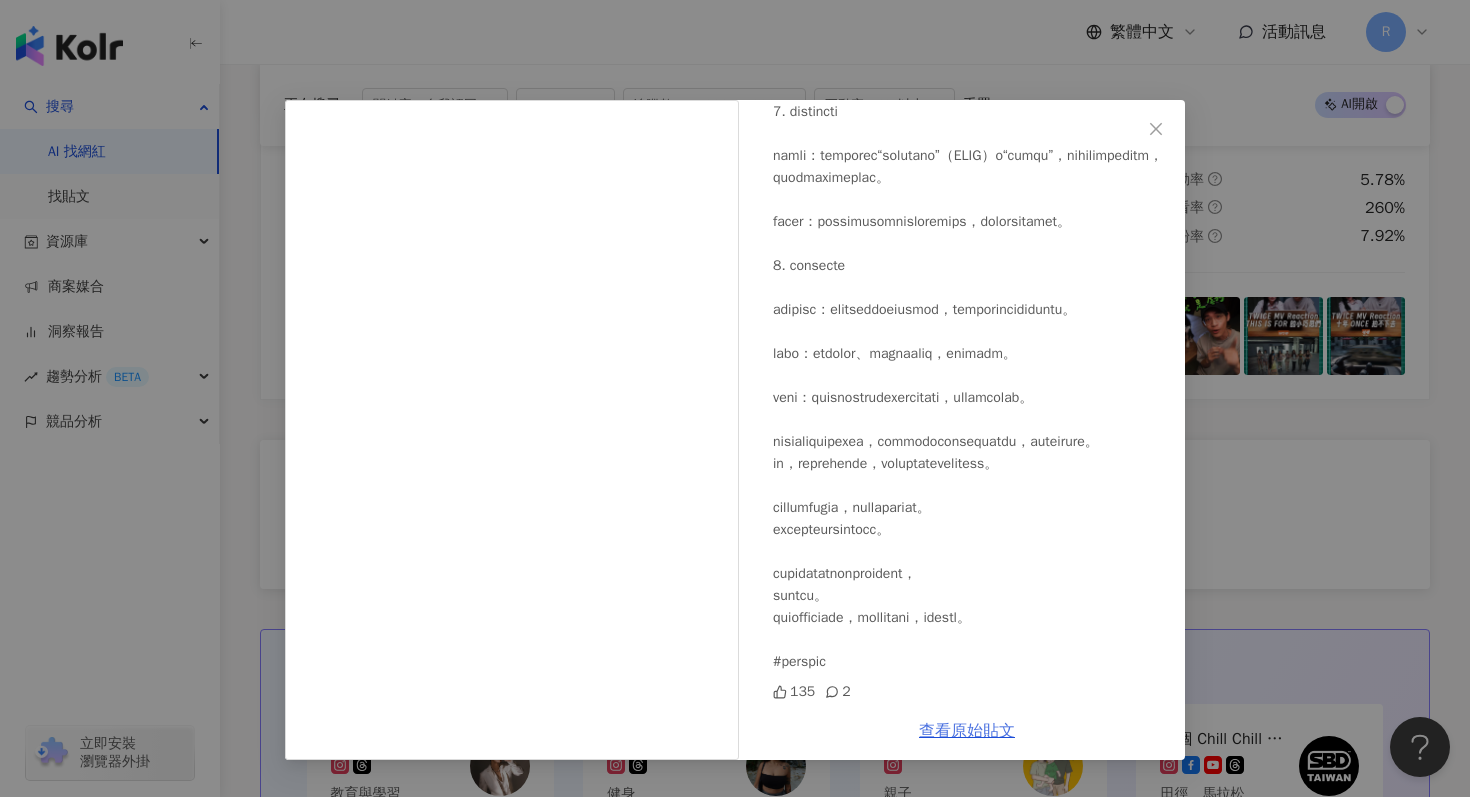click on "查看原始貼文" at bounding box center (967, 731) 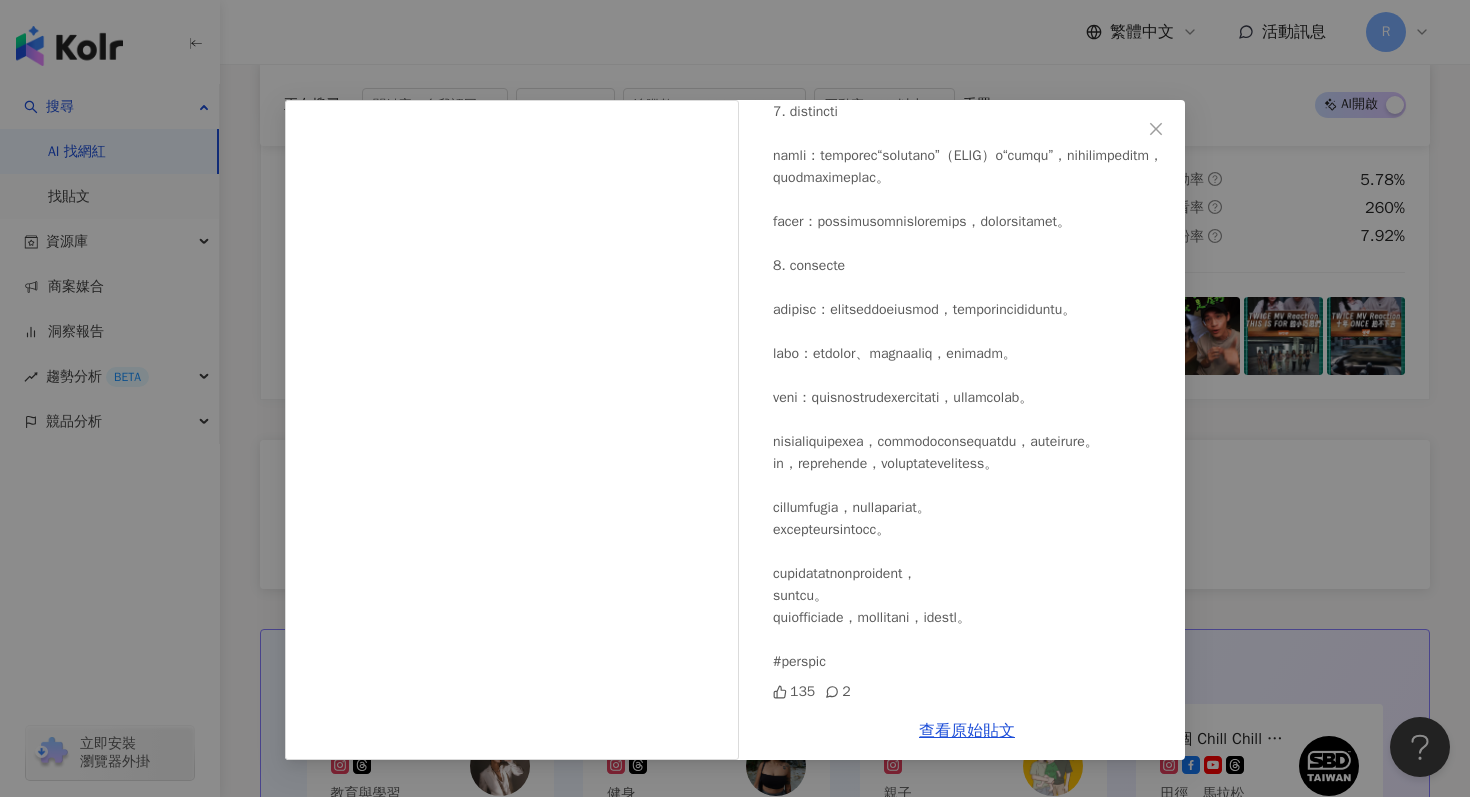click on "Sophia 2025/1/9 135 2 查看原始貼文" at bounding box center [735, 398] 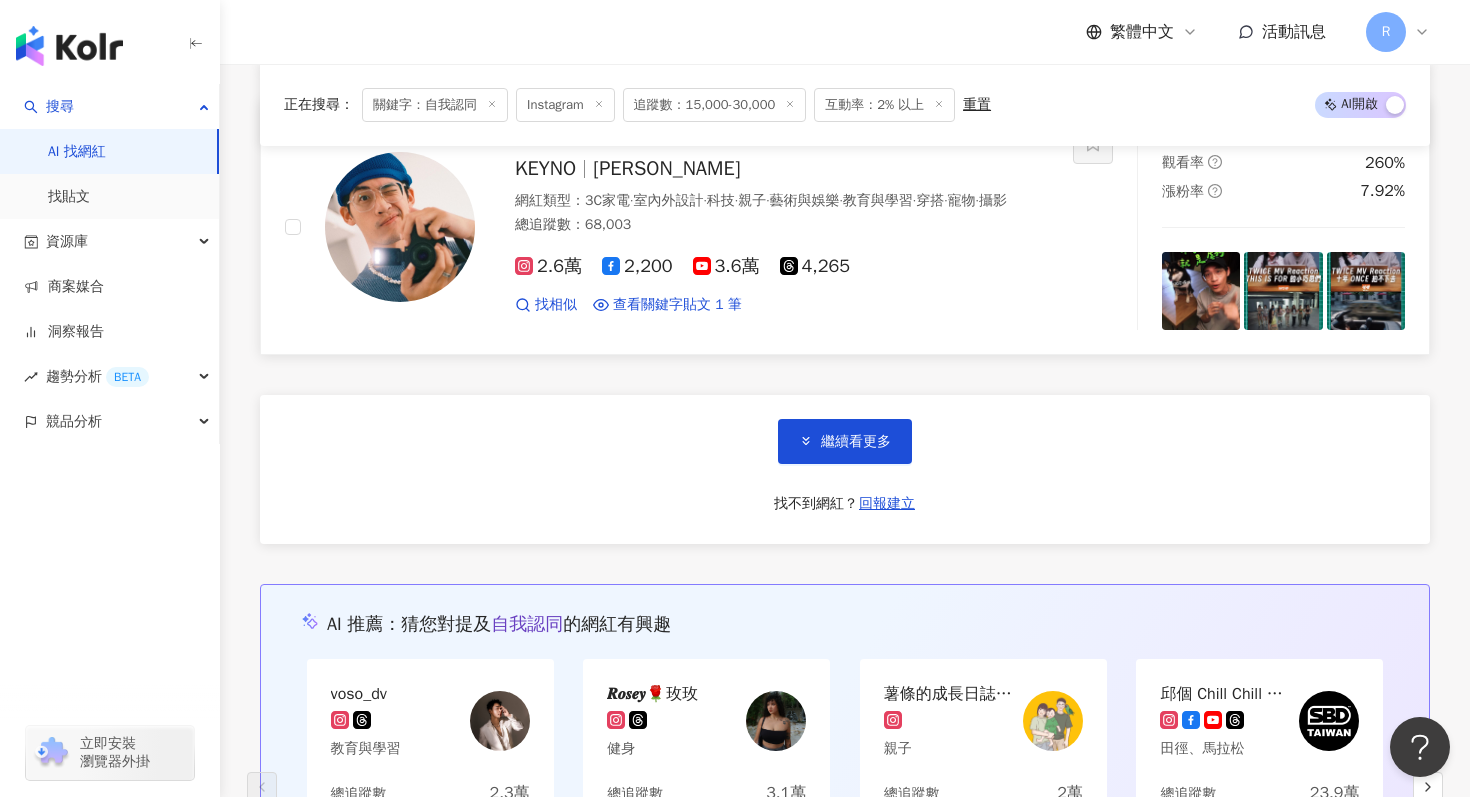 scroll, scrollTop: 10555, scrollLeft: 0, axis: vertical 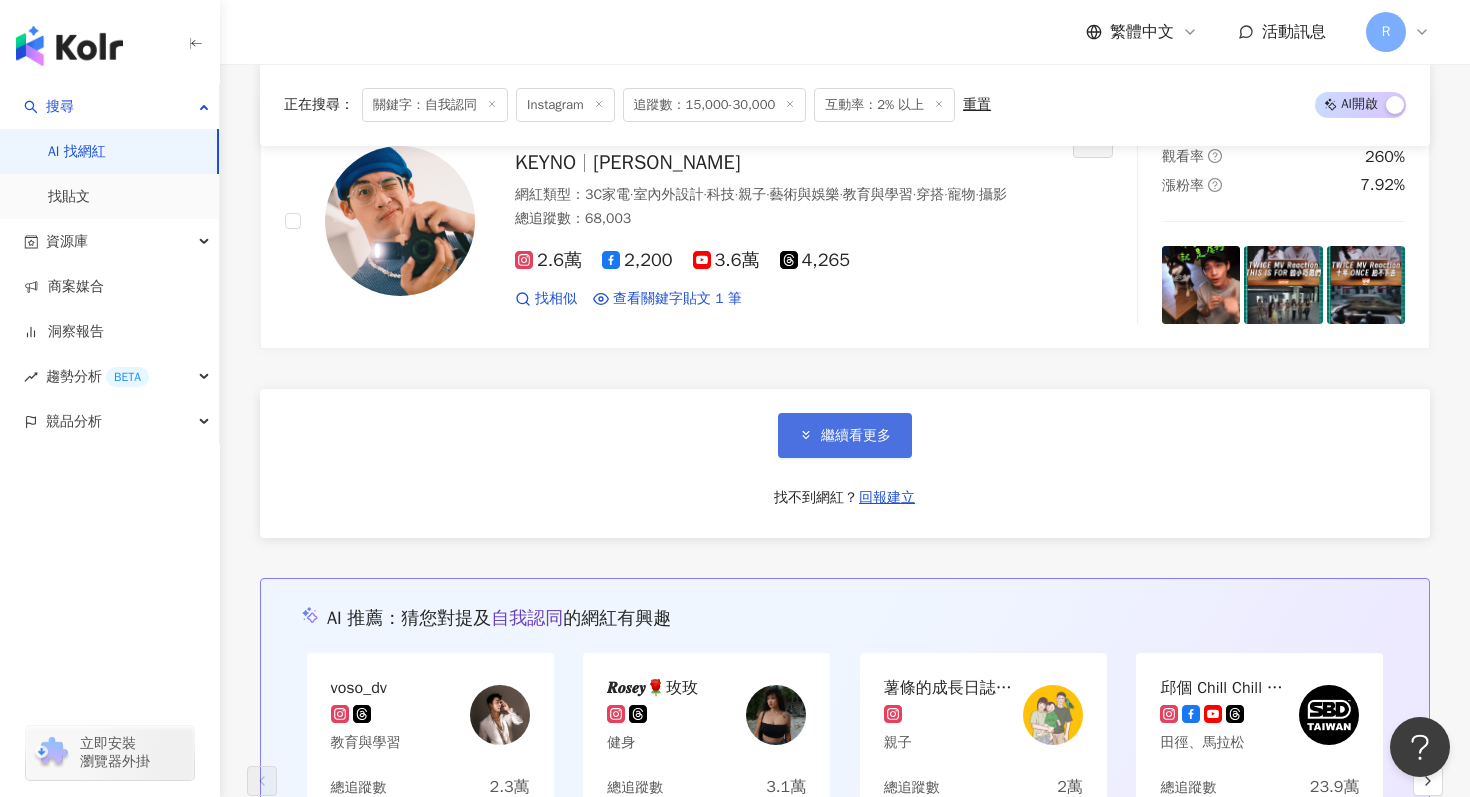 click on "繼續看更多" at bounding box center [845, 435] 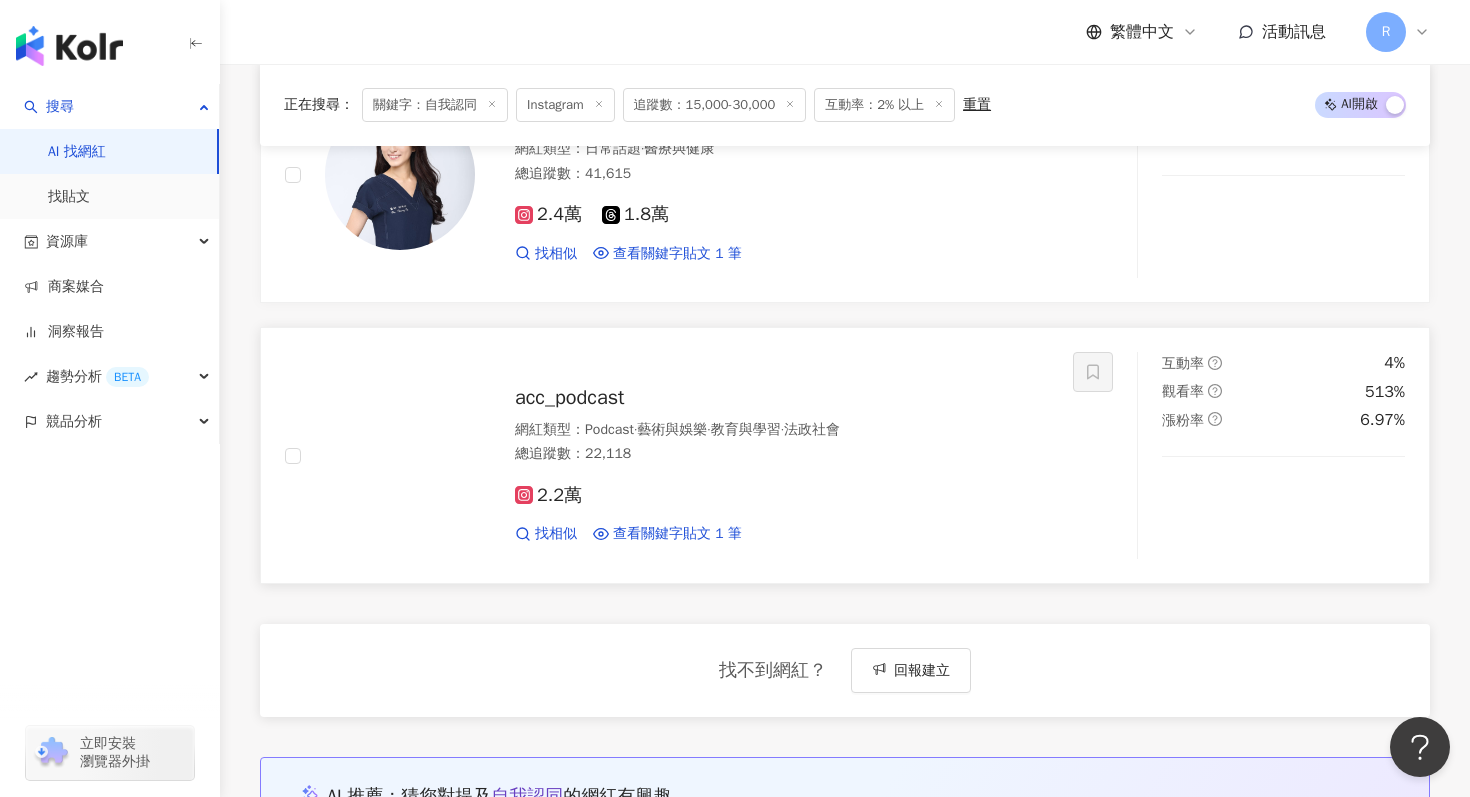 scroll, scrollTop: 11113, scrollLeft: 0, axis: vertical 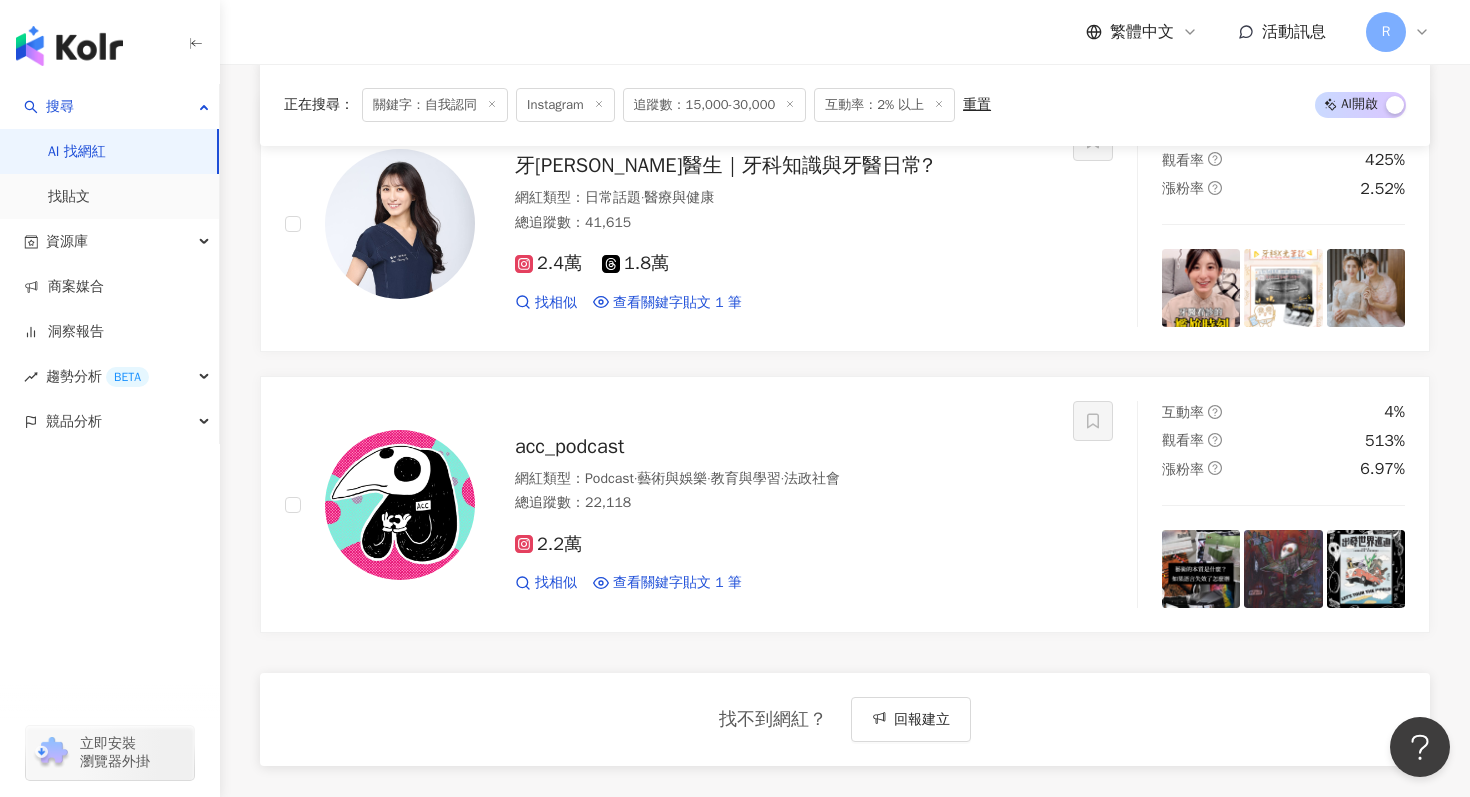 click 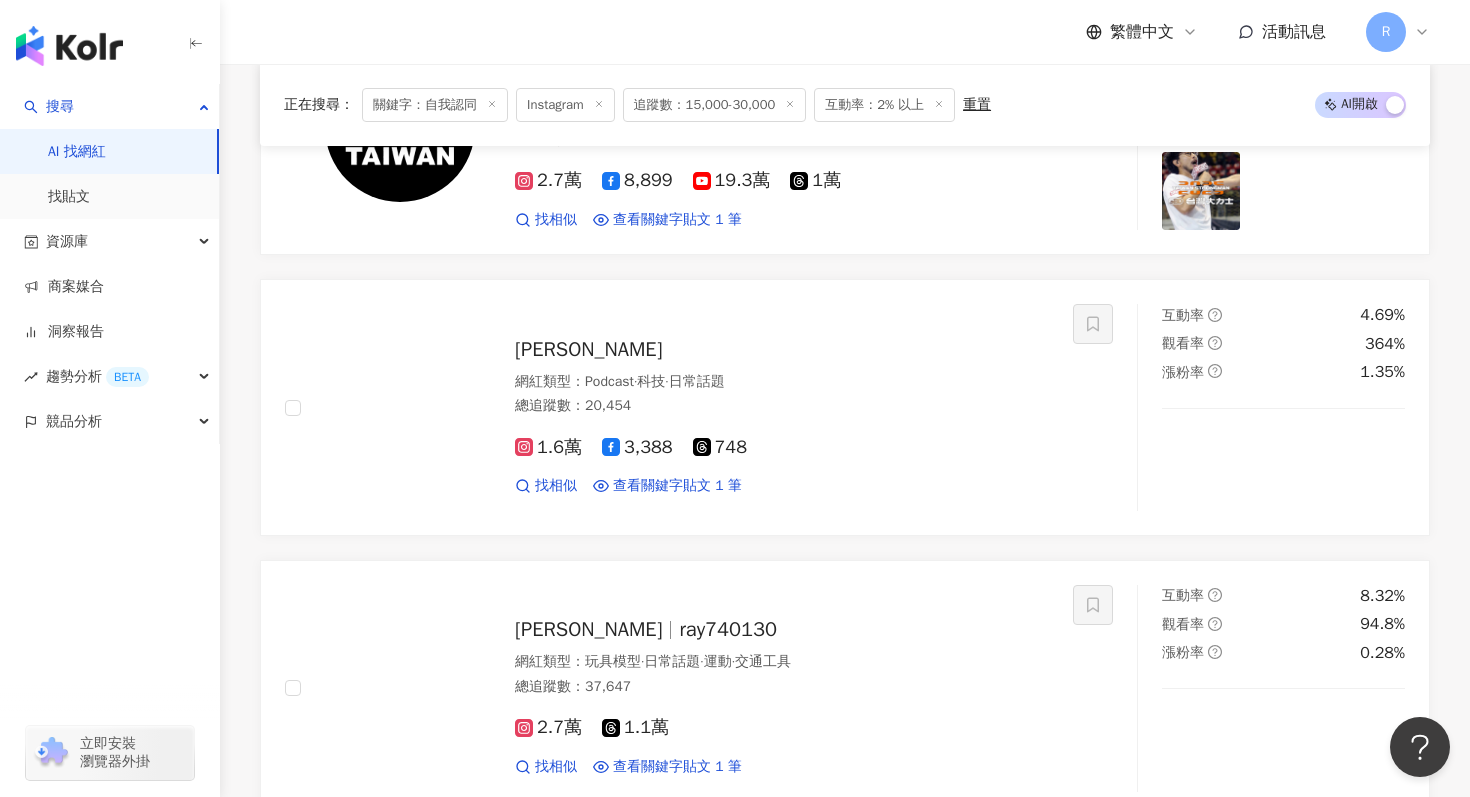 scroll, scrollTop: 48, scrollLeft: 0, axis: vertical 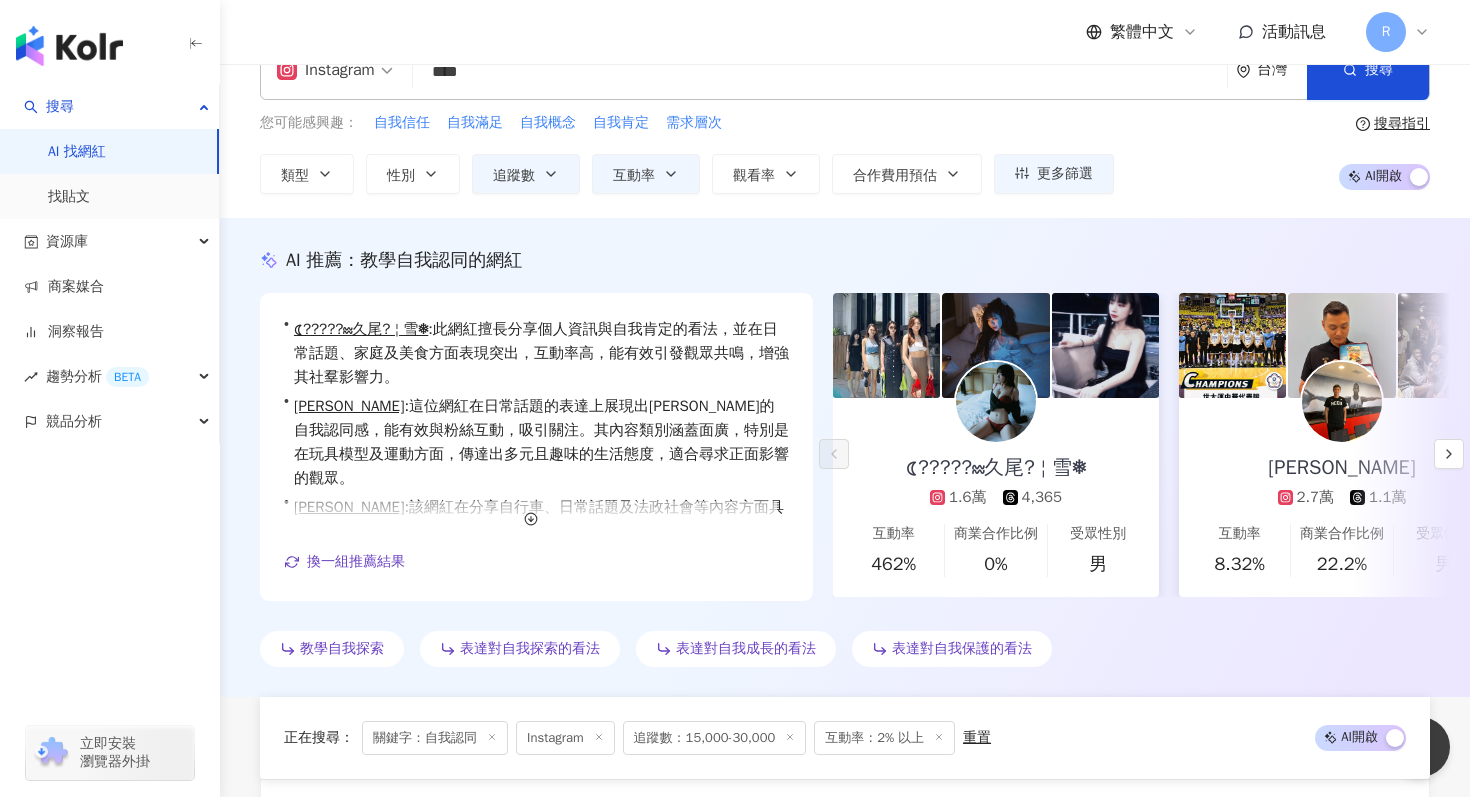 click on "****" at bounding box center (820, 72) 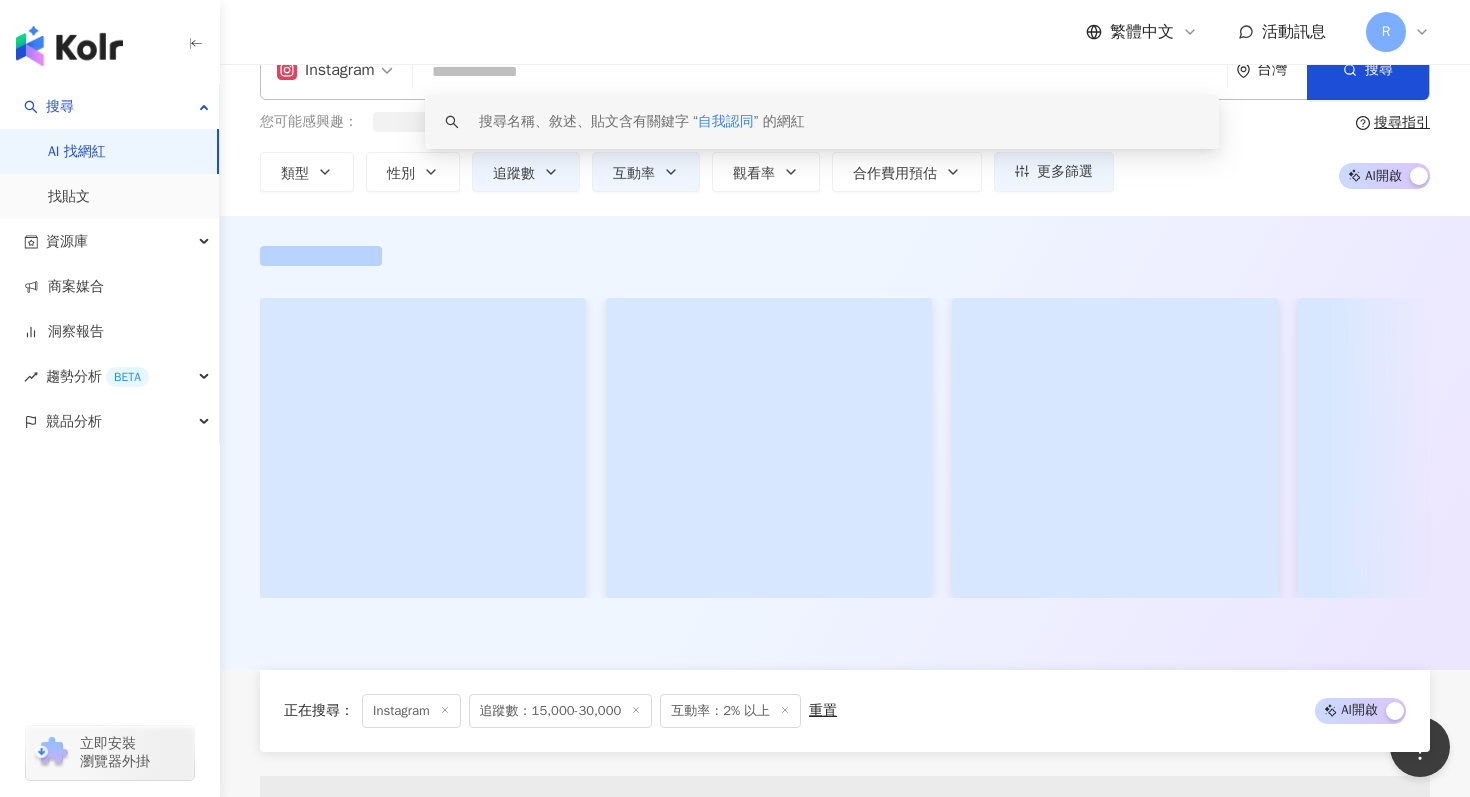 scroll, scrollTop: 0, scrollLeft: 0, axis: both 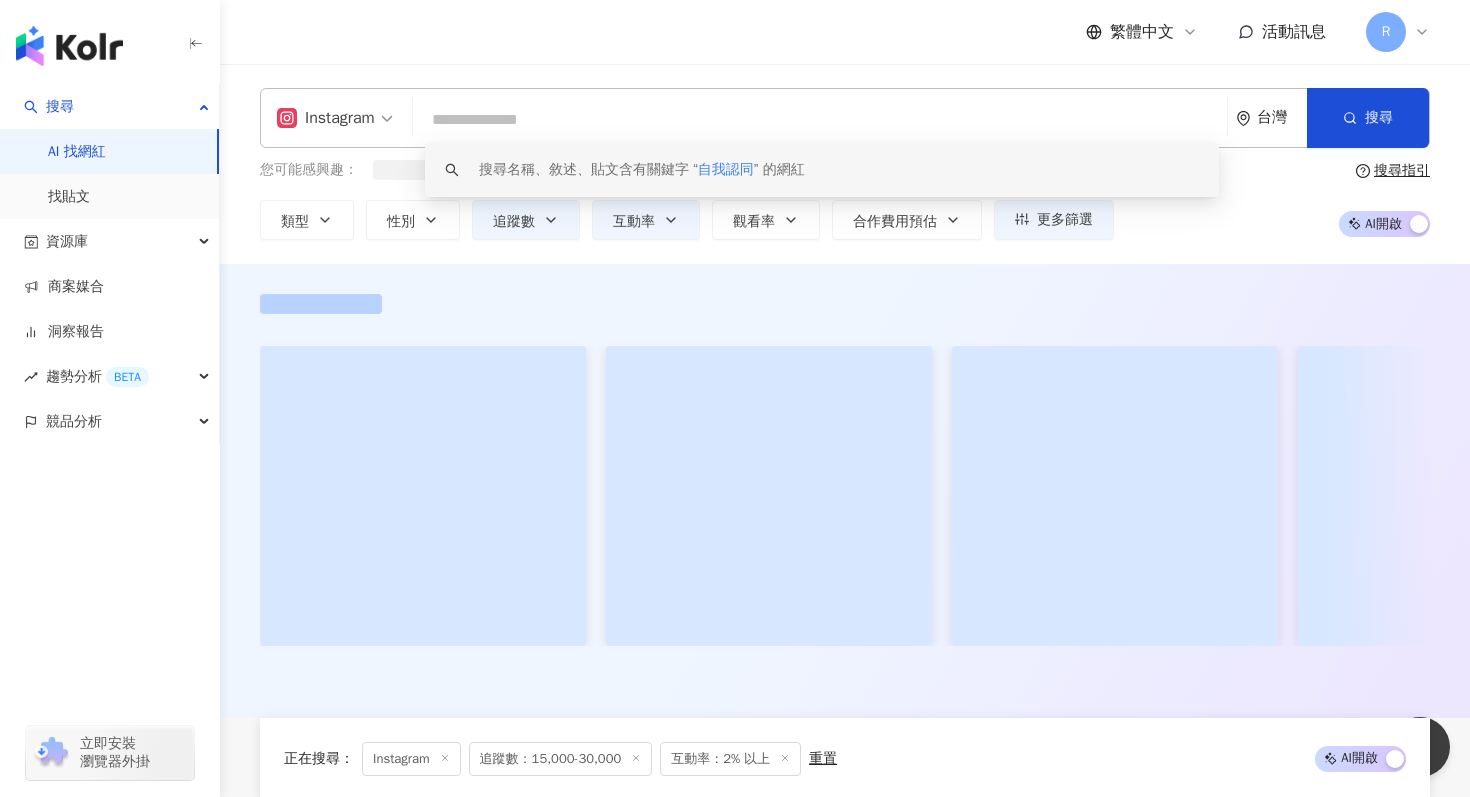 click at bounding box center [820, 120] 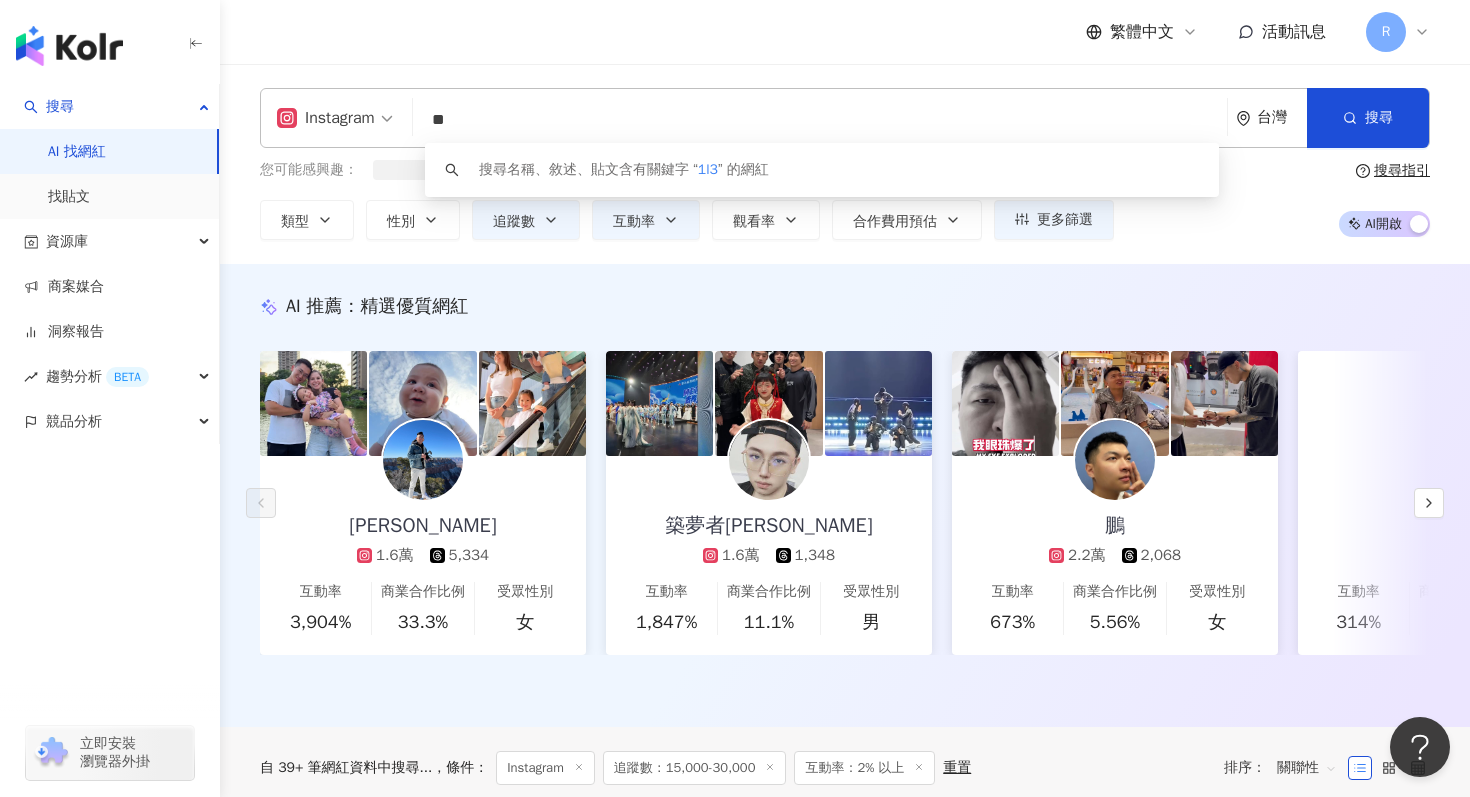 type on "*" 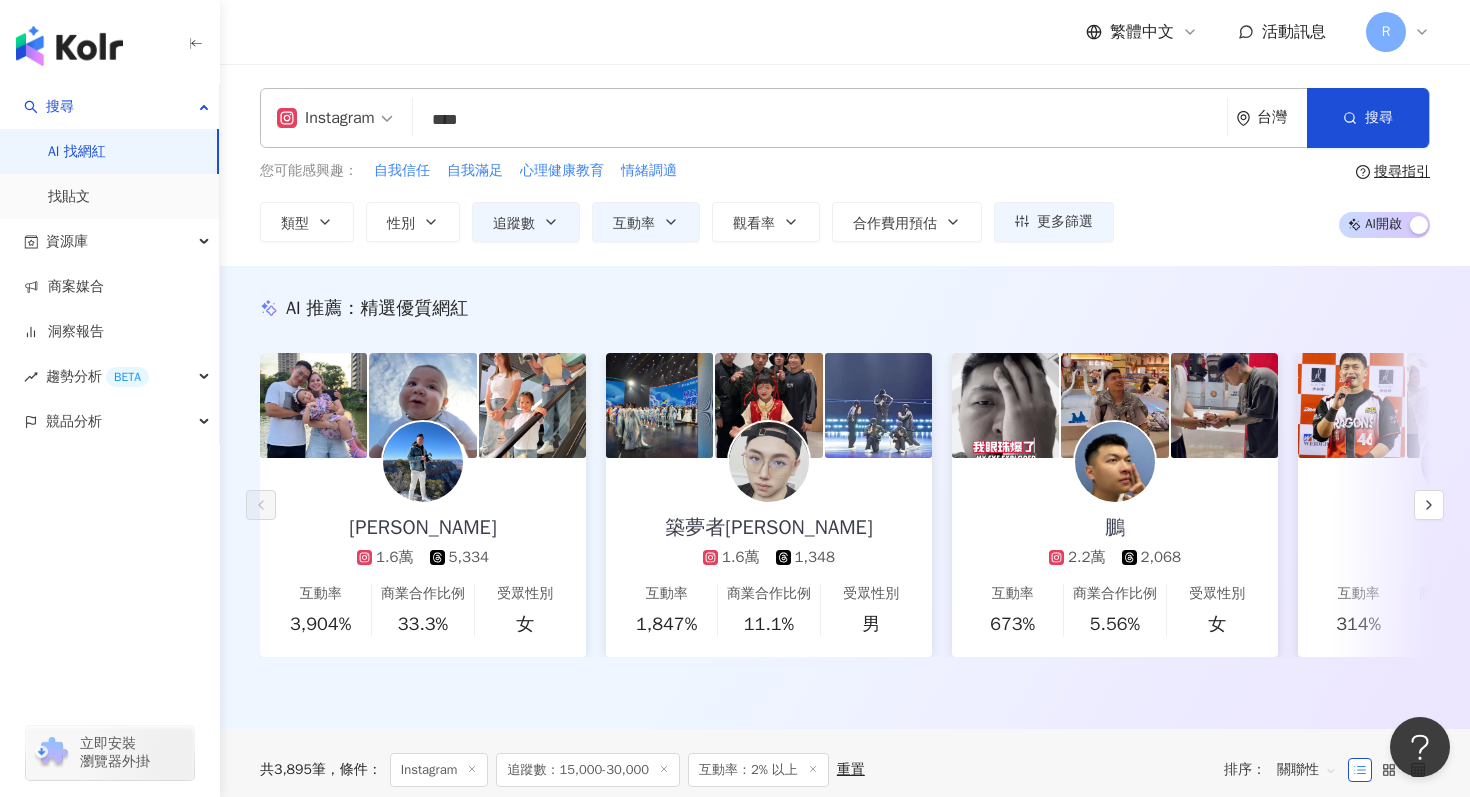 type on "****" 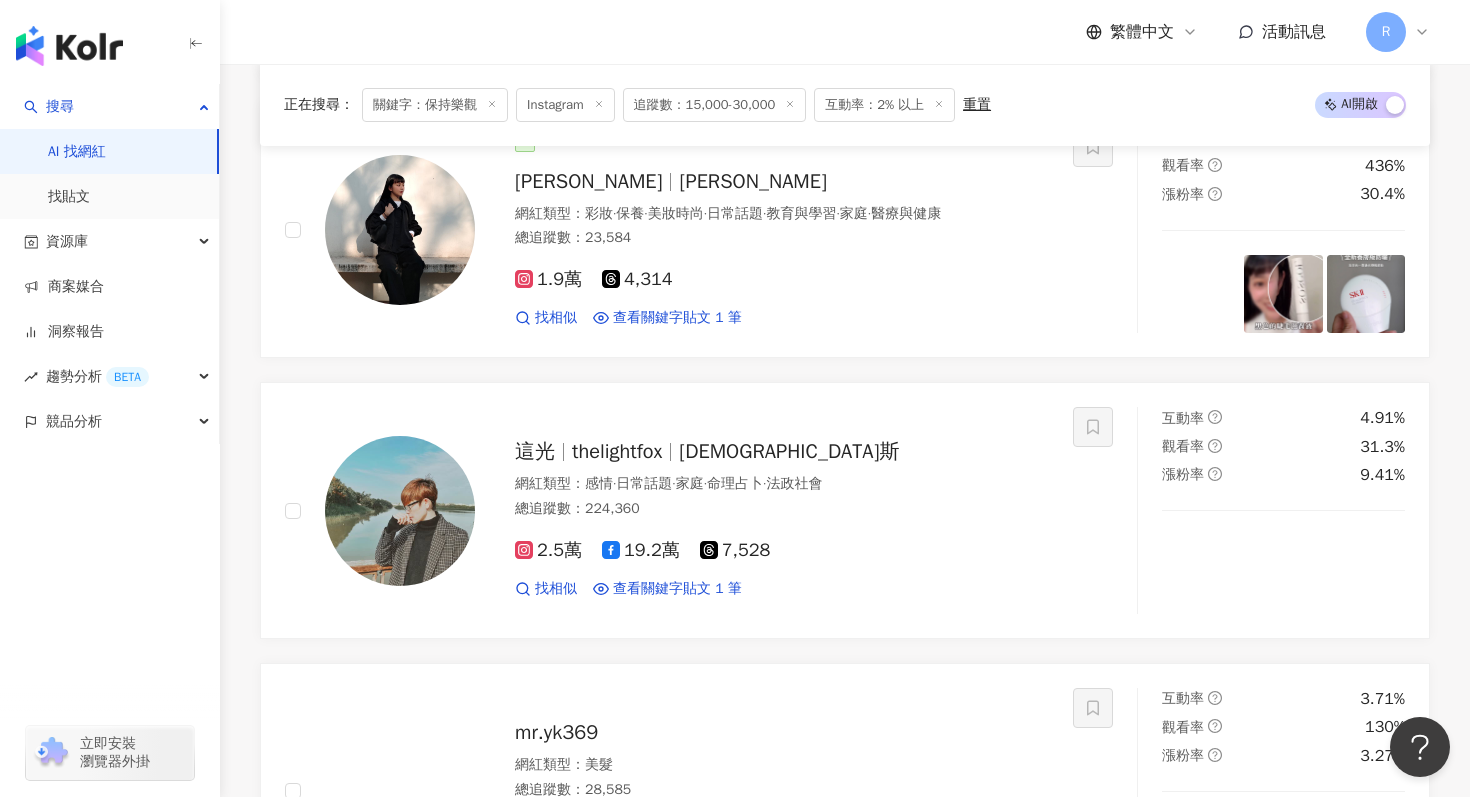 scroll, scrollTop: 3129, scrollLeft: 0, axis: vertical 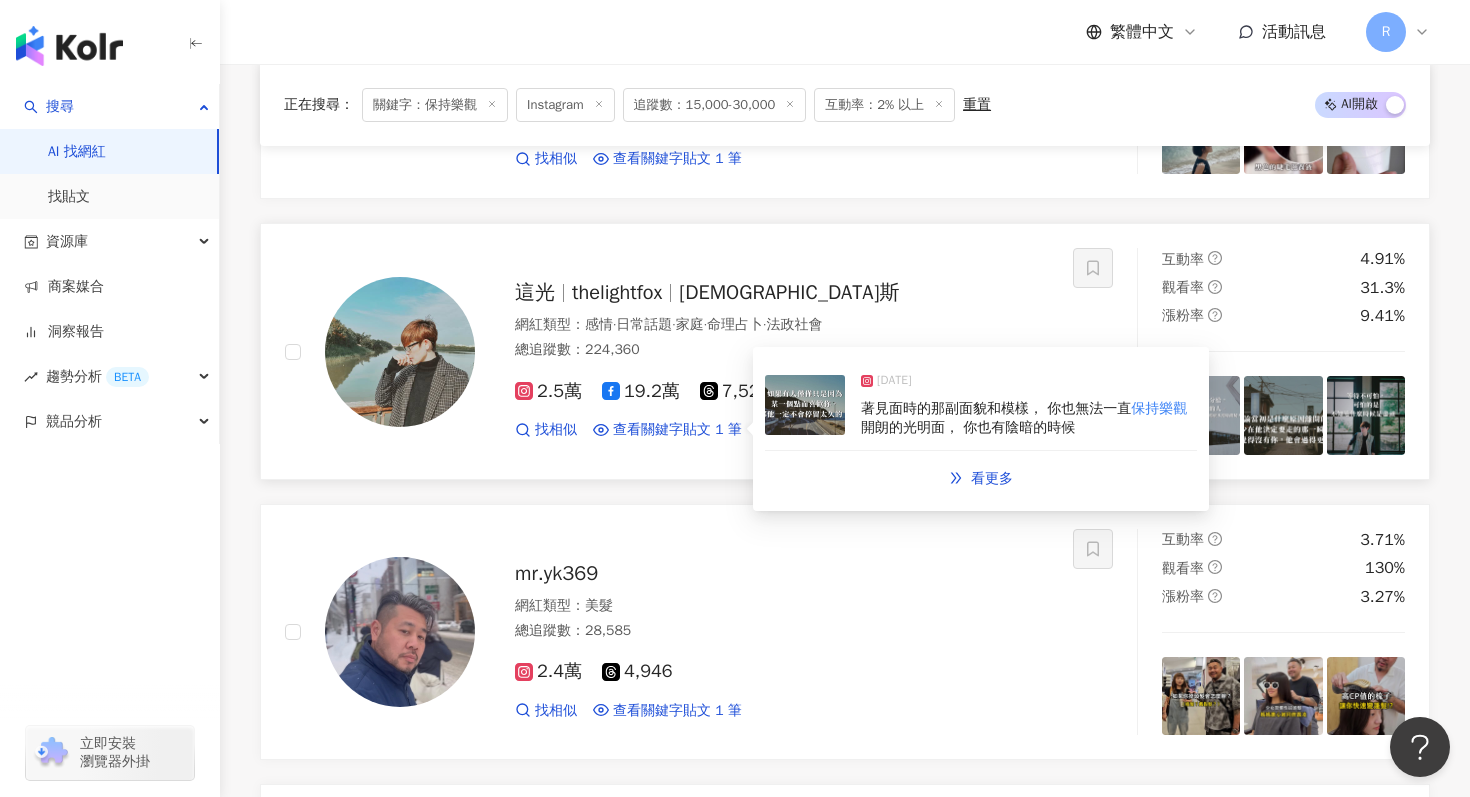click at bounding box center [805, 405] 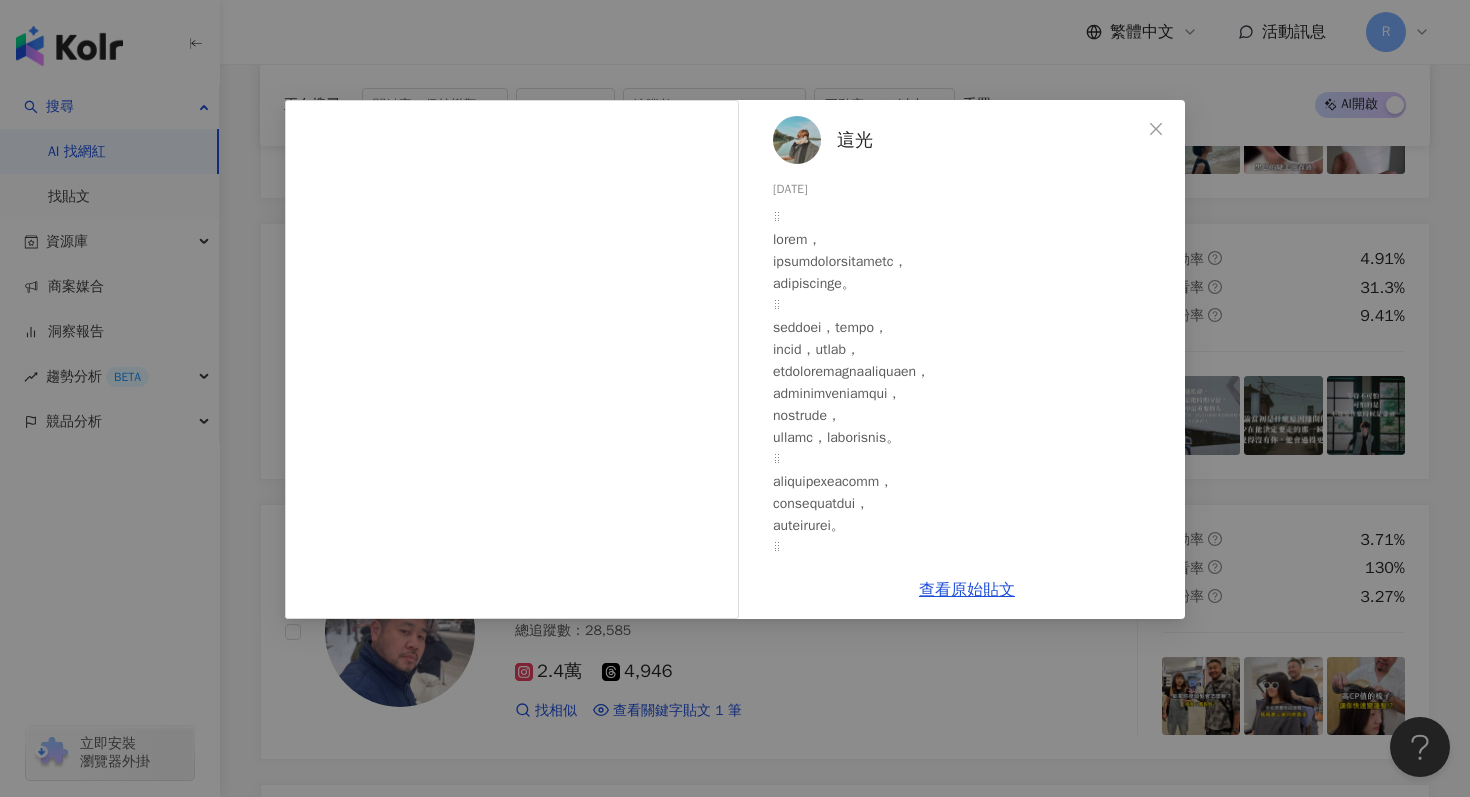 click on "這光 2025/6/5 849 1 查看原始貼文" at bounding box center (735, 398) 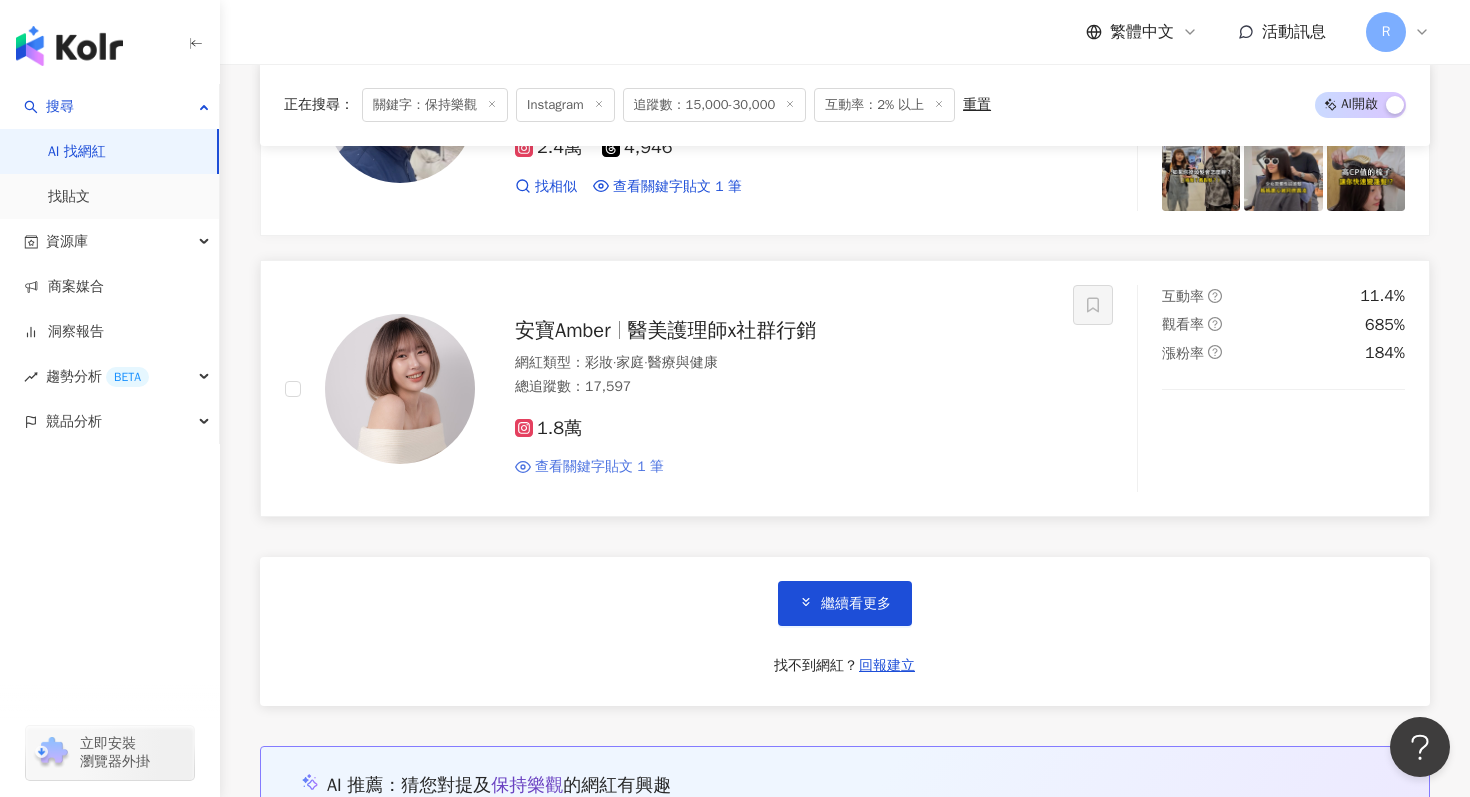 scroll, scrollTop: 3683, scrollLeft: 0, axis: vertical 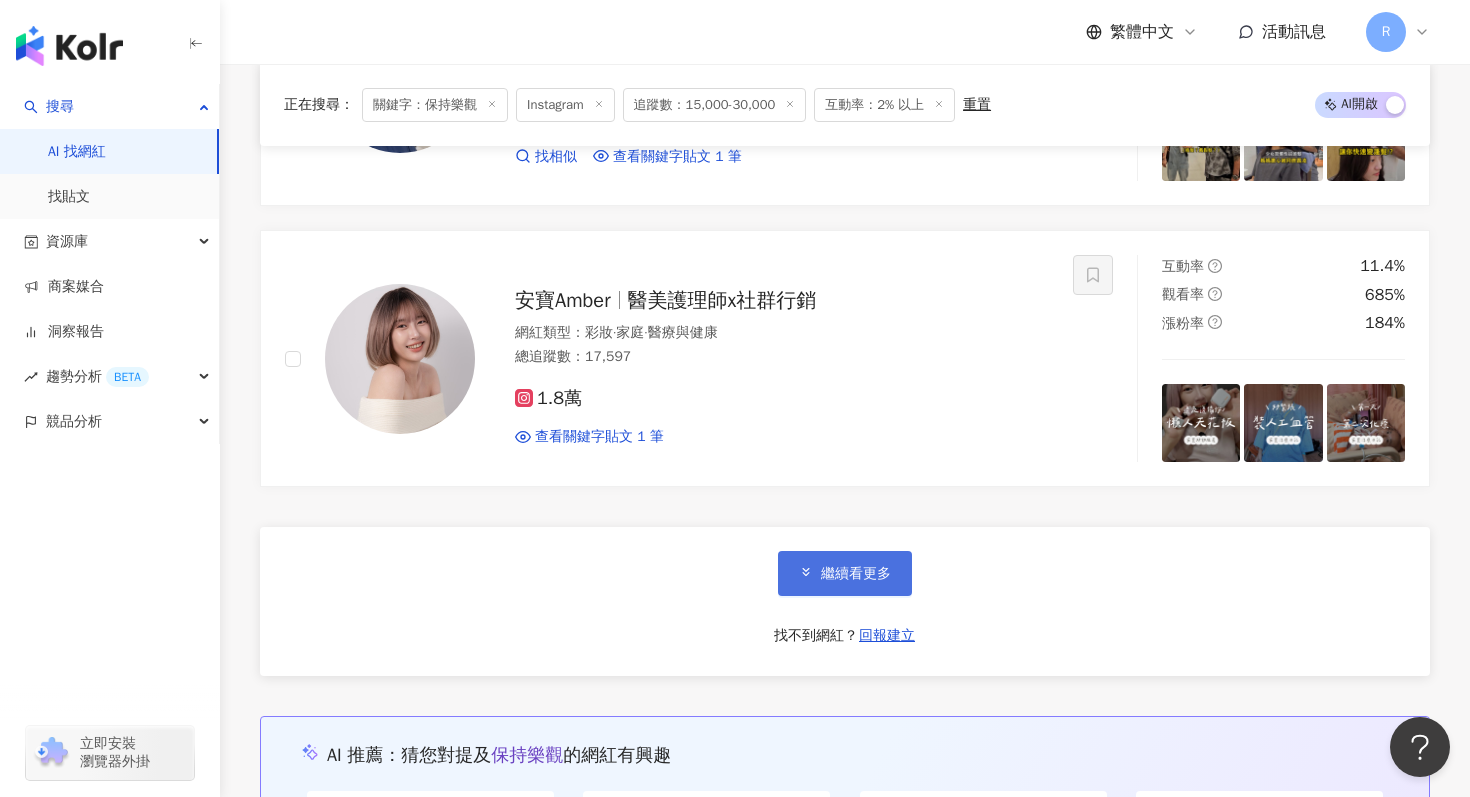 click on "繼續看更多" at bounding box center (845, 573) 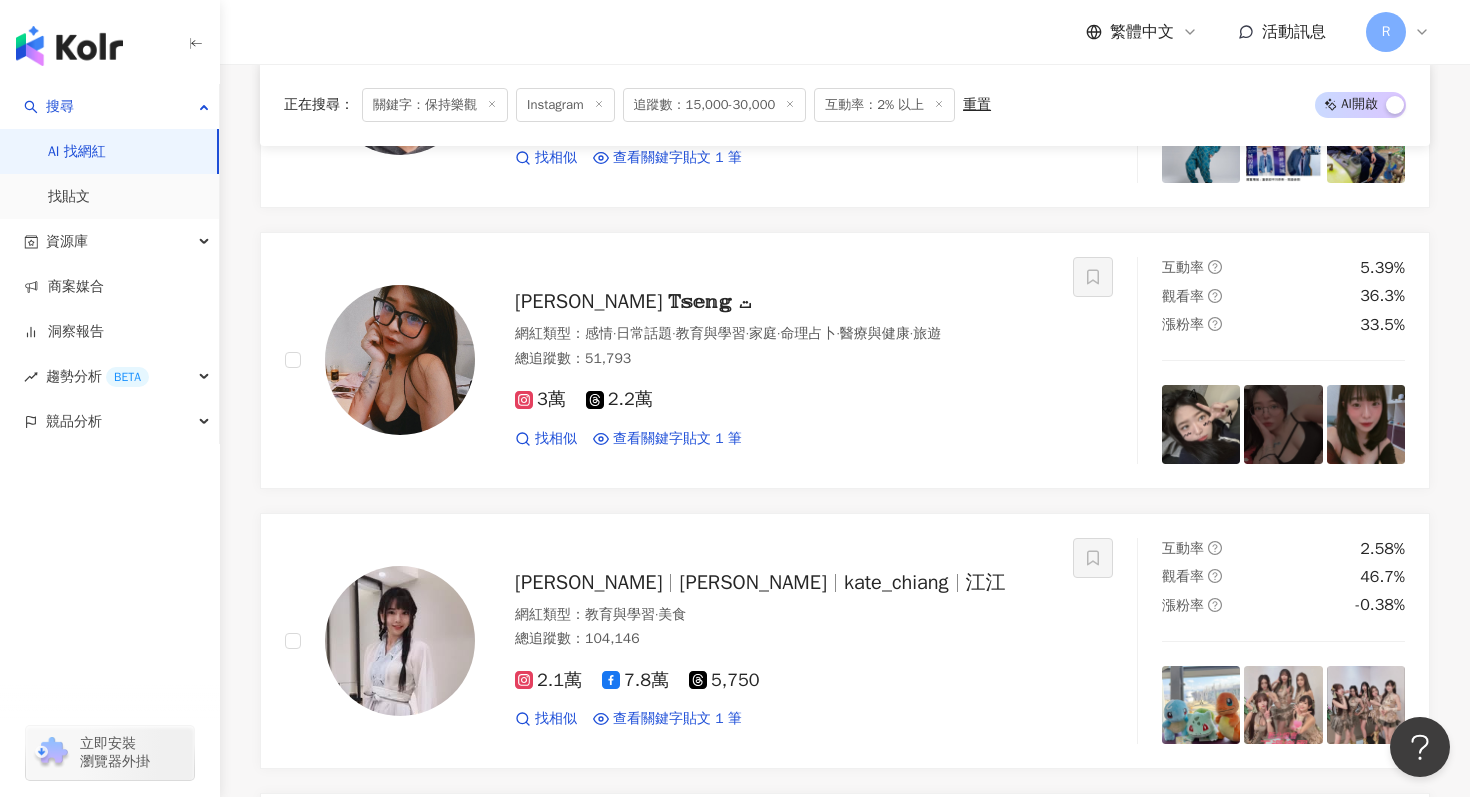 scroll, scrollTop: 1039, scrollLeft: 0, axis: vertical 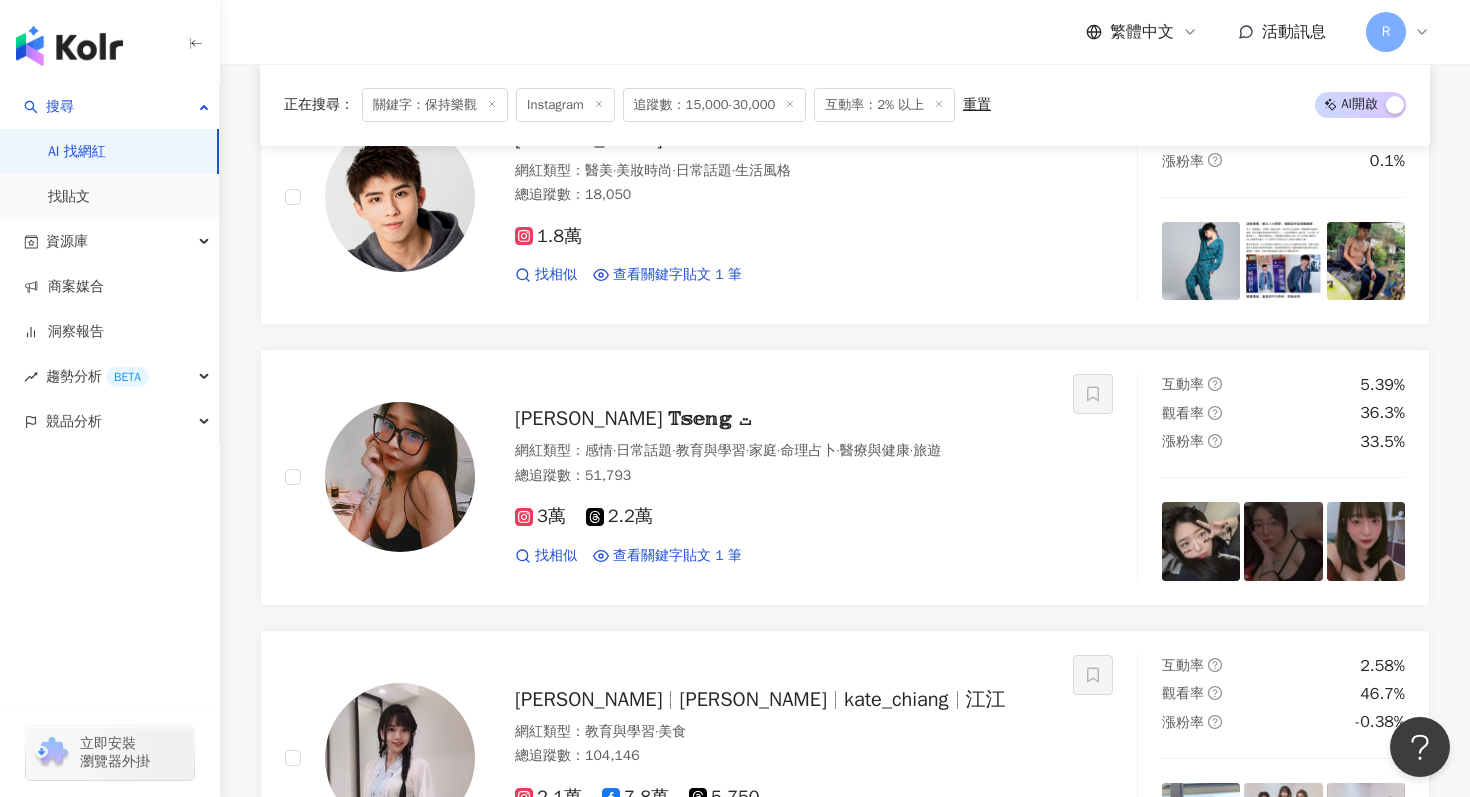 click 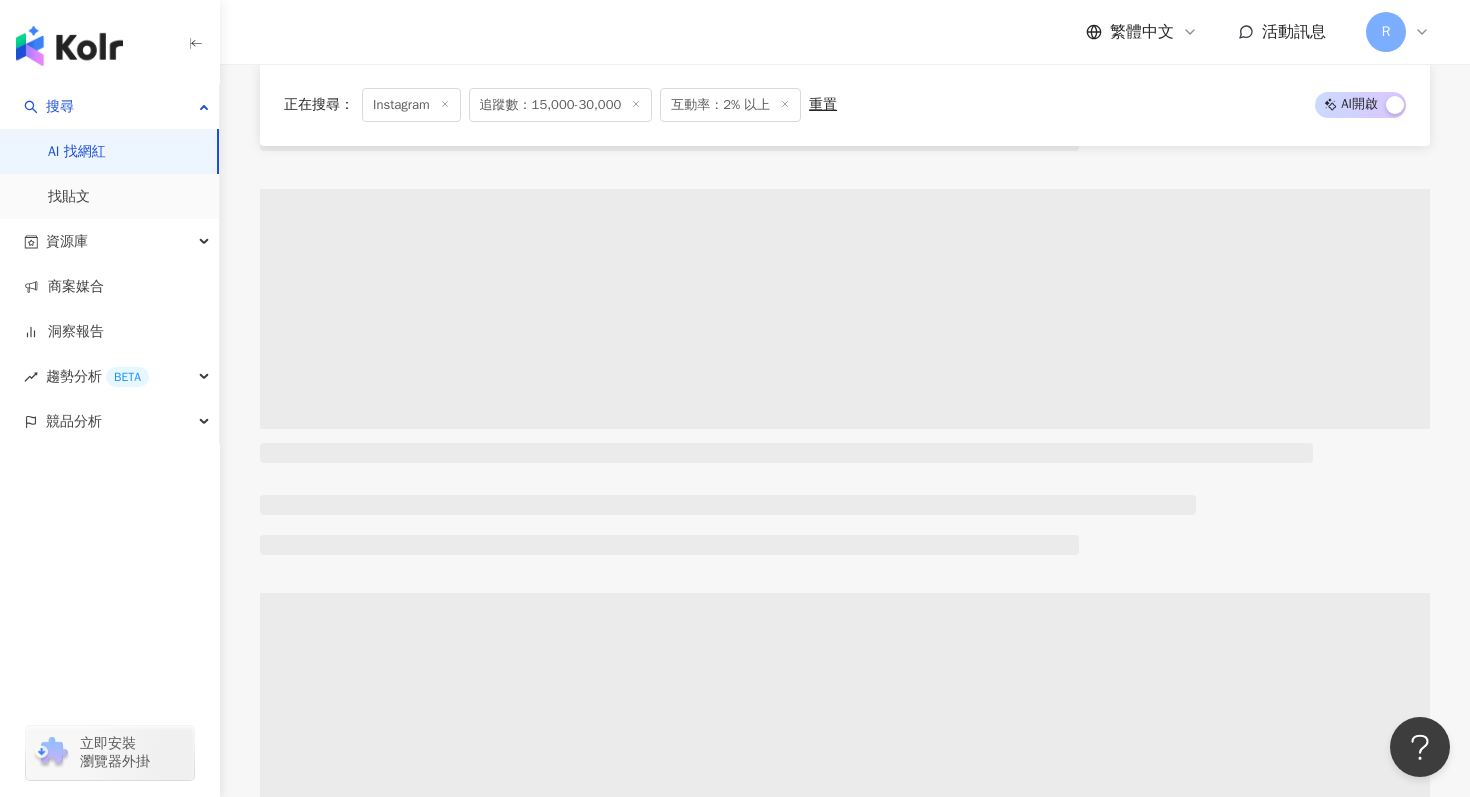 scroll, scrollTop: 0, scrollLeft: 0, axis: both 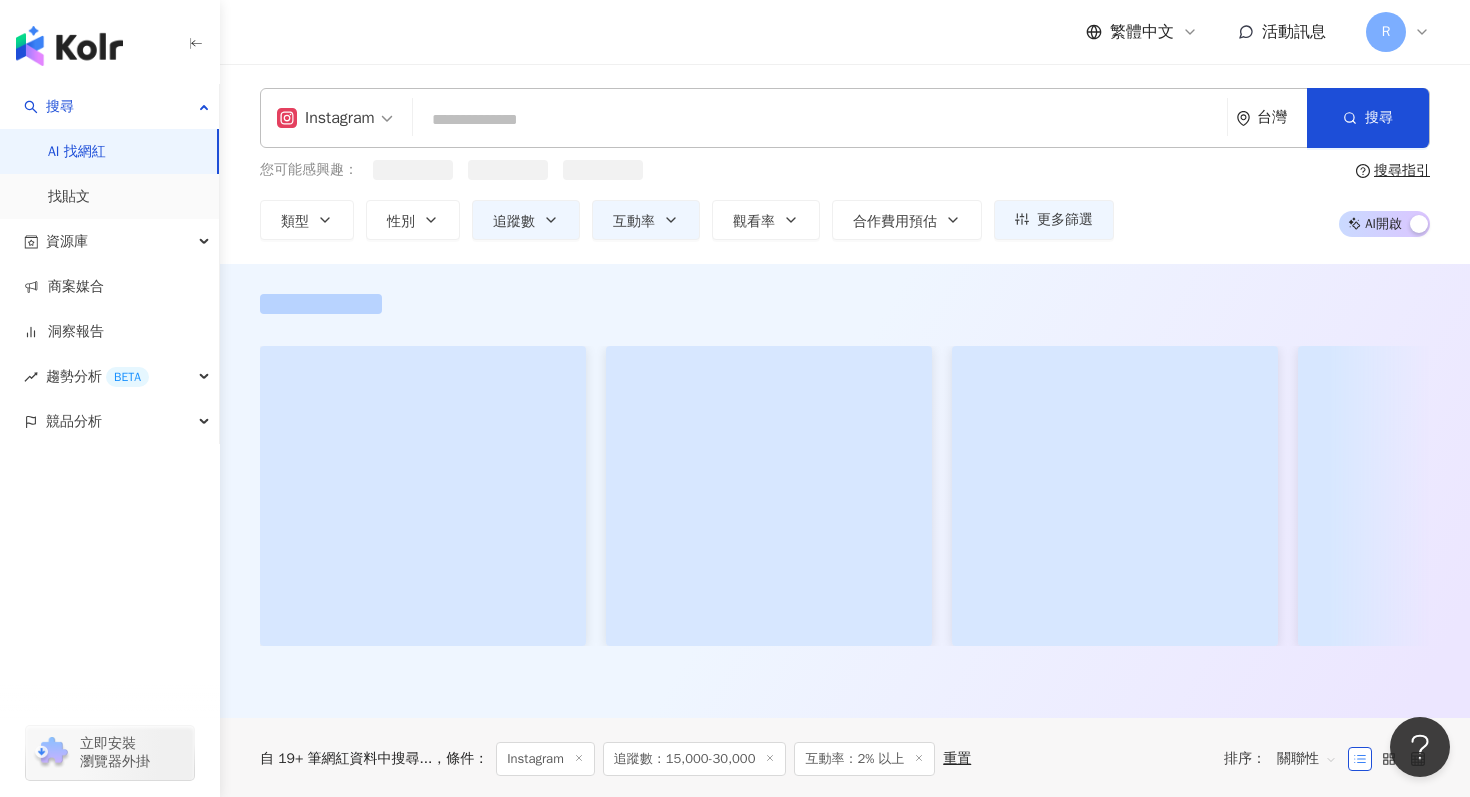 click at bounding box center (820, 120) 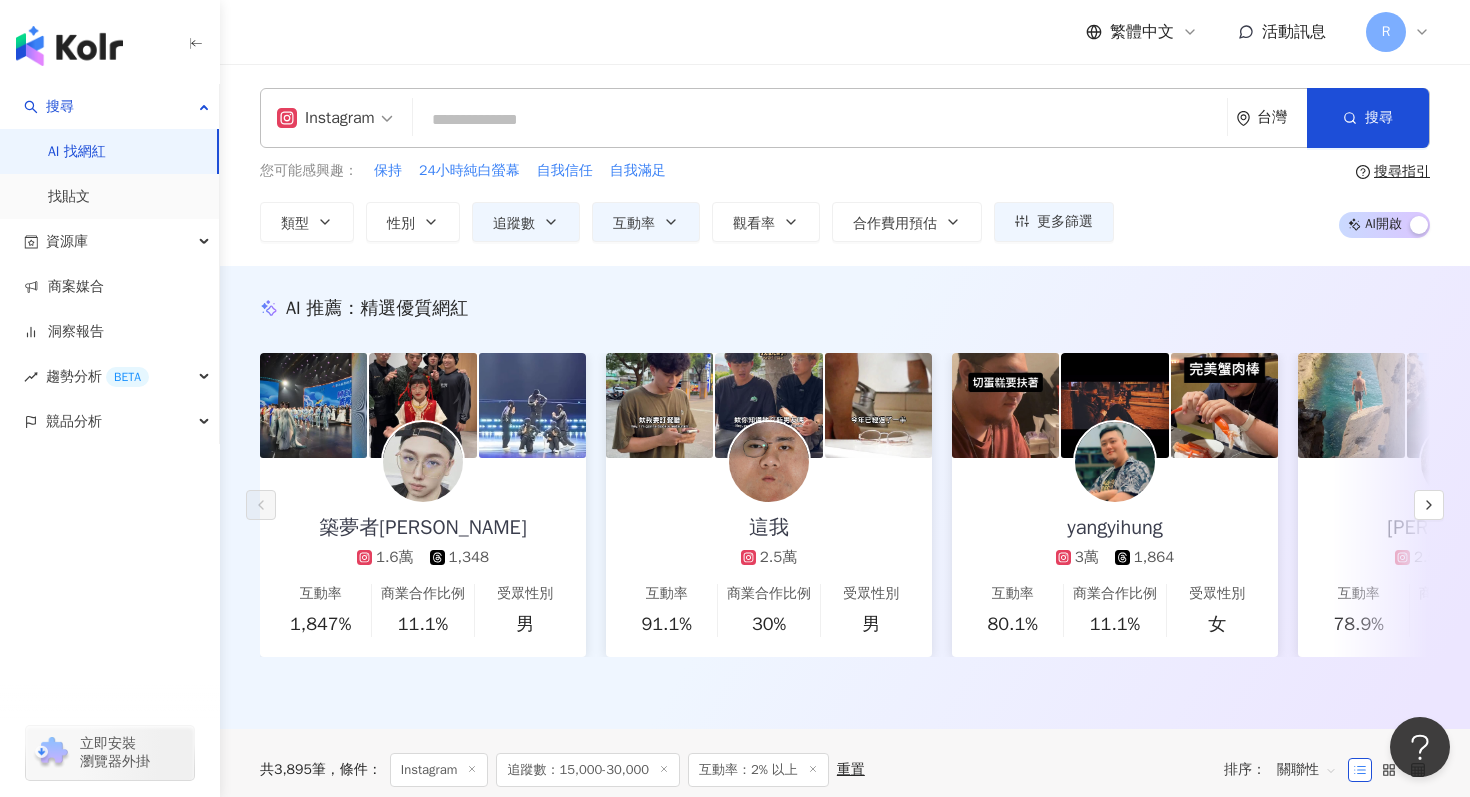 click at bounding box center [820, 120] 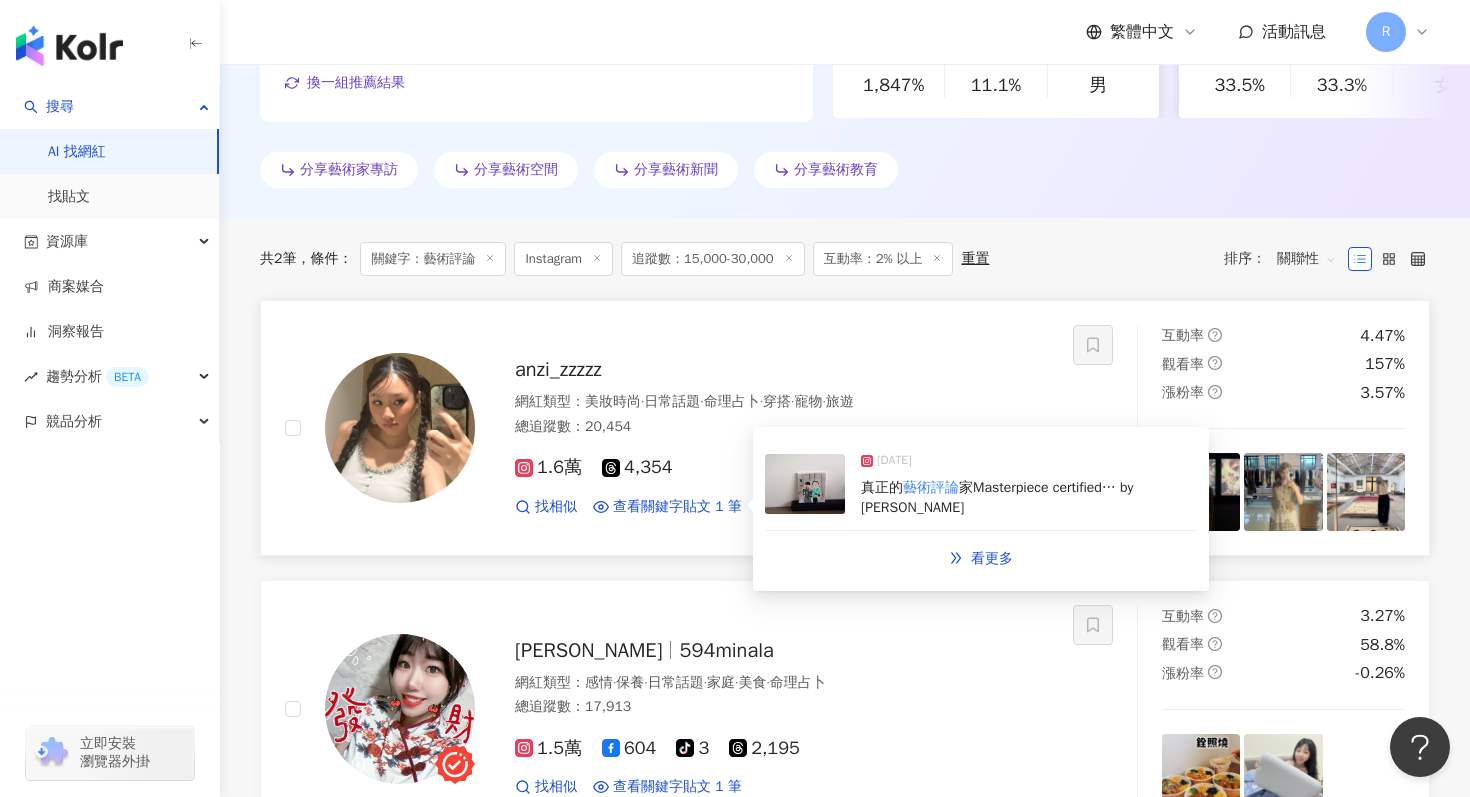 scroll, scrollTop: 554, scrollLeft: 0, axis: vertical 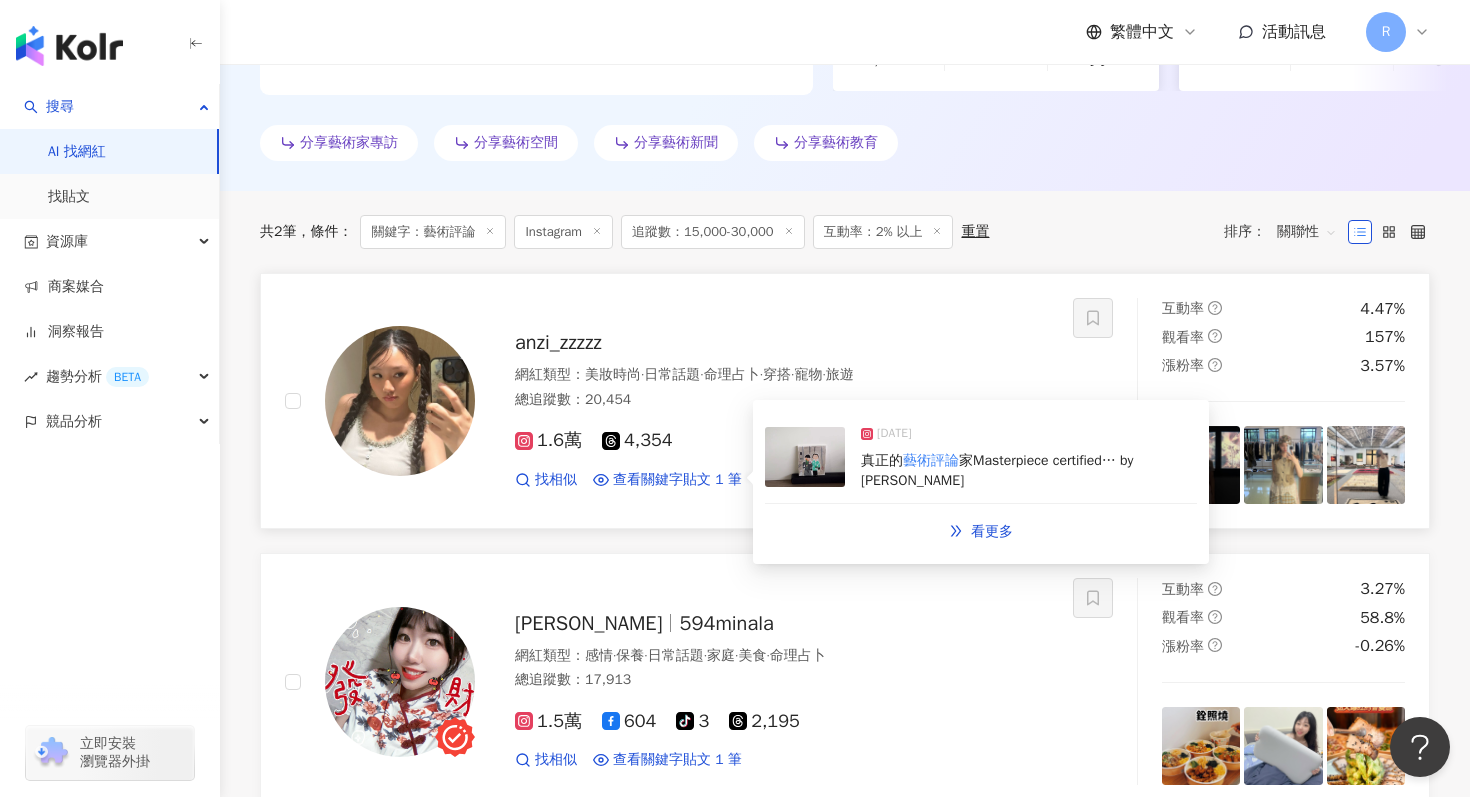click at bounding box center [805, 457] 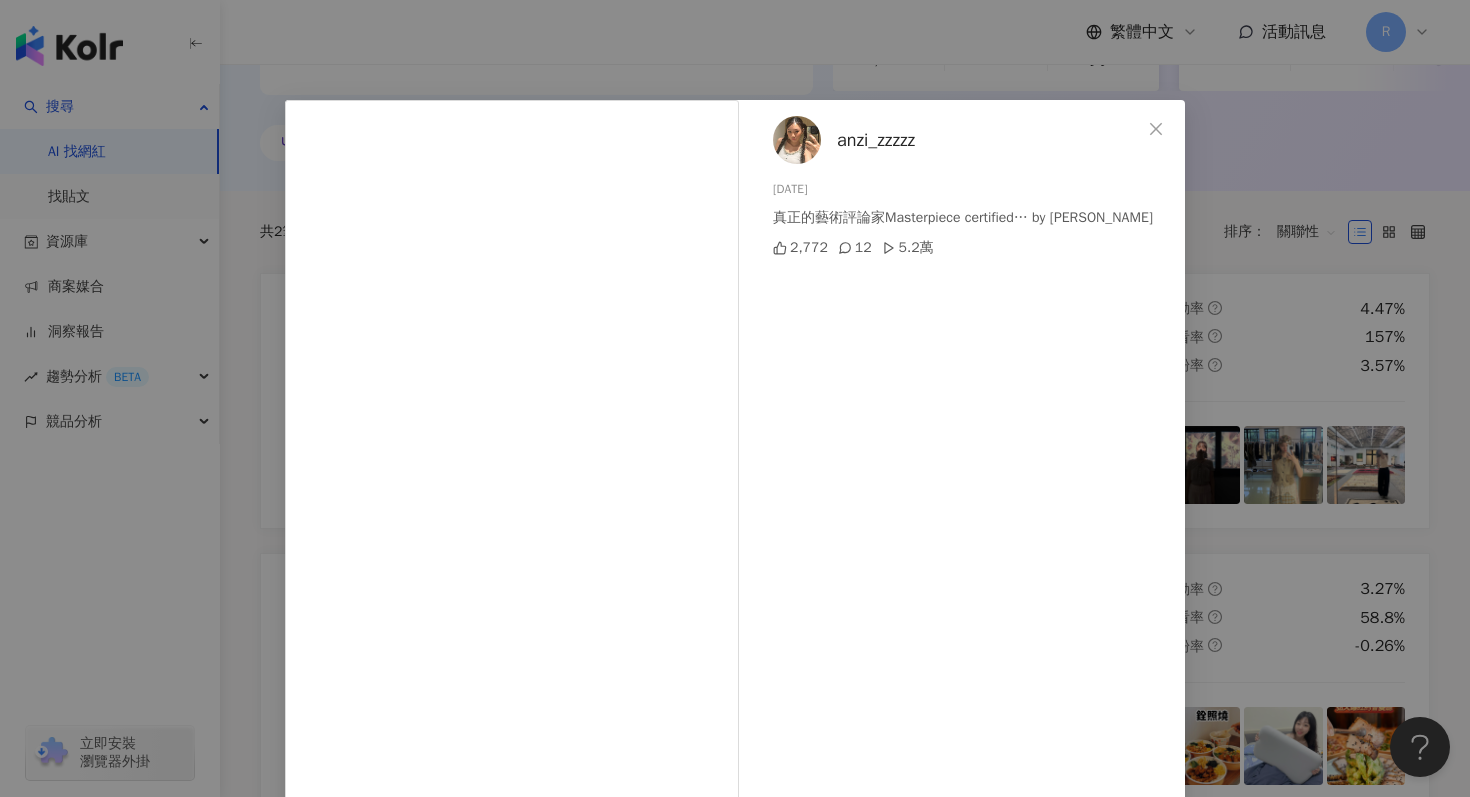 click on "anzi_zzzzz 2025/6/22 真正的藝術評論家Masterpiece certified… by Airi 2,772 12 5.2萬 查看原始貼文" at bounding box center (735, 398) 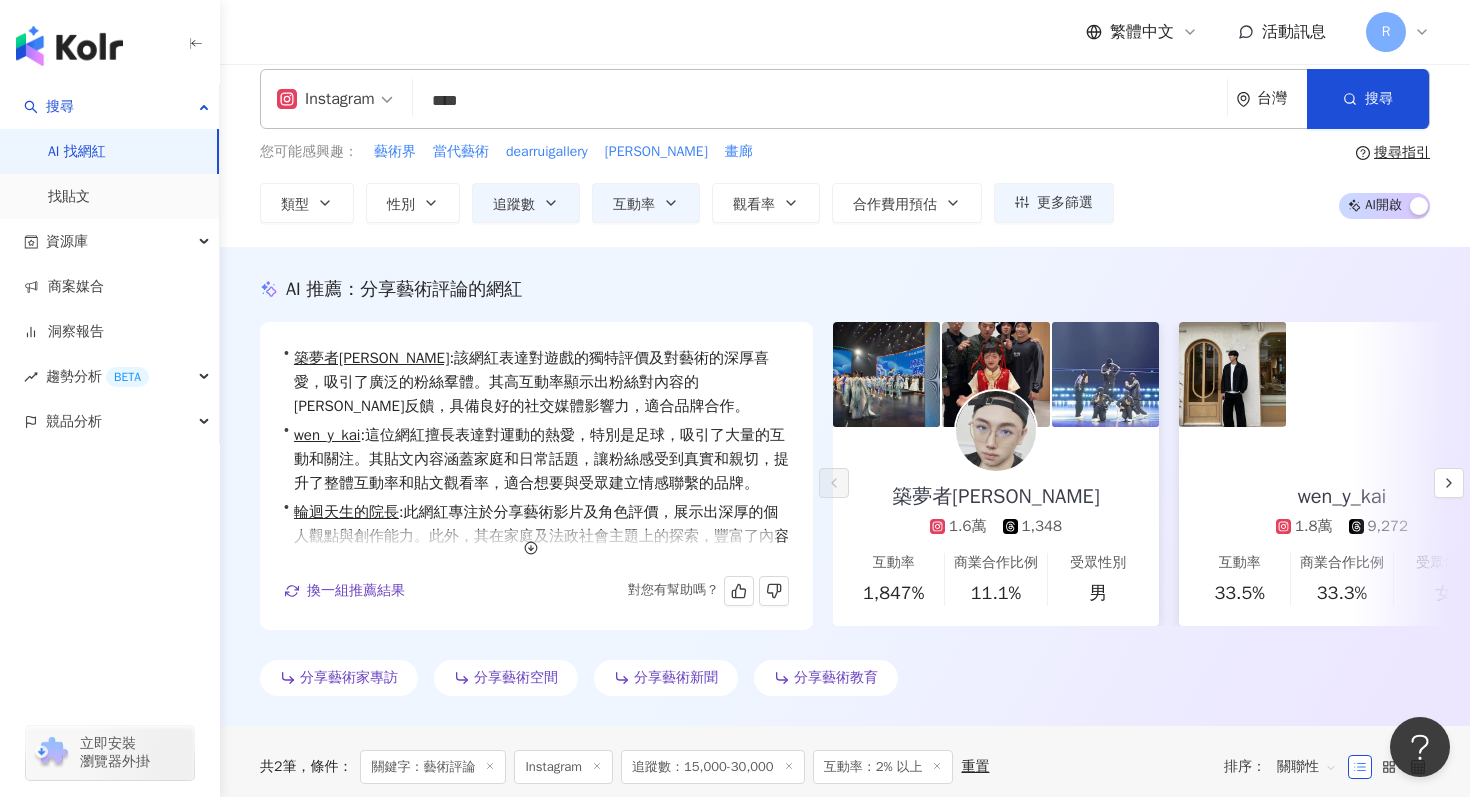 scroll, scrollTop: 0, scrollLeft: 0, axis: both 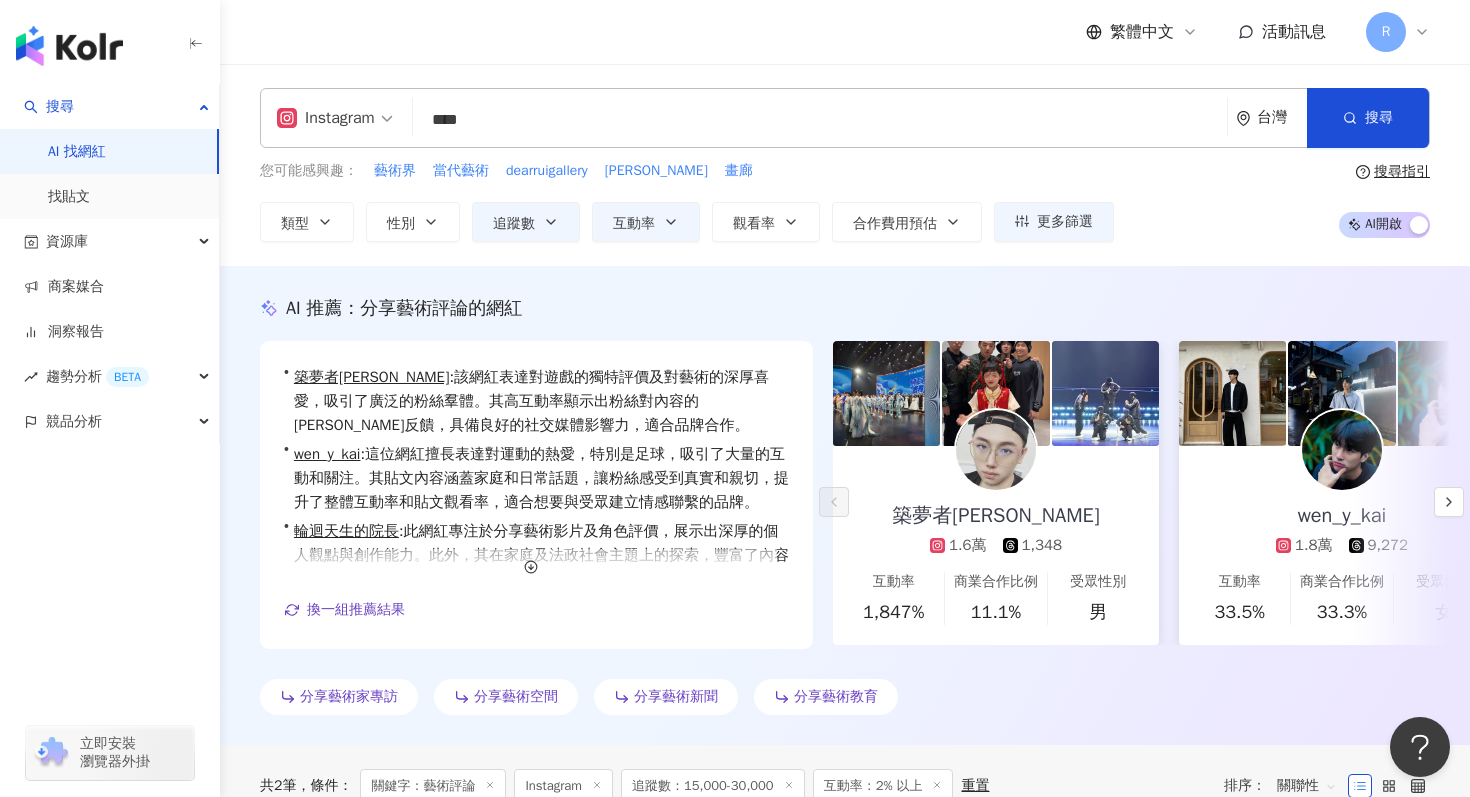 click on "****" at bounding box center [820, 120] 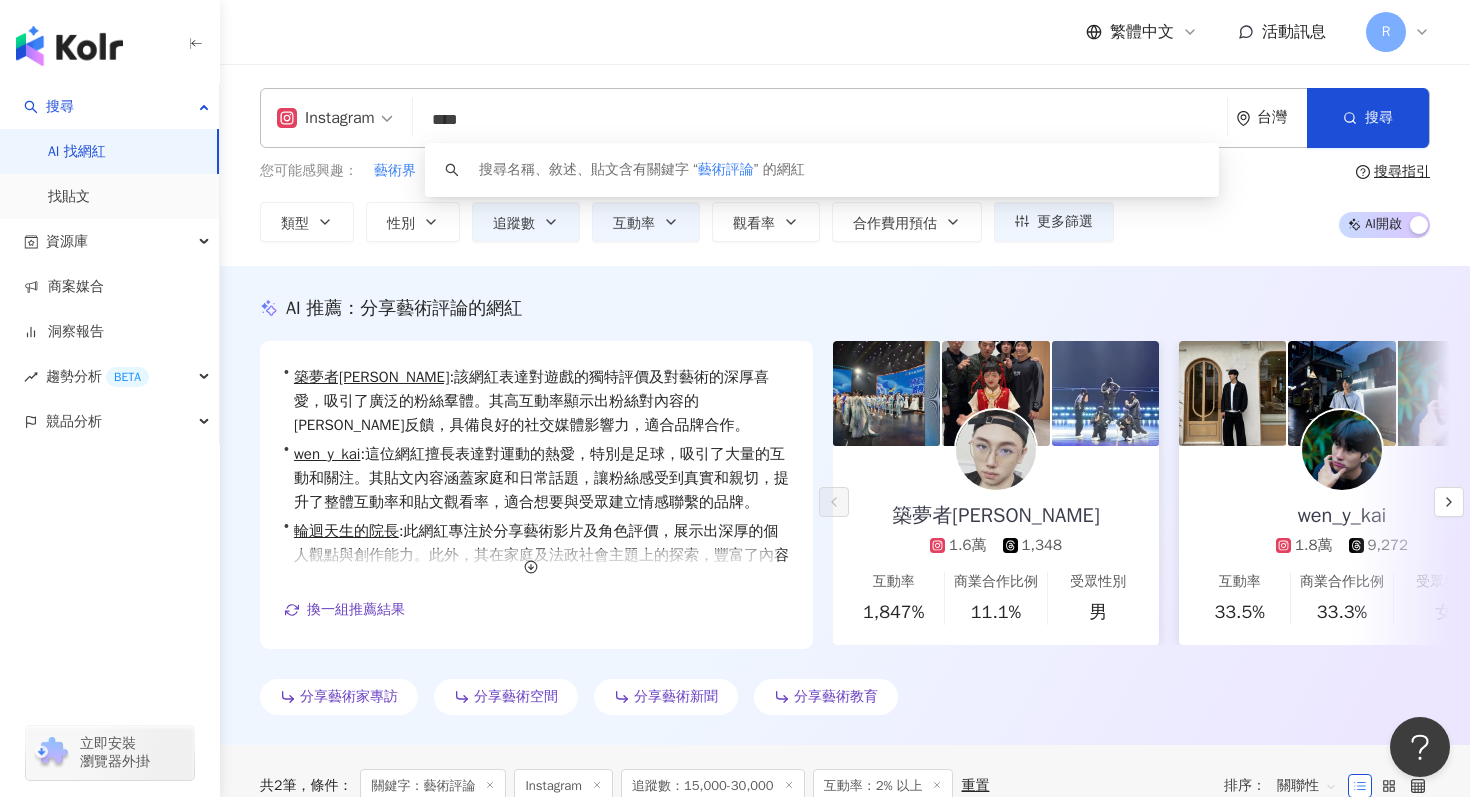 click on "****" at bounding box center (820, 120) 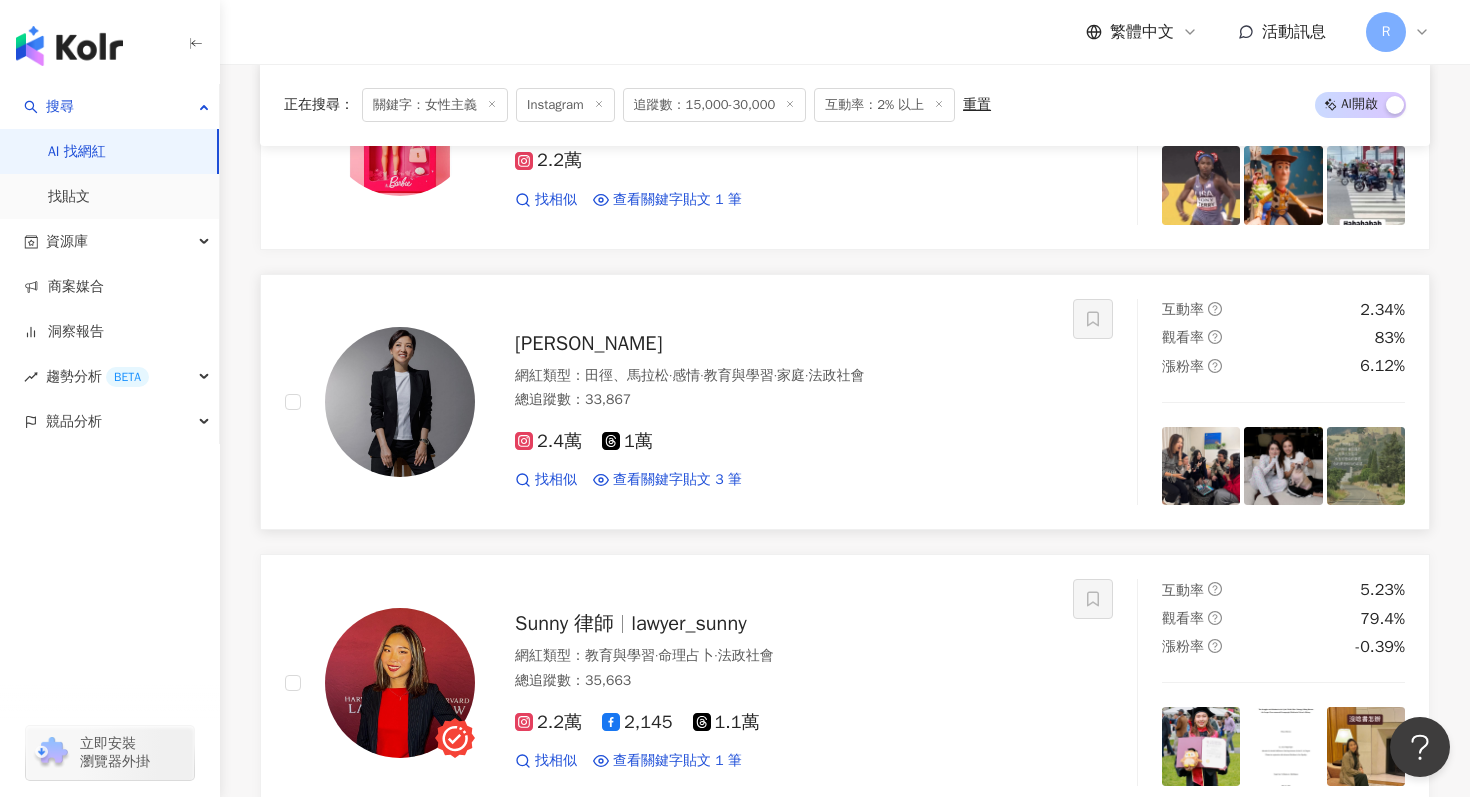 scroll, scrollTop: 1427, scrollLeft: 0, axis: vertical 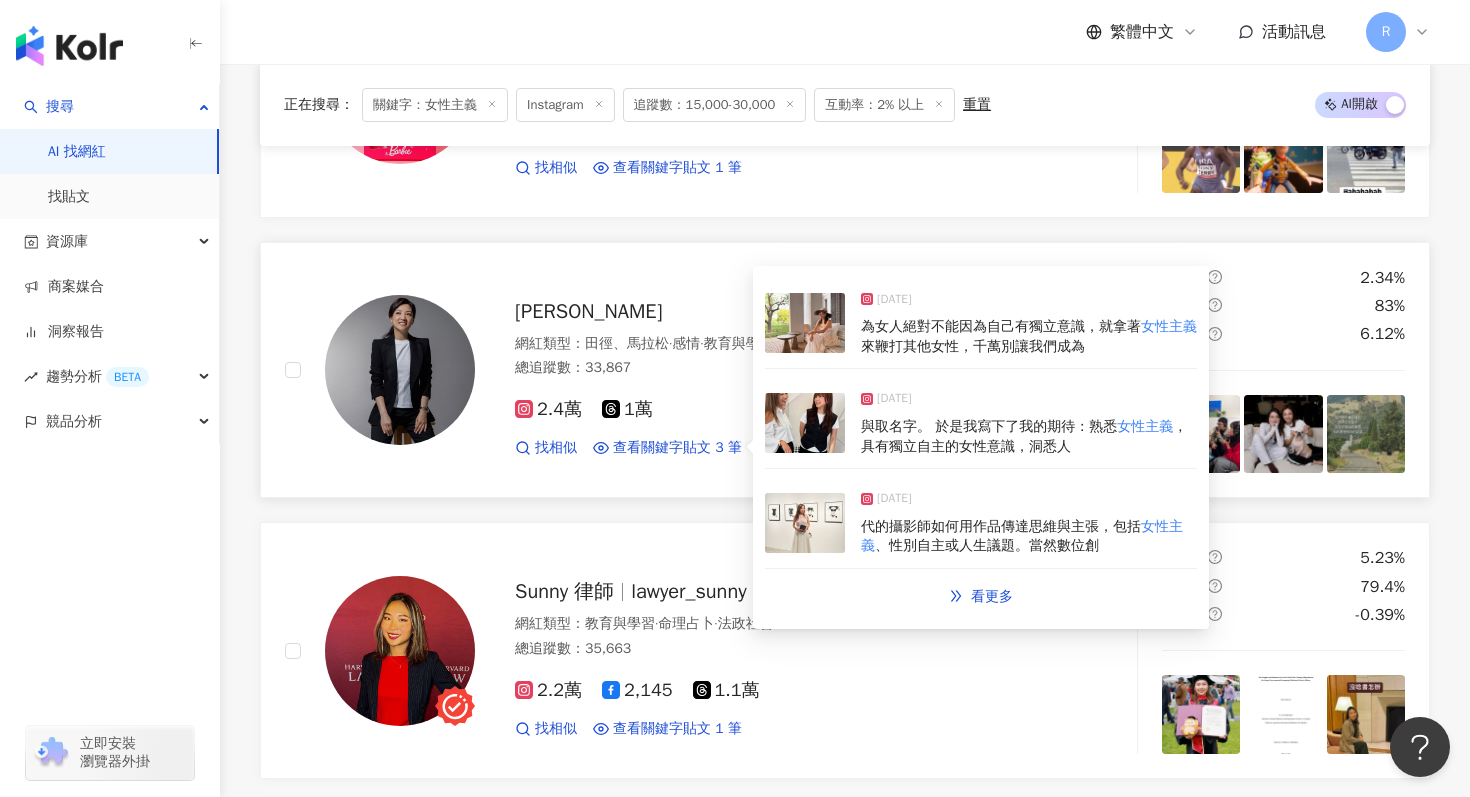 type on "****" 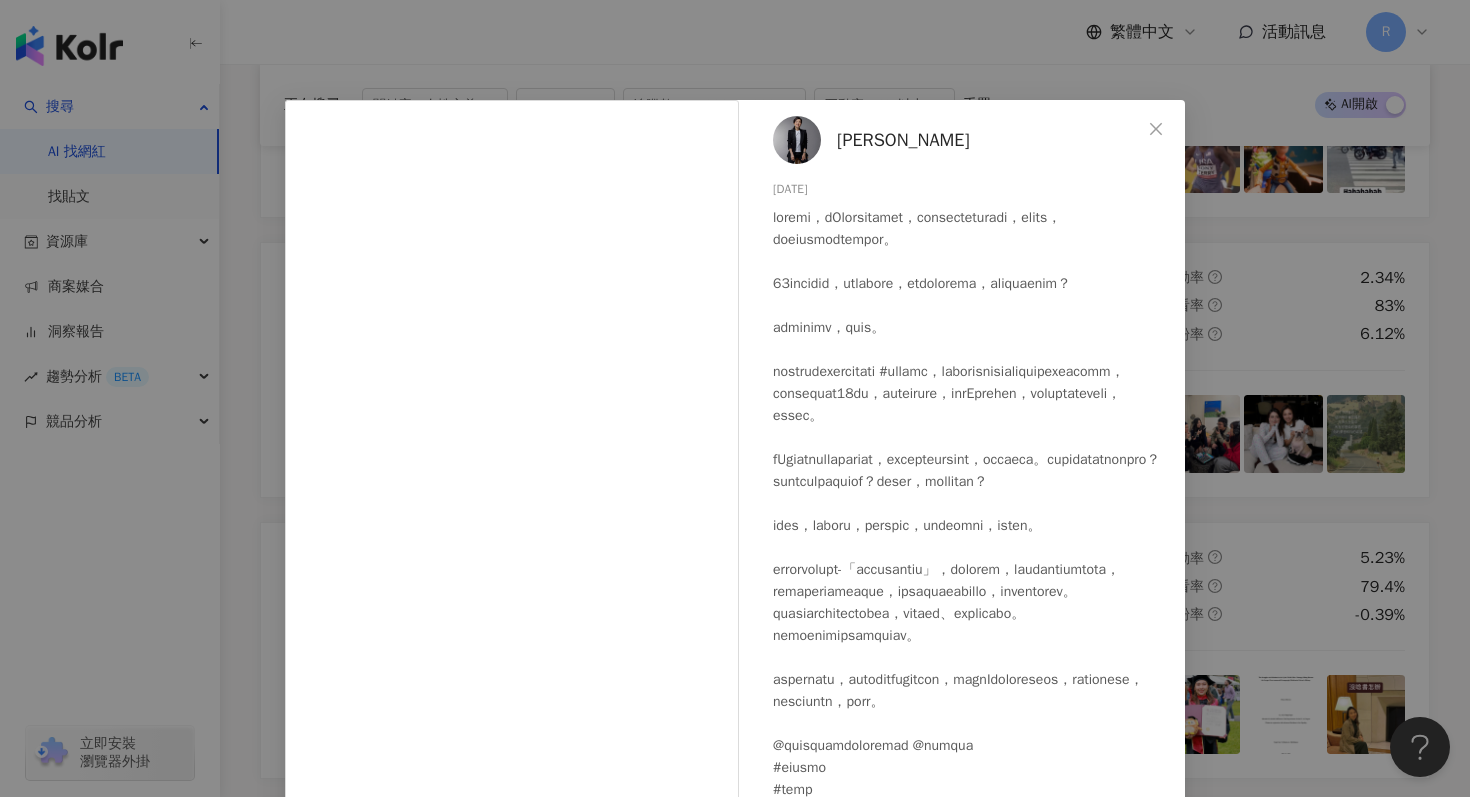 click on "Cindy Yueh 岳啟儒 2024/10/3 162 3 查看原始貼文" at bounding box center (735, 398) 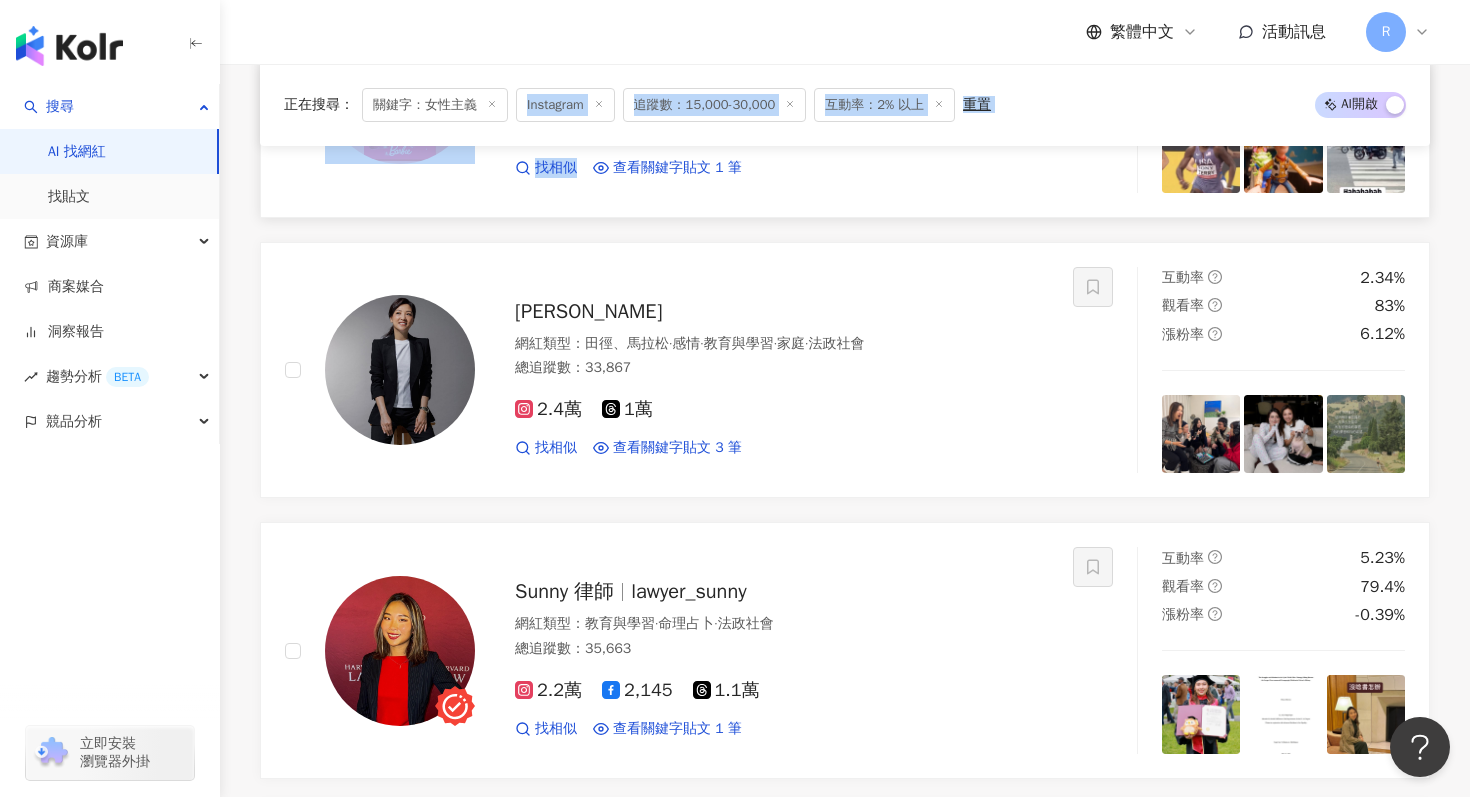 drag, startPoint x: 540, startPoint y: 68, endPoint x: 532, endPoint y: 204, distance: 136.23509 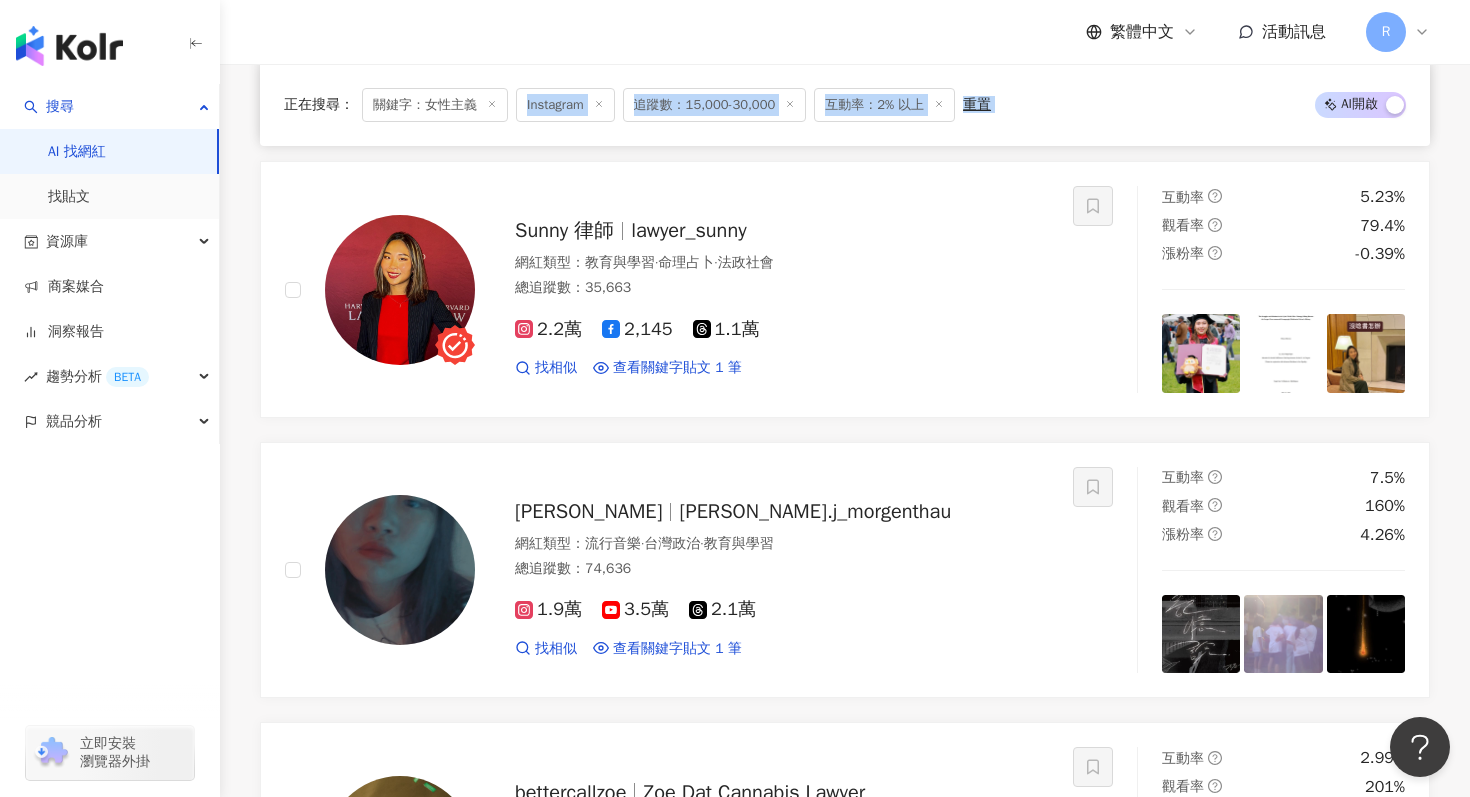 scroll, scrollTop: 1787, scrollLeft: 0, axis: vertical 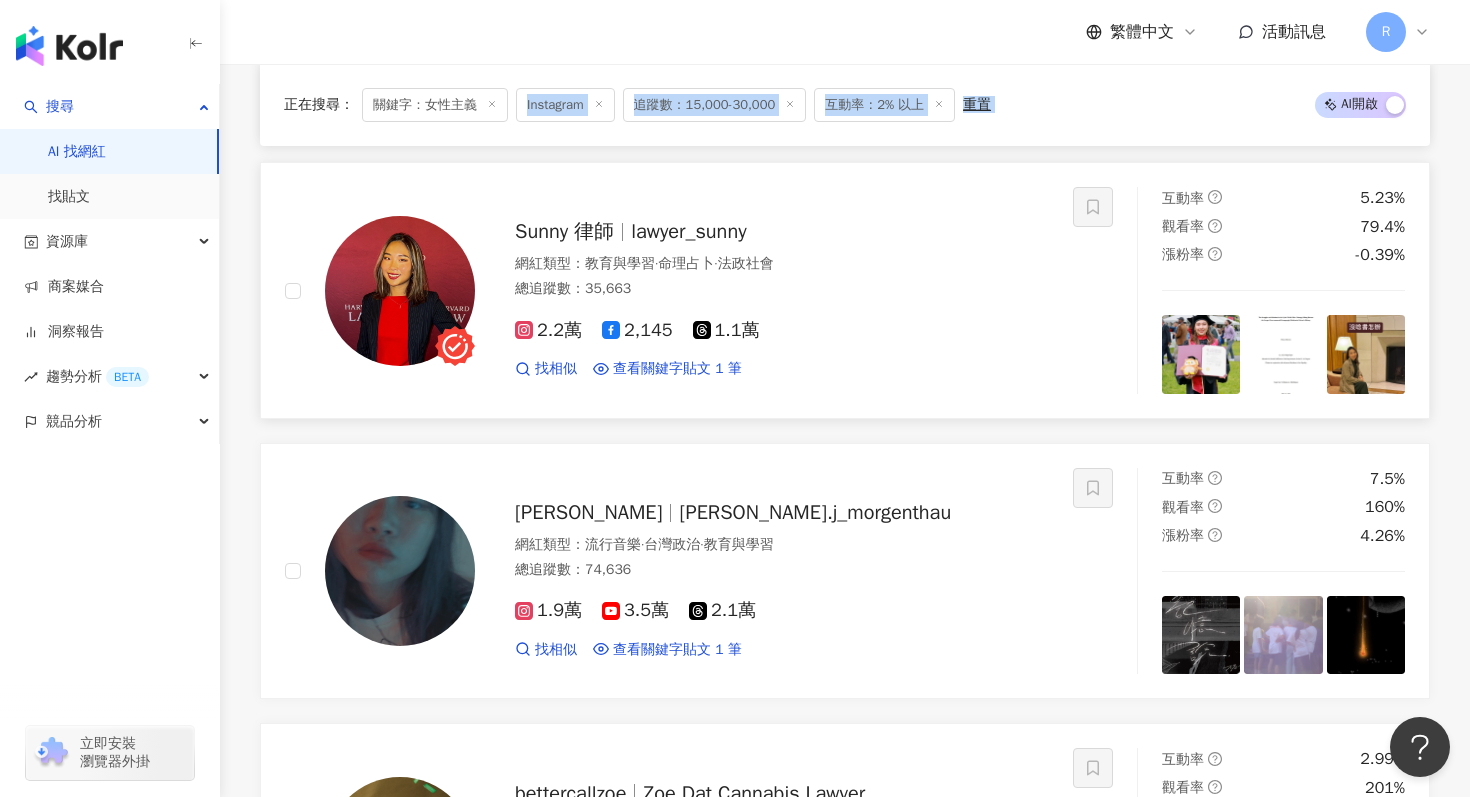 drag, startPoint x: 650, startPoint y: 463, endPoint x: 900, endPoint y: 344, distance: 276.87723 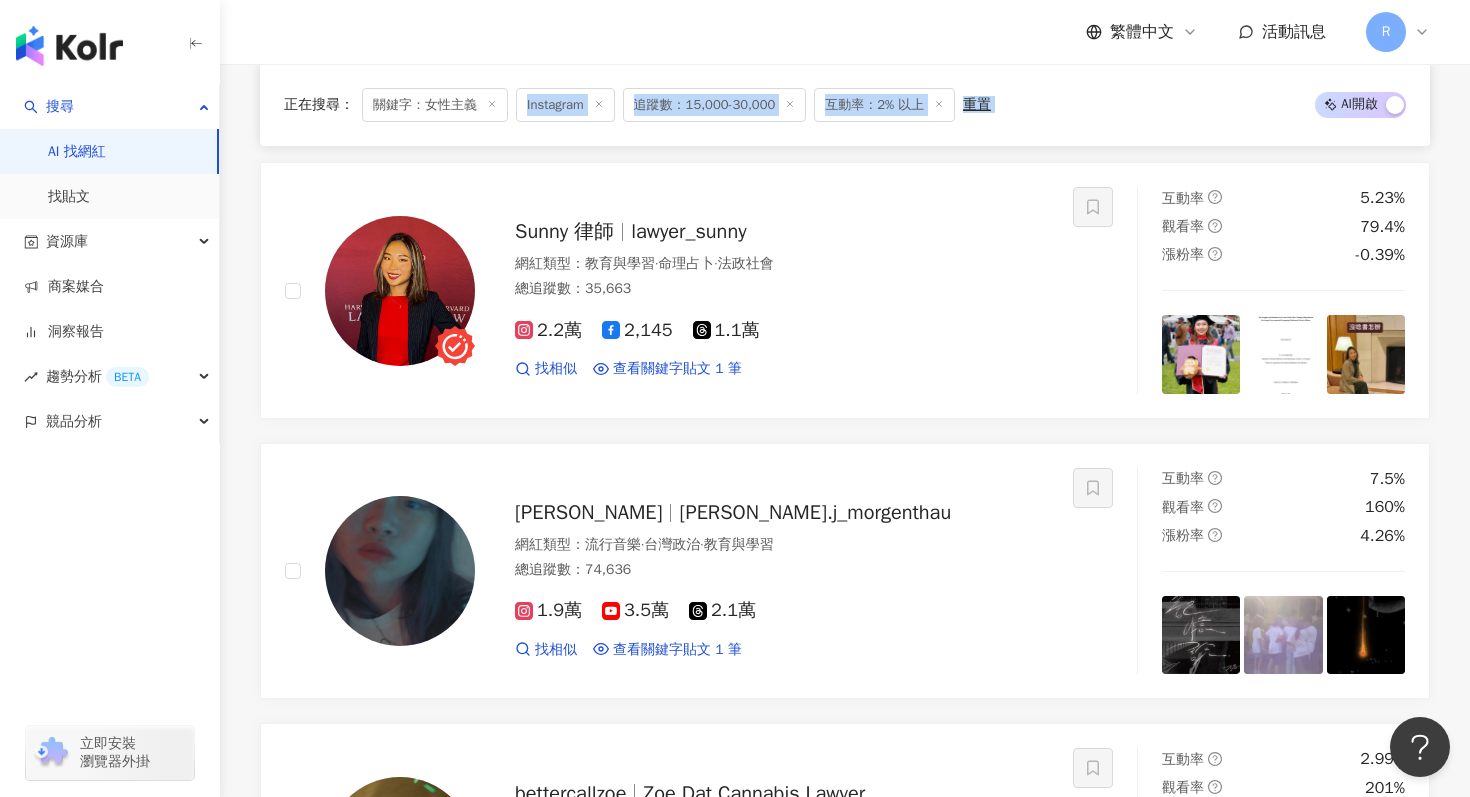 drag, startPoint x: 900, startPoint y: 344, endPoint x: 872, endPoint y: 429, distance: 89.49302 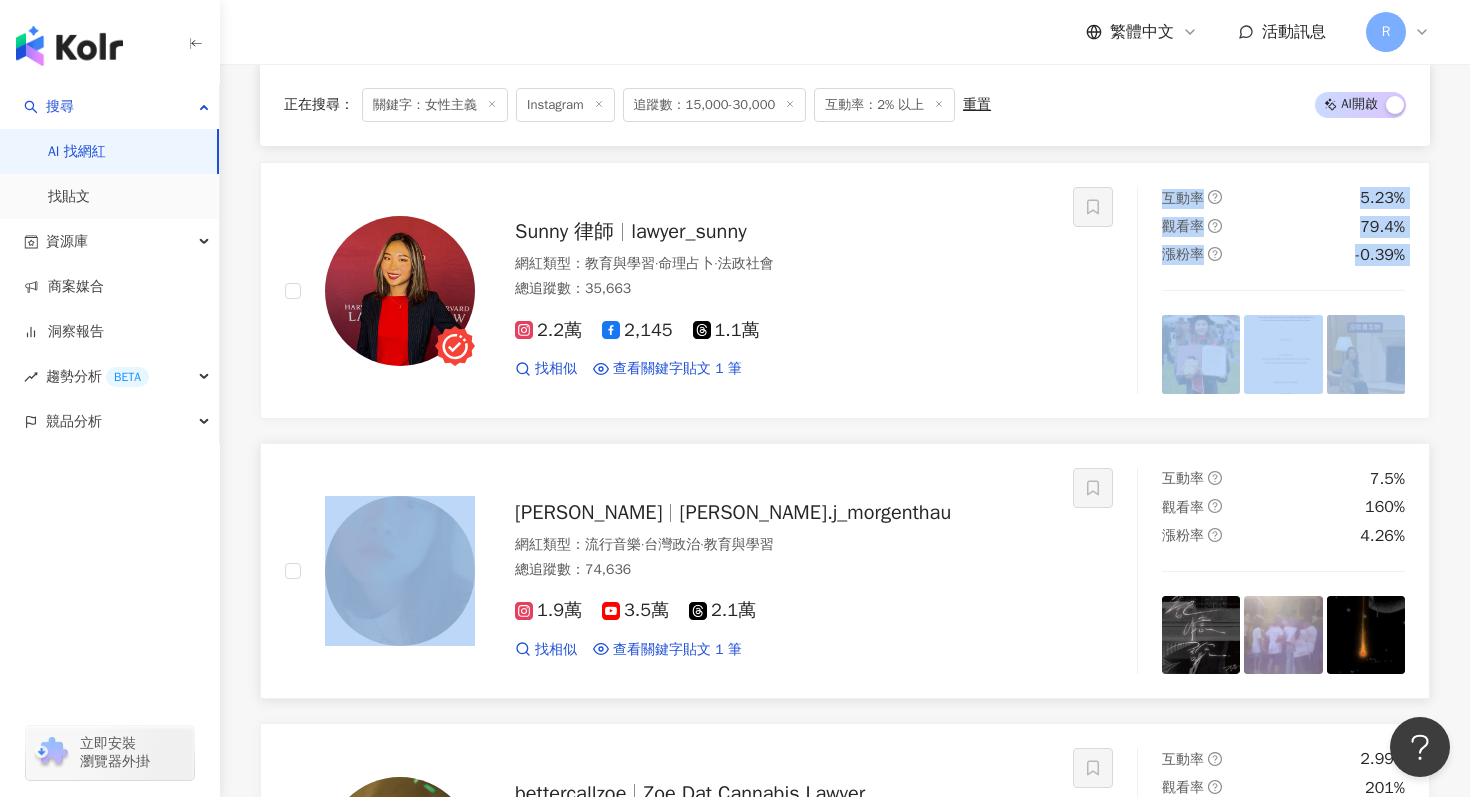 drag, startPoint x: 872, startPoint y: 429, endPoint x: 863, endPoint y: 447, distance: 20.12461 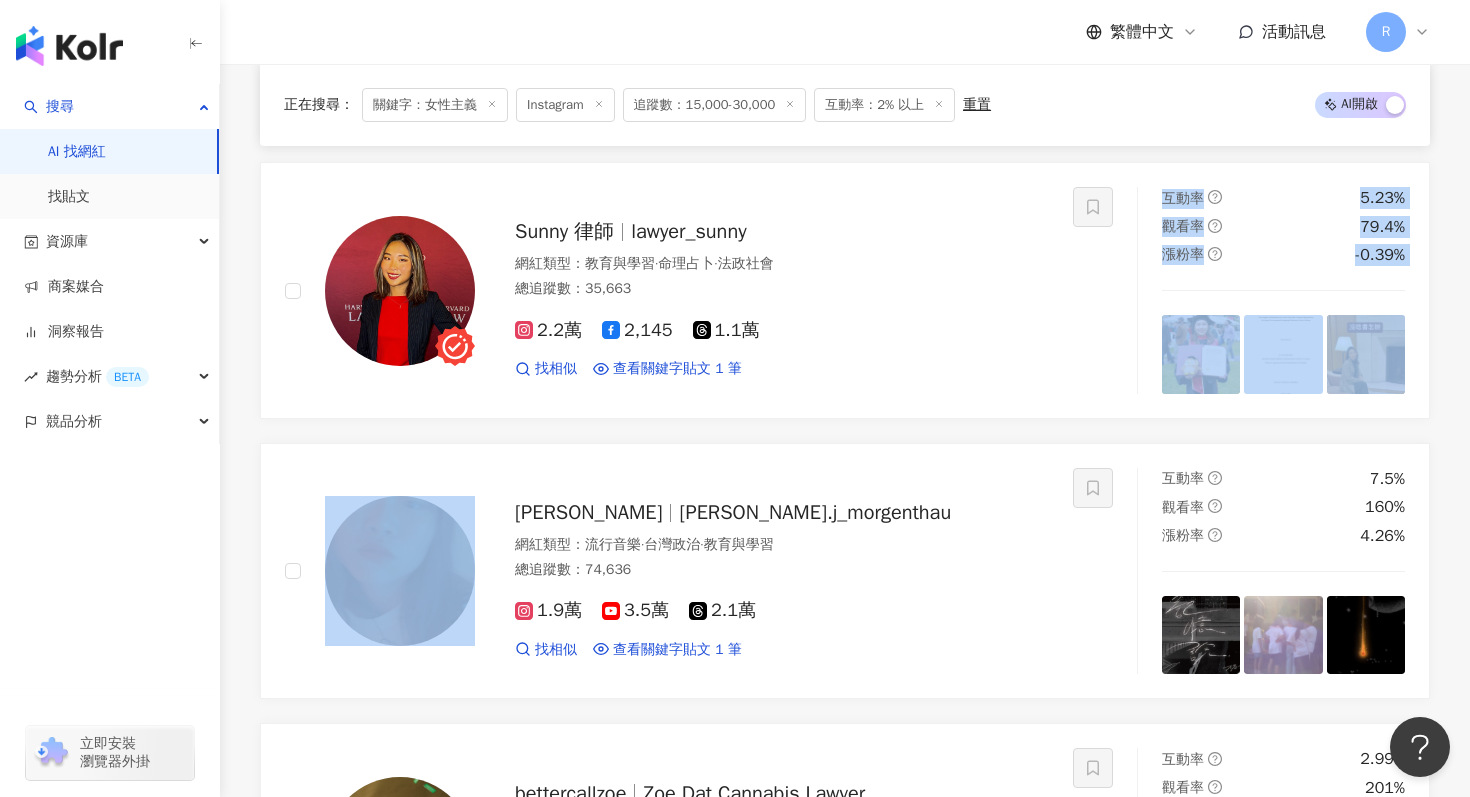 click on "心臟外科醫師 吳欣岱 網紅類型 ： 親子旅遊  ·  教育與學習  ·  家庭  ·  法政社會  ·  醫療與健康 總追蹤數 ： 20,631 1.7萬 3,262 找相似 查看關鍵字貼文 2 筆 互動率 9.71% 觀看率 253% 漲粉率 41.4% 粗劣的厭世香菜 網紅類型 ： 台灣政治  ·  日常話題  ·  教育與學習  ·  家庭  ·  美髮  ·  法政社會  ·  穿搭 總追蹤數 ： 99,775 1.9萬 6萬 2.1萬 找相似 查看關鍵字貼文 1 筆 互動率 2.64% 觀看率 0% 漲粉率 2.98% 蔓蒂姐 網紅類型 ： 電影  ·  戲劇  ·  藝術與娛樂  ·  家庭 總追蹤數 ： 22,093 2.2萬 找相似 查看關鍵字貼文 1 筆 2024/9/7 年懷上一胎時表演的《小眼鏡蛇》，她戳破「 女性主義 」陷阱，高呼自己想要的生活；第二  看更多 互動率 15.1% 觀看率 372% 漲粉率 98.4% Cindy Yueh 岳啟儒 網紅類型 ： 田徑、馬拉松  ·  感情  ·  教育與學習  ·  家庭  ·  法政社會 總追蹤數 ： 33,867 2.4萬 1萬 2.34%" at bounding box center (845, 290) 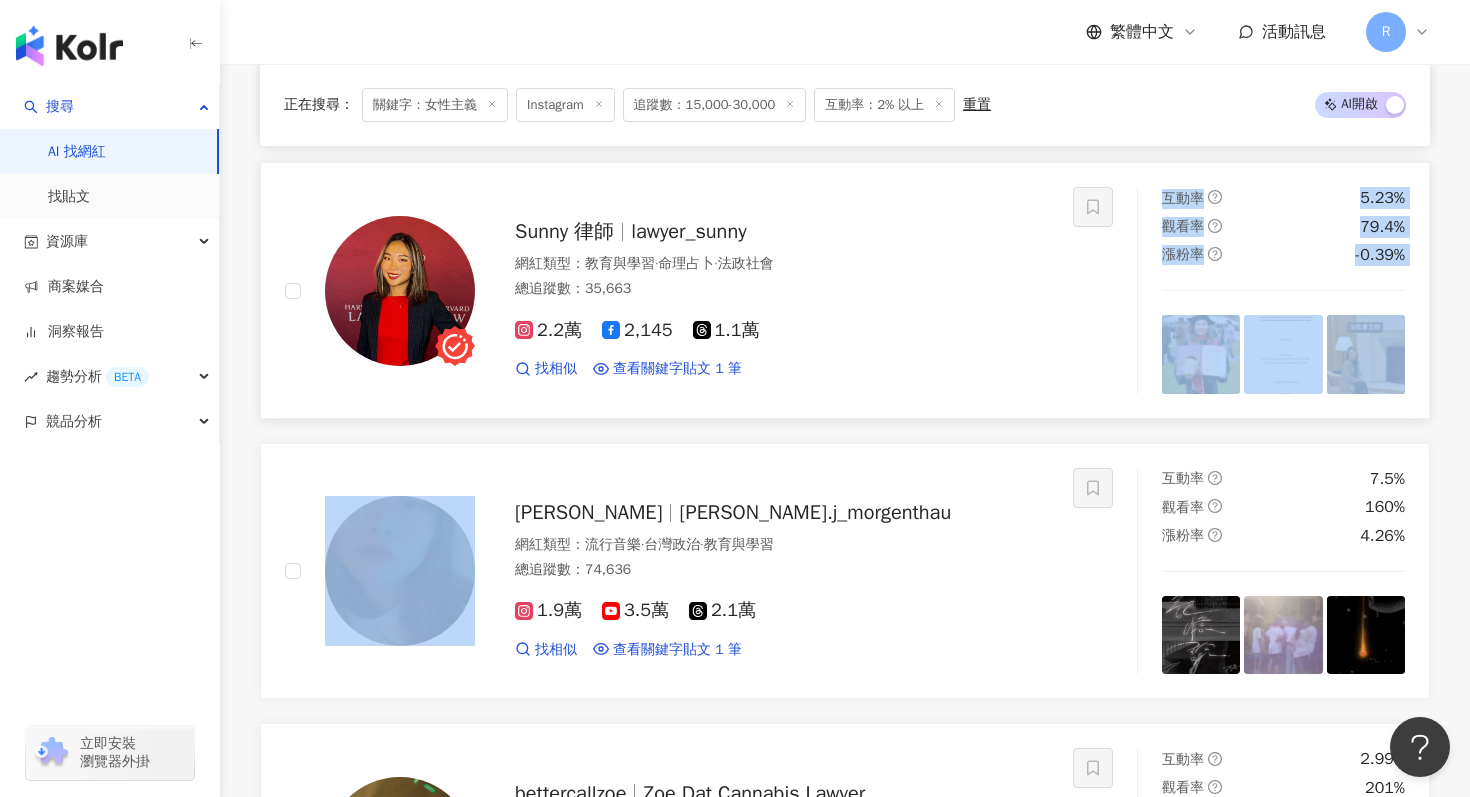 drag, startPoint x: 863, startPoint y: 434, endPoint x: 876, endPoint y: 371, distance: 64.327286 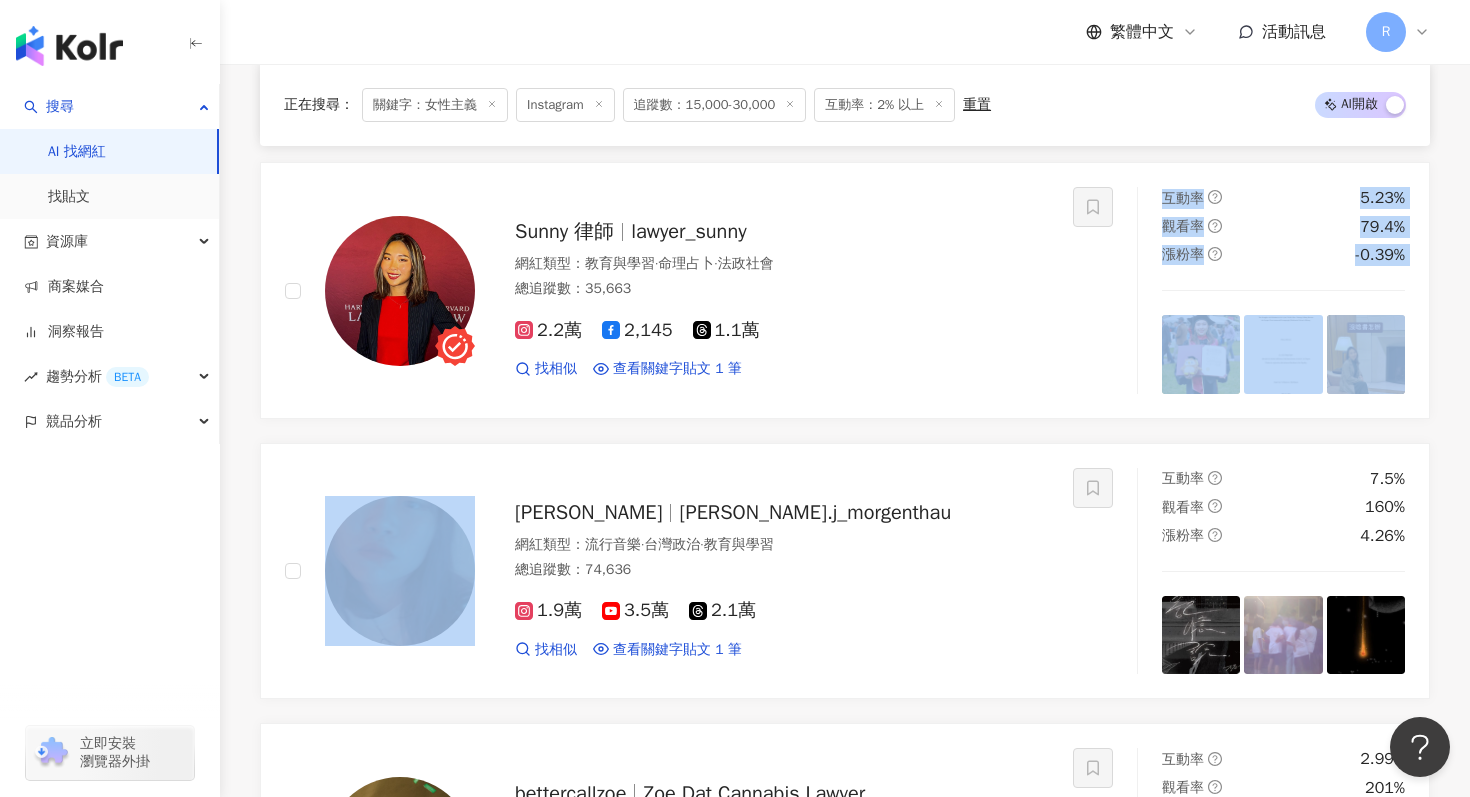 click on "心臟外科醫師 吳欣岱 網紅類型 ： 親子旅遊  ·  教育與學習  ·  家庭  ·  法政社會  ·  醫療與健康 總追蹤數 ： 20,631 1.7萬 3,262 找相似 查看關鍵字貼文 2 筆 互動率 9.71% 觀看率 253% 漲粉率 41.4% 粗劣的厭世香菜 網紅類型 ： 台灣政治  ·  日常話題  ·  教育與學習  ·  家庭  ·  美髮  ·  法政社會  ·  穿搭 總追蹤數 ： 99,775 1.9萬 6萬 2.1萬 找相似 查看關鍵字貼文 1 筆 互動率 2.64% 觀看率 0% 漲粉率 2.98% 蔓蒂姐 網紅類型 ： 電影  ·  戲劇  ·  藝術與娛樂  ·  家庭 總追蹤數 ： 22,093 2.2萬 找相似 查看關鍵字貼文 1 筆 2024/9/7 年懷上一胎時表演的《小眼鏡蛇》，她戳破「 女性主義 」陷阱，高呼自己想要的生活；第二  看更多 互動率 15.1% 觀看率 372% 漲粉率 98.4% Cindy Yueh 岳啟儒 網紅類型 ： 田徑、馬拉松  ·  感情  ·  教育與學習  ·  家庭  ·  法政社會 總追蹤數 ： 33,867 2.4萬 1萬 2.34%" at bounding box center (845, 290) 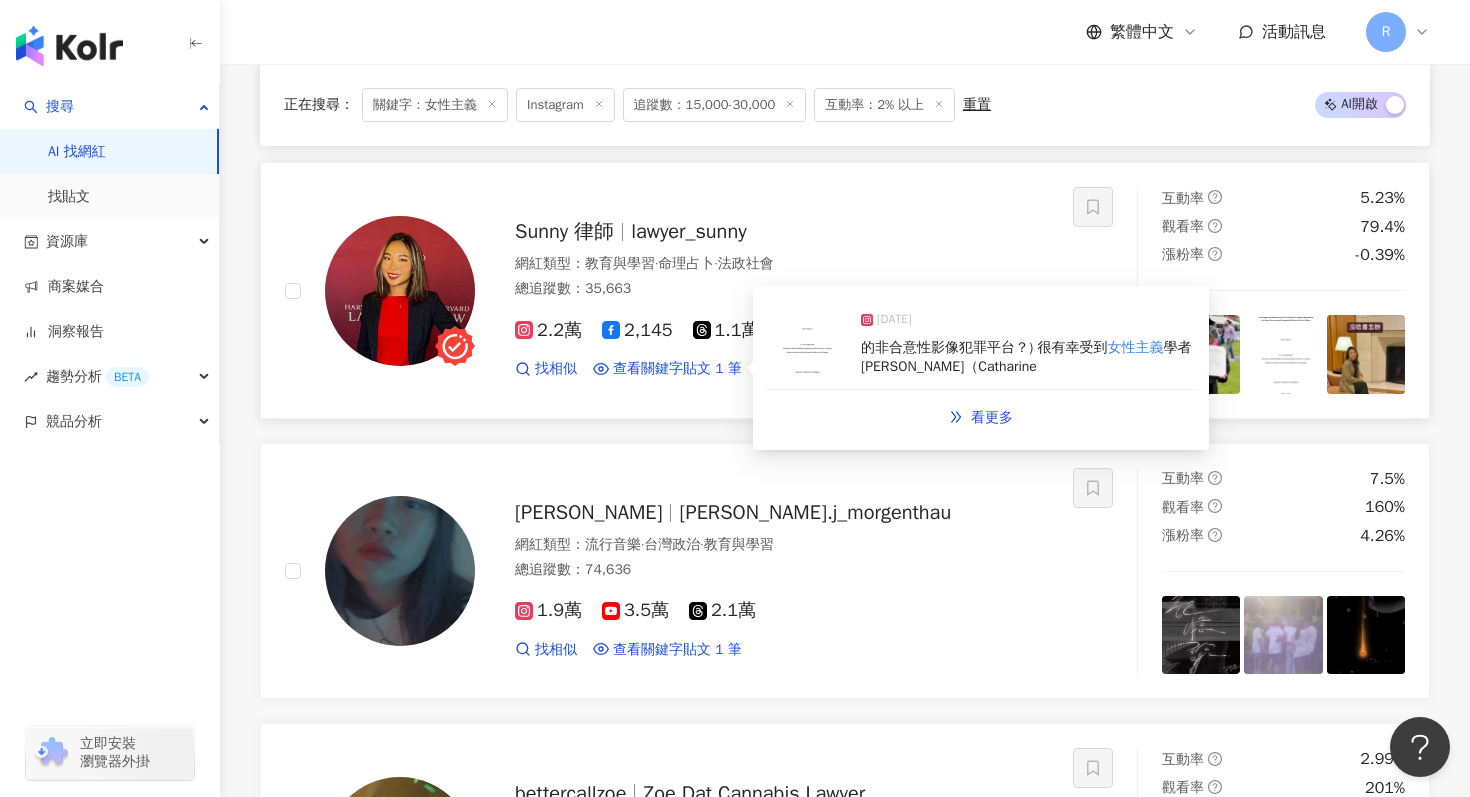 click at bounding box center [805, 344] 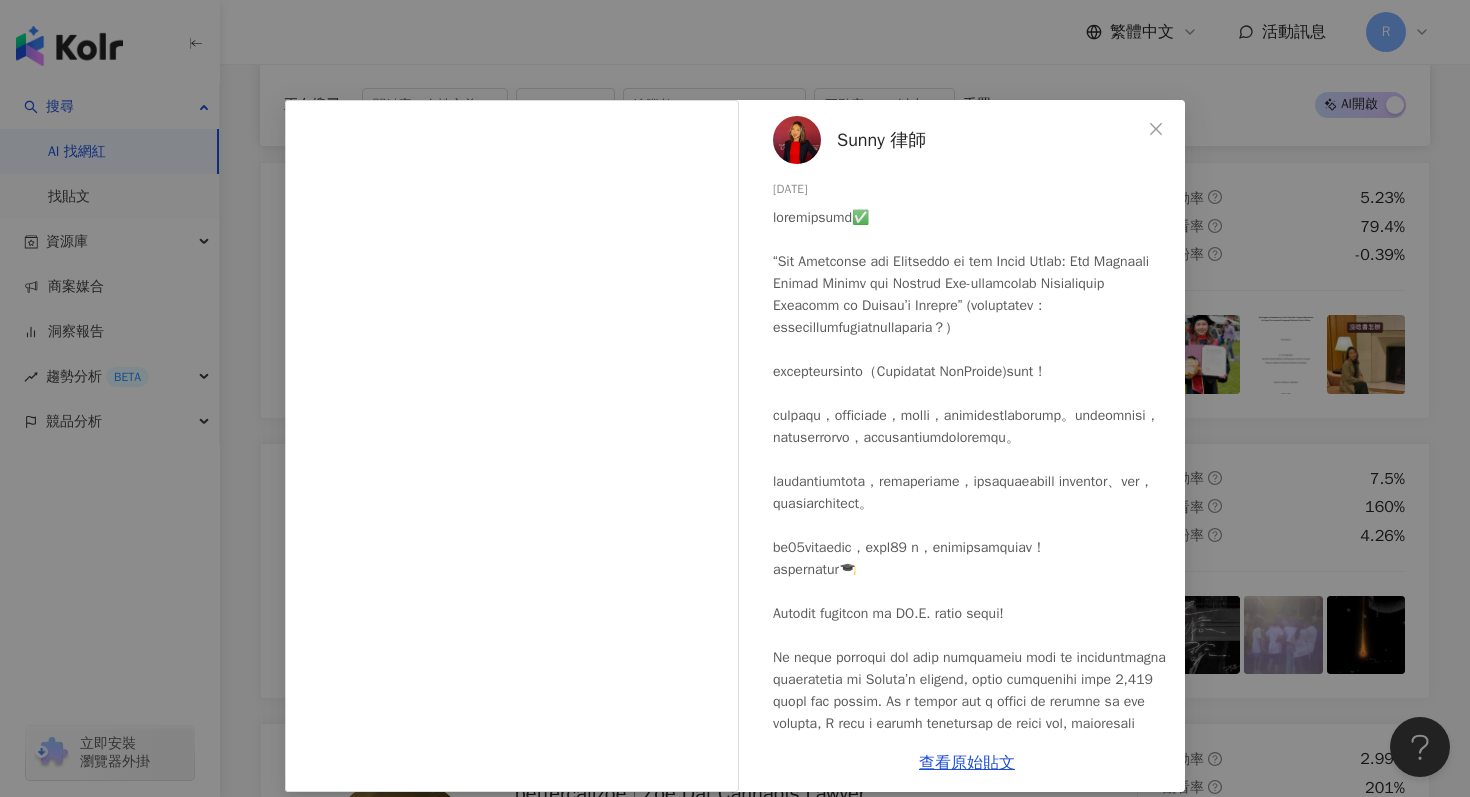 click on "Sunny 律師 2025/5/17 1,016 17 查看原始貼文" at bounding box center [735, 398] 